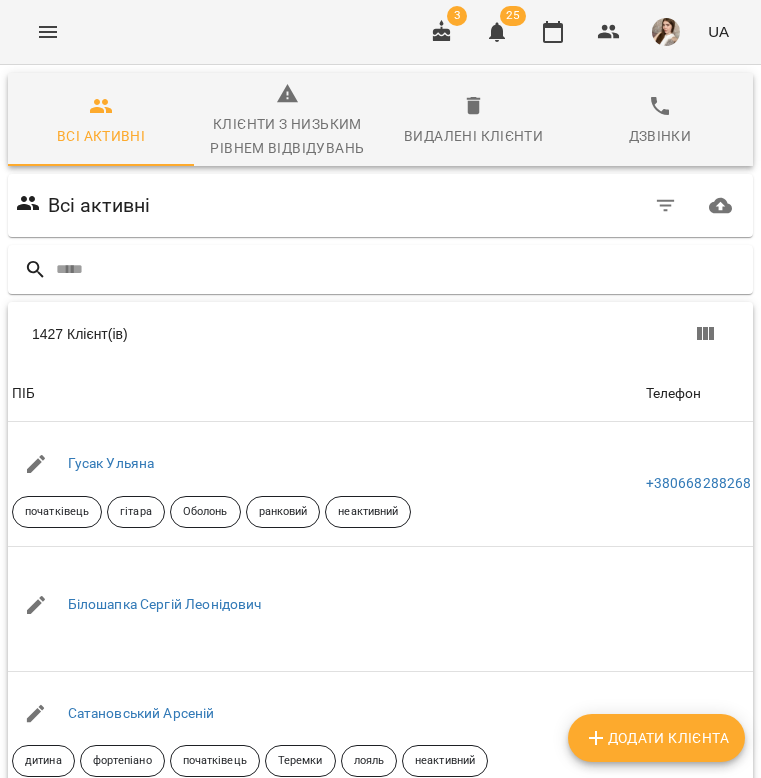 scroll, scrollTop: 0, scrollLeft: 0, axis: both 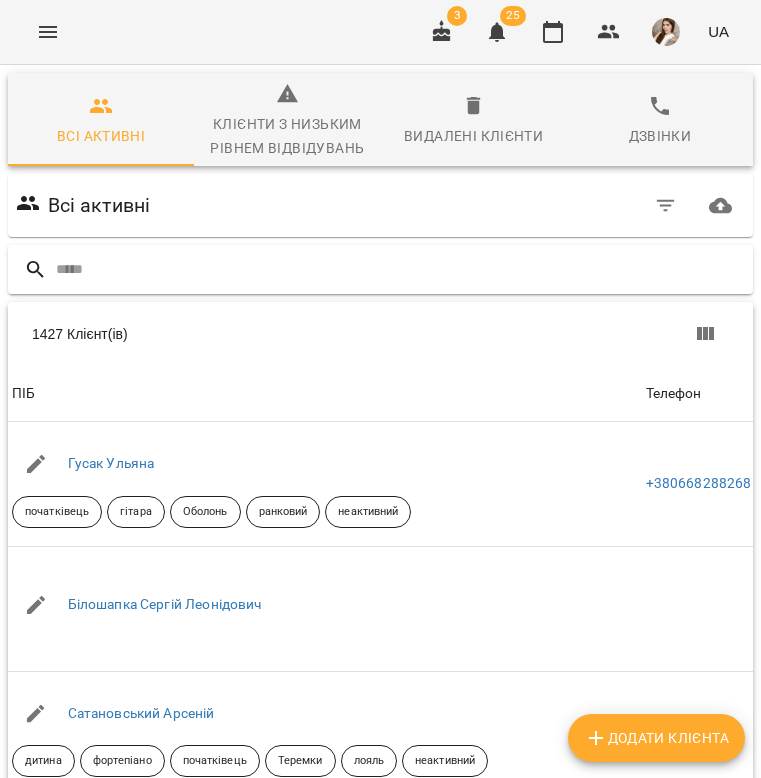 click at bounding box center (400, 269) 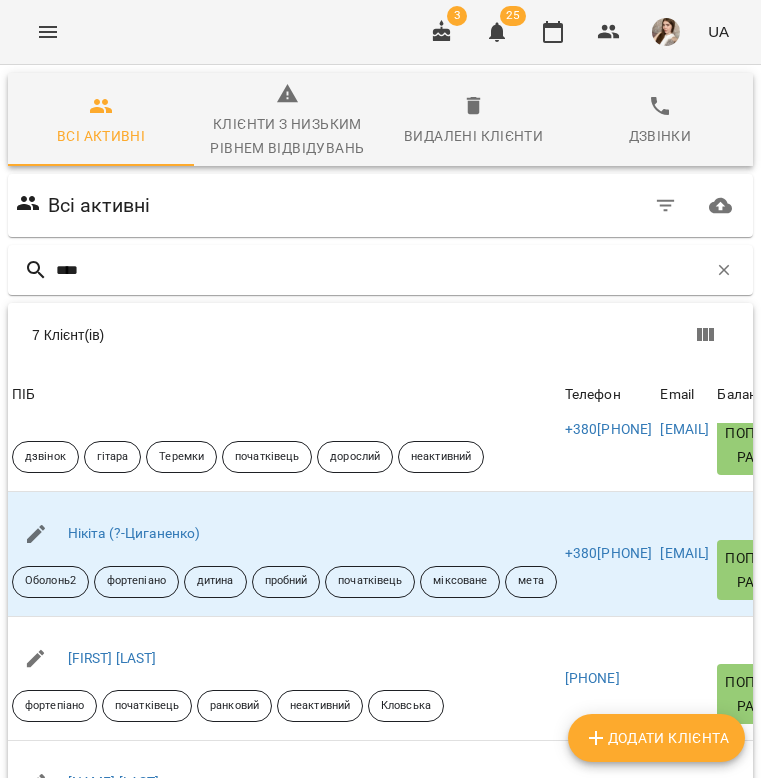 scroll, scrollTop: 432, scrollLeft: 0, axis: vertical 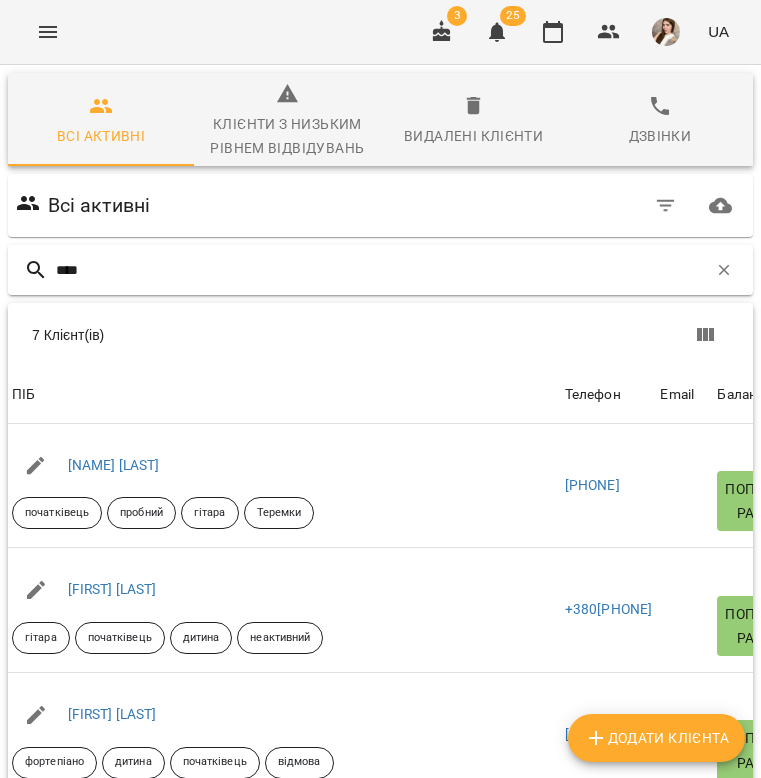 click on "****" at bounding box center (381, 270) 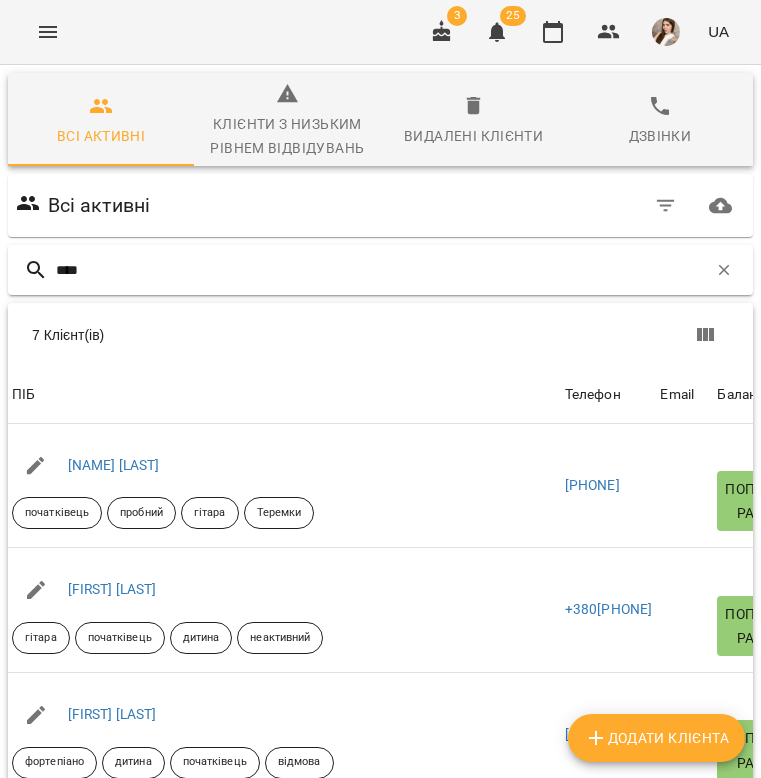 type on "*****" 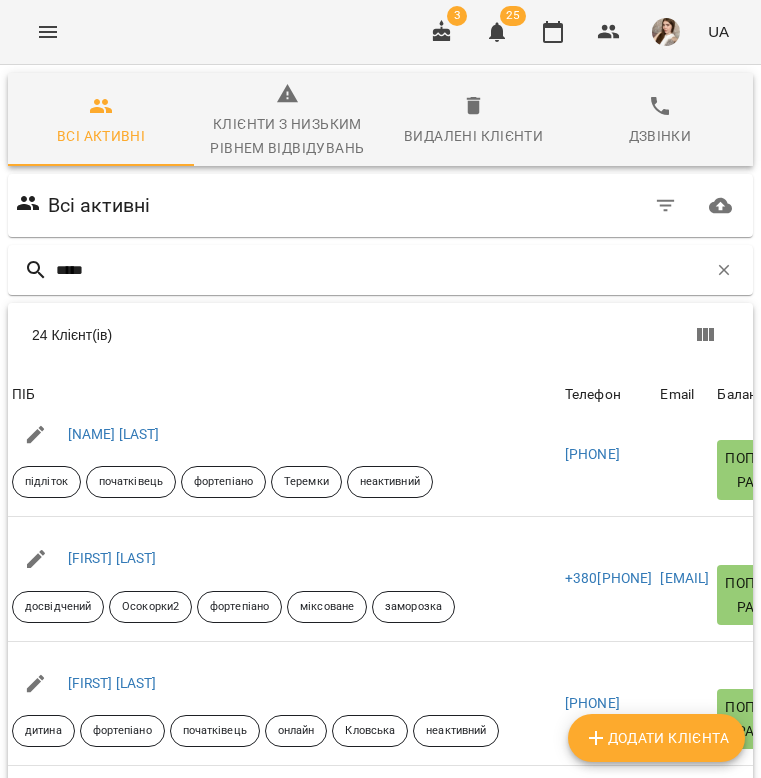 scroll, scrollTop: 1279, scrollLeft: 2, axis: both 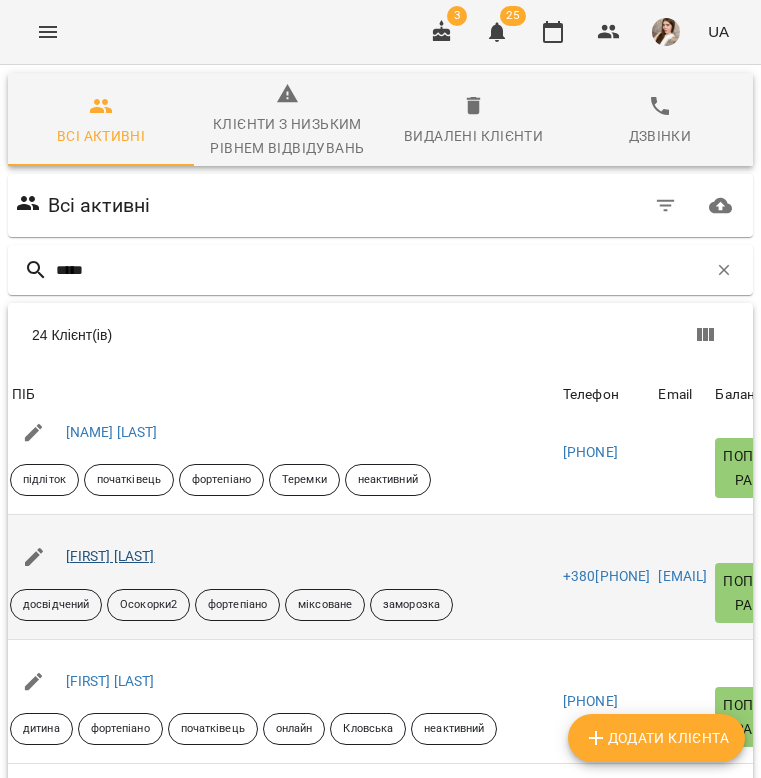 click on "Поліна Анненкова" at bounding box center [110, 556] 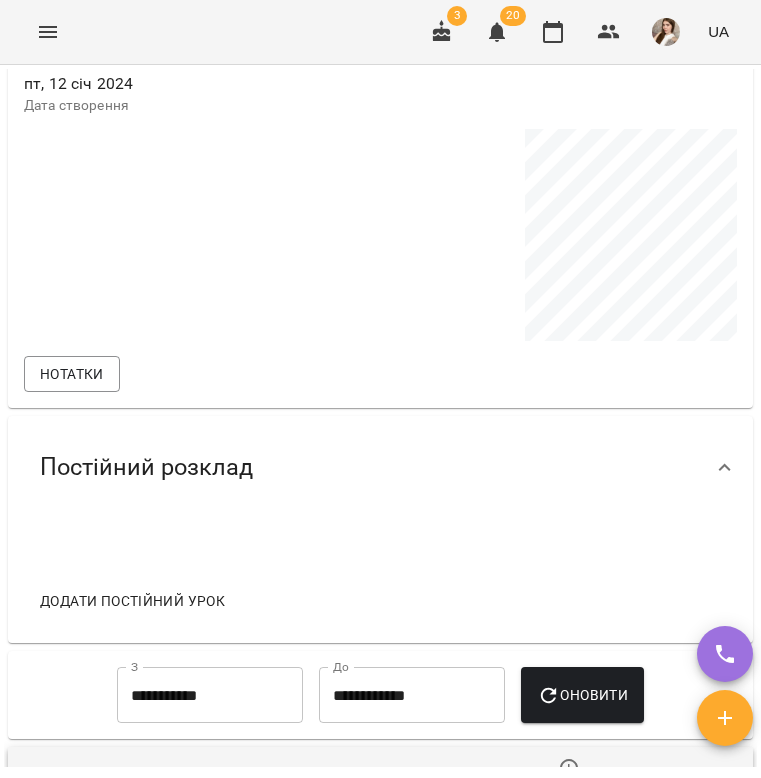 scroll, scrollTop: 858, scrollLeft: 0, axis: vertical 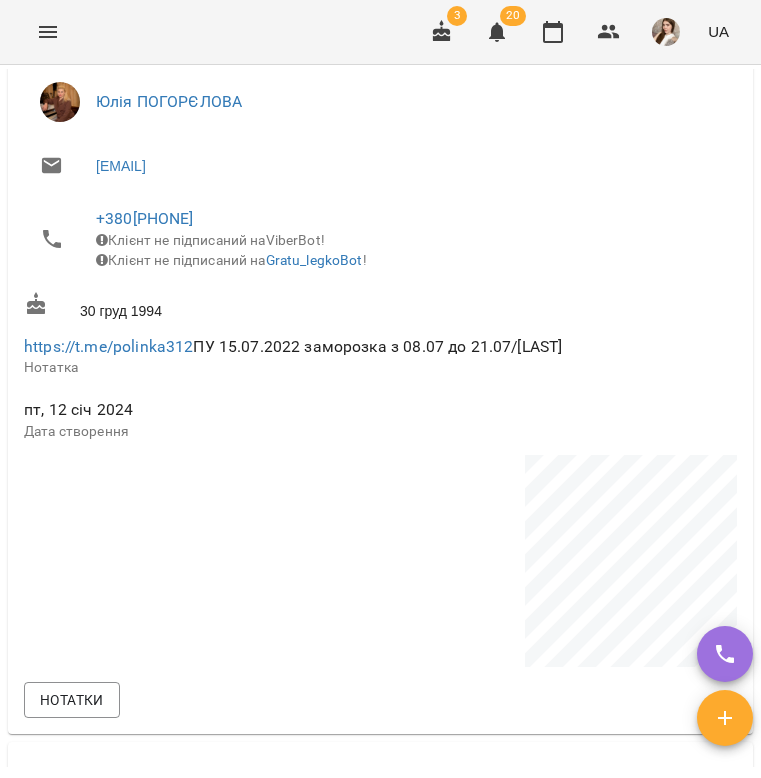 click on "https://t.me/polinka312
ПУ 15.07.2022
заморозка з 08.07 до 21.07/Аббасова" at bounding box center (293, 346) 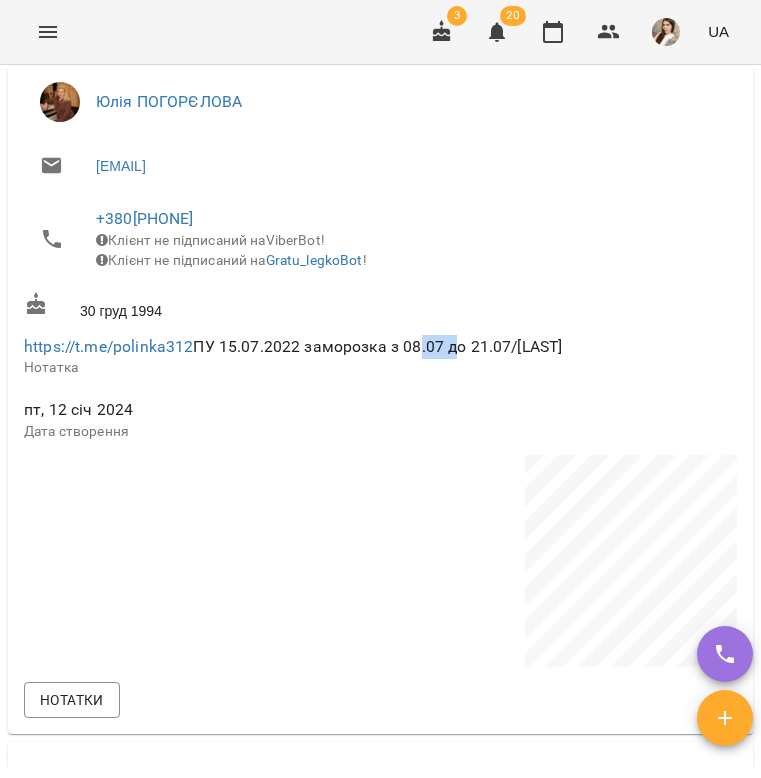 click on "https://t.me/polinka312
ПУ 15.07.2022
заморозка з 08.07 до 21.07/Аббасова" at bounding box center [293, 346] 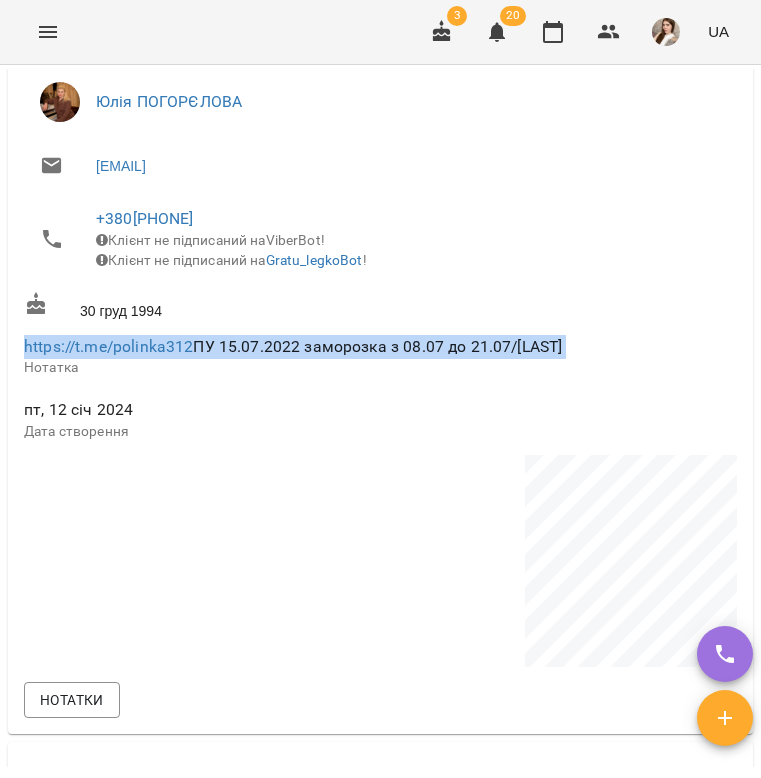 click on "https://t.me/polinka312
ПУ 15.07.2022
заморозка з 08.07 до 21.07/Аббасова" at bounding box center [293, 346] 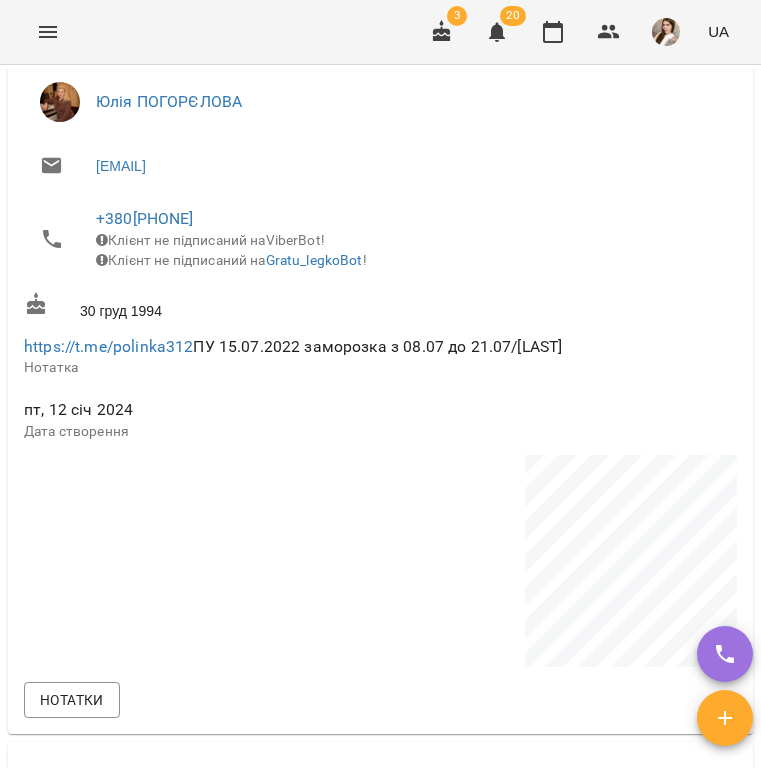 click on "https://t.me/polinka312
ПУ 15.07.2022
заморозка з 08.07 до 21.07/Аббасова" at bounding box center (293, 346) 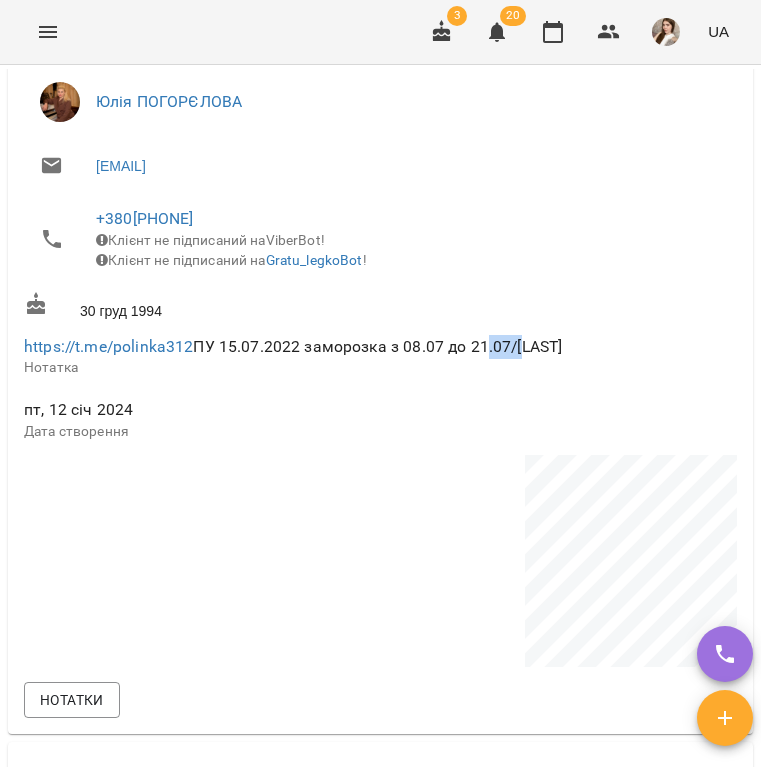 click on "https://t.me/polinka312
ПУ 15.07.2022
заморозка з 08.07 до 21.07/Аббасова" at bounding box center (293, 346) 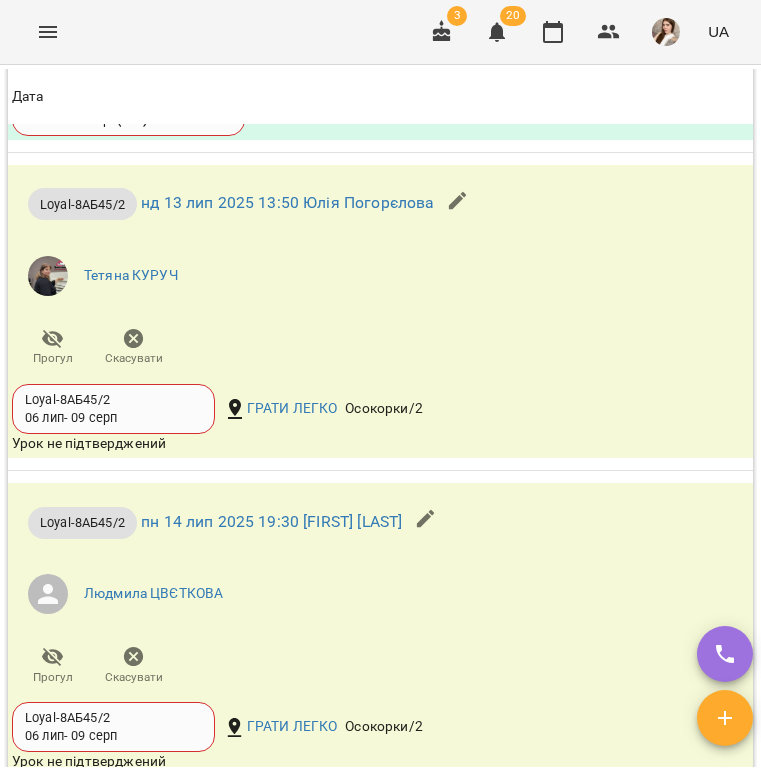 scroll, scrollTop: 2390, scrollLeft: 0, axis: vertical 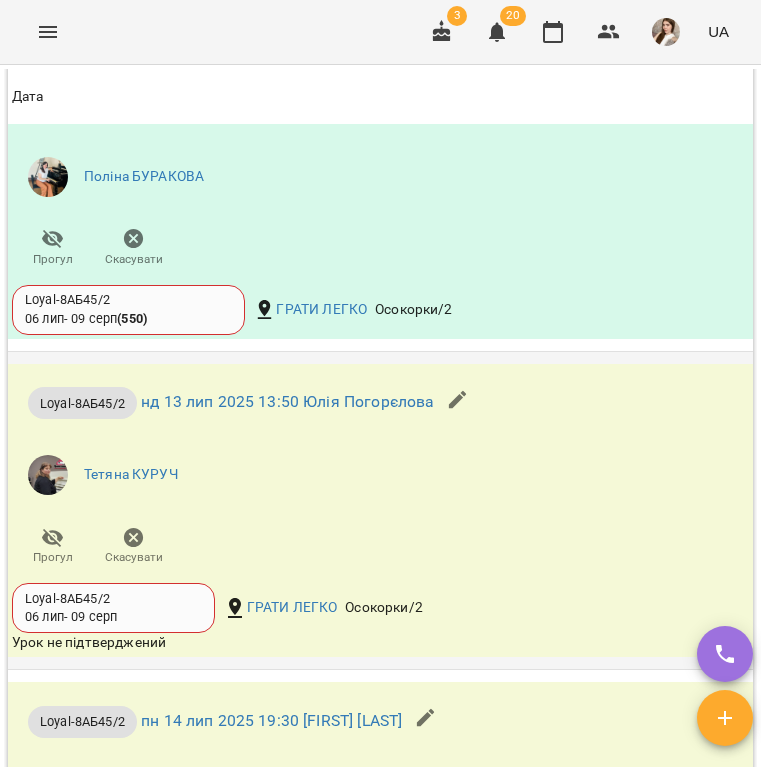 click 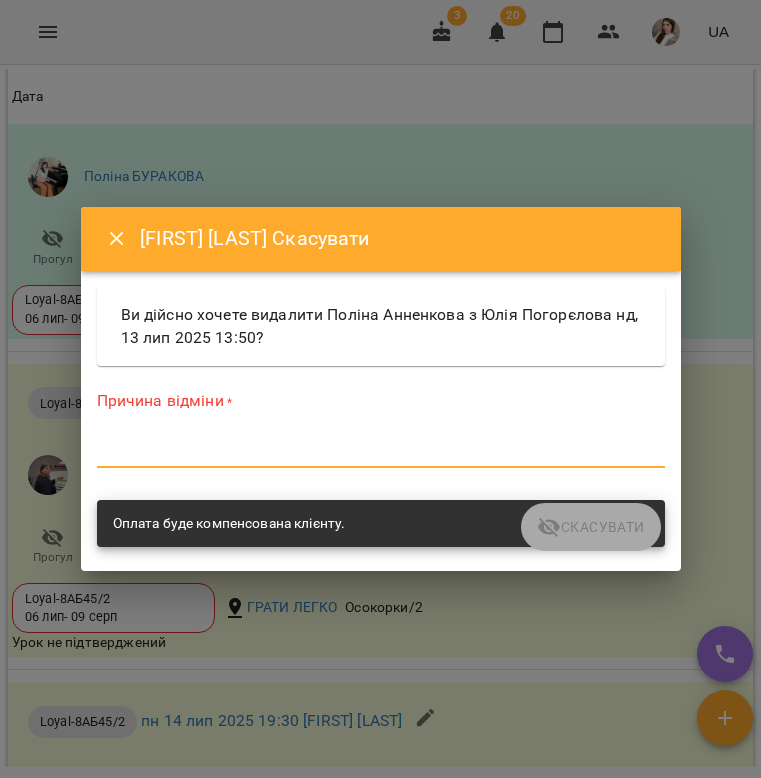click at bounding box center [381, 452] 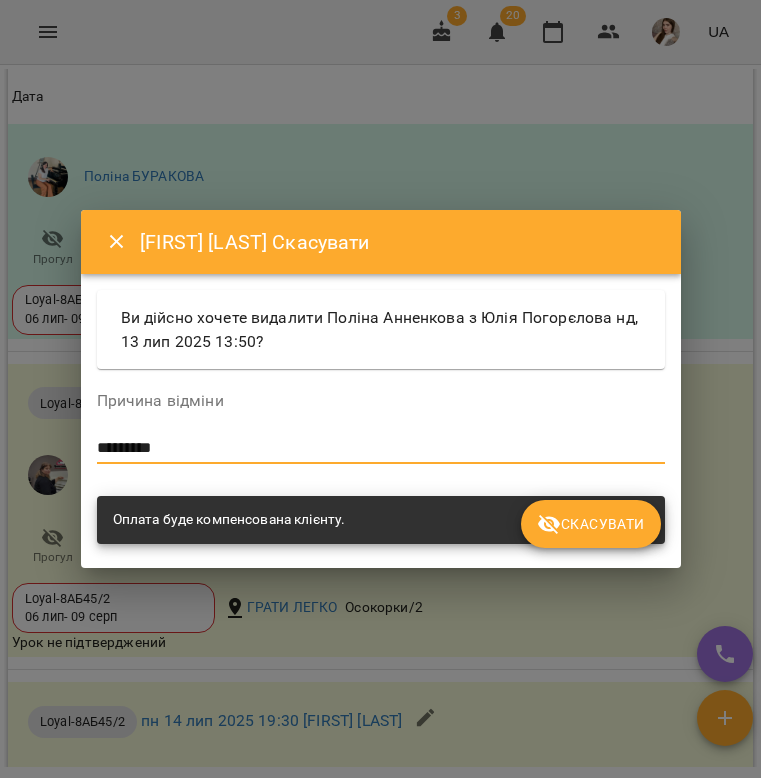 type on "*********" 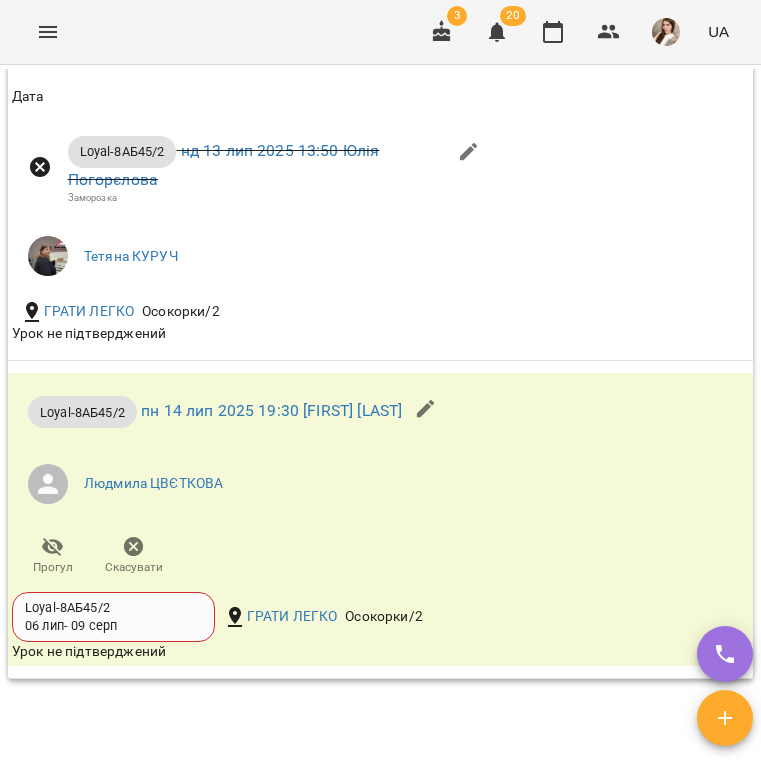 scroll, scrollTop: 2763, scrollLeft: 0, axis: vertical 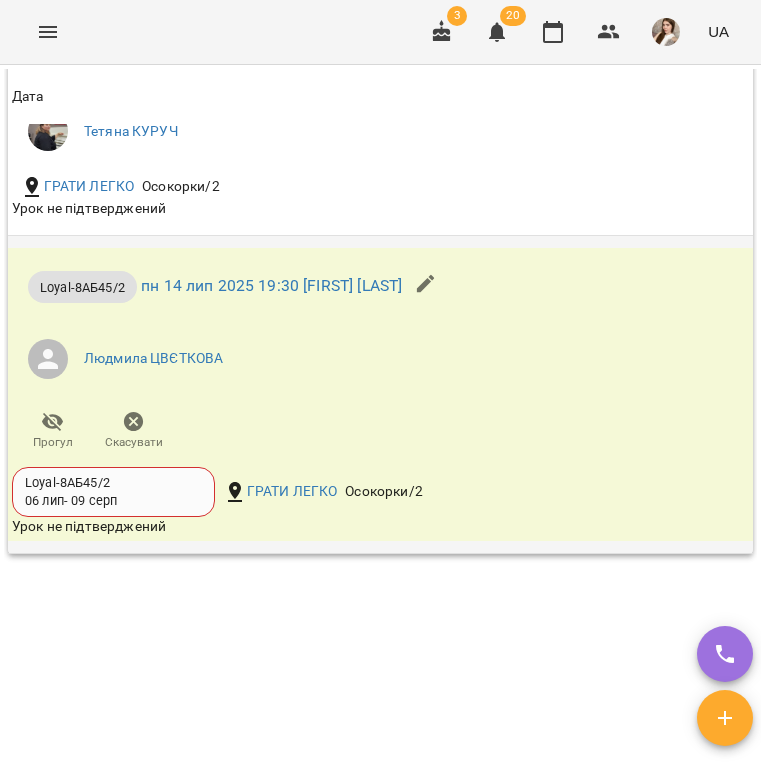 click on "Скасувати" at bounding box center (134, 442) 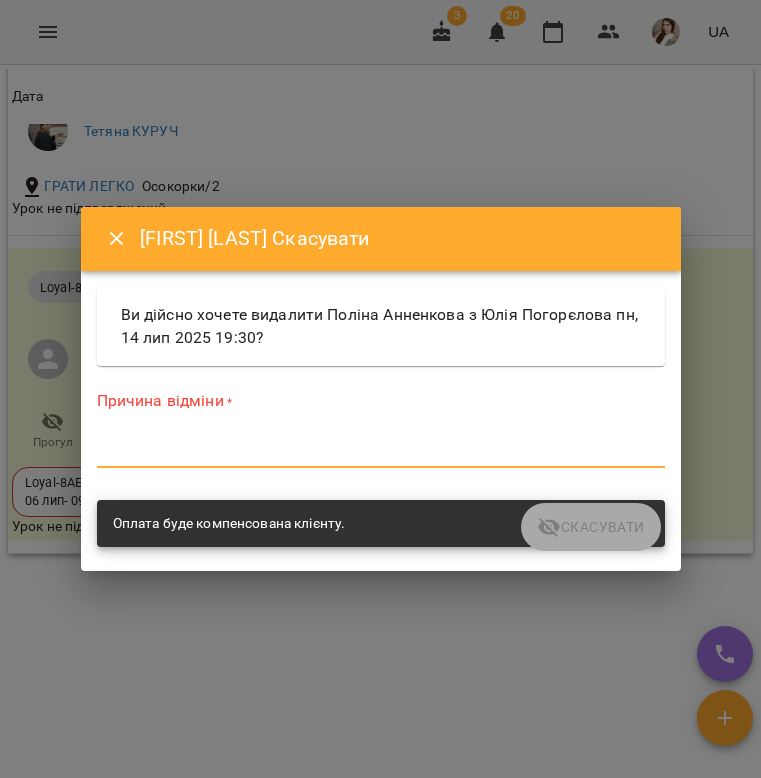 click at bounding box center [381, 452] 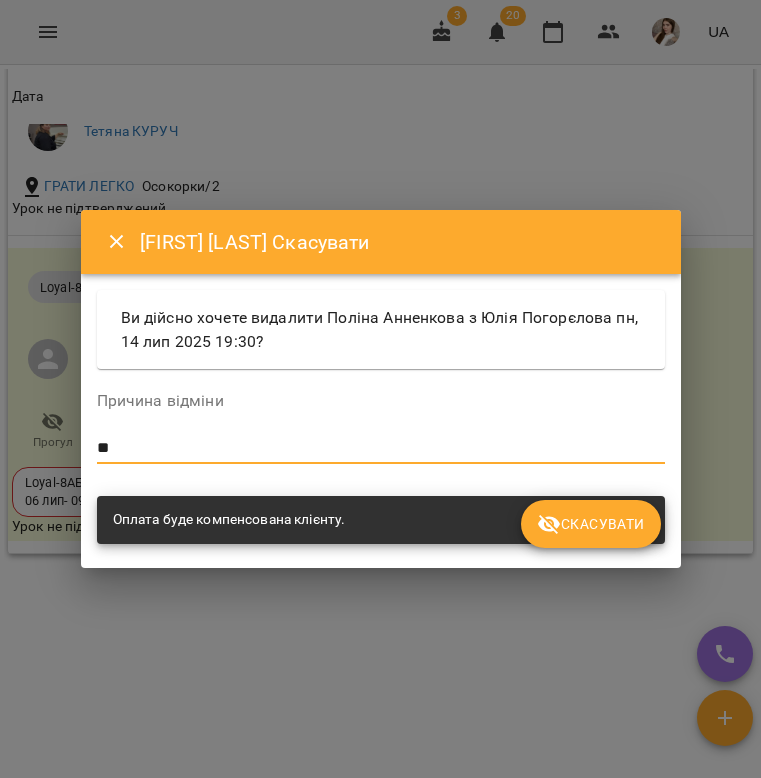 type on "*" 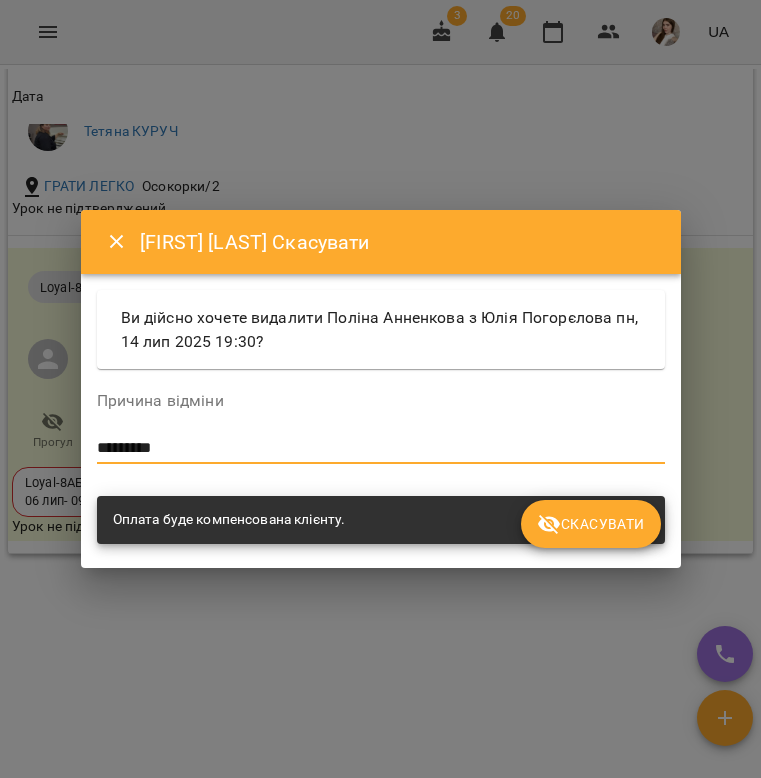 type on "*********" 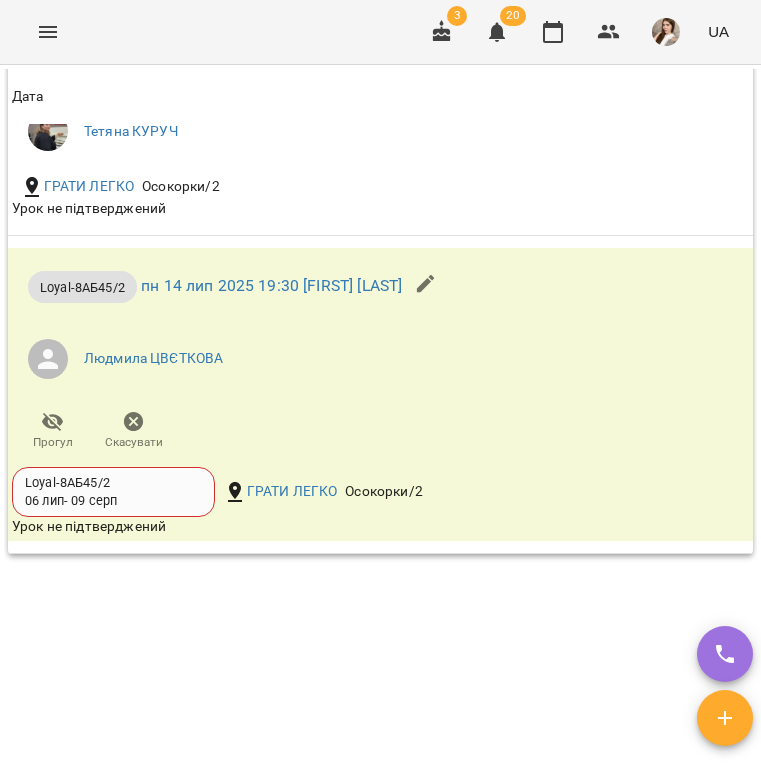 scroll, scrollTop: 0, scrollLeft: 0, axis: both 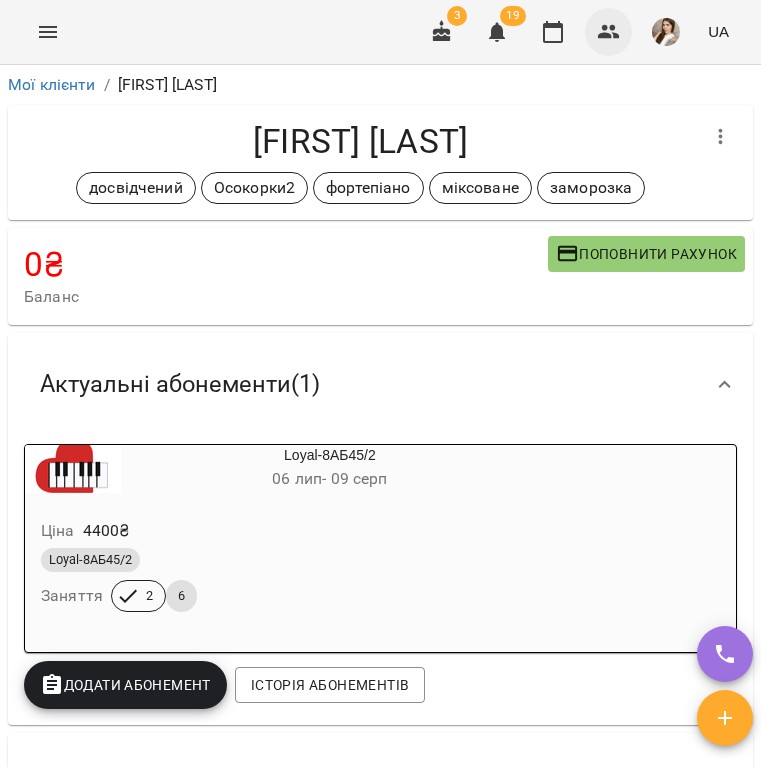 click at bounding box center (609, 32) 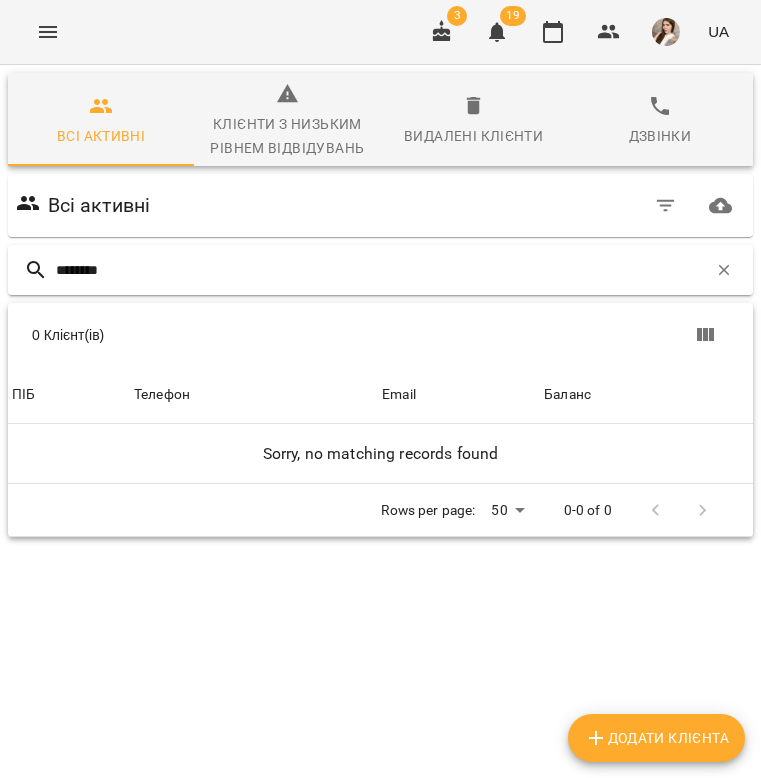 click on "********" at bounding box center [381, 270] 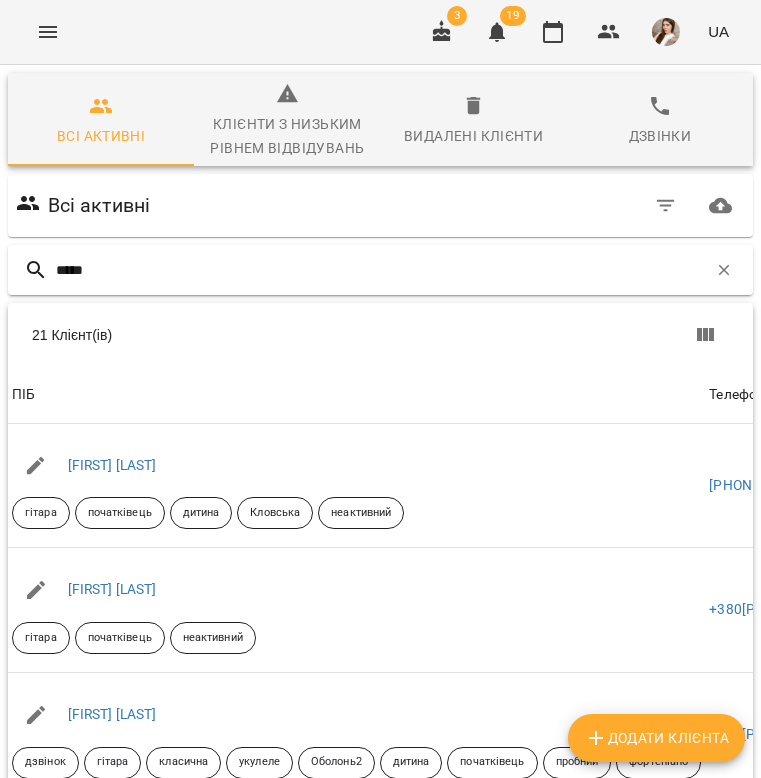 type on "******" 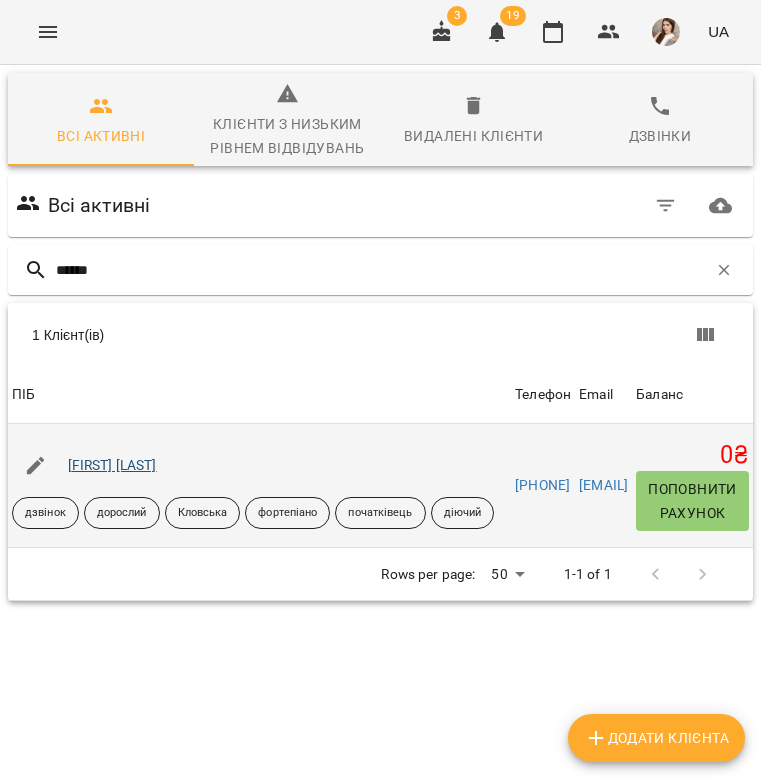 click on "Зікірова Джаміля" at bounding box center [112, 465] 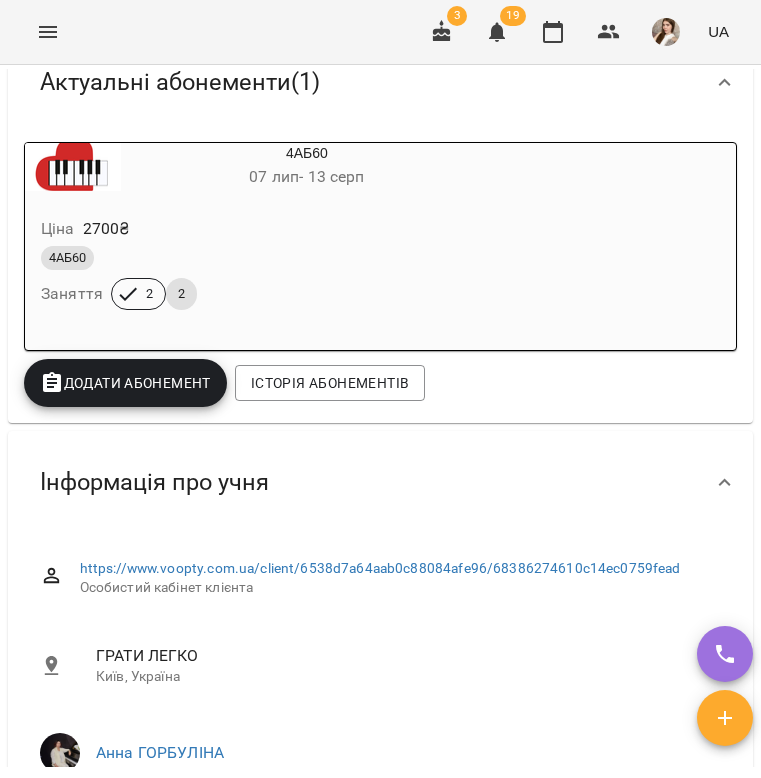scroll, scrollTop: 304, scrollLeft: 0, axis: vertical 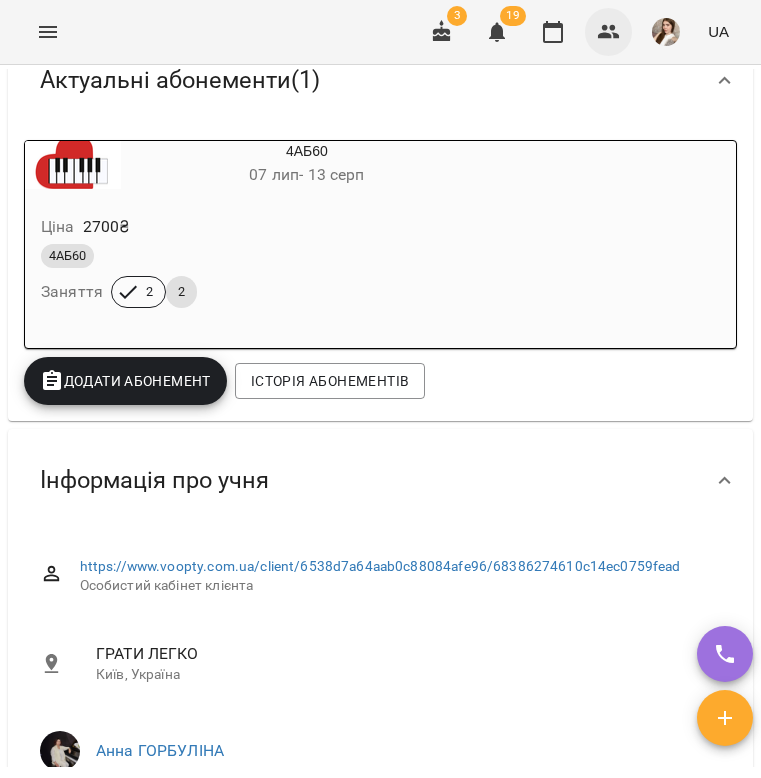 click 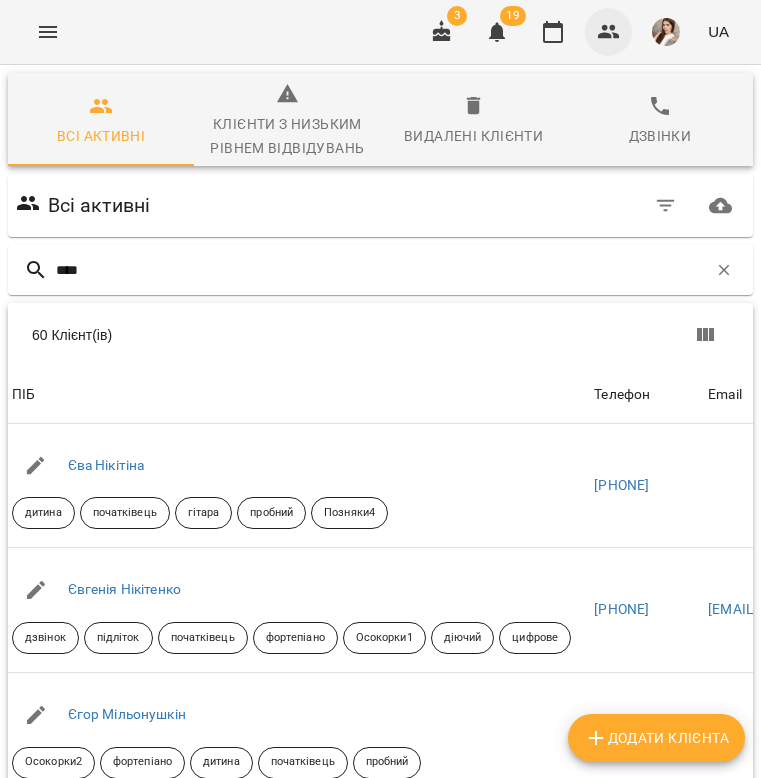 type on "*****" 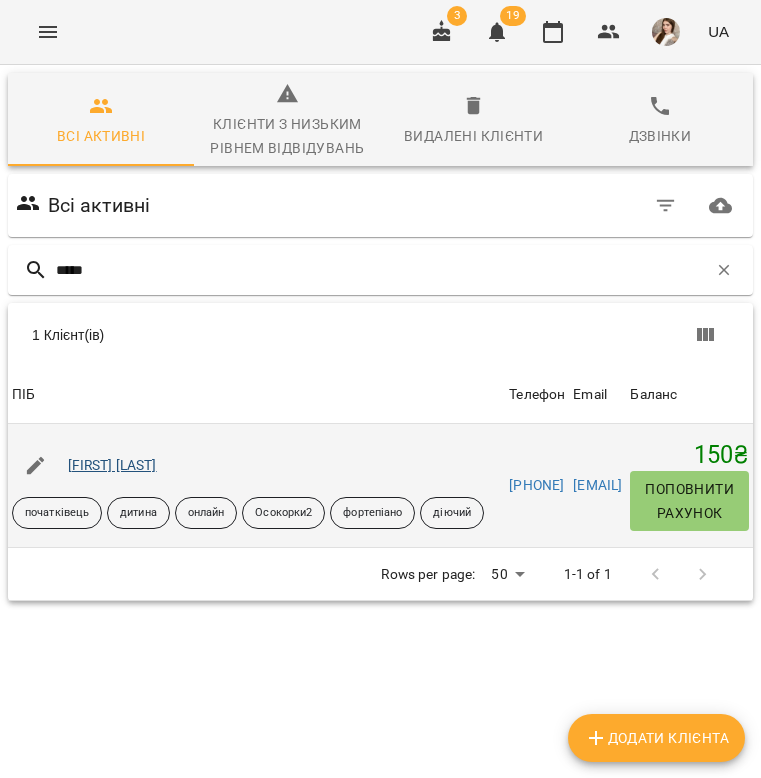 click on "Кіра Кісліцина" at bounding box center (112, 465) 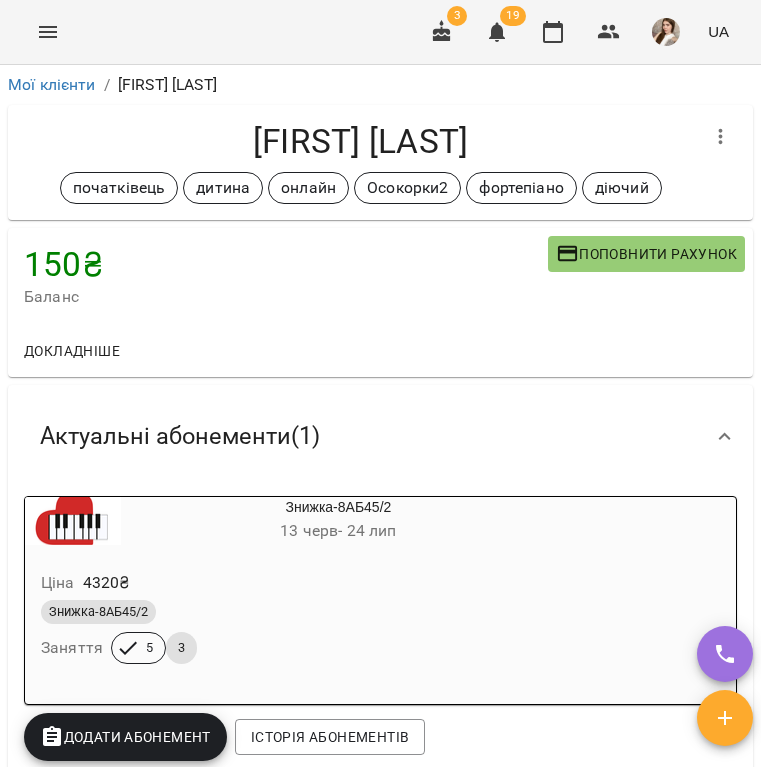 scroll, scrollTop: 0, scrollLeft: 0, axis: both 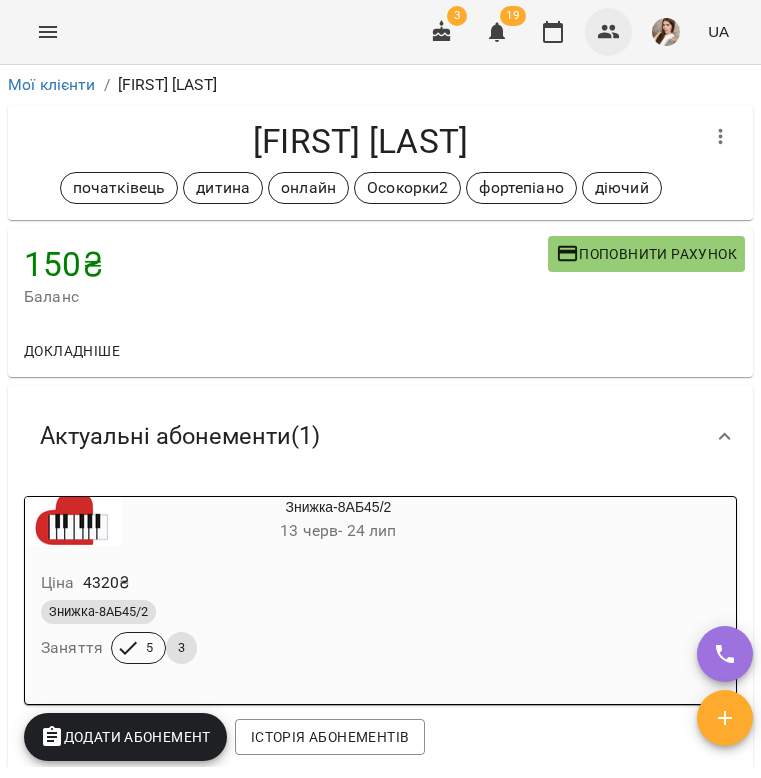 click 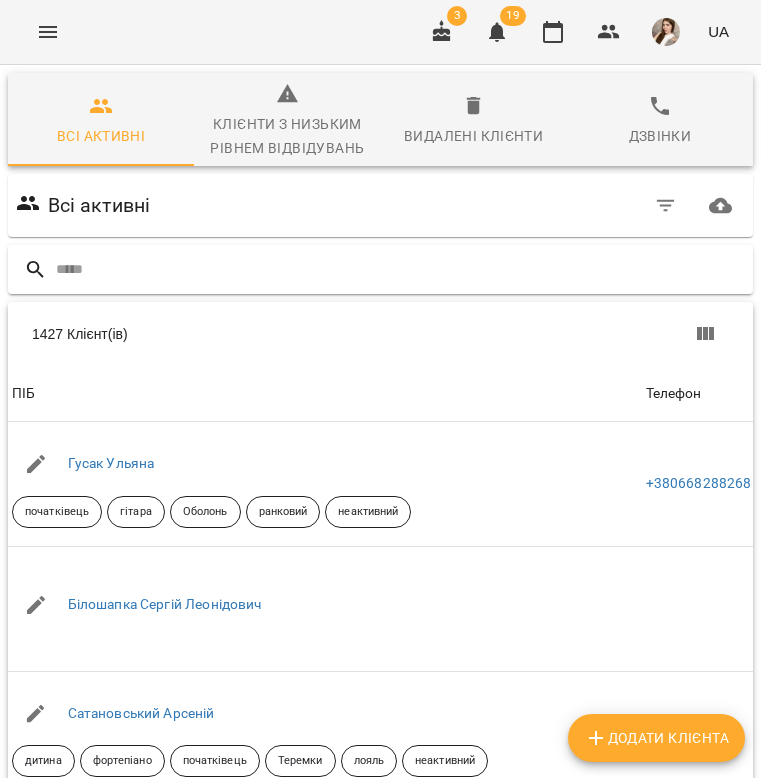 click at bounding box center (400, 269) 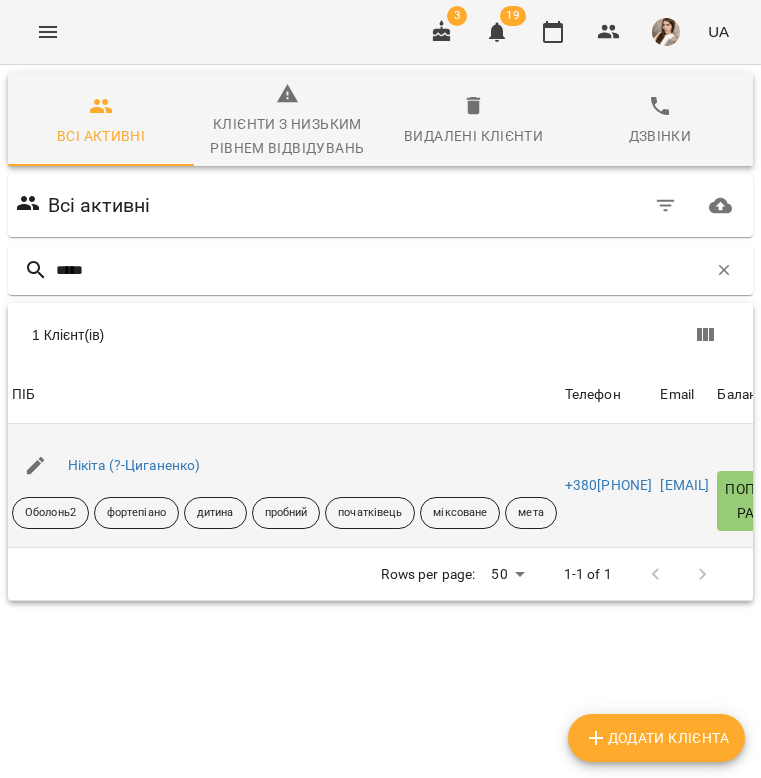 type on "*****" 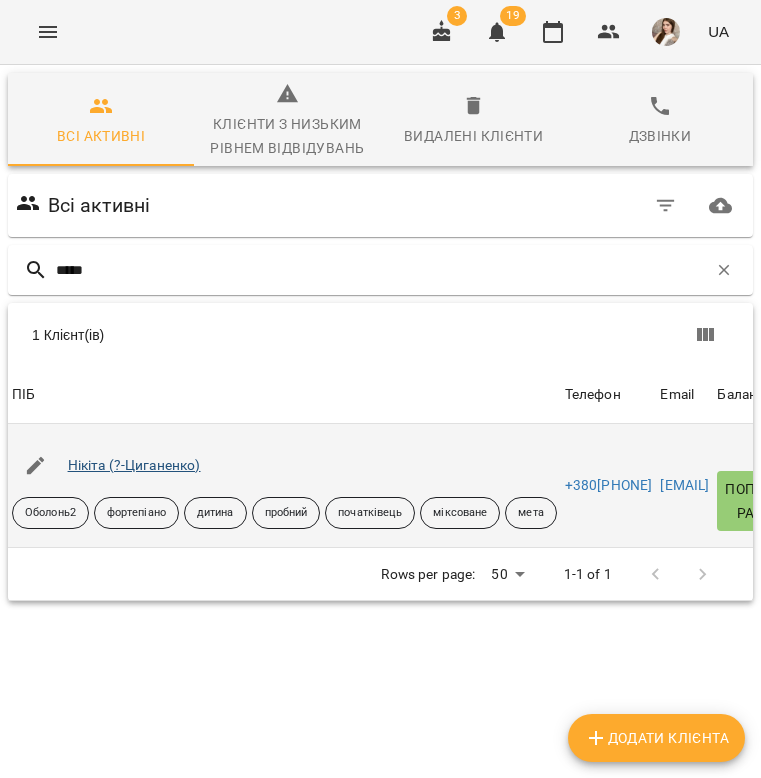 click on "Нікіта (?-Циганенко)" at bounding box center (134, 465) 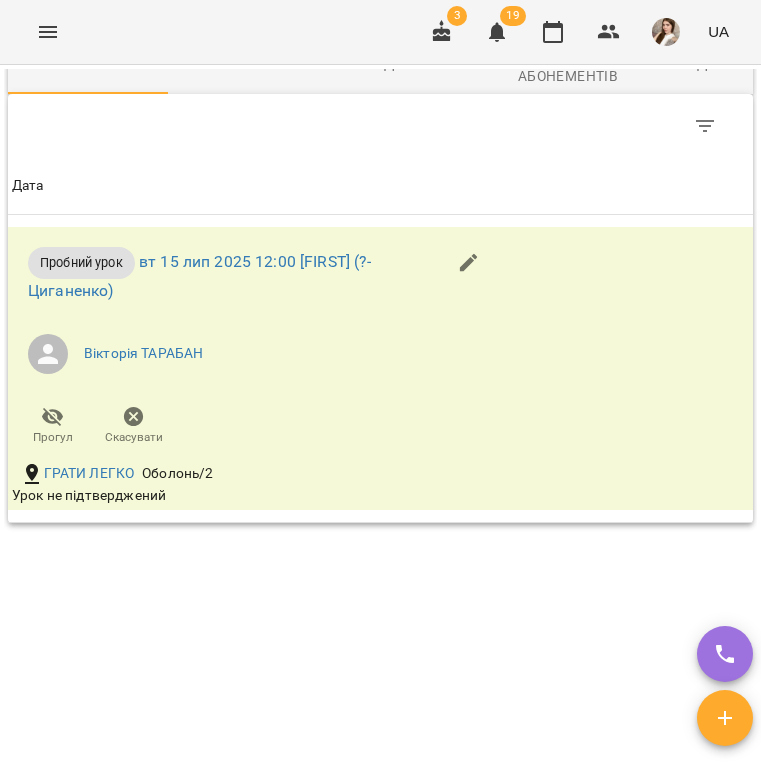 scroll, scrollTop: 1941, scrollLeft: 0, axis: vertical 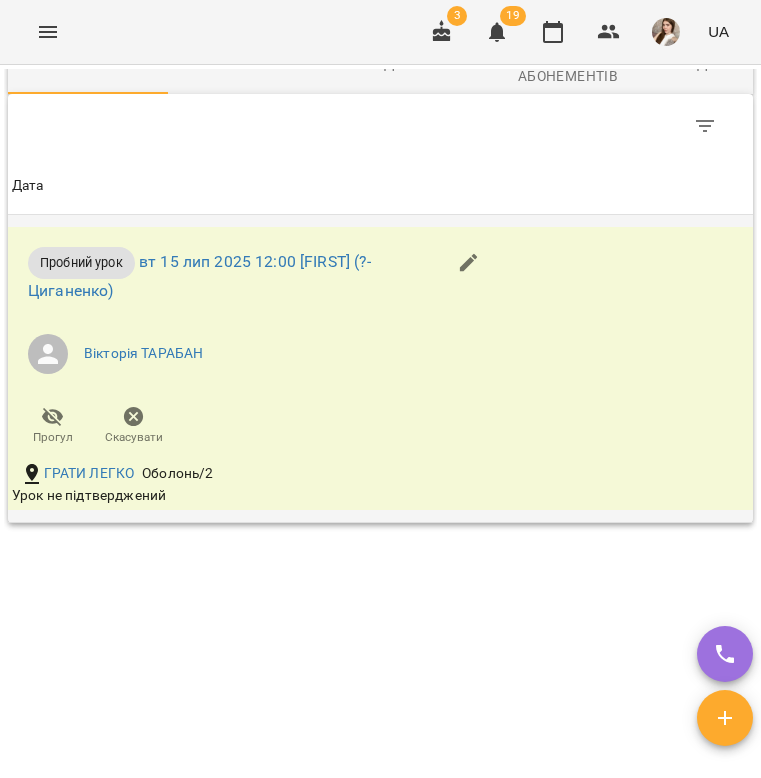 click 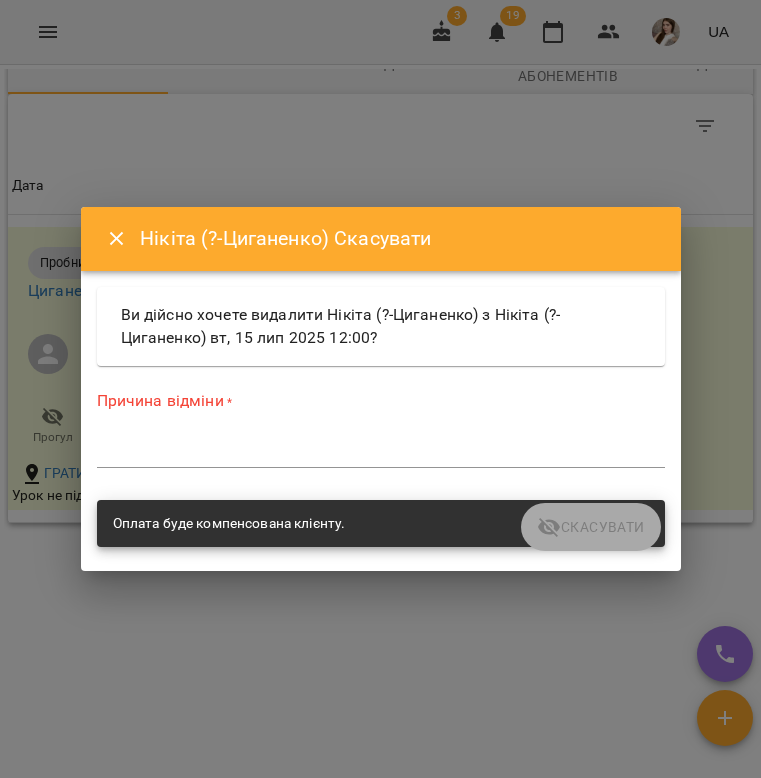 click on "*" at bounding box center [381, 452] 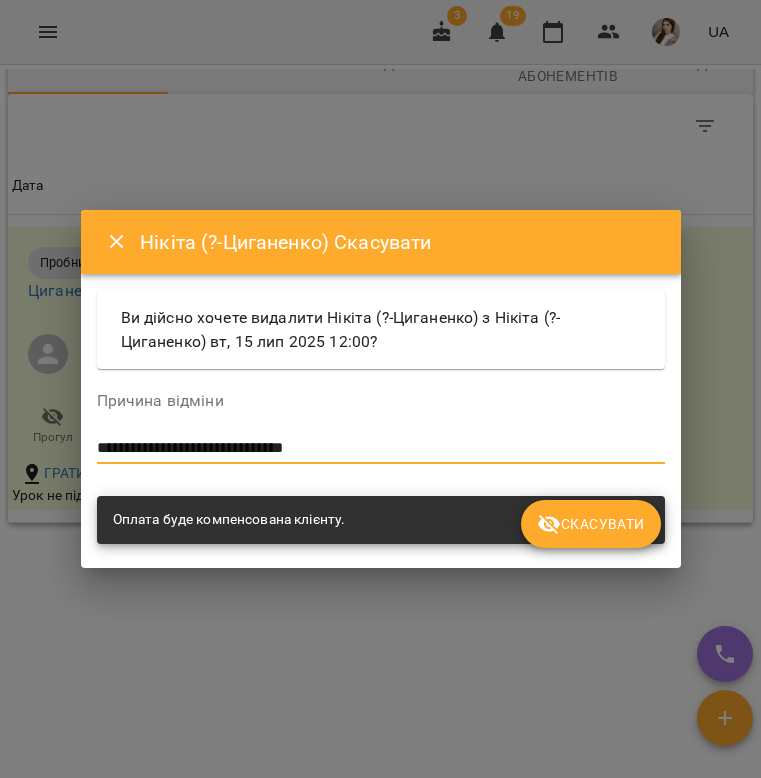 click on "**********" at bounding box center [381, 448] 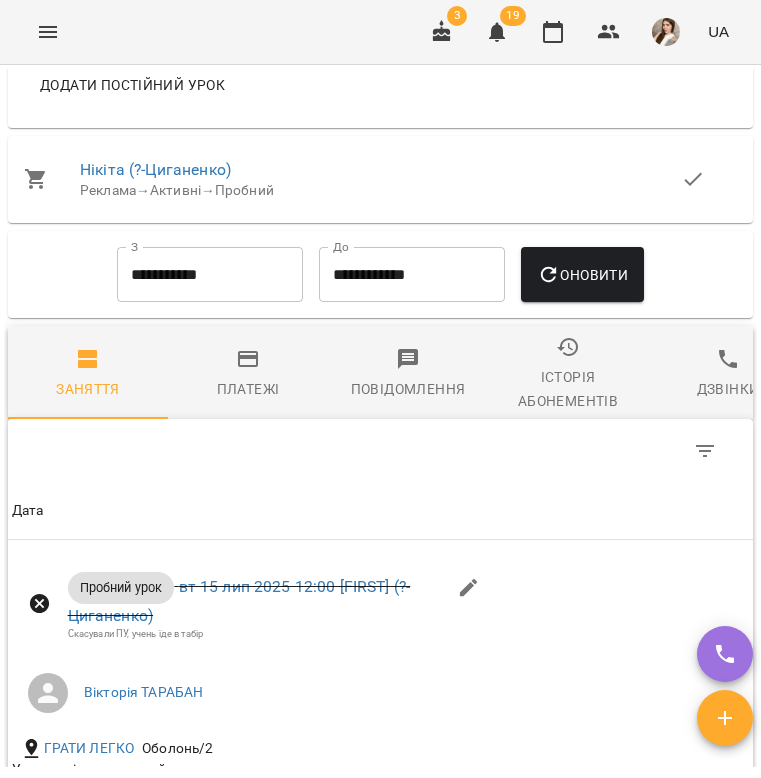 scroll, scrollTop: 1662, scrollLeft: 0, axis: vertical 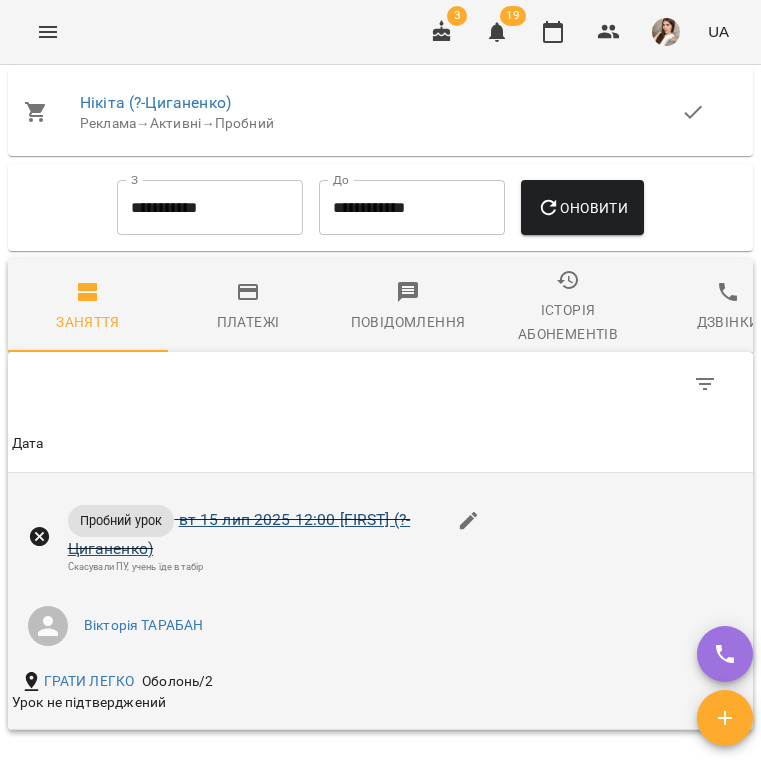 click on "вт 15 лип 2025 12:00 Нікіта (?-Циганенко)" at bounding box center (239, 534) 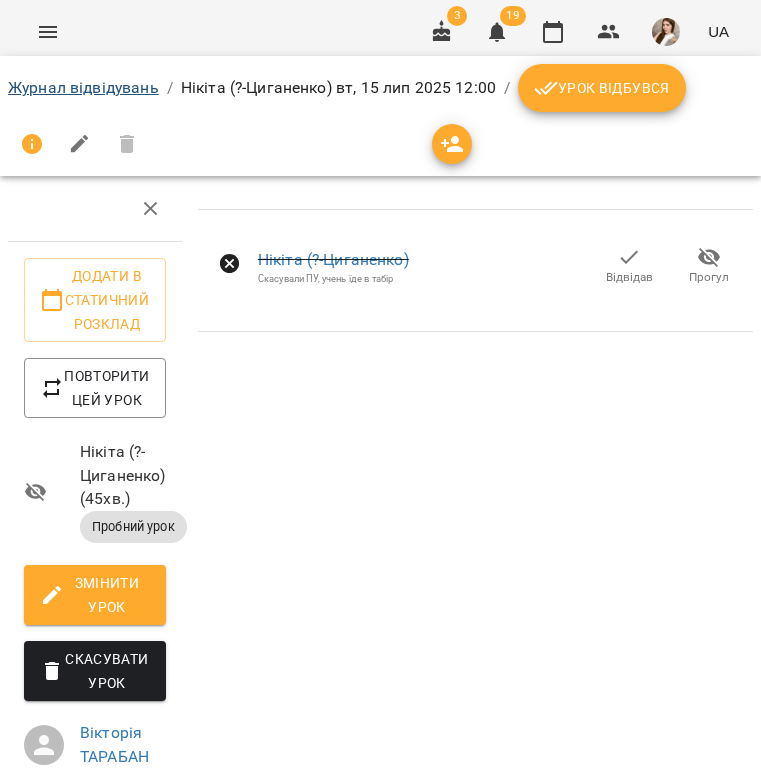 click on "Журнал відвідувань" at bounding box center [83, 87] 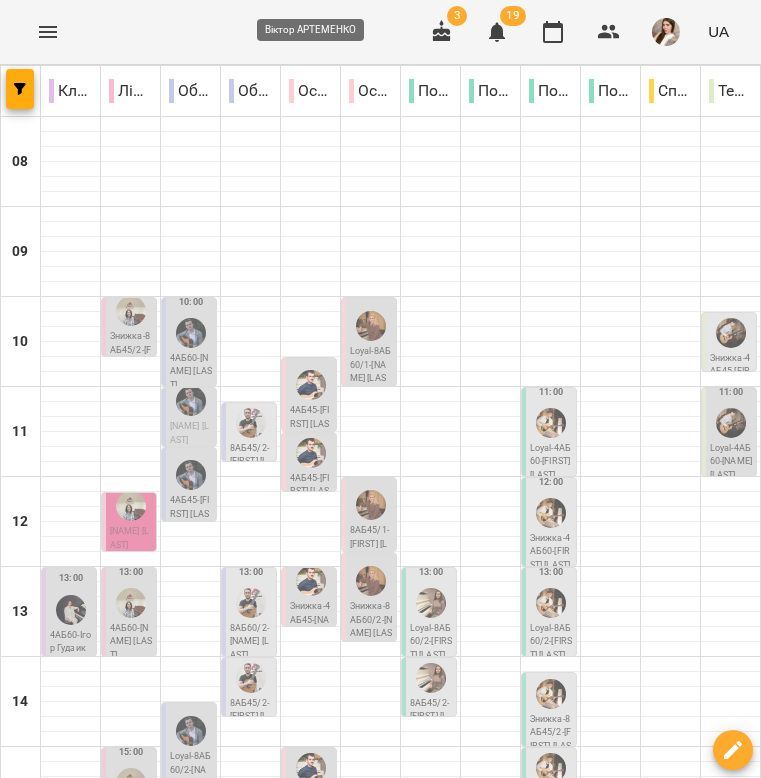scroll, scrollTop: 620, scrollLeft: 0, axis: vertical 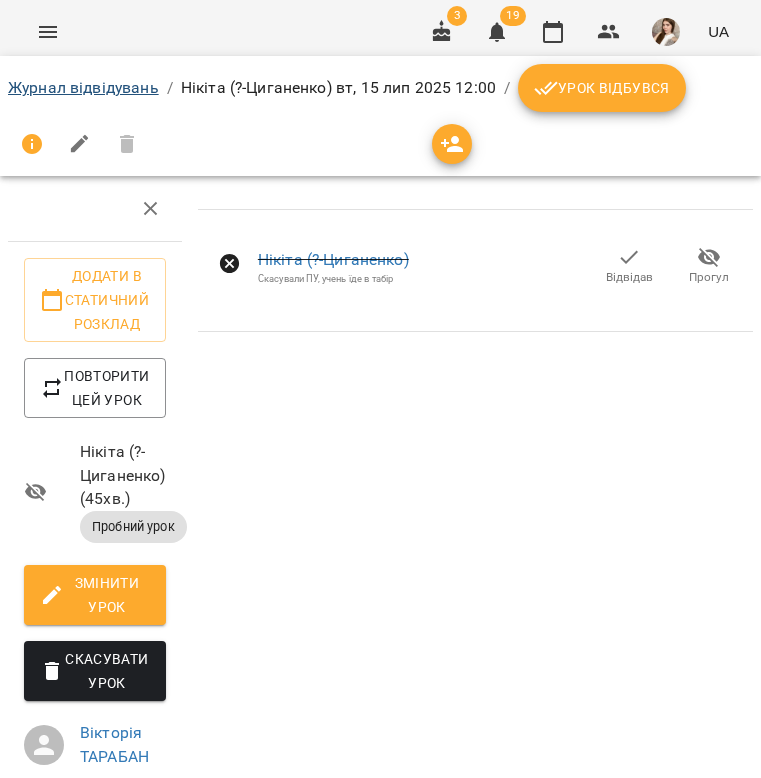 click on "Журнал відвідувань" at bounding box center (83, 87) 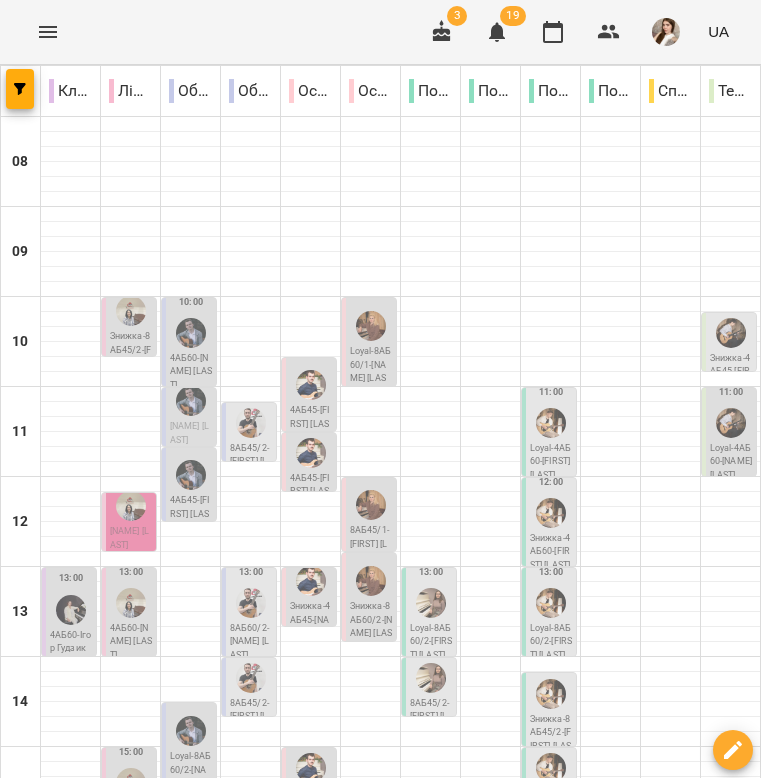 click on "вт 15" at bounding box center [108, 1309] 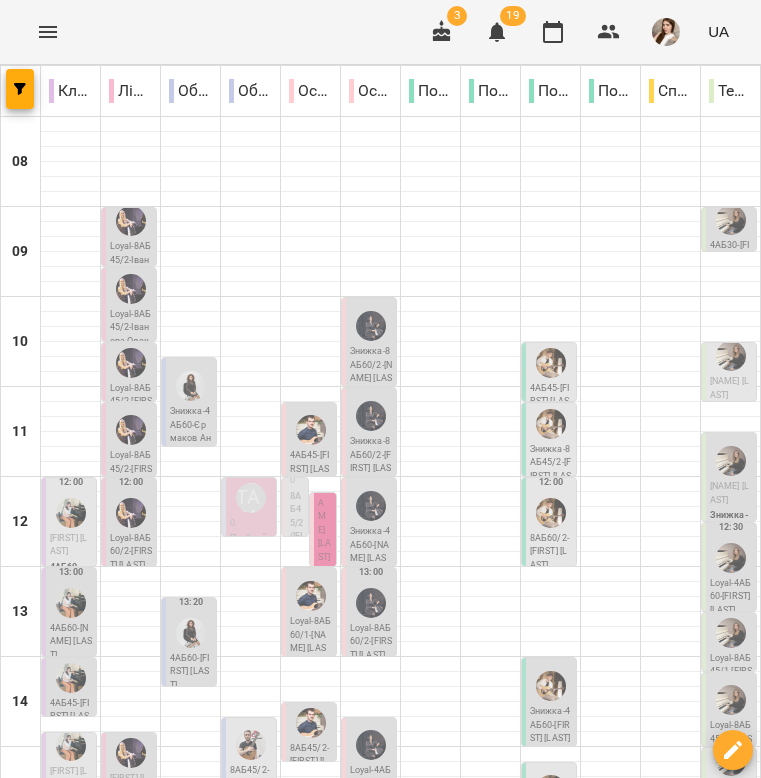 scroll, scrollTop: 242, scrollLeft: 0, axis: vertical 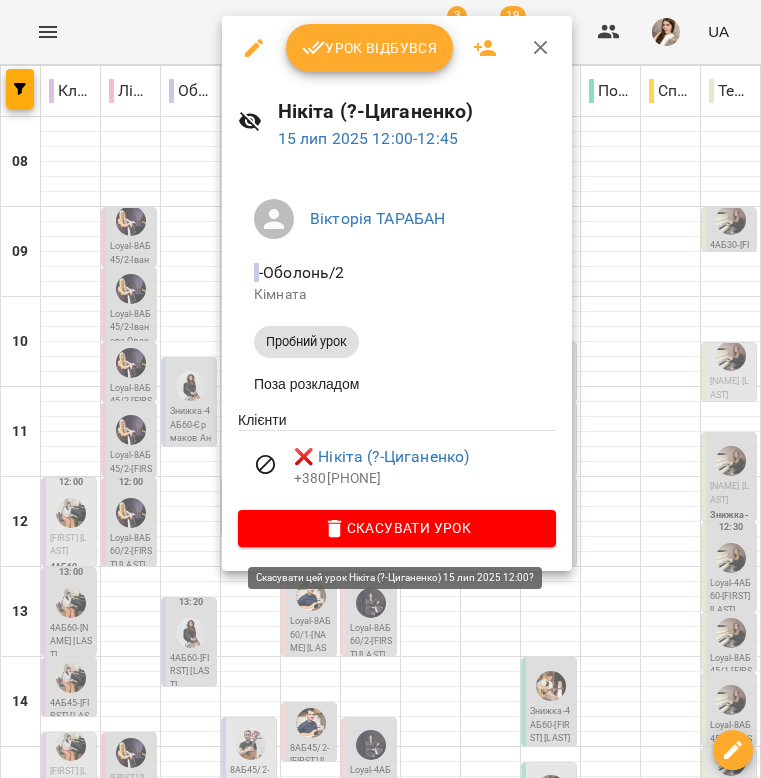 click on "Скасувати Урок" at bounding box center [397, 528] 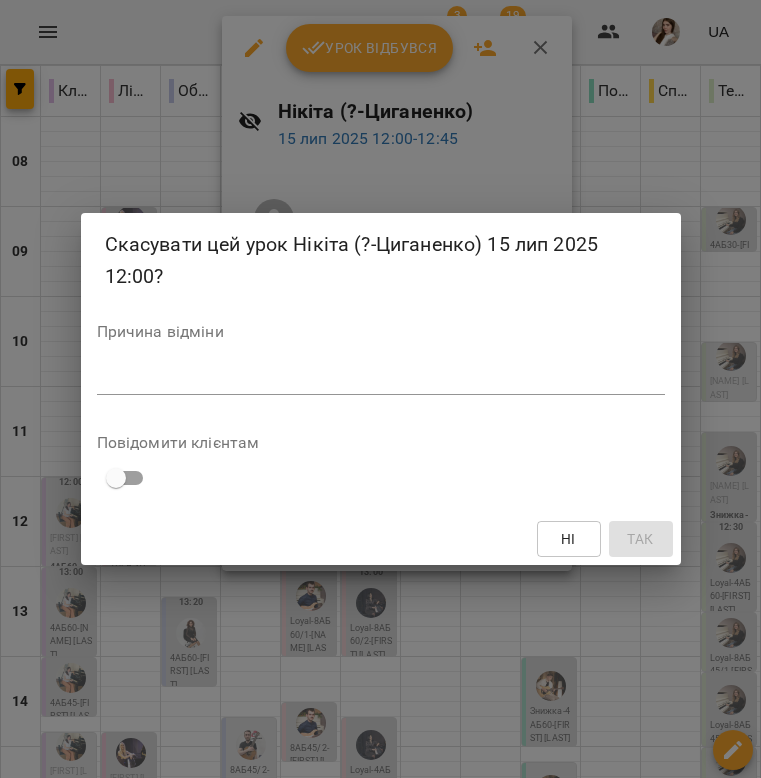 click on "Причина відміни *" at bounding box center [381, 363] 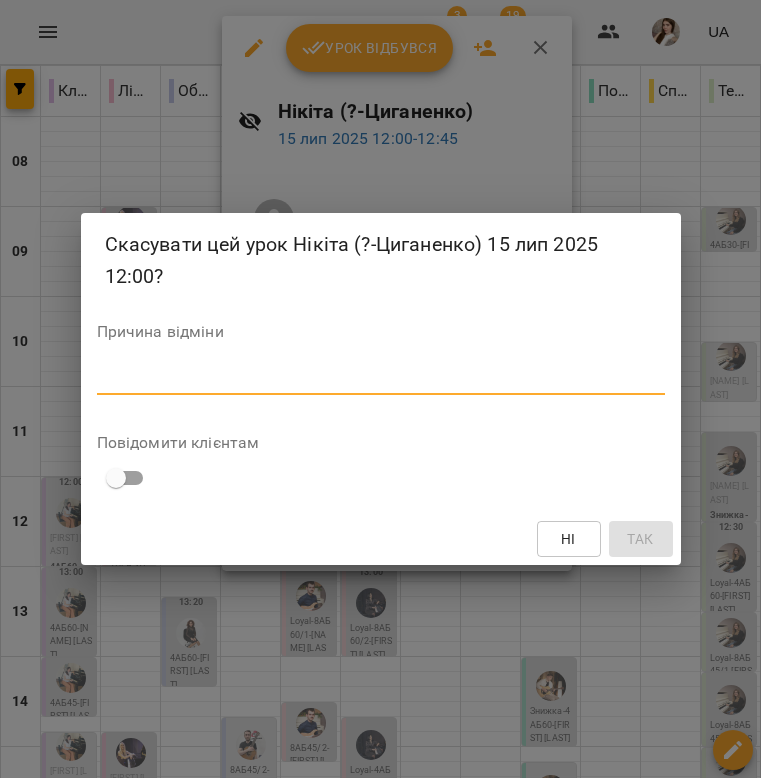 click at bounding box center (381, 379) 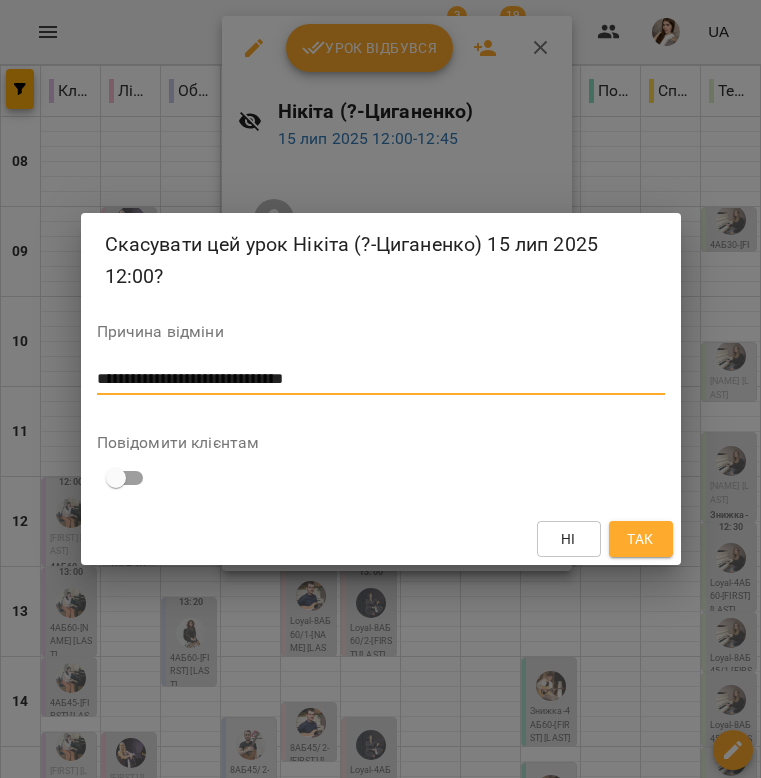 type on "**********" 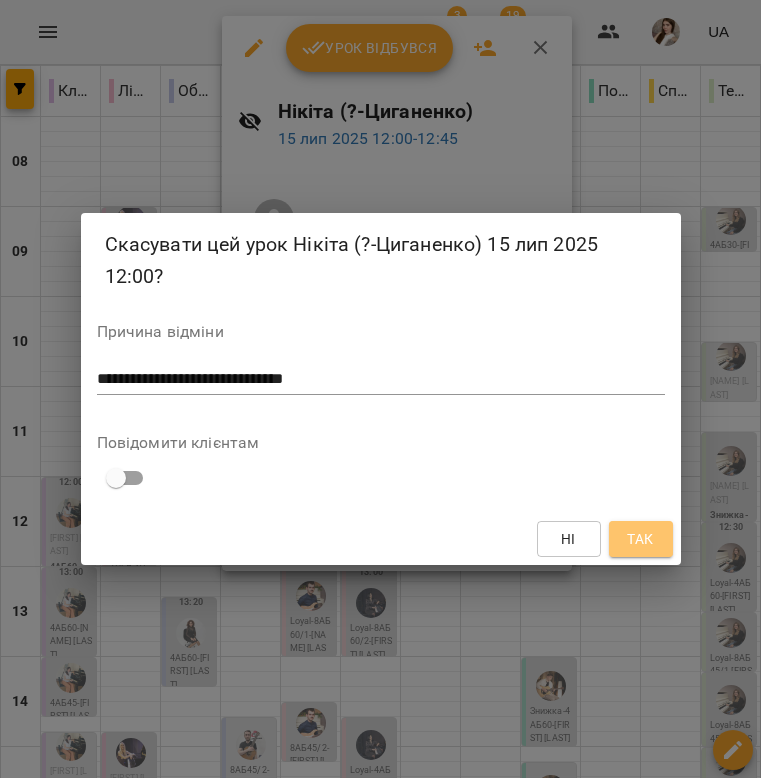 click on "Так" at bounding box center [640, 539] 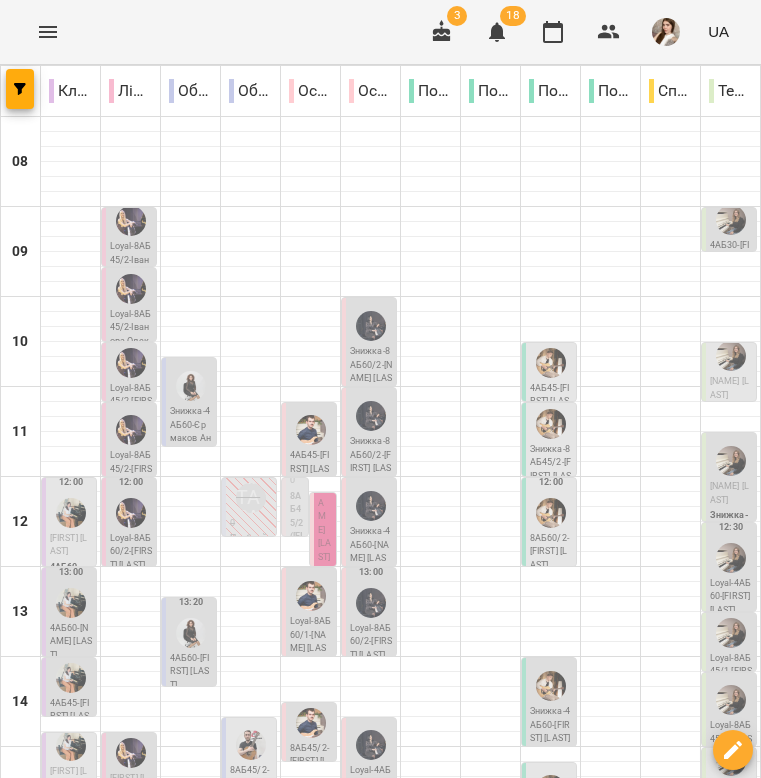 click at bounding box center (261, 1357) 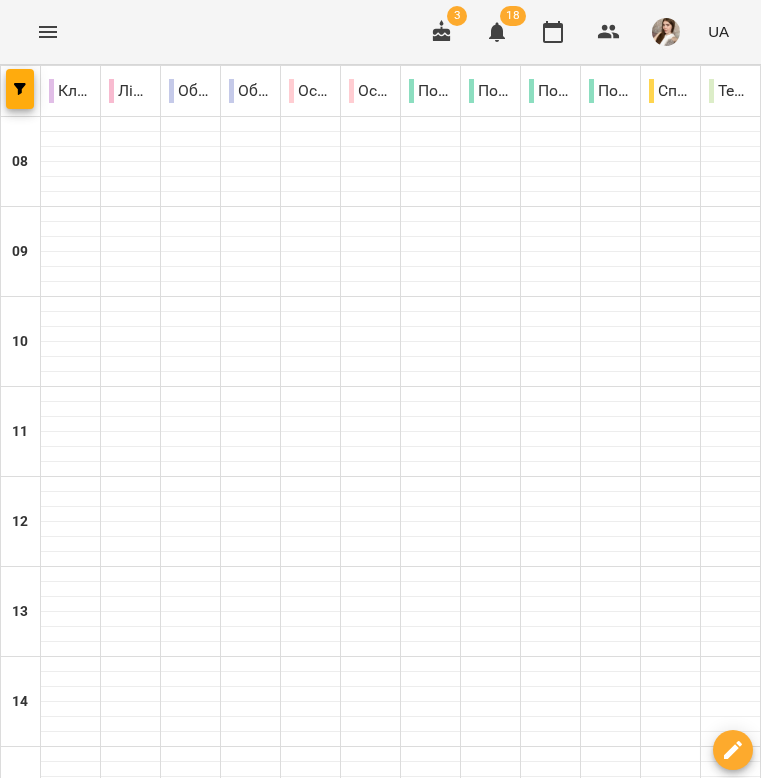 type on "**********" 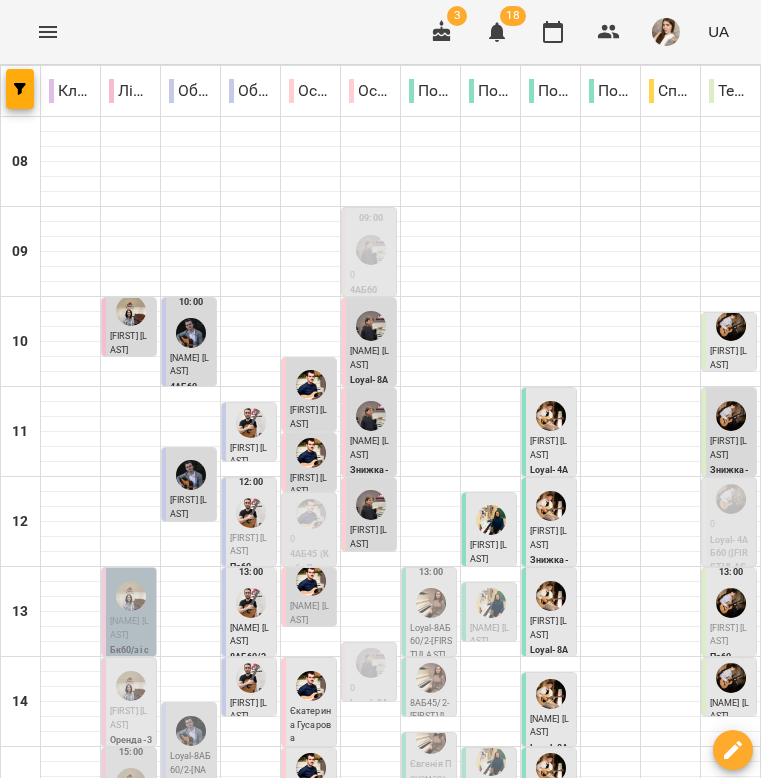 scroll, scrollTop: 3, scrollLeft: 0, axis: vertical 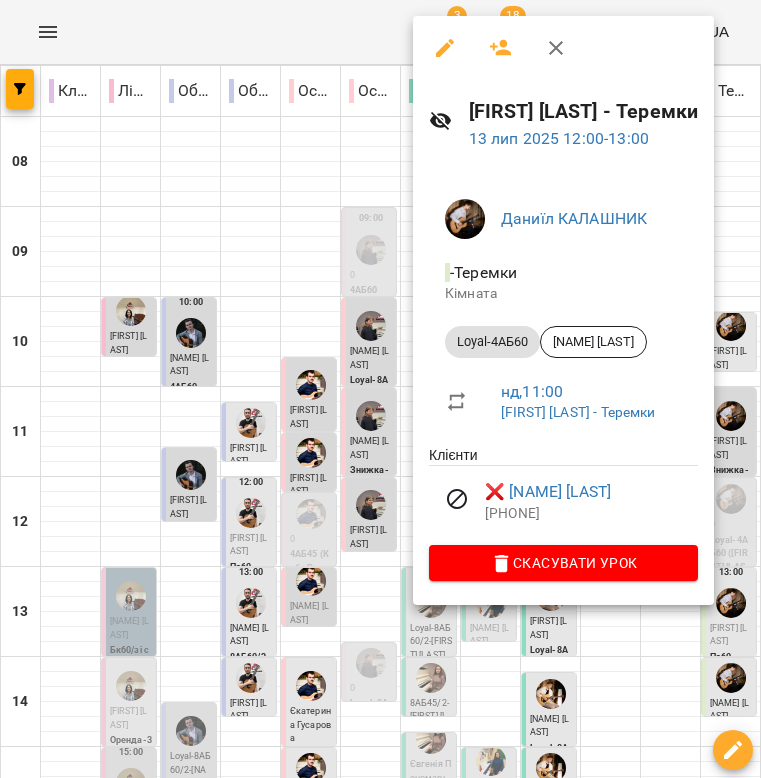 click at bounding box center (445, 48) 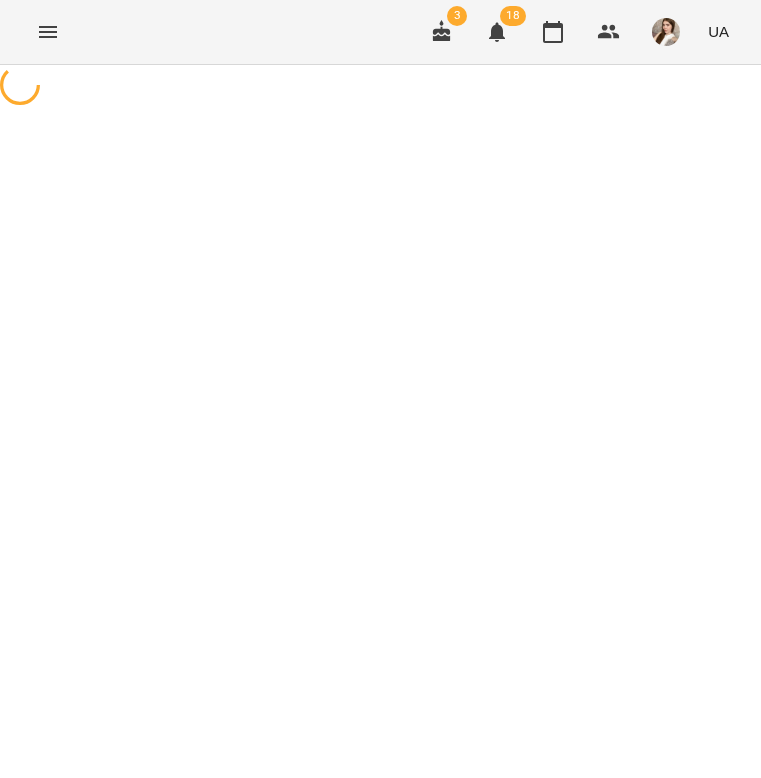 select on "**********" 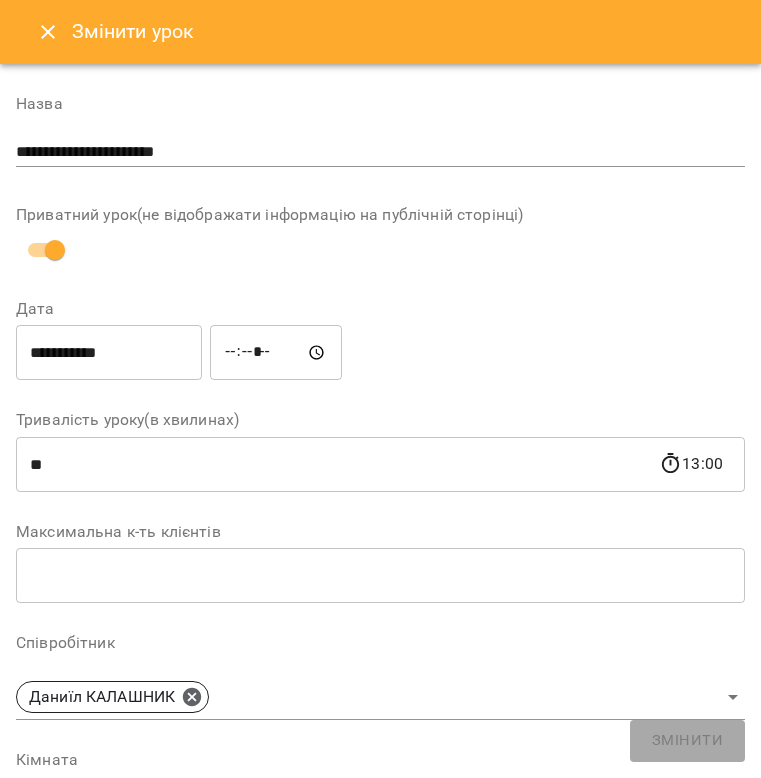 click 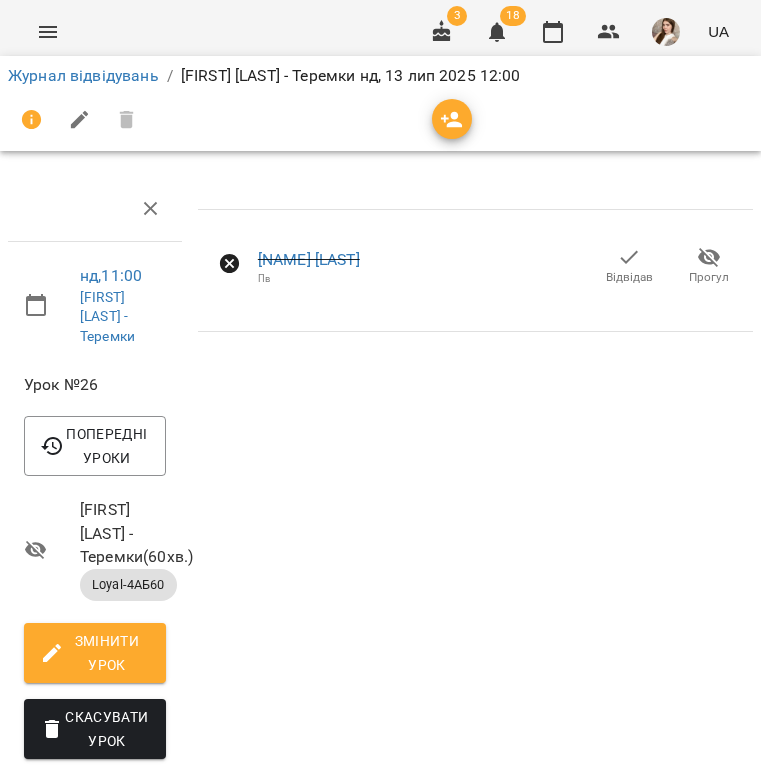 click on "Відвідав" at bounding box center [629, 266] 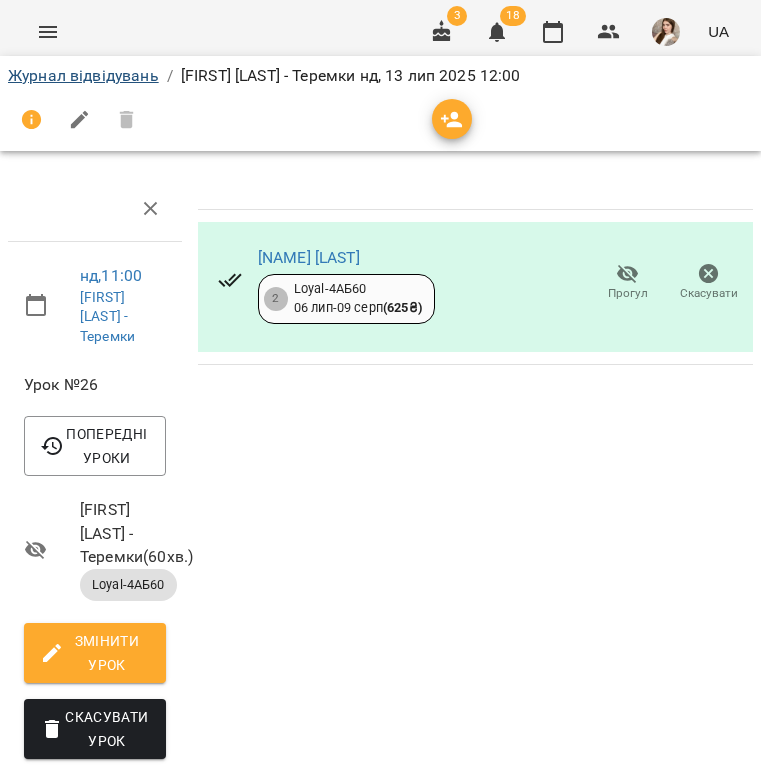 click on "Журнал відвідувань" at bounding box center [83, 75] 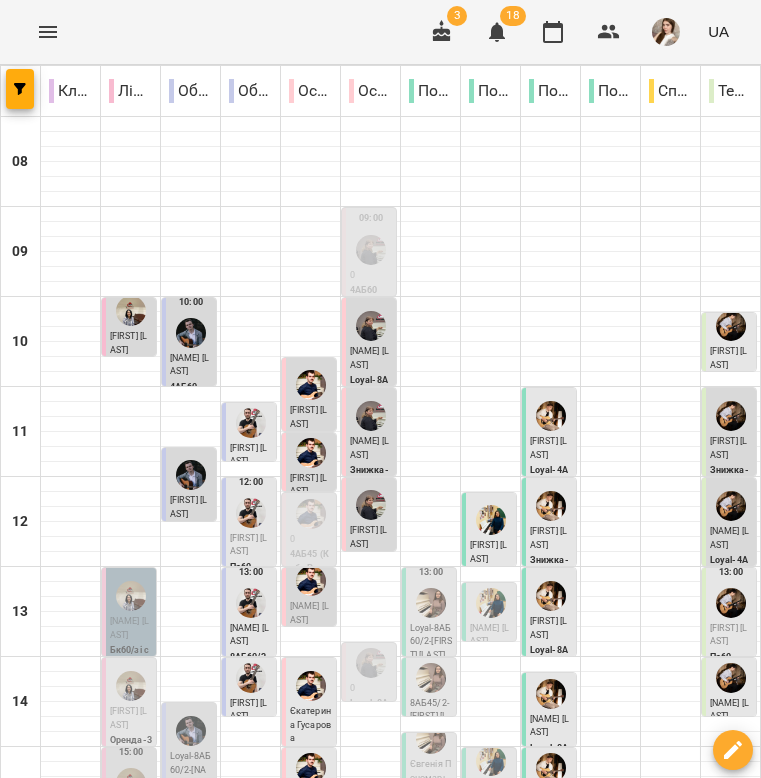 scroll, scrollTop: 620, scrollLeft: 0, axis: vertical 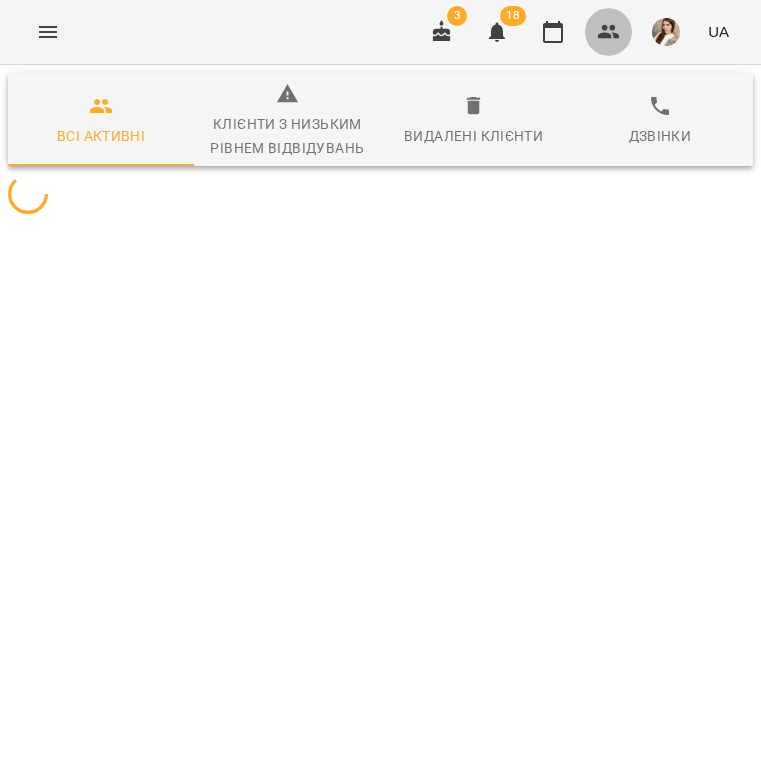 click 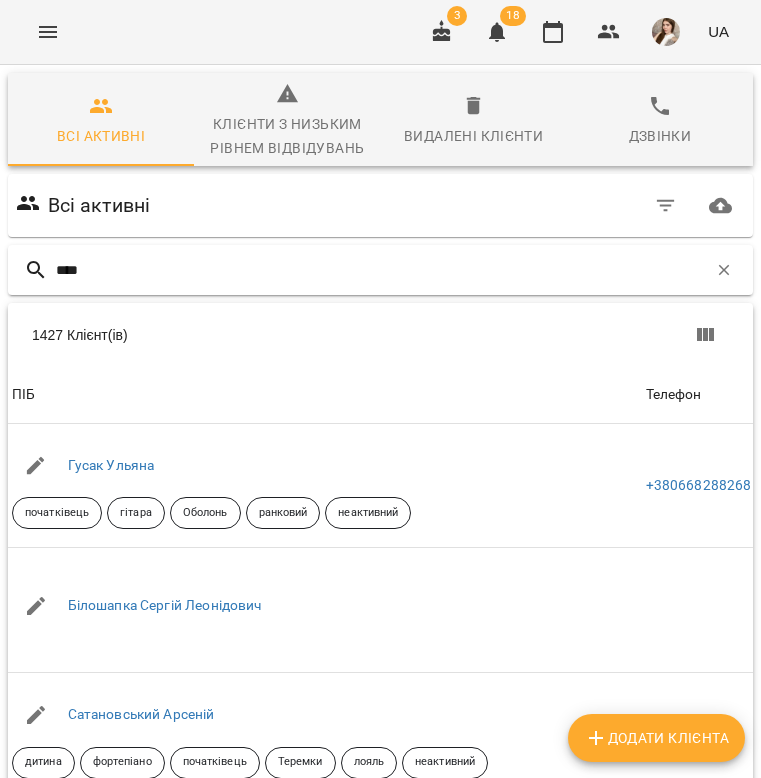 type on "*****" 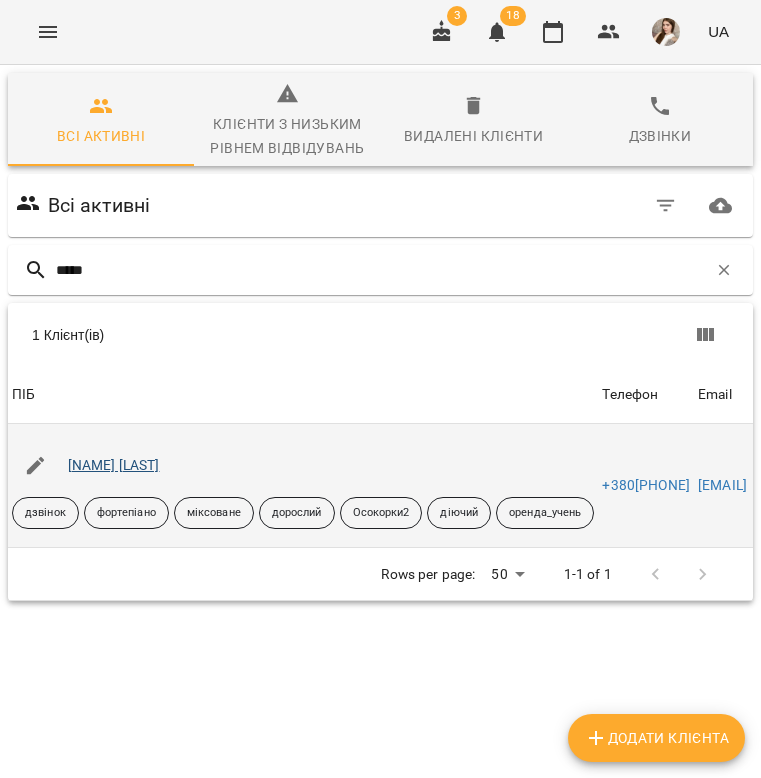 click on "[LAST] [FIRST]" at bounding box center (114, 465) 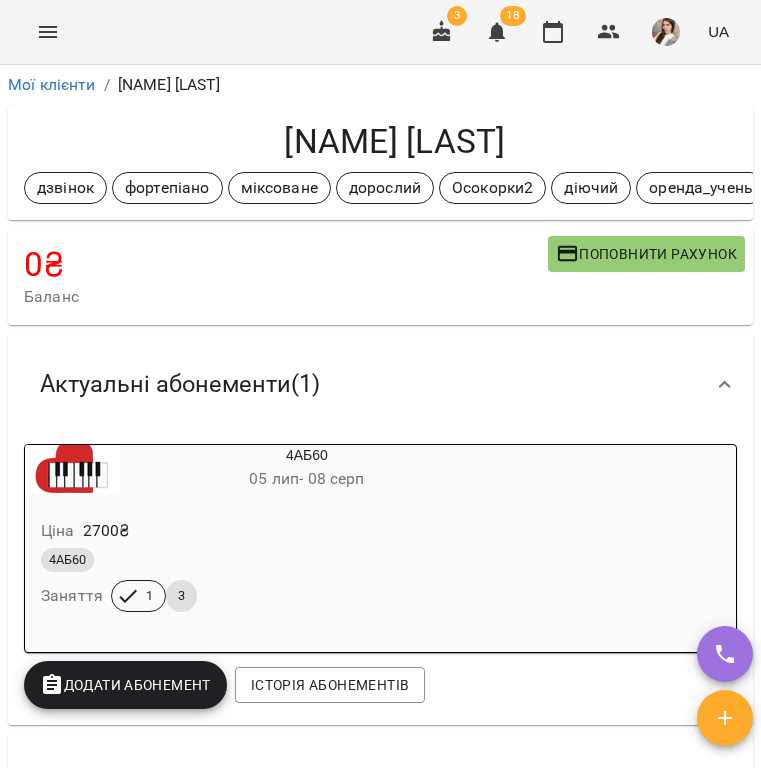 scroll, scrollTop: 0, scrollLeft: 0, axis: both 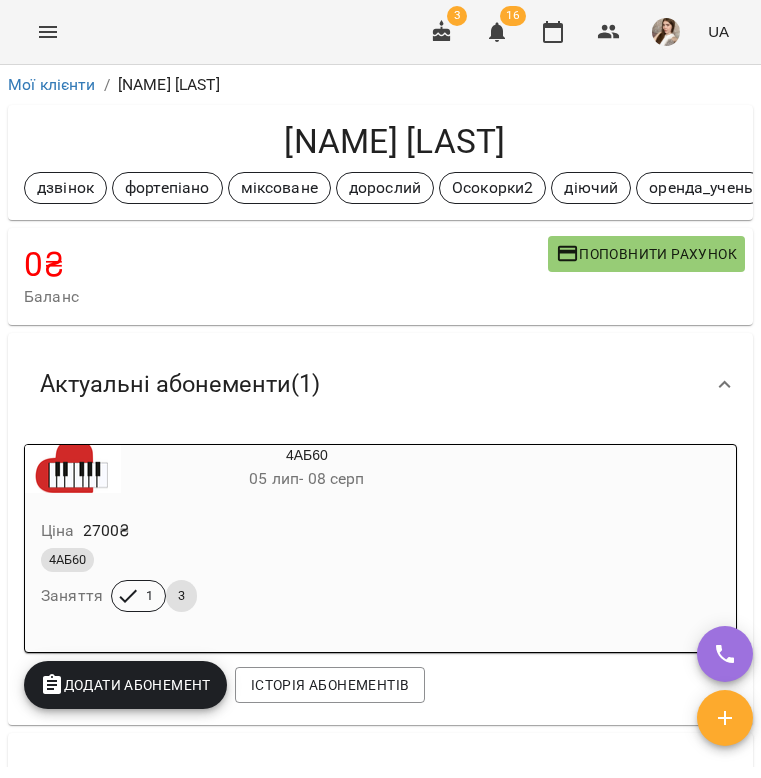 click at bounding box center [48, 32] 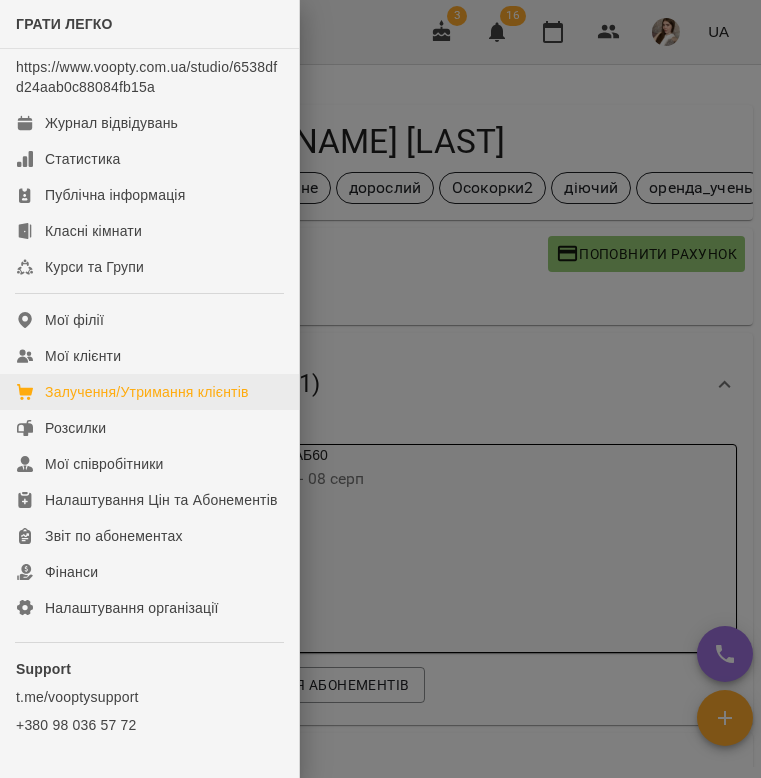 click on "Залучення/Утримання клієнтів" at bounding box center [147, 392] 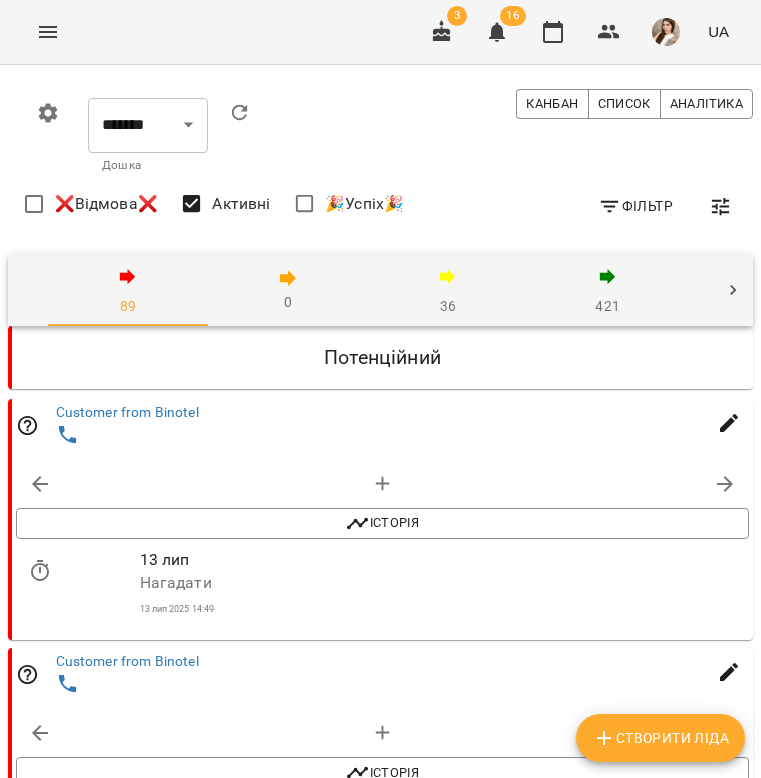 click on "Потенційний" at bounding box center [382, 357] 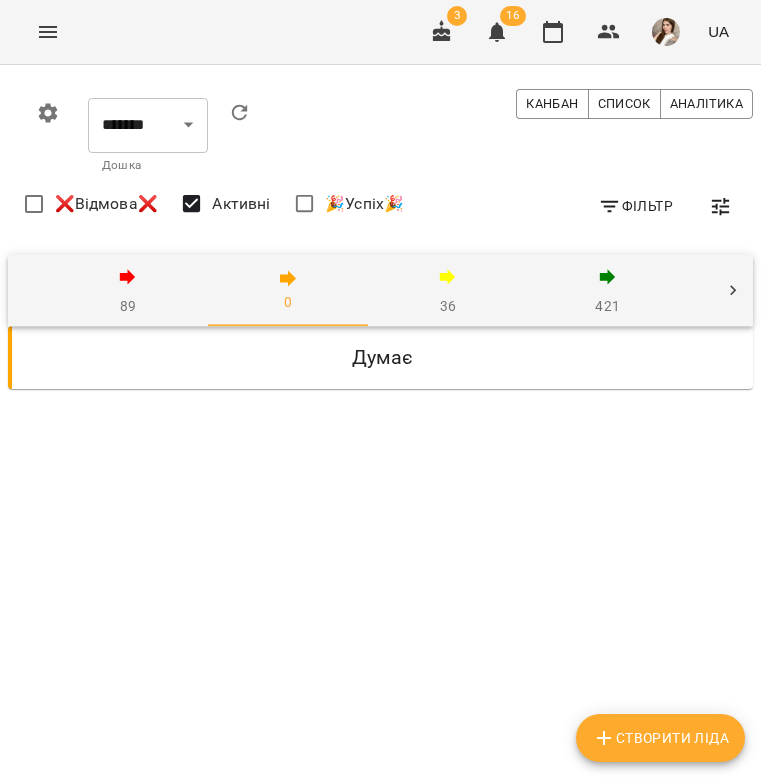 click on "36" at bounding box center (448, 291) 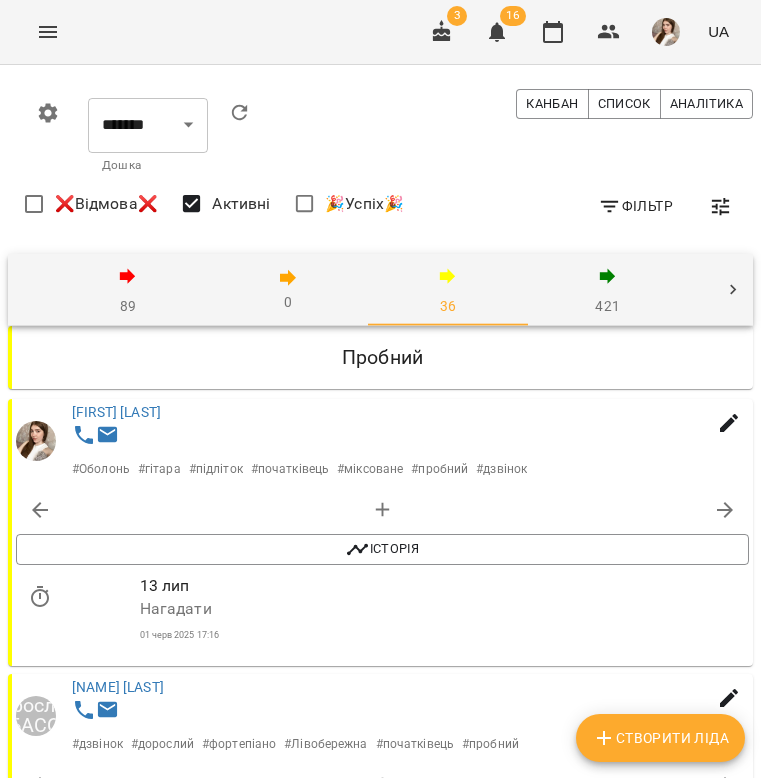 scroll, scrollTop: 0, scrollLeft: 0, axis: both 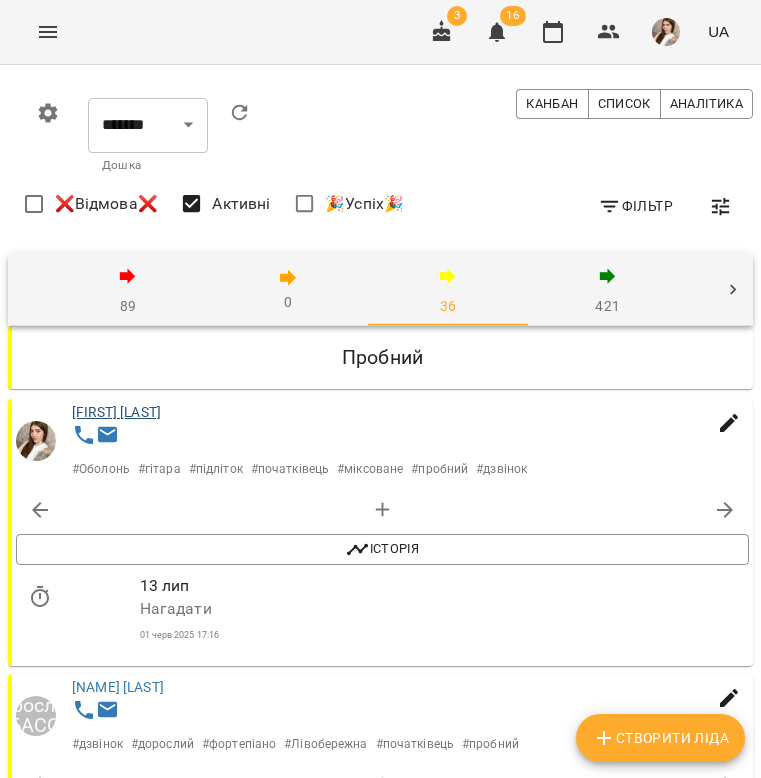 click on "Яковенко Софія" at bounding box center (116, 412) 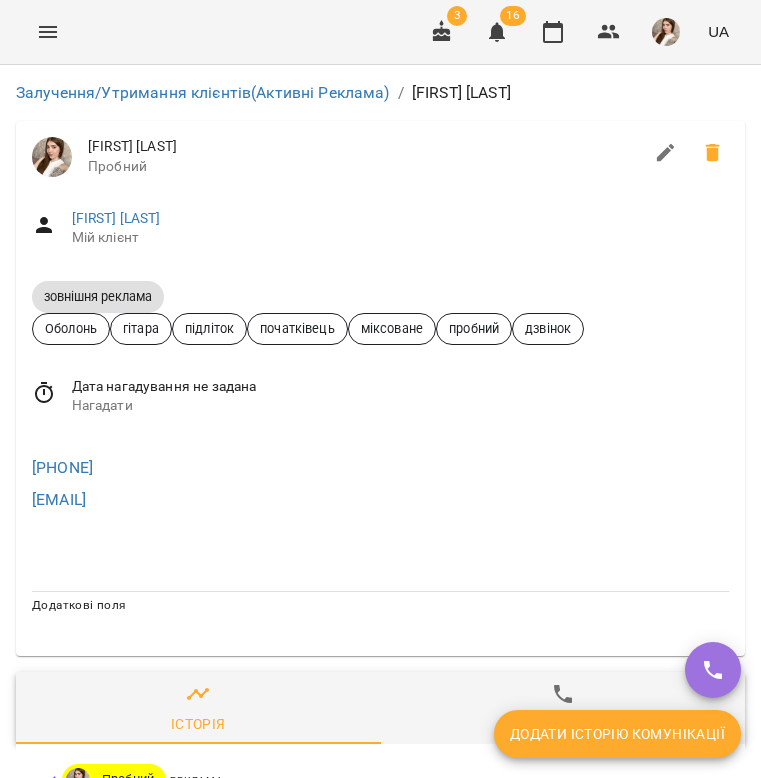 scroll, scrollTop: 0, scrollLeft: 0, axis: both 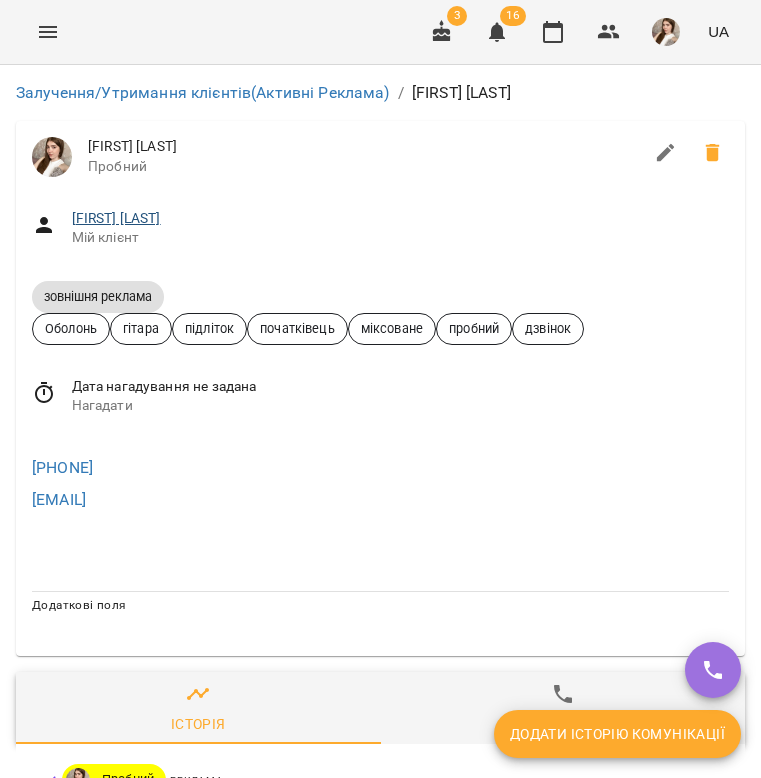 click on "Яковенко Софія" at bounding box center [116, 218] 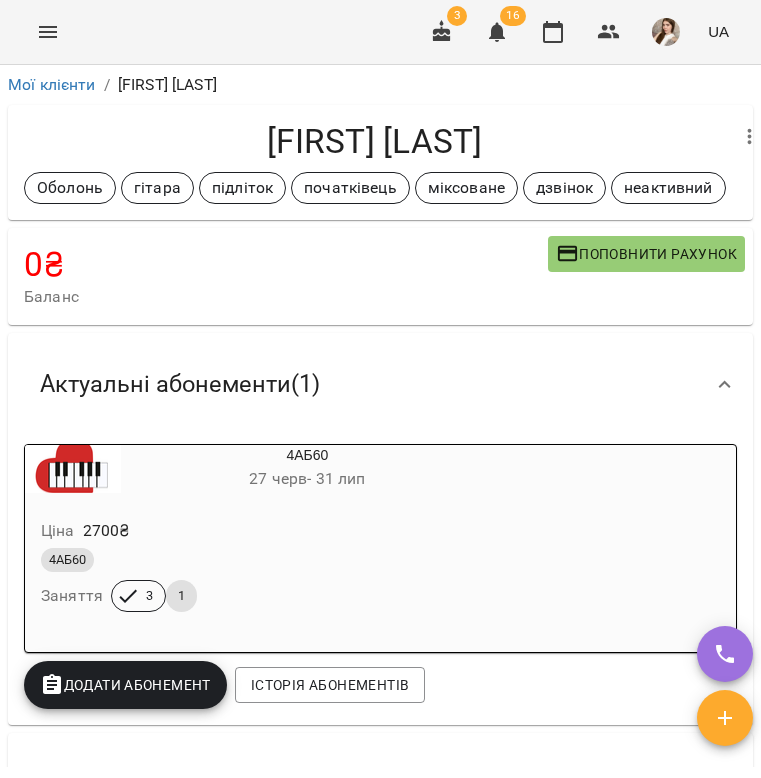 scroll, scrollTop: 0, scrollLeft: 0, axis: both 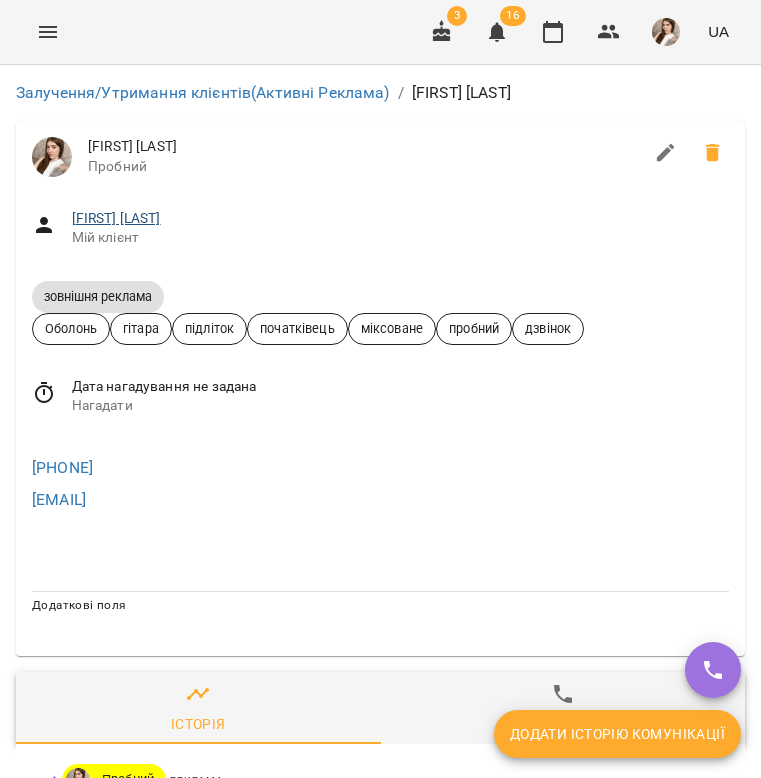 click on "Яковенко Софія" at bounding box center [116, 218] 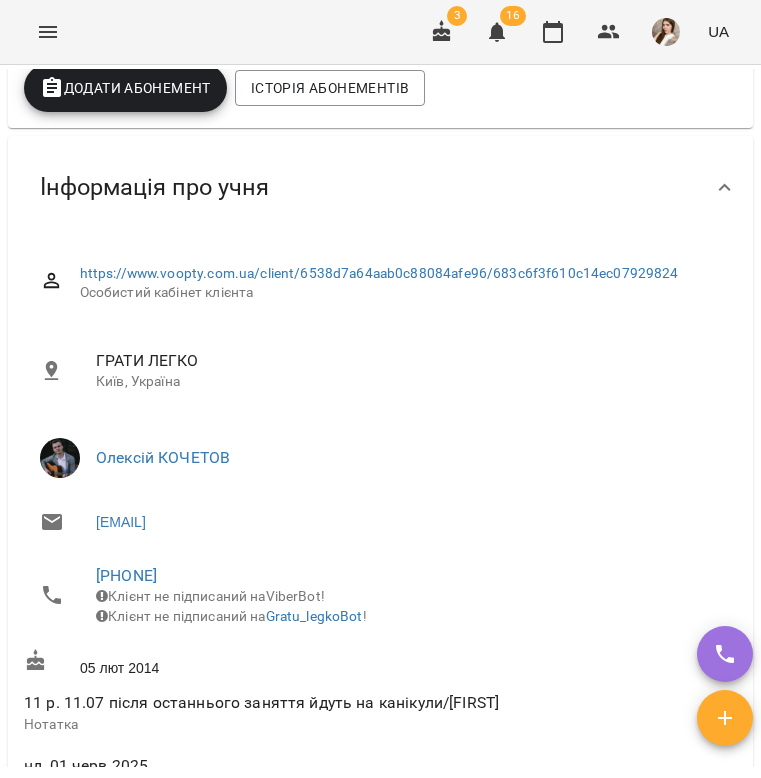 scroll, scrollTop: 533, scrollLeft: 0, axis: vertical 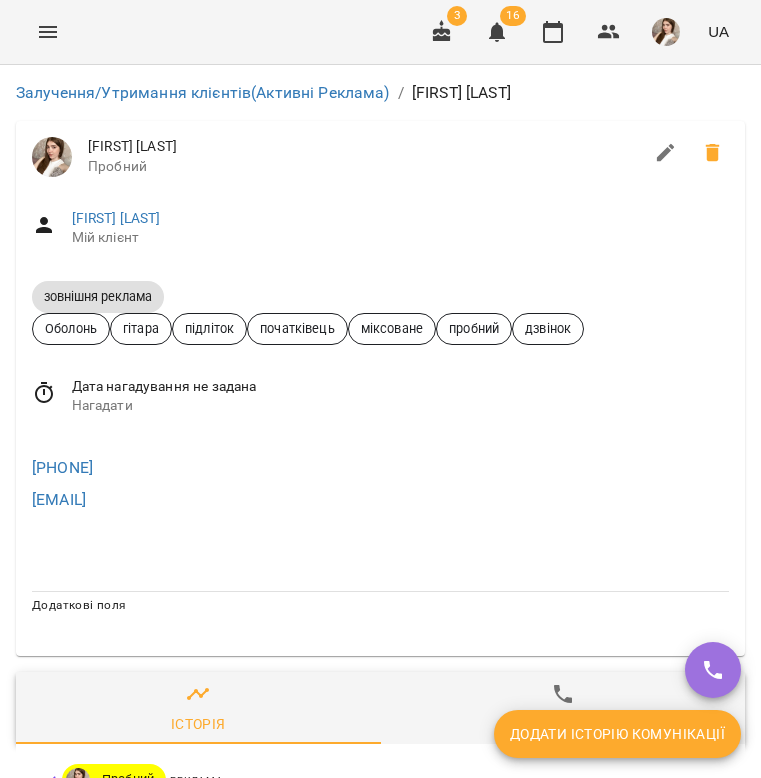 click on "Додати історію комунікації" at bounding box center [617, 734] 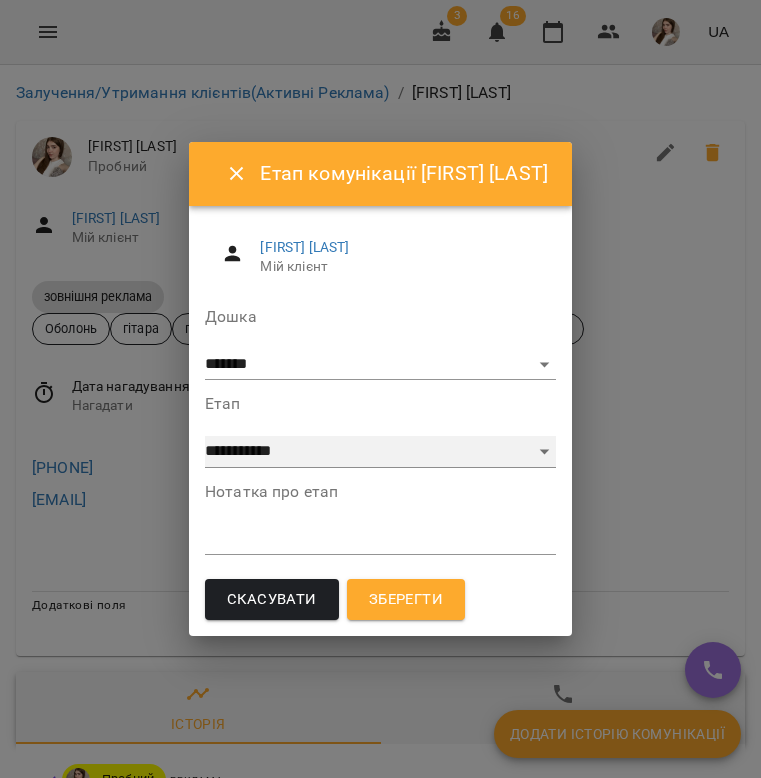click on "**********" at bounding box center (380, 452) 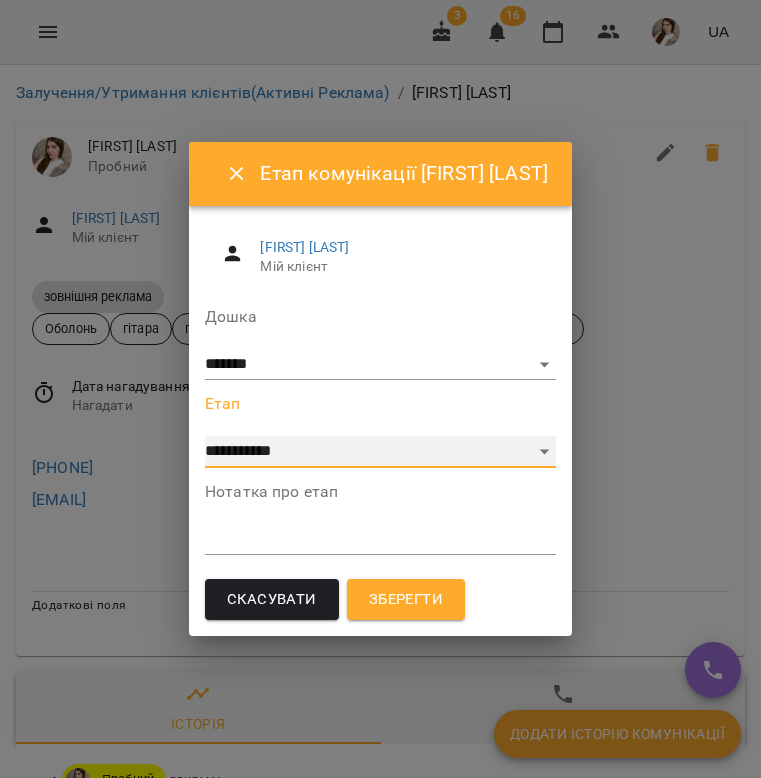select on "**********" 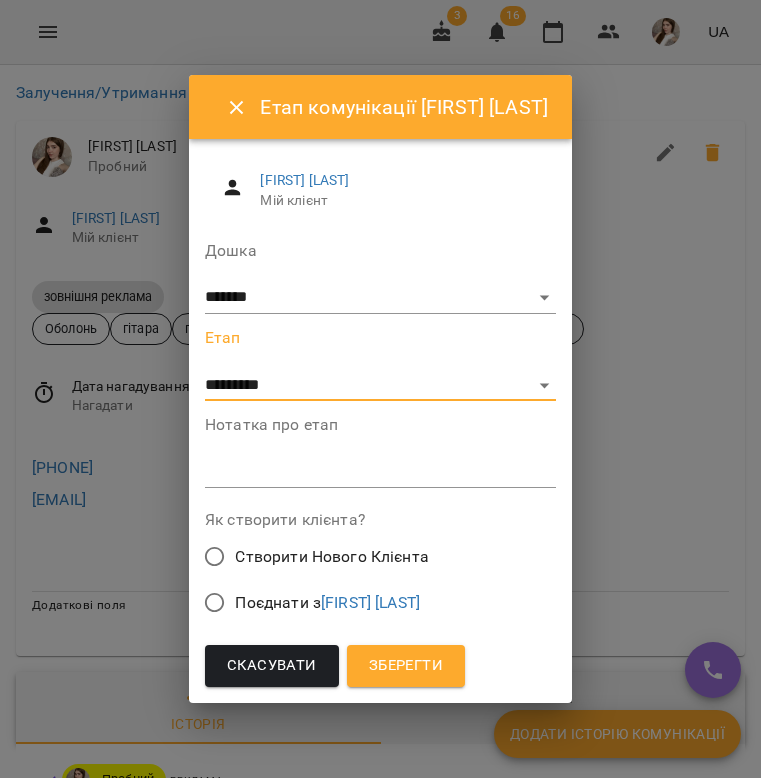 click on "Поєднати з  Яковенко Софія" at bounding box center [327, 603] 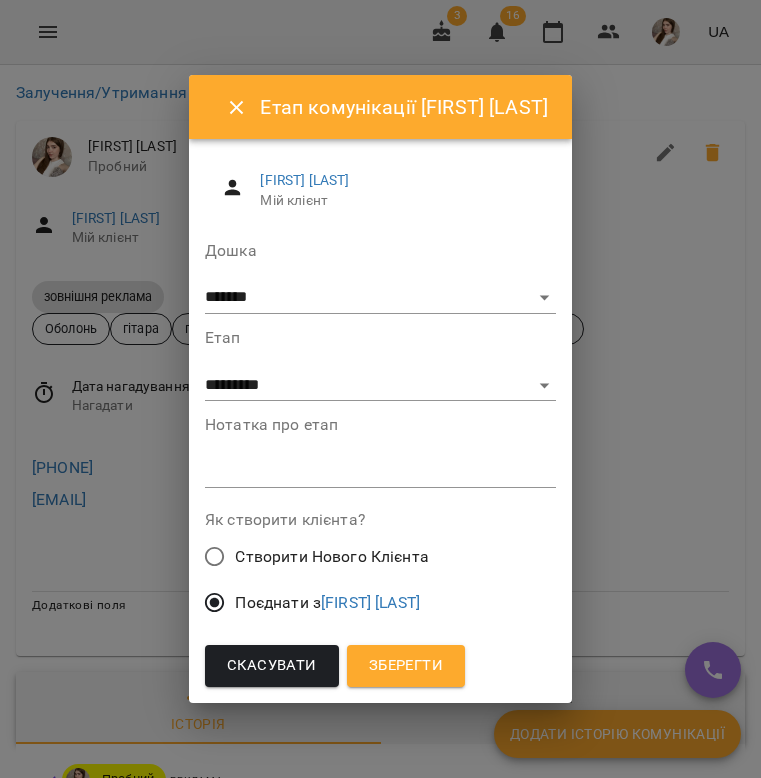 click on "Зберегти" at bounding box center [406, 666] 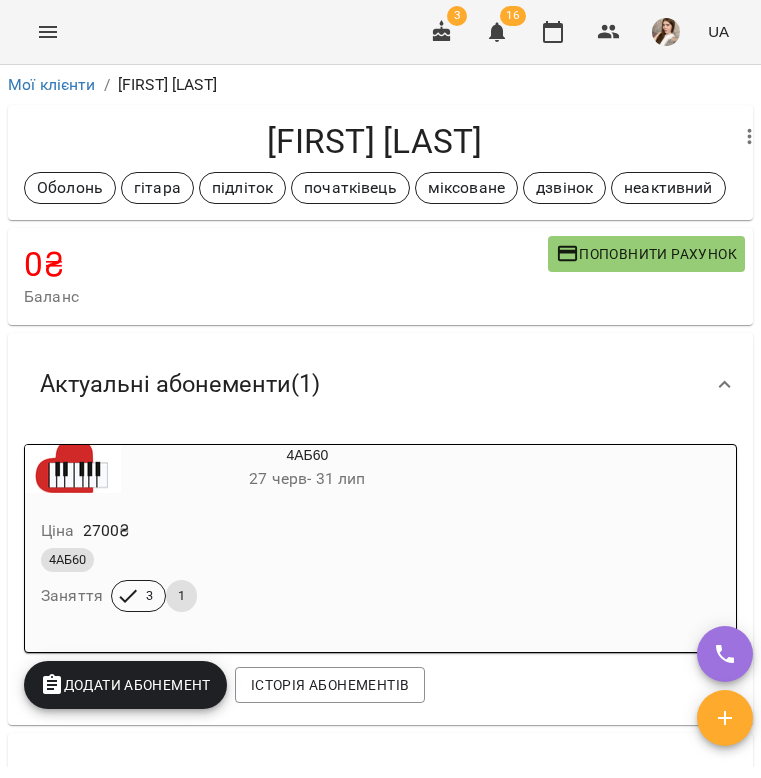 scroll, scrollTop: 0, scrollLeft: 0, axis: both 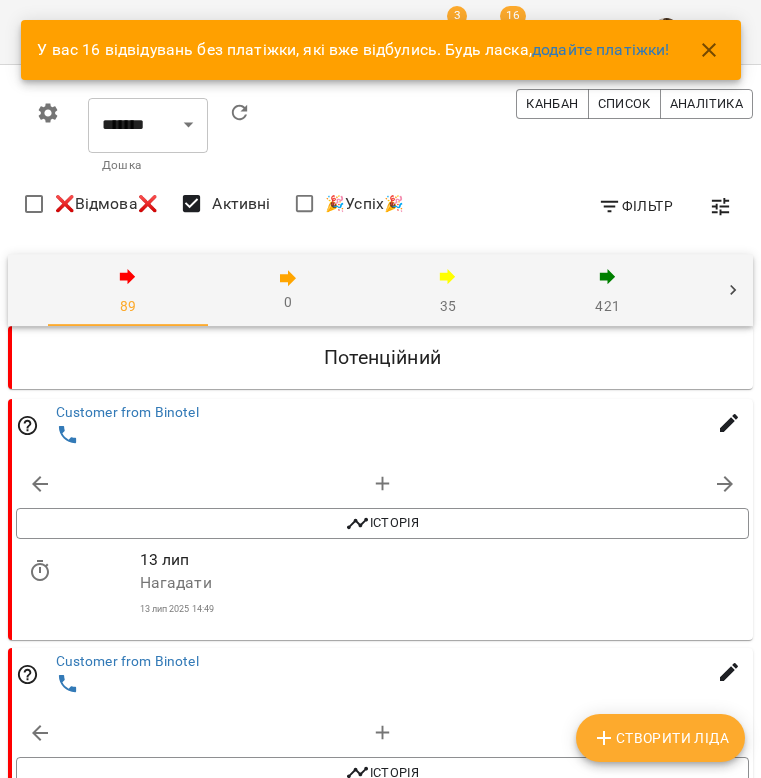 click on "35" at bounding box center [448, 290] 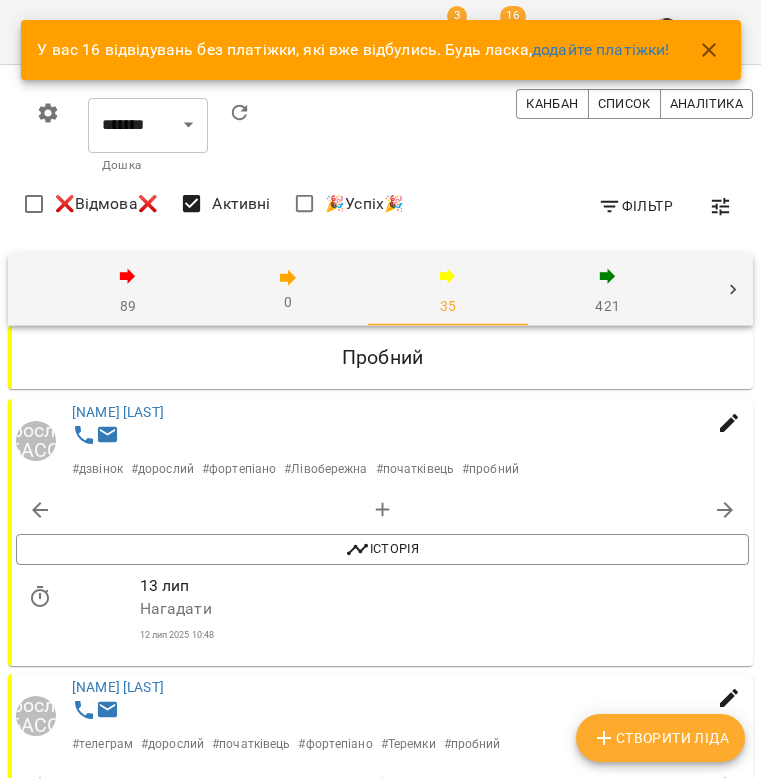 click at bounding box center (733, 290) 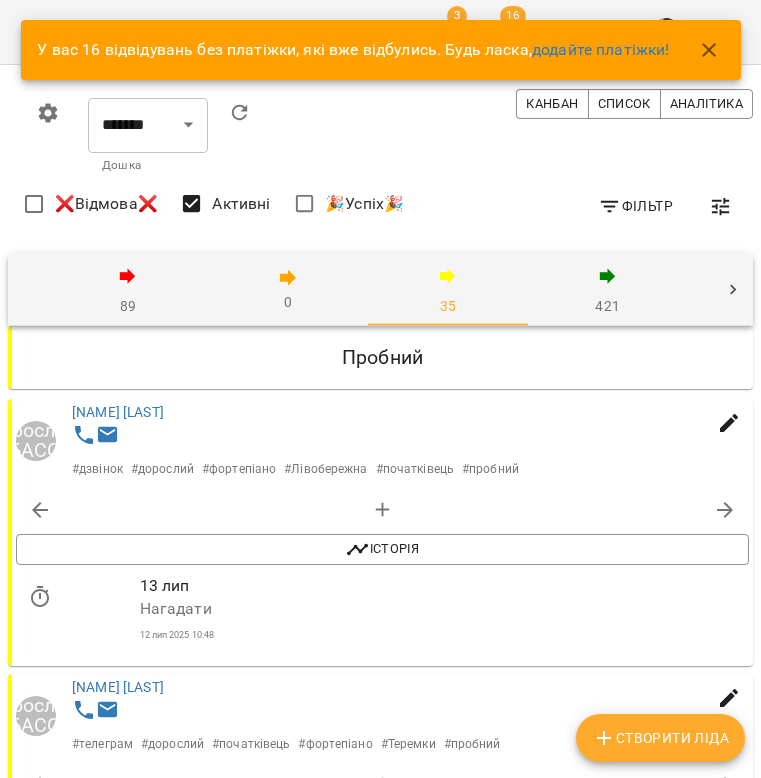 scroll, scrollTop: 0, scrollLeft: 135, axis: horizontal 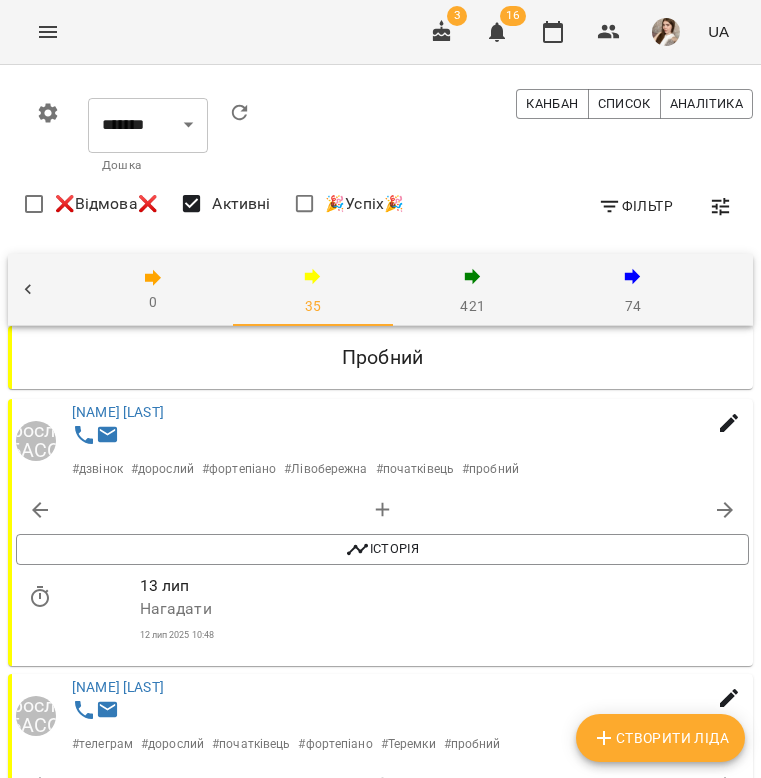 click on "74" at bounding box center [633, 291] 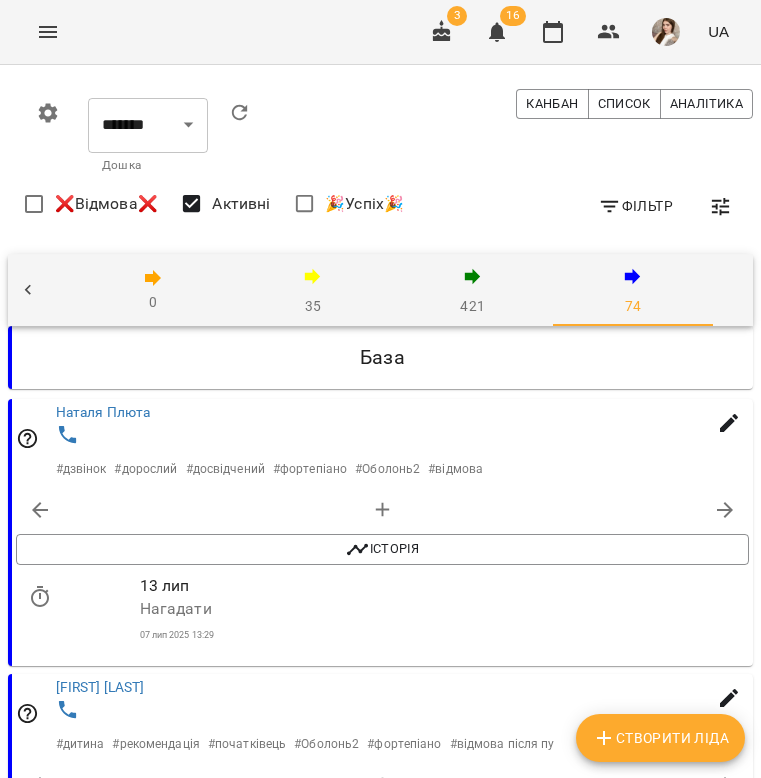click on "421" at bounding box center [473, 291] 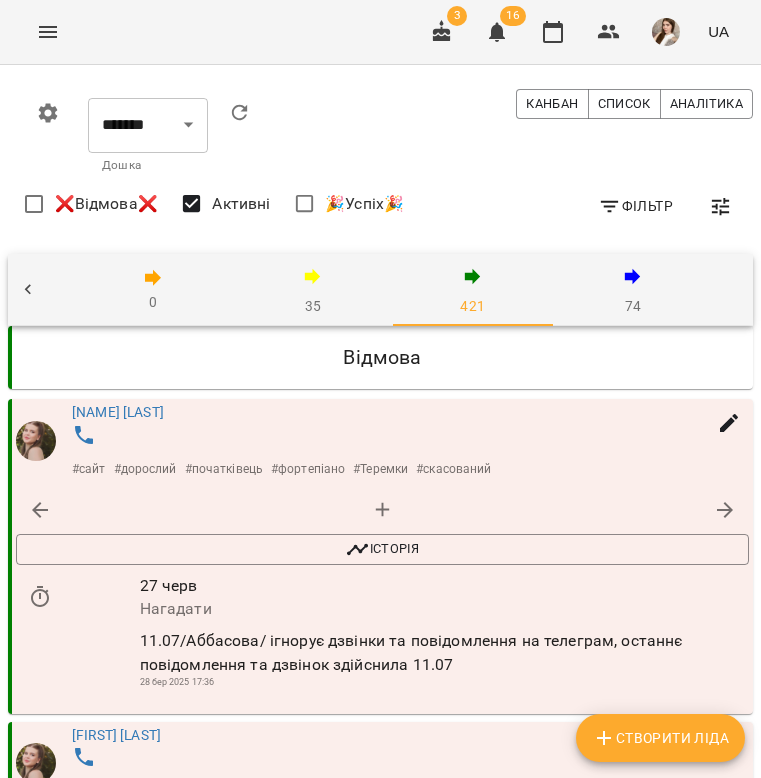 click on "35" at bounding box center (313, 291) 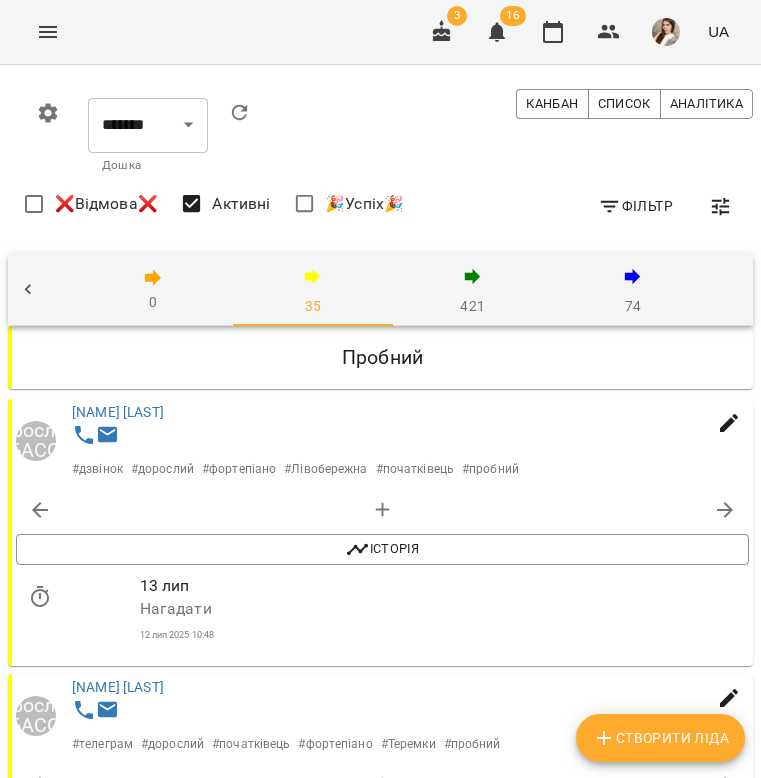 click on "0" at bounding box center [153, 290] 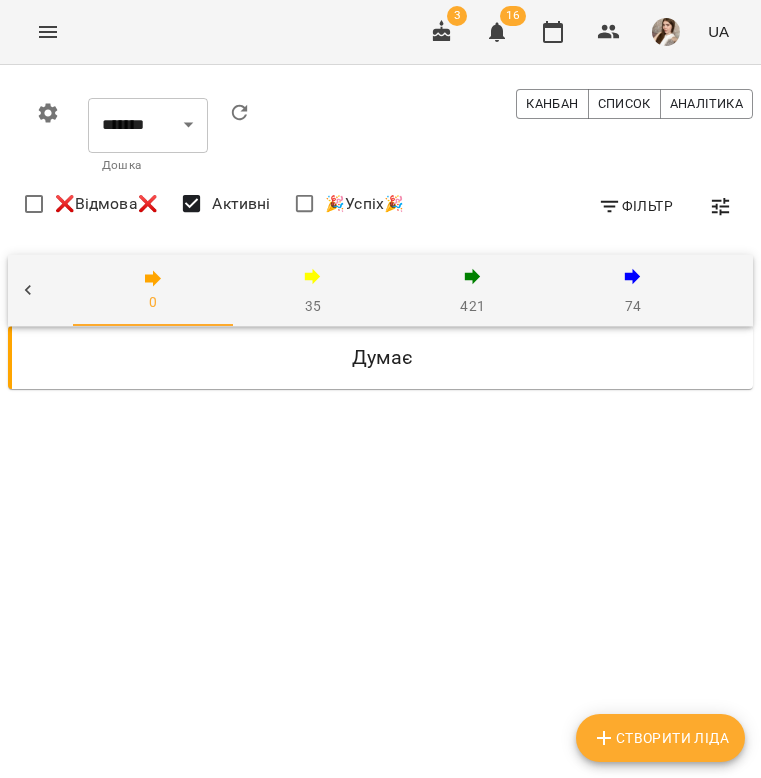 click 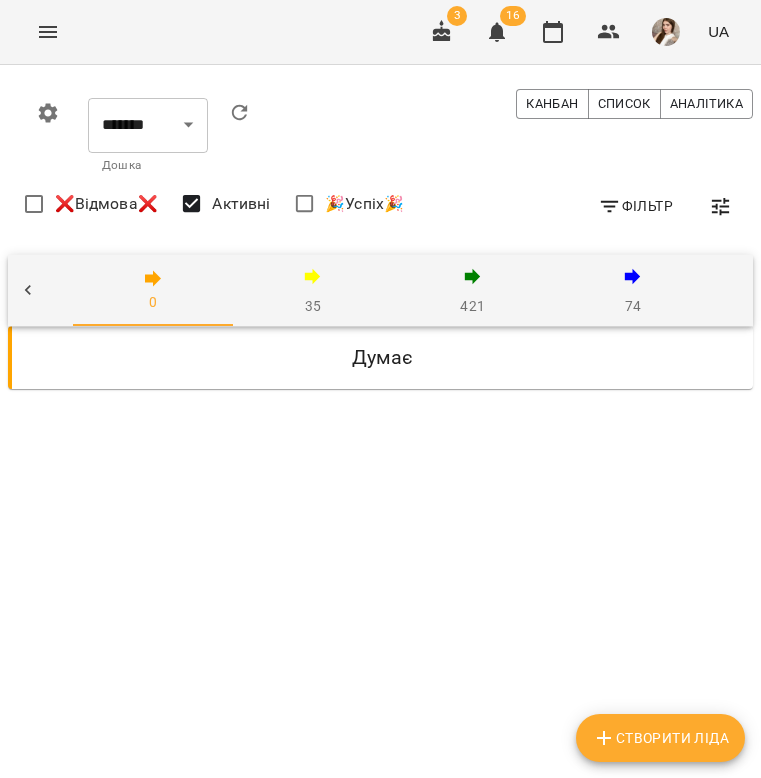scroll, scrollTop: 0, scrollLeft: 0, axis: both 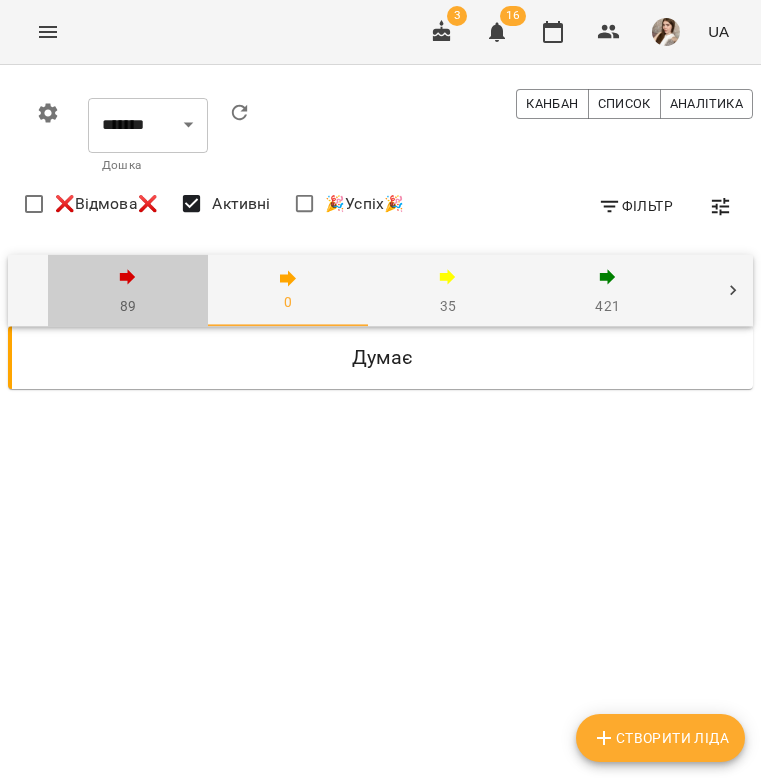 click on "89" at bounding box center (128, 291) 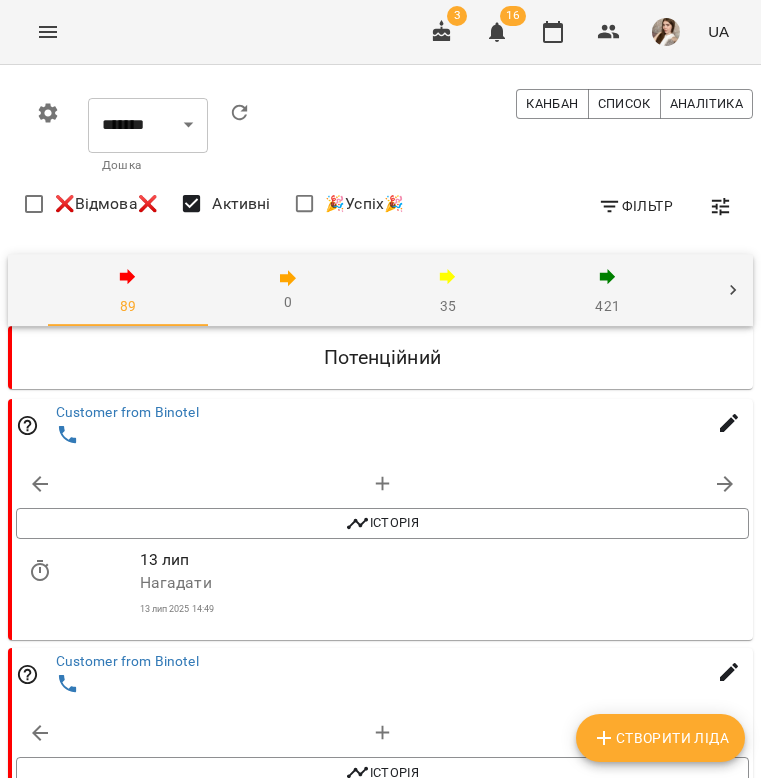 click on "35" at bounding box center (448, 291) 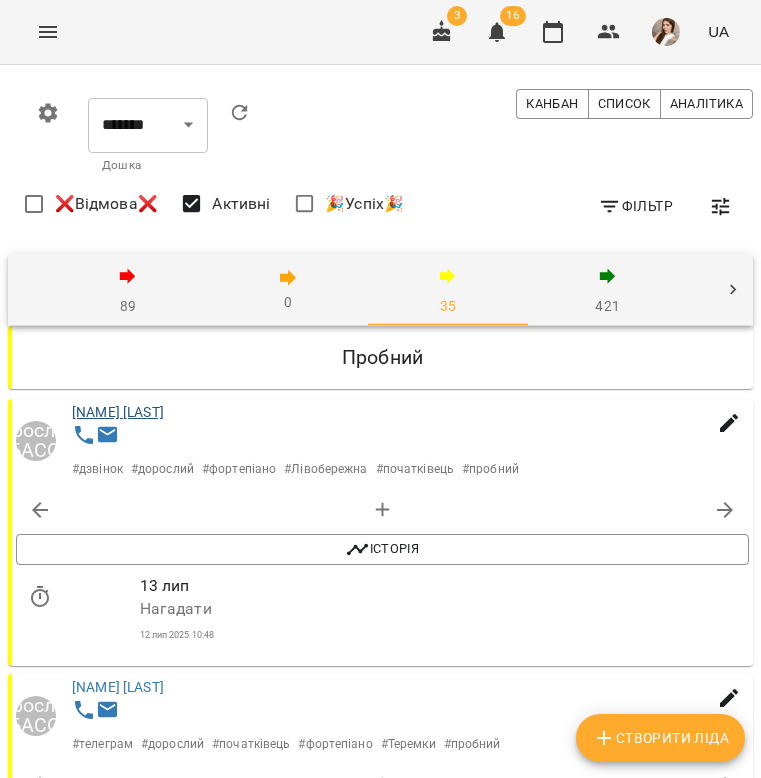 click on "[LAST] [FIRST]" at bounding box center [118, 412] 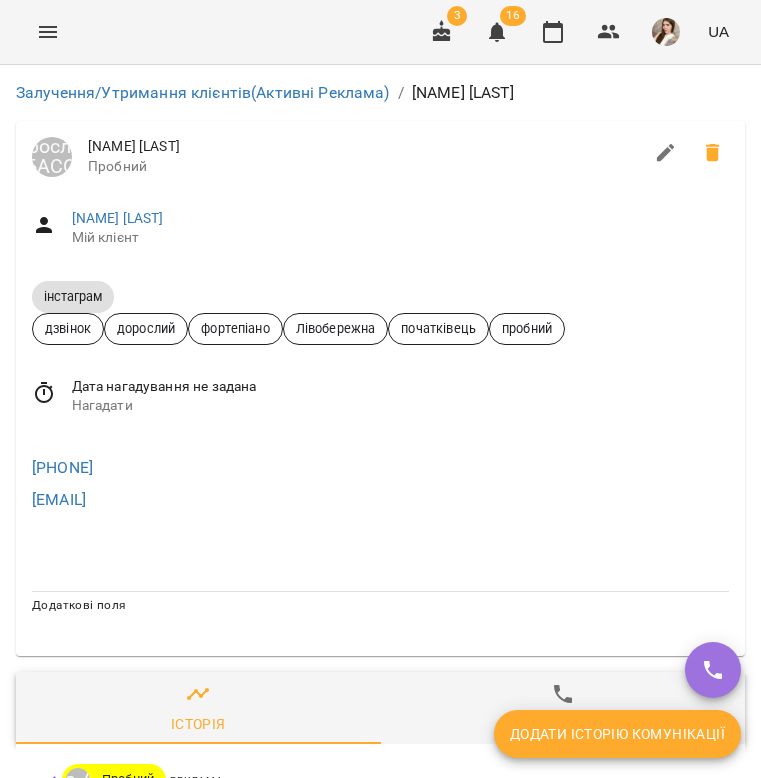 scroll, scrollTop: 0, scrollLeft: 0, axis: both 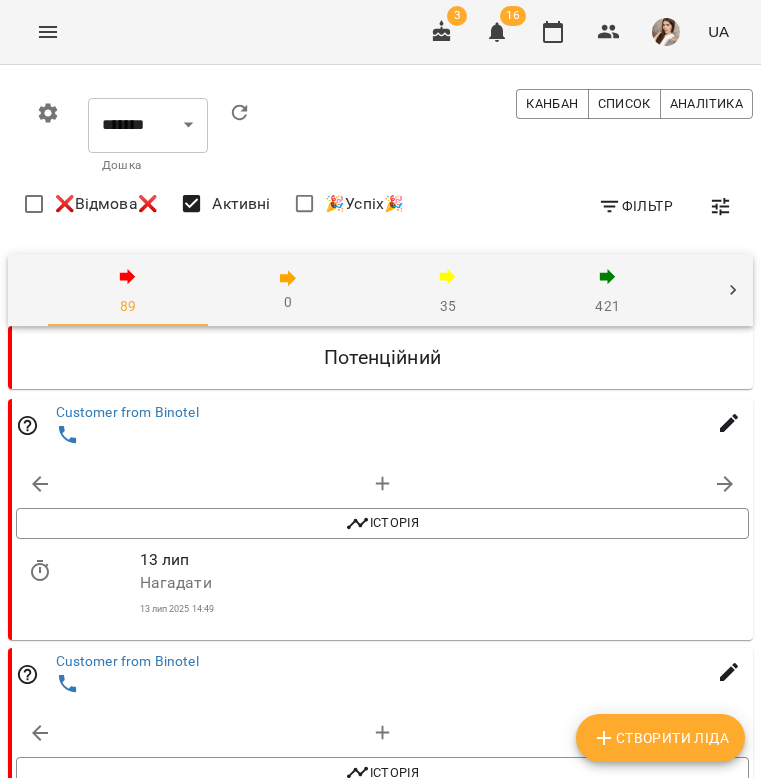 click on "35" at bounding box center [448, 291] 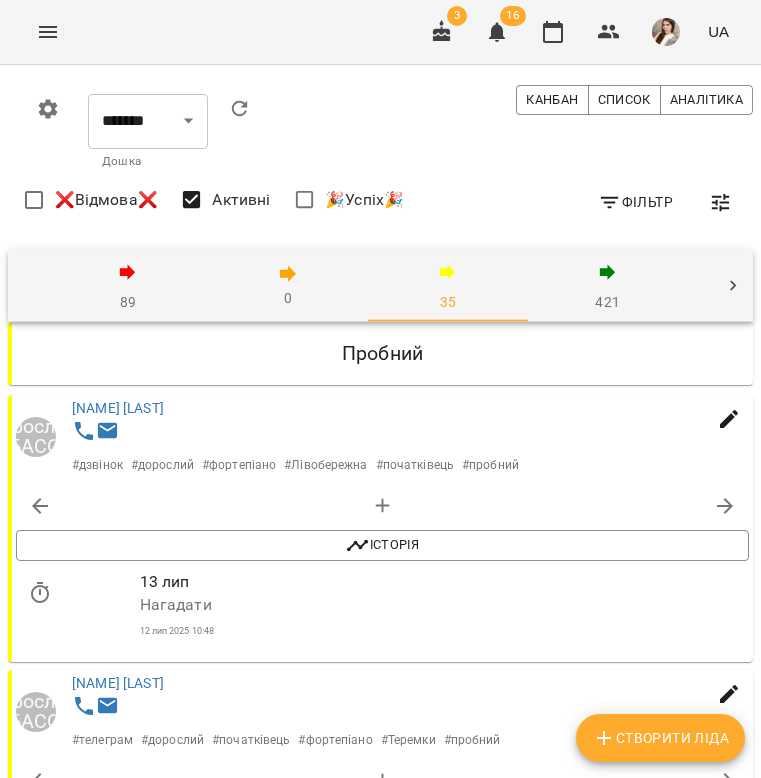 scroll, scrollTop: 589, scrollLeft: 0, axis: vertical 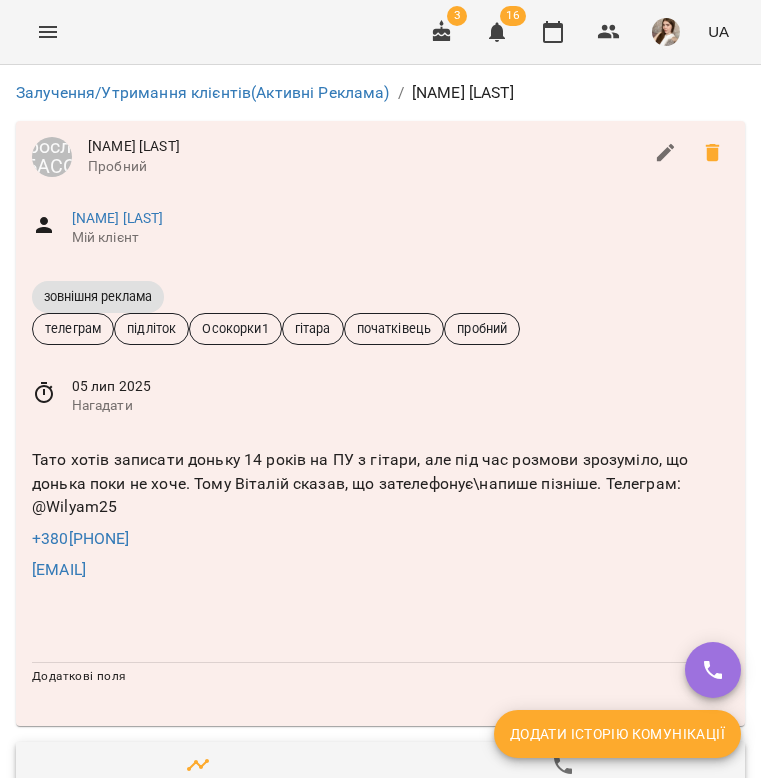 click on "Тато хотів записати доньку 14 років на ПУ з гітари, але під час розмови зрозуміло, що донька поки не хоче. Тому Віталій сказав, що зателефонує\напише пізніше.
Телеграм: @Wilyam25" at bounding box center (380, 483) 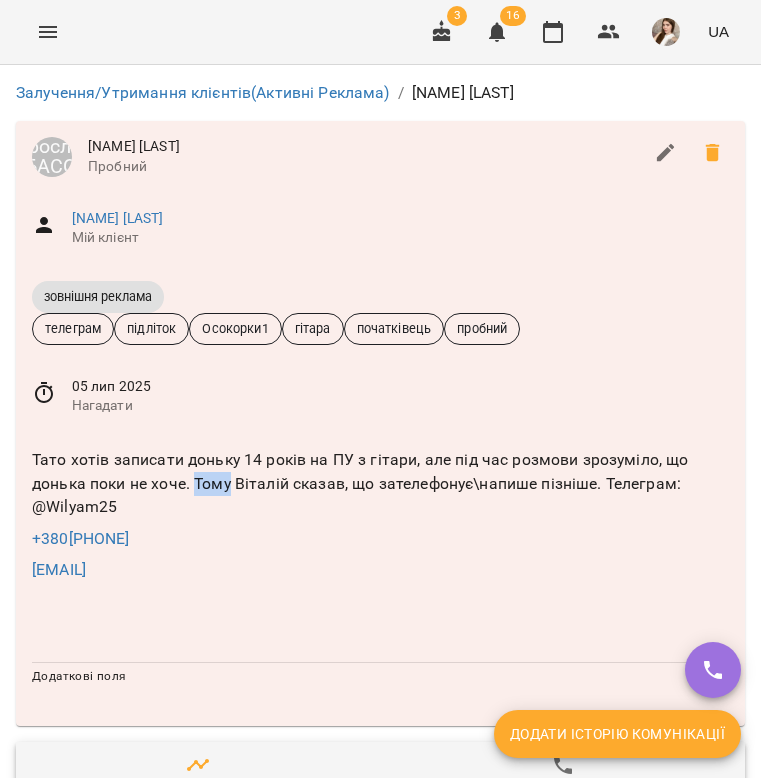 scroll, scrollTop: 451, scrollLeft: 0, axis: vertical 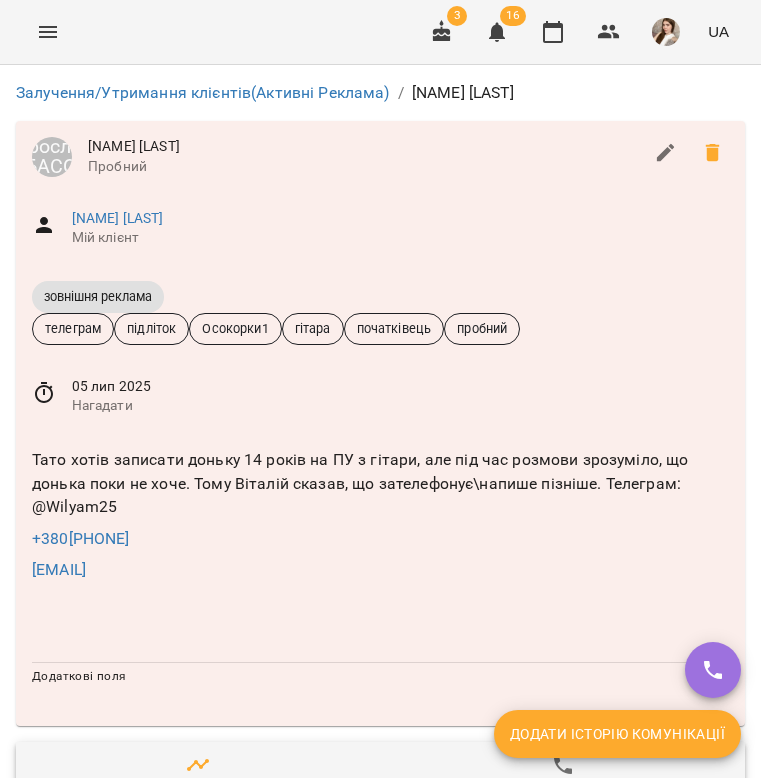 click on "11 лип 2025 16:37" at bounding box center [393, 913] 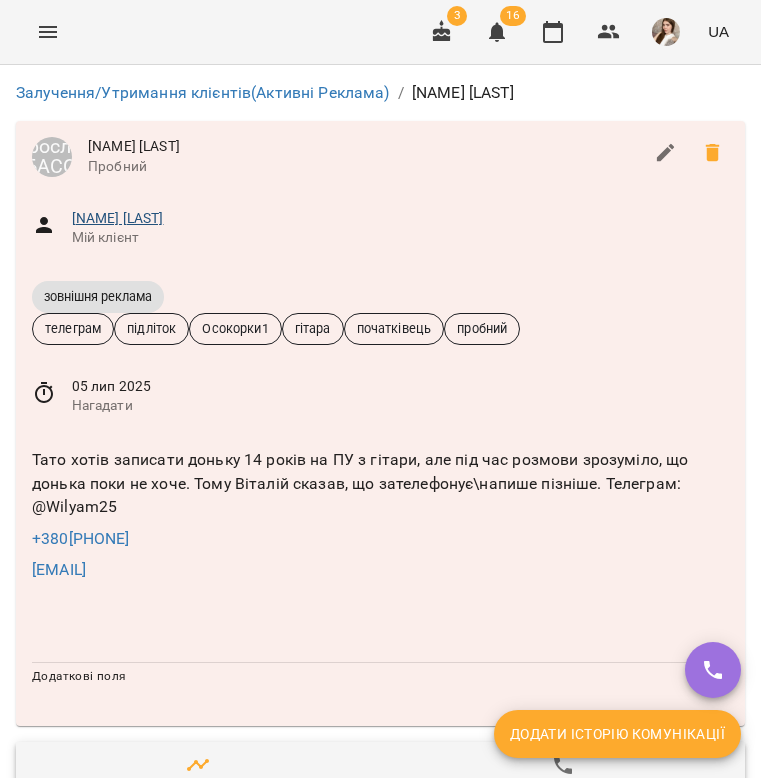 click on "[LAST] [FIRST]" at bounding box center (118, 218) 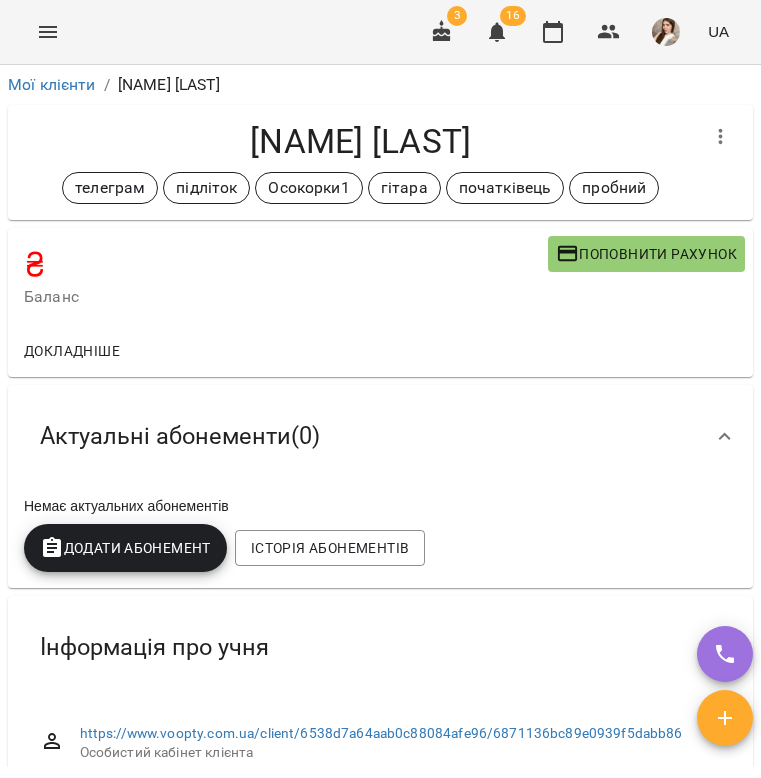 scroll, scrollTop: 0, scrollLeft: 0, axis: both 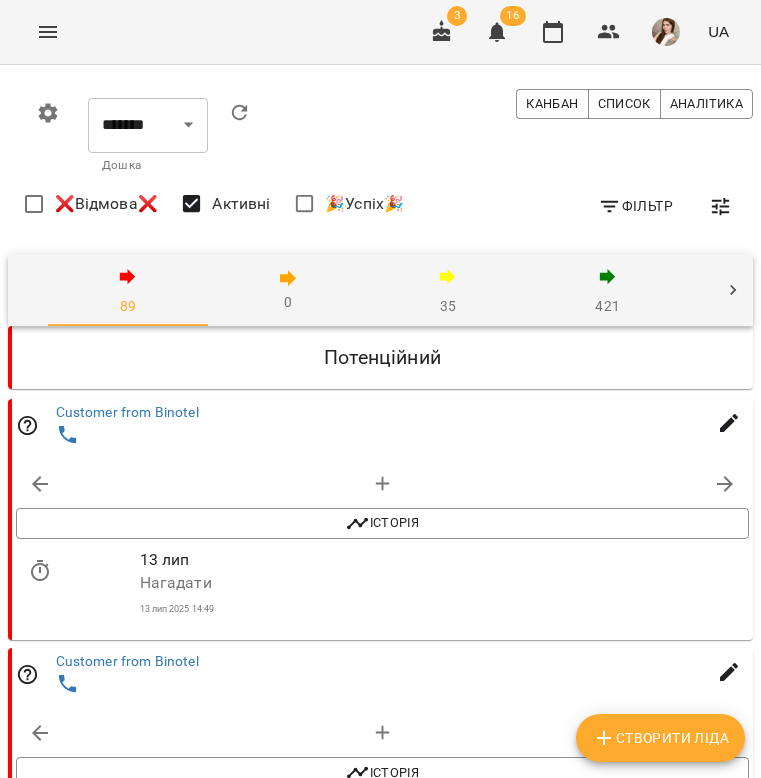 click on "0" at bounding box center (288, 290) 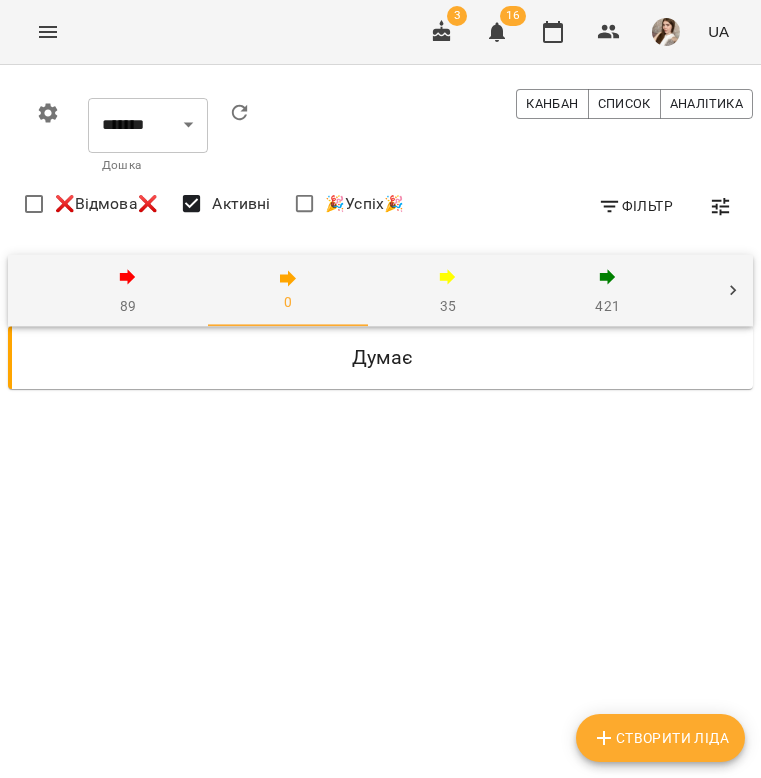 click on "35" at bounding box center [448, 291] 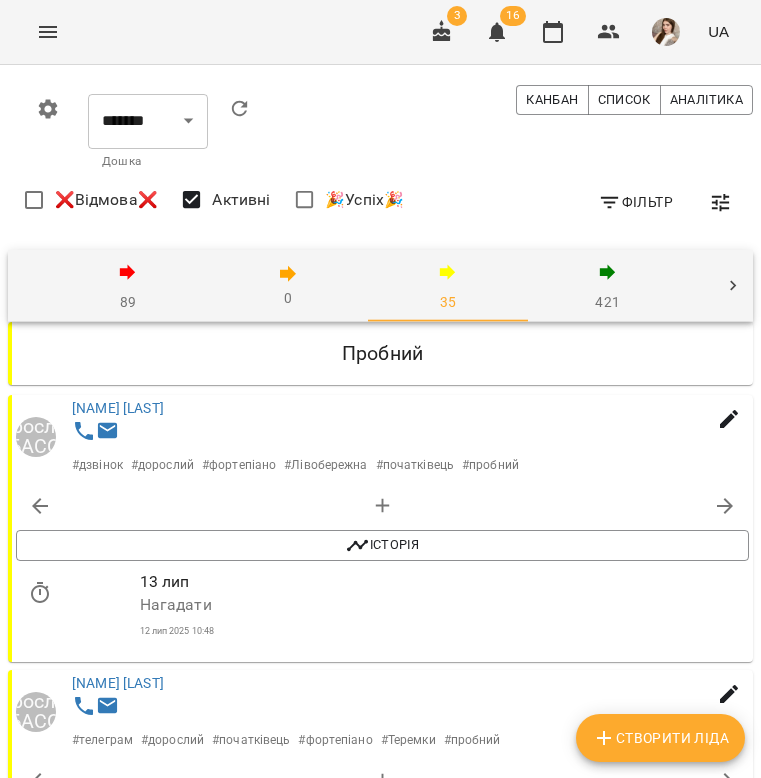 scroll, scrollTop: 621, scrollLeft: 0, axis: vertical 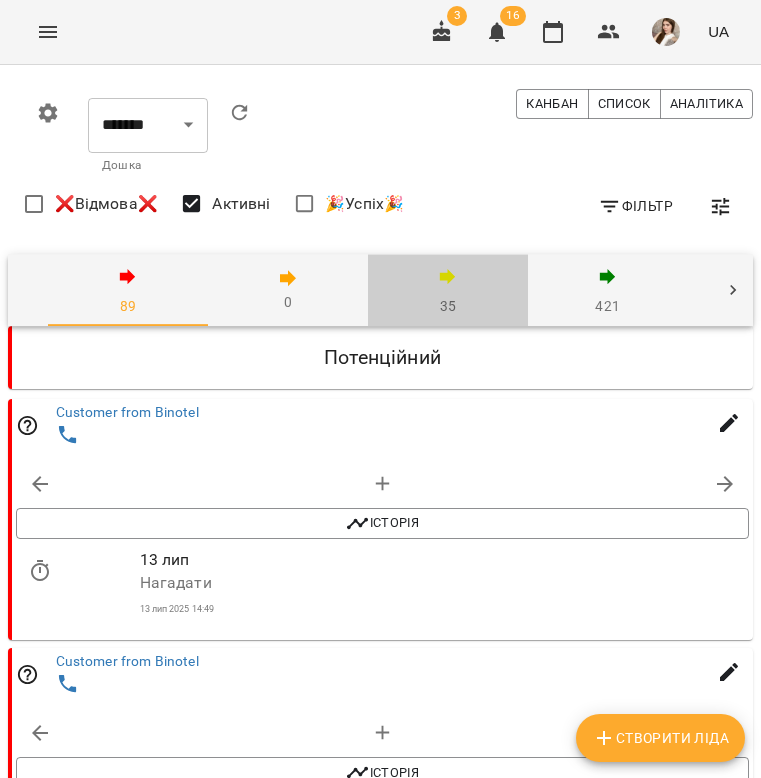 click on "35" at bounding box center (448, 291) 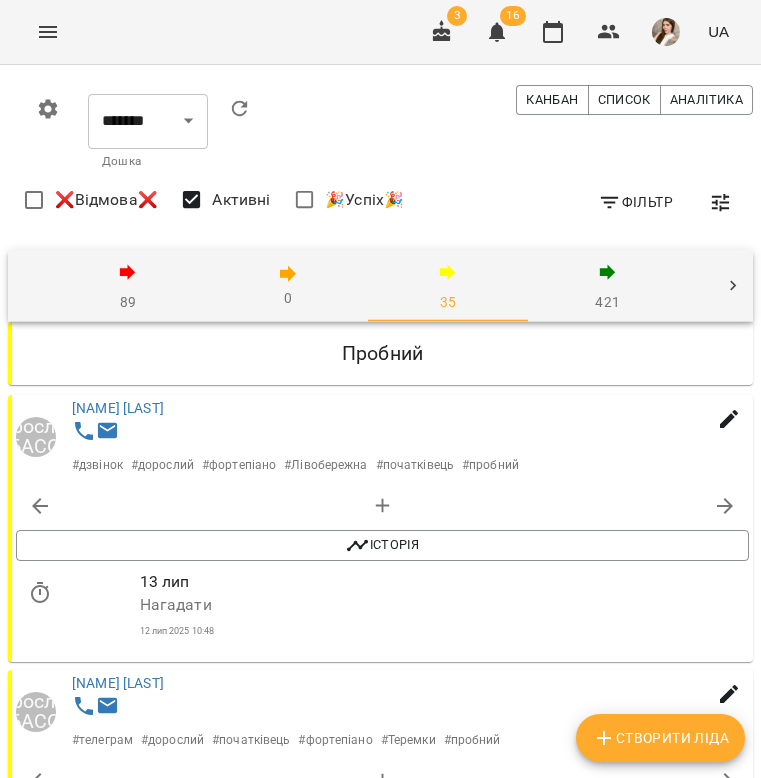 scroll, scrollTop: 955, scrollLeft: 0, axis: vertical 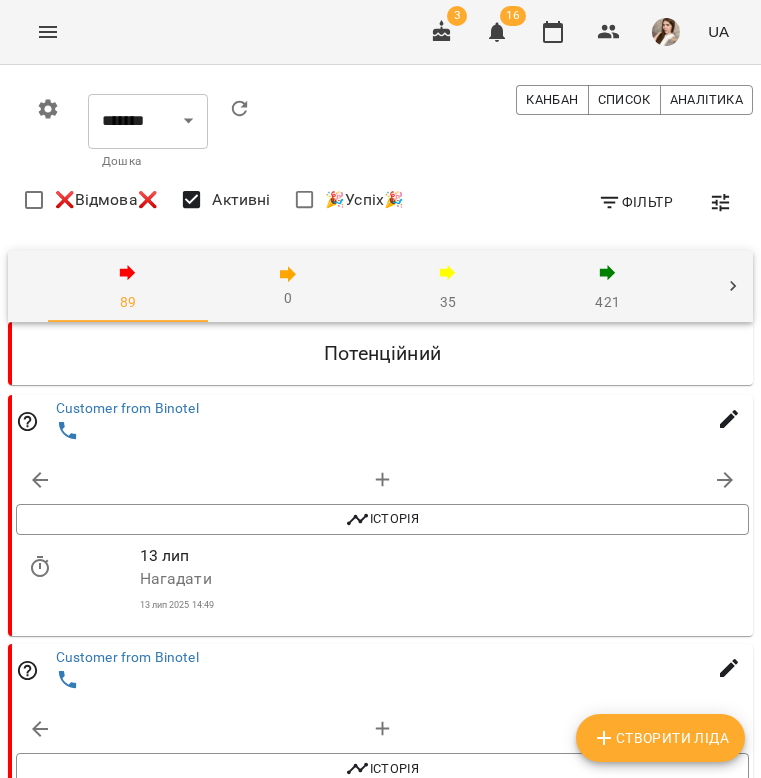 click on "35" at bounding box center (448, 287) 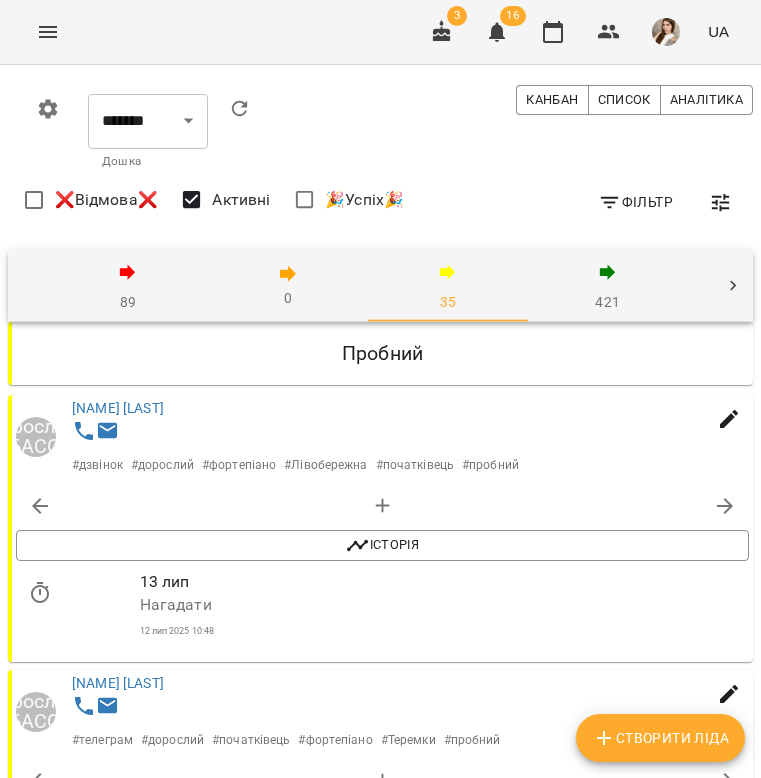 scroll, scrollTop: 2662, scrollLeft: 0, axis: vertical 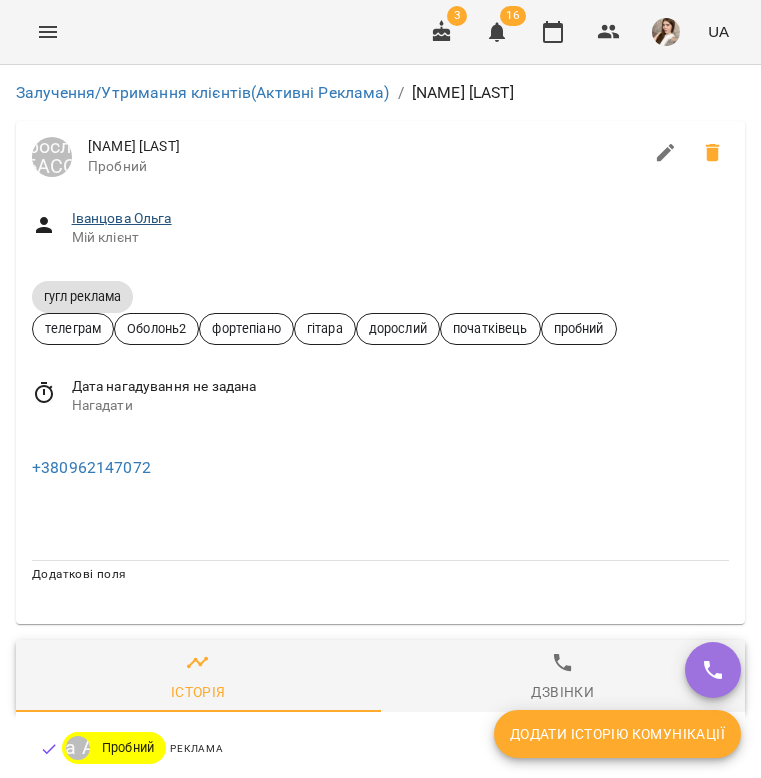 click on "Іванцова Ольга" at bounding box center (122, 218) 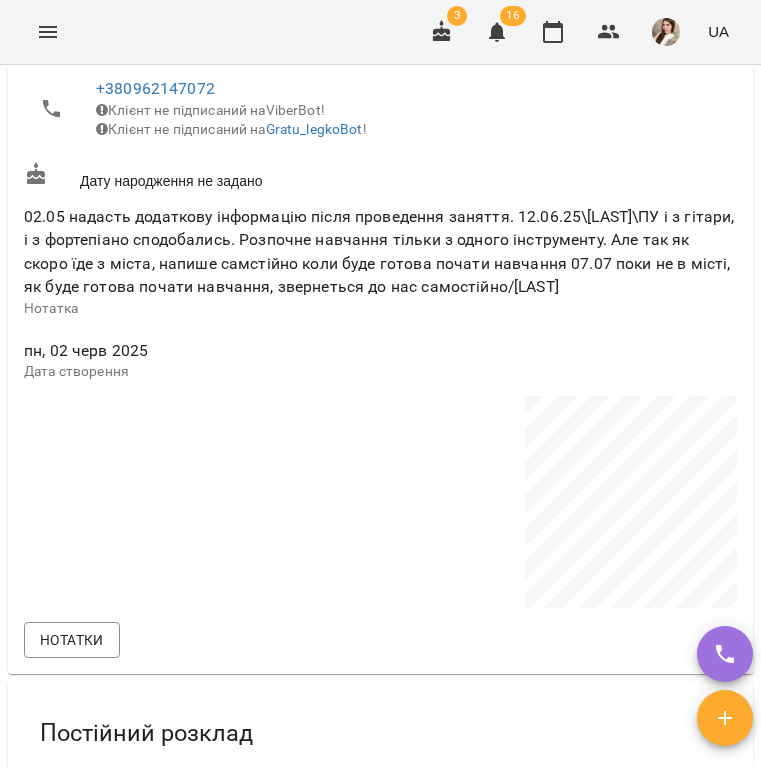 scroll, scrollTop: 918, scrollLeft: 0, axis: vertical 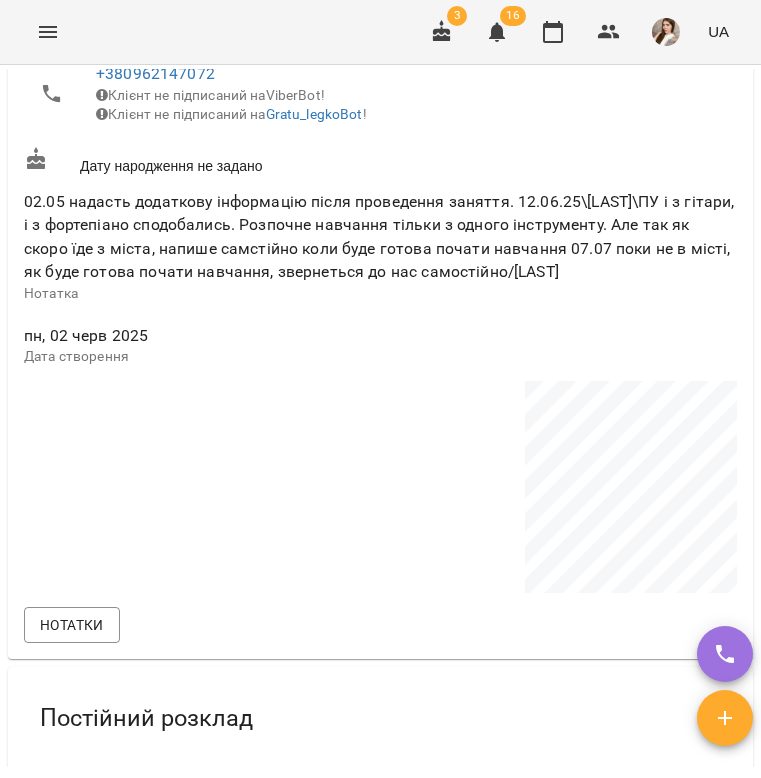 click on "02.05 надасть додаткову інформацію після проведення заняття.
12.06.25\Юрчук\ПУ і з гітари, і з фортепіано сподобались. Розпочне навчання тільки з одного інструменту. Але так як скоро їде з міста, напише самстійно коли буде готова почати навчання
07.07 поки не в місті, як буде готова почати навчання, звернеться до нас самостійно/Аббасова" at bounding box center [379, 237] 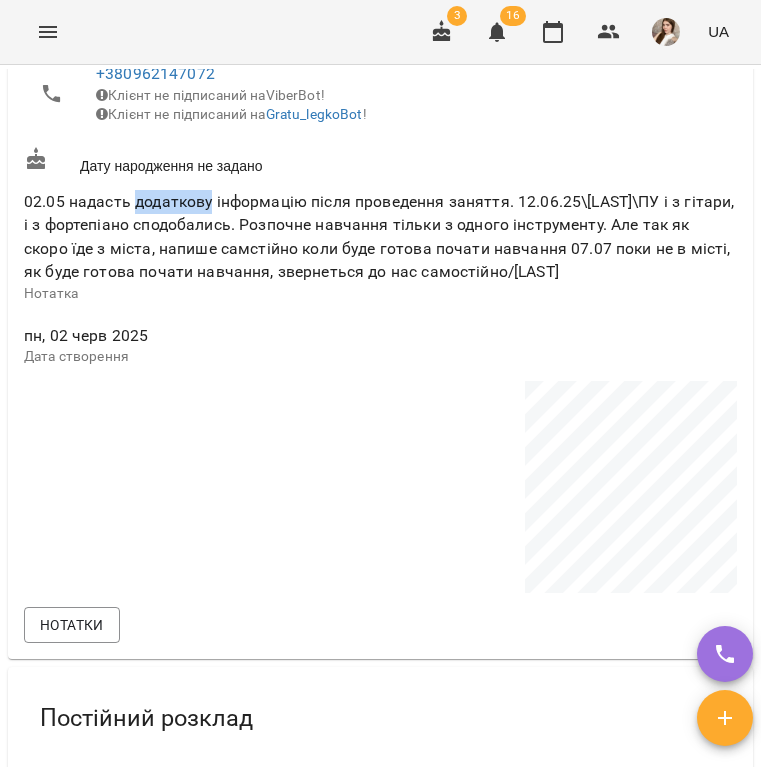 click on "02.05 надасть додаткову інформацію після проведення заняття.
12.06.25\Юрчук\ПУ і з гітари, і з фортепіано сподобались. Розпочне навчання тільки з одного інструменту. Але так як скоро їде з міста, напише самстійно коли буде готова почати навчання
07.07 поки не в місті, як буде готова почати навчання, звернеться до нас самостійно/Аббасова" at bounding box center [379, 237] 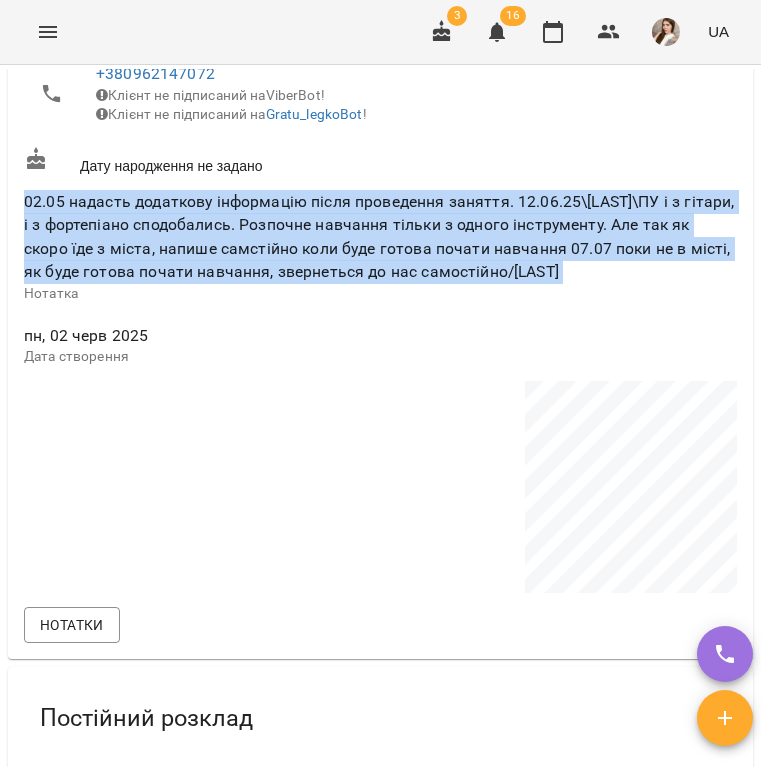 click on "02.05 надасть додаткову інформацію після проведення заняття.
12.06.25\Юрчук\ПУ і з гітари, і з фортепіано сподобались. Розпочне навчання тільки з одного інструменту. Але так як скоро їде з міста, напише самстійно коли буде готова почати навчання
07.07 поки не в місті, як буде готова почати навчання, звернеться до нас самостійно/Аббасова" at bounding box center (379, 237) 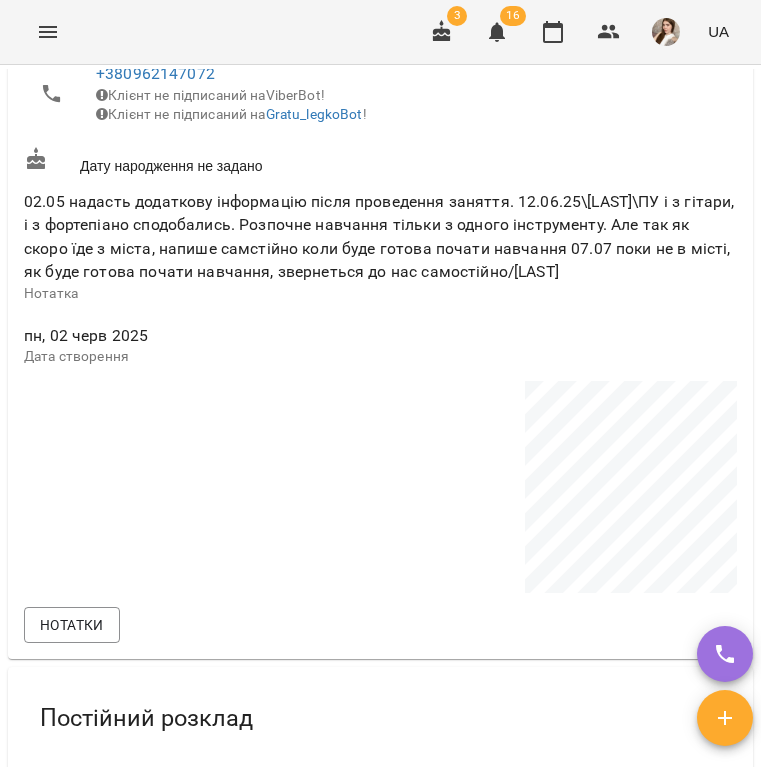 click on "02.05 надасть додаткову інформацію після проведення заняття.
12.06.25\Юрчук\ПУ і з гітари, і з фортепіано сподобались. Розпочне навчання тільки з одного інструменту. Але так як скоро їде з міста, напише самстійно коли буде готова почати навчання
07.07 поки не в місті, як буде готова почати навчання, звернеться до нас самостійно/Аббасова" at bounding box center [379, 237] 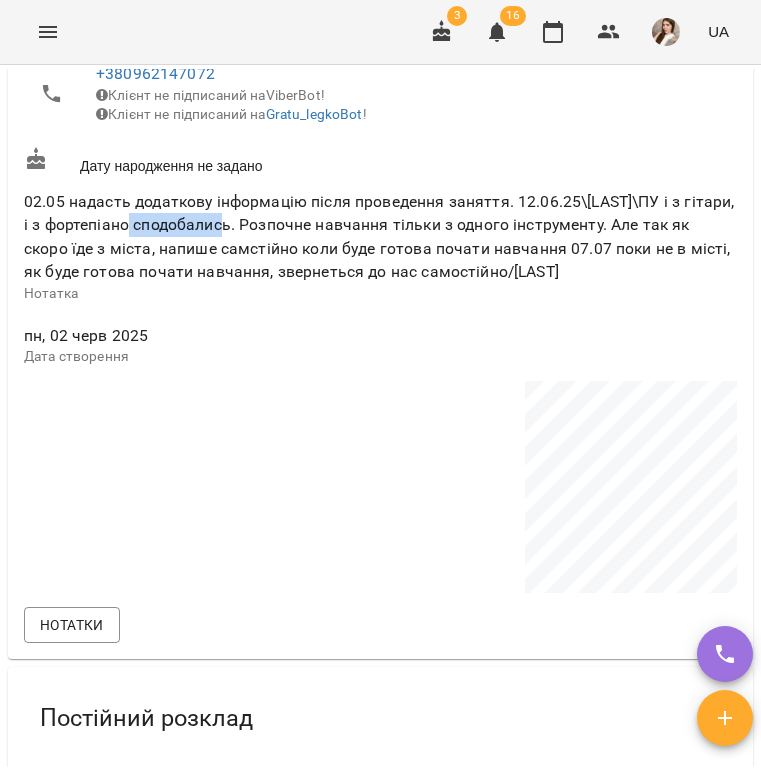 click on "02.05 надасть додаткову інформацію після проведення заняття.
12.06.25\Юрчук\ПУ і з гітари, і з фортепіано сподобались. Розпочне навчання тільки з одного інструменту. Але так як скоро їде з міста, напише самстійно коли буде готова почати навчання
07.07 поки не в місті, як буде готова почати навчання, звернеться до нас самостійно/Аббасова" at bounding box center [379, 237] 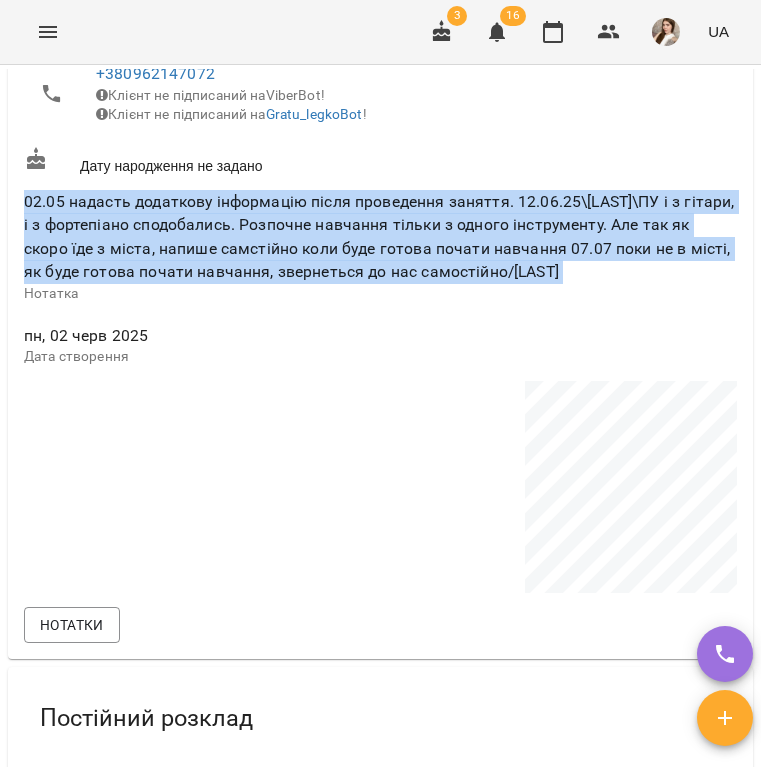 click on "02.05 надасть додаткову інформацію після проведення заняття.
12.06.25\Юрчук\ПУ і з гітари, і з фортепіано сподобались. Розпочне навчання тільки з одного інструменту. Але так як скоро їде з міста, напише самстійно коли буде готова почати навчання
07.07 поки не в місті, як буде готова почати навчання, звернеться до нас самостійно/Аббасова" at bounding box center (379, 237) 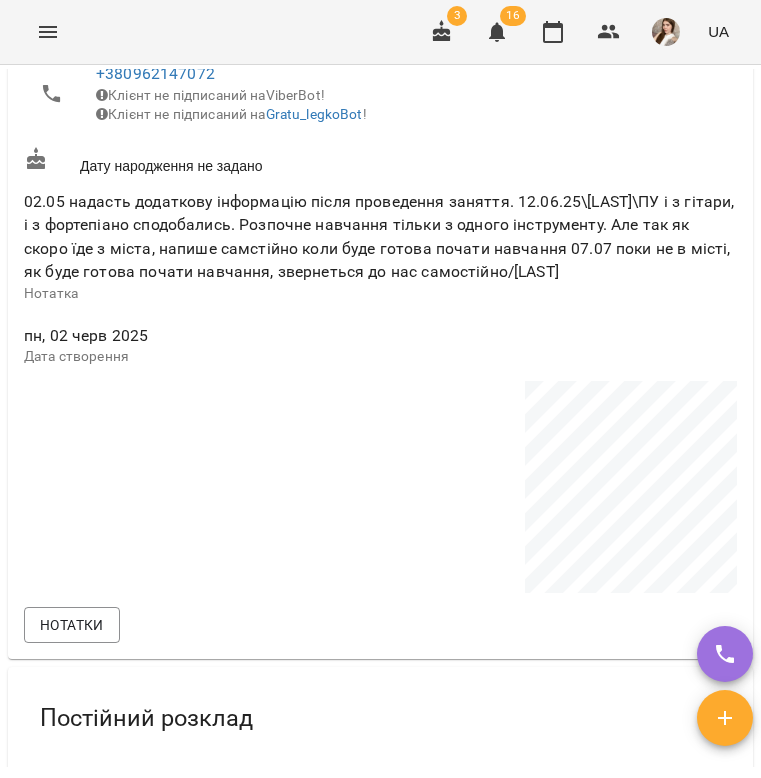 click on "02.05 надасть додаткову інформацію після проведення заняття.
12.06.25\Юрчук\ПУ і з гітари, і з фортепіано сподобались. Розпочне навчання тільки з одного інструменту. Але так як скоро їде з міста, напише самстійно коли буде готова почати навчання
07.07 поки не в місті, як буде готова почати навчання, звернеться до нас самостійно/Аббасова" at bounding box center [379, 237] 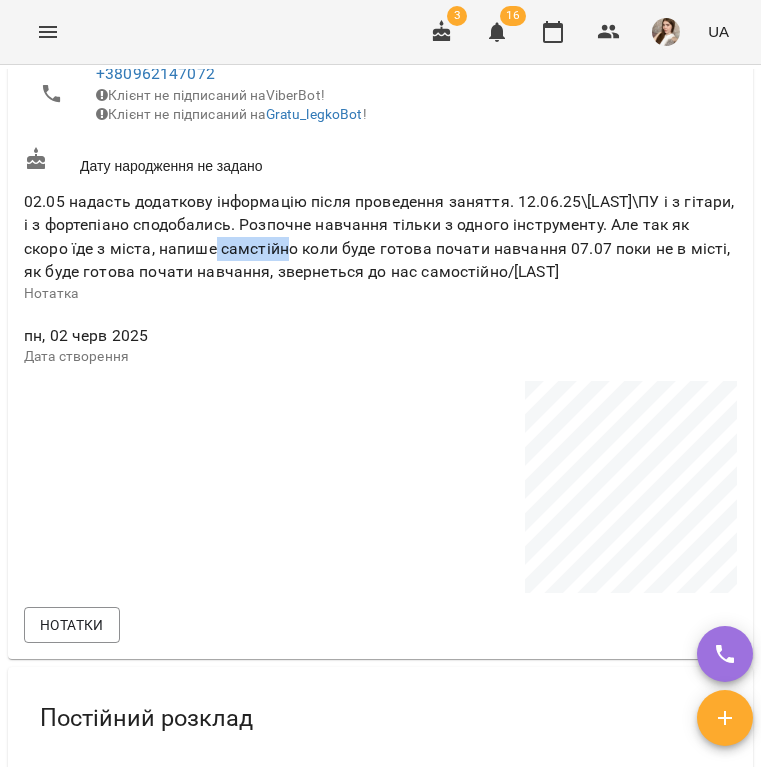 click on "02.05 надасть додаткову інформацію після проведення заняття.
12.06.25\Юрчук\ПУ і з гітари, і з фортепіано сподобались. Розпочне навчання тільки з одного інструменту. Але так як скоро їде з міста, напише самстійно коли буде готова почати навчання
07.07 поки не в місті, як буде готова почати навчання, звернеться до нас самостійно/Аббасова" at bounding box center (379, 237) 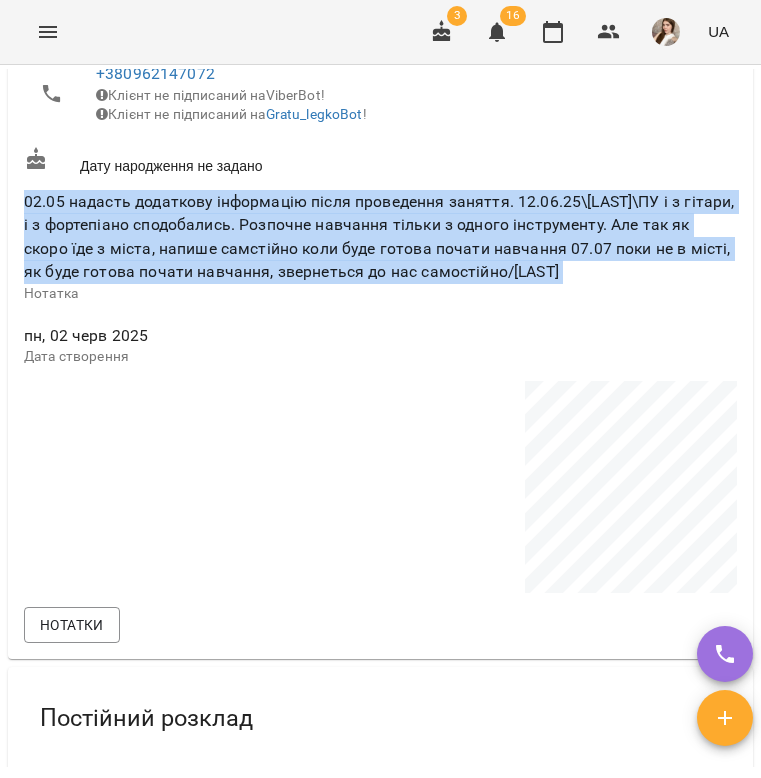 click on "02.05 надасть додаткову інформацію після проведення заняття.
12.06.25\Юрчук\ПУ і з гітари, і з фортепіано сподобались. Розпочне навчання тільки з одного інструменту. Але так як скоро їде з міста, напише самстійно коли буде готова почати навчання
07.07 поки не в місті, як буде готова почати навчання, звернеться до нас самостійно/Аббасова" at bounding box center [379, 237] 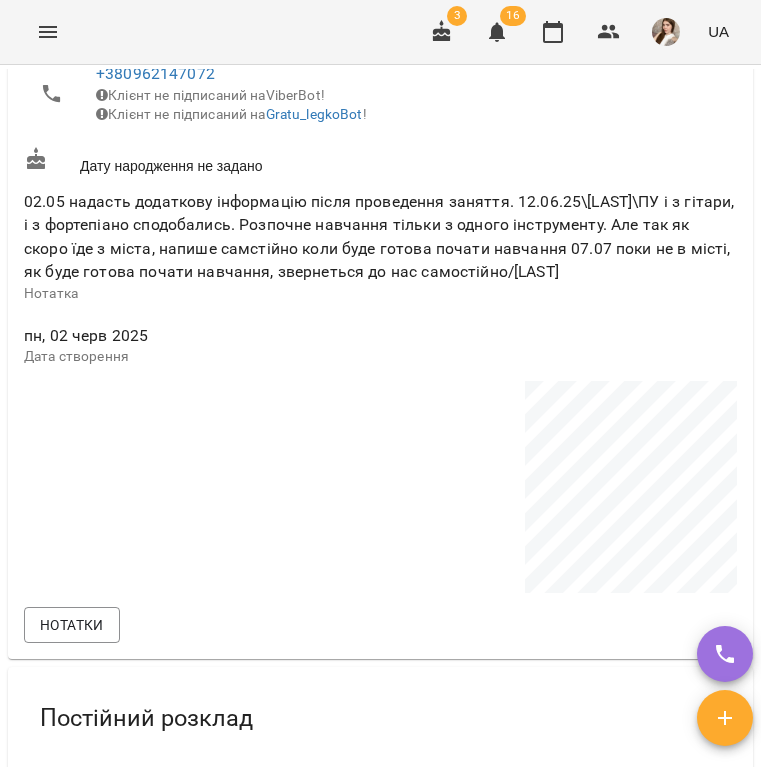 click on "02.05 надасть додаткову інформацію після проведення заняття.
12.06.25\Юрчук\ПУ і з гітари, і з фортепіано сподобались. Розпочне навчання тільки з одного інструменту. Але так як скоро їде з міста, напише самстійно коли буде готова почати навчання
07.07 поки не в місті, як буде готова почати навчання, звернеться до нас самостійно/Аббасова" at bounding box center [379, 237] 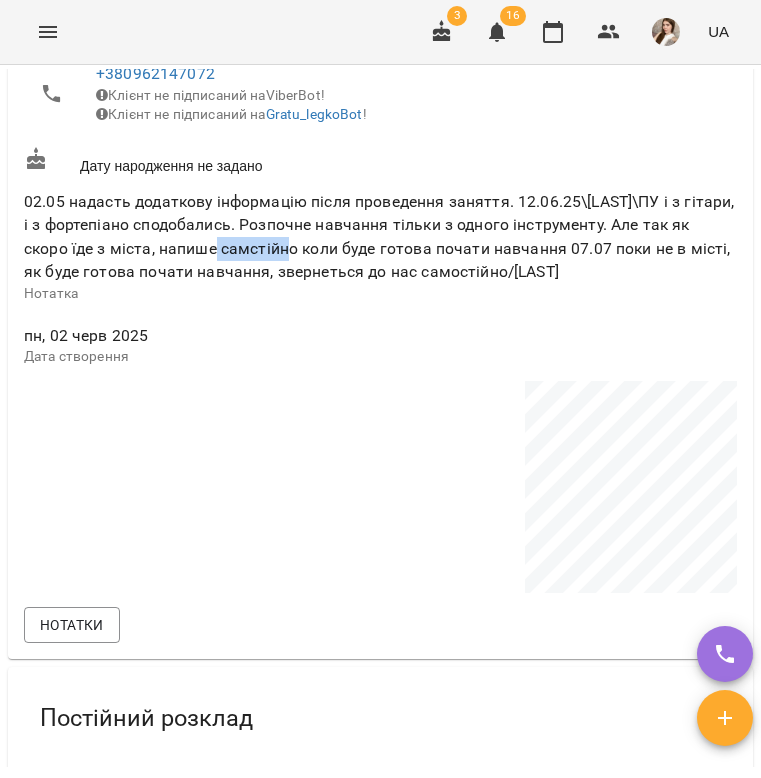 click on "02.05 надасть додаткову інформацію після проведення заняття.
12.06.25\Юрчук\ПУ і з гітари, і з фортепіано сподобались. Розпочне навчання тільки з одного інструменту. Але так як скоро їде з міста, напише самстійно коли буде готова почати навчання
07.07 поки не в місті, як буде готова почати навчання, звернеться до нас самостійно/Аббасова" at bounding box center [379, 237] 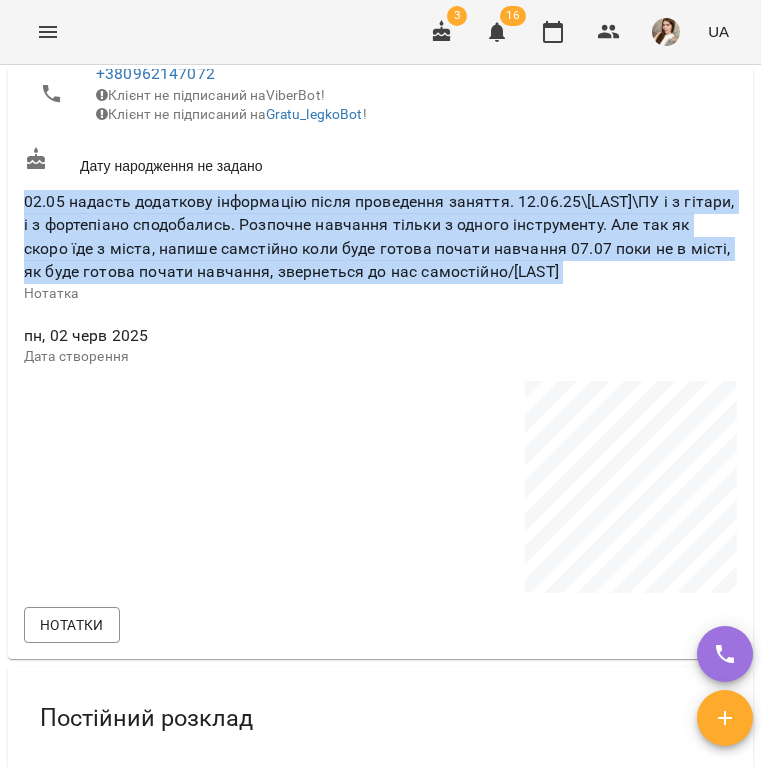 click on "02.05 надасть додаткову інформацію після проведення заняття.
12.06.25\Юрчук\ПУ і з гітари, і з фортепіано сподобались. Розпочне навчання тільки з одного інструменту. Але так як скоро їде з міста, напише самстійно коли буде готова почати навчання
07.07 поки не в місті, як буде готова почати навчання, звернеться до нас самостійно/Аббасова" at bounding box center [379, 237] 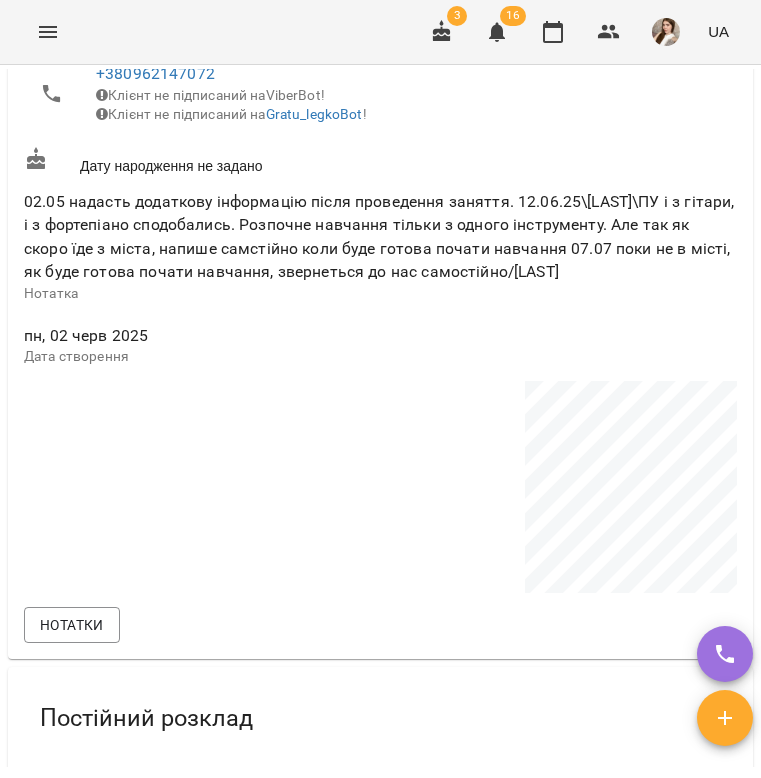 click on "02.05 надасть додаткову інформацію після проведення заняття.
12.06.25\Юрчук\ПУ і з гітари, і з фортепіано сподобались. Розпочне навчання тільки з одного інструменту. Але так як скоро їде з міста, напише самстійно коли буде готова почати навчання
07.07 поки не в місті, як буде готова почати навчання, звернеться до нас самостійно/Аббасова" at bounding box center (379, 237) 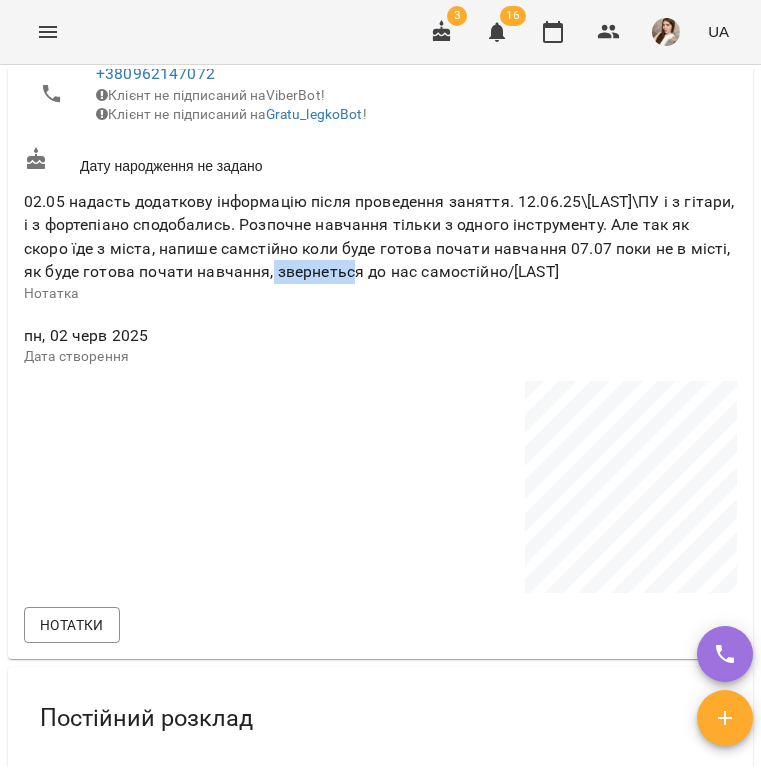 click on "02.05 надасть додаткову інформацію після проведення заняття.
12.06.25\Юрчук\ПУ і з гітари, і з фортепіано сподобались. Розпочне навчання тільки з одного інструменту. Але так як скоро їде з міста, напише самстійно коли буде готова почати навчання
07.07 поки не в місті, як буде готова почати навчання, звернеться до нас самостійно/Аббасова" at bounding box center (379, 237) 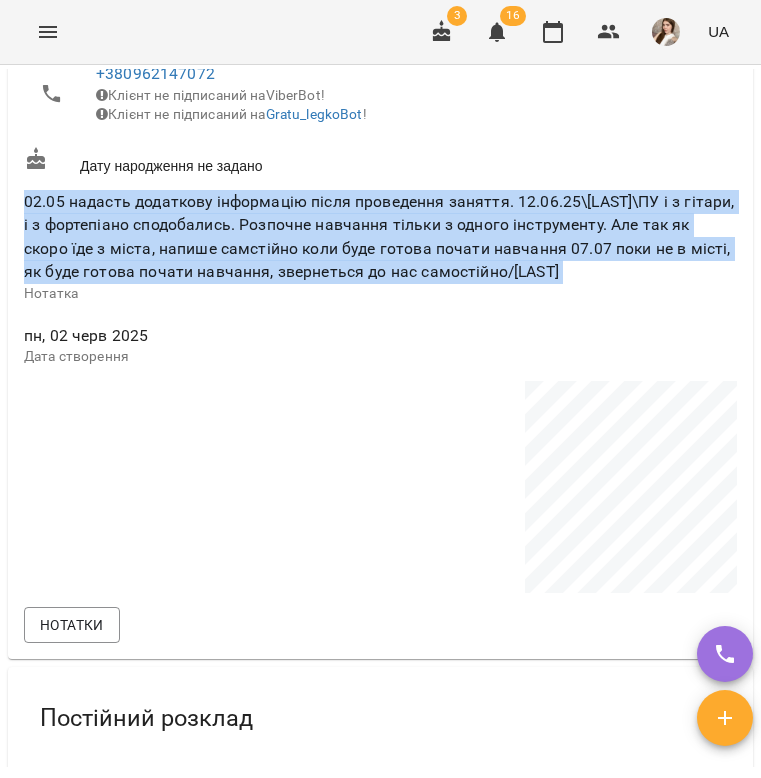 click on "02.05 надасть додаткову інформацію після проведення заняття.
12.06.25\Юрчук\ПУ і з гітари, і з фортепіано сподобались. Розпочне навчання тільки з одного інструменту. Але так як скоро їде з міста, напише самстійно коли буде готова почати навчання
07.07 поки не в місті, як буде готова почати навчання, звернеться до нас самостійно/Аббасова" at bounding box center [379, 237] 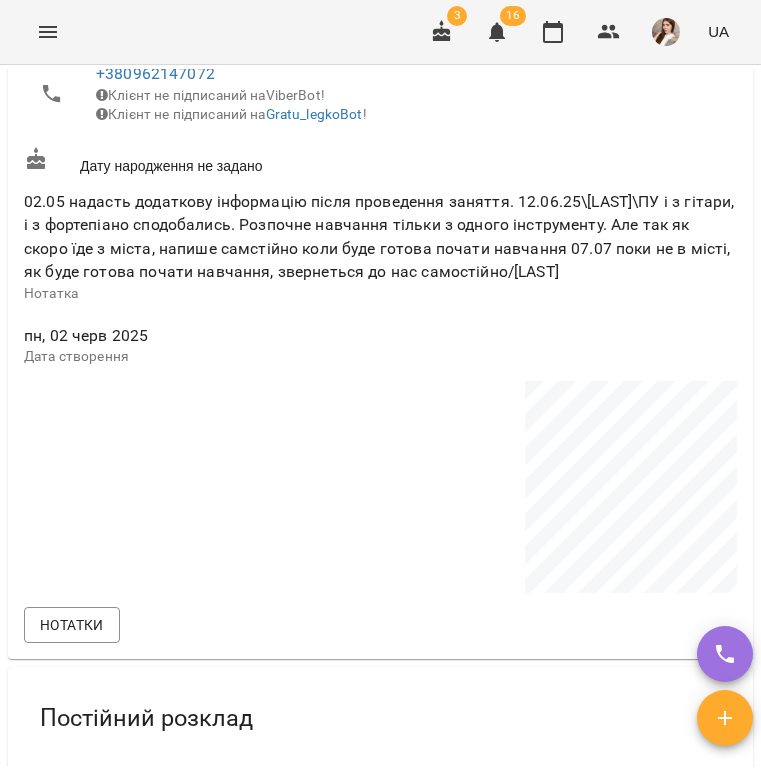 click on "02.05 надасть додаткову інформацію після проведення заняття.
12.06.25\Юрчук\ПУ і з гітари, і з фортепіано сподобались. Розпочне навчання тільки з одного інструменту. Але так як скоро їде з міста, напише самстійно коли буде готова почати навчання
07.07 поки не в місті, як буде готова почати навчання, звернеться до нас самостійно/Аббасова" at bounding box center (379, 237) 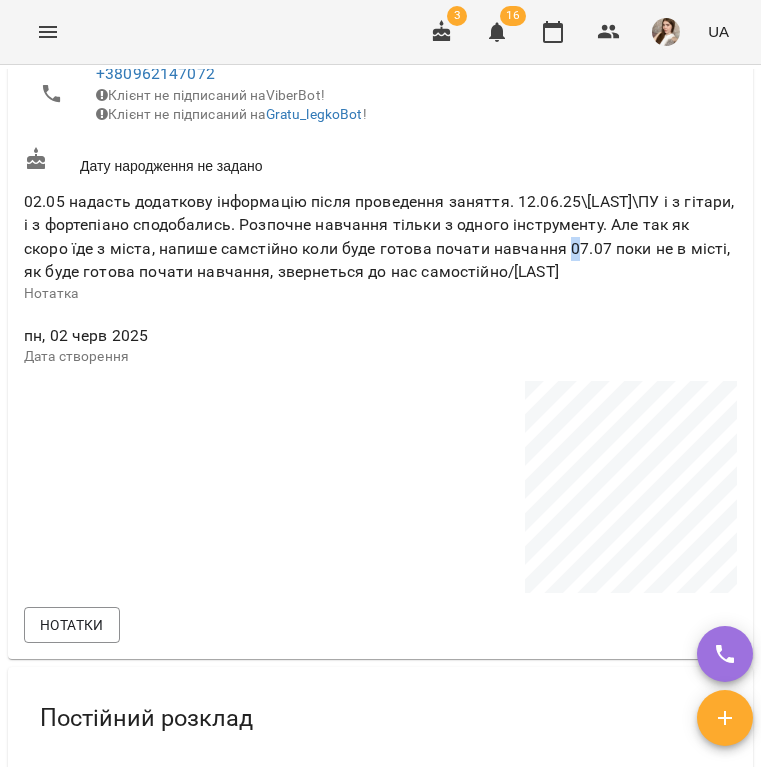 drag, startPoint x: 603, startPoint y: 259, endPoint x: 613, endPoint y: 271, distance: 15.6205 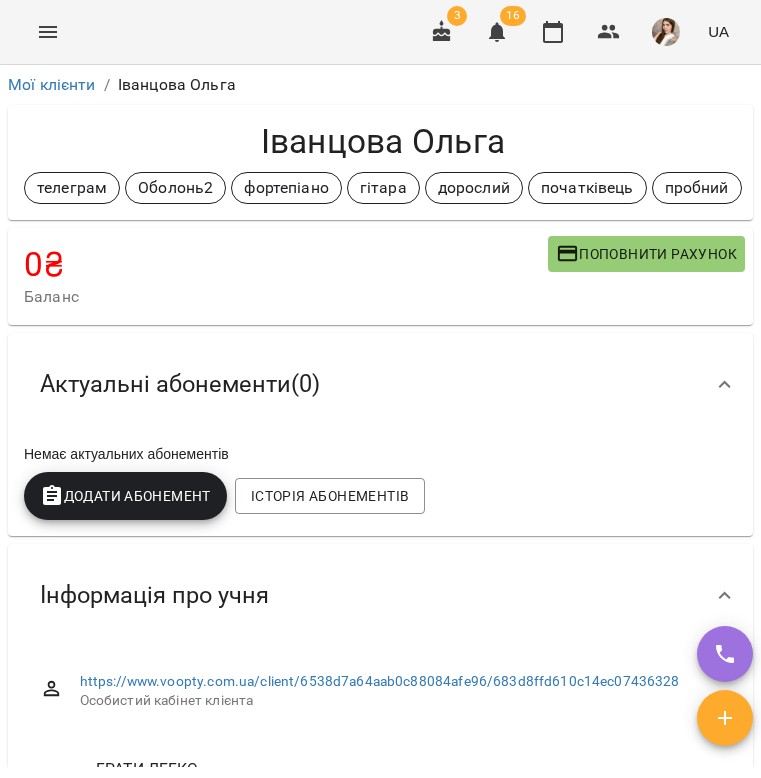scroll, scrollTop: 0, scrollLeft: 0, axis: both 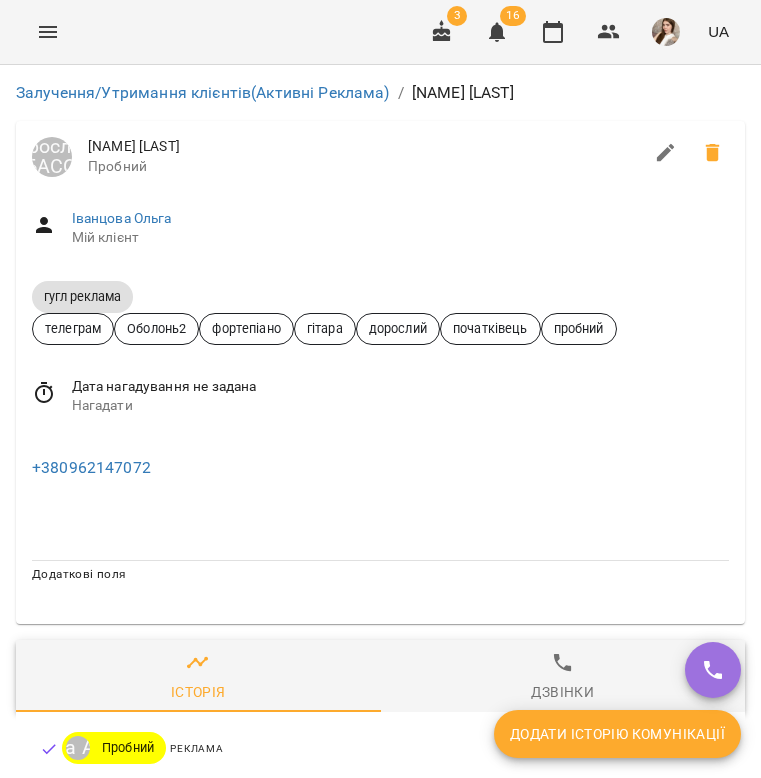 click on "Додати історію комунікації" at bounding box center [617, 734] 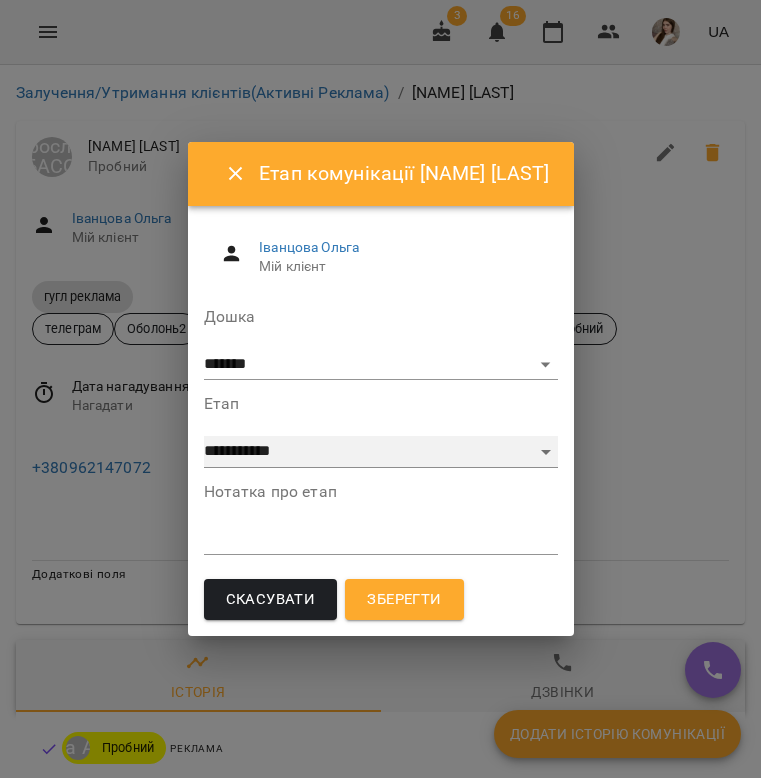 click on "**********" at bounding box center [381, 452] 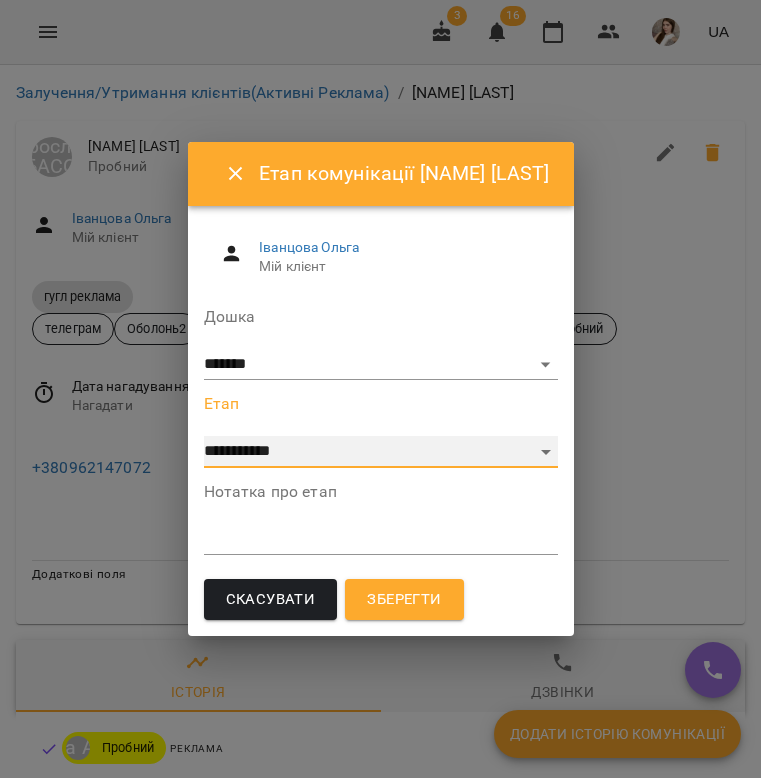 select on "*" 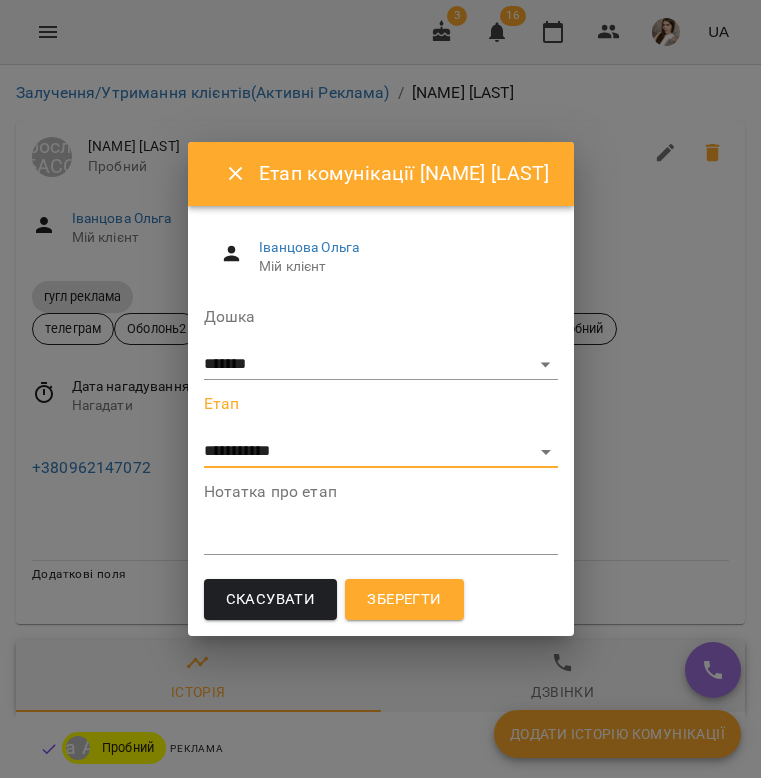 click at bounding box center [381, 539] 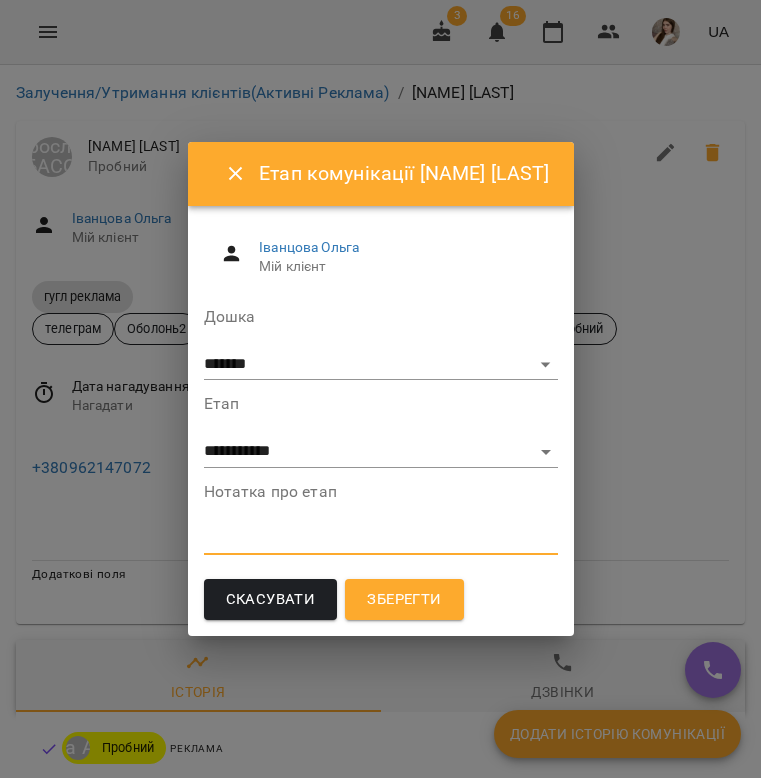 paste on "**********" 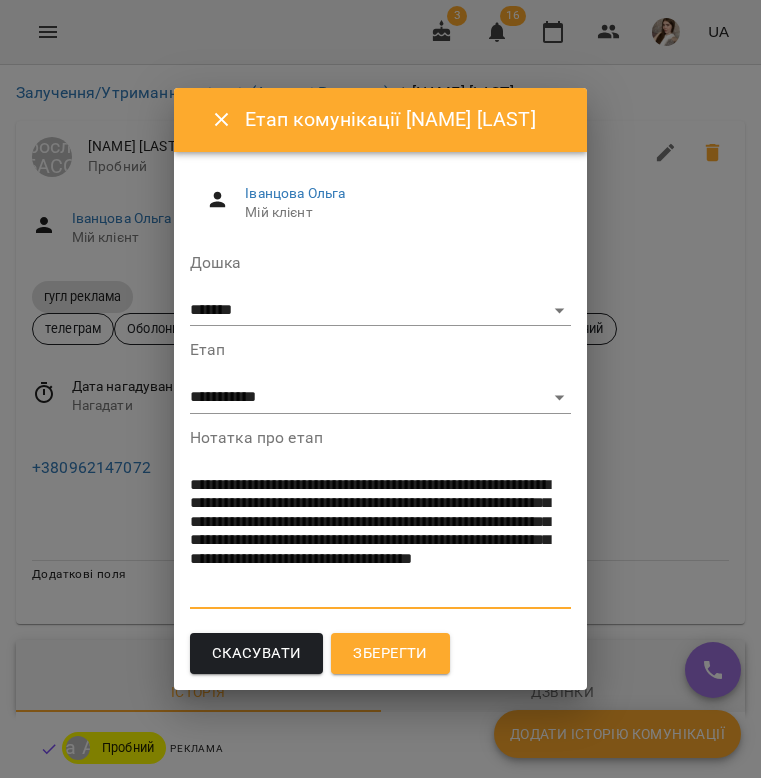click on "**********" at bounding box center (381, 539) 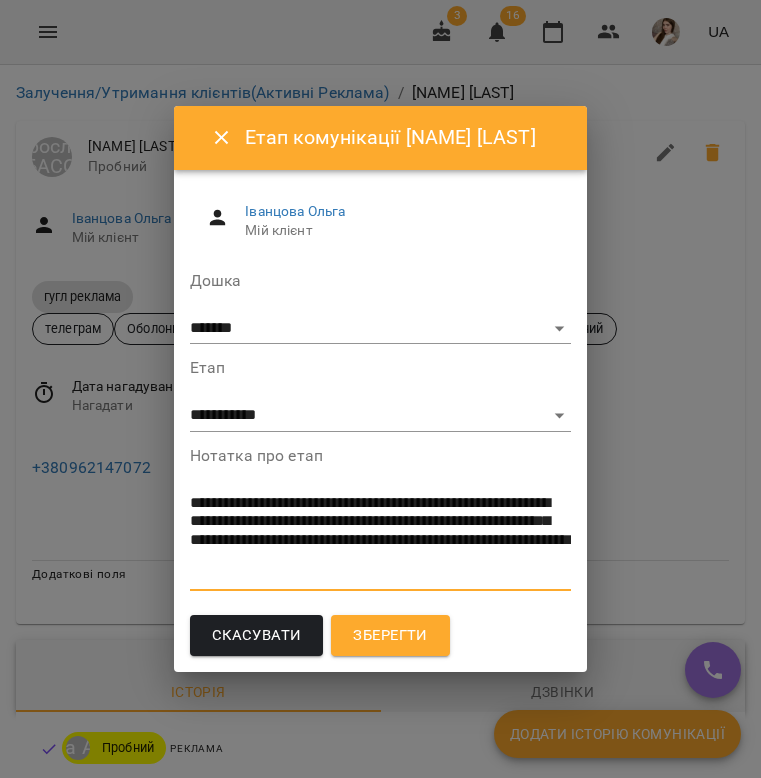 type on "**********" 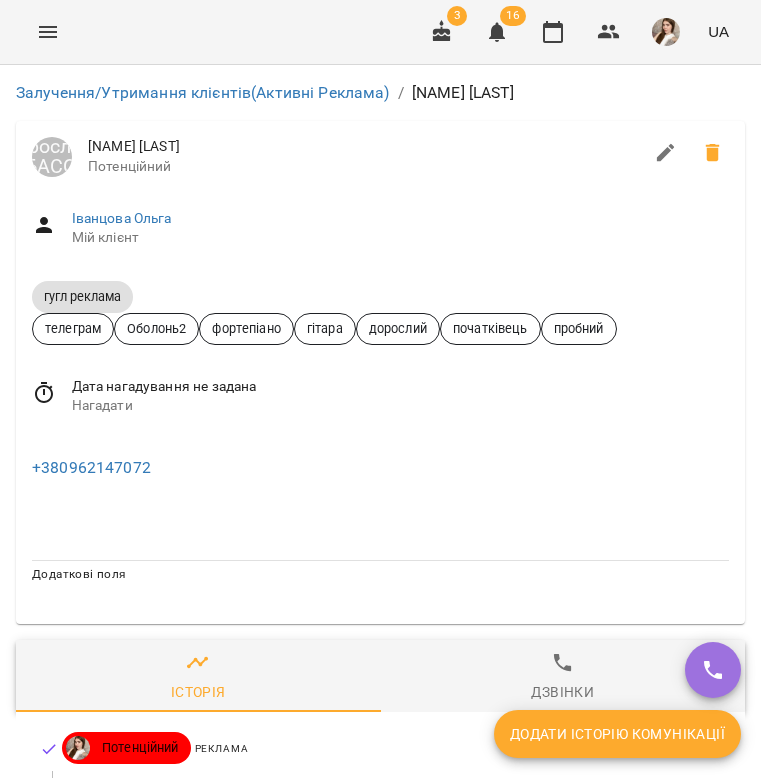 click on "Додати історію комунікації" at bounding box center (617, 734) 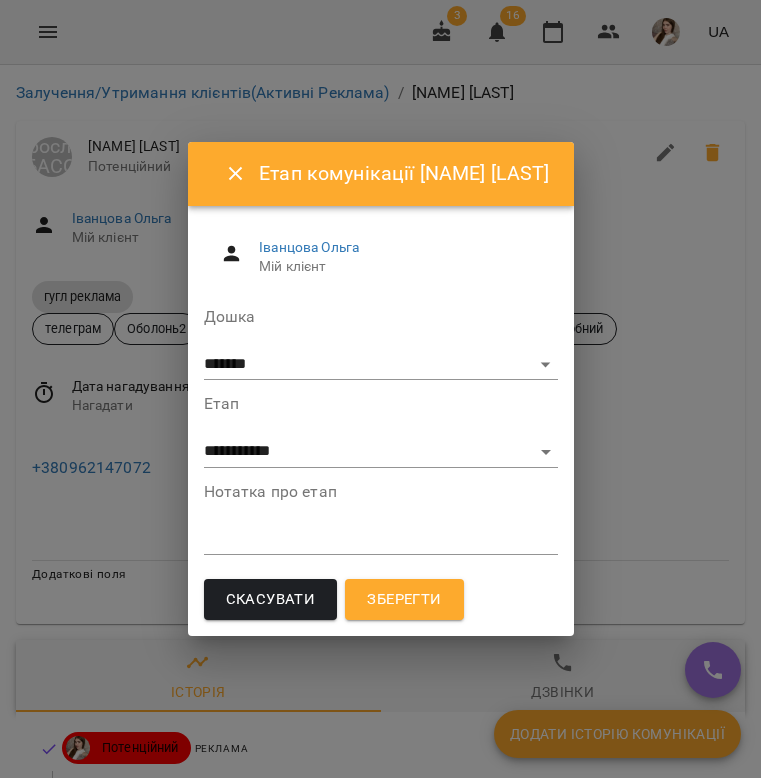 click at bounding box center [381, 539] 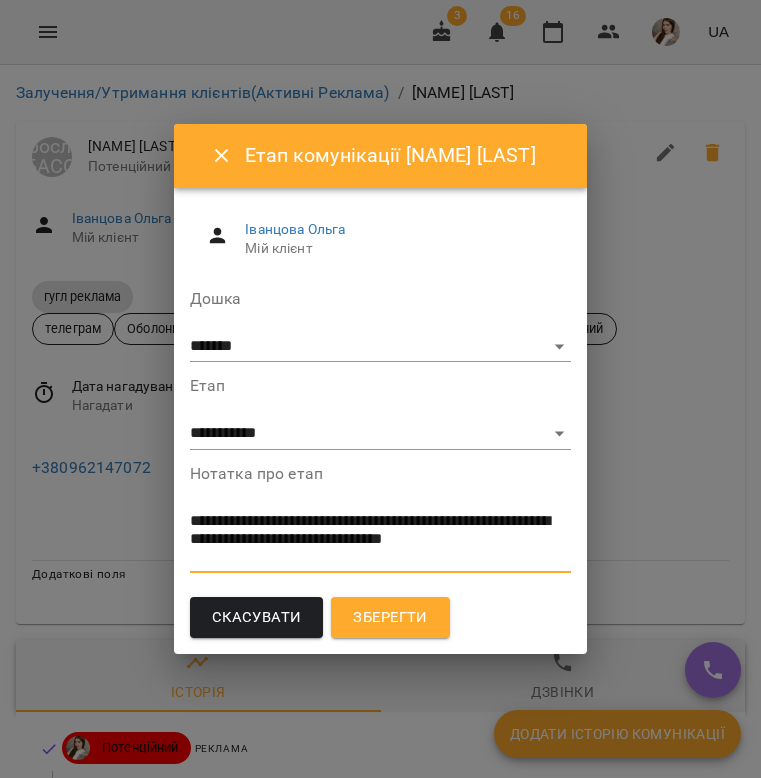click on "**********" at bounding box center (381, 539) 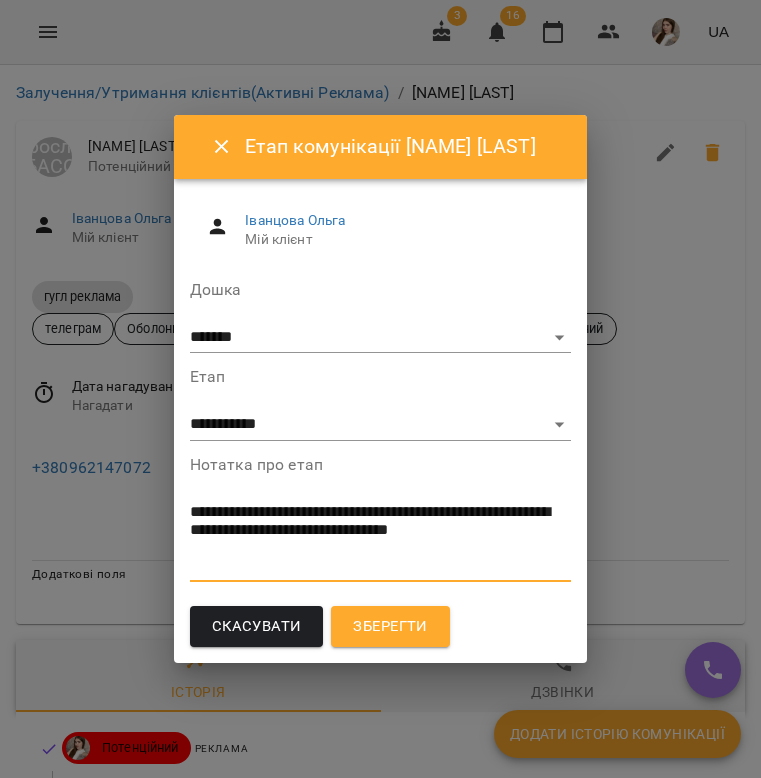 type on "**********" 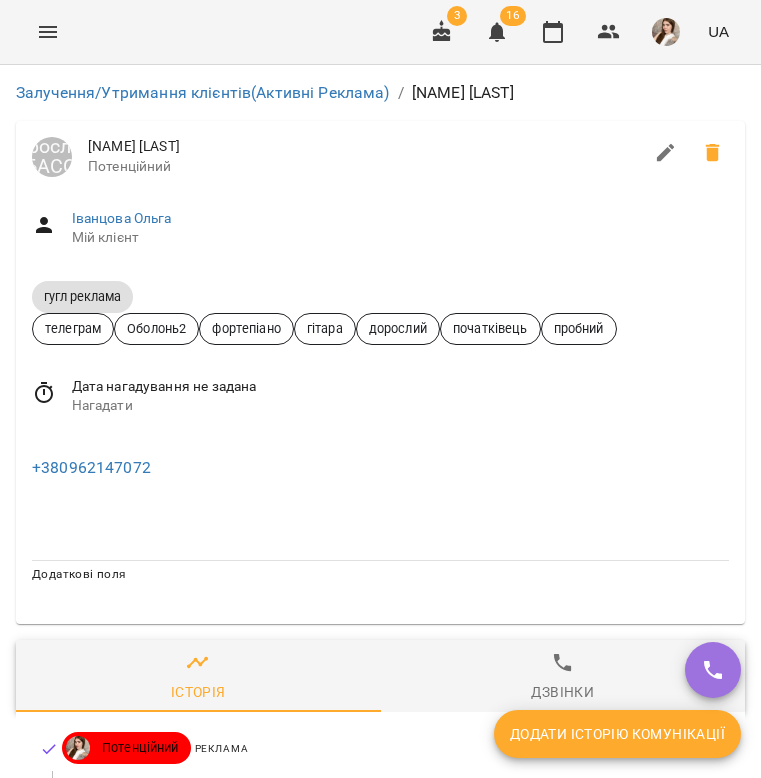 scroll, scrollTop: 0, scrollLeft: 0, axis: both 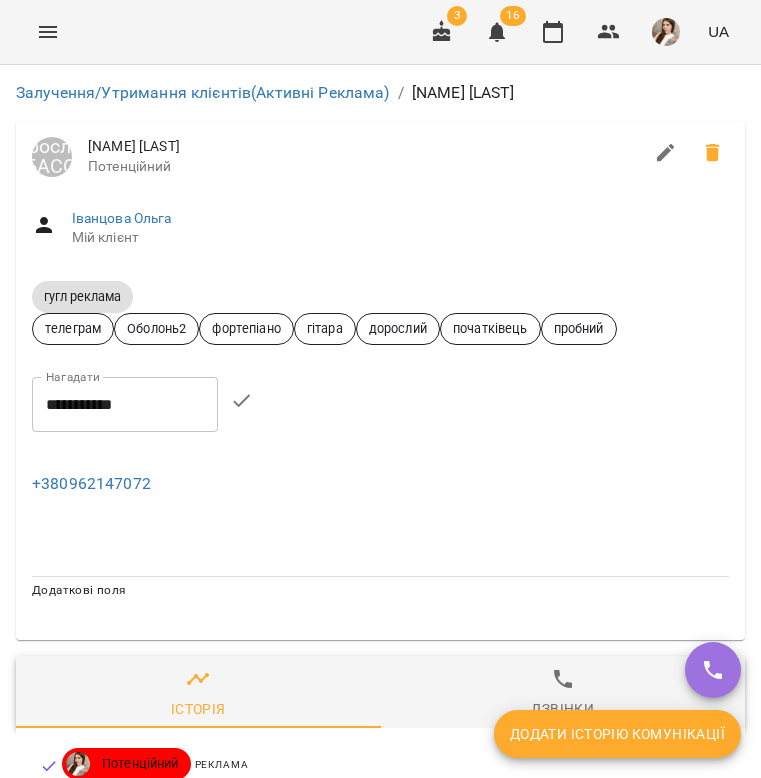 click on "**********" at bounding box center [125, 405] 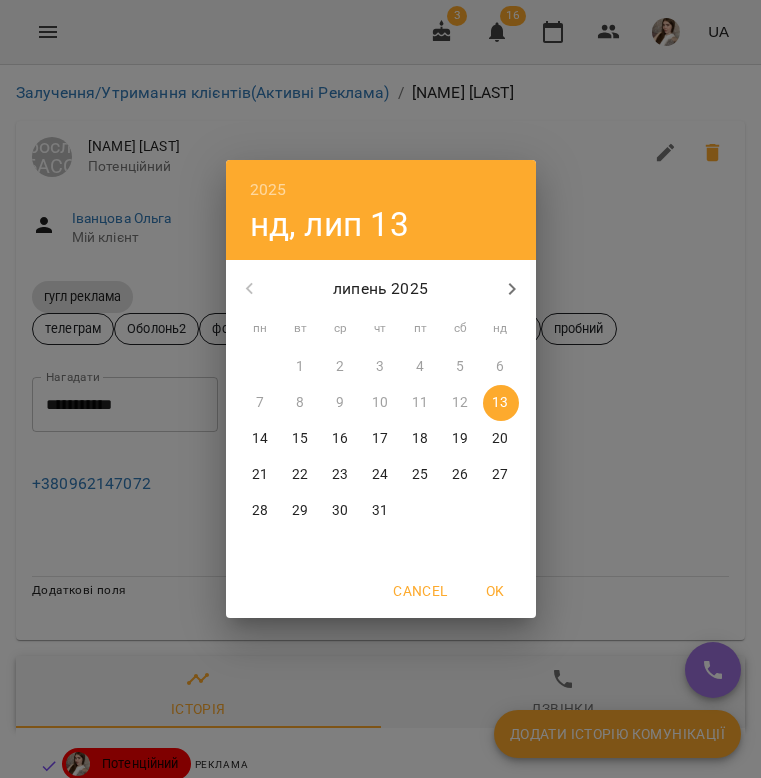 click at bounding box center [512, 289] 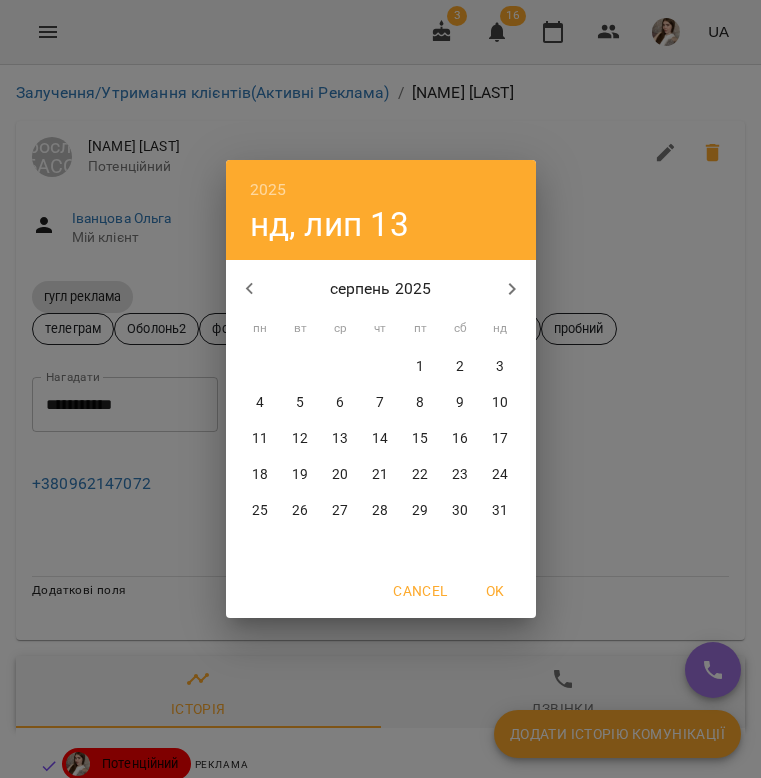 click on "11" at bounding box center (260, 439) 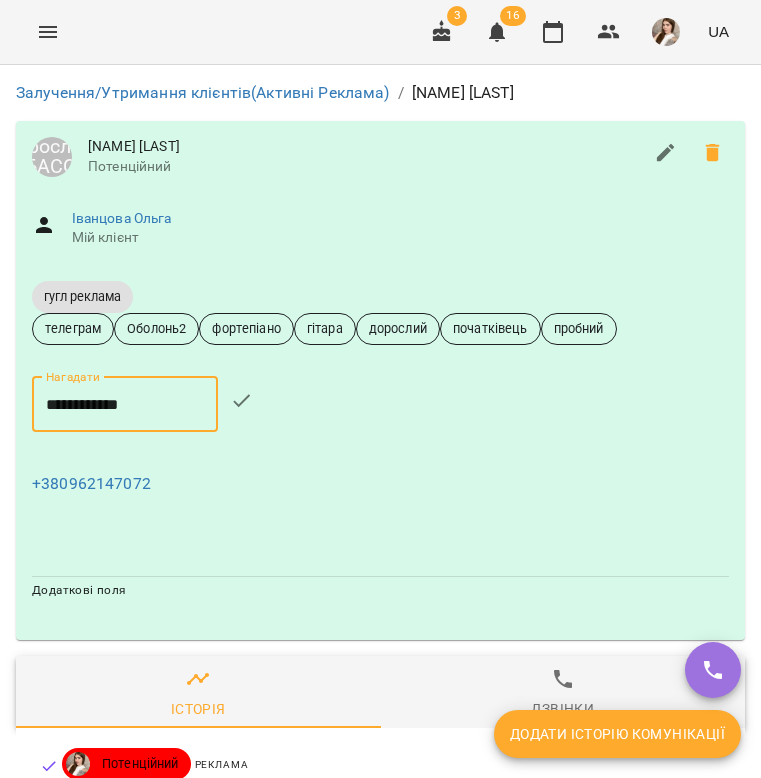 click 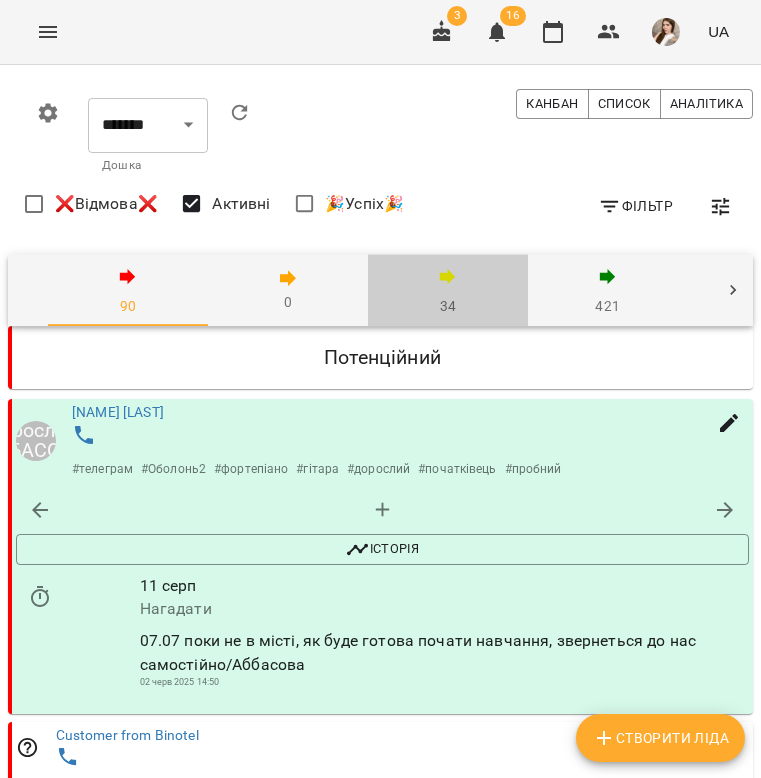 click on "34" at bounding box center (448, 291) 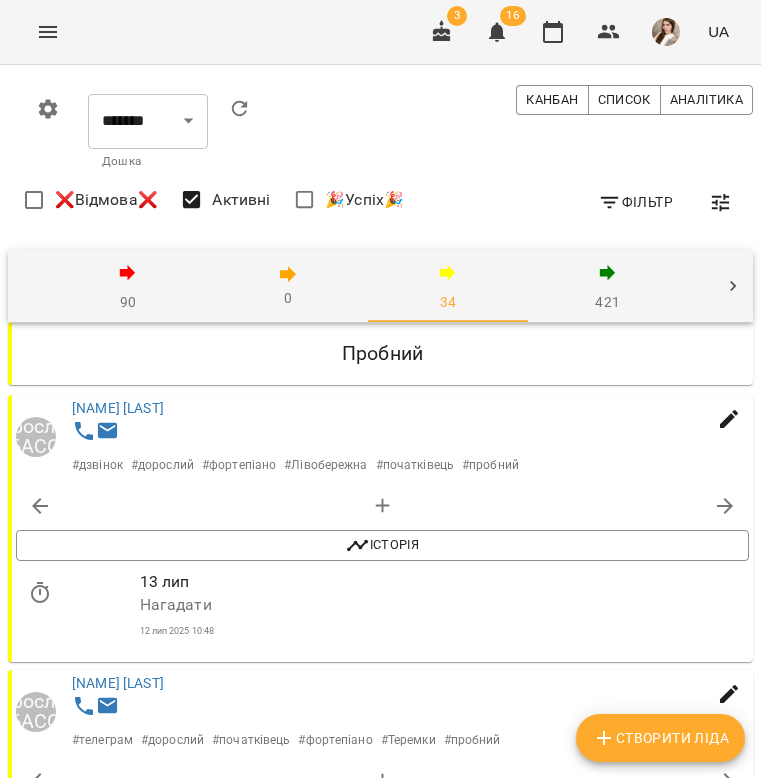 scroll, scrollTop: 2686, scrollLeft: 0, axis: vertical 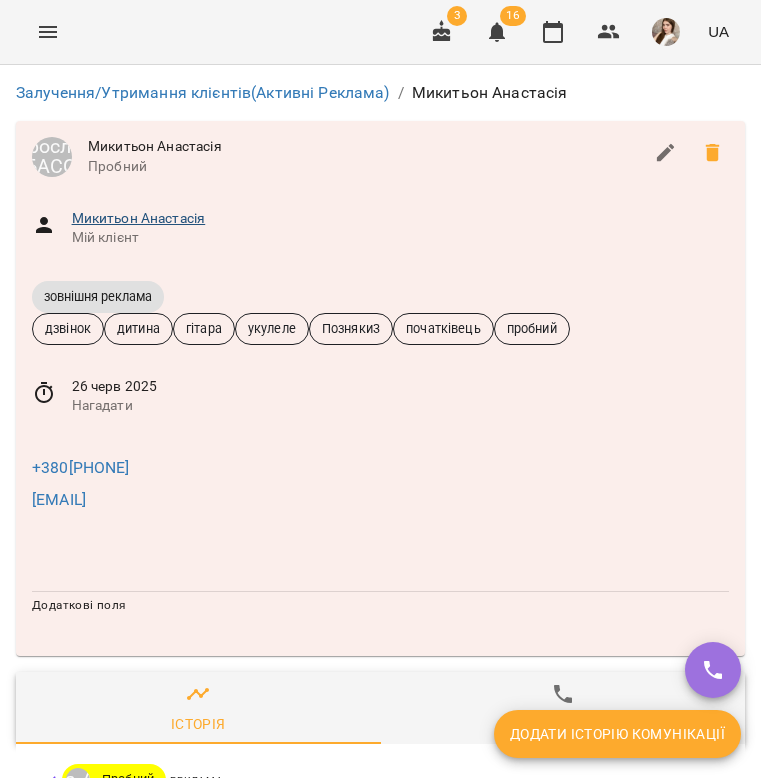 click on "Микитьон Анастасія" at bounding box center [139, 218] 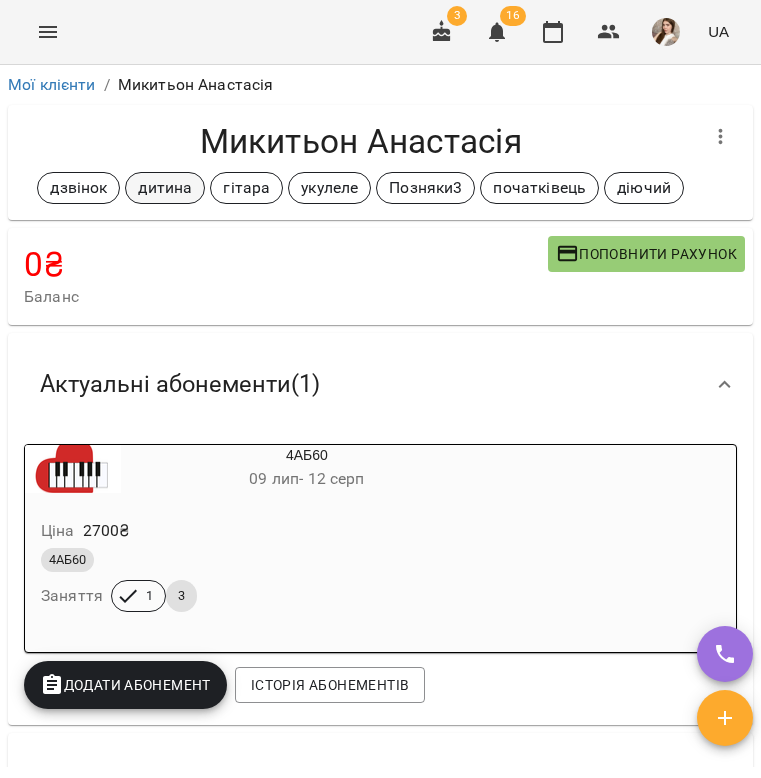 scroll, scrollTop: 0, scrollLeft: 0, axis: both 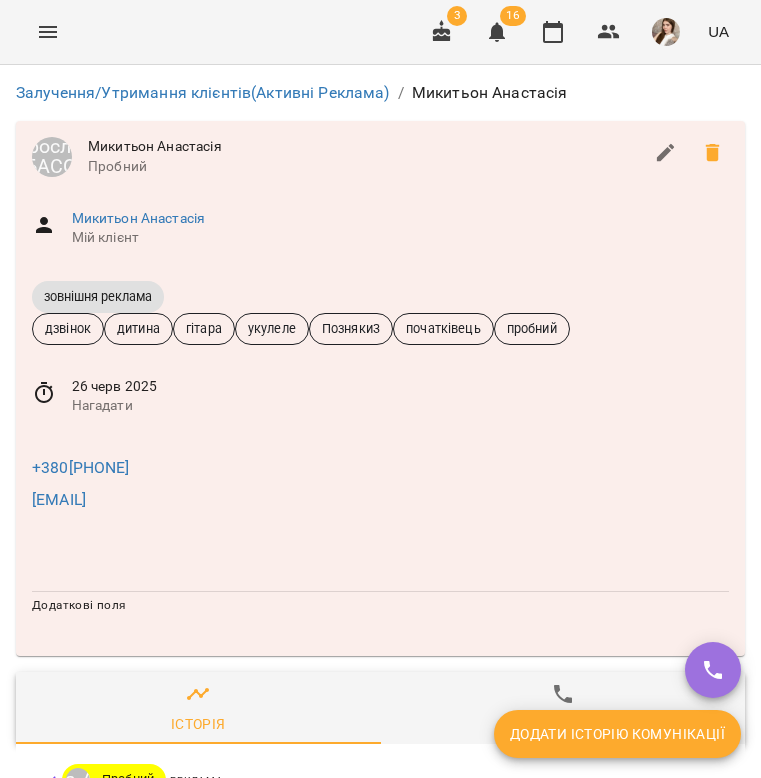 click on "Додати історію комунікації" at bounding box center [617, 734] 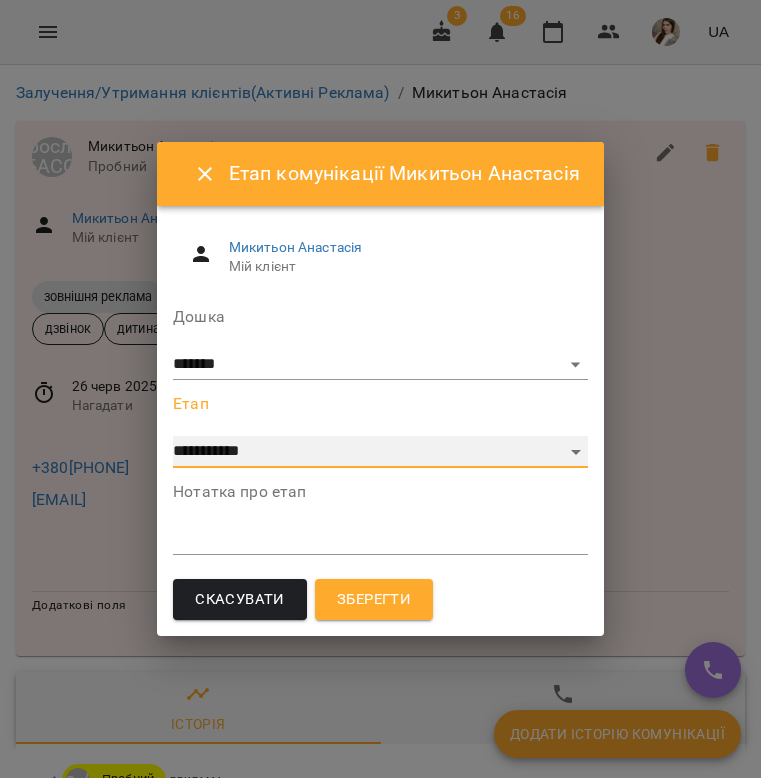 click on "**********" at bounding box center (380, 452) 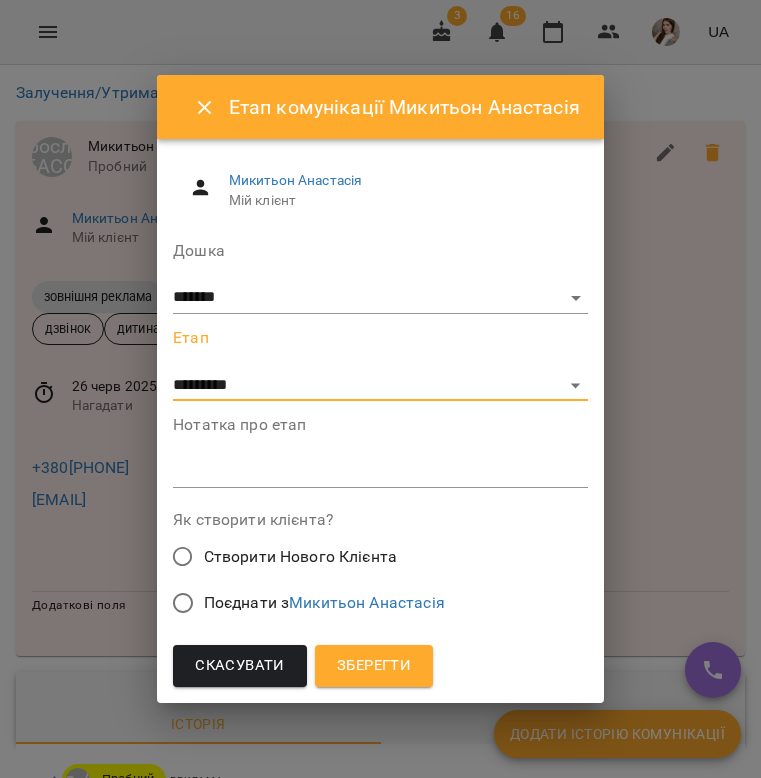 click on "Микитьон Анастасія" at bounding box center (367, 602) 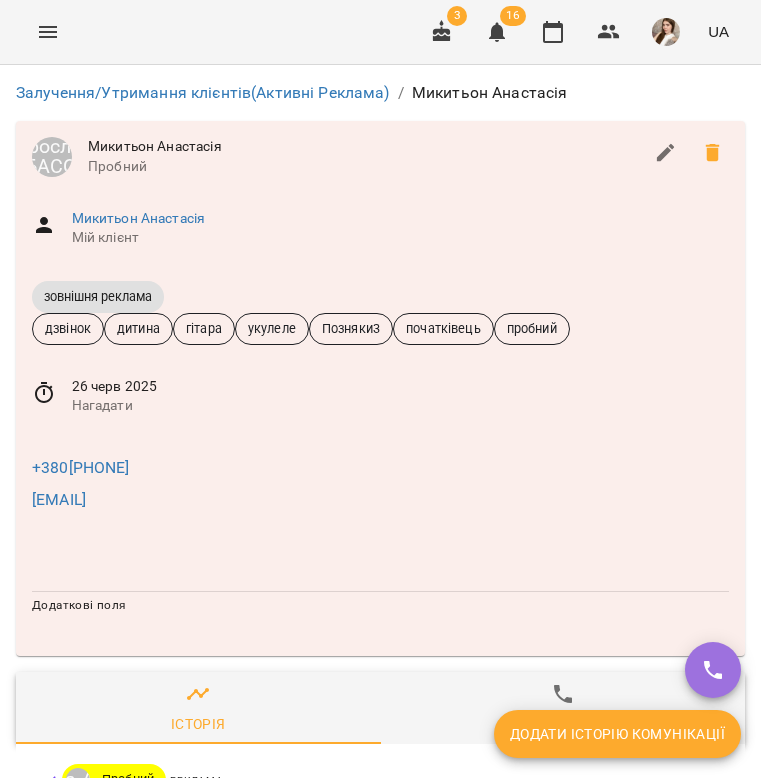 scroll, scrollTop: 649, scrollLeft: 0, axis: vertical 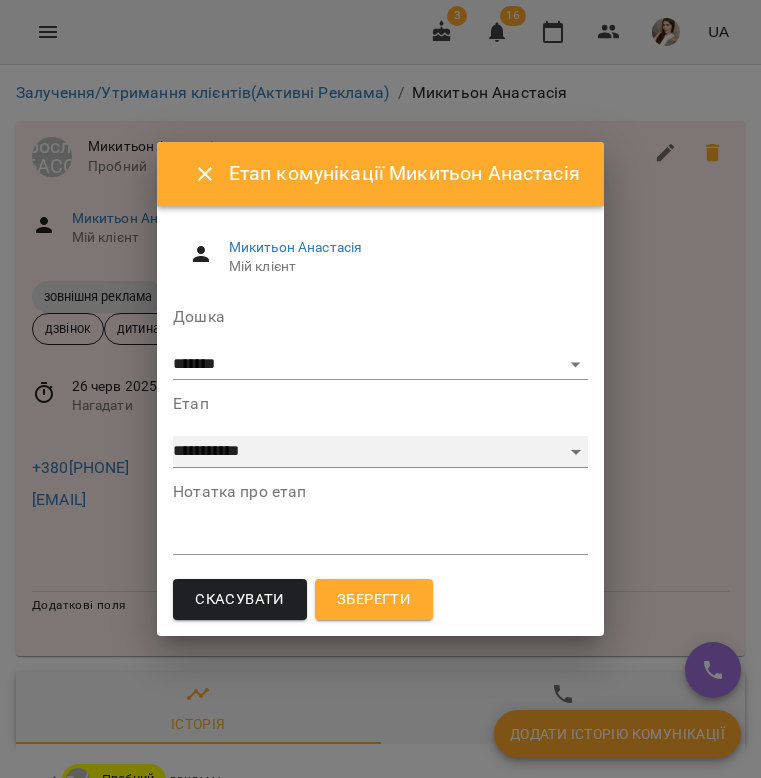 click on "**********" at bounding box center (380, 452) 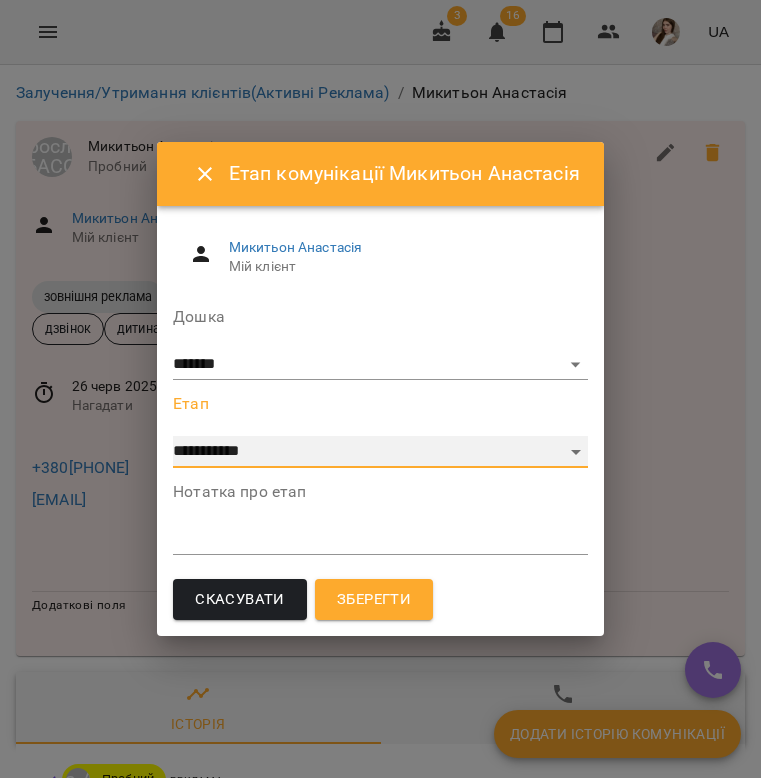 select on "**********" 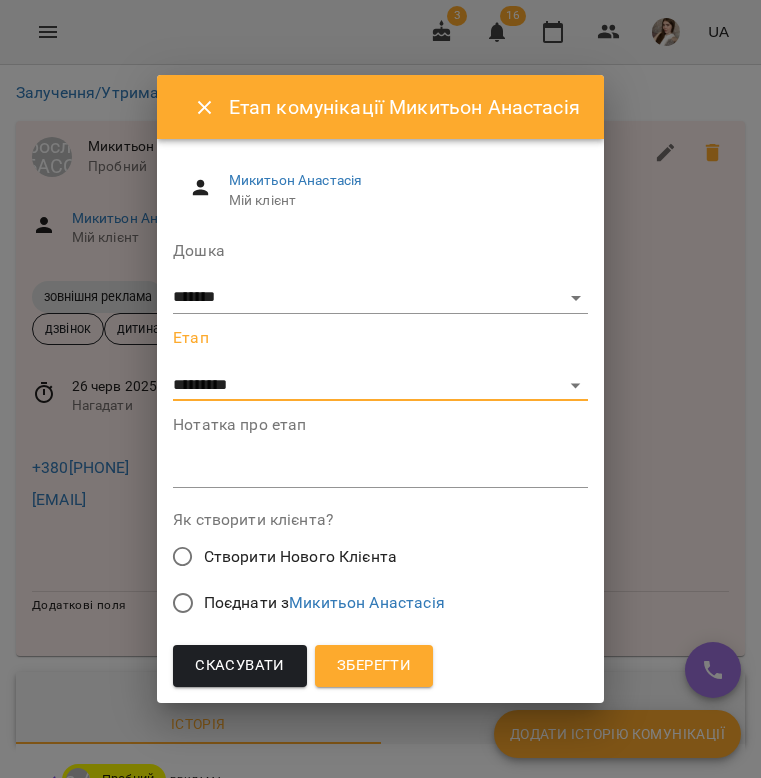 click on "Поєднати з  Микитьон Анастасія" at bounding box center (367, 603) 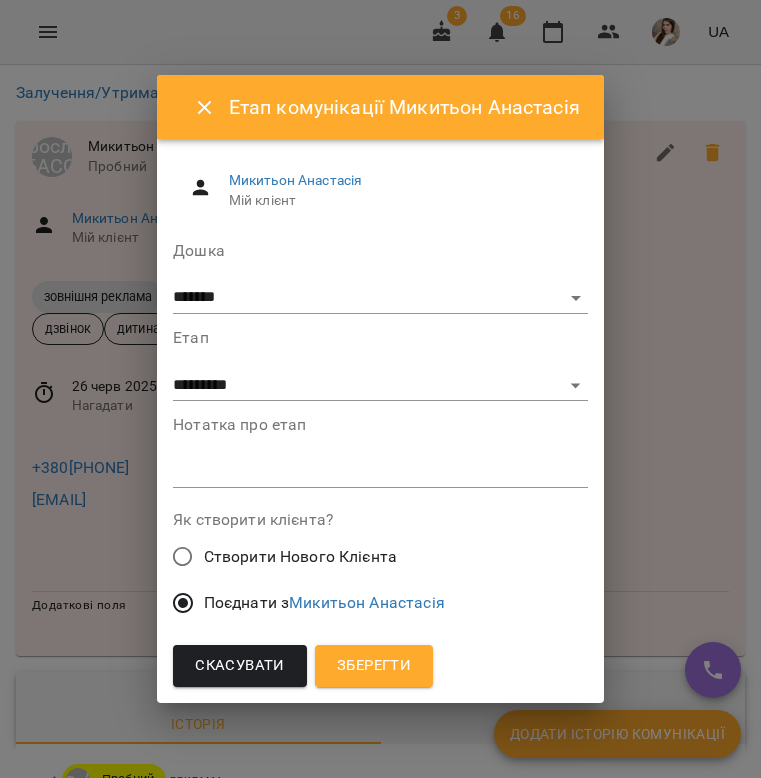 click on "Зберегти" at bounding box center (374, 666) 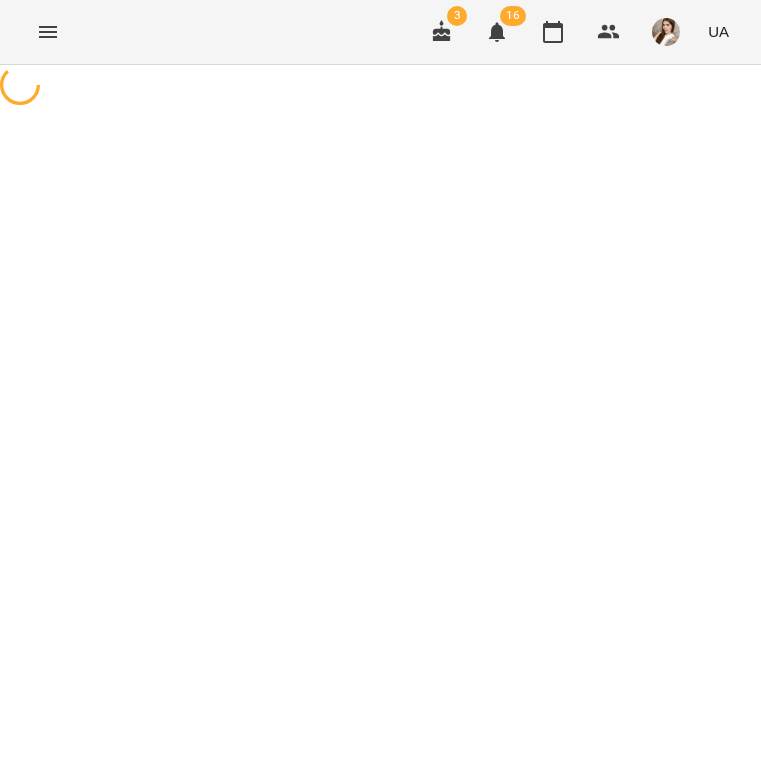 scroll, scrollTop: 0, scrollLeft: 0, axis: both 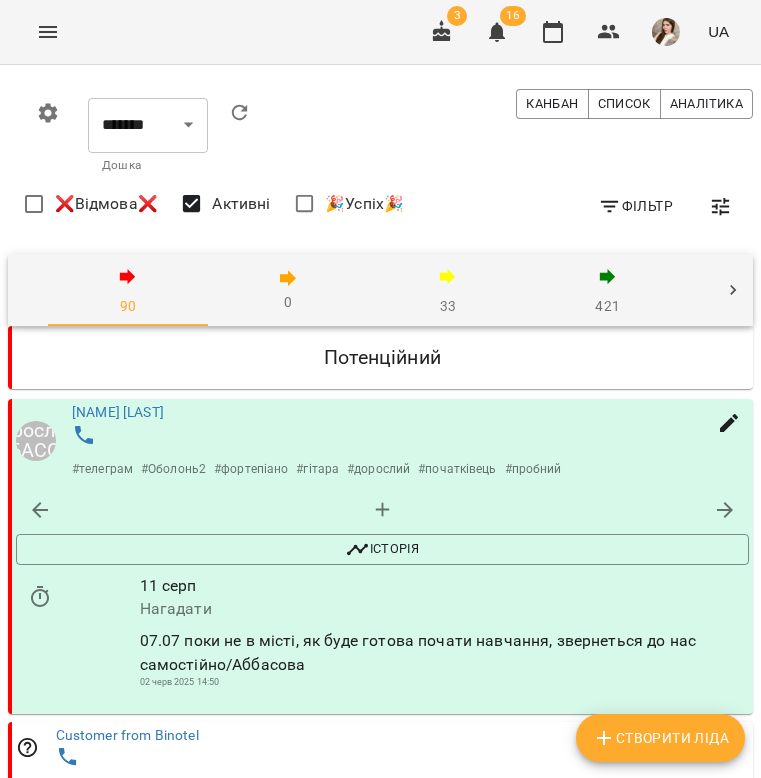 click on "33" at bounding box center [448, 291] 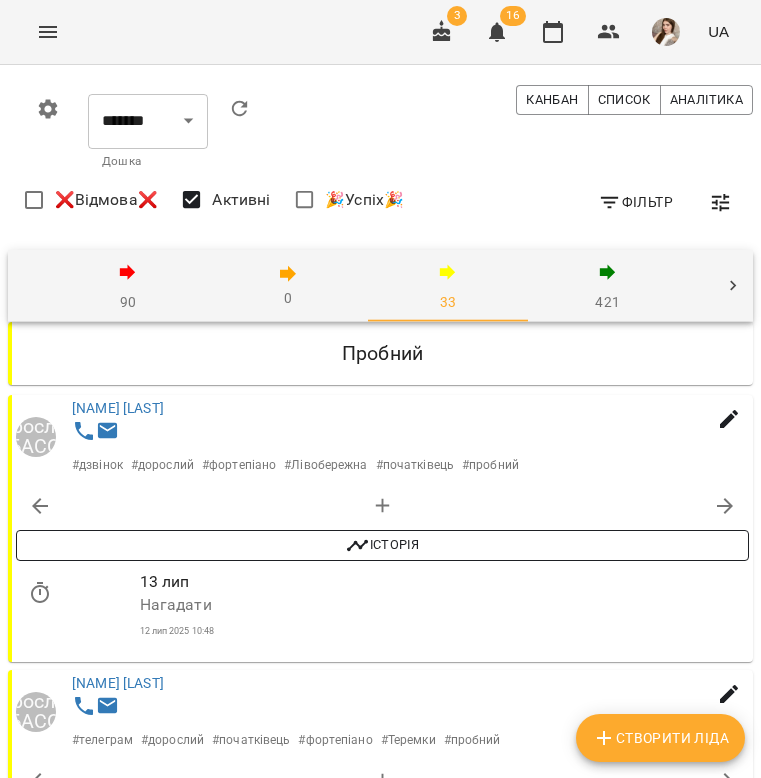 scroll, scrollTop: 1205, scrollLeft: 0, axis: vertical 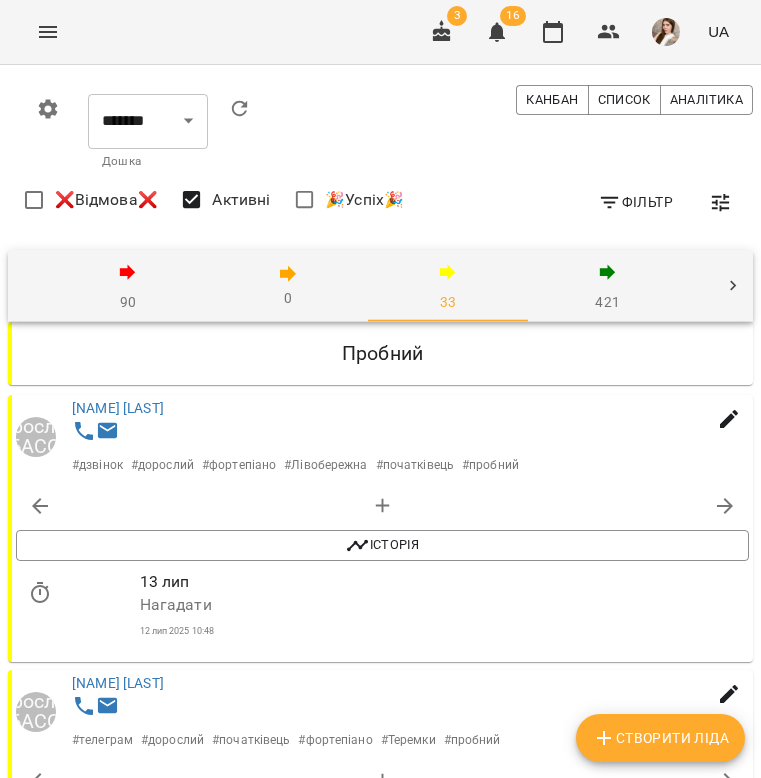 click on "Маргарита Гопак" at bounding box center [118, 1807] 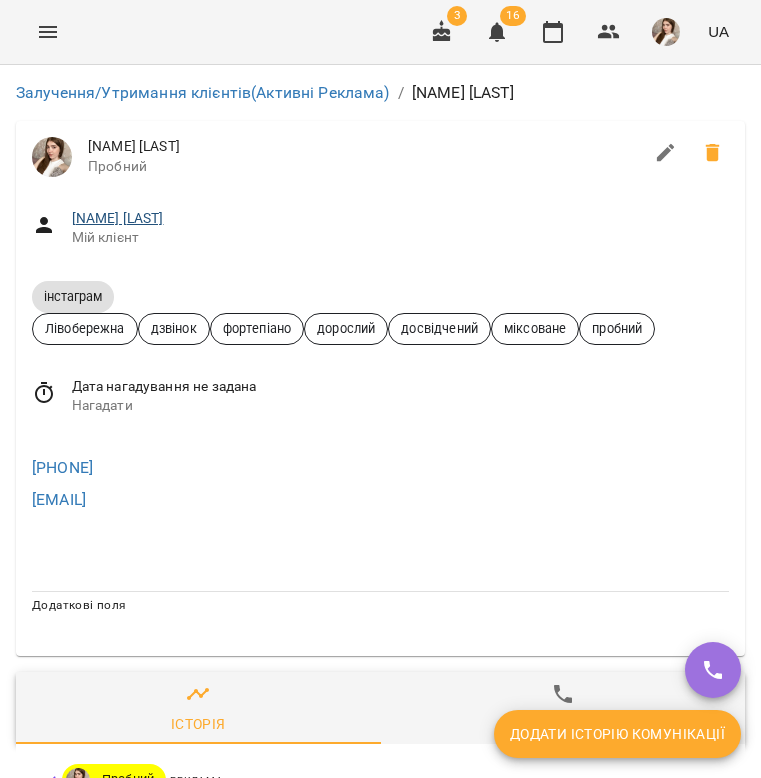 scroll, scrollTop: 0, scrollLeft: 0, axis: both 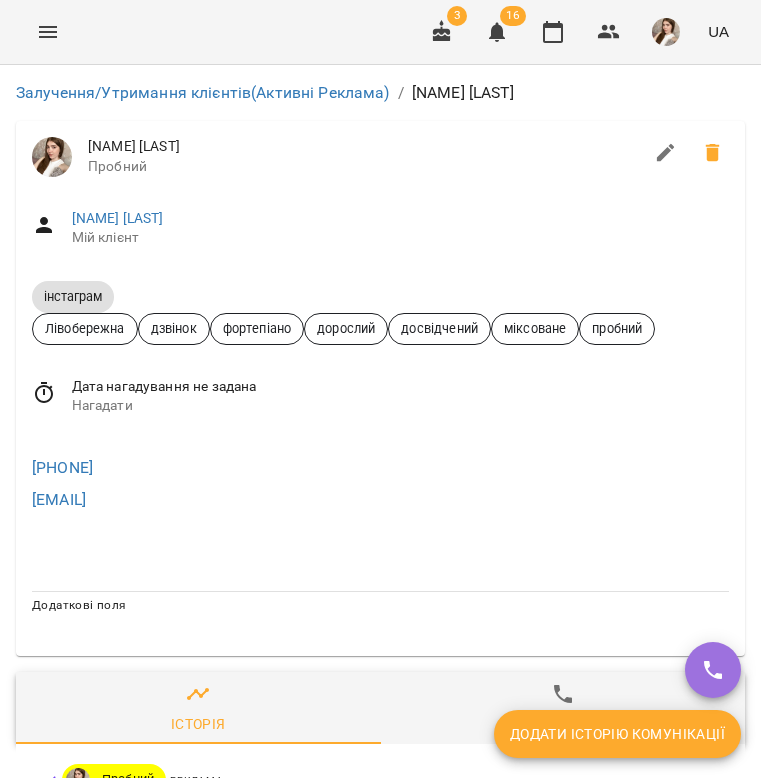 click on "Маргарита Гопак" at bounding box center [400, 219] 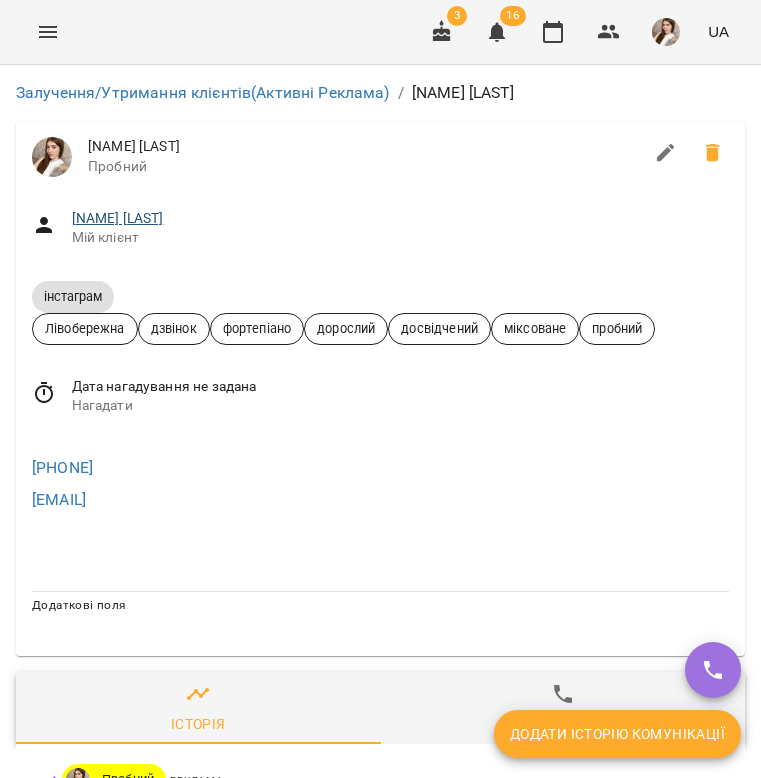 click on "Маргарита Гопак" at bounding box center (118, 218) 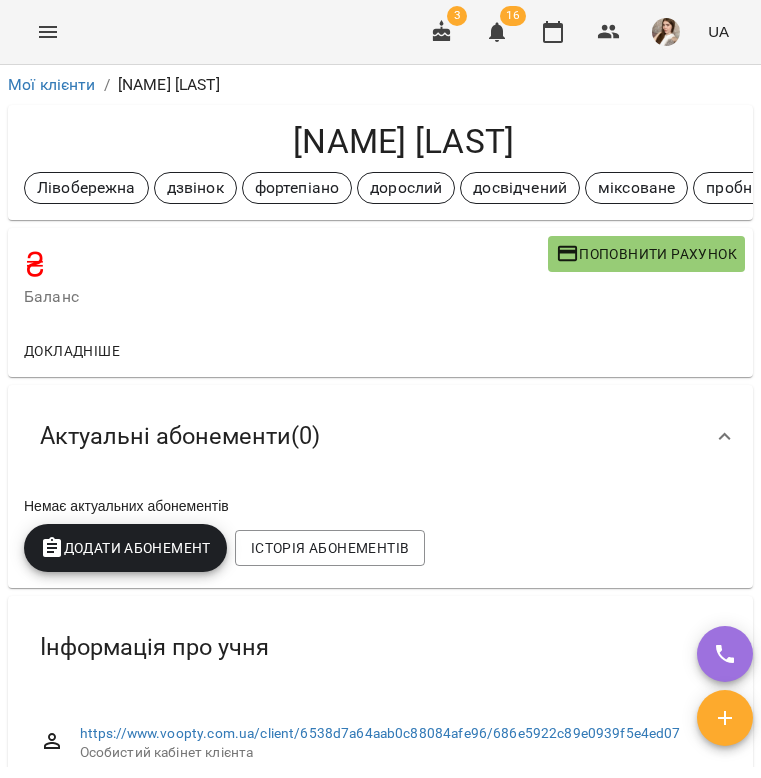 scroll, scrollTop: 0, scrollLeft: 0, axis: both 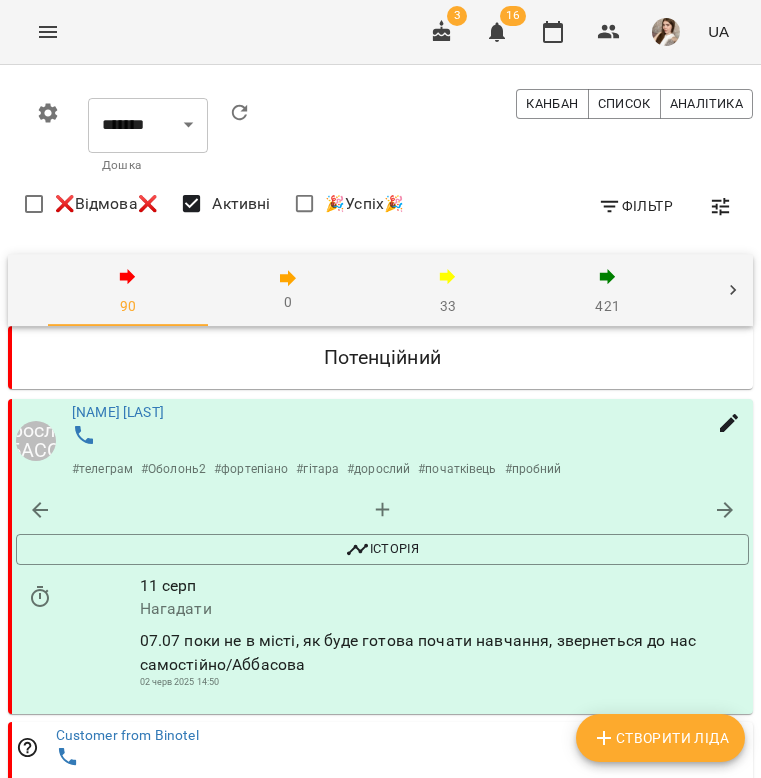 click on "33" at bounding box center [448, 291] 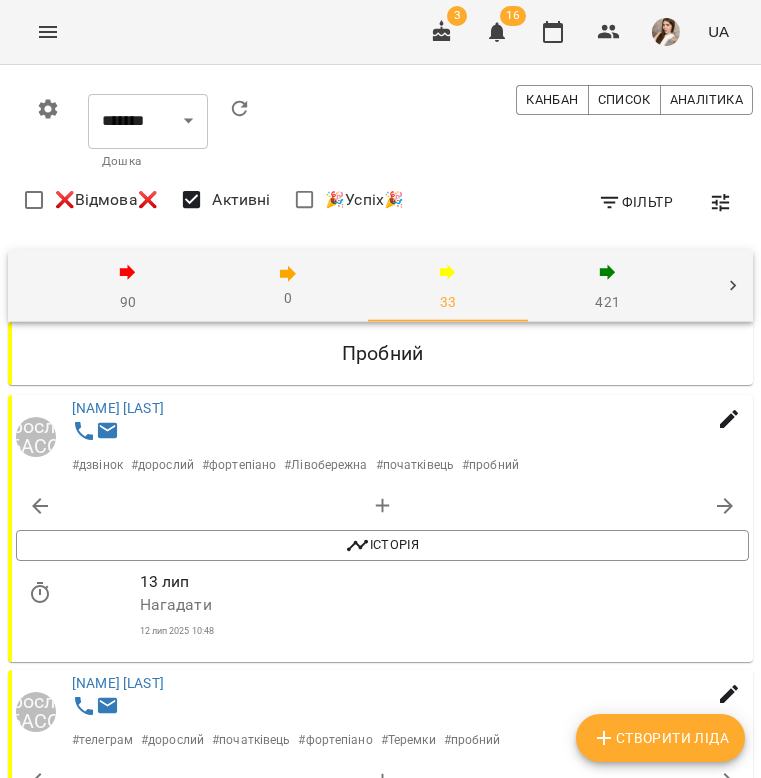 scroll, scrollTop: 2405, scrollLeft: 0, axis: vertical 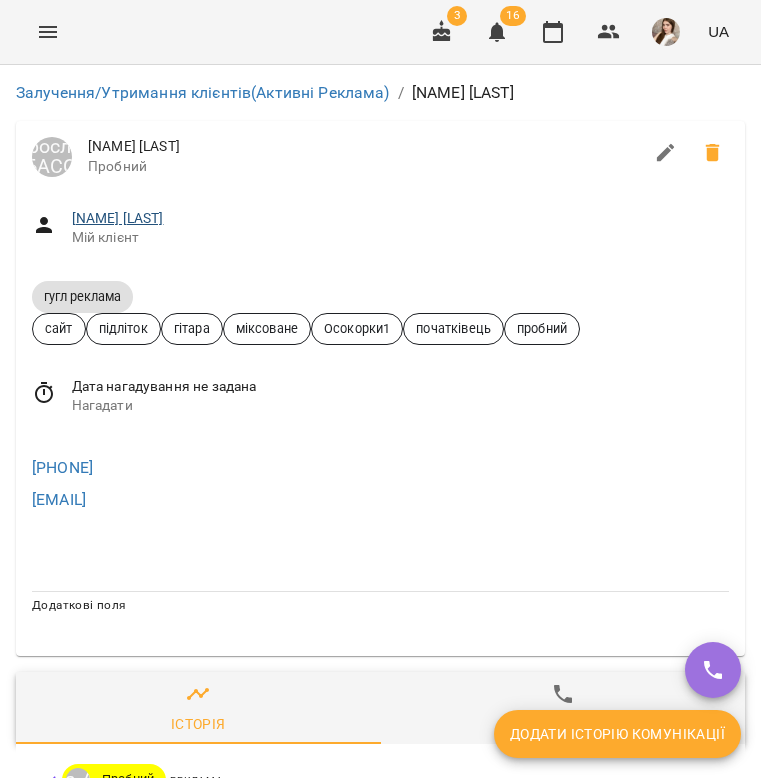 click on "Демура Карина" at bounding box center (118, 218) 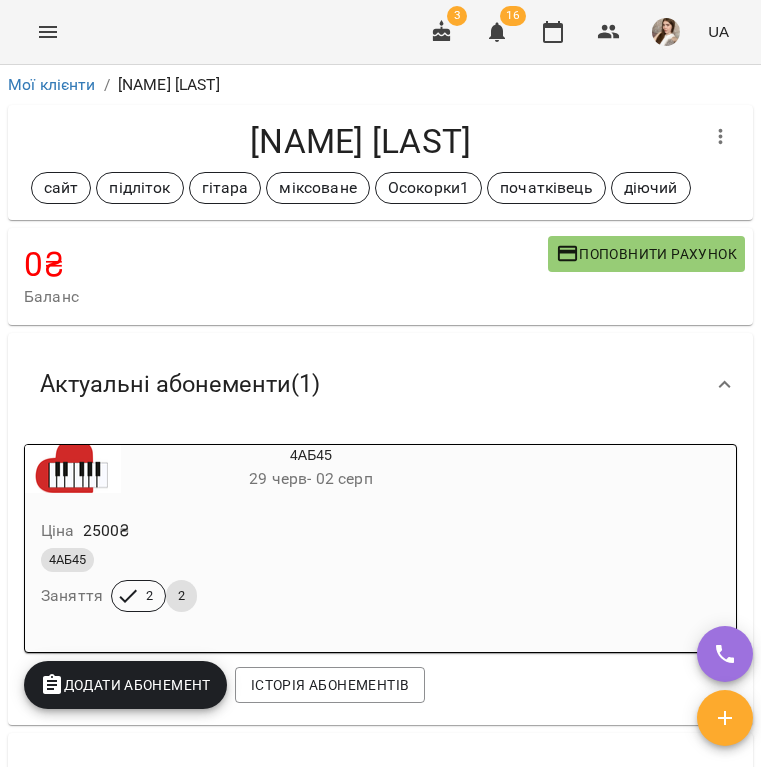 scroll, scrollTop: 0, scrollLeft: 0, axis: both 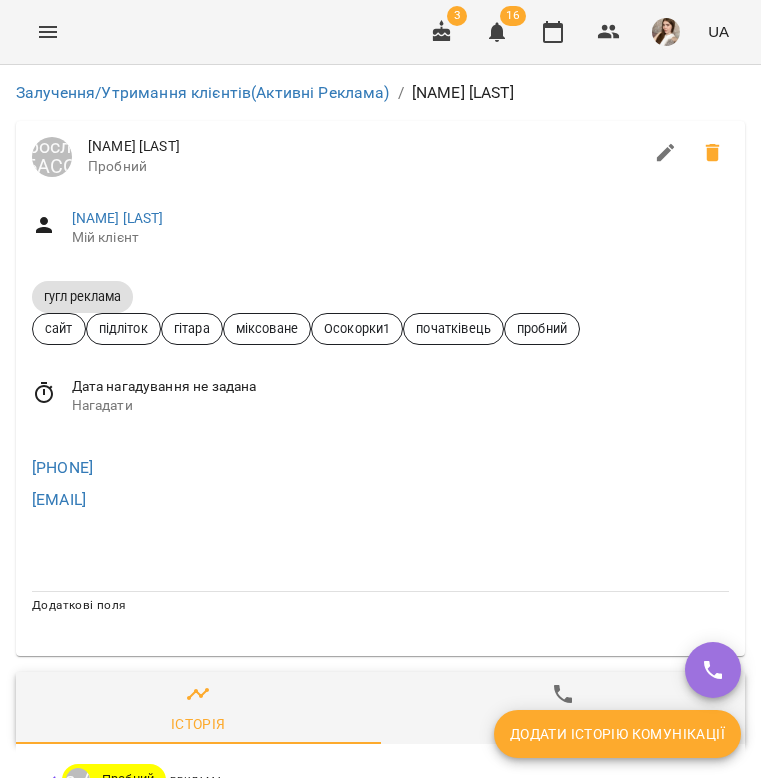 click on "Додати історію комунікації" at bounding box center (617, 734) 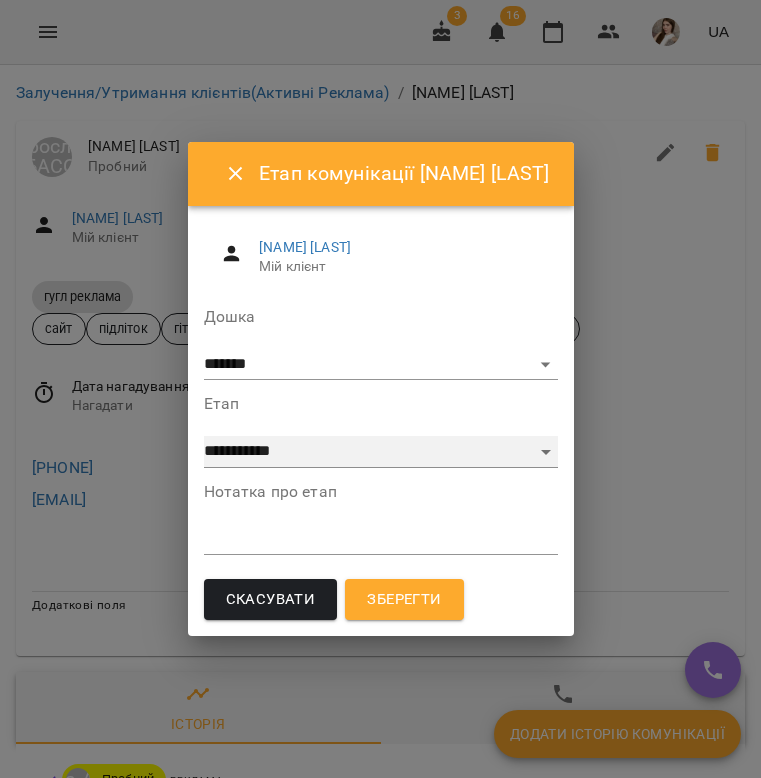 click on "**********" at bounding box center [381, 452] 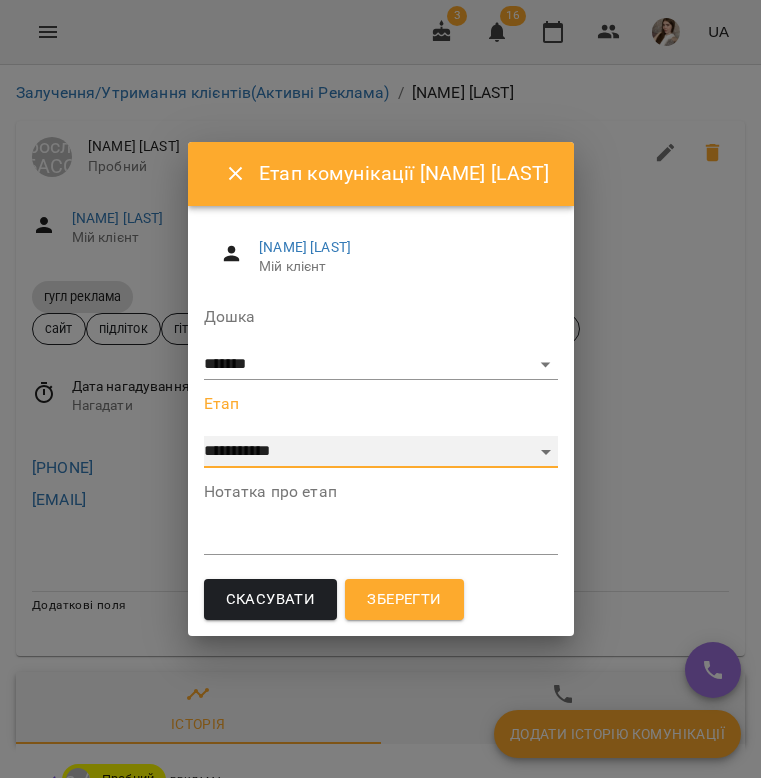 select on "**********" 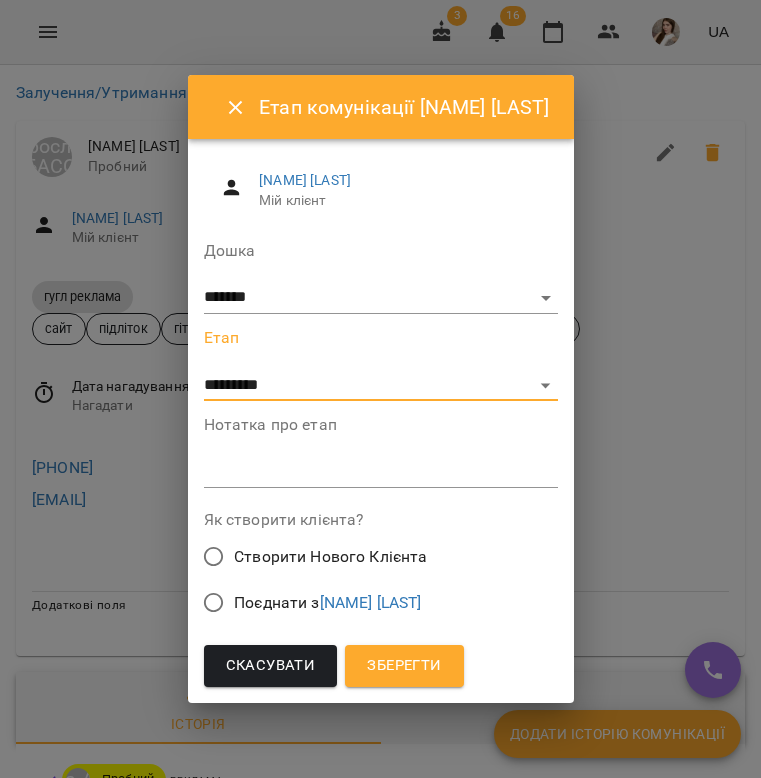 click on "Поєднати з  Демура Карина" at bounding box center [367, 603] 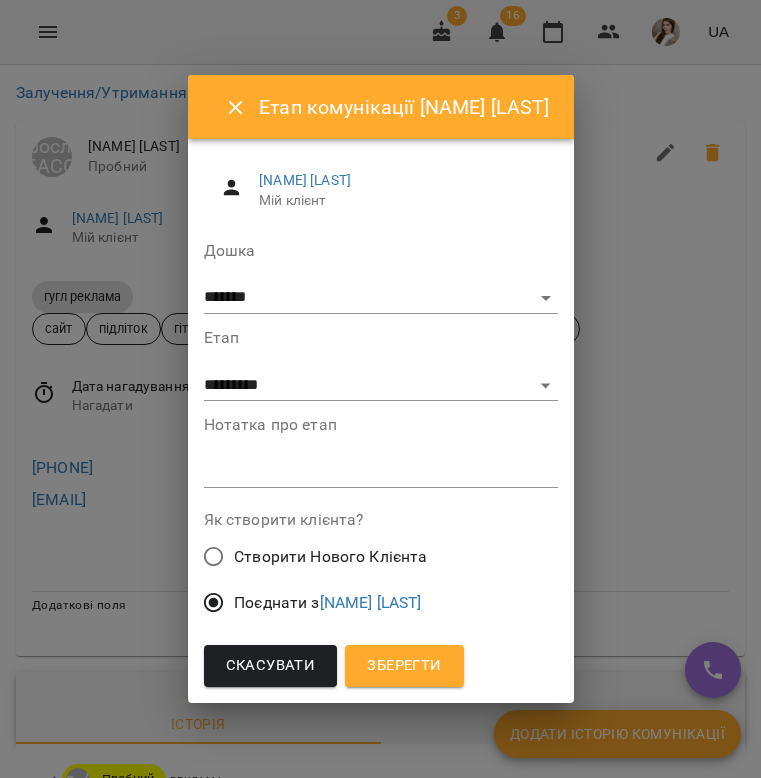 click on "Зберегти" at bounding box center (404, 666) 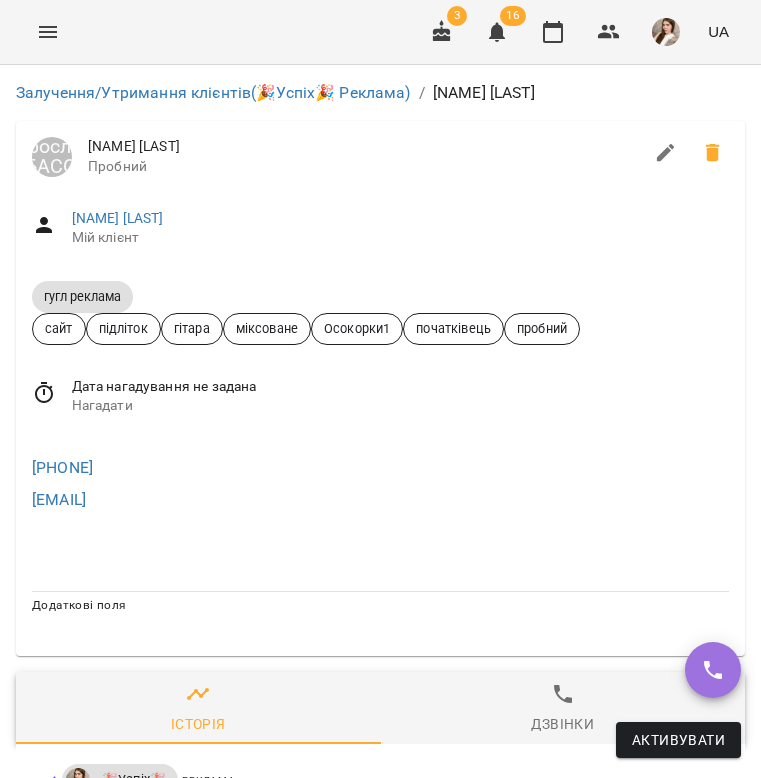 scroll, scrollTop: 0, scrollLeft: 0, axis: both 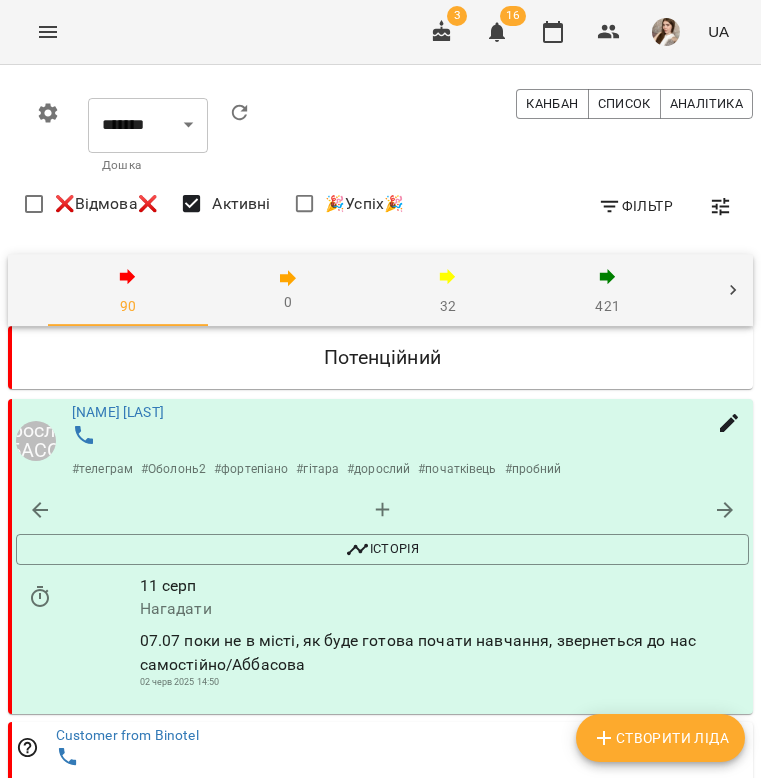 click 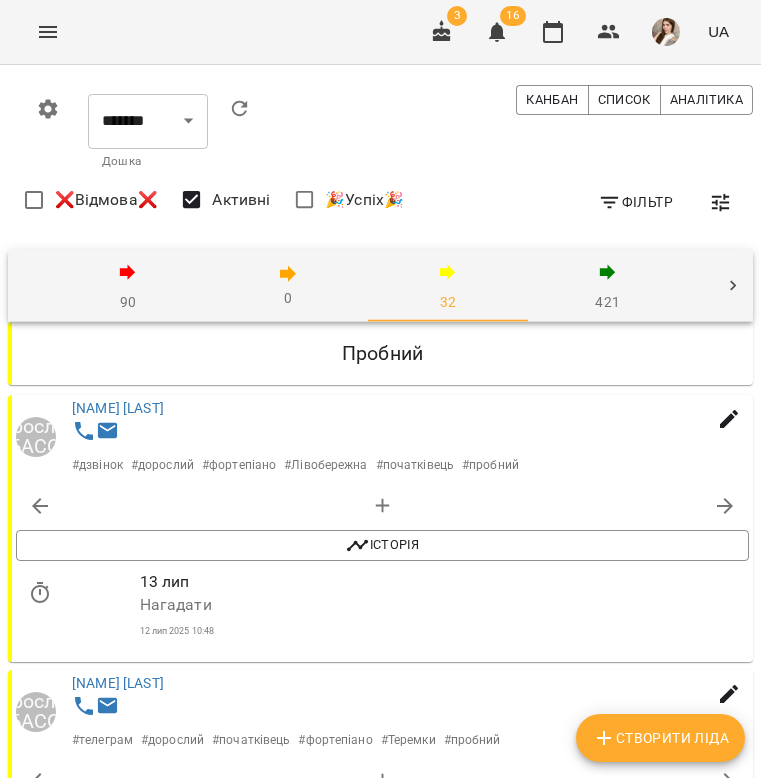 scroll, scrollTop: 2074, scrollLeft: 0, axis: vertical 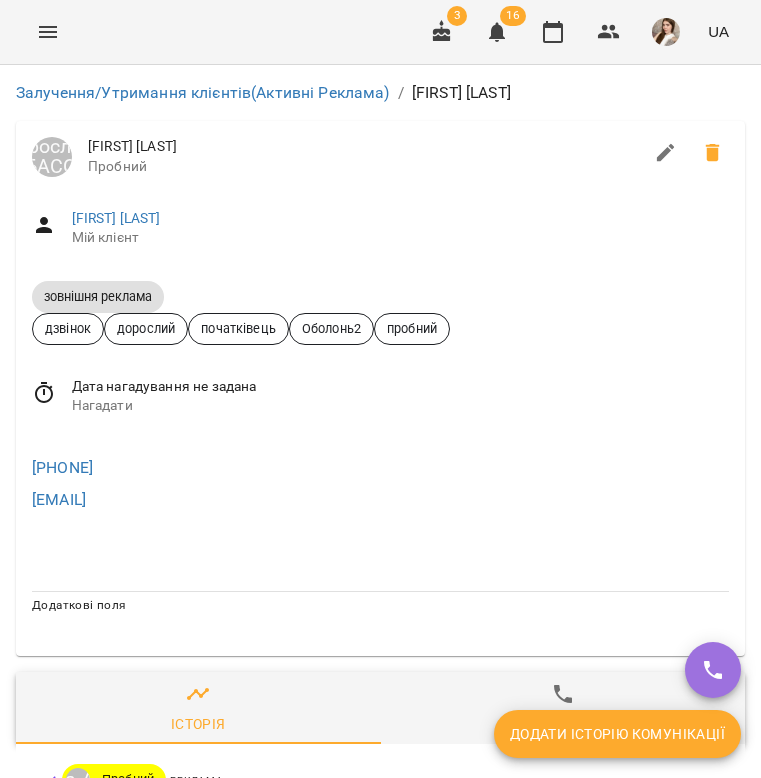 click on "Кисленко Людмила" at bounding box center (400, 219) 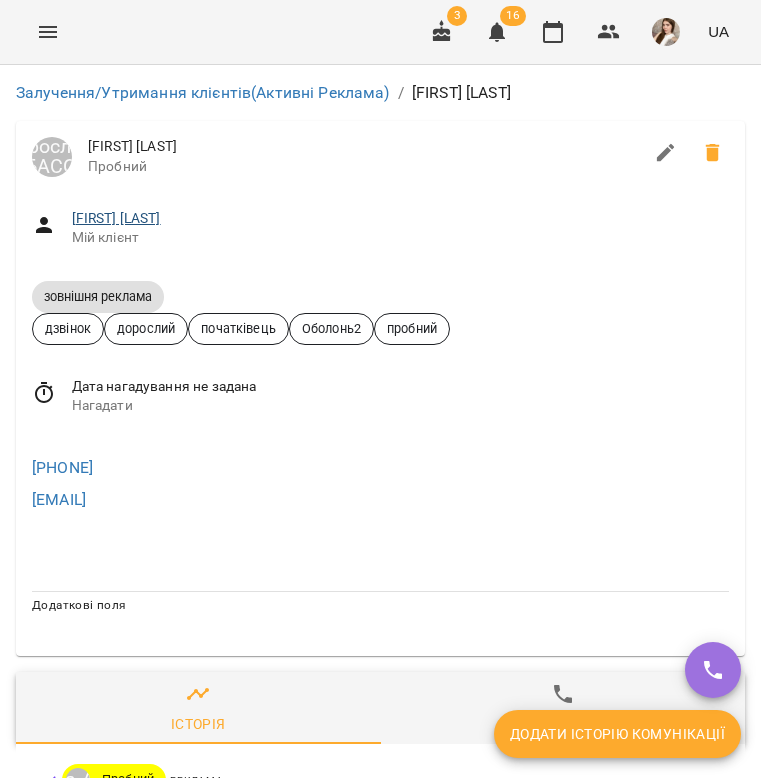 click on "Кисленко Людмила" at bounding box center [116, 218] 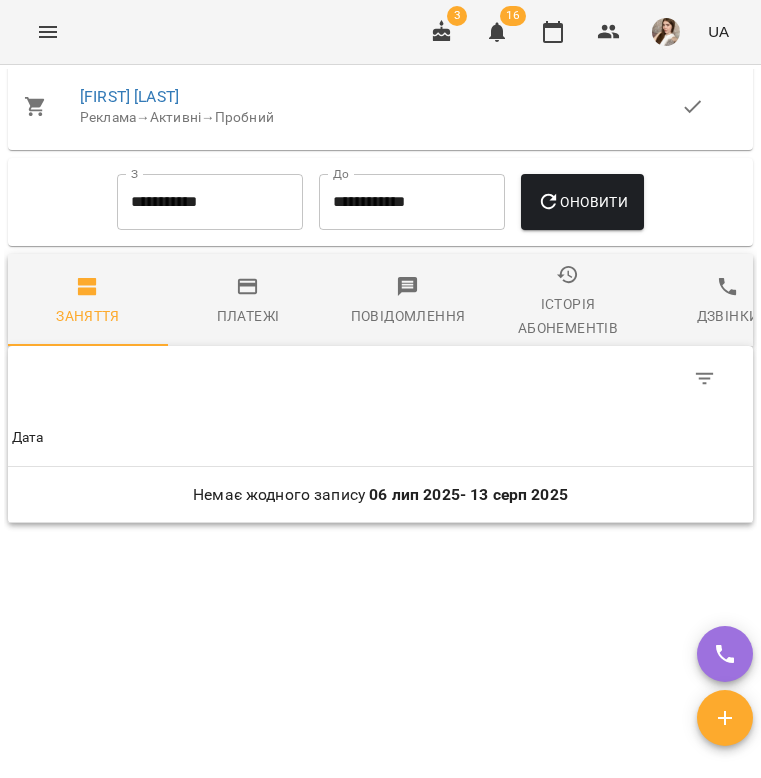 scroll, scrollTop: 1701, scrollLeft: 0, axis: vertical 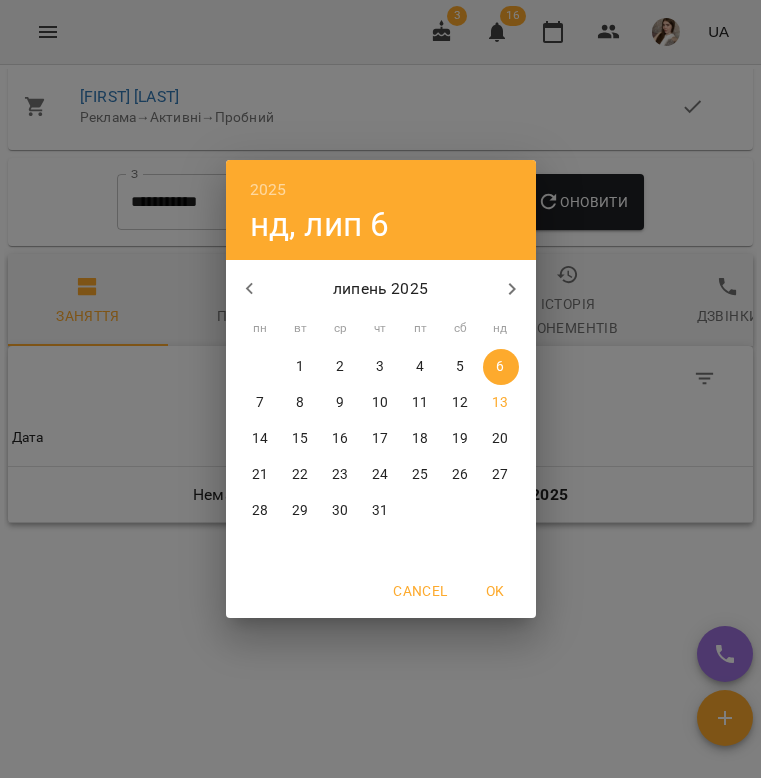 click on "2025 нд, лип 6 липень 2025 пн вт ср чт пт сб нд 30 1 2 3 4 5 6 7 8 9 10 11 12 13 14 15 16 17 18 19 20 21 22 23 24 25 26 27 28 29 30 31 1 2 3 Cancel OK" at bounding box center [380, 389] 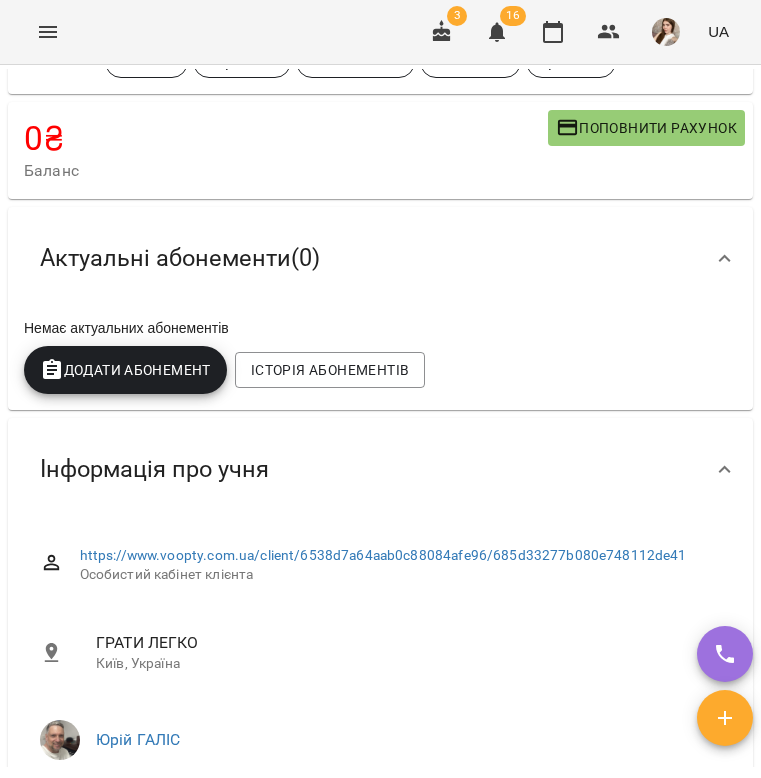 scroll, scrollTop: 380, scrollLeft: 0, axis: vertical 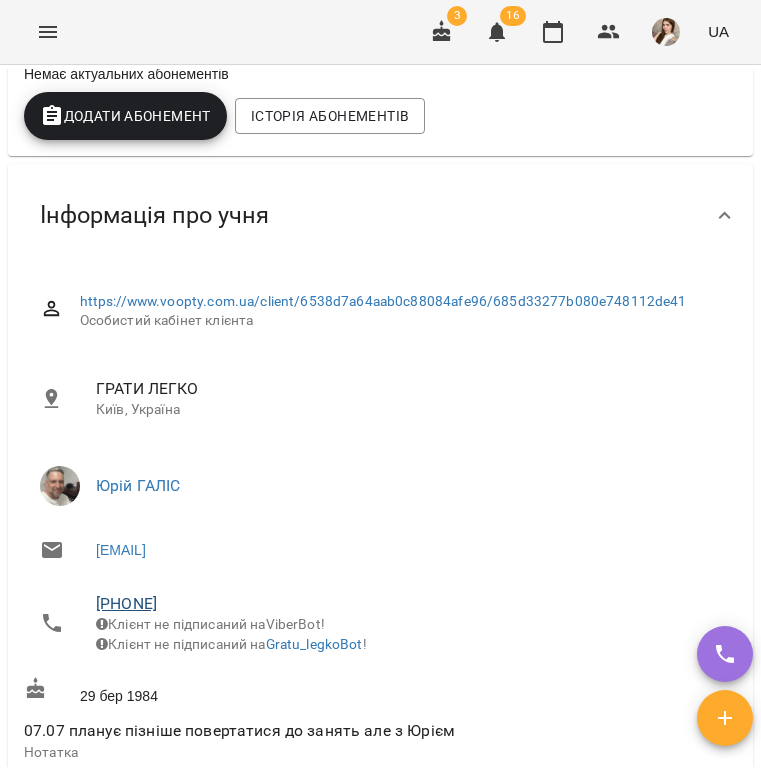 click on "+380503318608" at bounding box center (126, 603) 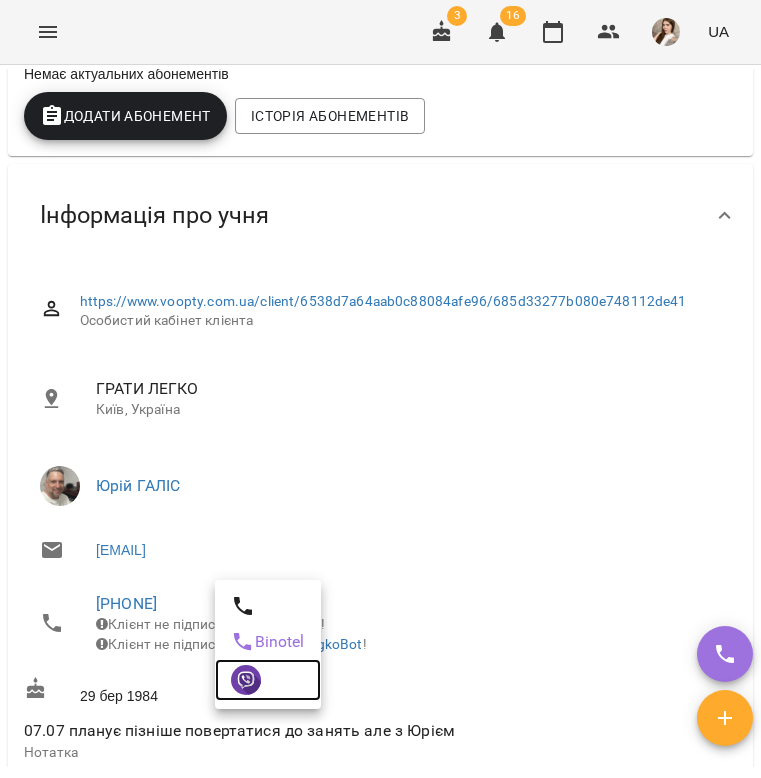 click at bounding box center [246, 680] 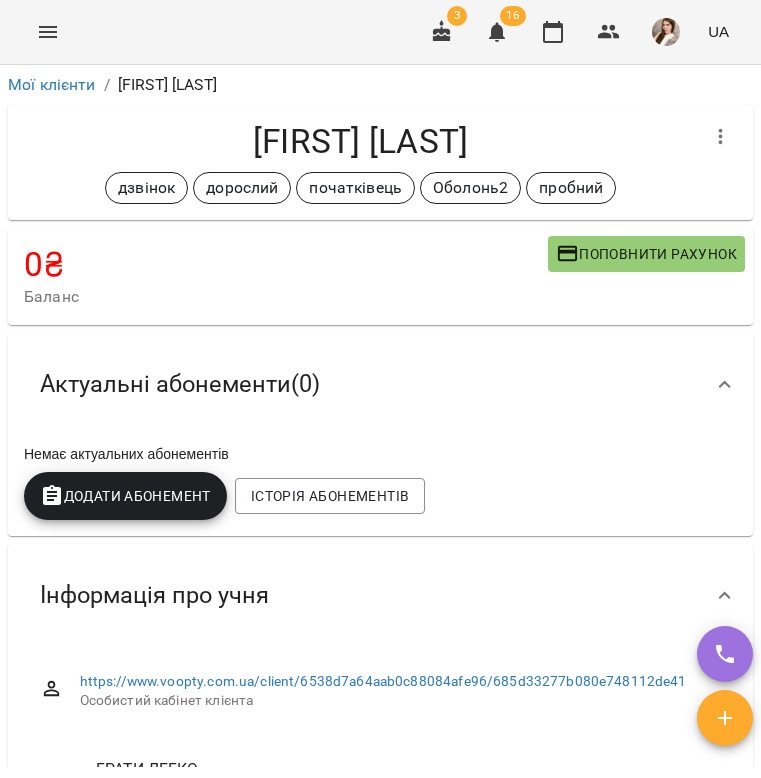scroll, scrollTop: 0, scrollLeft: 0, axis: both 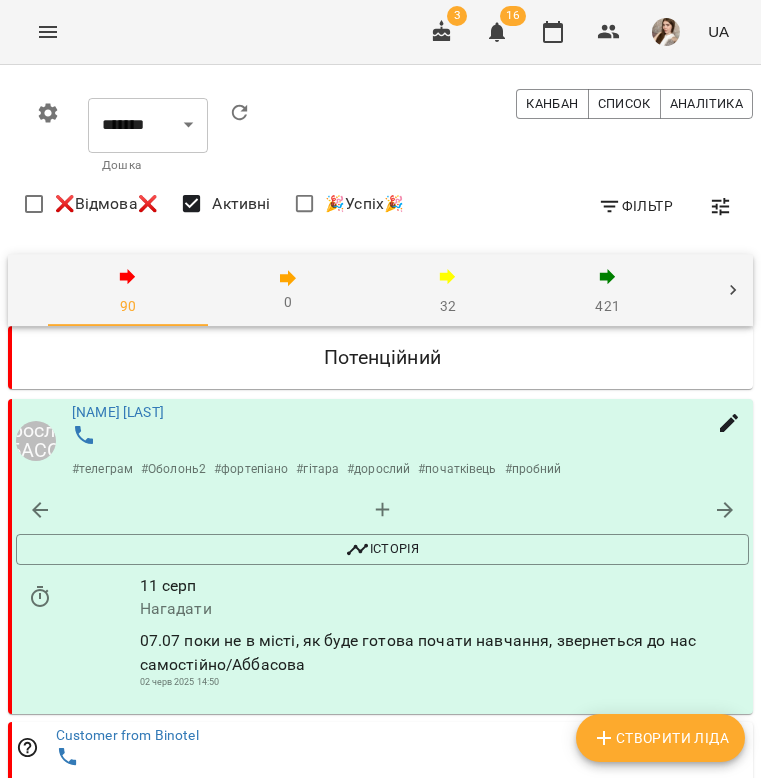 click on "32" at bounding box center [448, 291] 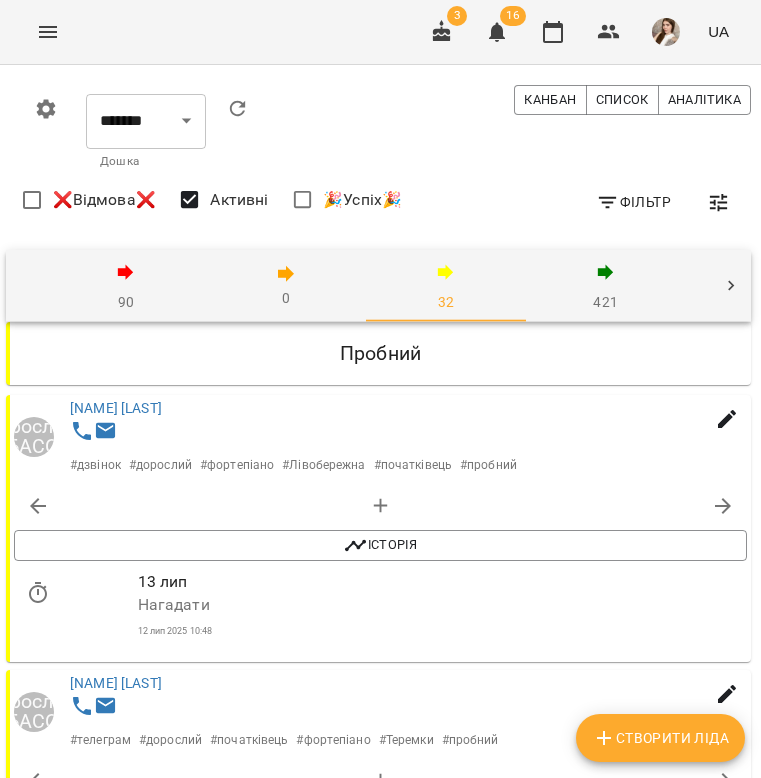 scroll, scrollTop: 2351, scrollLeft: 2, axis: both 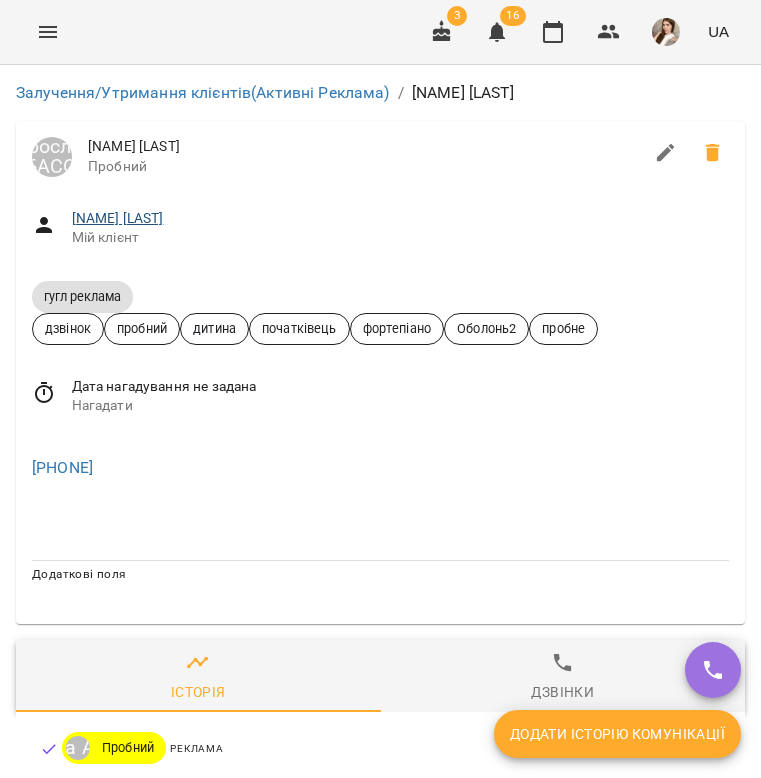 click on "Пічкурова Емілія" at bounding box center (118, 218) 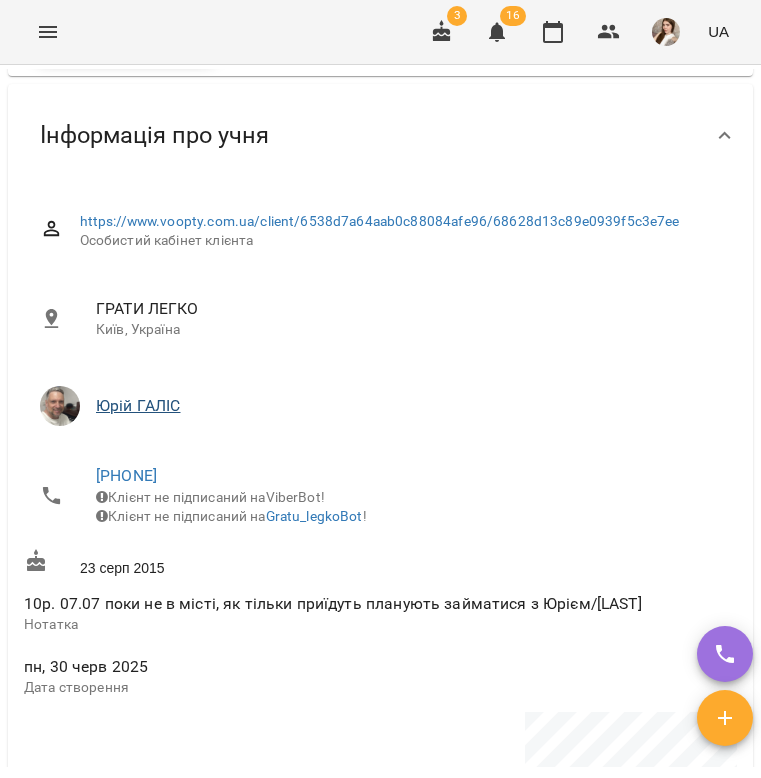 scroll, scrollTop: 458, scrollLeft: 0, axis: vertical 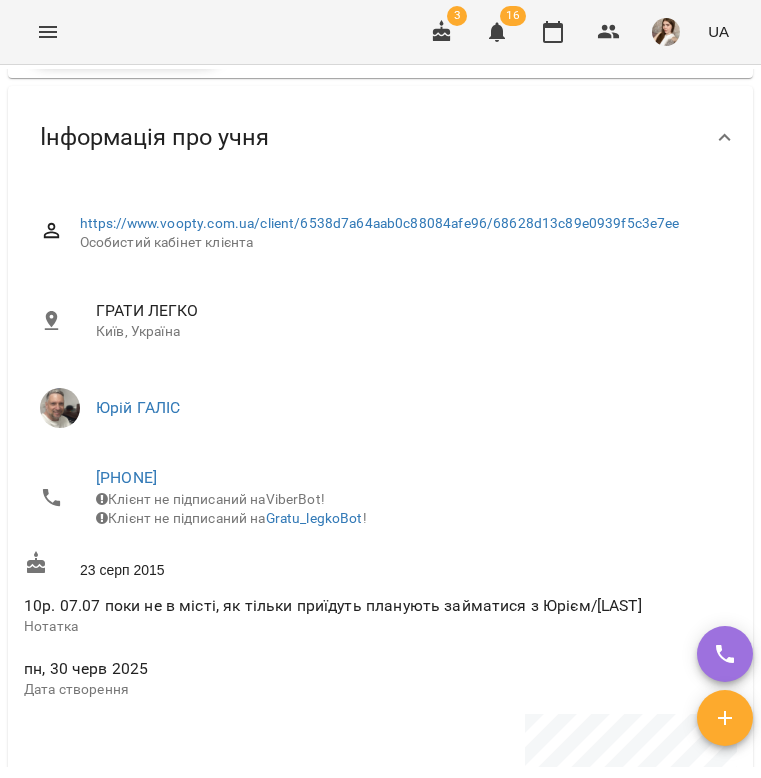 click on "10р.
07.07 поки не в місті, як тільки приїдуть планують займатися з Юрієм/Аббасова" at bounding box center (380, 606) 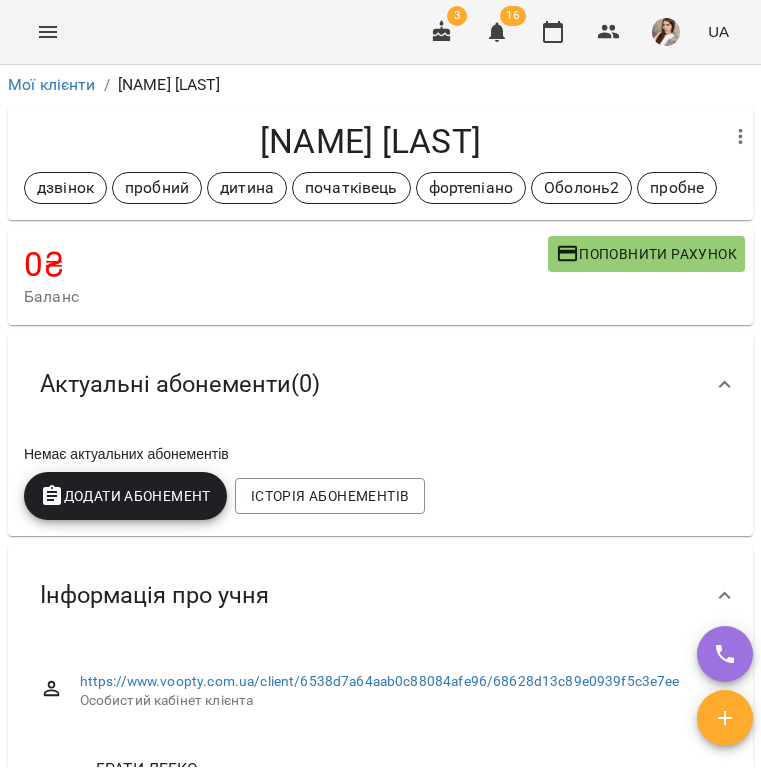 scroll, scrollTop: 0, scrollLeft: 0, axis: both 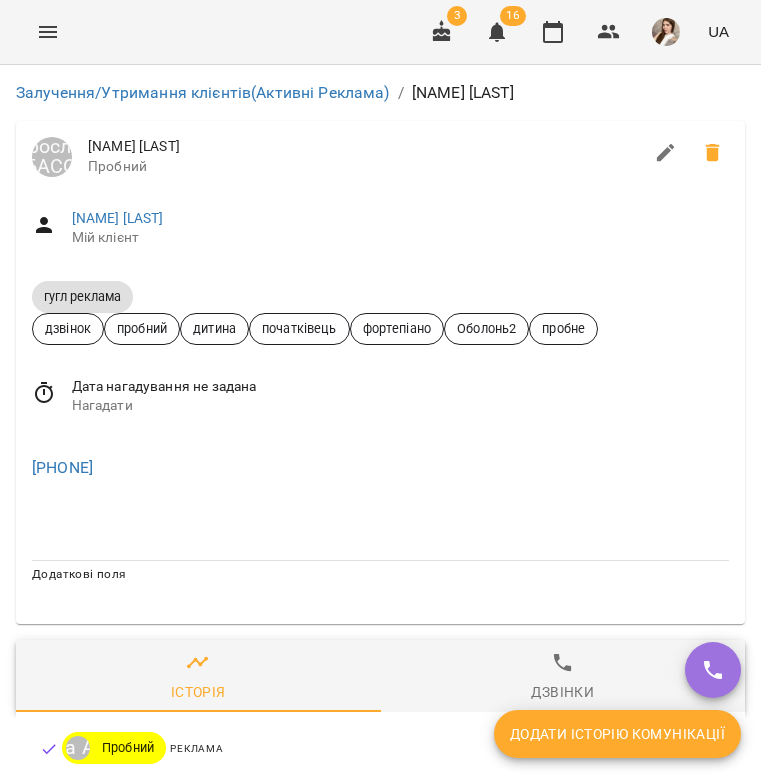 click on "Реклама" at bounding box center (445, 749) 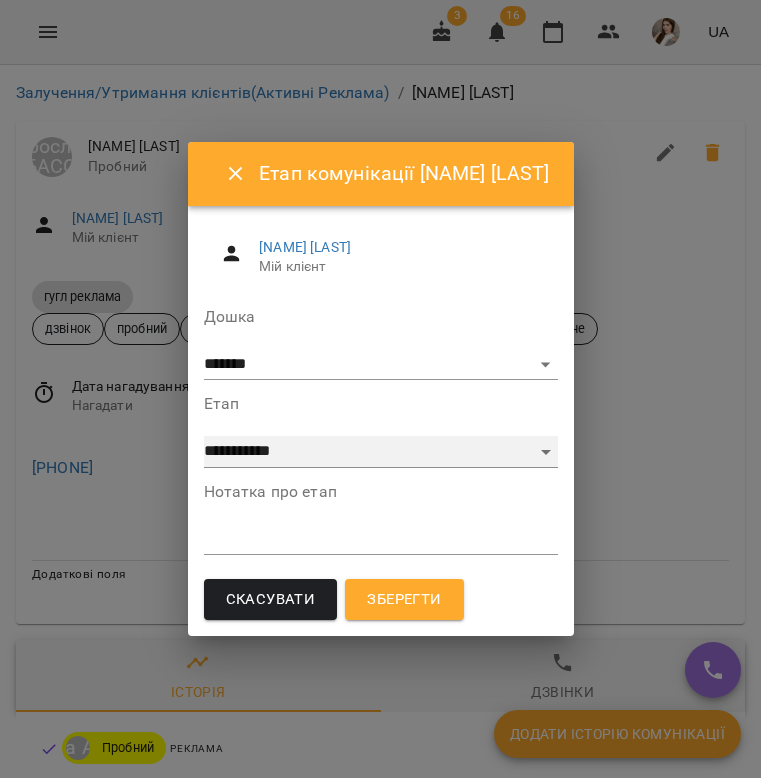 click on "**********" at bounding box center (381, 452) 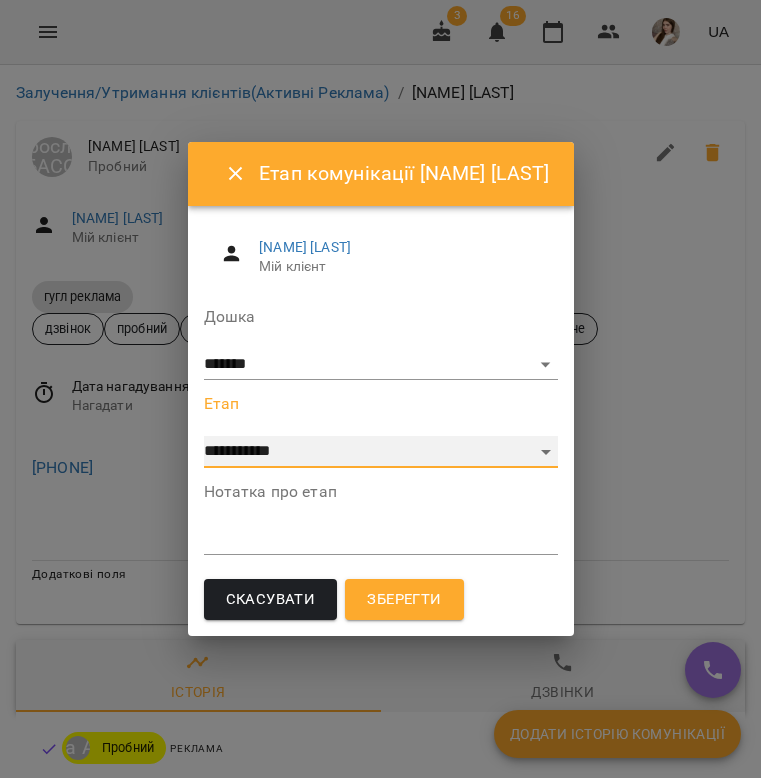 select on "*" 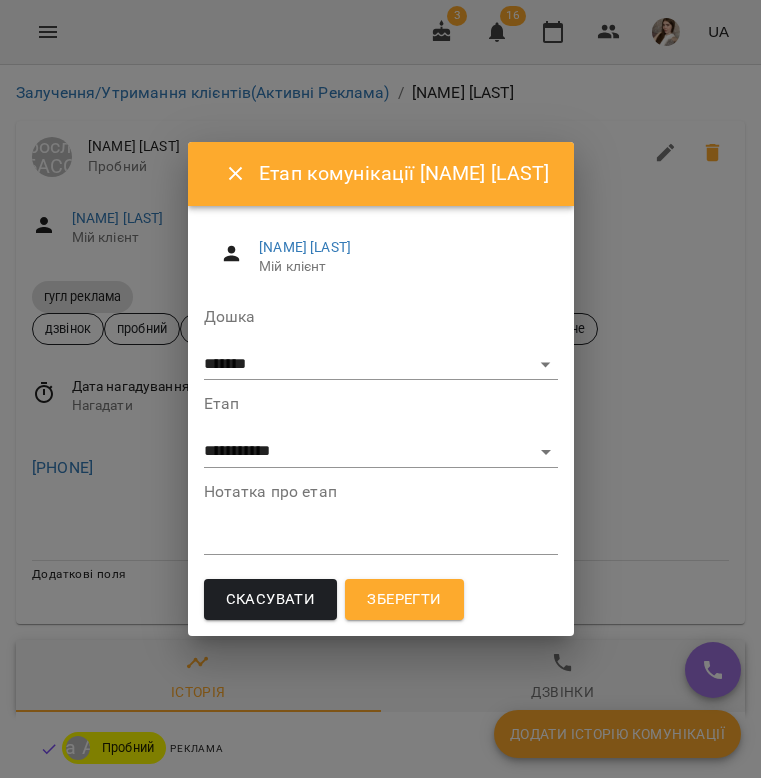 click on "Нотатка про етап *" at bounding box center (381, 523) 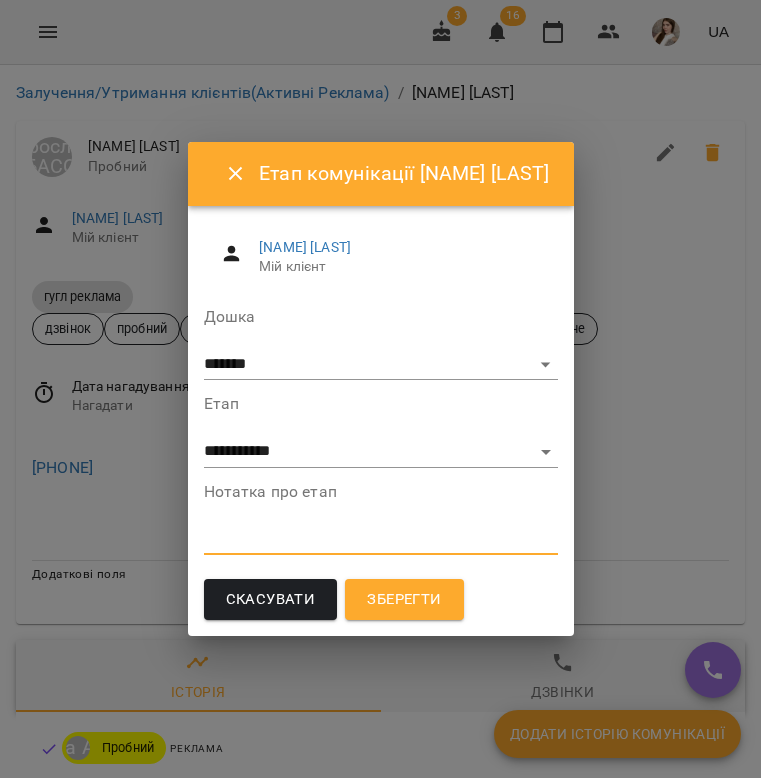 paste on "**********" 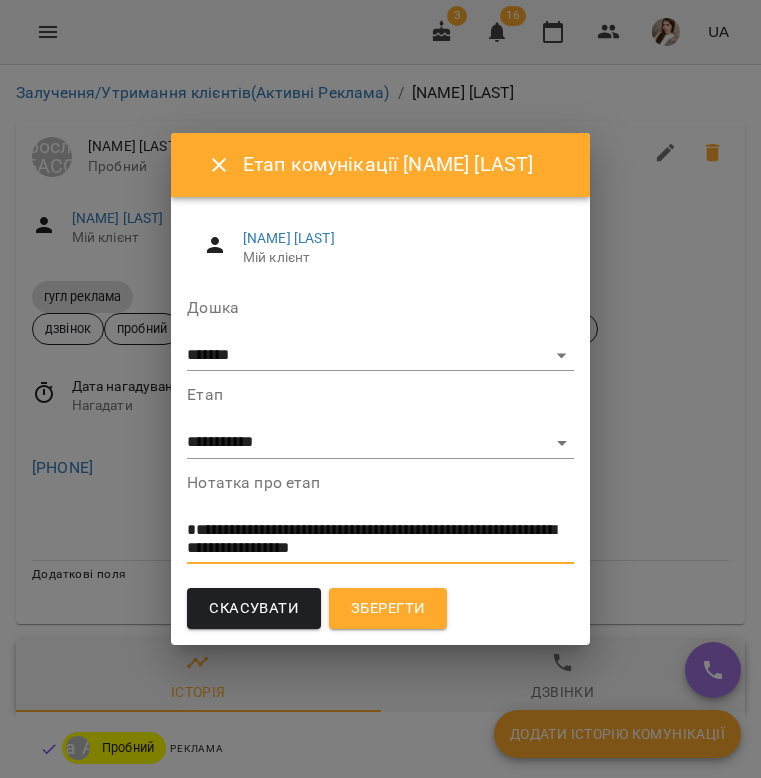 click on "**********" at bounding box center [380, 539] 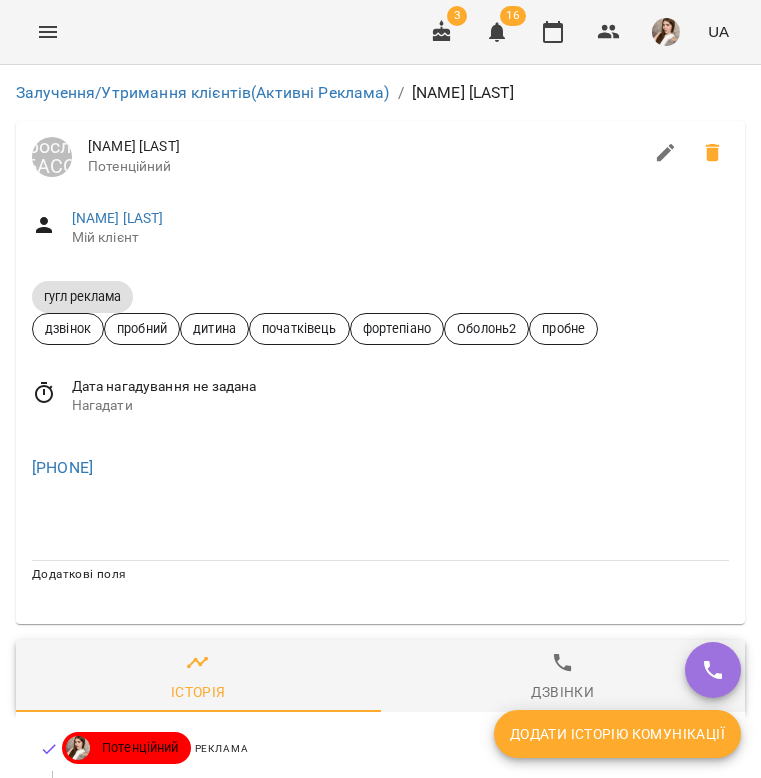 click on "Дата нагадування не задана Нагадати" at bounding box center (380, 396) 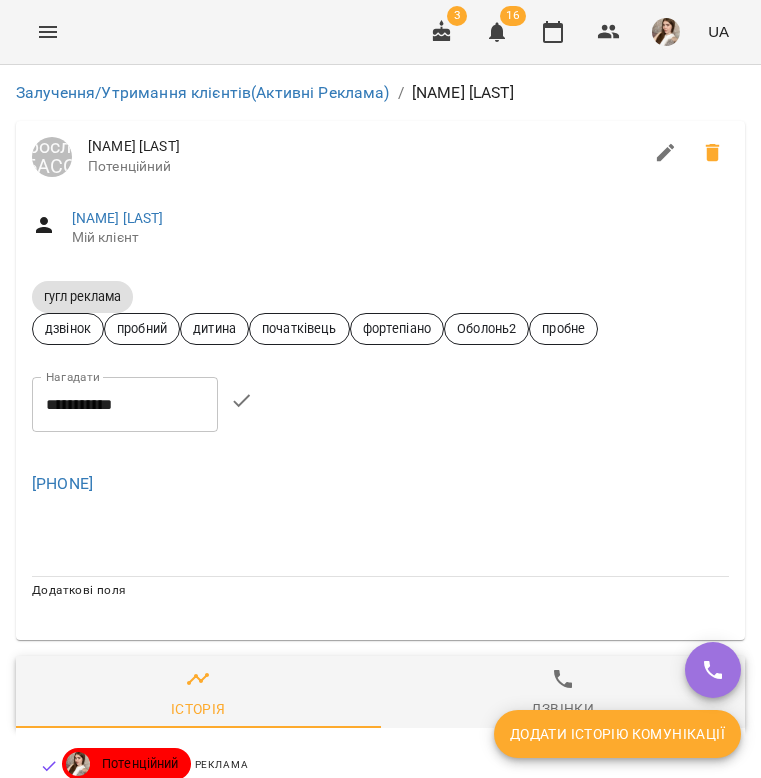 click on "**********" at bounding box center [125, 405] 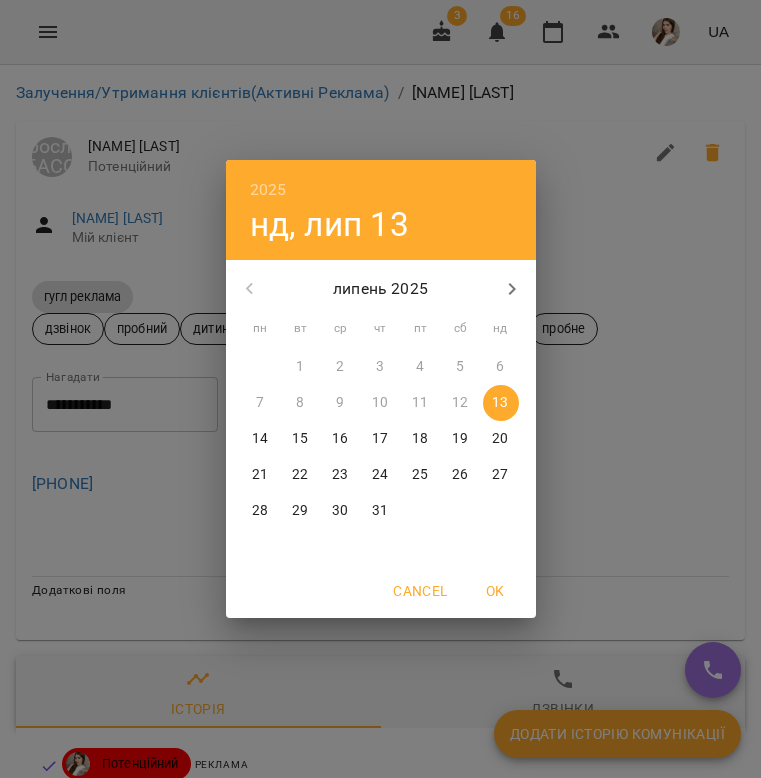 click on "2025 нд, лип 13 липень 2025 пн вт ср чт пт сб нд 30 1 2 3 4 5 6 7 8 9 10 11 12 13 14 15 16 17 18 19 20 21 22 23 24 25 26 27 28 29 30 31 1 2 3 Cancel OK" at bounding box center (380, 389) 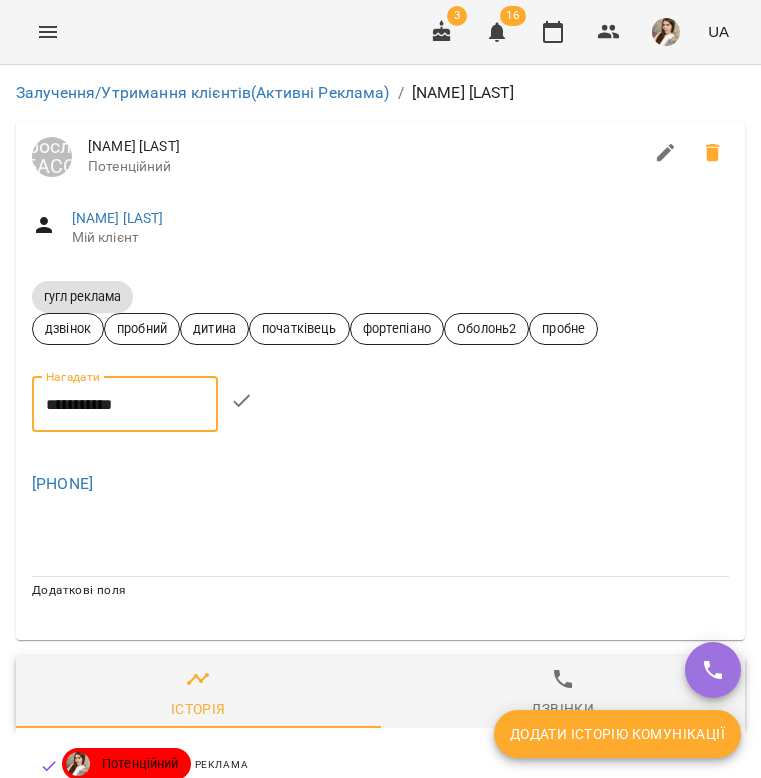 scroll, scrollTop: 0, scrollLeft: 0, axis: both 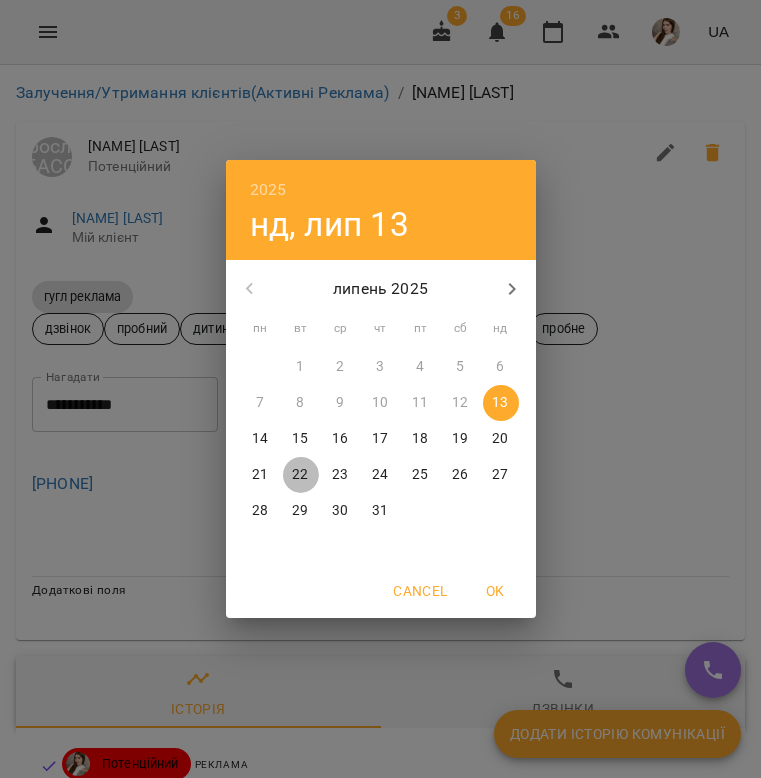 click on "22" at bounding box center (300, 475) 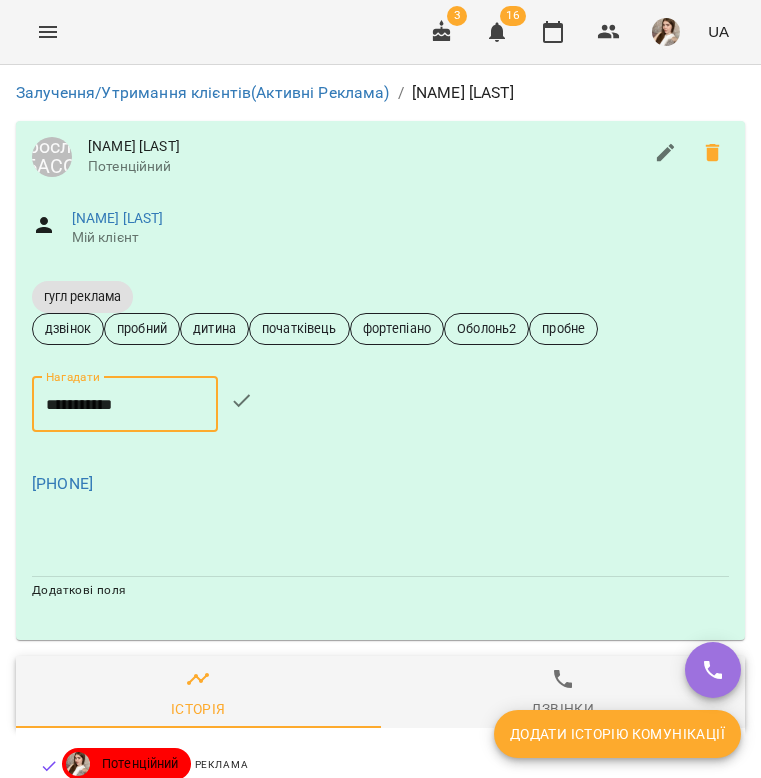 click 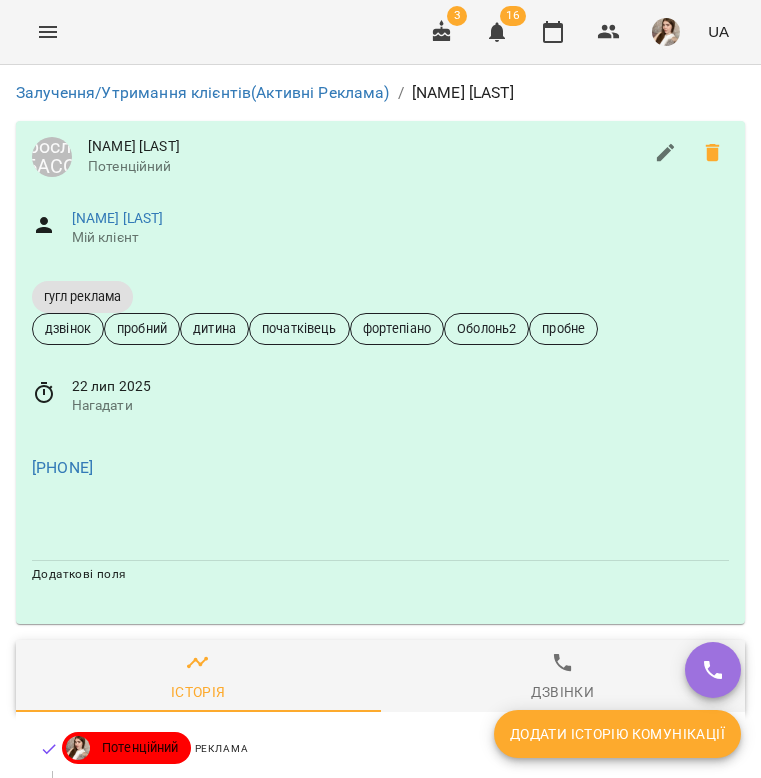 click on "Залучення/Утримання клієнтів (Активні Реклама)" at bounding box center (203, 93) 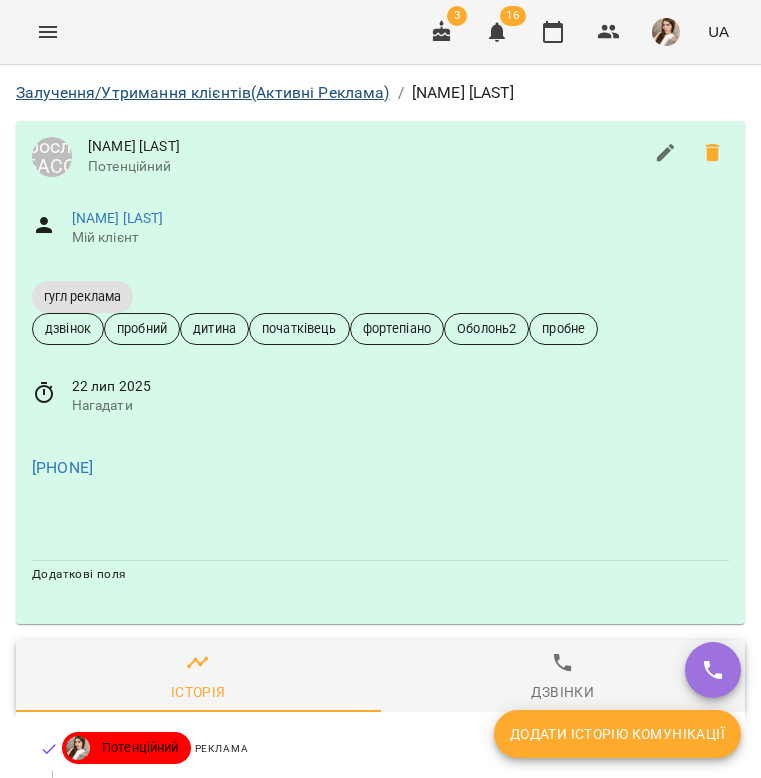 click on "Залучення/Утримання клієнтів (Активні Реклама)" at bounding box center (203, 92) 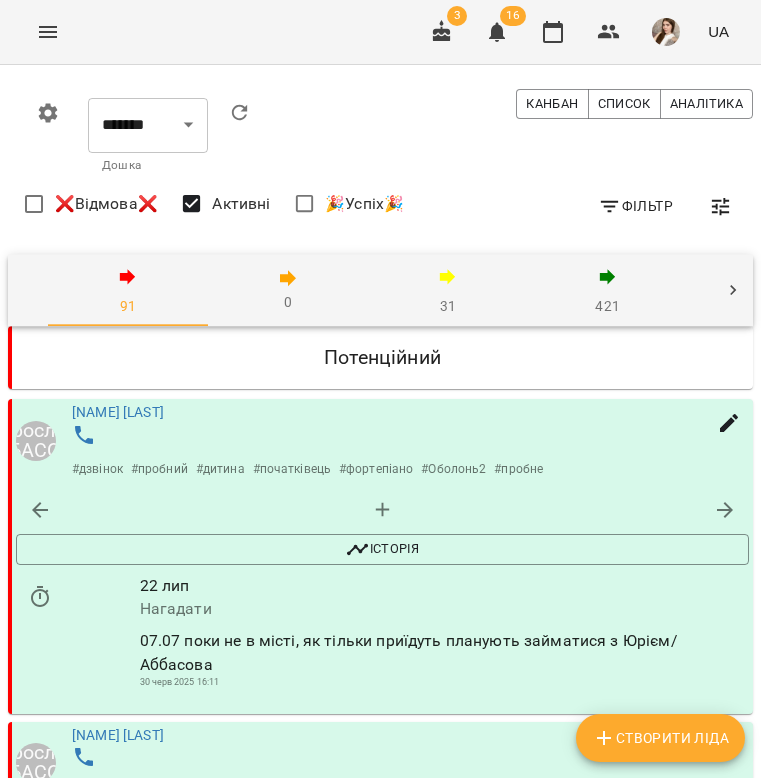 click on "31" at bounding box center (448, 291) 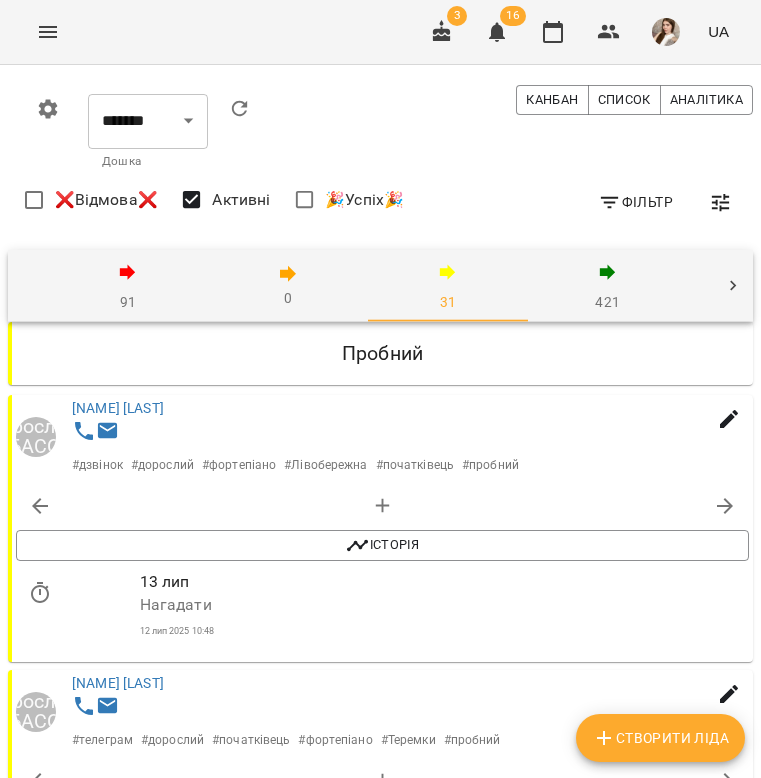 scroll, scrollTop: 2426, scrollLeft: 0, axis: vertical 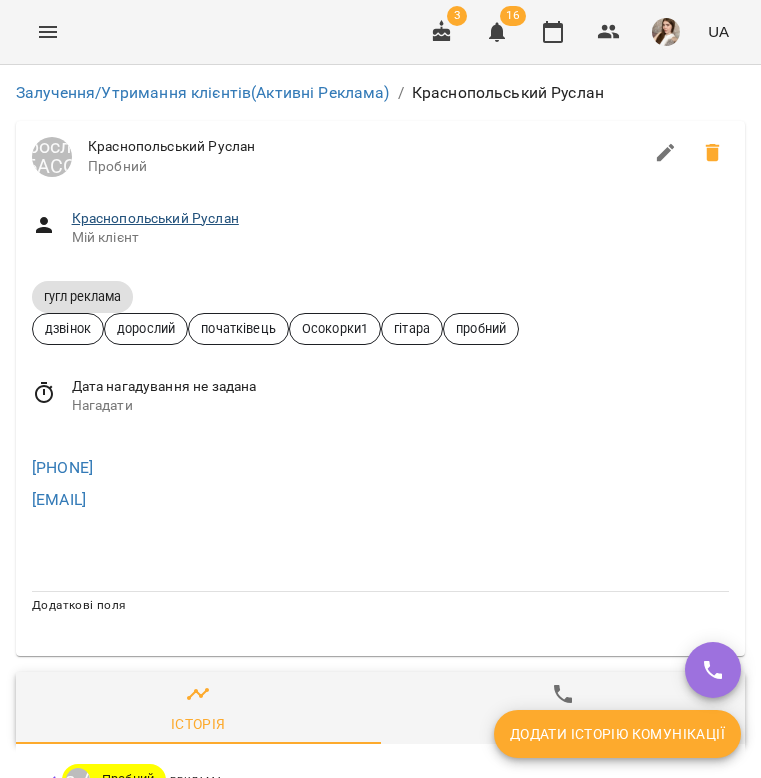 click on "Краснопольський Руслан" at bounding box center [155, 218] 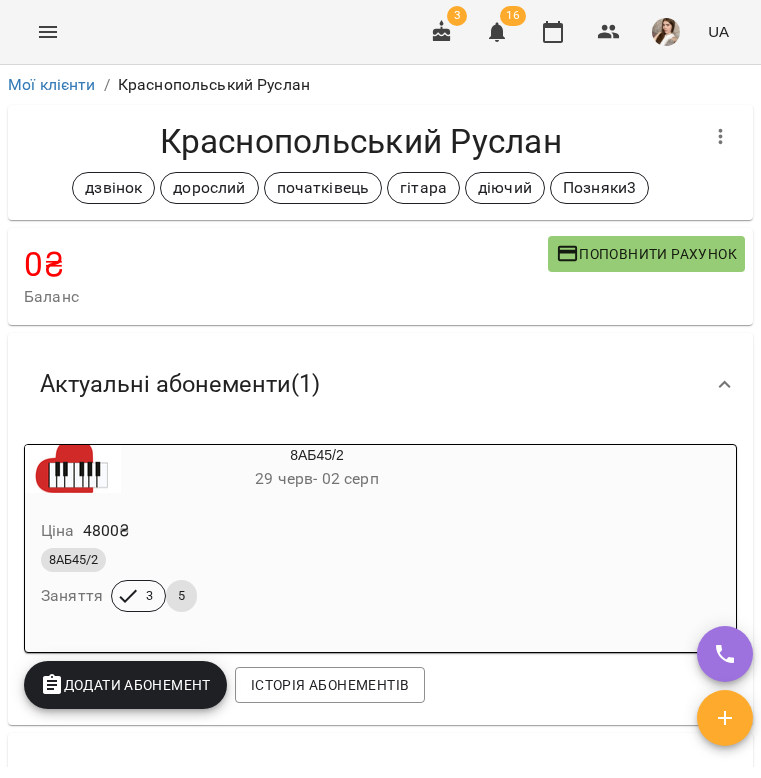 scroll, scrollTop: 0, scrollLeft: 0, axis: both 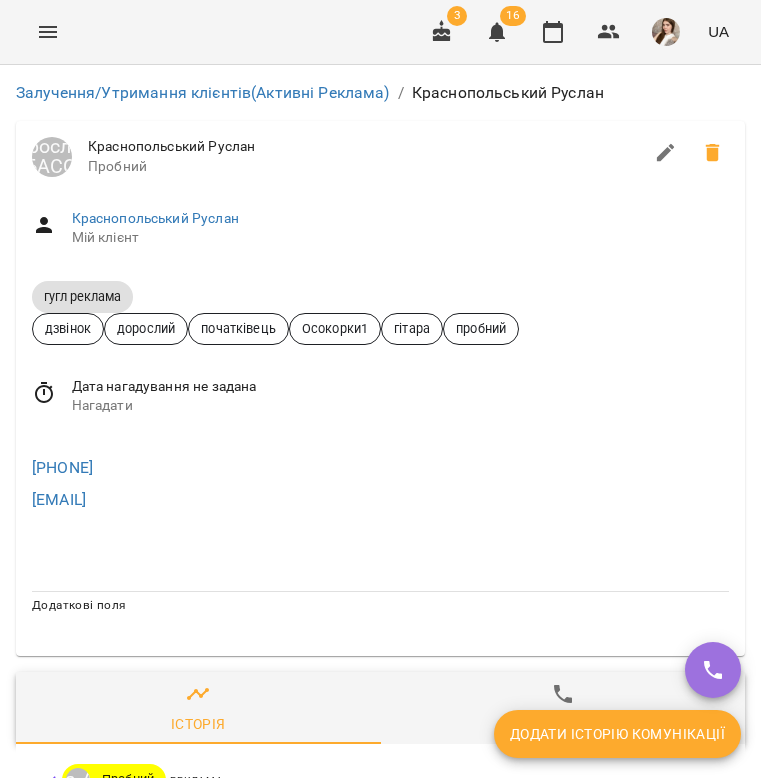 click on "Додати історію комунікації" at bounding box center (617, 734) 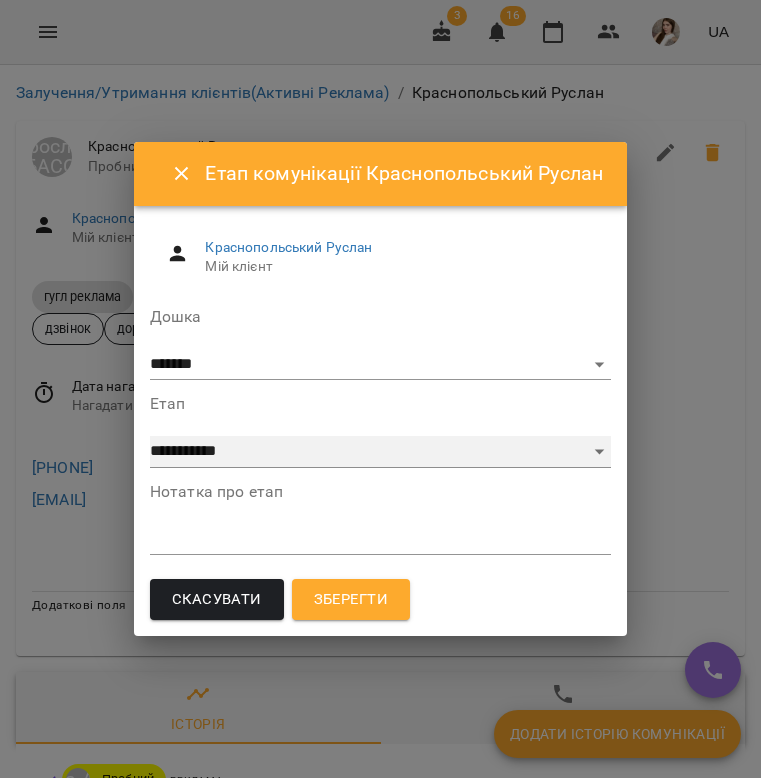 click on "**********" at bounding box center [380, 452] 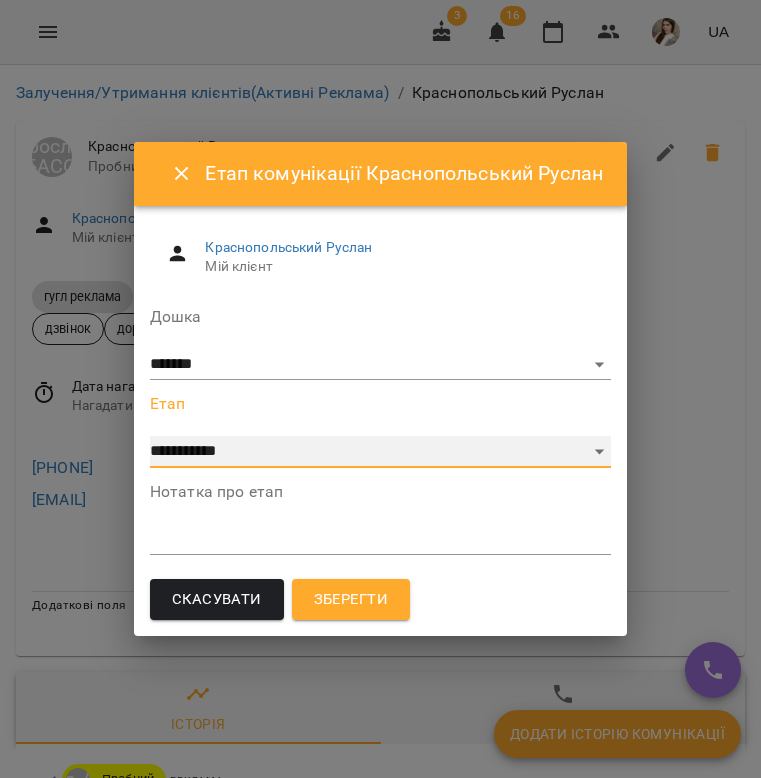 select on "**********" 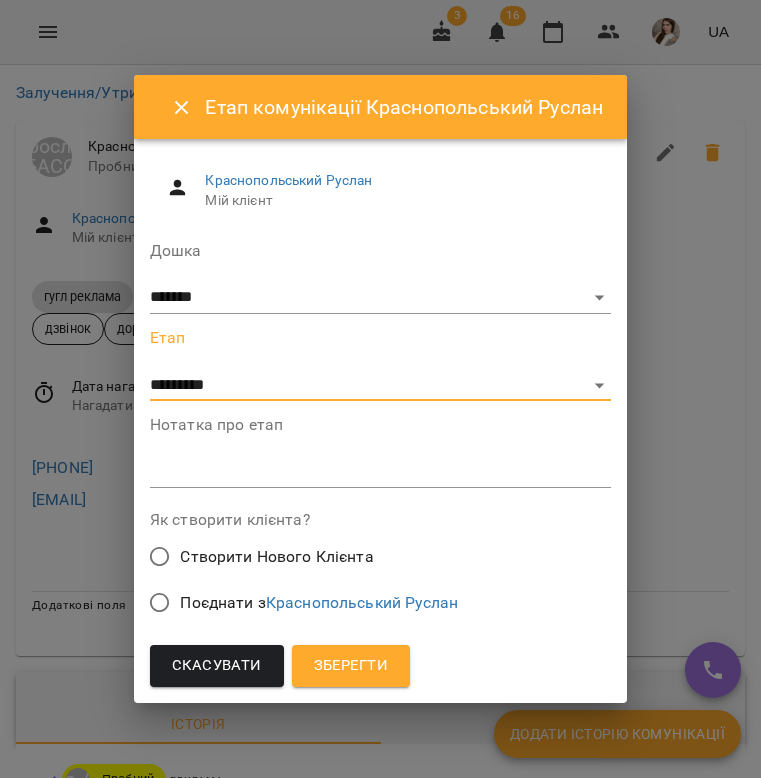 click on "Поєднати з  Краснопольський Руслан" at bounding box center [319, 603] 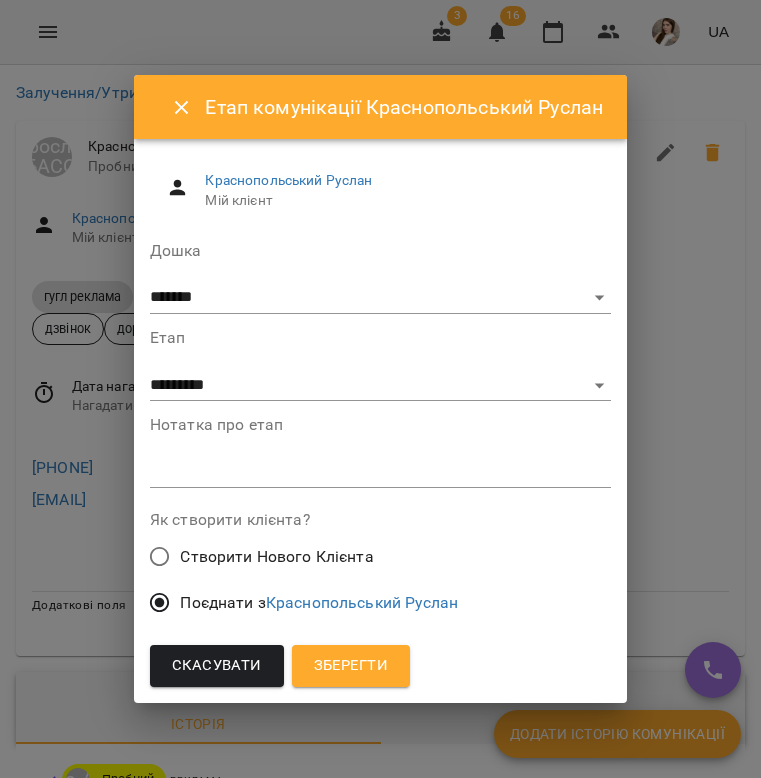 click on "**********" at bounding box center [380, 388] 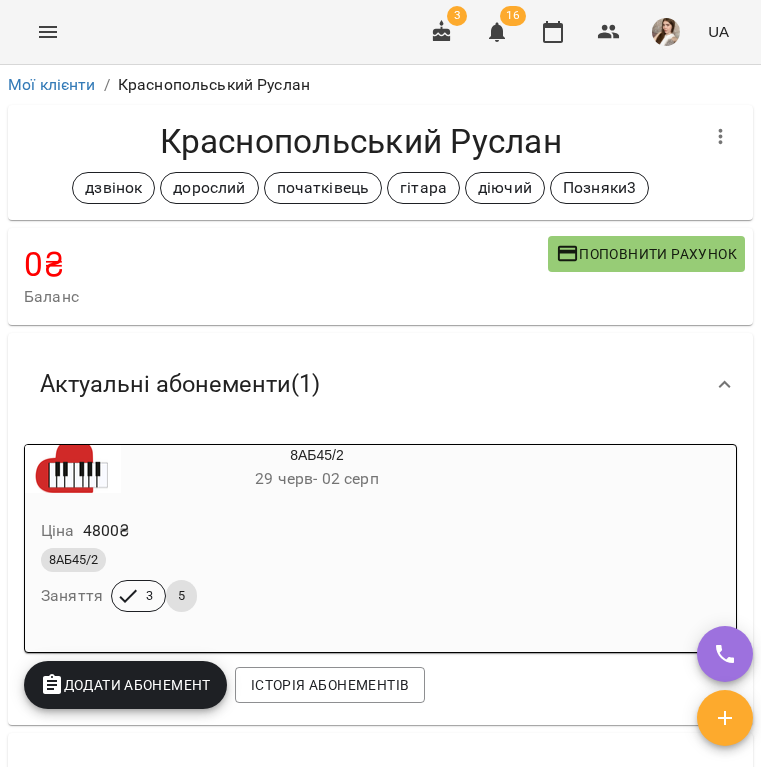 scroll, scrollTop: 0, scrollLeft: 0, axis: both 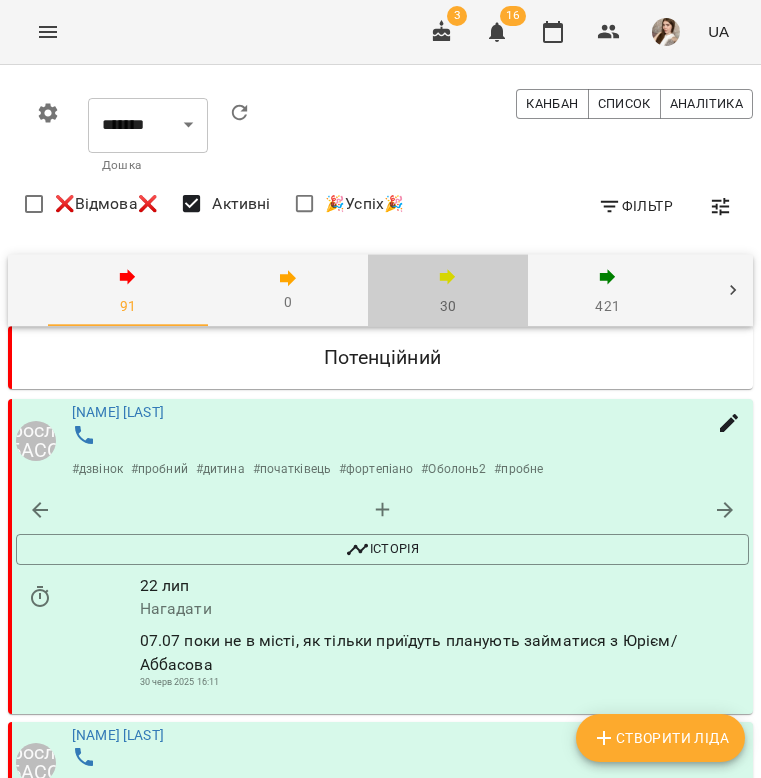 click 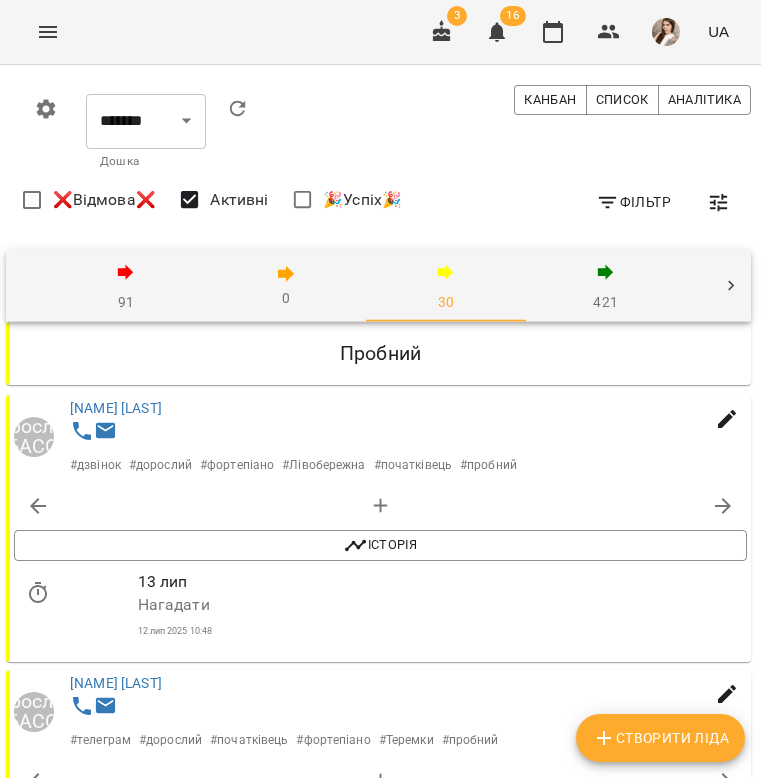 scroll, scrollTop: 2539, scrollLeft: 2, axis: both 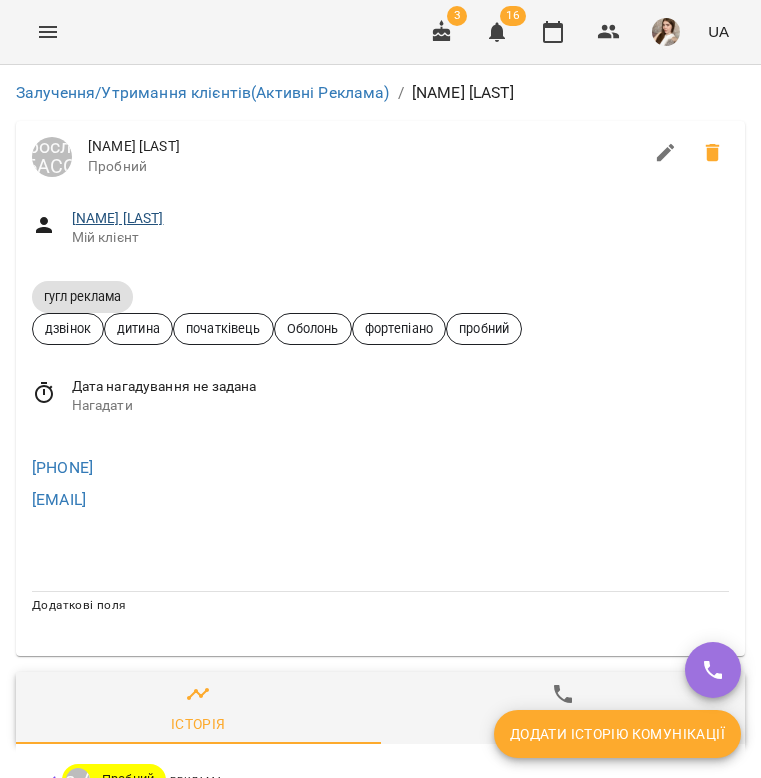 click on "Патіс Мірра" at bounding box center [118, 218] 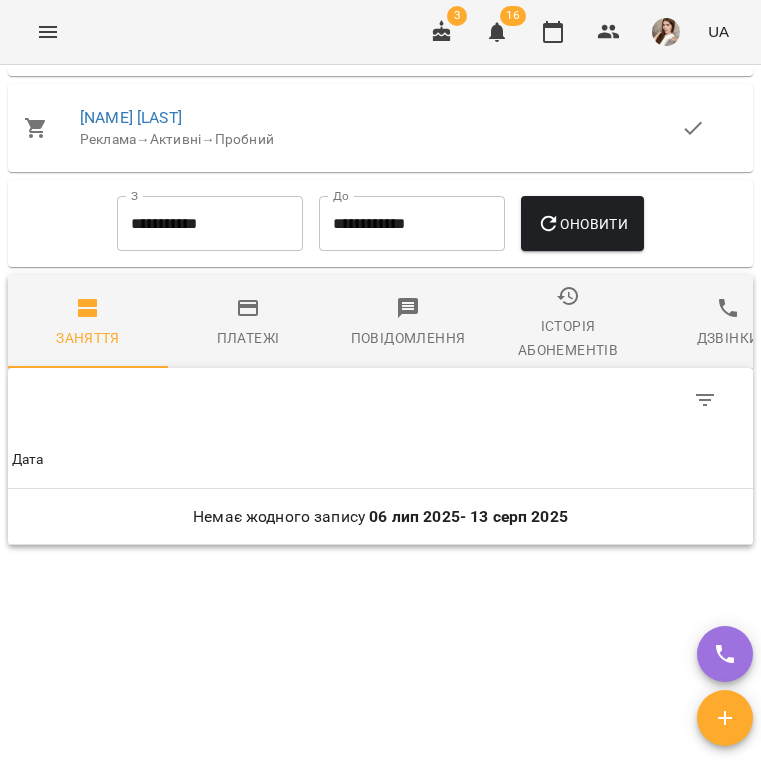 scroll, scrollTop: 1592, scrollLeft: 0, axis: vertical 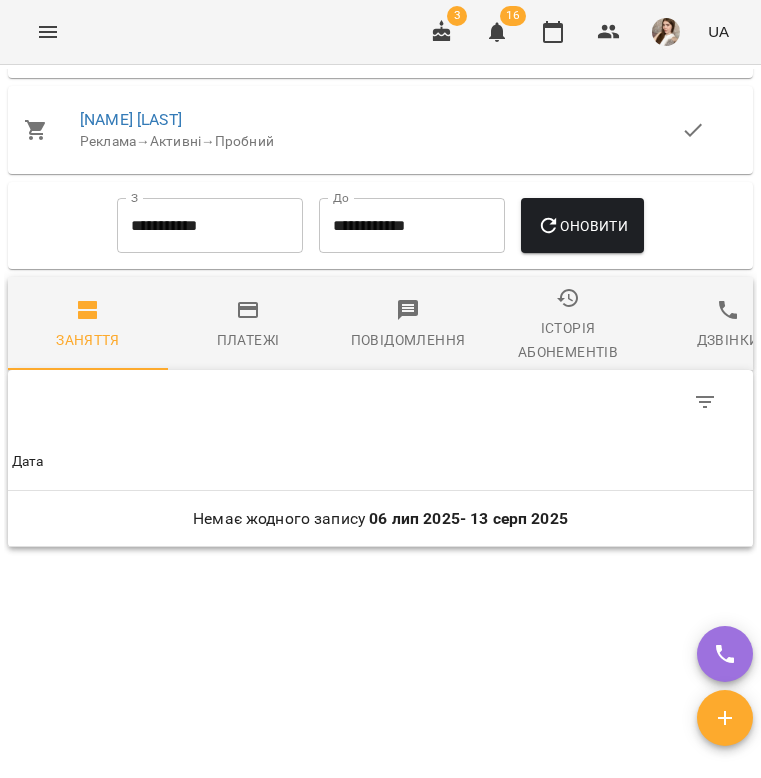 click on "**********" at bounding box center [210, 226] 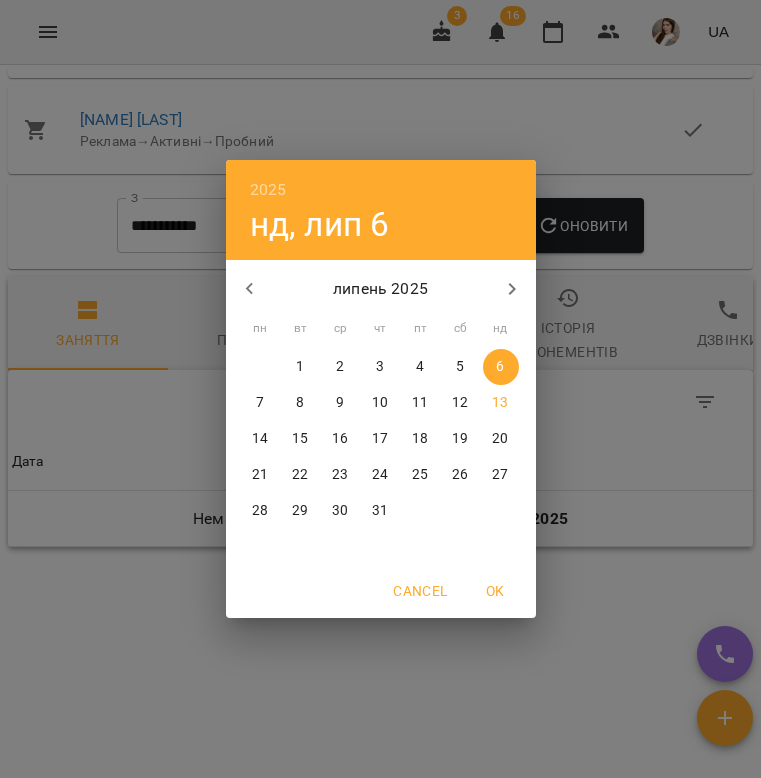 click 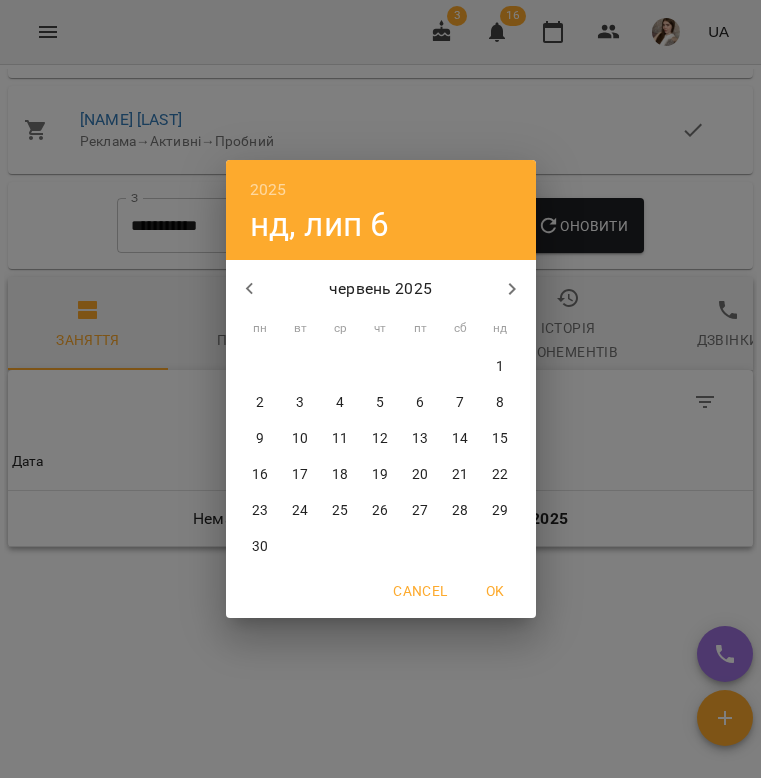 click on "6" at bounding box center [421, 403] 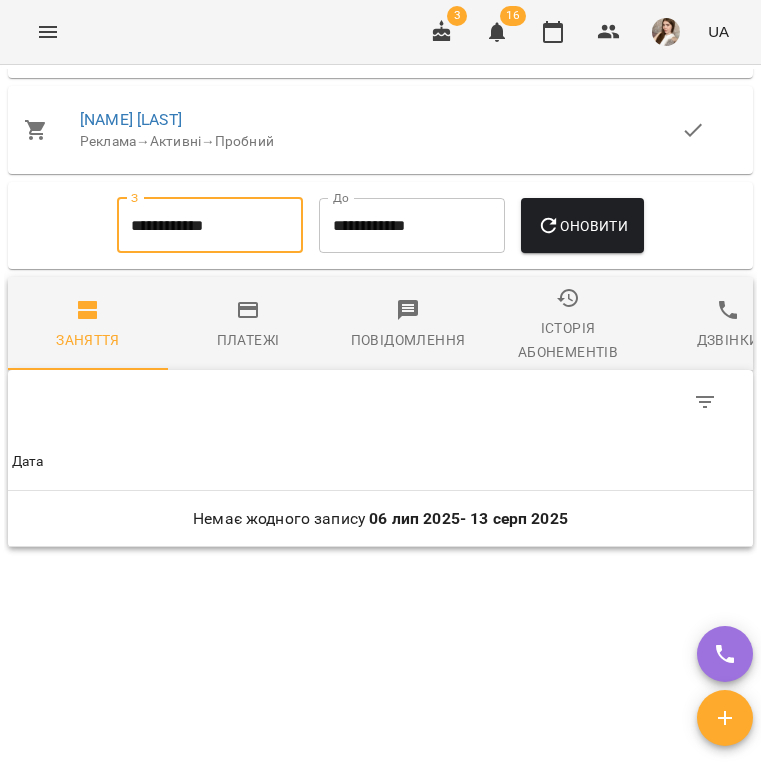 click on "Оновити" at bounding box center (582, 226) 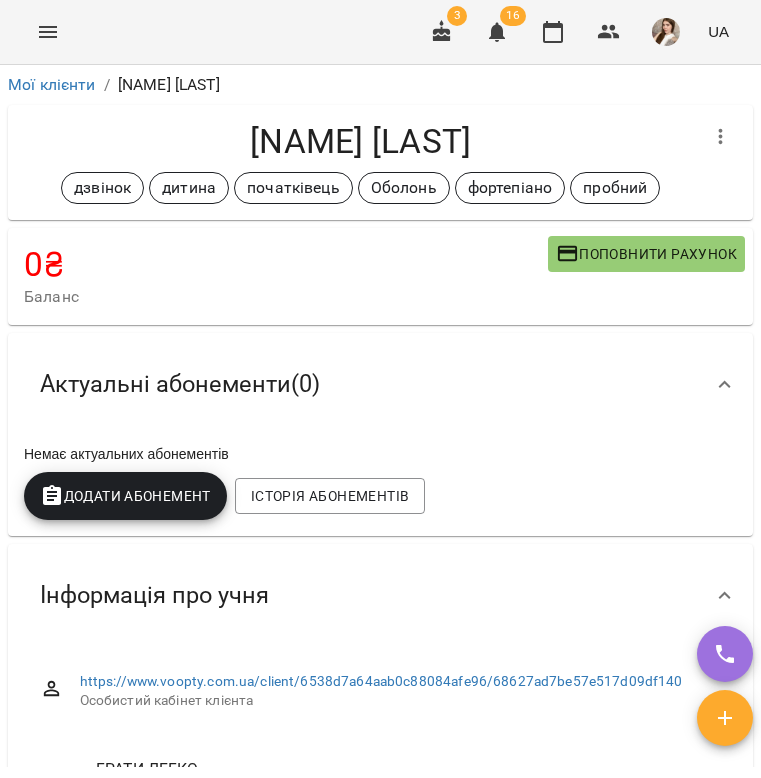 scroll, scrollTop: 0, scrollLeft: 0, axis: both 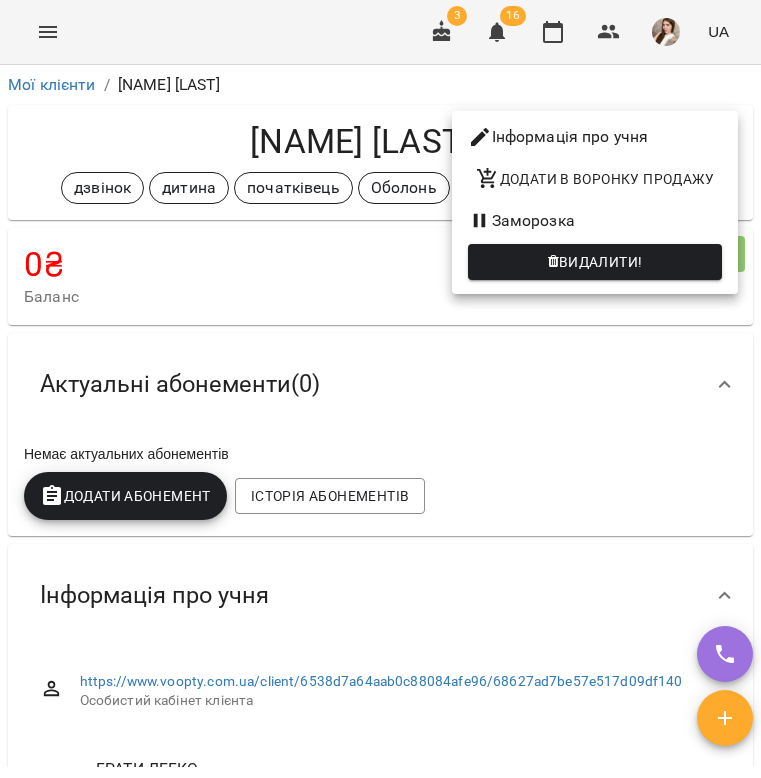 click on "Додати в воронку продажу" at bounding box center [595, 179] 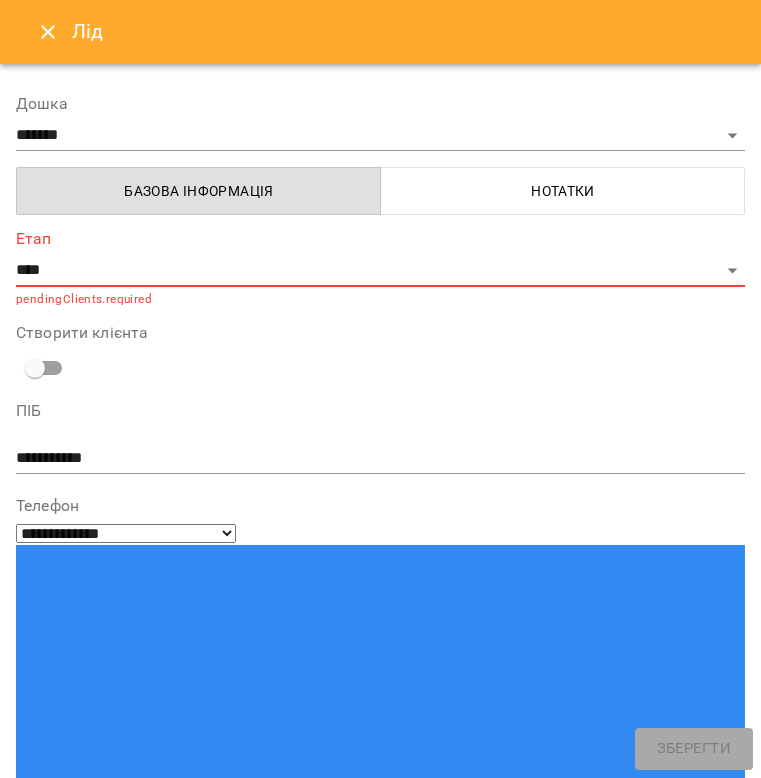 click on "Патіс Мірра" at bounding box center [345, 1086] 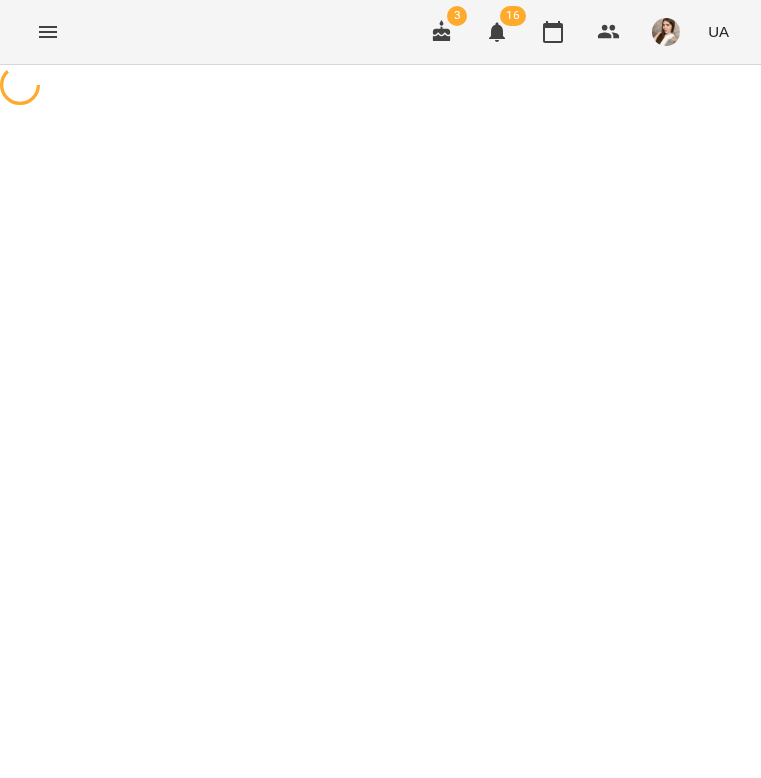 scroll, scrollTop: 0, scrollLeft: 0, axis: both 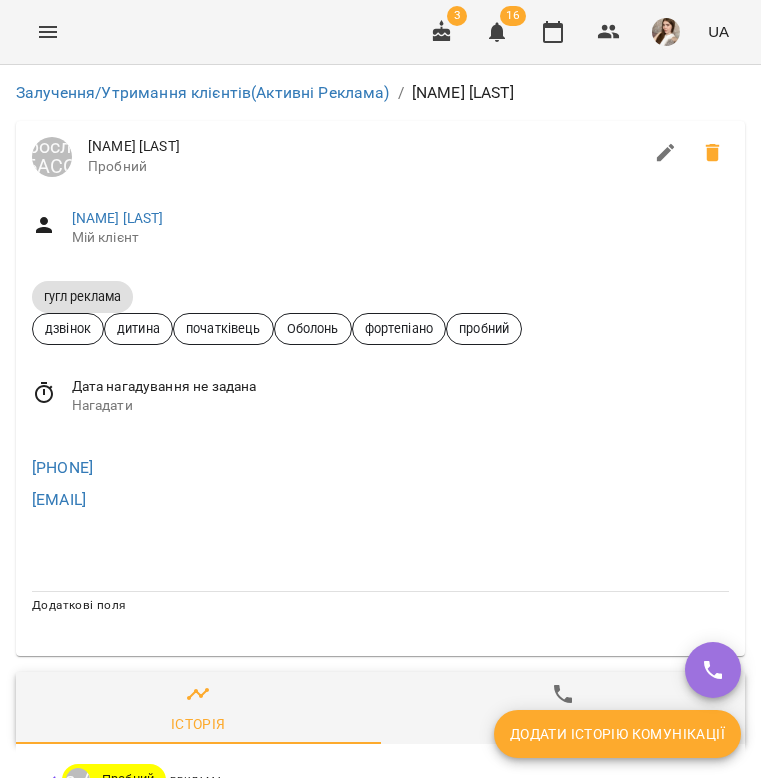 click on "Дзвінки" at bounding box center (563, 709) 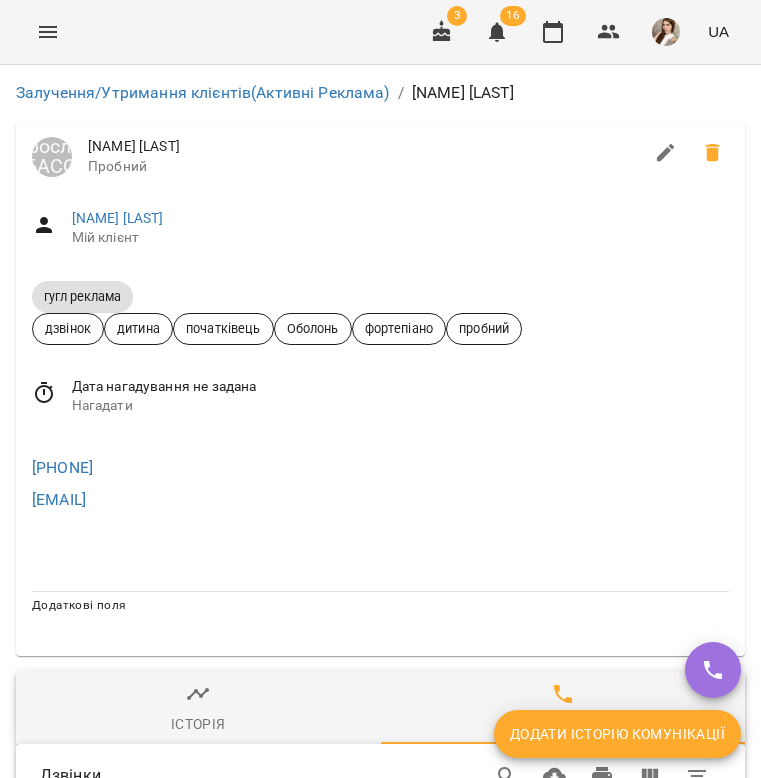 scroll, scrollTop: 371, scrollLeft: 0, axis: vertical 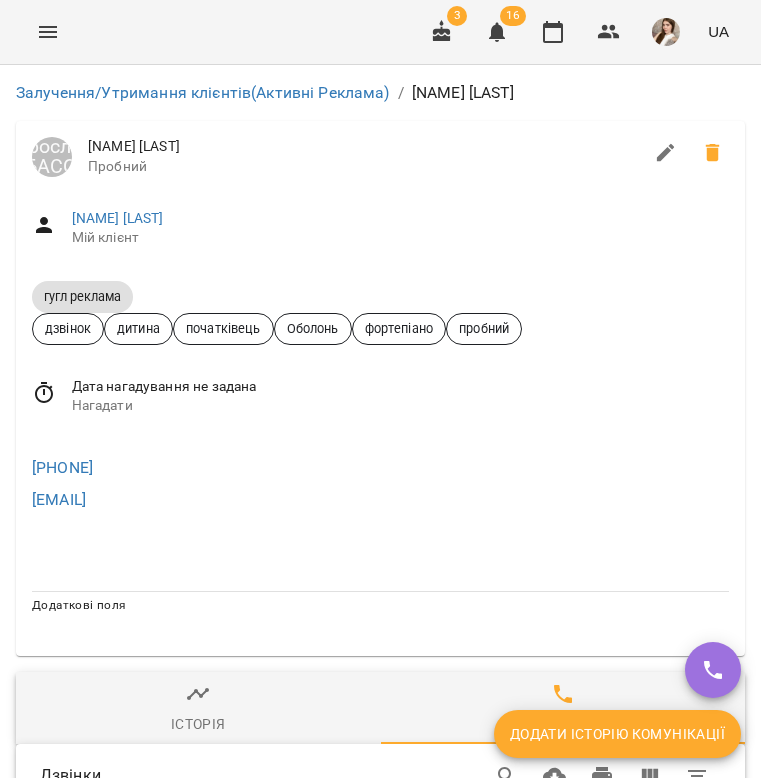 click on "Історія" at bounding box center [198, 709] 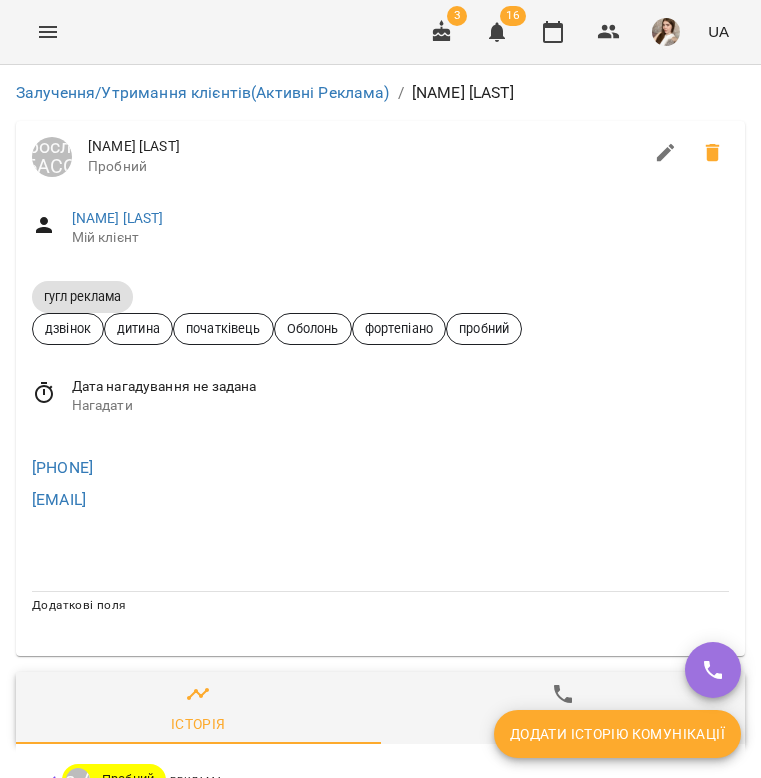 scroll, scrollTop: 100, scrollLeft: 0, axis: vertical 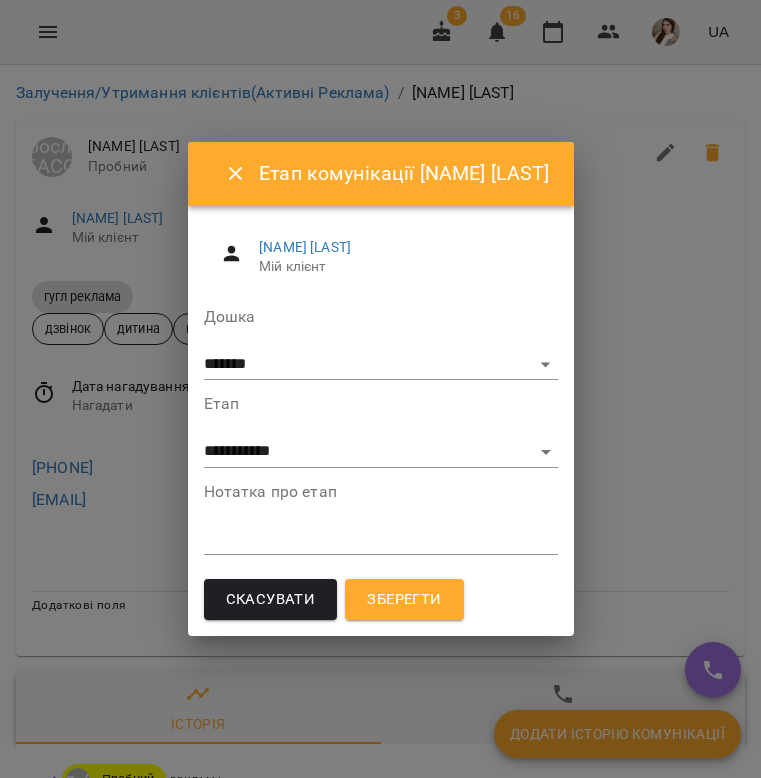 click on "**********" at bounding box center [381, 431] 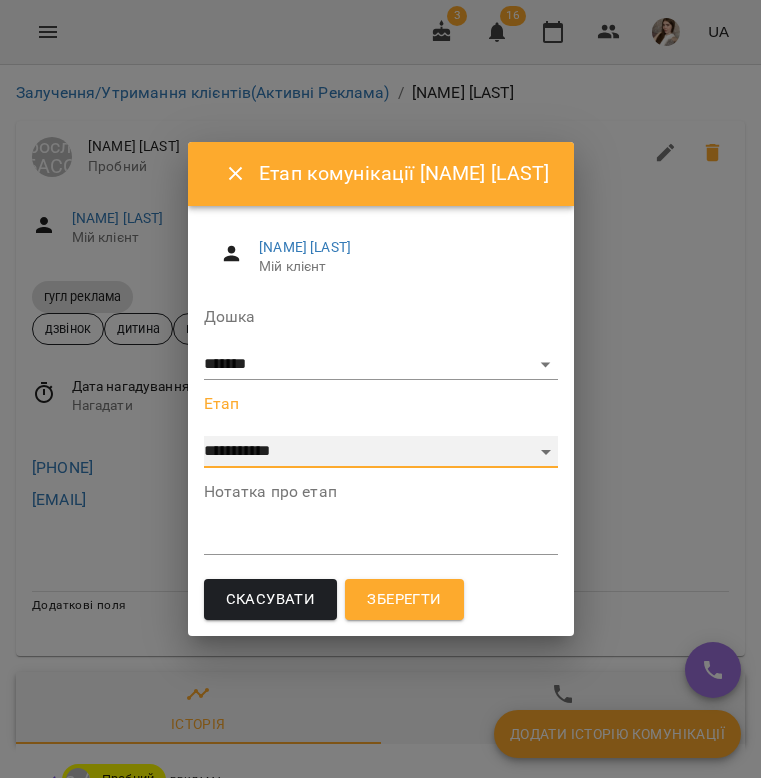 click on "**********" at bounding box center (381, 452) 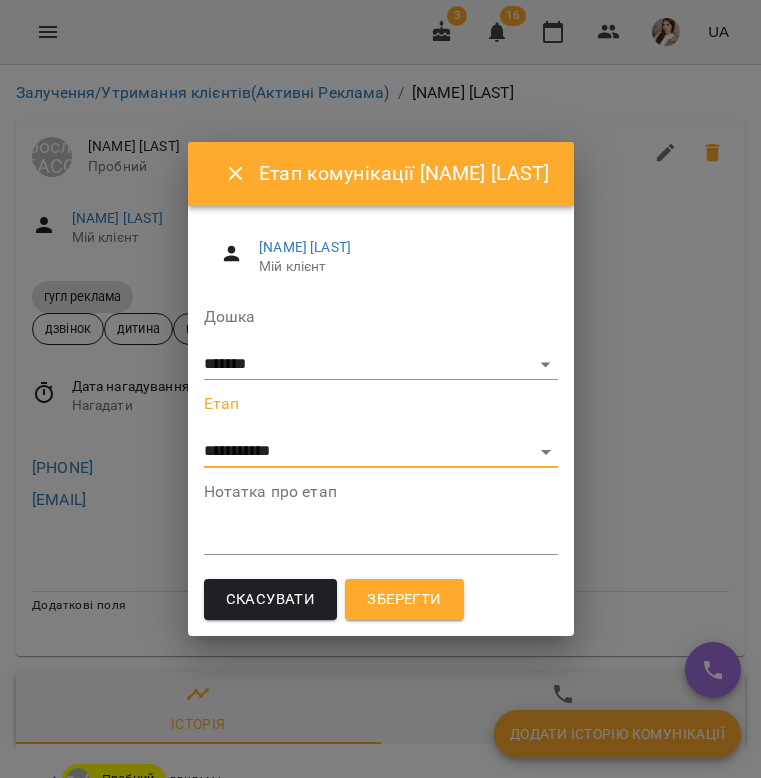 click on "*" at bounding box center (381, 539) 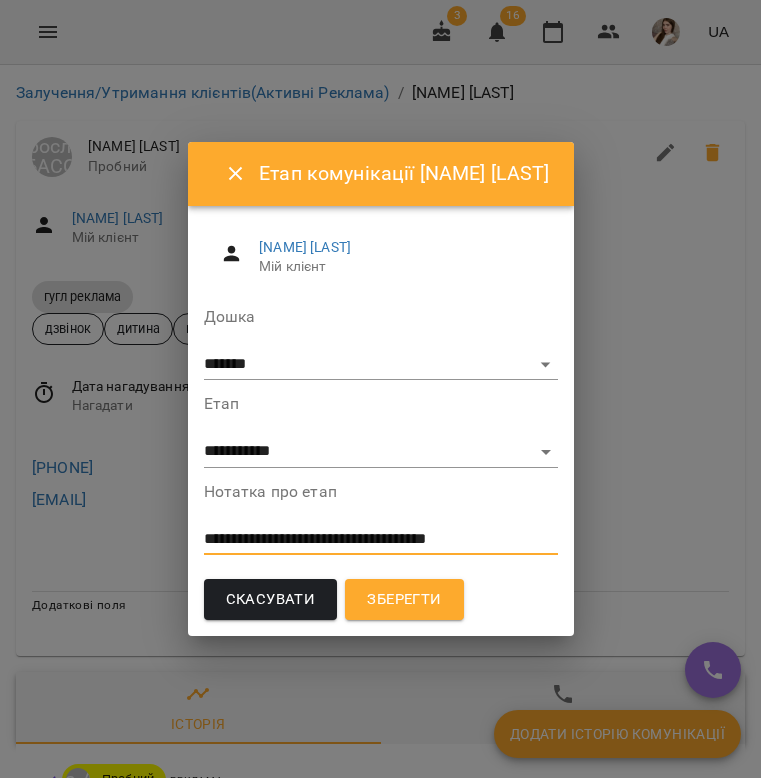 type on "**********" 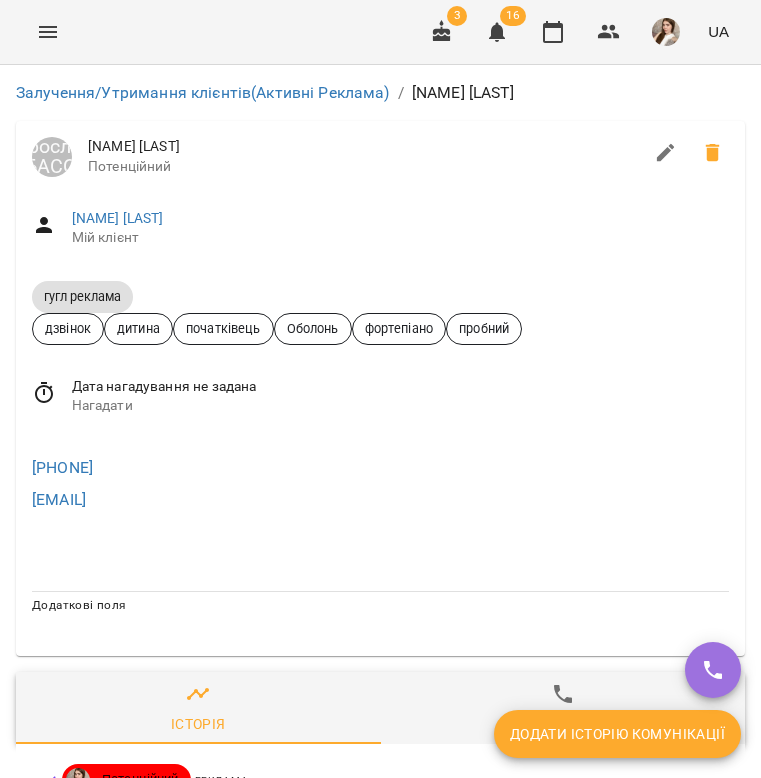 scroll, scrollTop: 0, scrollLeft: 0, axis: both 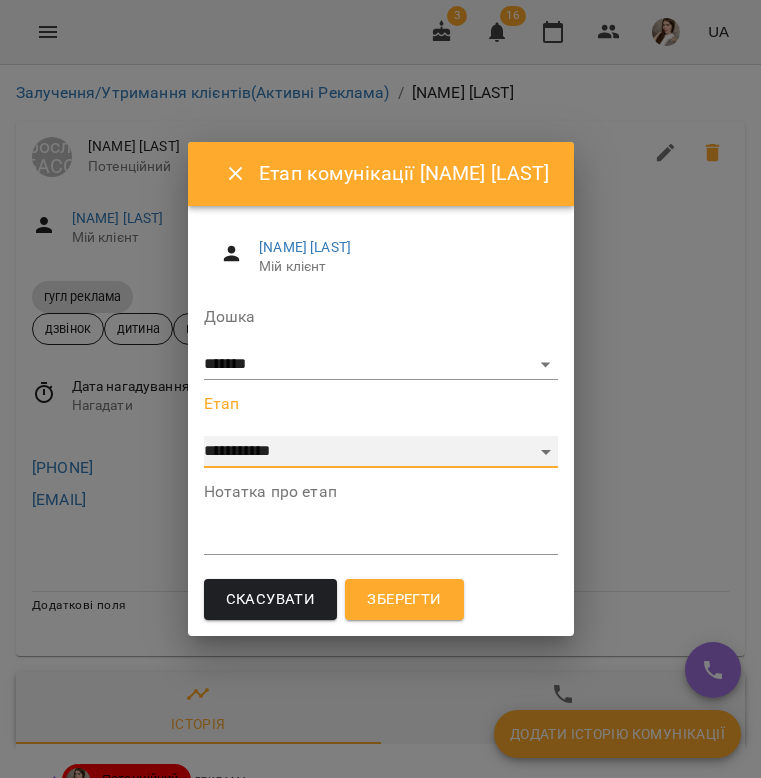 click on "**********" at bounding box center [381, 452] 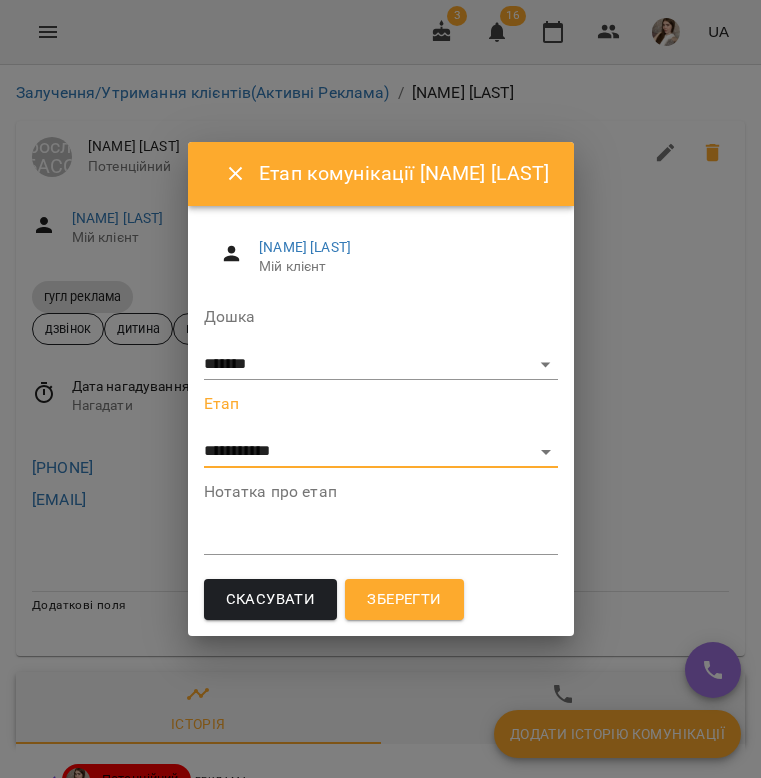 click on "Скасувати" at bounding box center (271, 600) 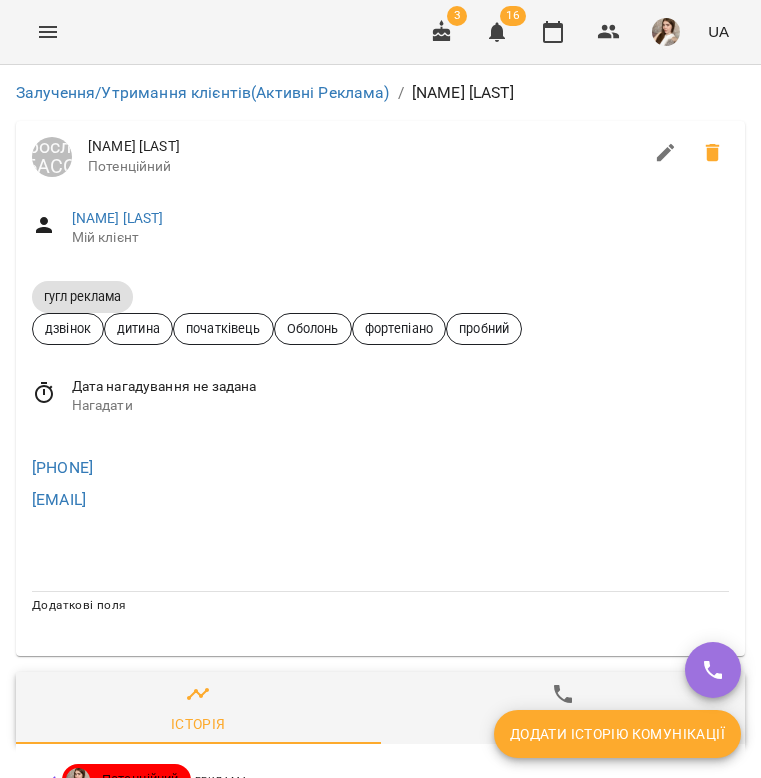 scroll, scrollTop: 0, scrollLeft: 0, axis: both 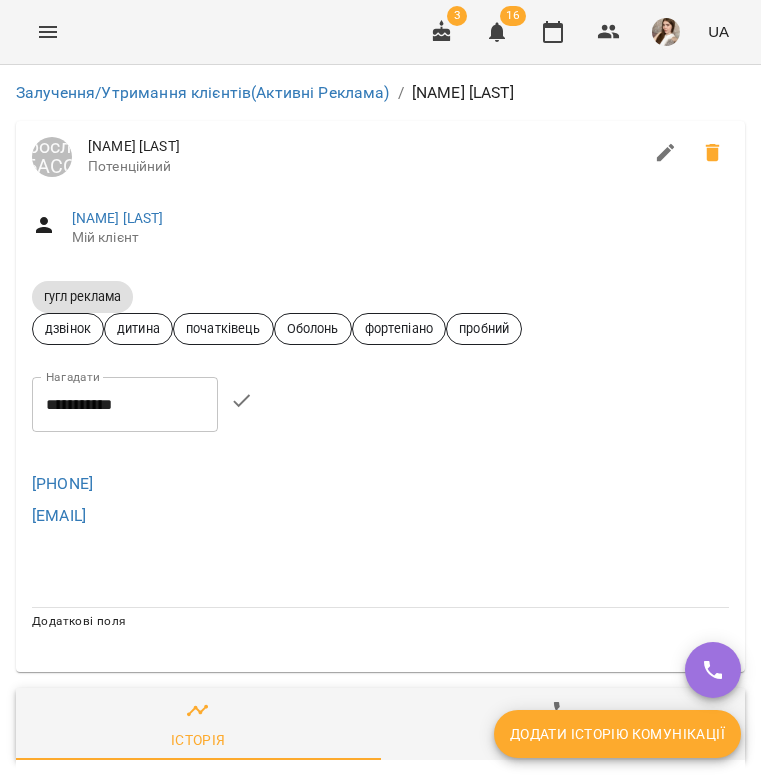 click on "**********" at bounding box center [125, 405] 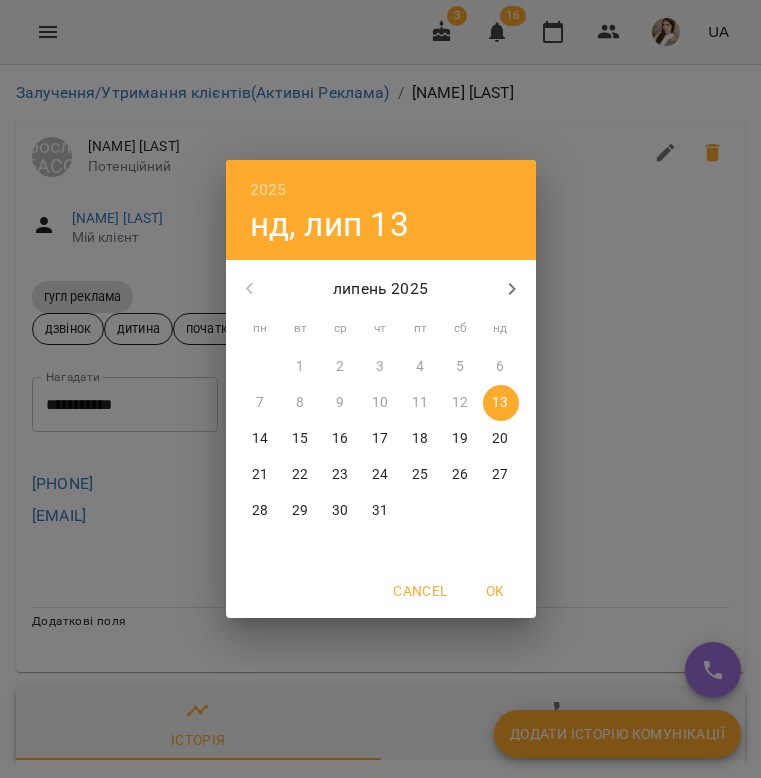 click at bounding box center [512, 289] 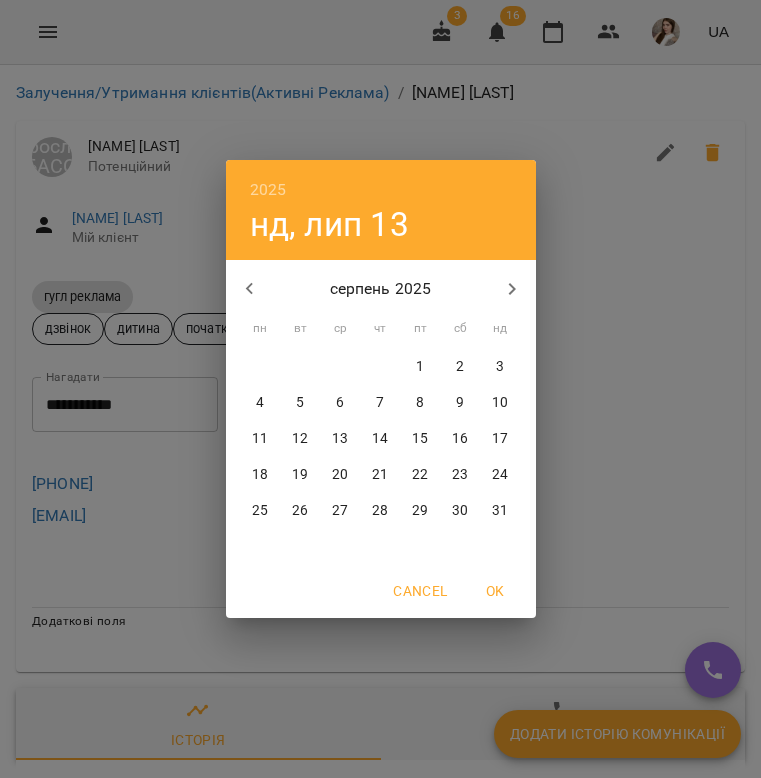 click at bounding box center (512, 289) 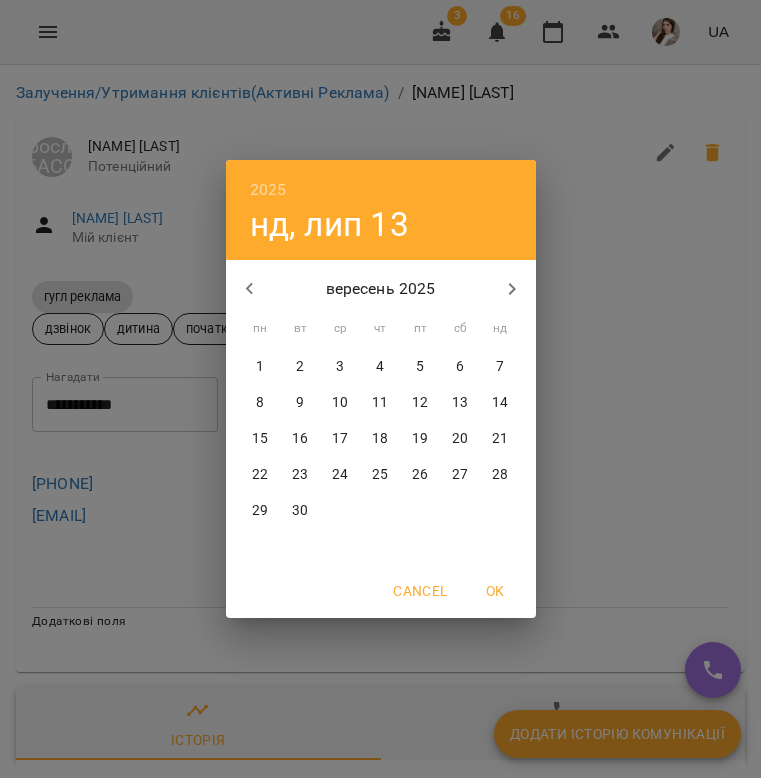 click on "1" at bounding box center (261, 367) 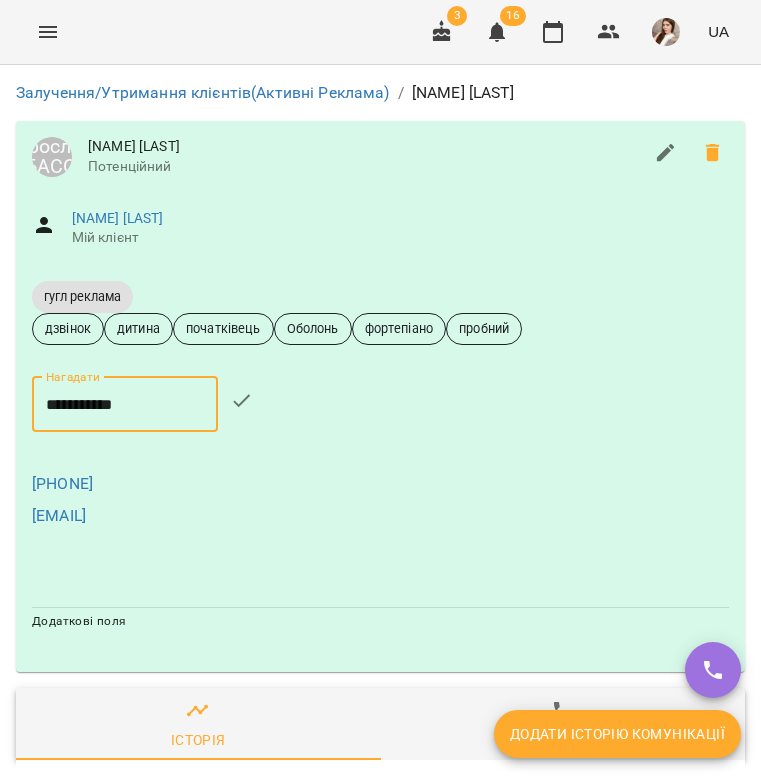 click at bounding box center [242, 401] 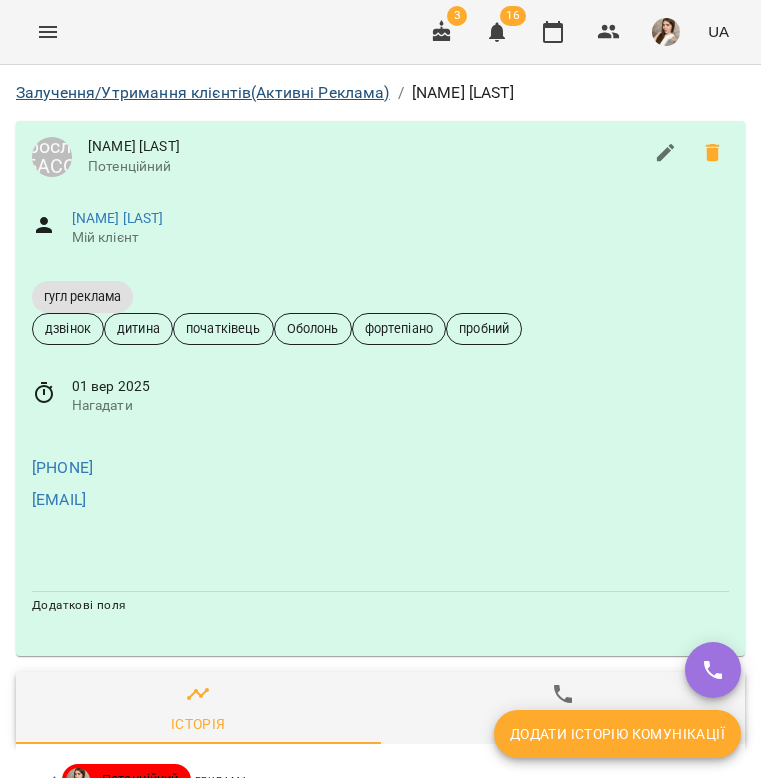 click on "Залучення/Утримання клієнтів (Активні Реклама)" at bounding box center [203, 92] 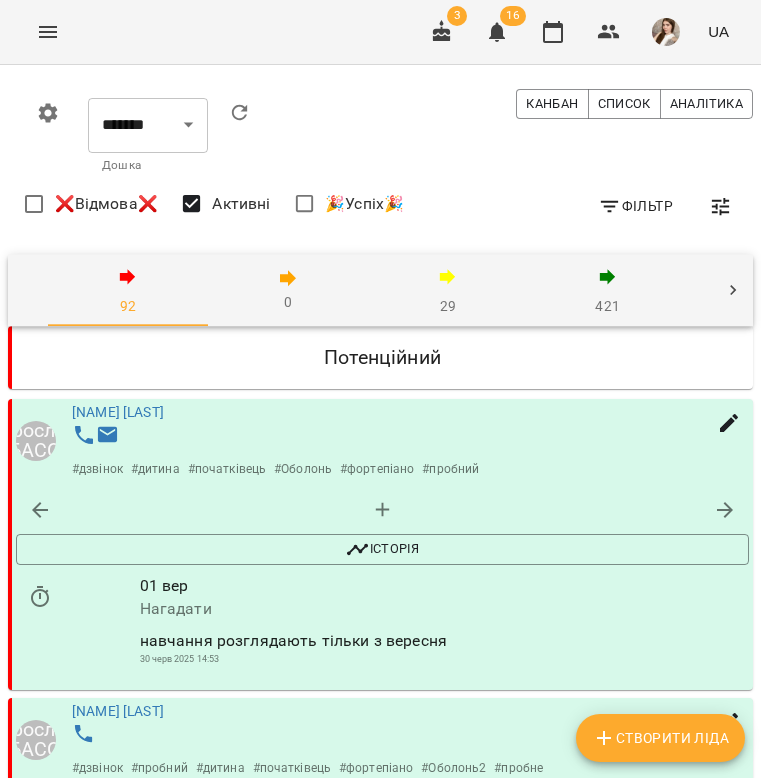 click 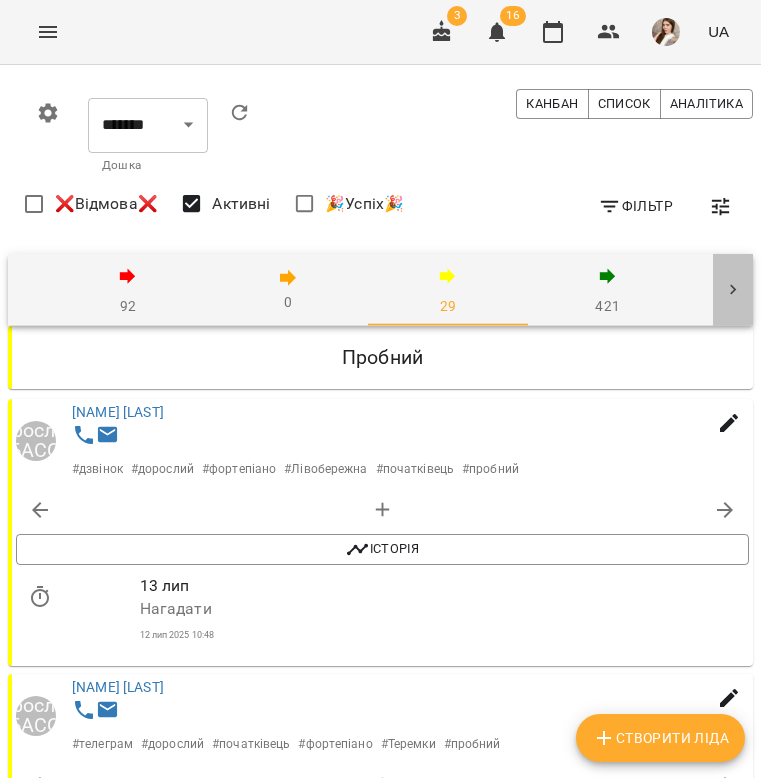 click at bounding box center (733, 290) 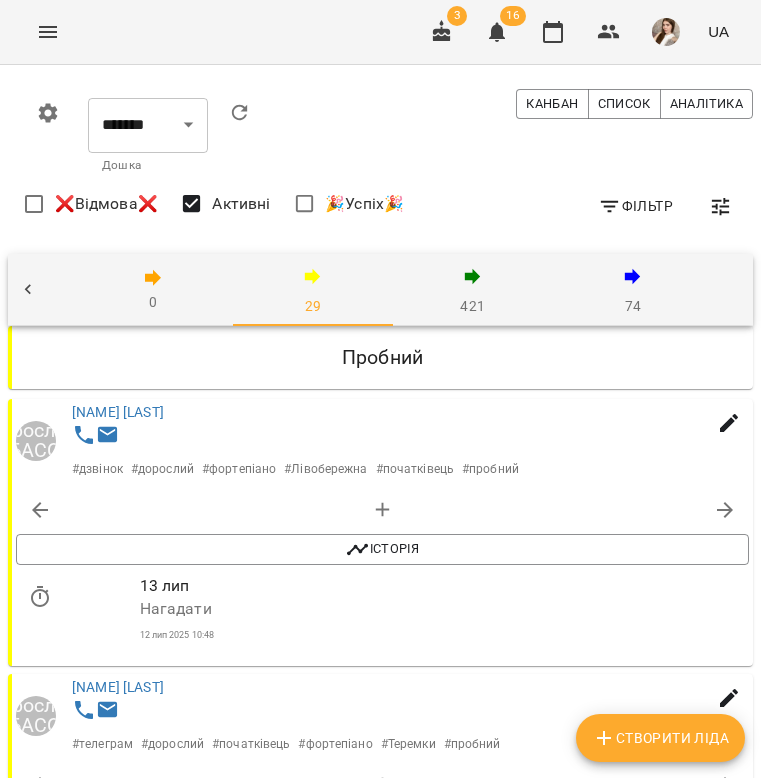 click on "74" at bounding box center (633, 291) 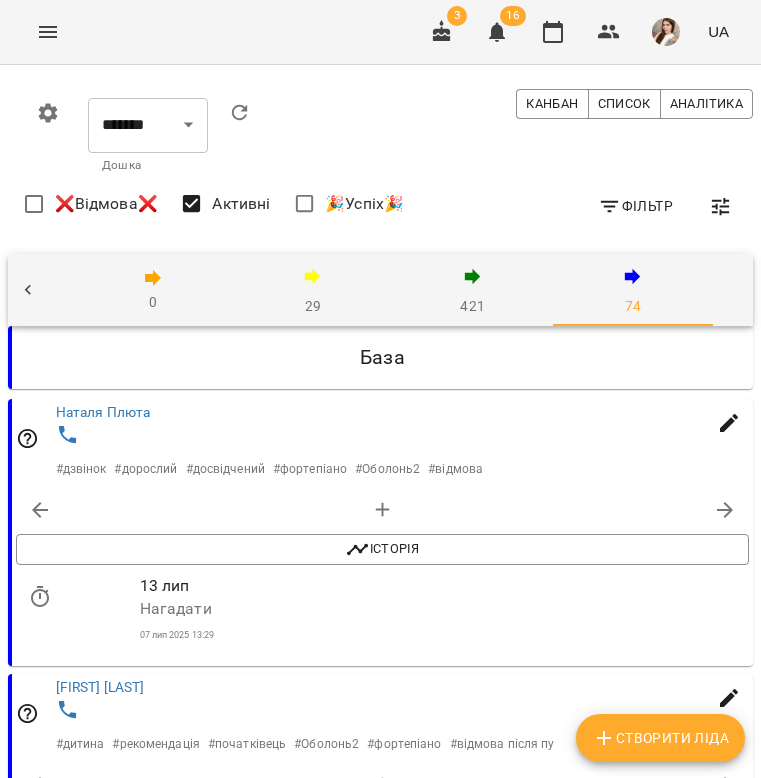 click on "29" at bounding box center (313, 291) 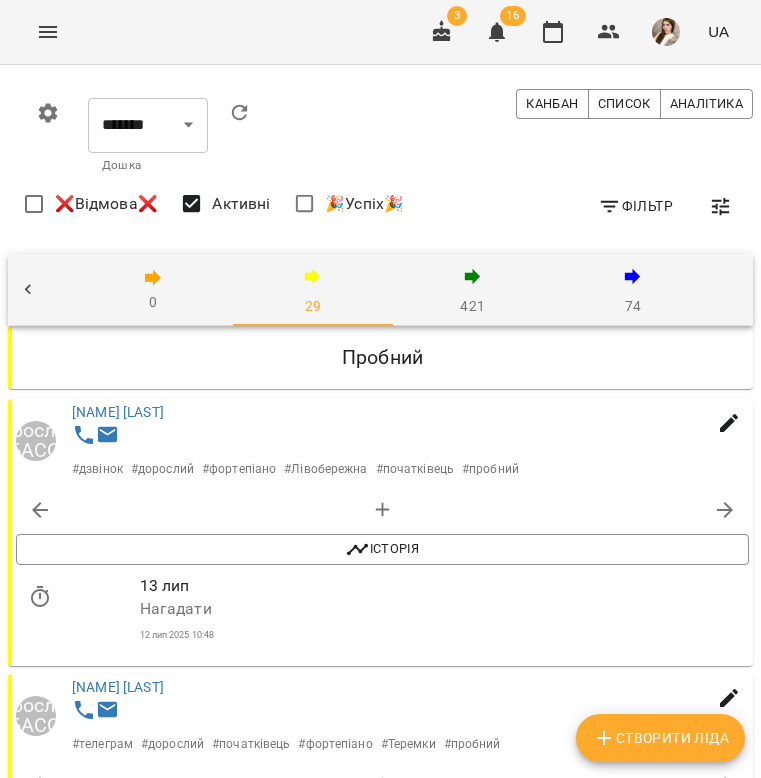 click 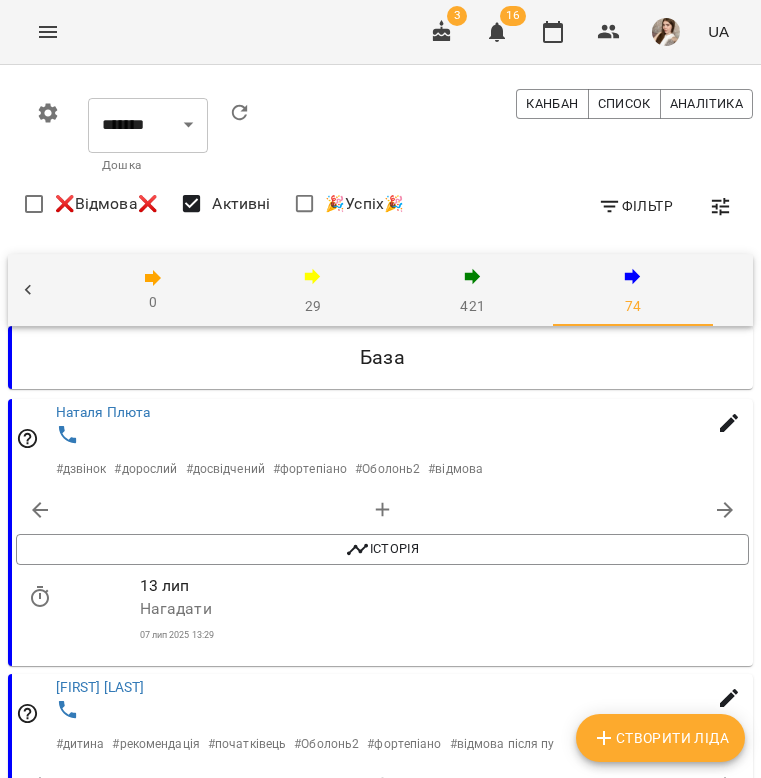 click on "Наталя Плюта" at bounding box center [406, 413] 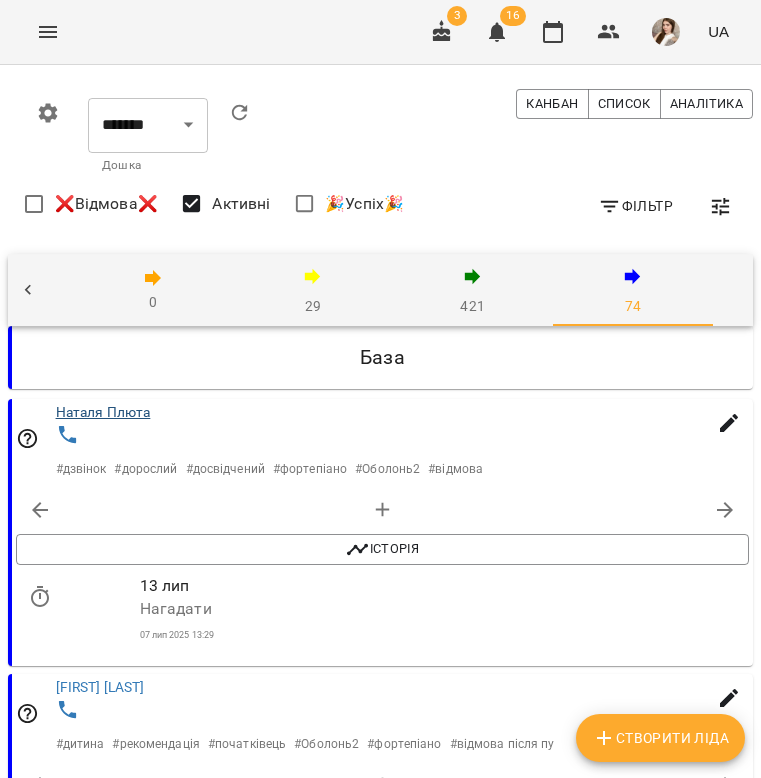 click on "Наталя Плюта" at bounding box center (103, 412) 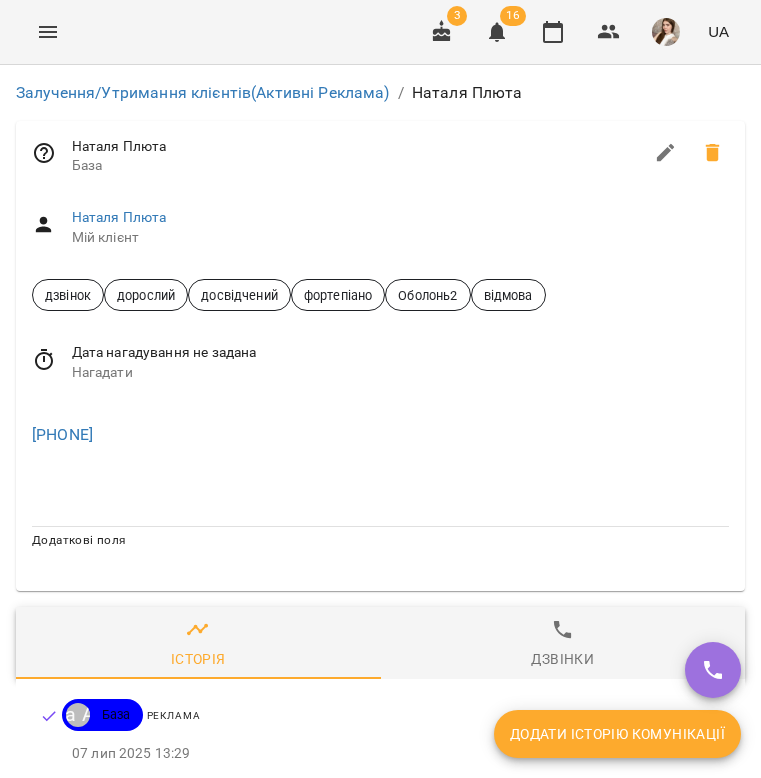 scroll, scrollTop: 34, scrollLeft: 0, axis: vertical 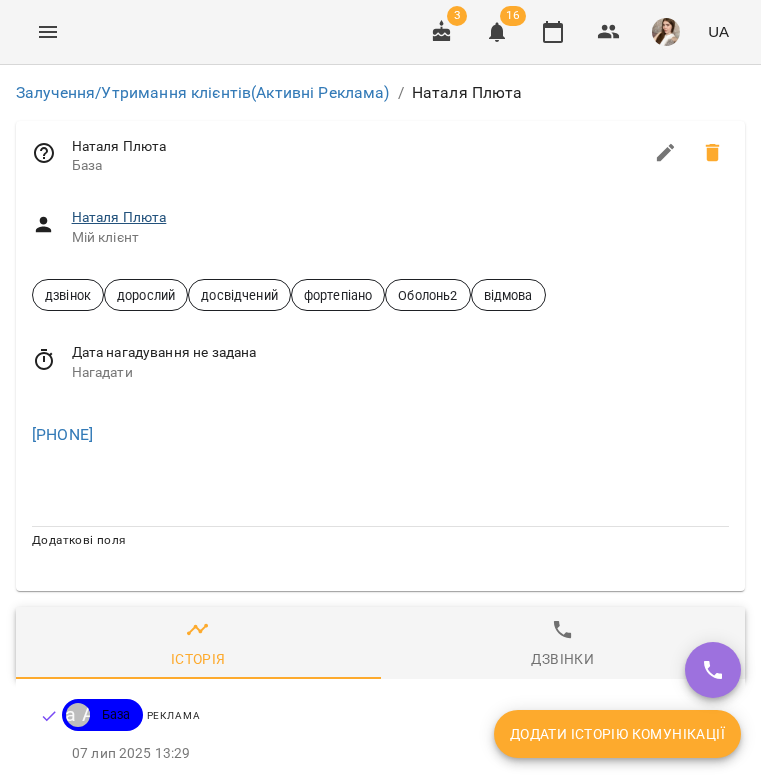 click on "Наталя Плюта" at bounding box center [119, 217] 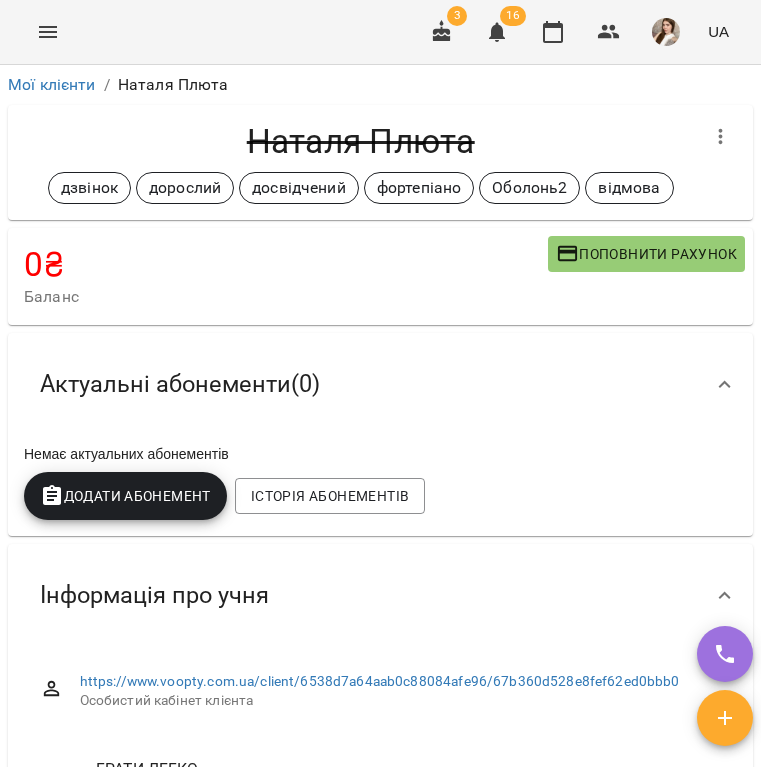 scroll, scrollTop: 0, scrollLeft: 0, axis: both 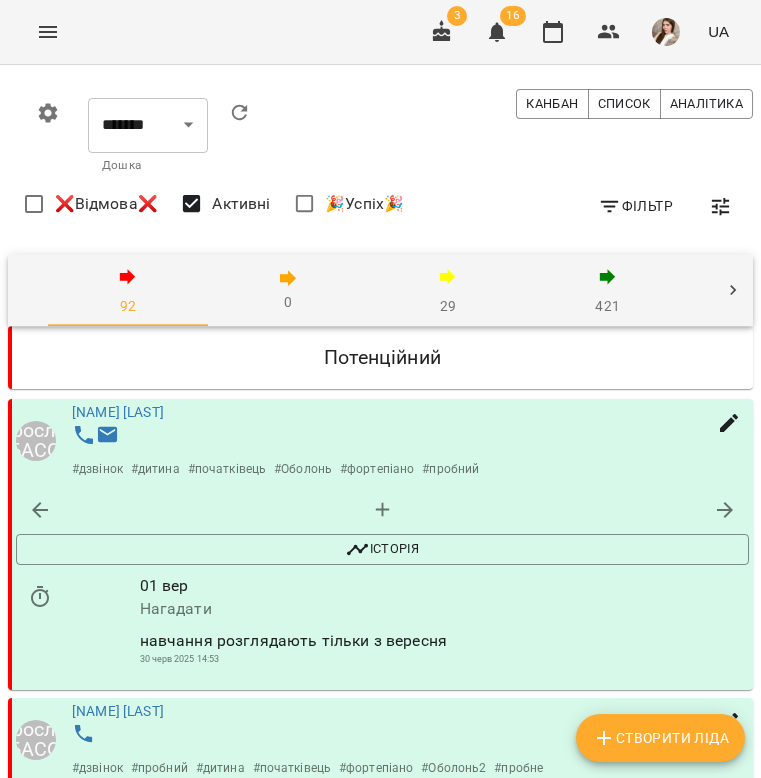 click on "29" at bounding box center [448, 291] 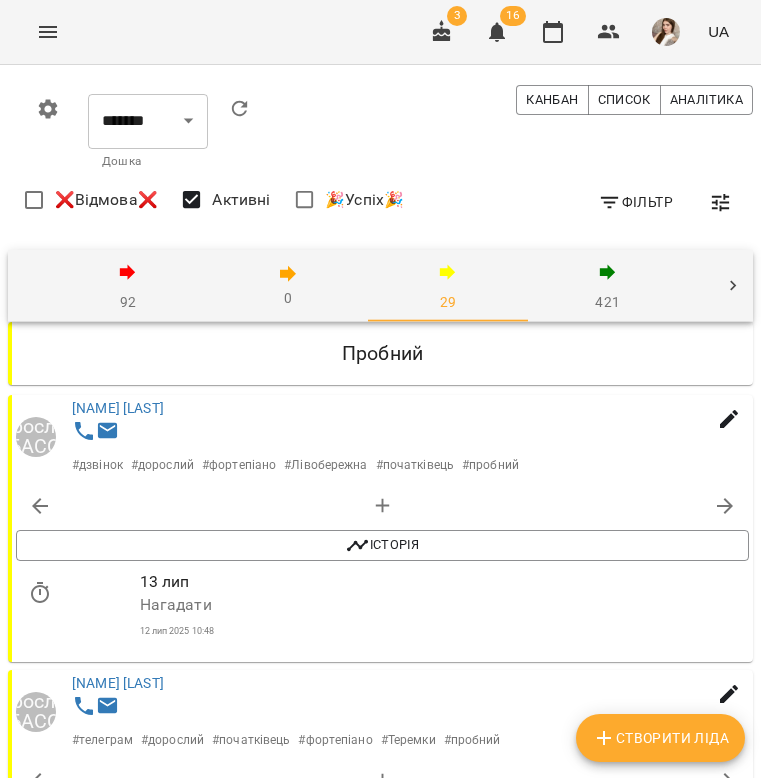 scroll, scrollTop: 2554, scrollLeft: 0, axis: vertical 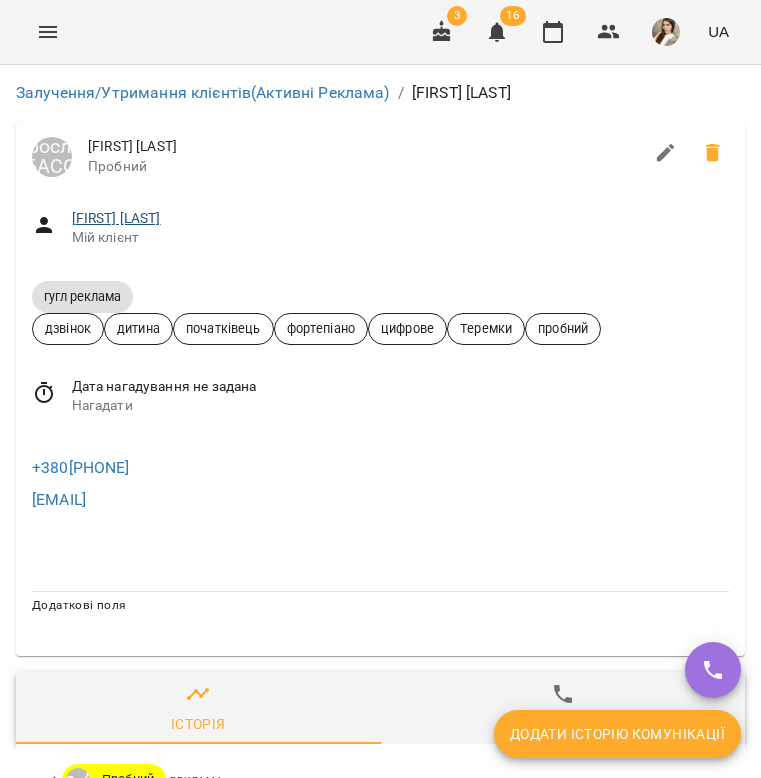 click on "Сєров Микола" at bounding box center (116, 218) 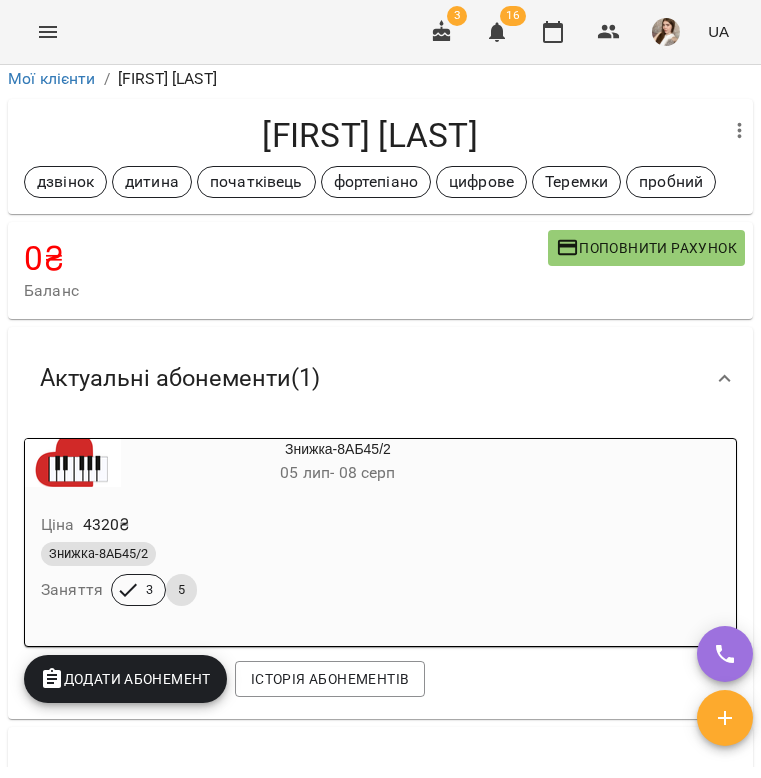 scroll, scrollTop: 7, scrollLeft: 0, axis: vertical 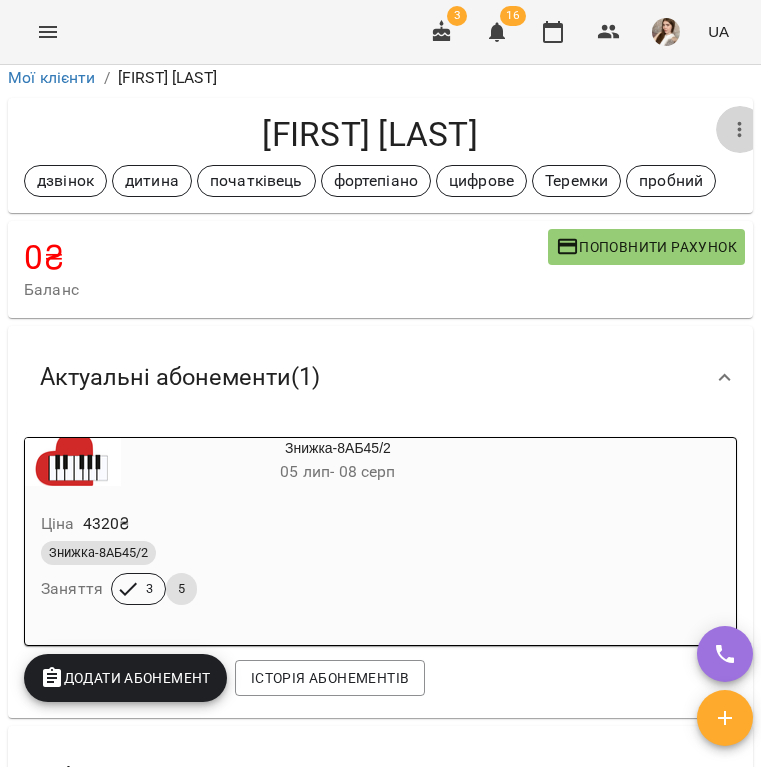 click 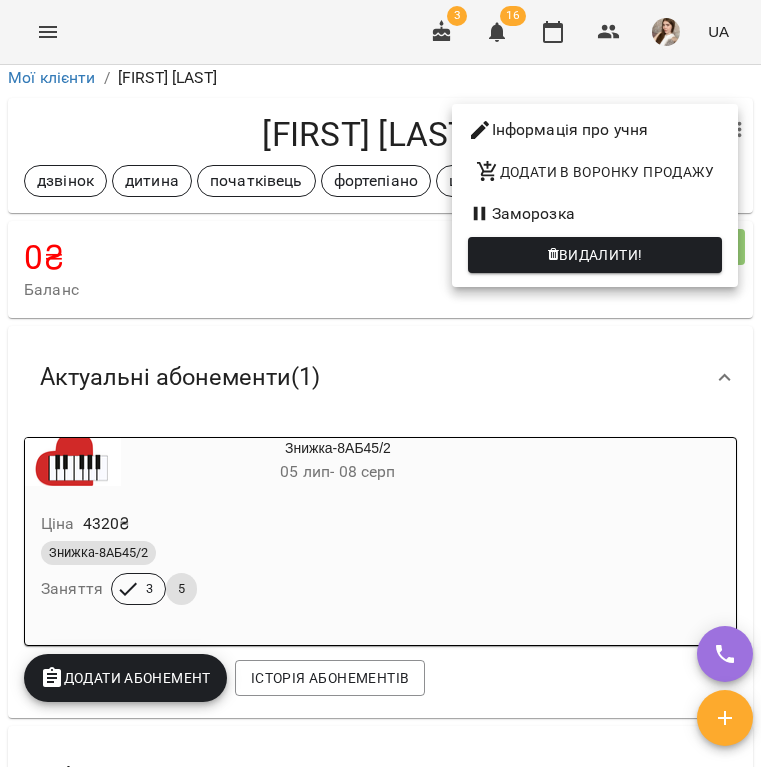 click on "Інформація про учня" at bounding box center [595, 130] 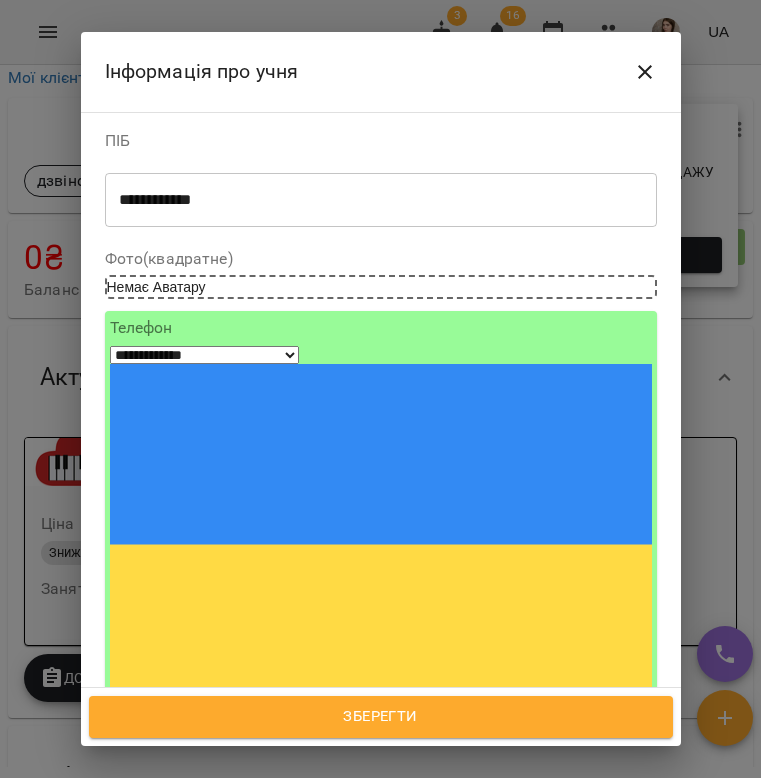 click 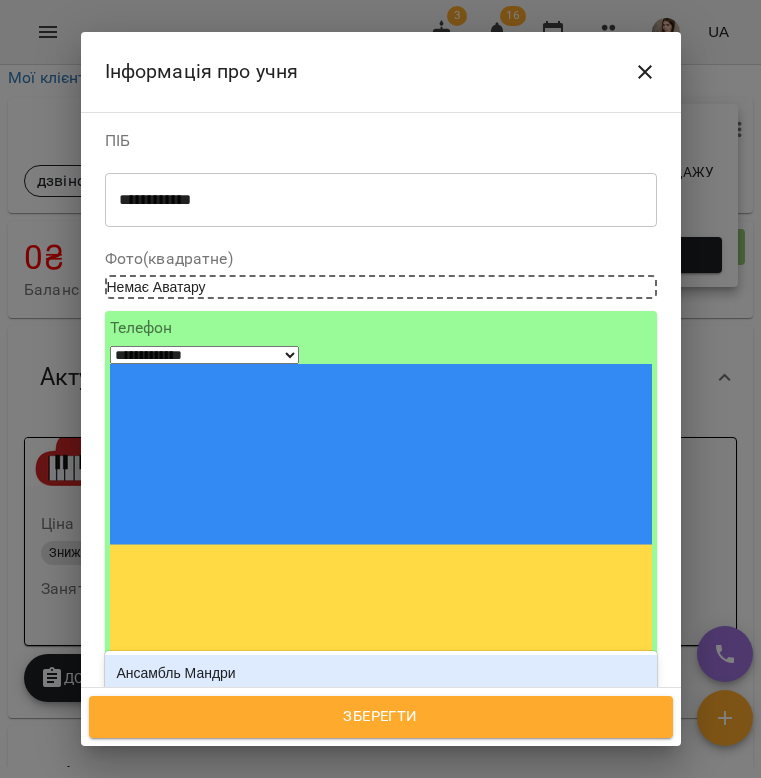 type on "**" 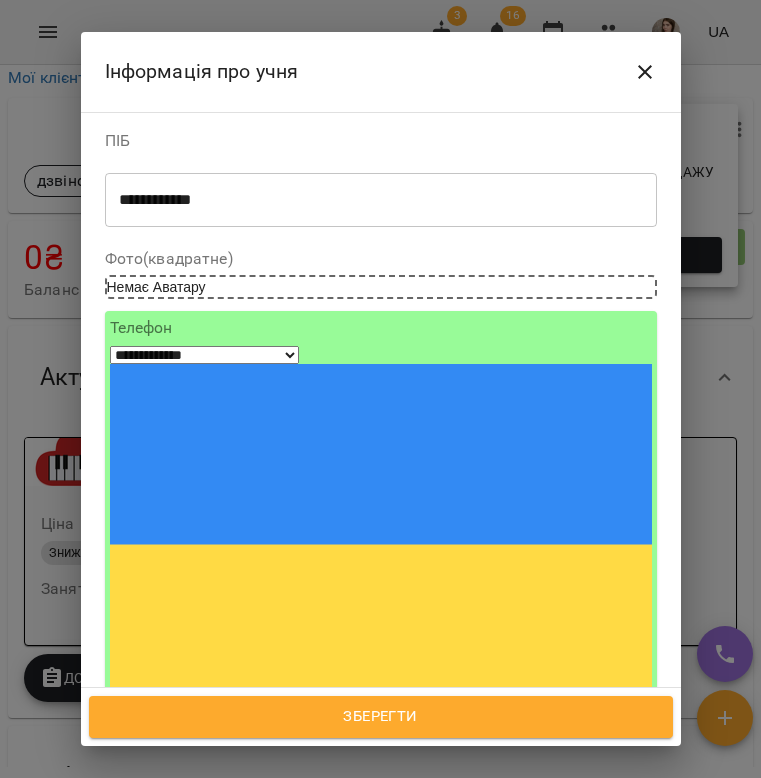 click on "діючий" at bounding box center (381, 893) 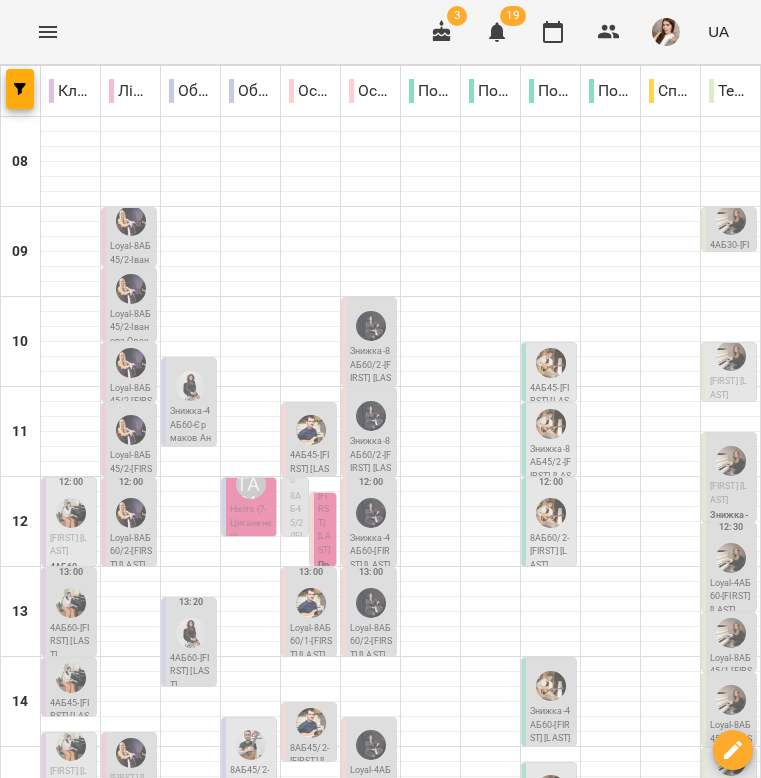 scroll, scrollTop: 0, scrollLeft: 0, axis: both 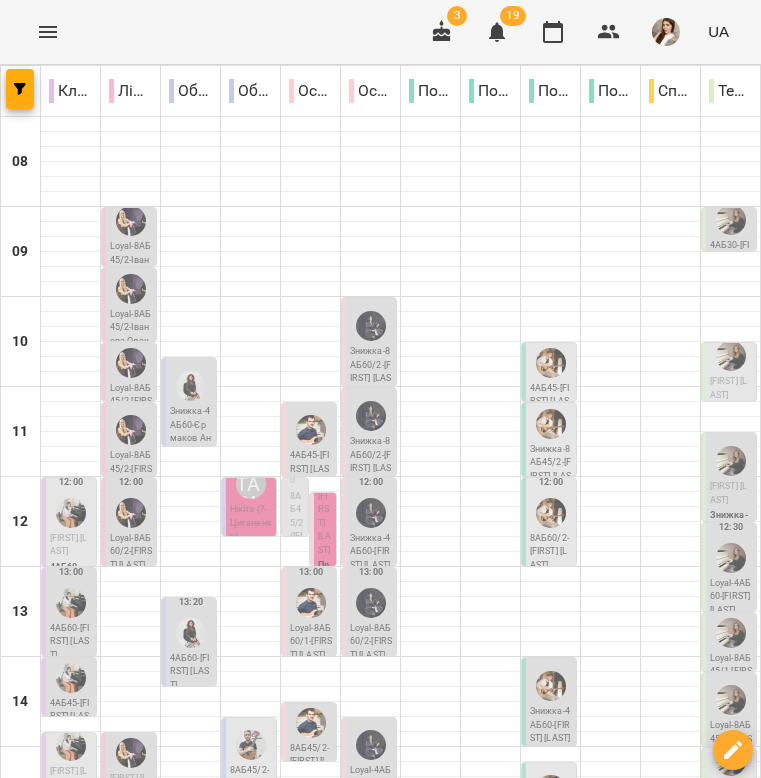 click on "ср 16" at bounding box center [401, 1309] 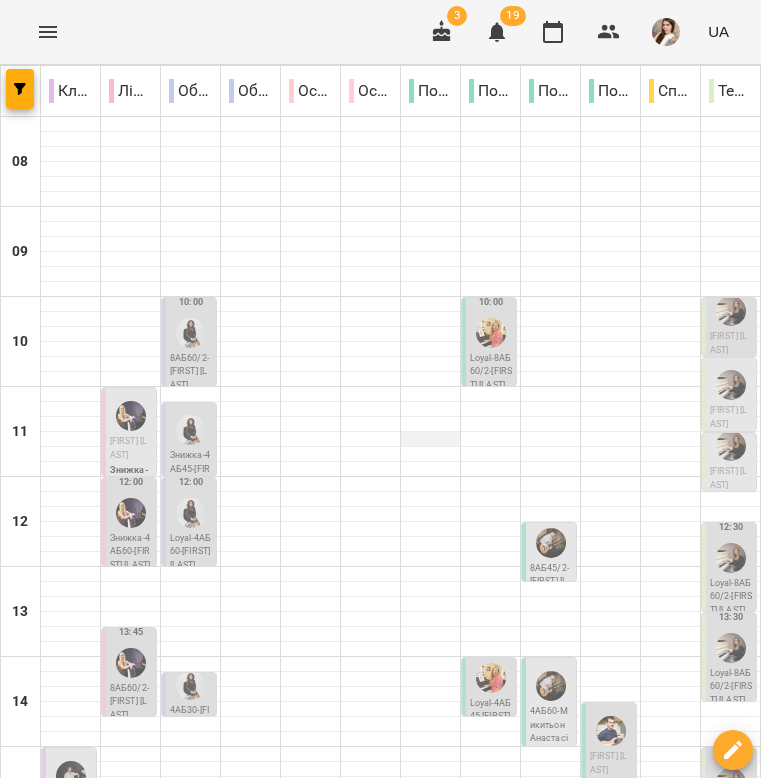 scroll, scrollTop: 272, scrollLeft: 0, axis: vertical 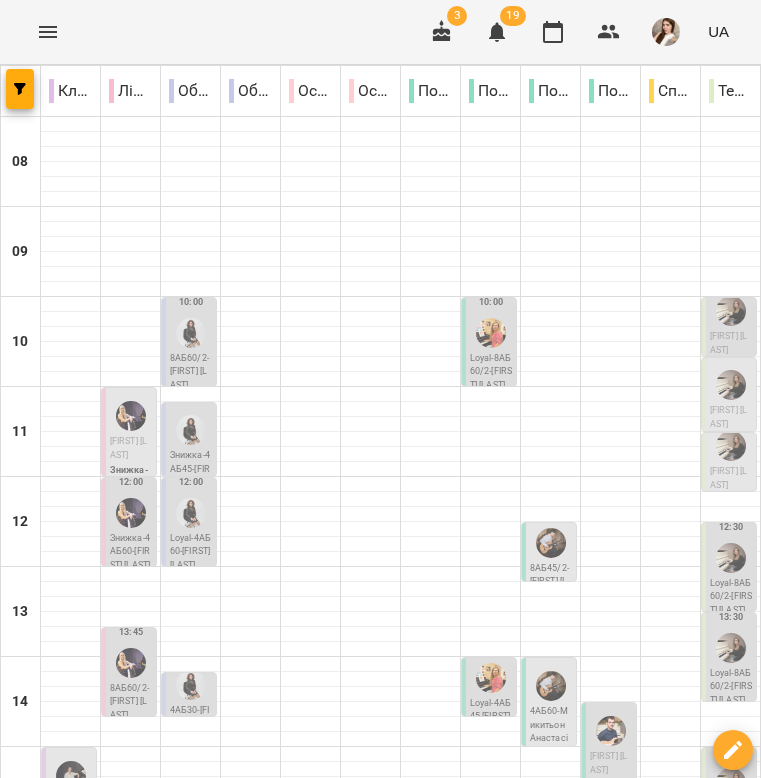 click on "**********" at bounding box center [381, 1356] 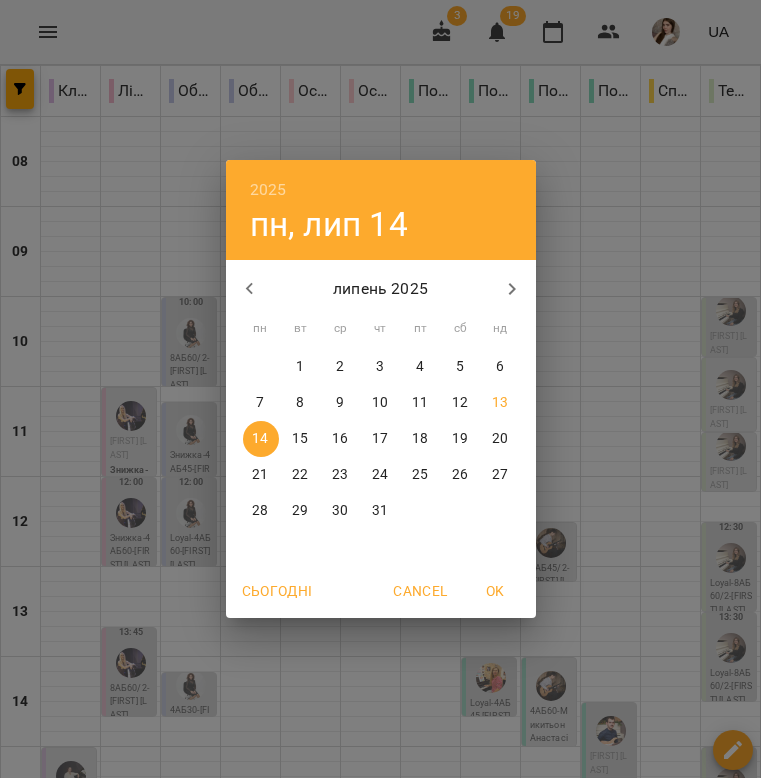 click on "13" at bounding box center (501, 403) 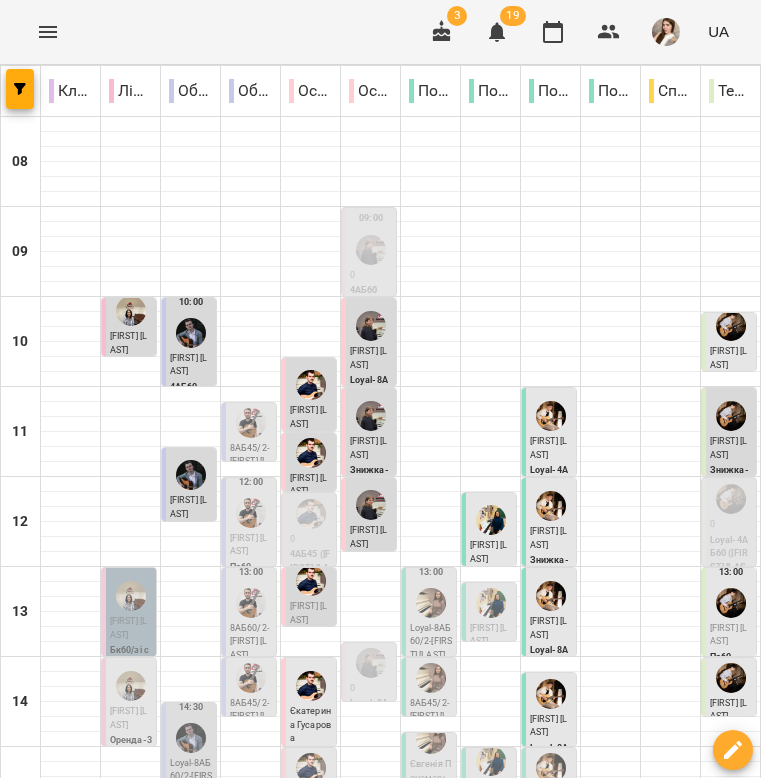 scroll, scrollTop: 328, scrollLeft: 0, axis: vertical 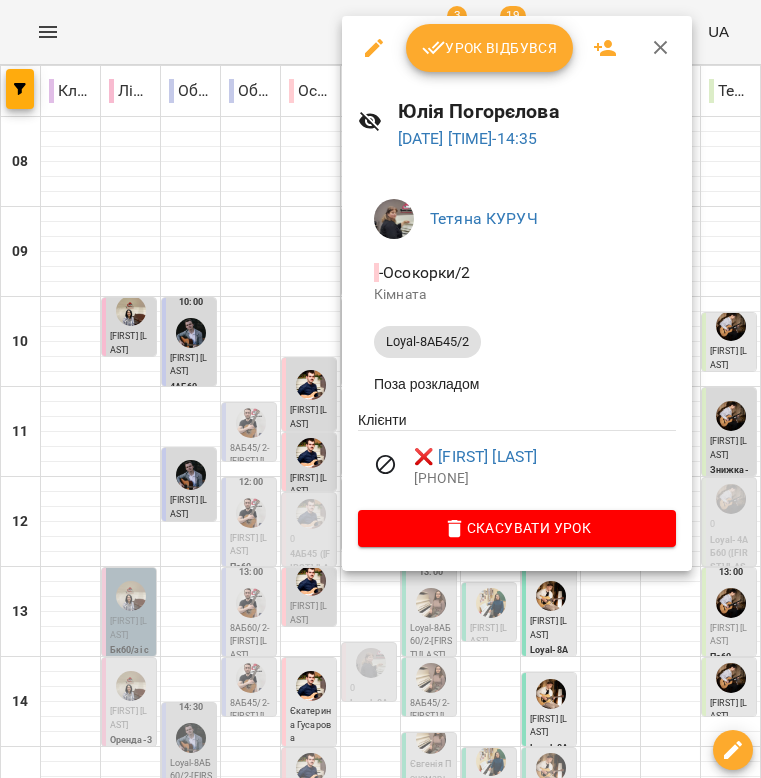 click 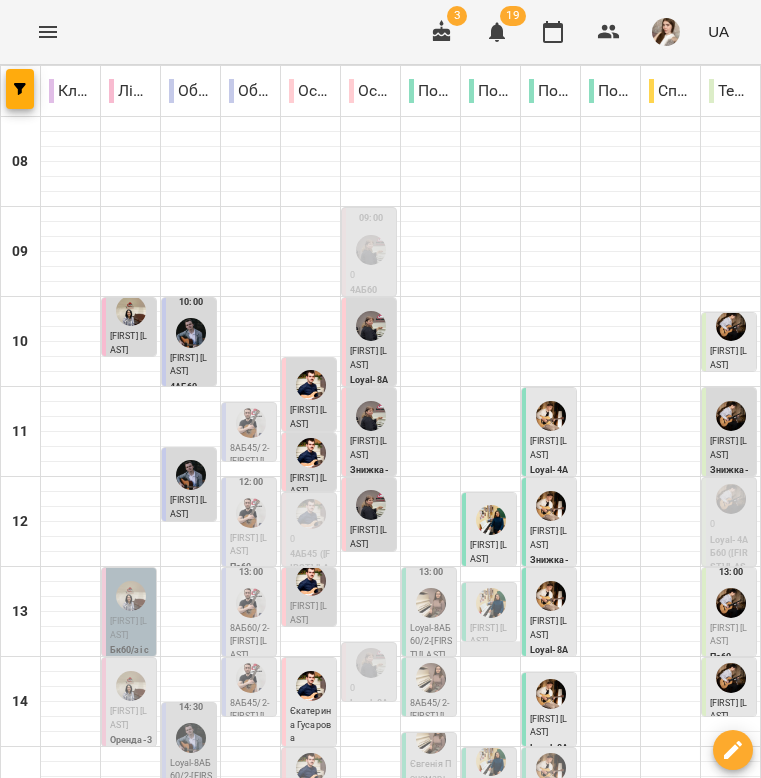 scroll, scrollTop: 0, scrollLeft: 0, axis: both 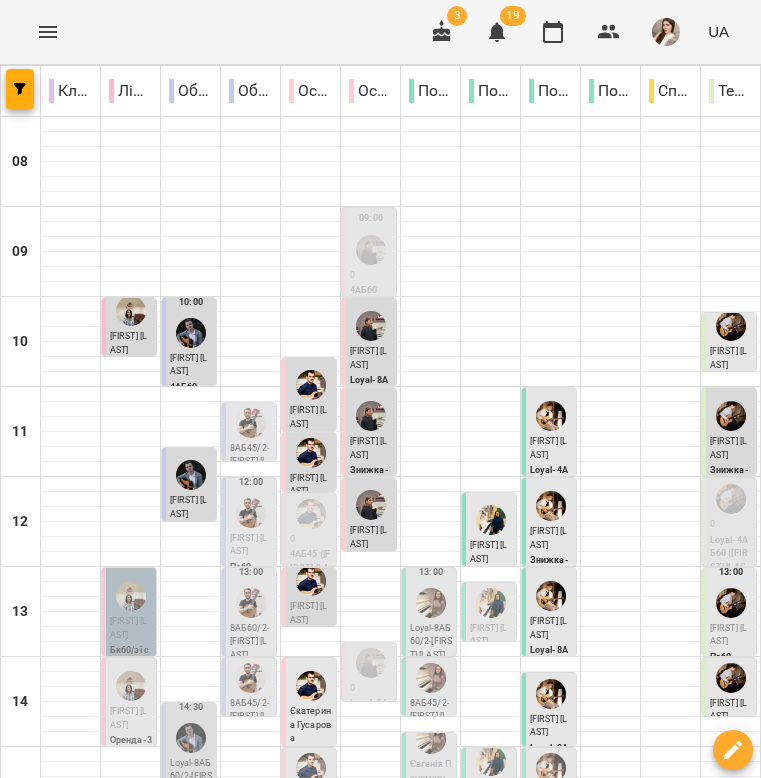 click at bounding box center [371, 250] 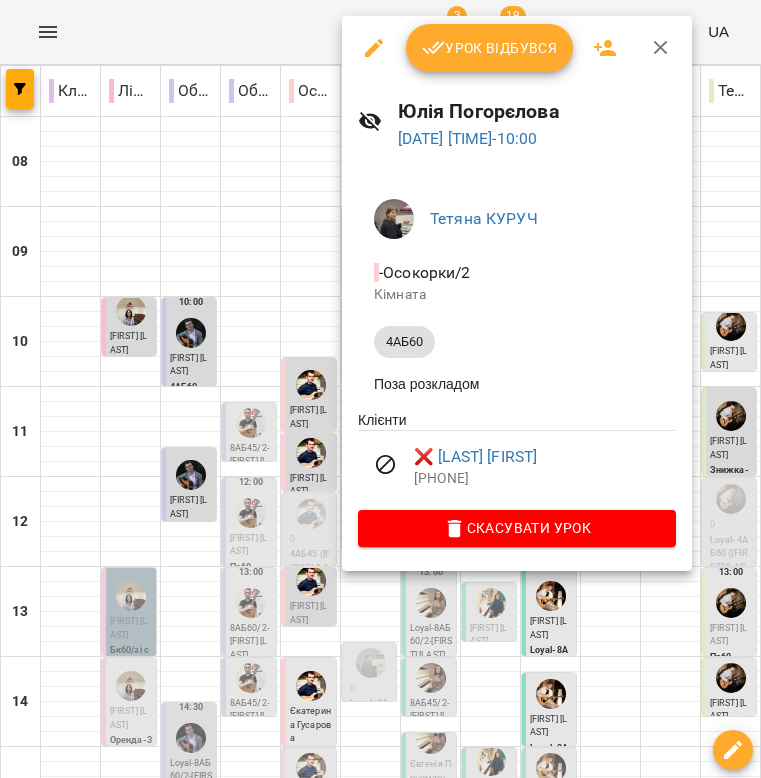 click 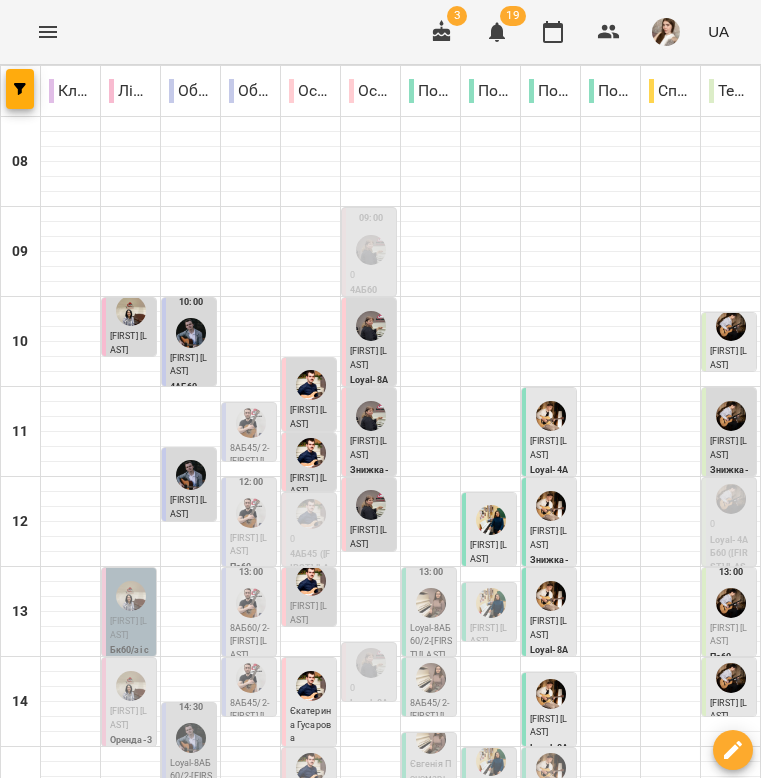 scroll, scrollTop: 0, scrollLeft: 0, axis: both 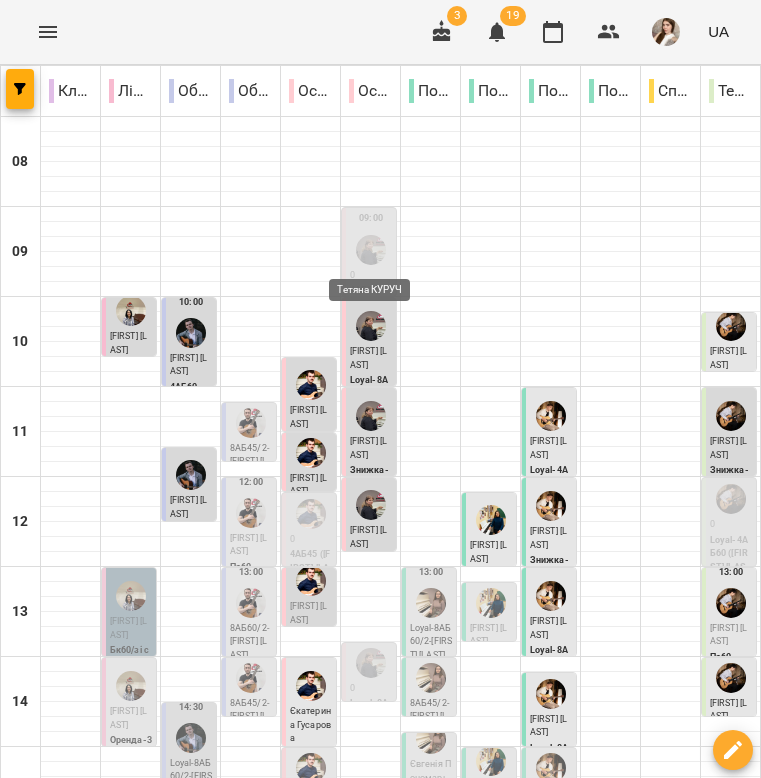 click at bounding box center (371, 250) 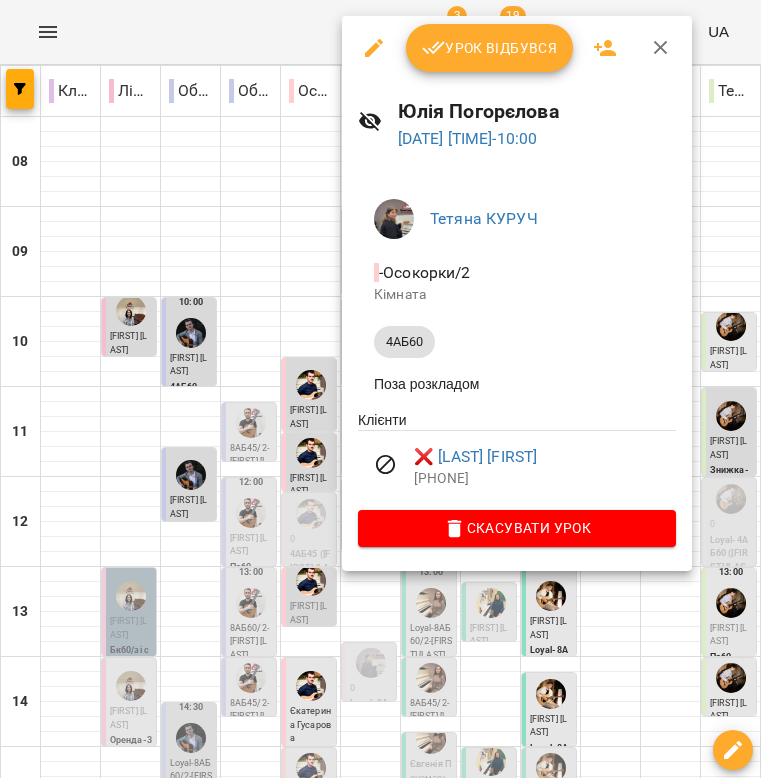 click 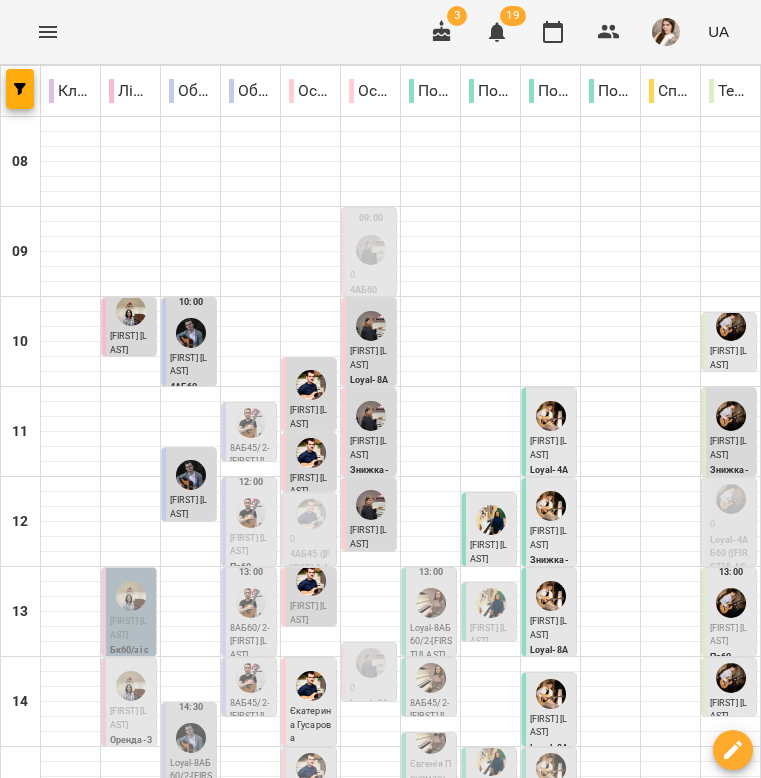 click at bounding box center (500, 1357) 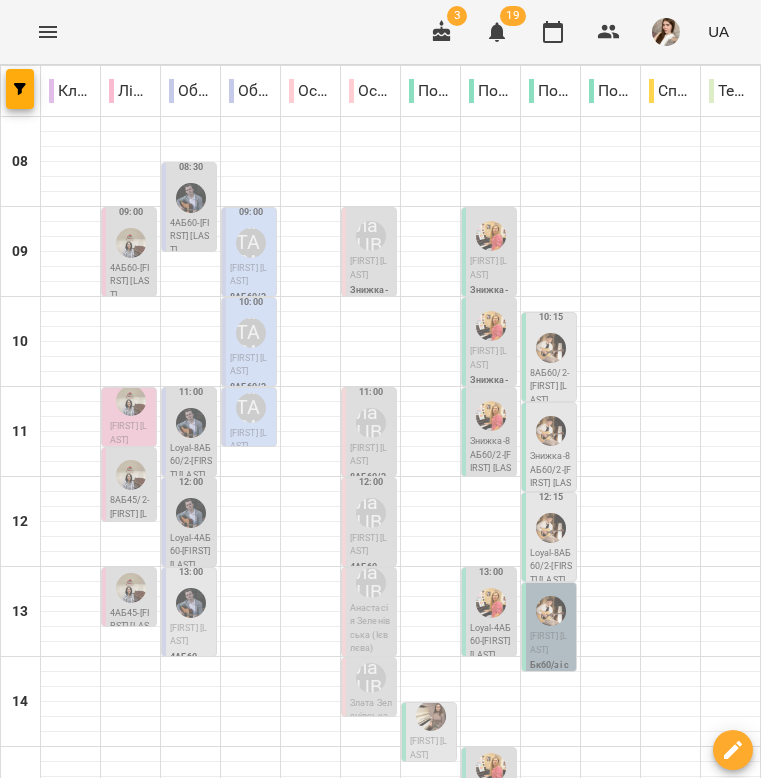 scroll, scrollTop: 620, scrollLeft: 0, axis: vertical 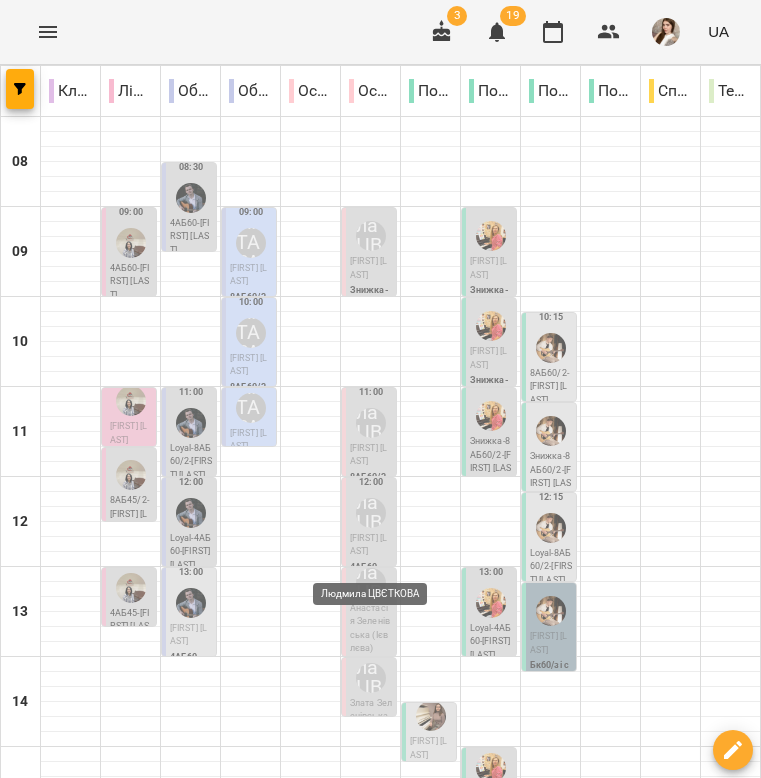 click on "Людмила ЦВЄТКОВА" at bounding box center [371, 1173] 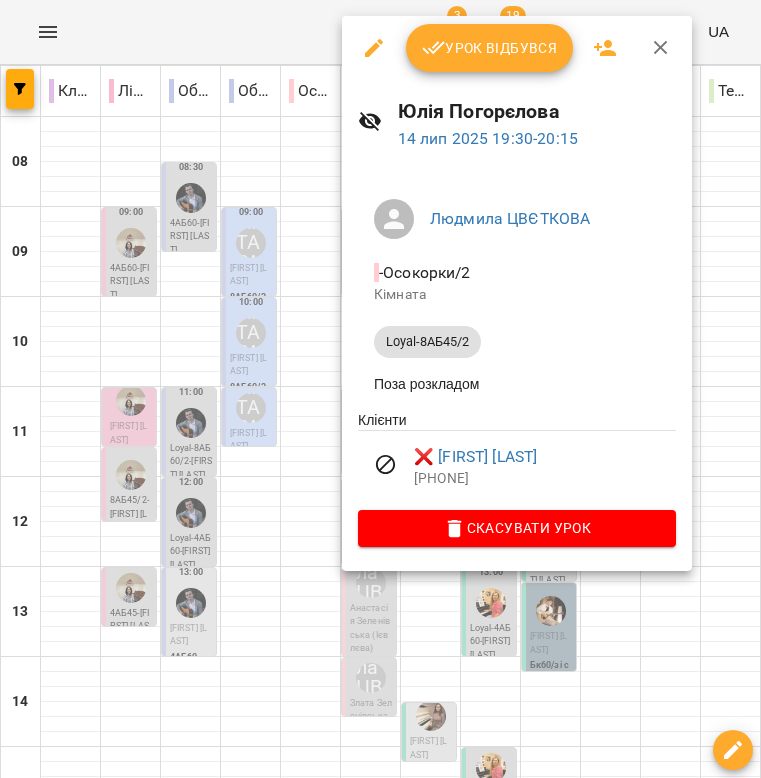 click at bounding box center [661, 48] 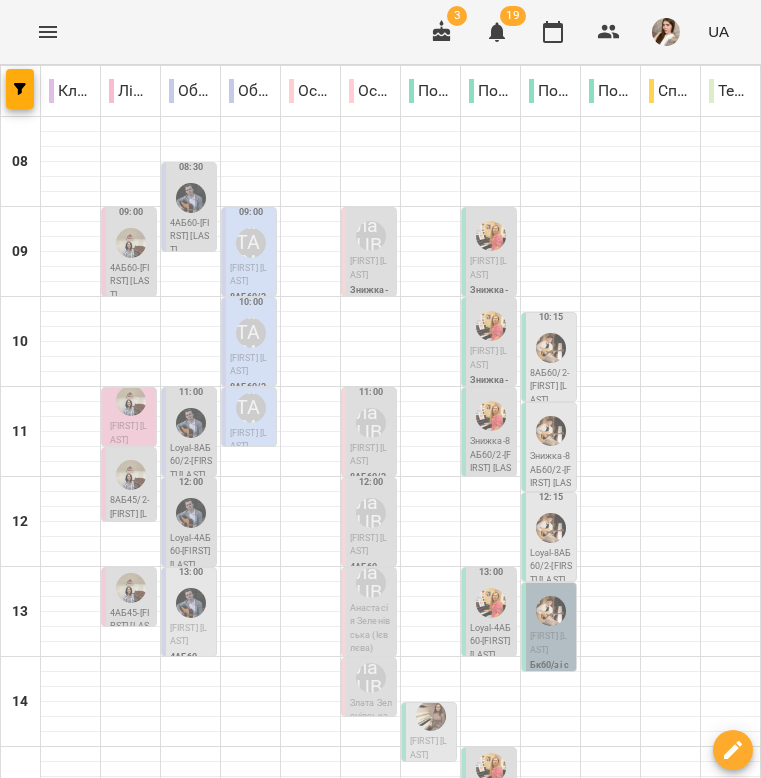 scroll, scrollTop: 0, scrollLeft: 0, axis: both 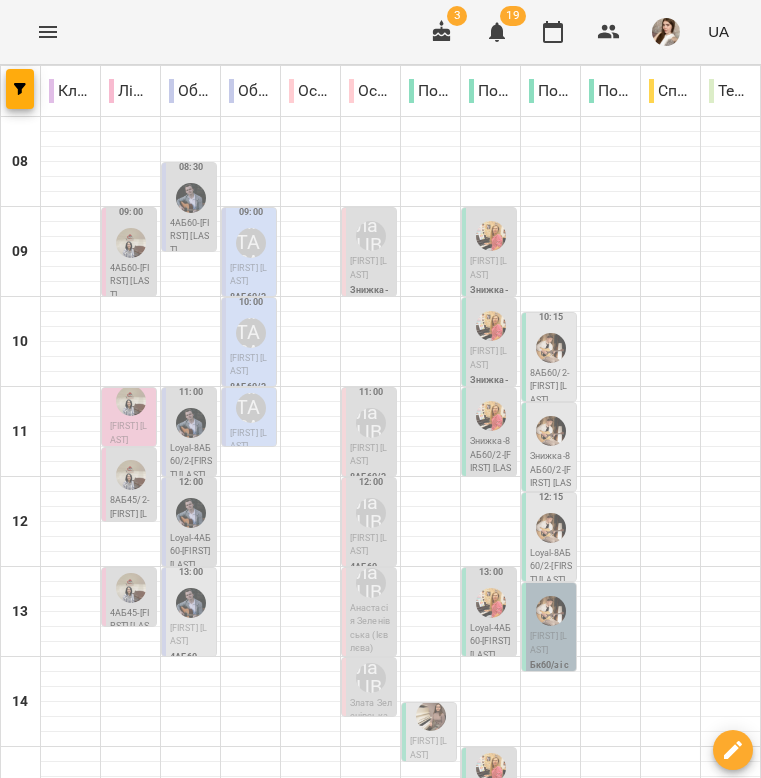 click at bounding box center (261, 1357) 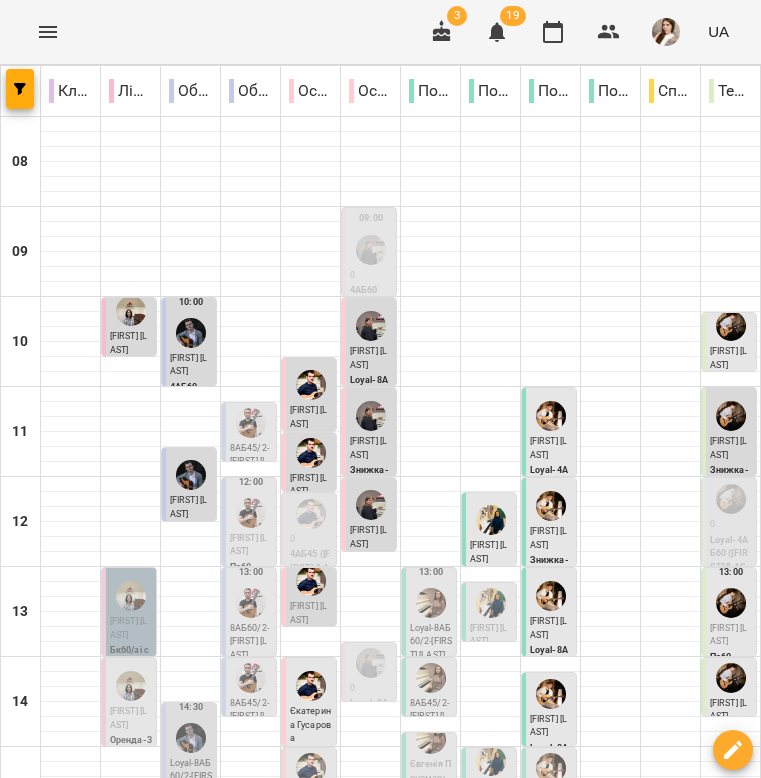 scroll, scrollTop: 150, scrollLeft: 0, axis: vertical 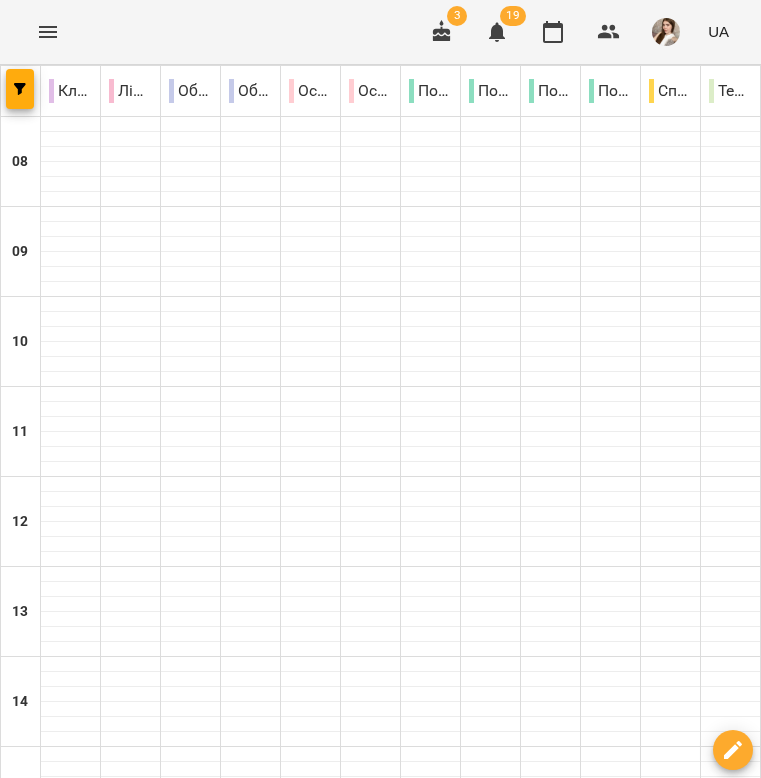 type on "**********" 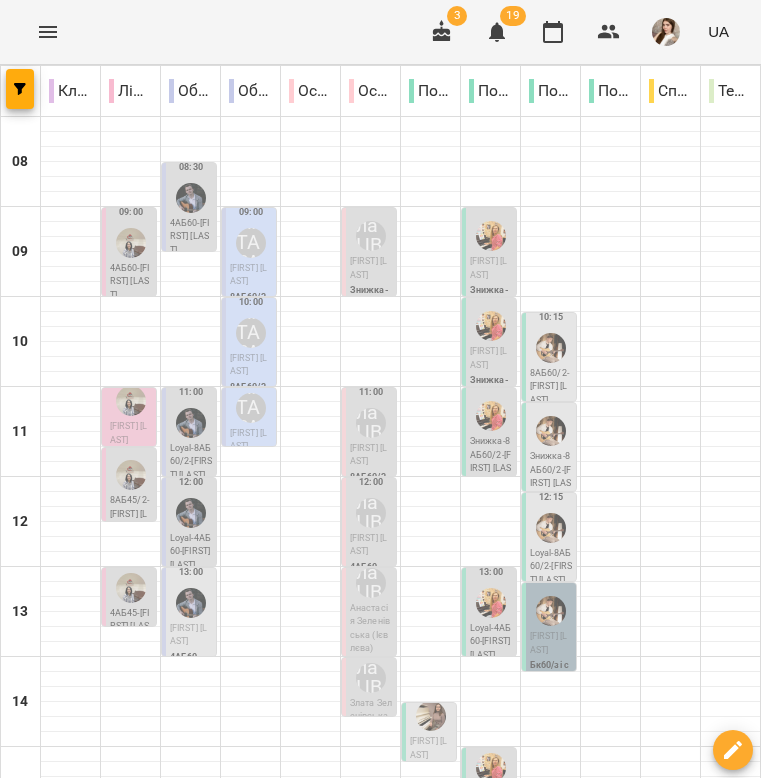 scroll, scrollTop: 620, scrollLeft: 0, axis: vertical 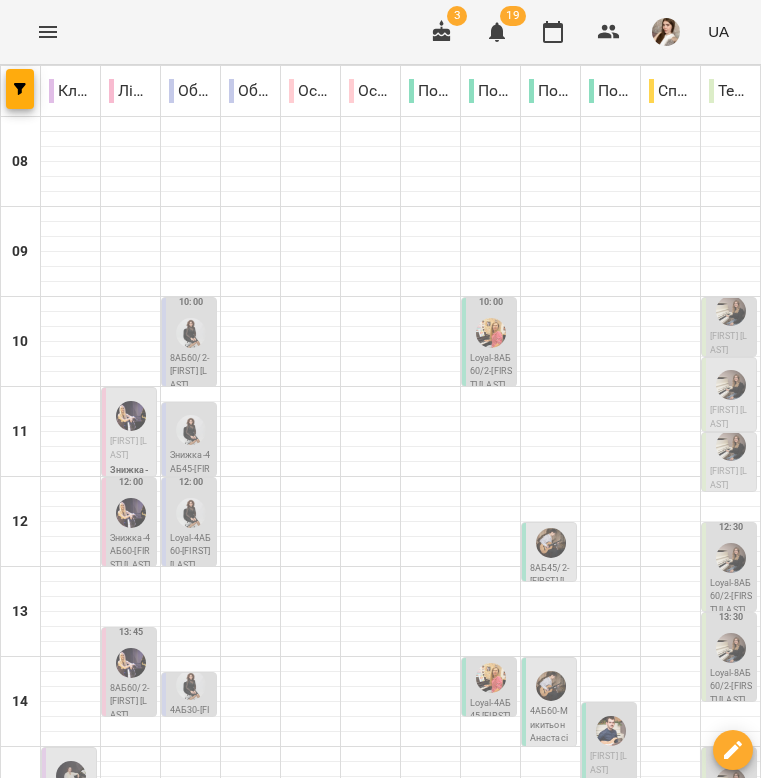 click on "нд 20" at bounding box center [735, 1309] 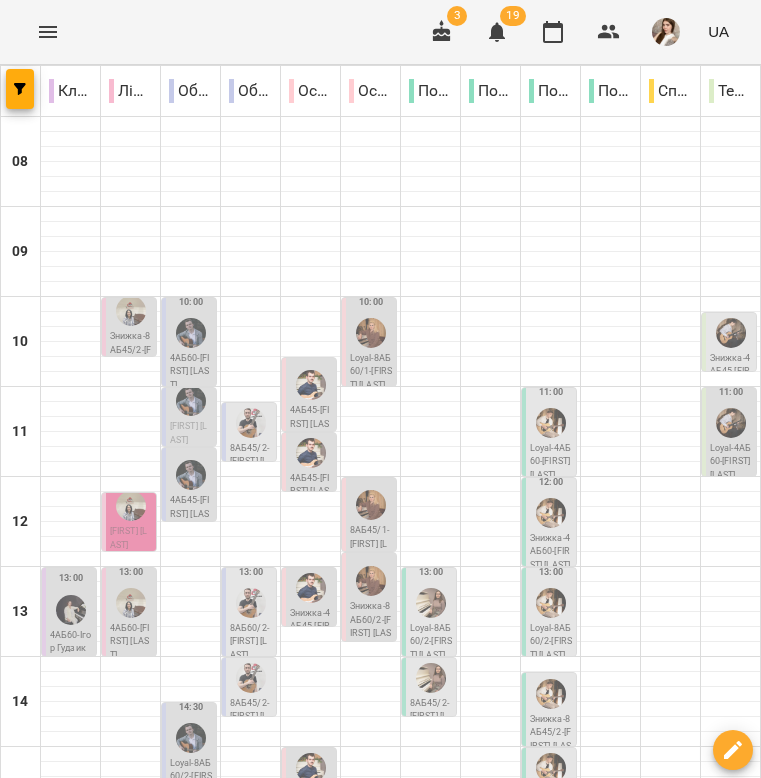scroll, scrollTop: 620, scrollLeft: 0, axis: vertical 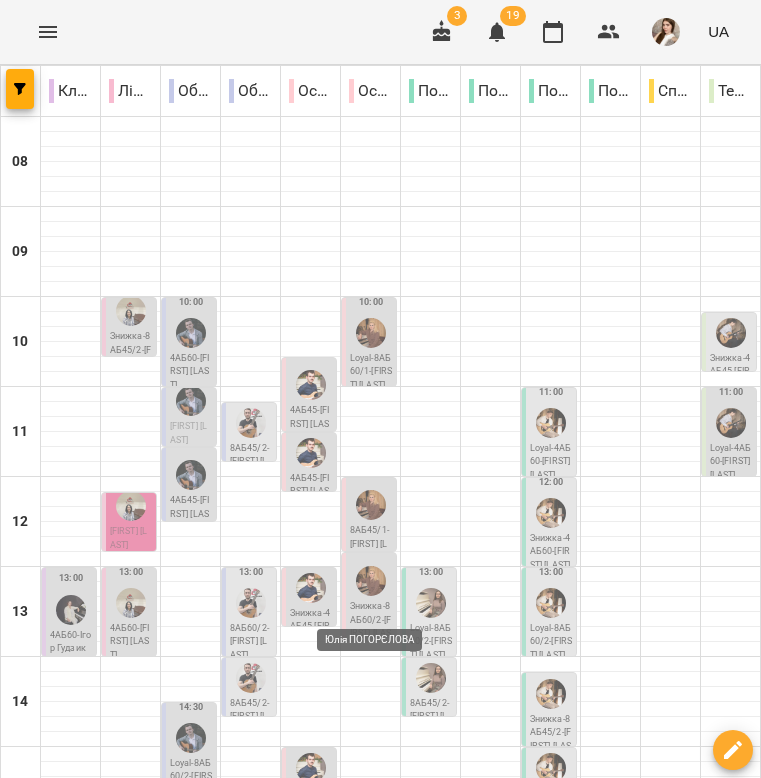 click at bounding box center [371, 1219] 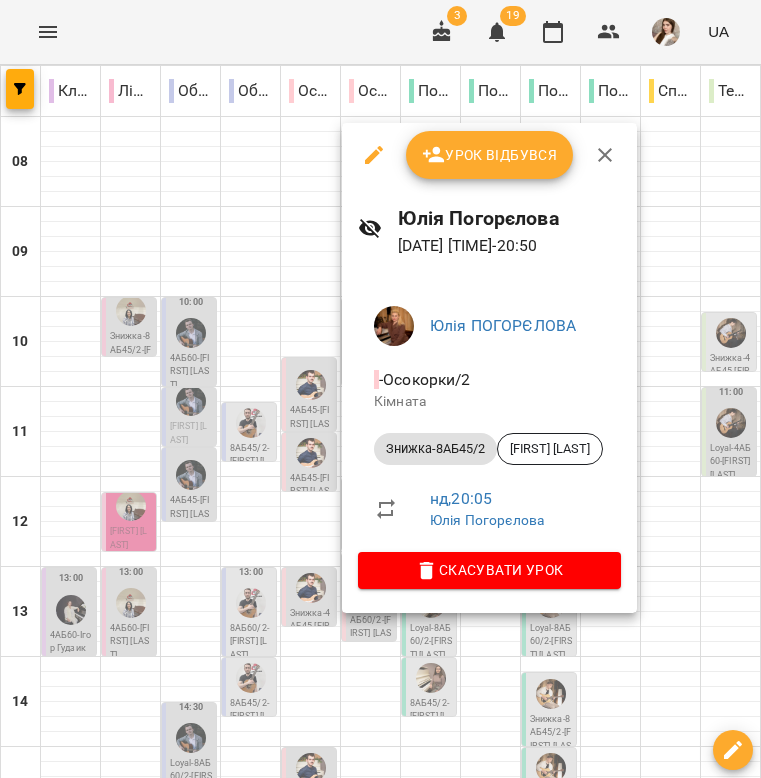 click 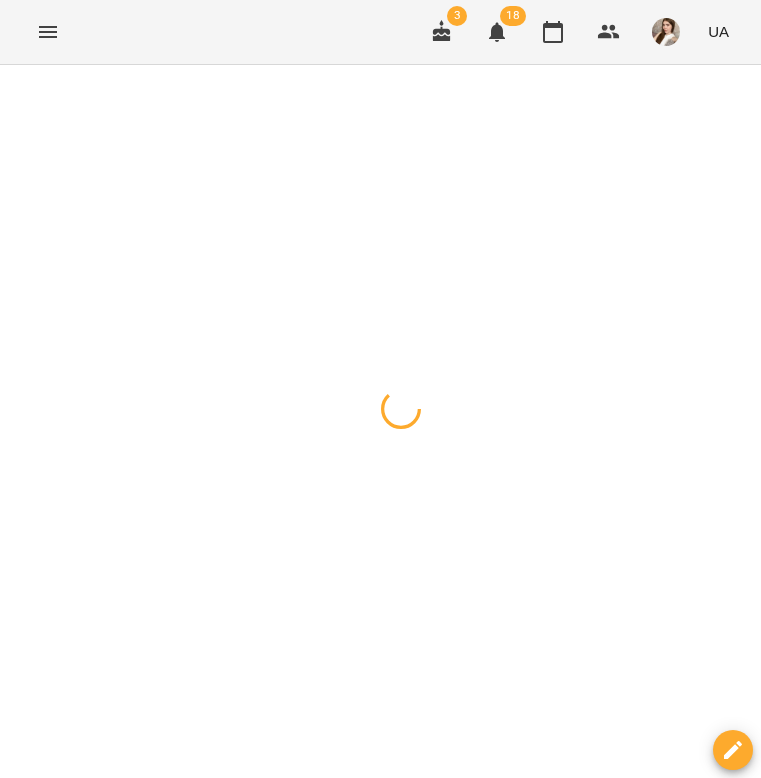 scroll, scrollTop: 0, scrollLeft: 0, axis: both 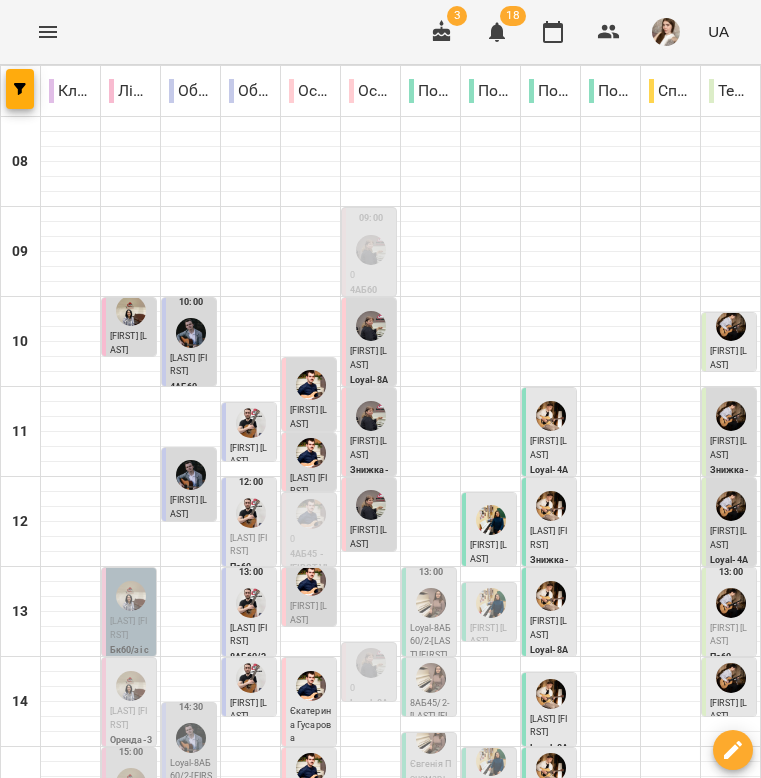 click at bounding box center (500, 1357) 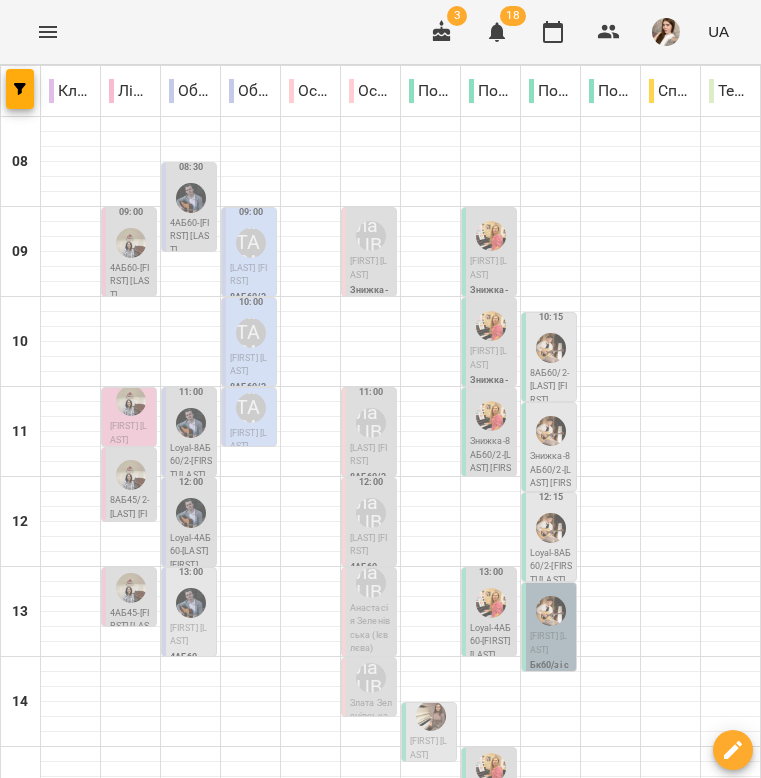 click on "нд 20" at bounding box center (735, 1309) 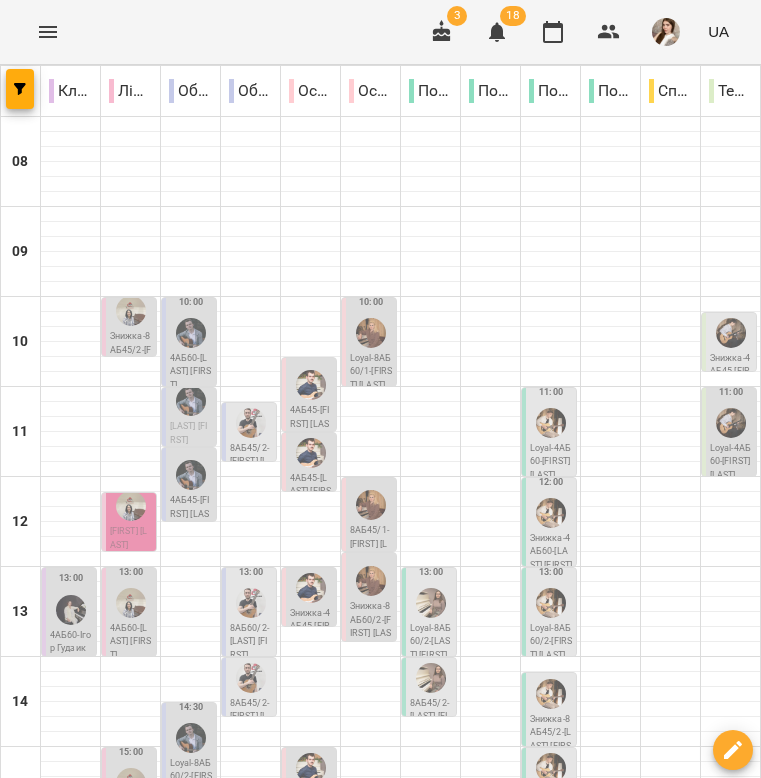 scroll, scrollTop: 374, scrollLeft: 0, axis: vertical 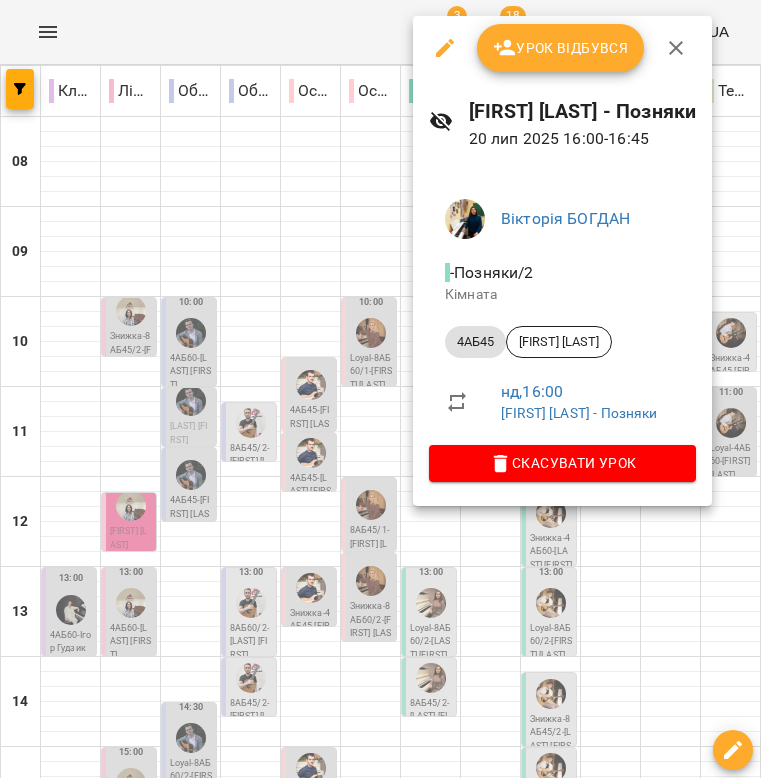 click on "Урок відбувся" at bounding box center [562, 48] 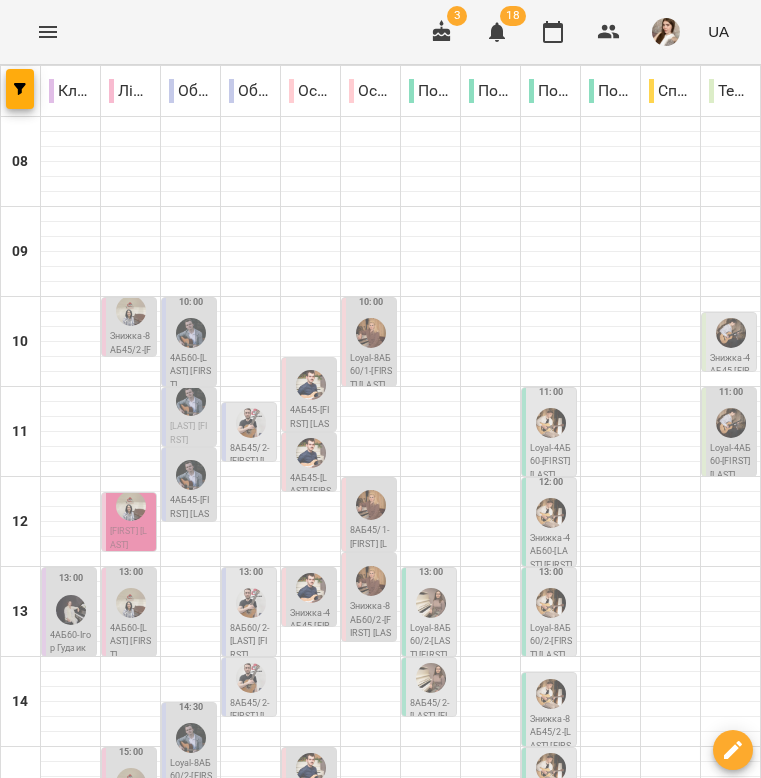 click on "4АБ45 - Марія Мордачова" at bounding box center (491, 972) 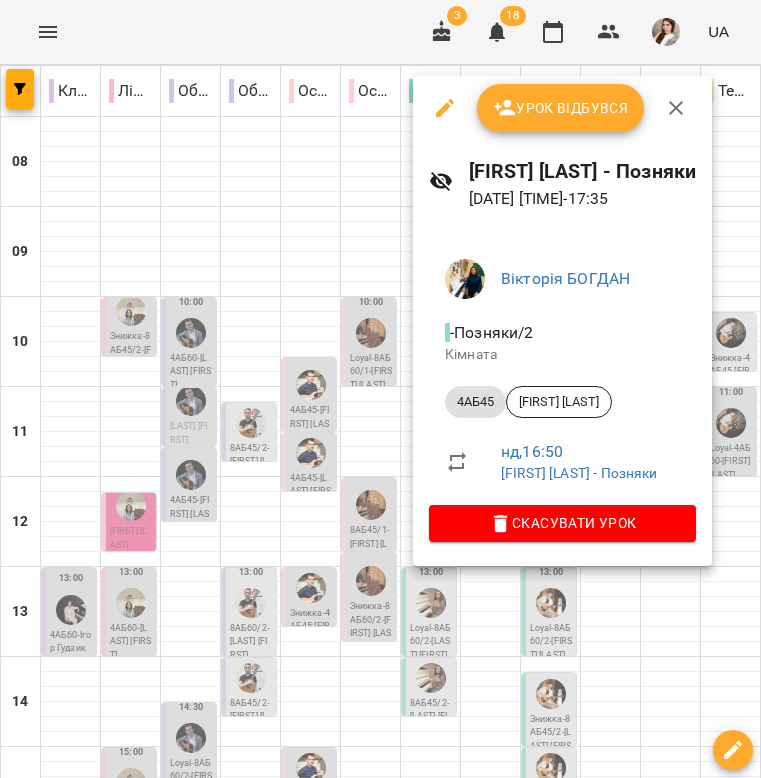 click 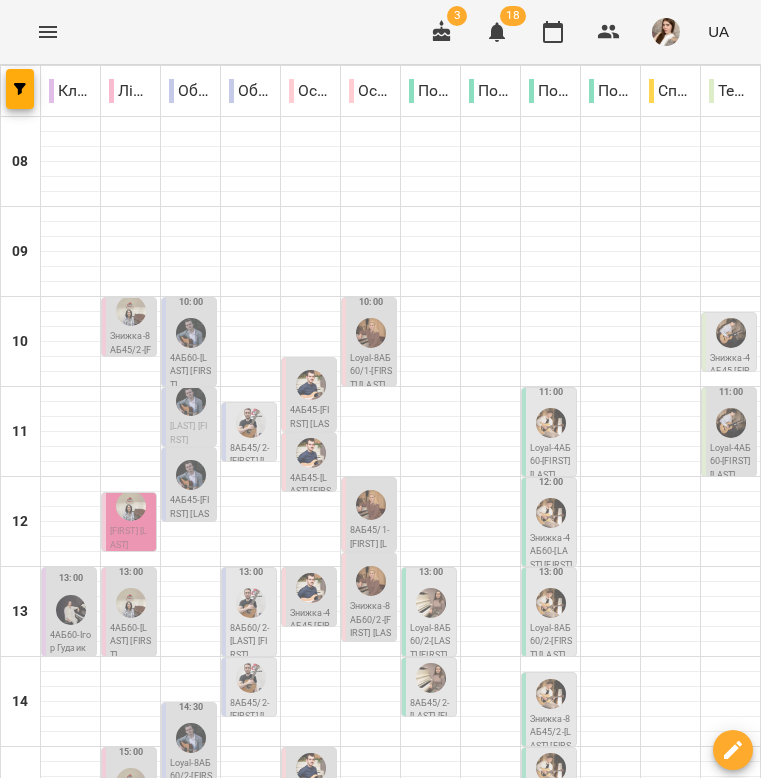 scroll, scrollTop: 615, scrollLeft: 0, axis: vertical 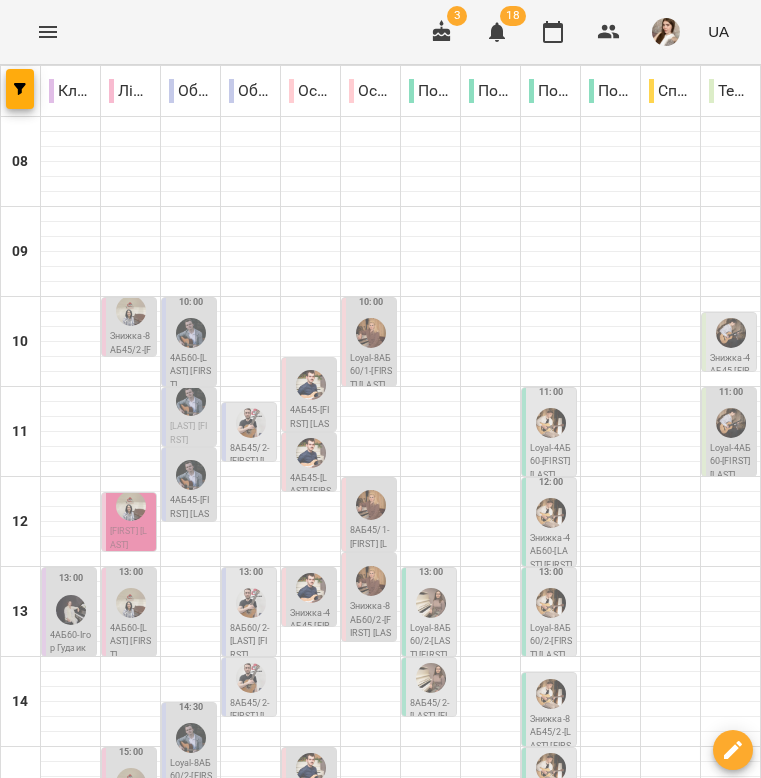 click at bounding box center [261, 1357] 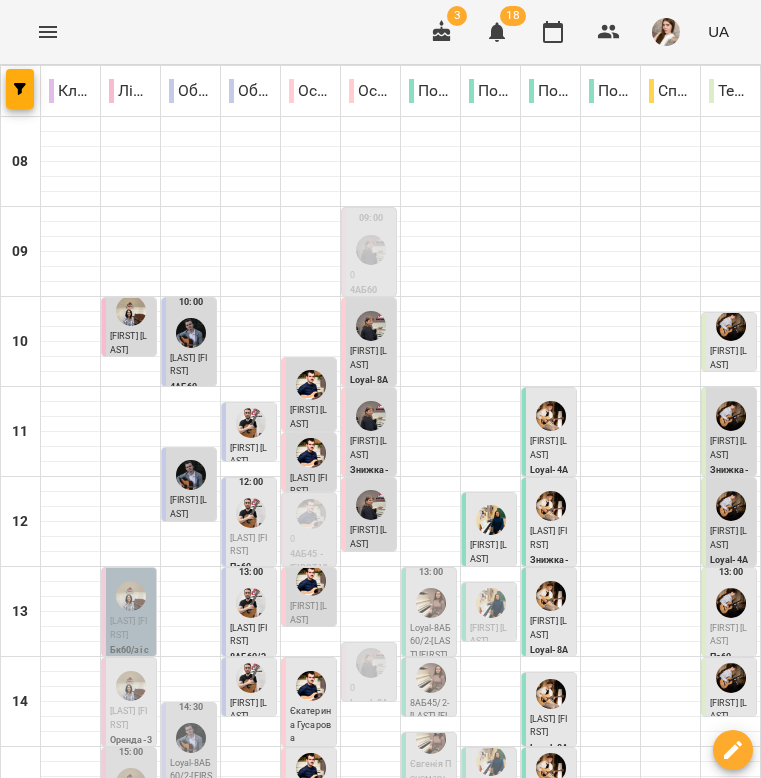 click on "сб 12" at bounding box center (444, 1309) 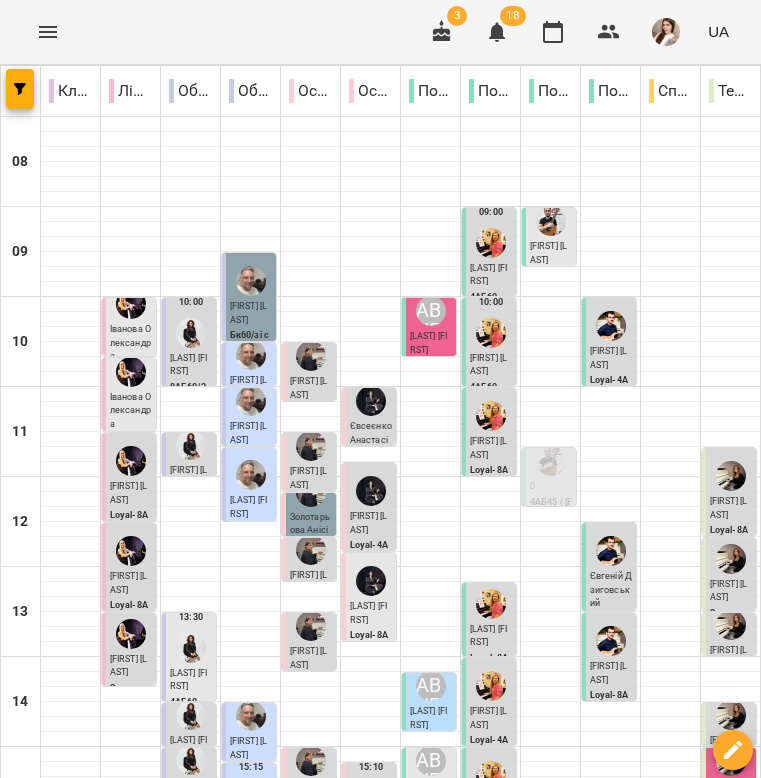 scroll, scrollTop: 3, scrollLeft: 0, axis: vertical 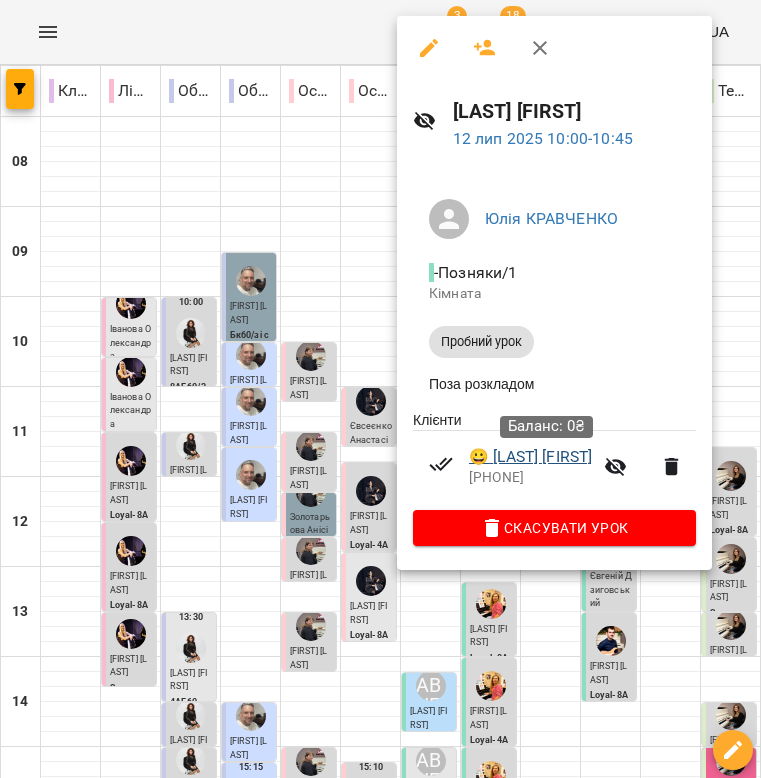 click on "😀   Нетреба Соломія" at bounding box center (530, 457) 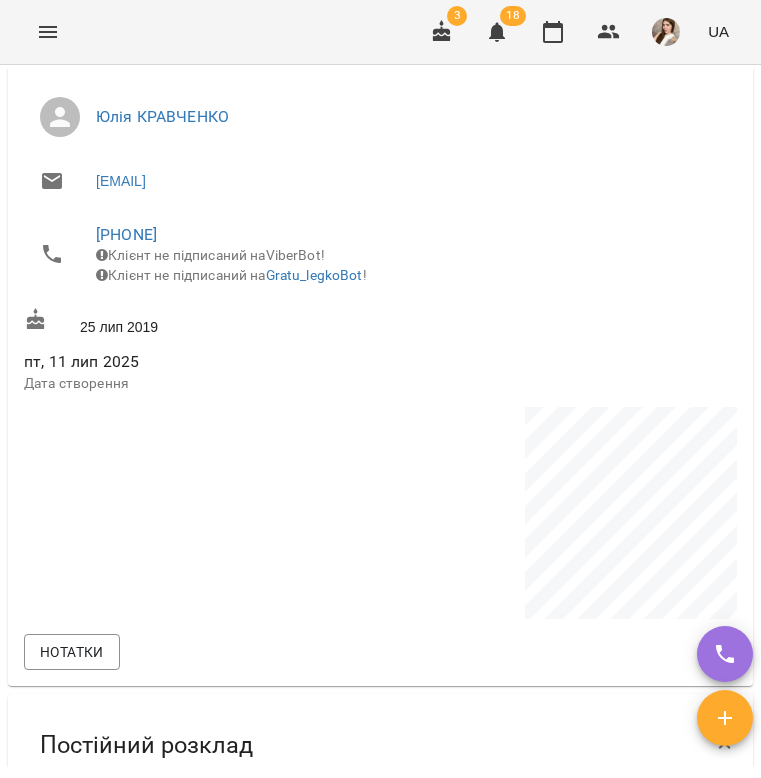 scroll, scrollTop: 695, scrollLeft: 0, axis: vertical 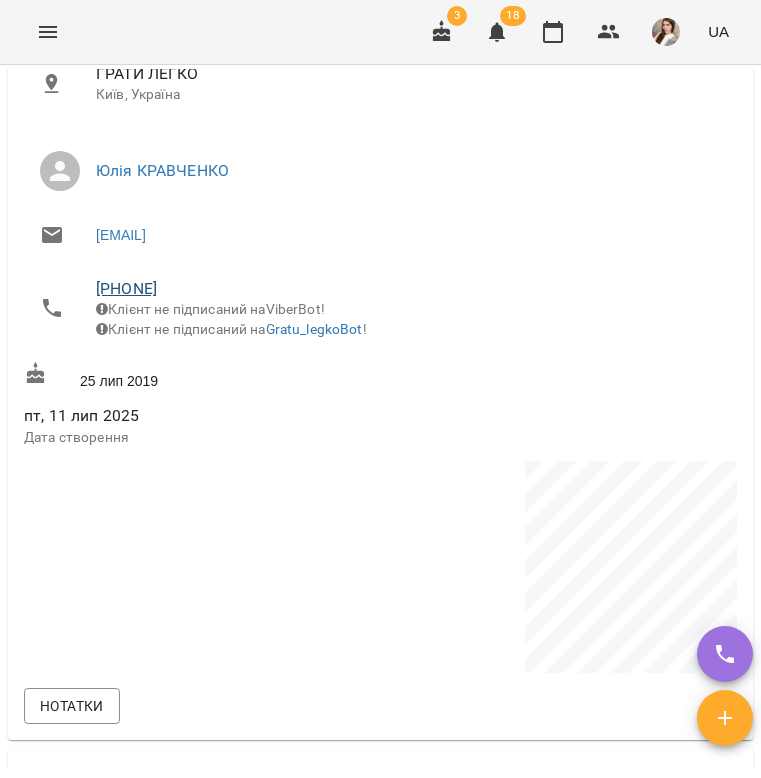 click on "+380976299590" at bounding box center [126, 288] 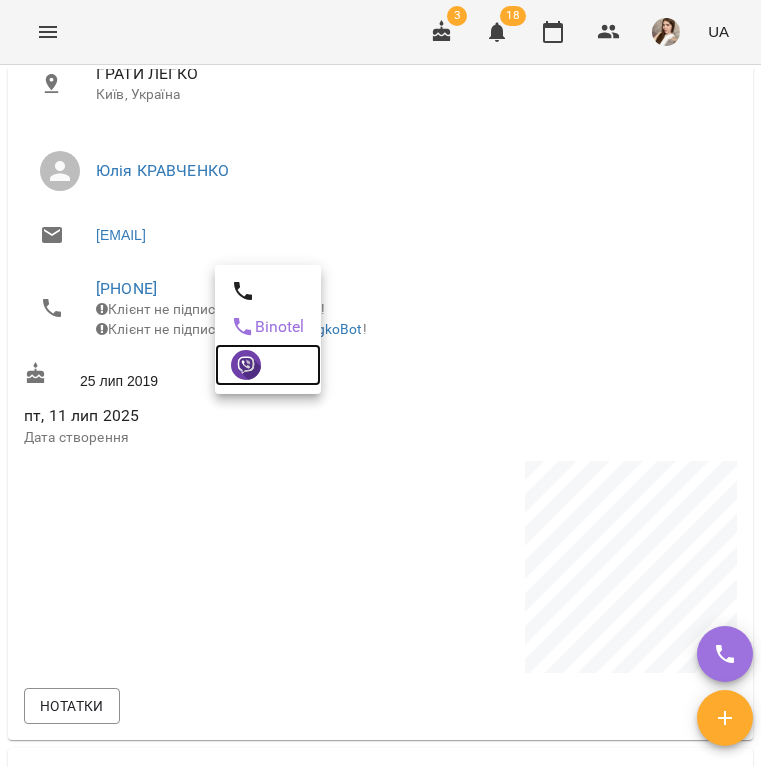 click at bounding box center [268, 365] 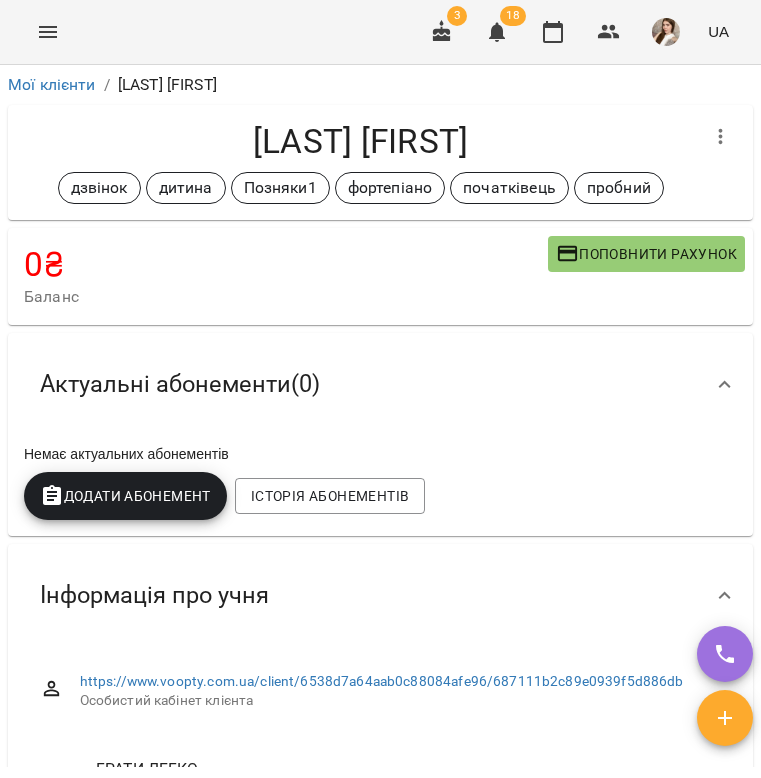 scroll, scrollTop: 0, scrollLeft: 0, axis: both 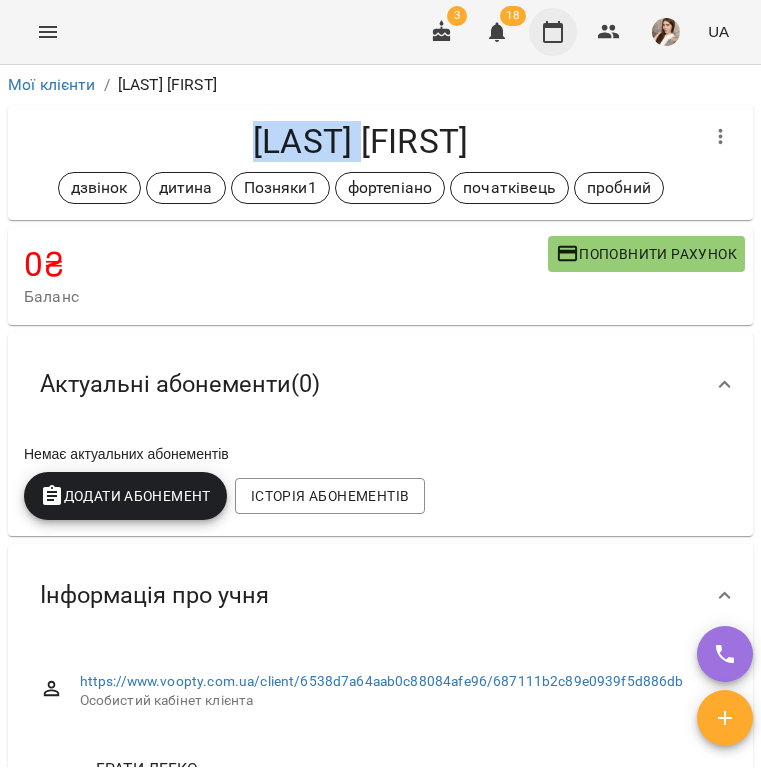 click 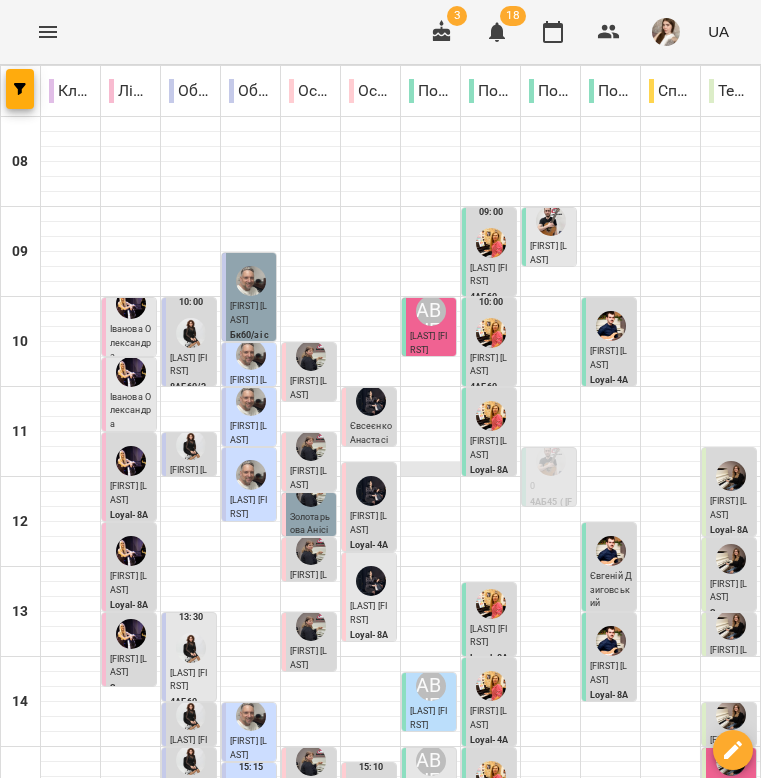 scroll, scrollTop: 615, scrollLeft: 0, axis: vertical 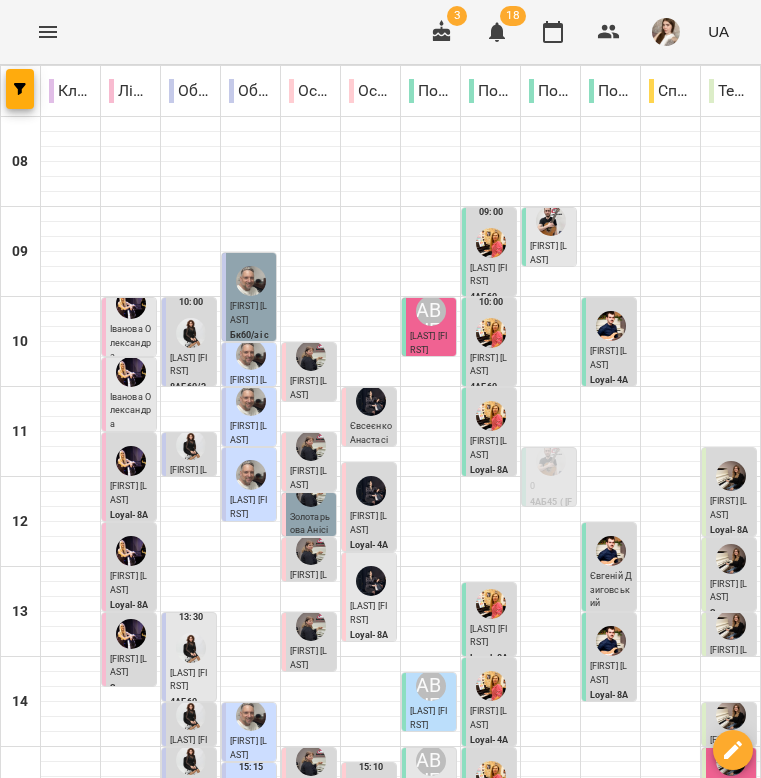 click on "[LAST] [FIRST]" at bounding box center (728, 793) 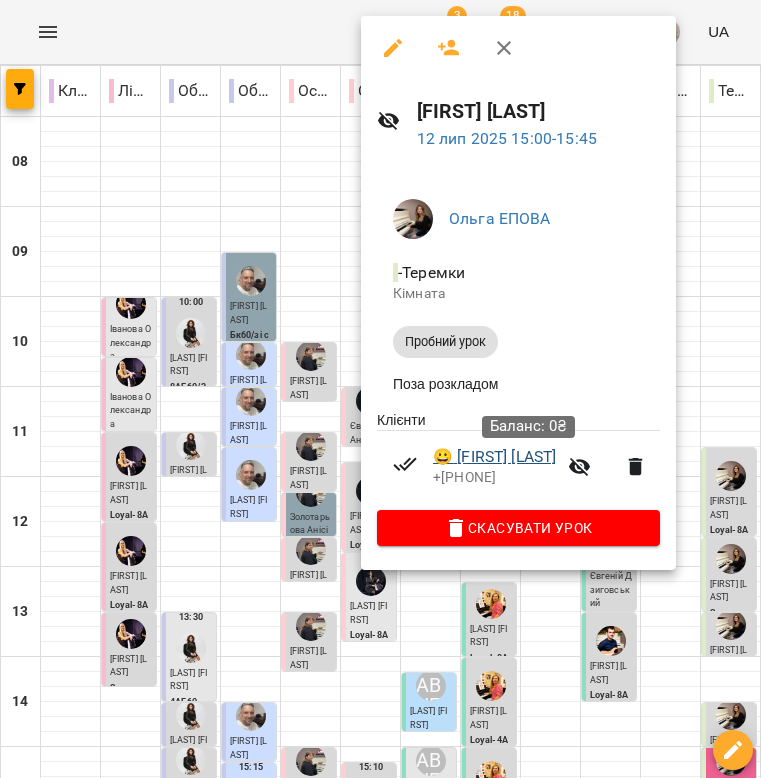 click on "😀   Щербакова Анастасія" at bounding box center [494, 457] 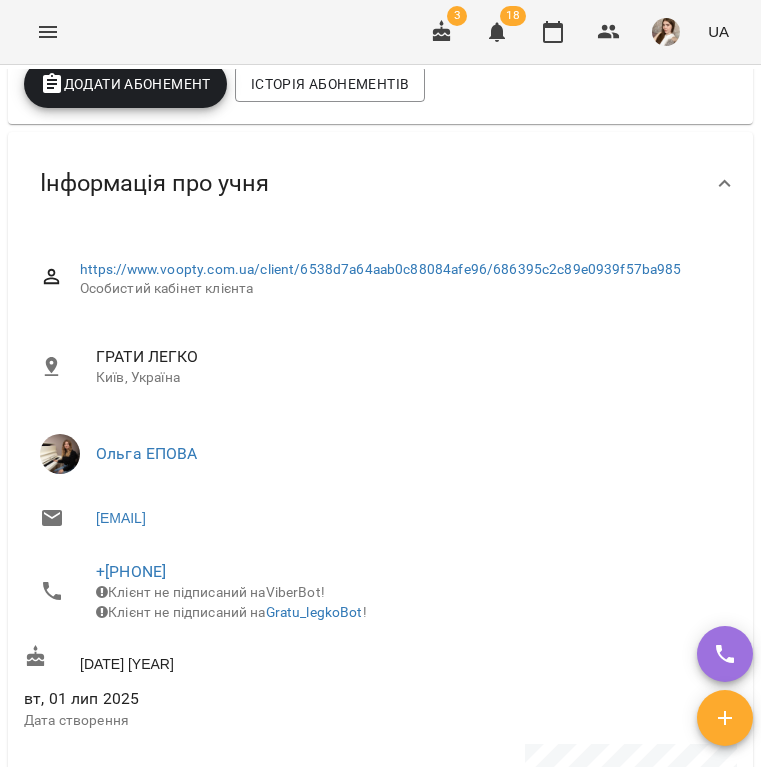 scroll, scrollTop: 627, scrollLeft: 0, axis: vertical 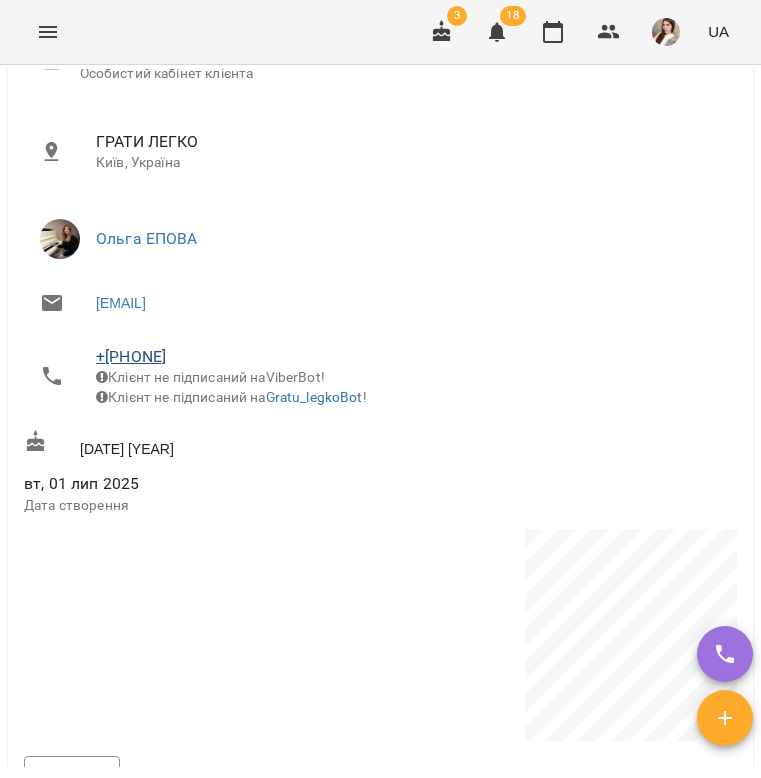 click on "+380636355165" at bounding box center (131, 356) 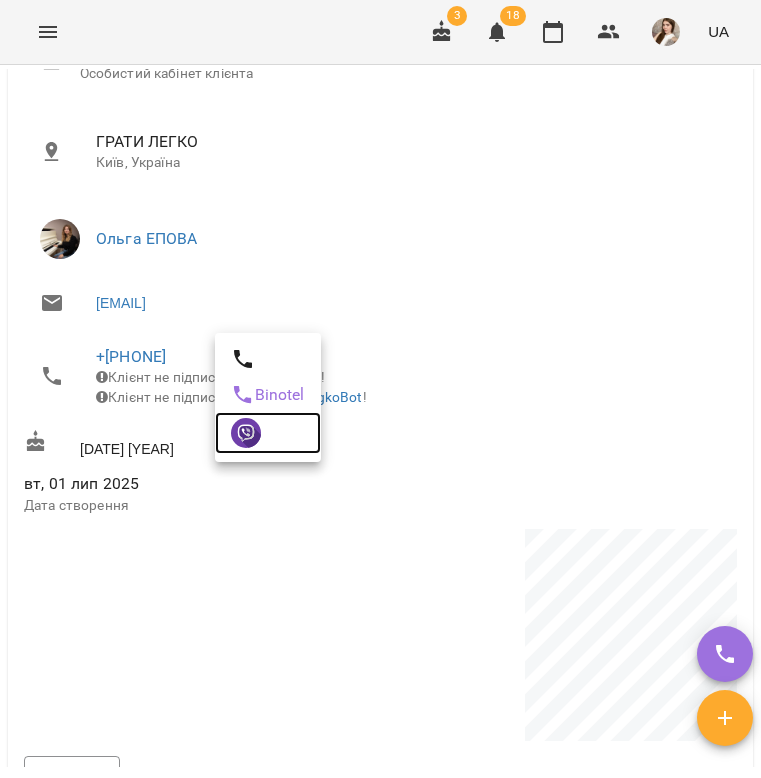 click at bounding box center [268, 433] 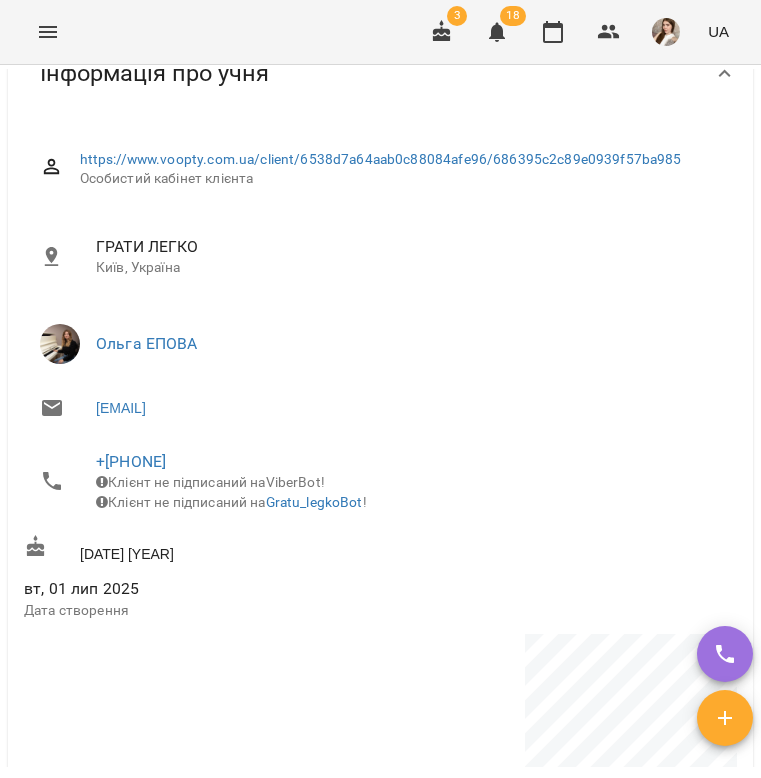 scroll, scrollTop: 862, scrollLeft: 0, axis: vertical 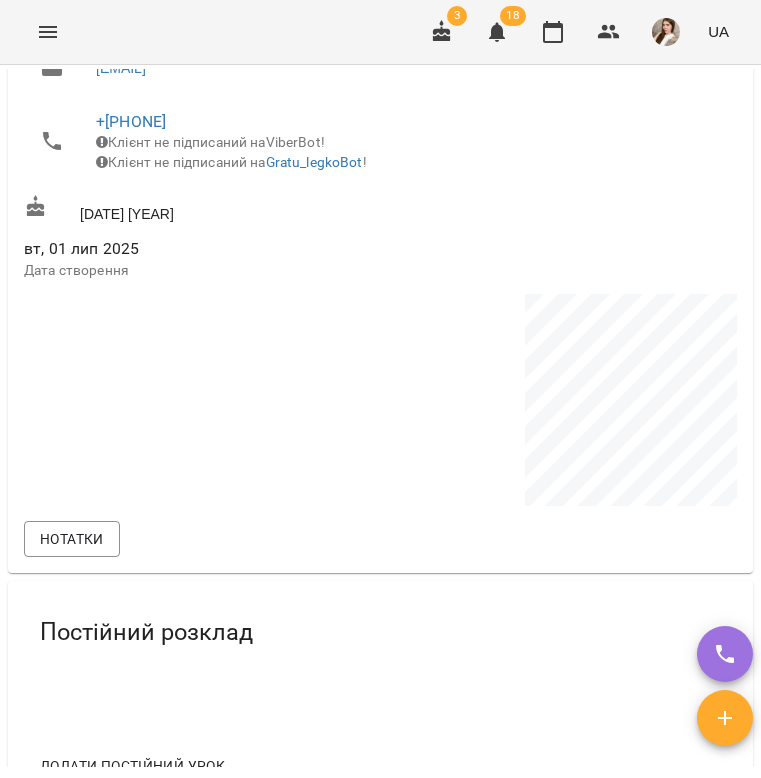 click on "+380636355165" at bounding box center (131, 121) 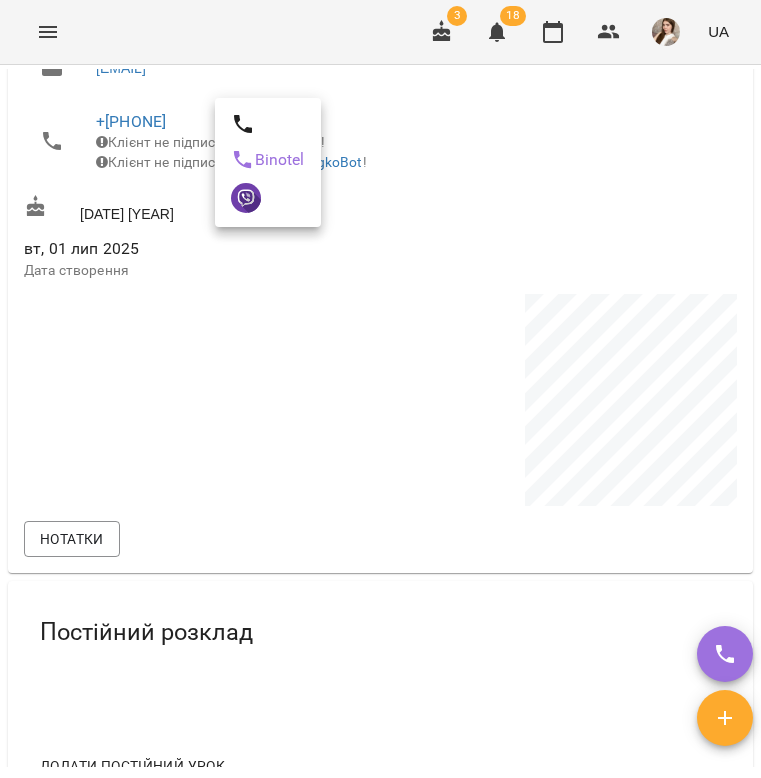click at bounding box center [380, 389] 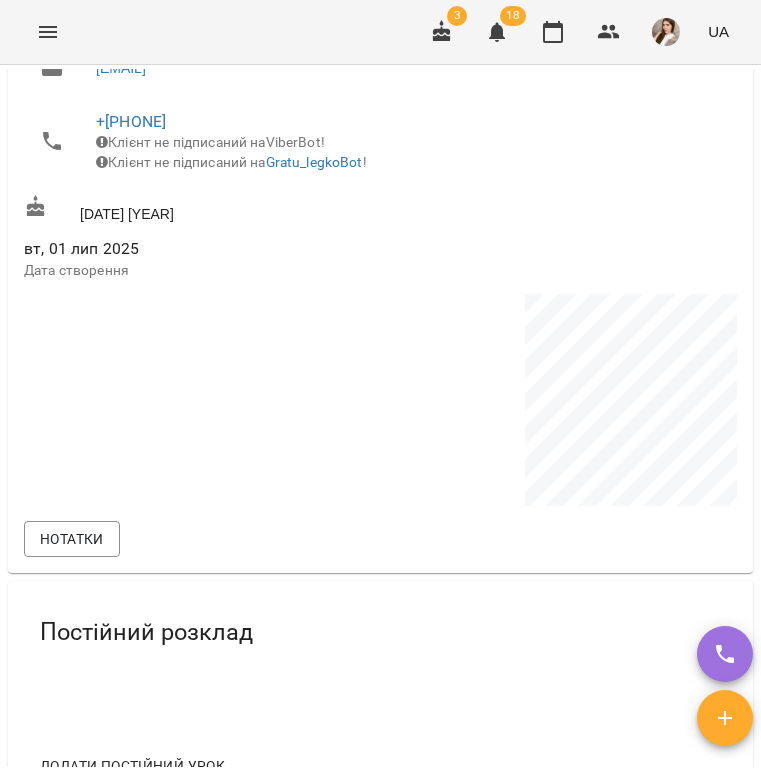 click on "+380636355165" at bounding box center [408, 122] 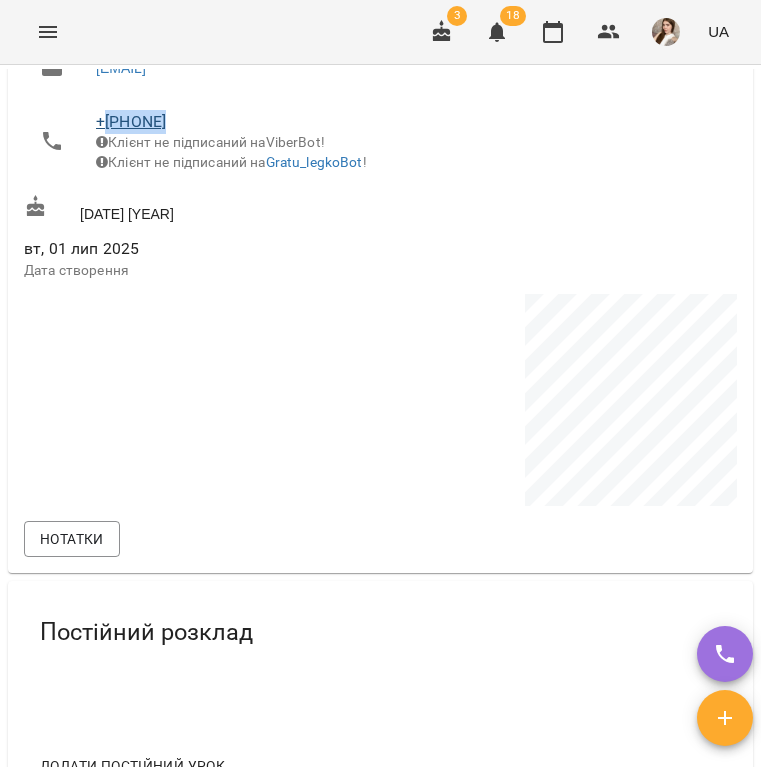 drag, startPoint x: 250, startPoint y: 118, endPoint x: 204, endPoint y: 115, distance: 46.09772 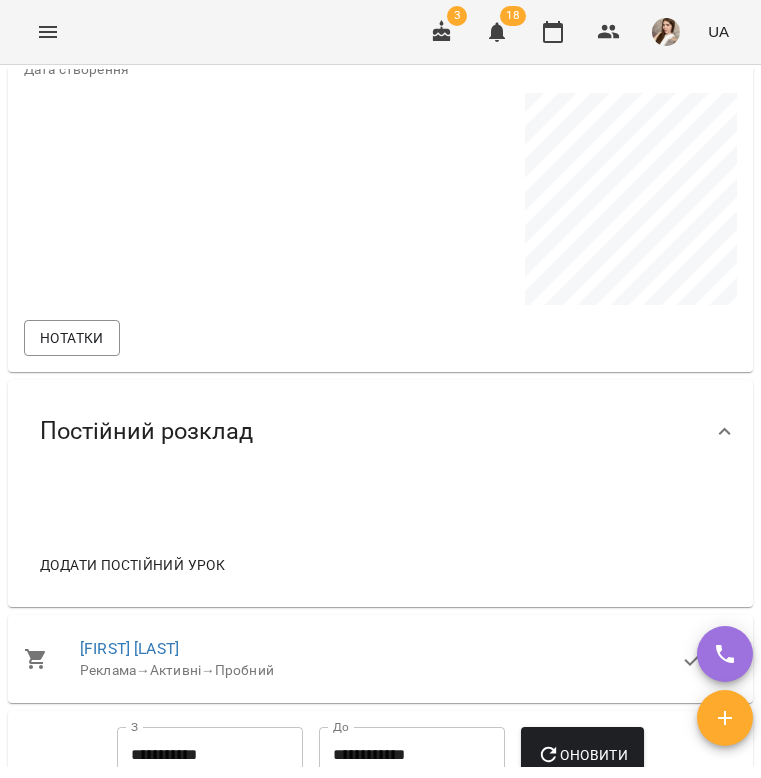 scroll, scrollTop: 538, scrollLeft: 0, axis: vertical 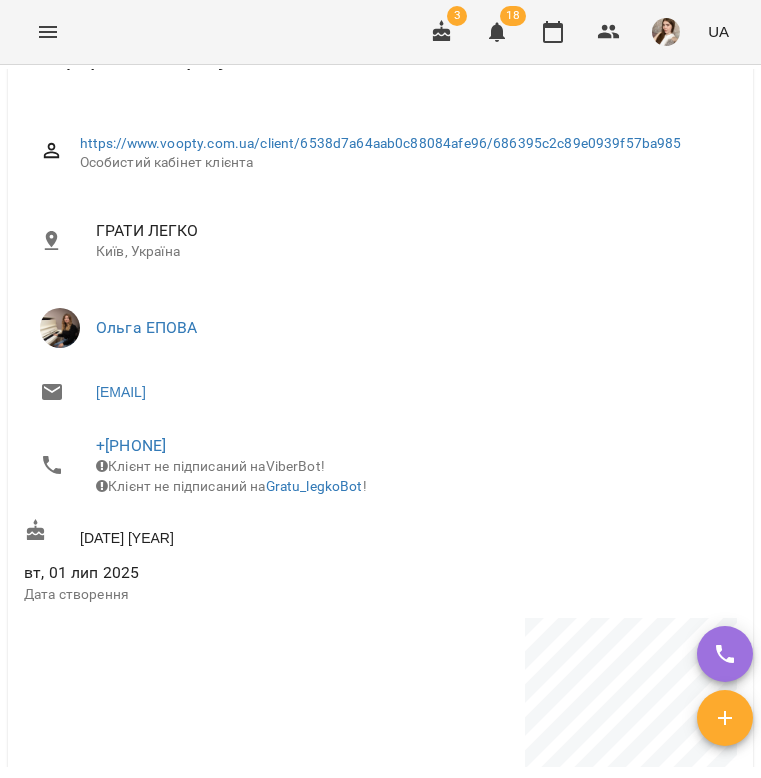 click on "Scherbakova_anastasiia@ukr.net" at bounding box center (380, 392) 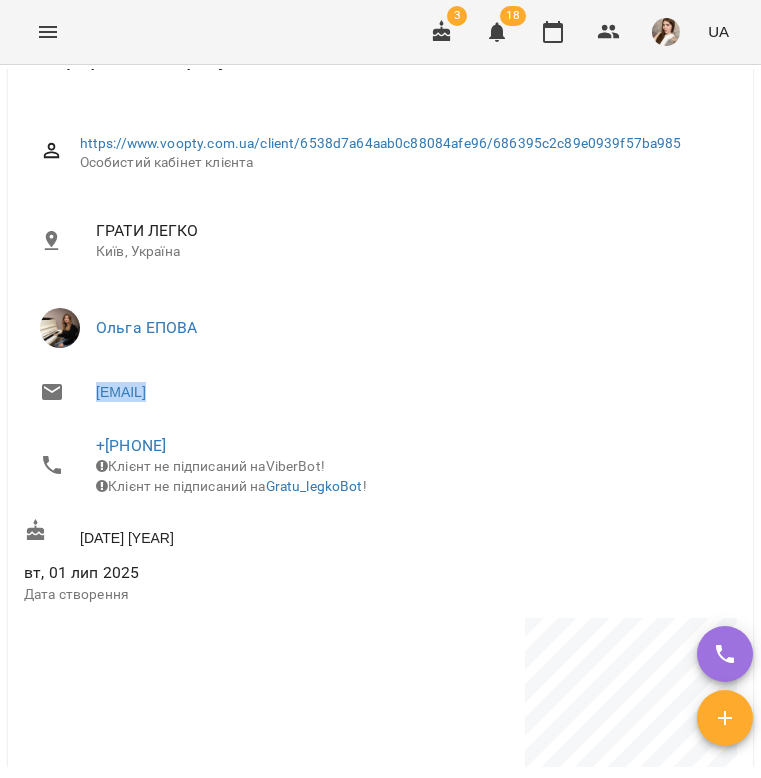 drag, startPoint x: 337, startPoint y: 396, endPoint x: 90, endPoint y: 398, distance: 247.0081 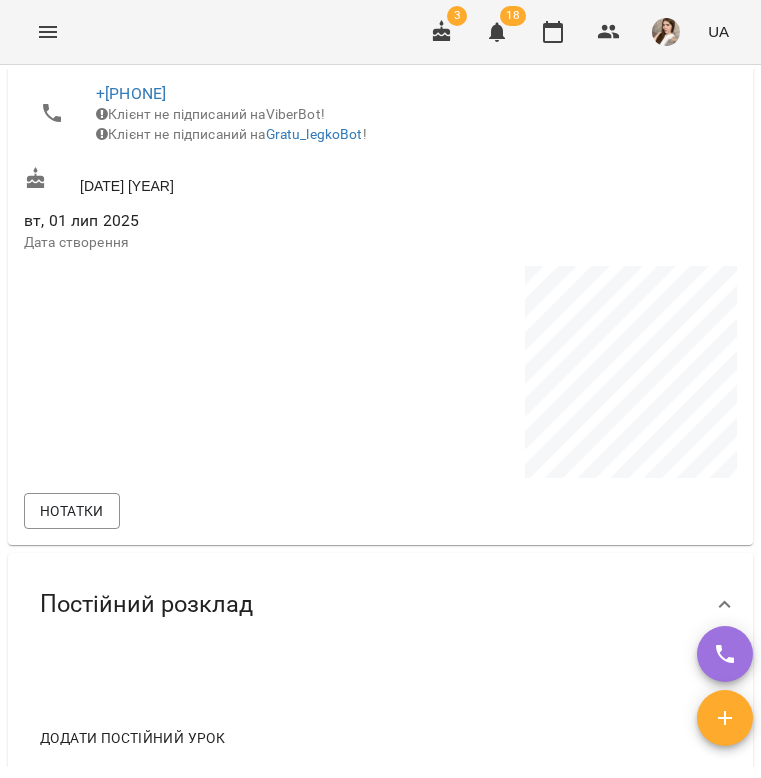 scroll, scrollTop: 1462, scrollLeft: 0, axis: vertical 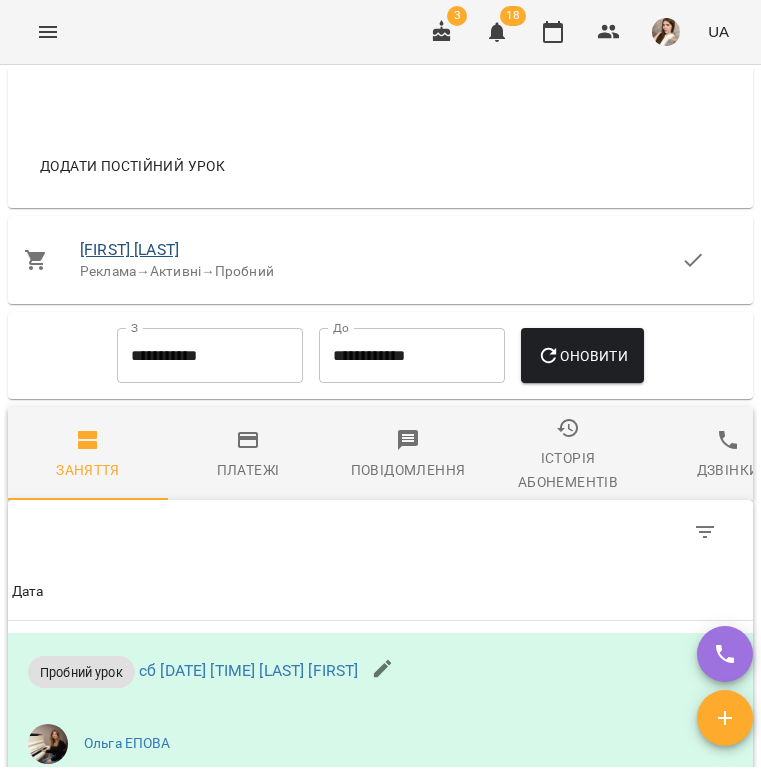 click on "[LAST] [FIRST]" at bounding box center [129, 249] 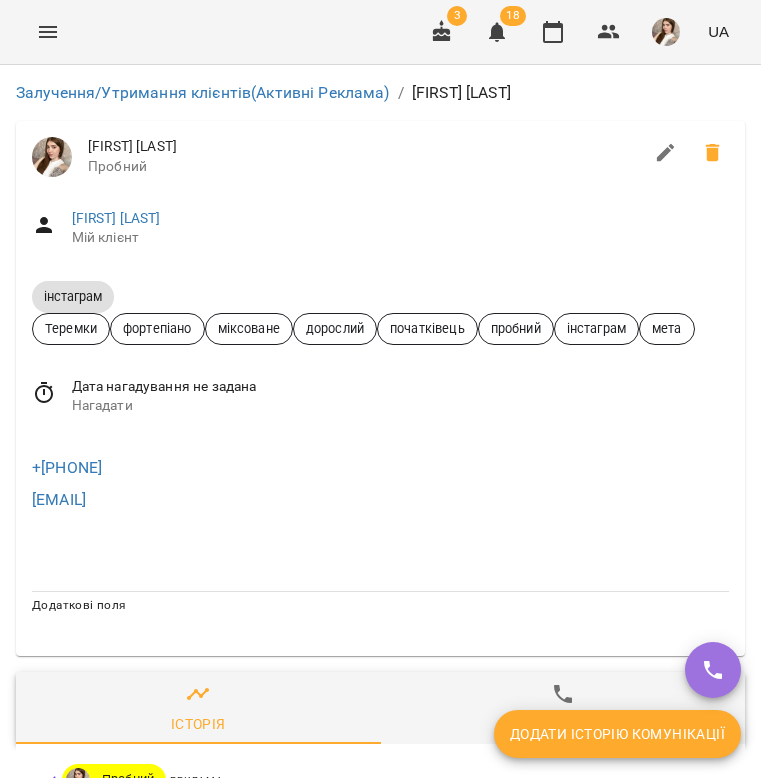 scroll, scrollTop: 0, scrollLeft: 0, axis: both 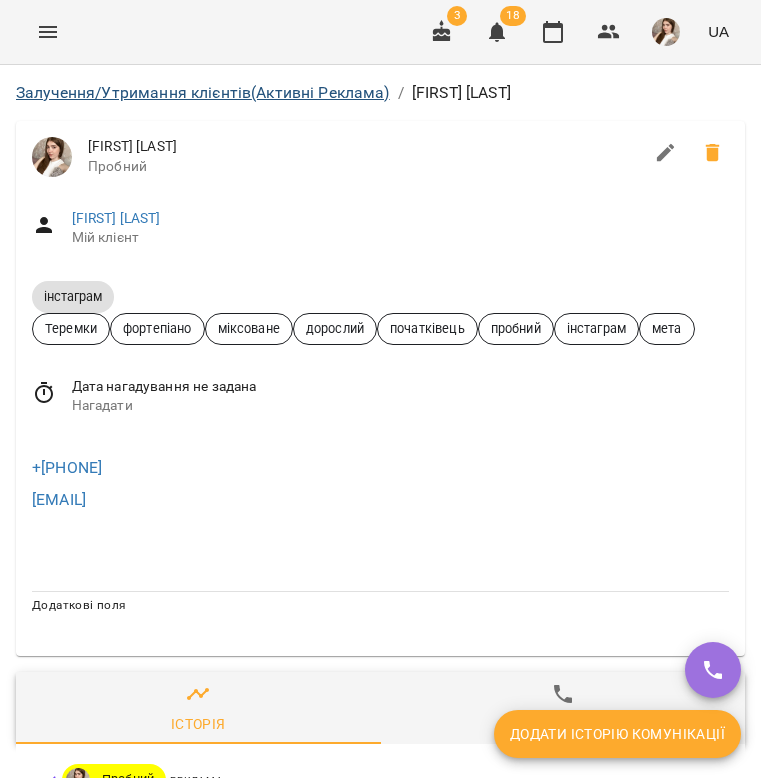 click on "Залучення/Утримання клієнтів (Активні Реклама)" at bounding box center [203, 92] 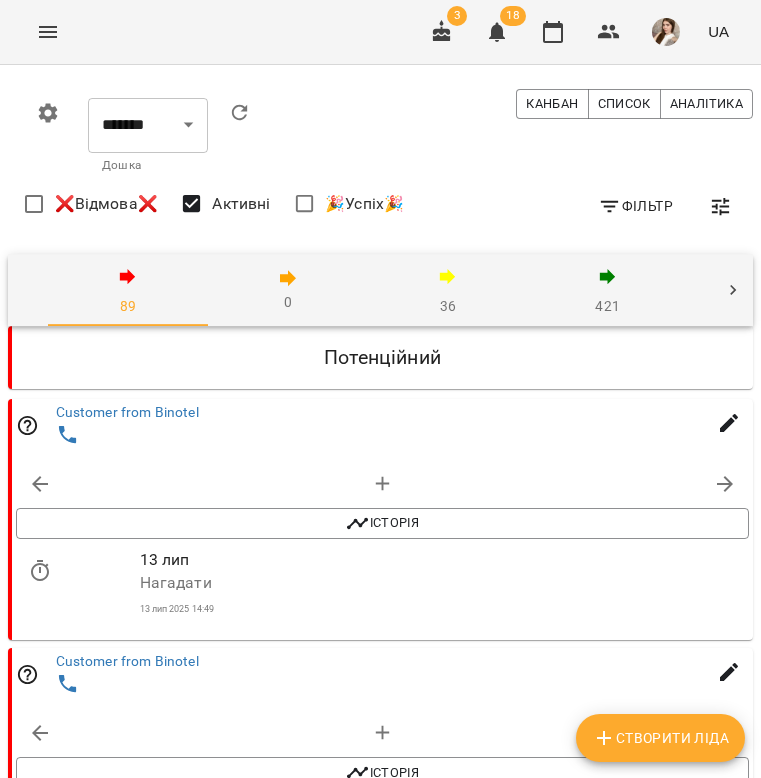 scroll, scrollTop: 0, scrollLeft: 0, axis: both 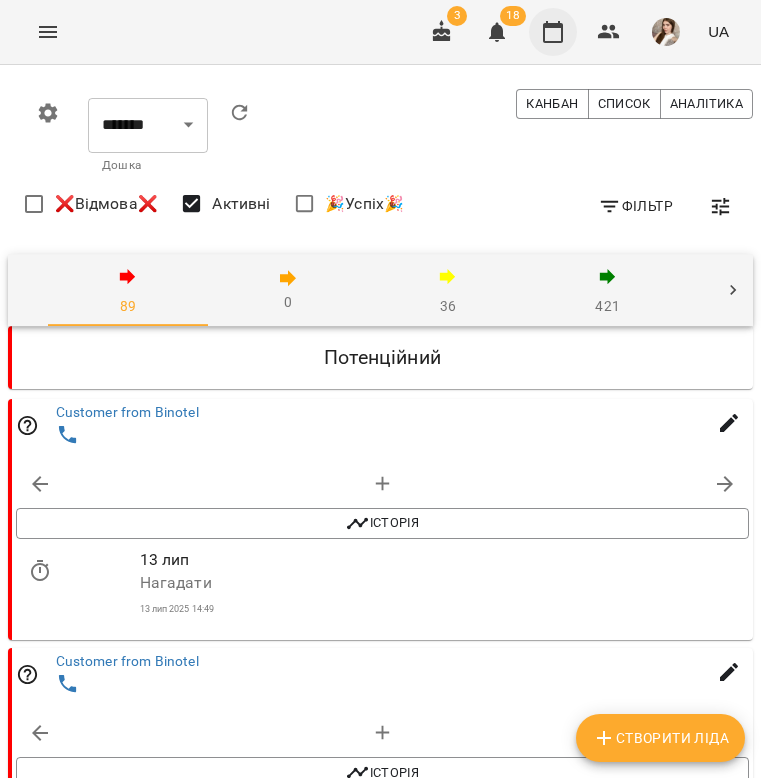 click 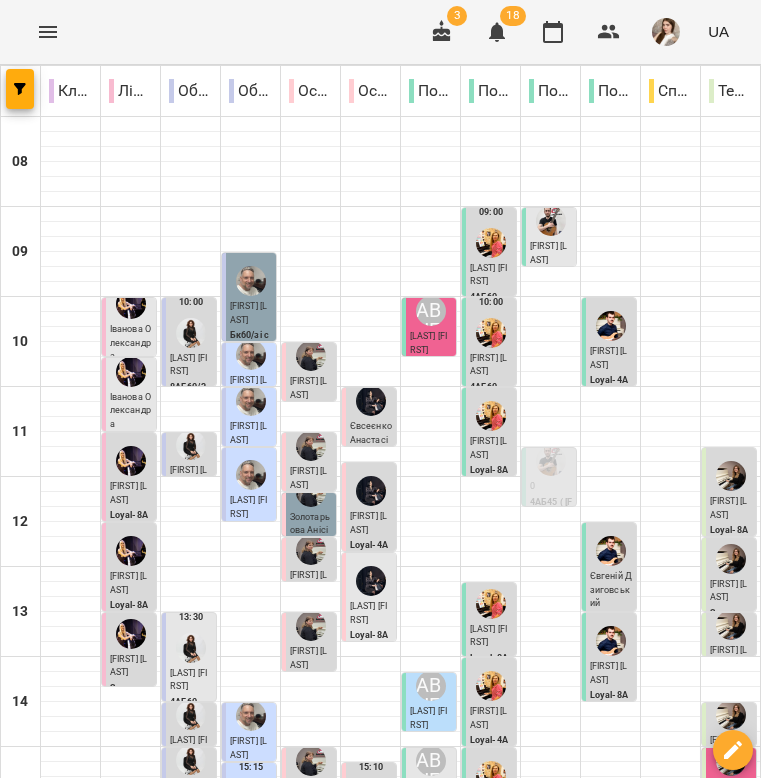 scroll, scrollTop: 620, scrollLeft: 0, axis: vertical 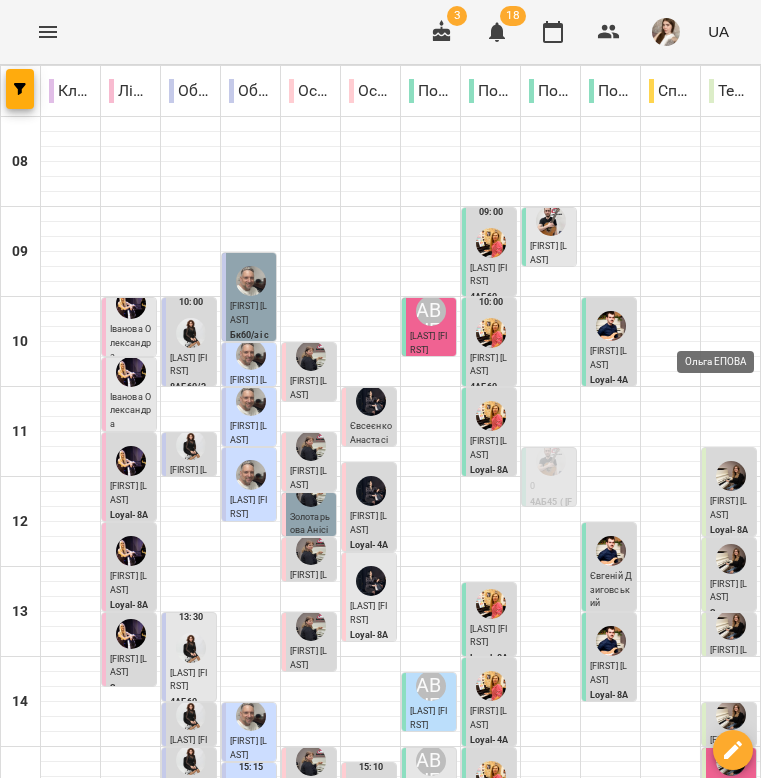 click at bounding box center [731, 941] 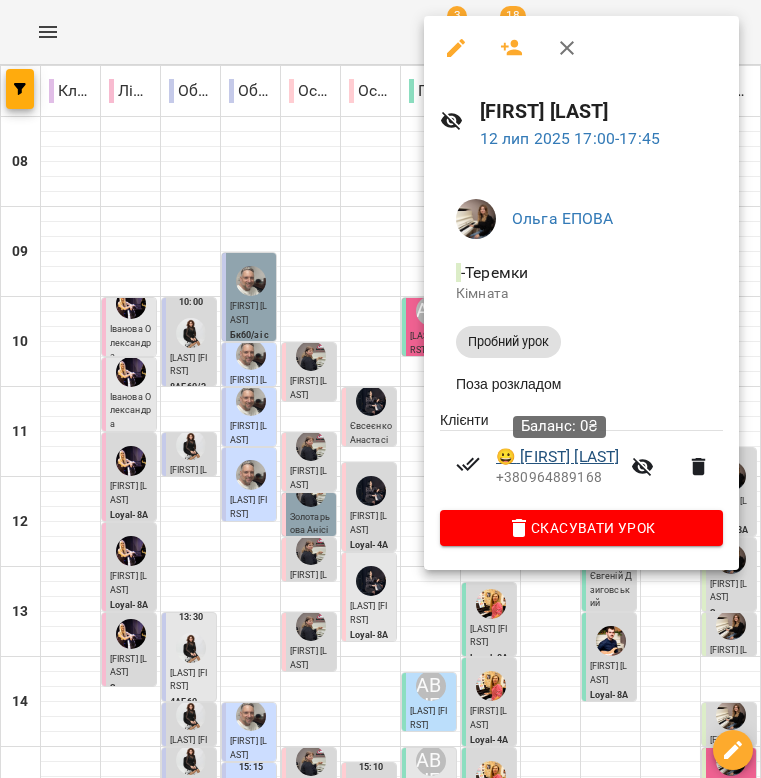 click on "😀   Гокхан Карай" at bounding box center [557, 457] 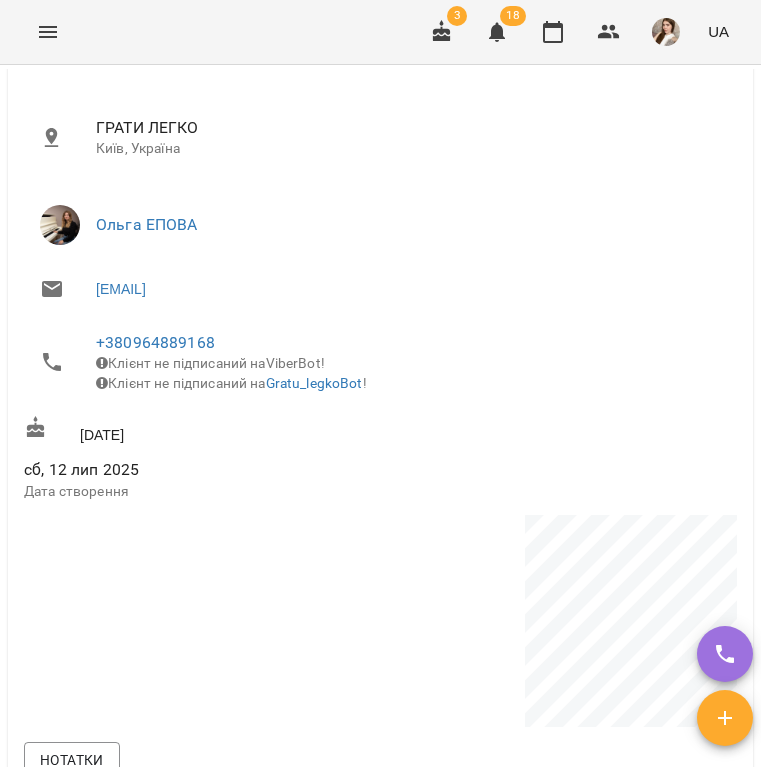 scroll, scrollTop: 379, scrollLeft: 0, axis: vertical 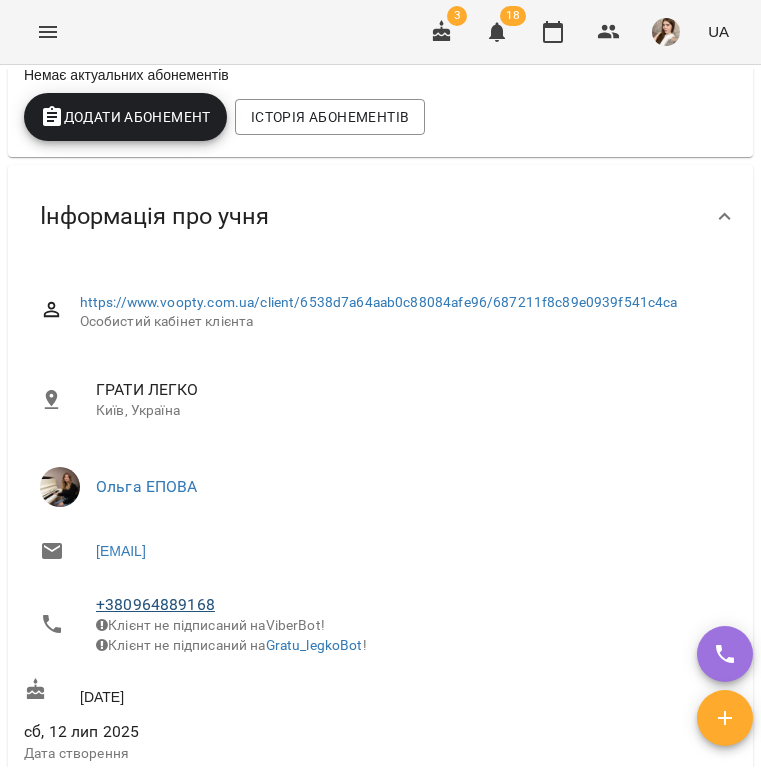 click on "+380964889168" at bounding box center (155, 604) 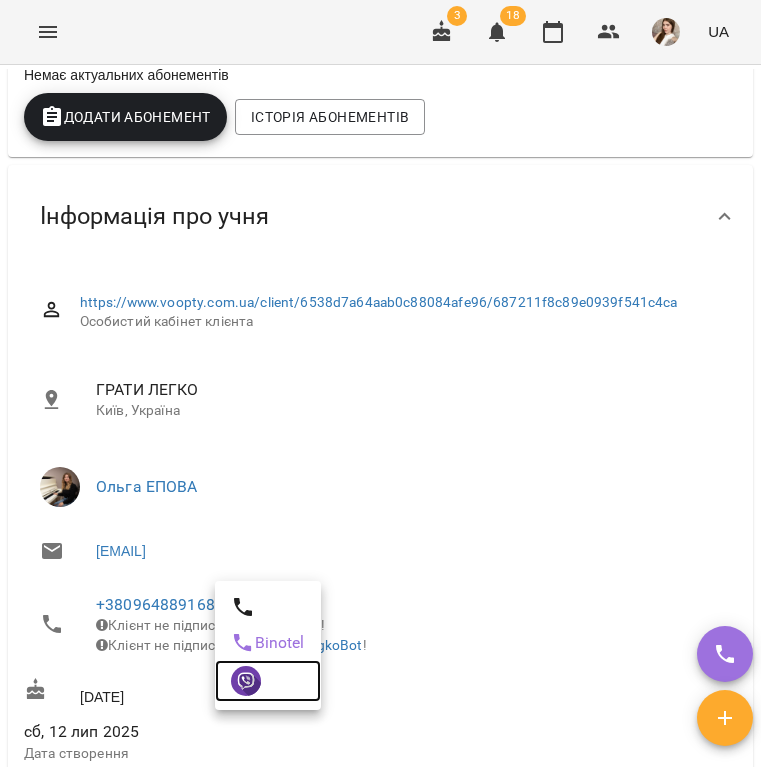 click at bounding box center (268, 681) 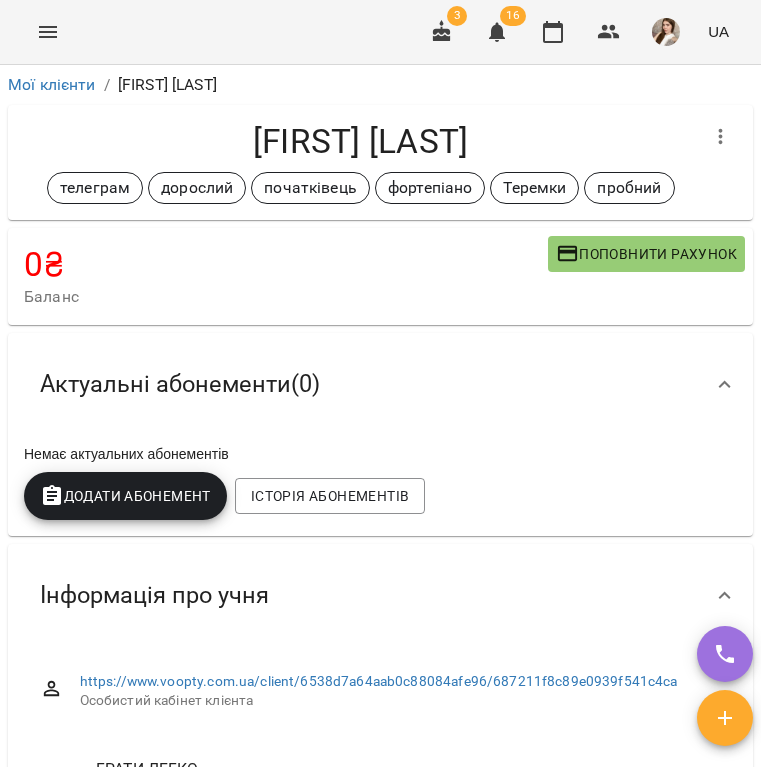 scroll, scrollTop: 0, scrollLeft: 0, axis: both 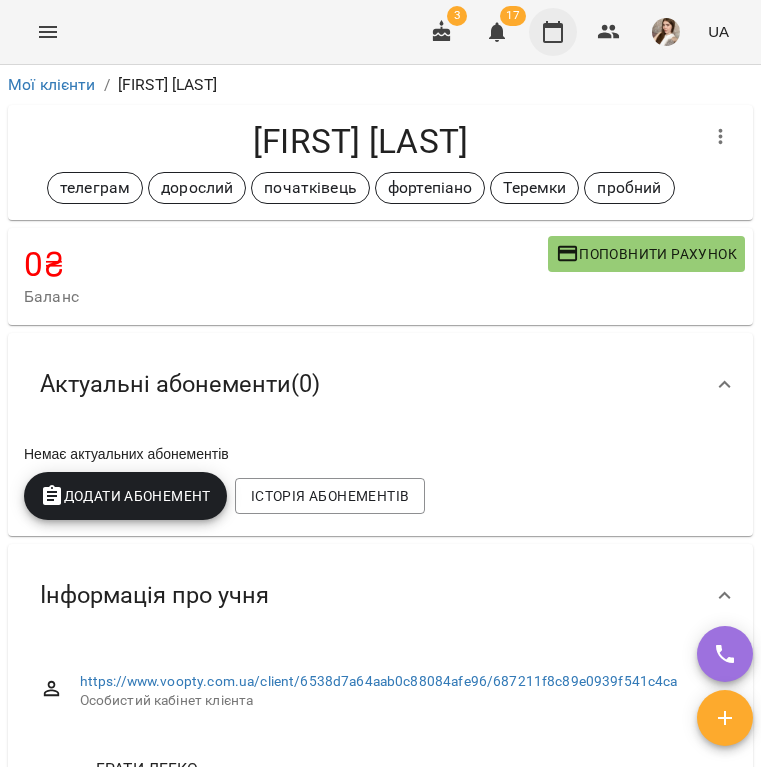 click 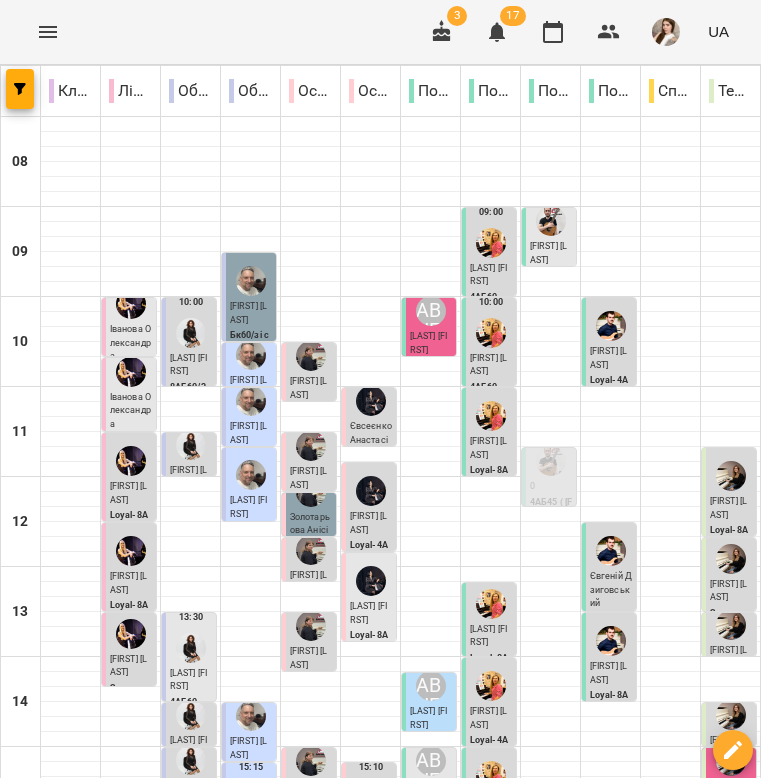 scroll, scrollTop: 110, scrollLeft: 0, axis: vertical 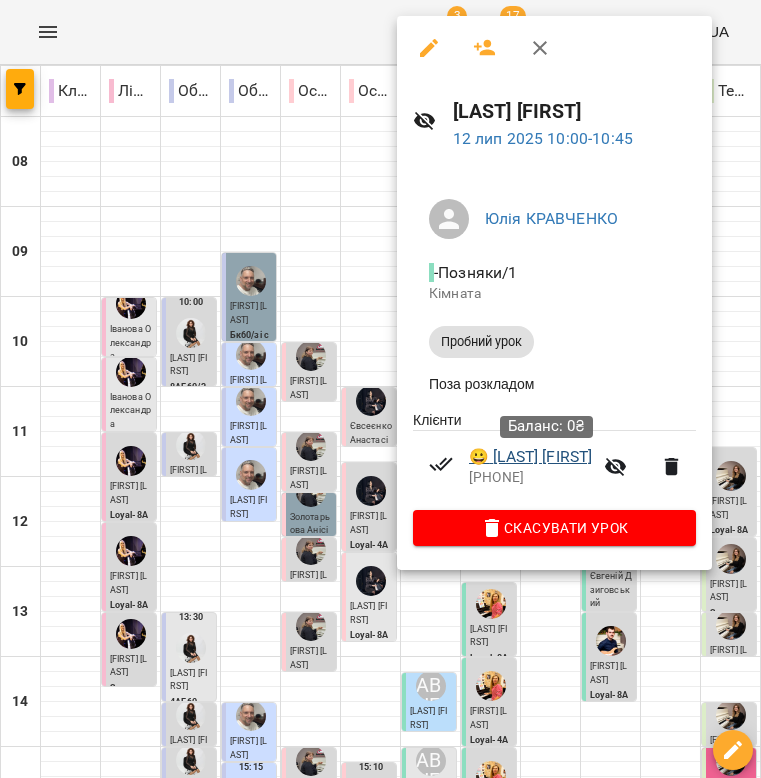 click on "😀   Нетреба Соломія" at bounding box center (530, 457) 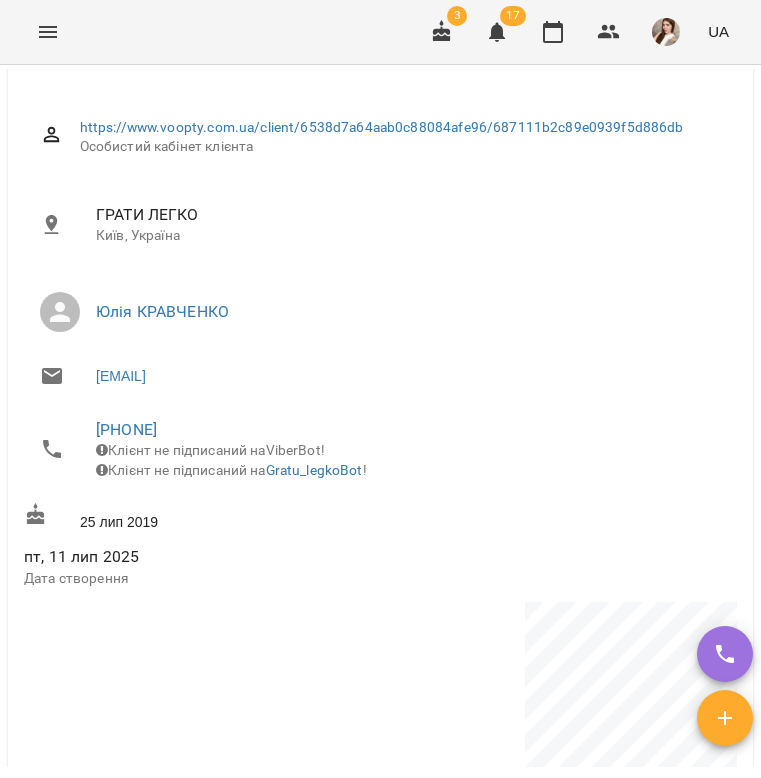 scroll, scrollTop: 614, scrollLeft: 0, axis: vertical 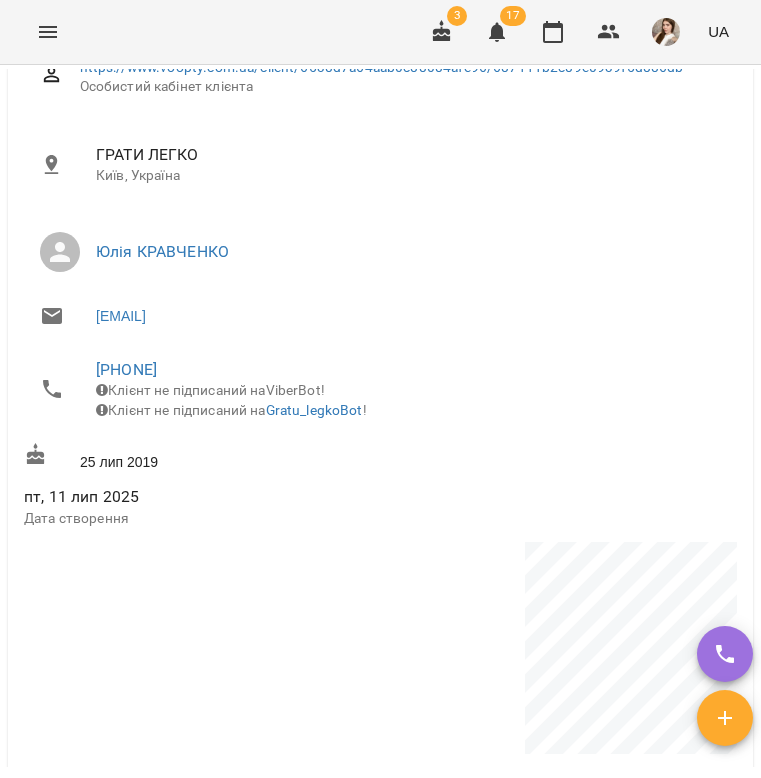 drag, startPoint x: 76, startPoint y: 374, endPoint x: 258, endPoint y: 362, distance: 182.39517 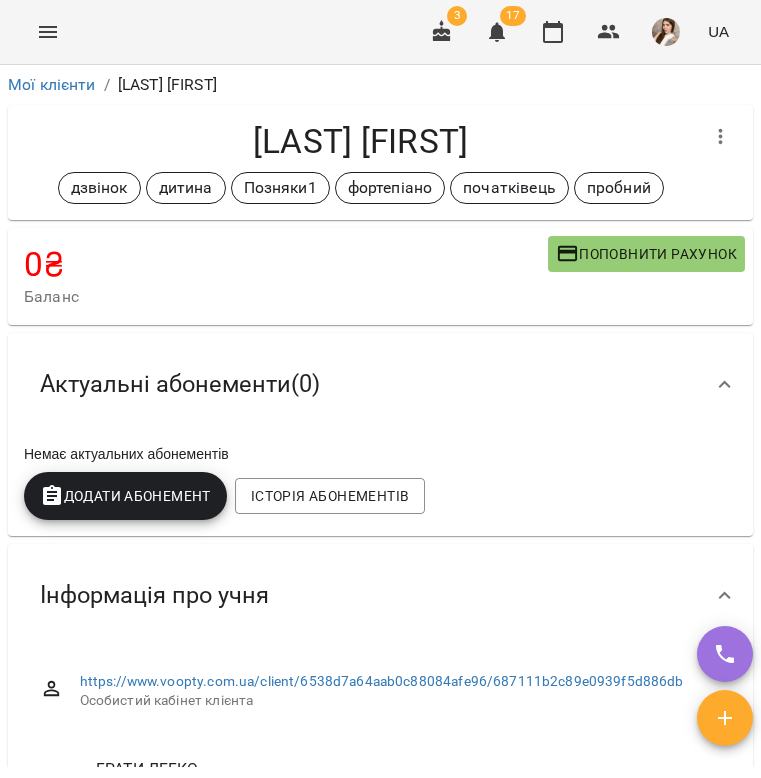scroll, scrollTop: 0, scrollLeft: 0, axis: both 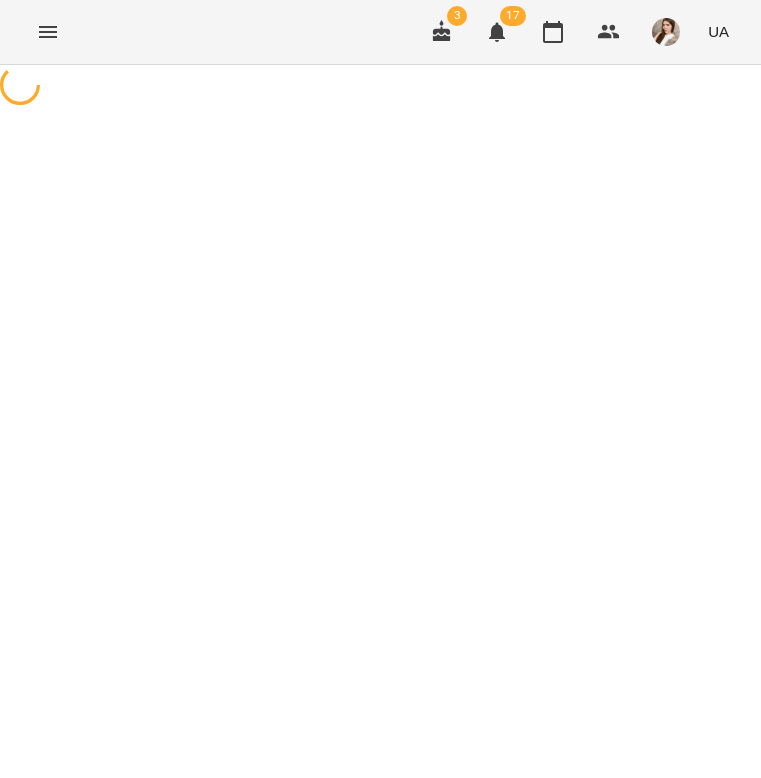 click 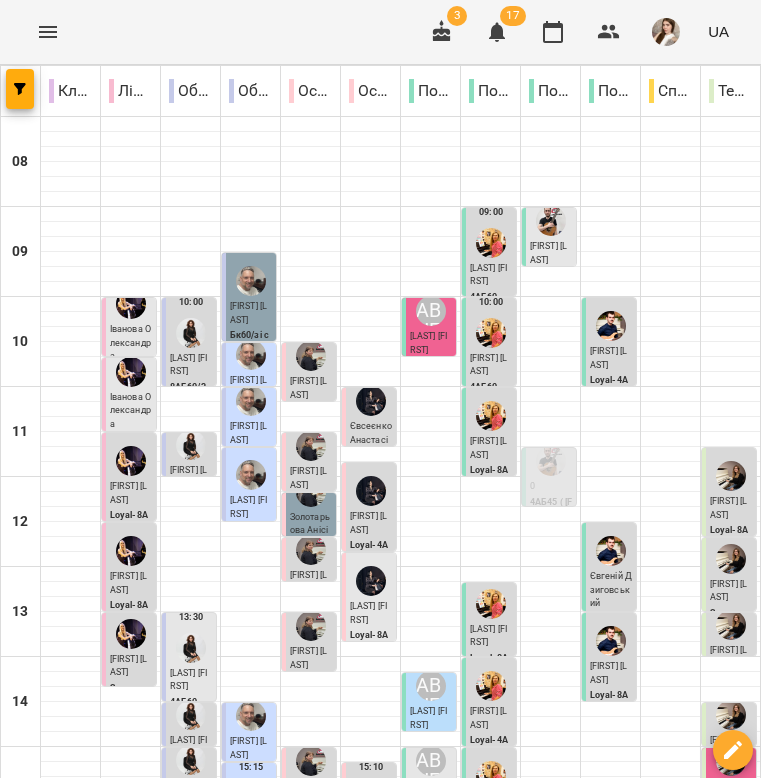 click at bounding box center [500, 1357] 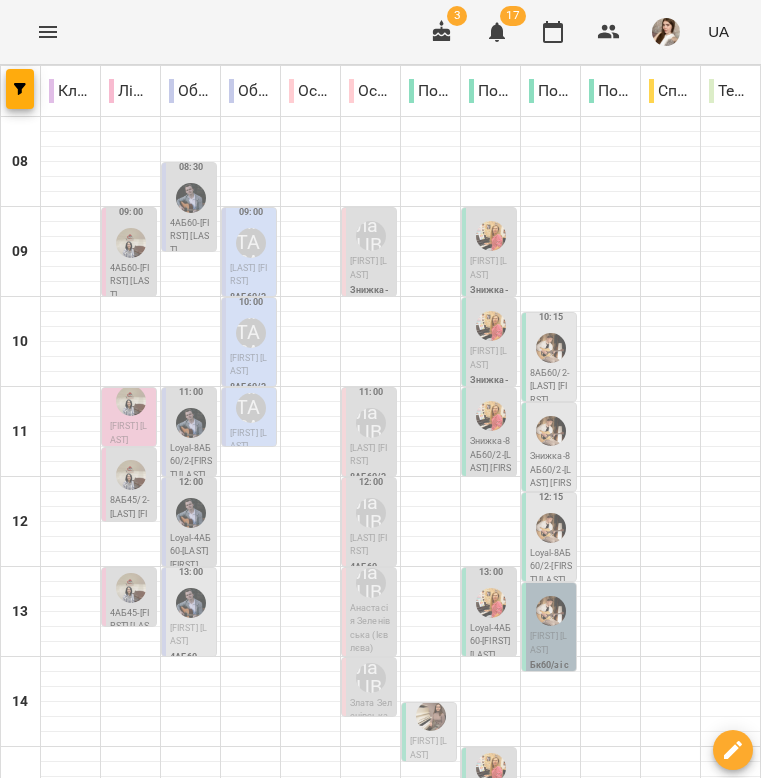 click on "чт 17" at bounding box center (484, 1309) 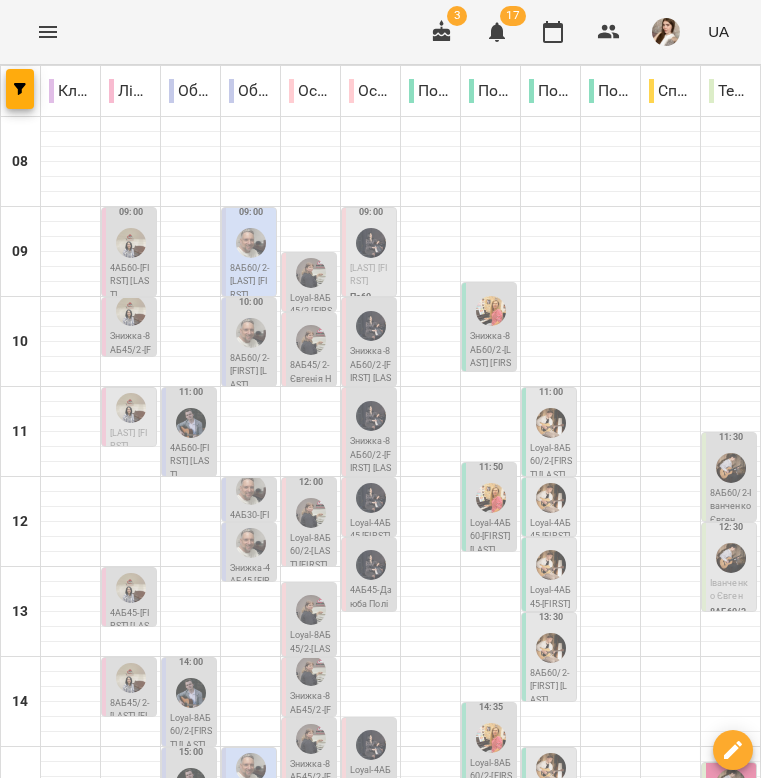 scroll, scrollTop: 257, scrollLeft: 0, axis: vertical 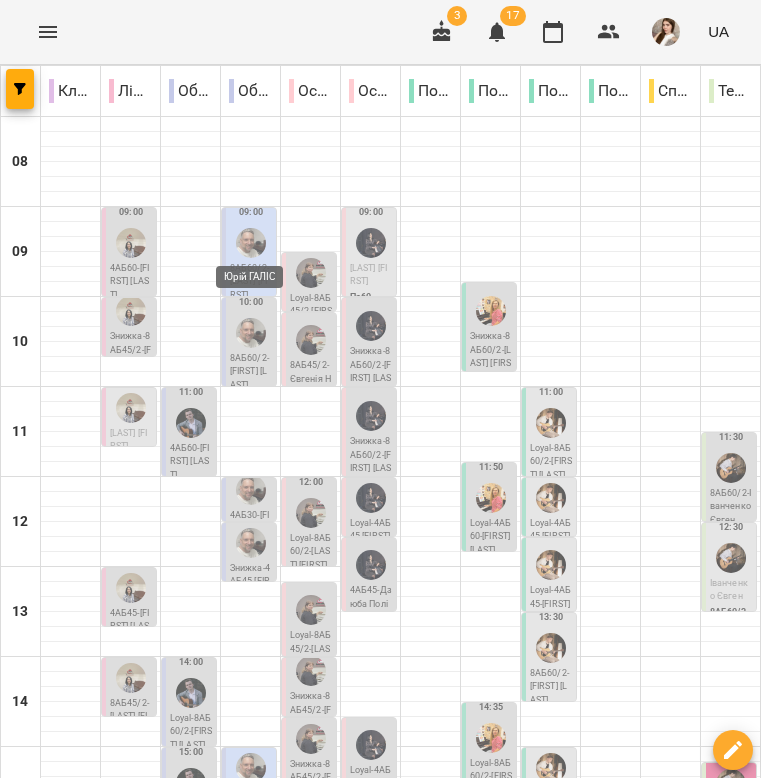 click at bounding box center [251, 243] 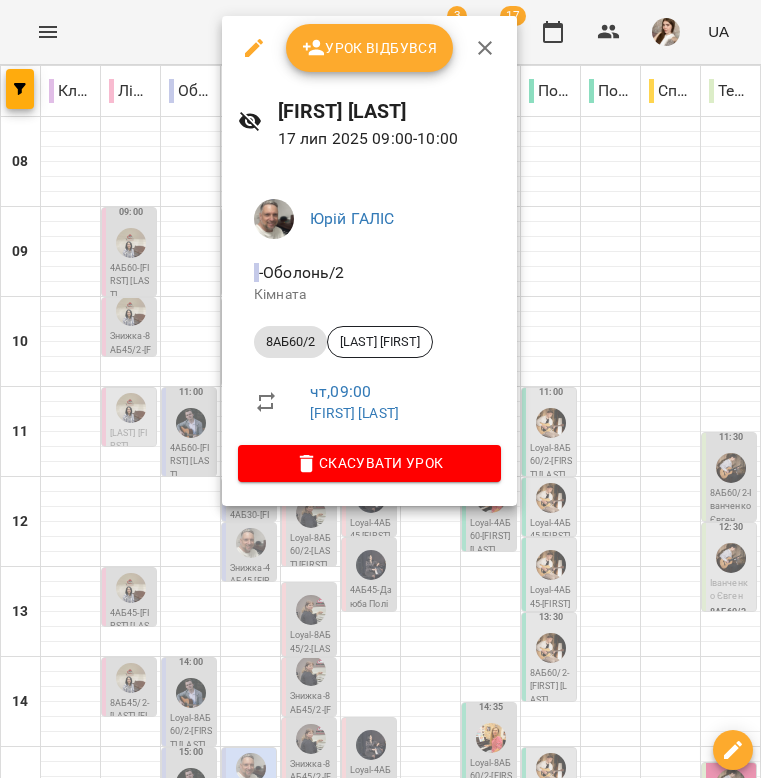 click at bounding box center (254, 48) 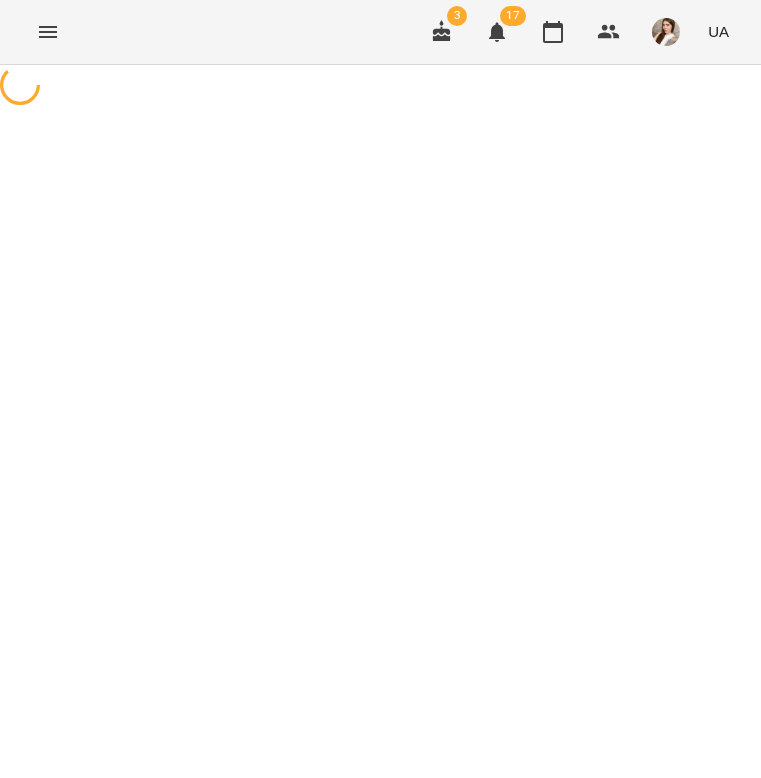 select on "*******" 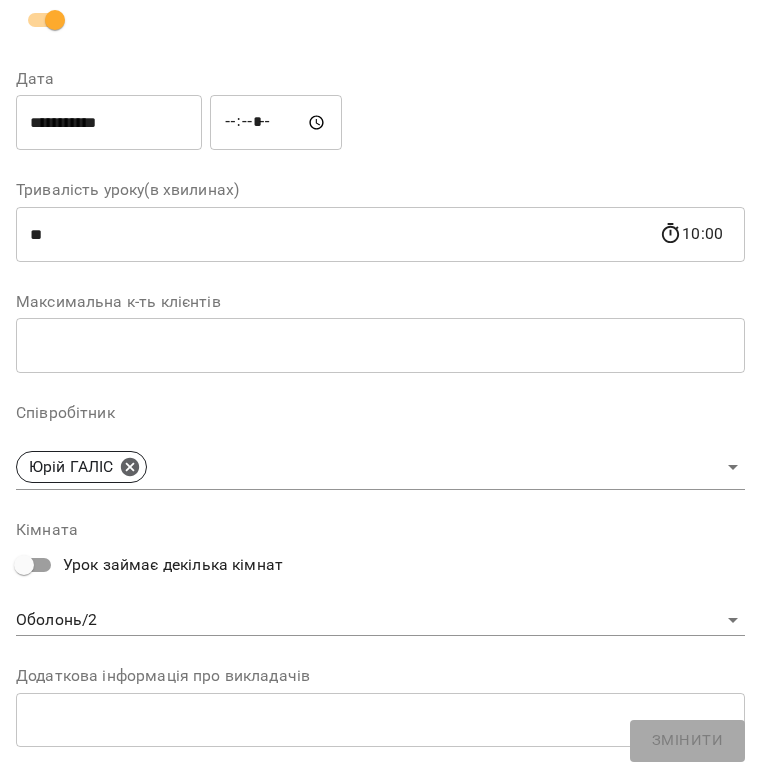 scroll, scrollTop: 331, scrollLeft: 0, axis: vertical 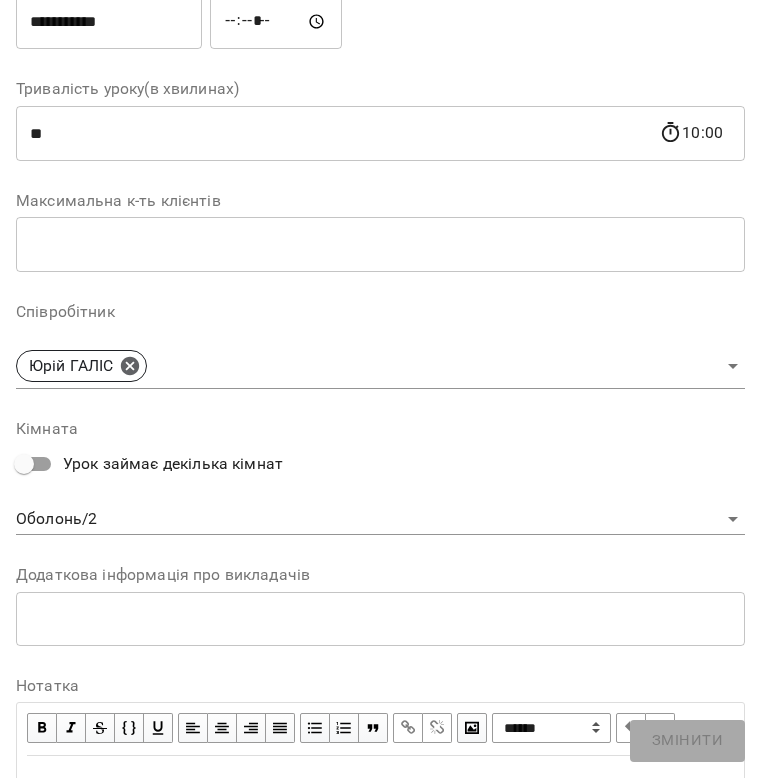 click on "**********" at bounding box center (380, 537) 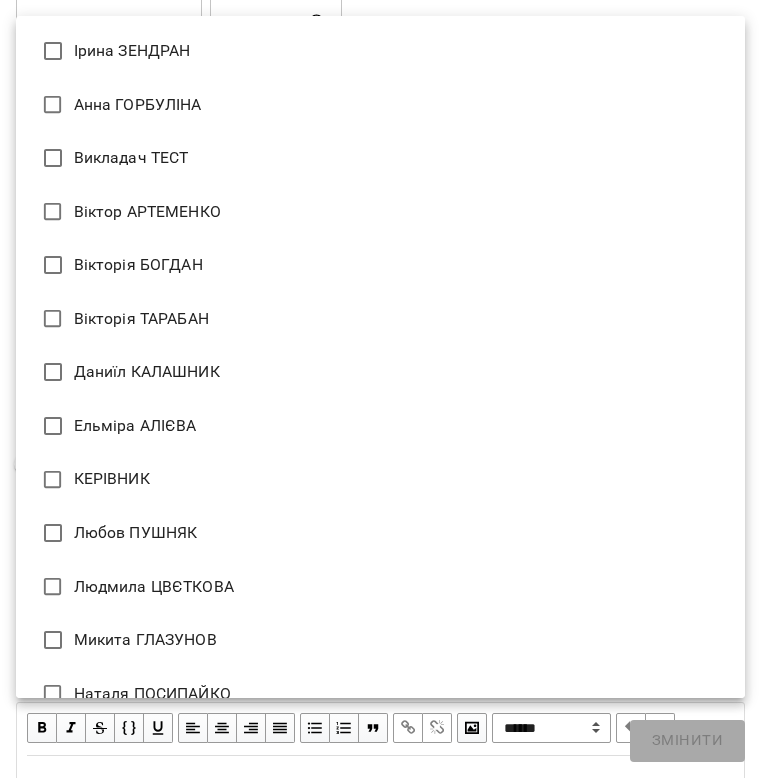 scroll, scrollTop: 673, scrollLeft: 0, axis: vertical 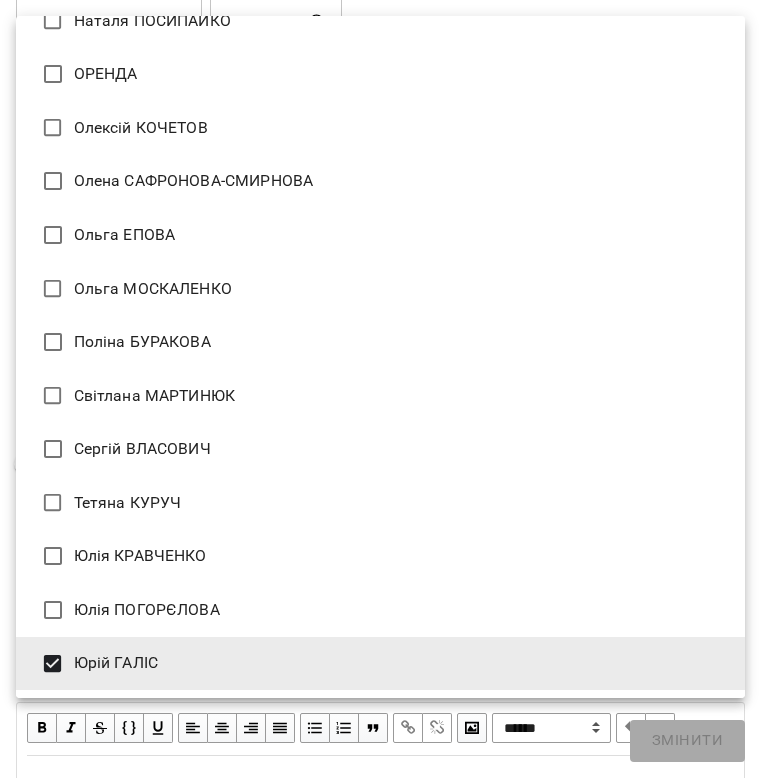 click on "Юрій ГАЛІС" at bounding box center [380, 664] 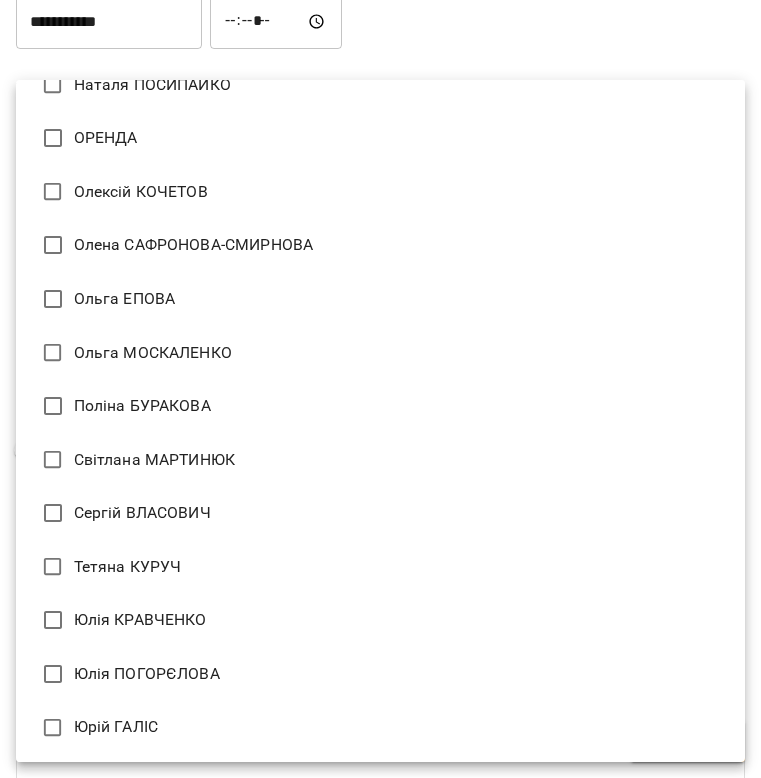 scroll, scrollTop: 0, scrollLeft: 0, axis: both 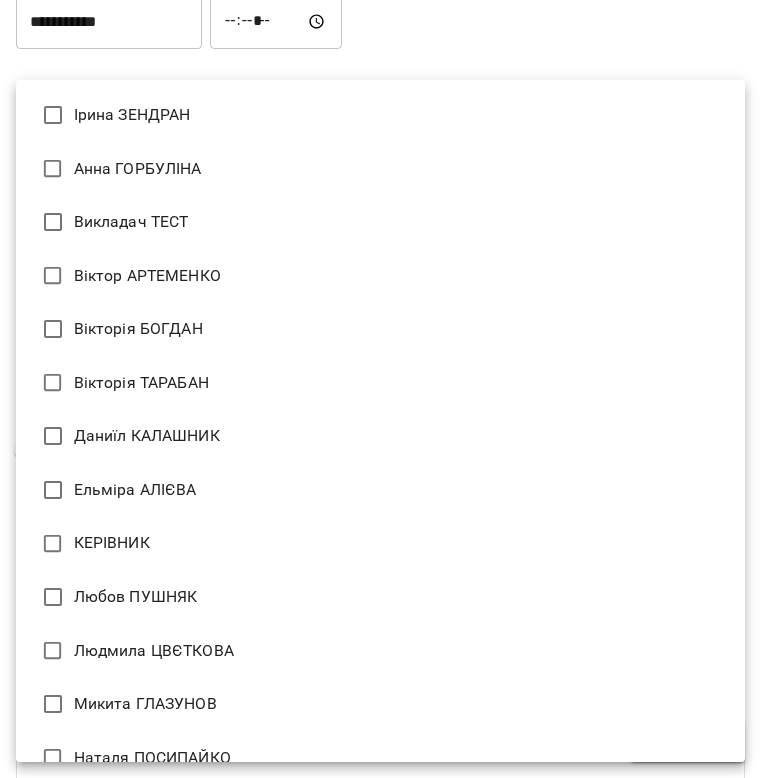 click on "Даниїл КАЛАШНИК" at bounding box center (380, 436) 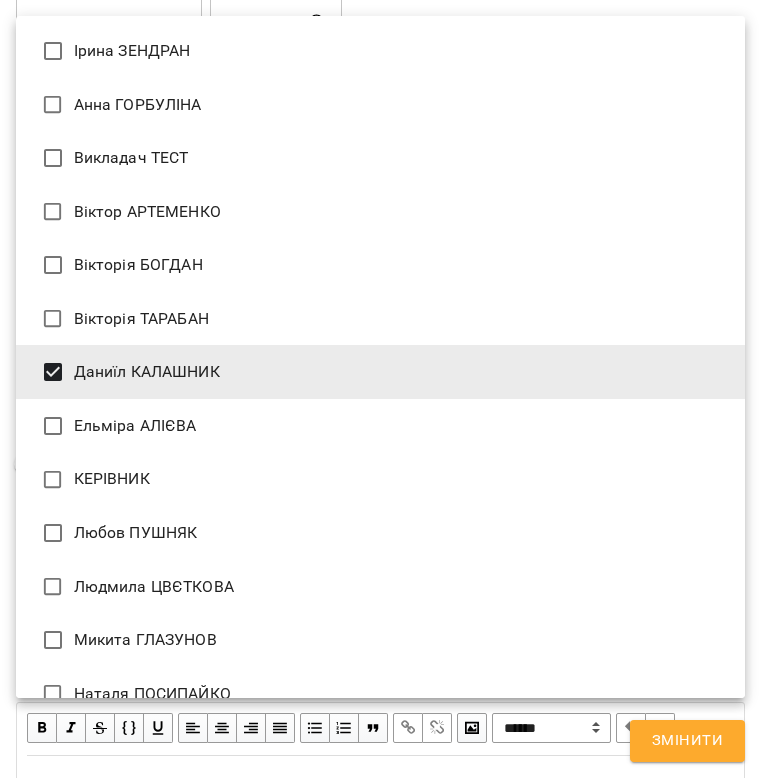 click on "Вікторія ТАРАБАН" at bounding box center [380, 319] 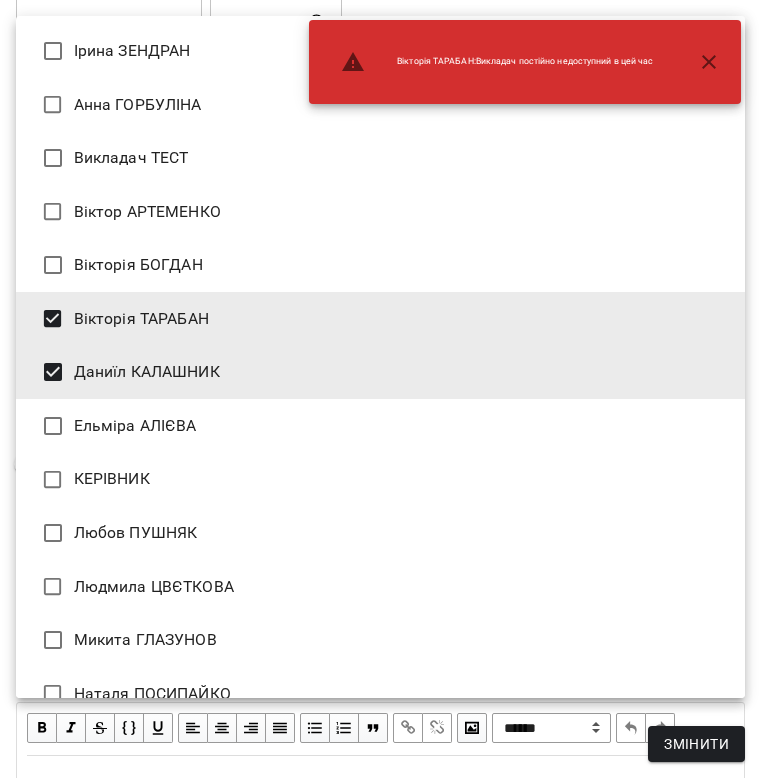 click on "Даниїл КАЛАШНИК" at bounding box center [380, 372] 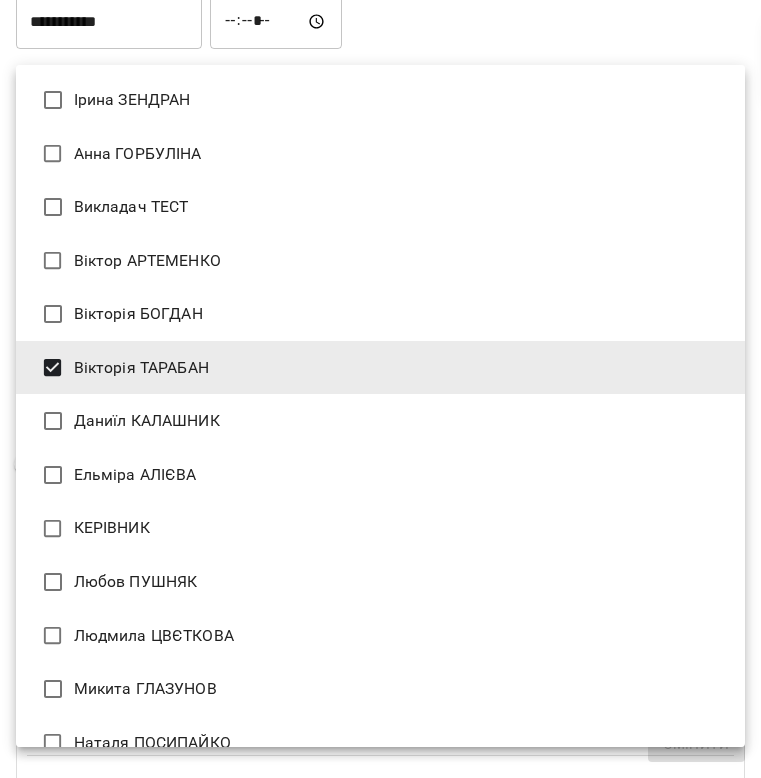 type on "**********" 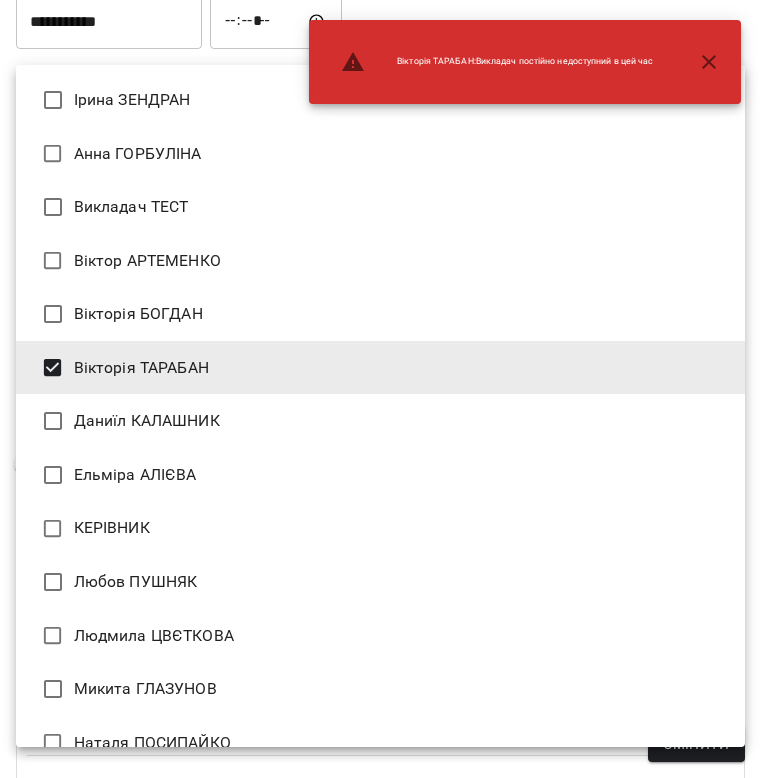 click at bounding box center [380, 389] 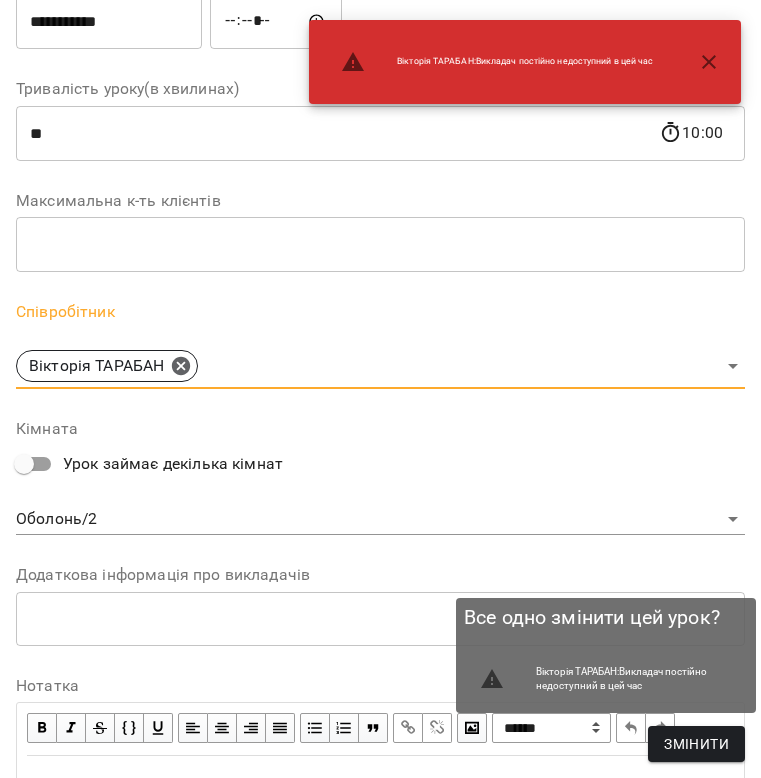 click on "Змінити" at bounding box center (696, 744) 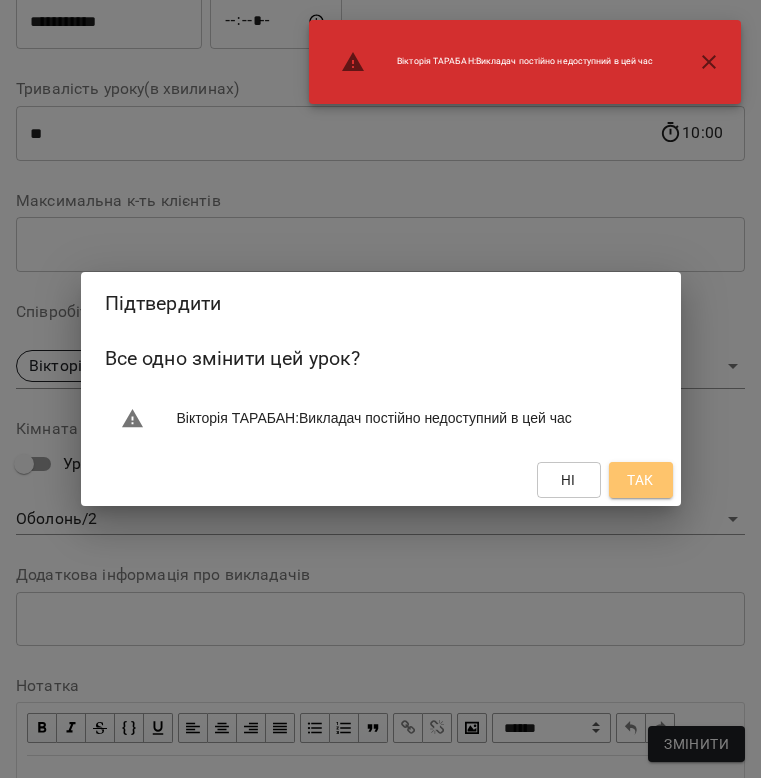 click on "Так" at bounding box center (640, 480) 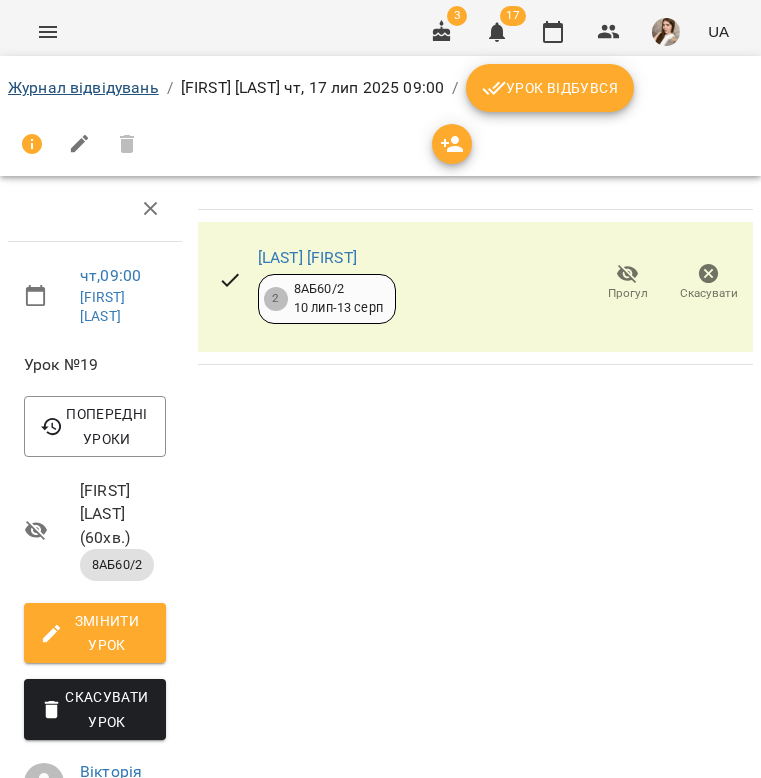 click on "Журнал відвідувань" at bounding box center (83, 87) 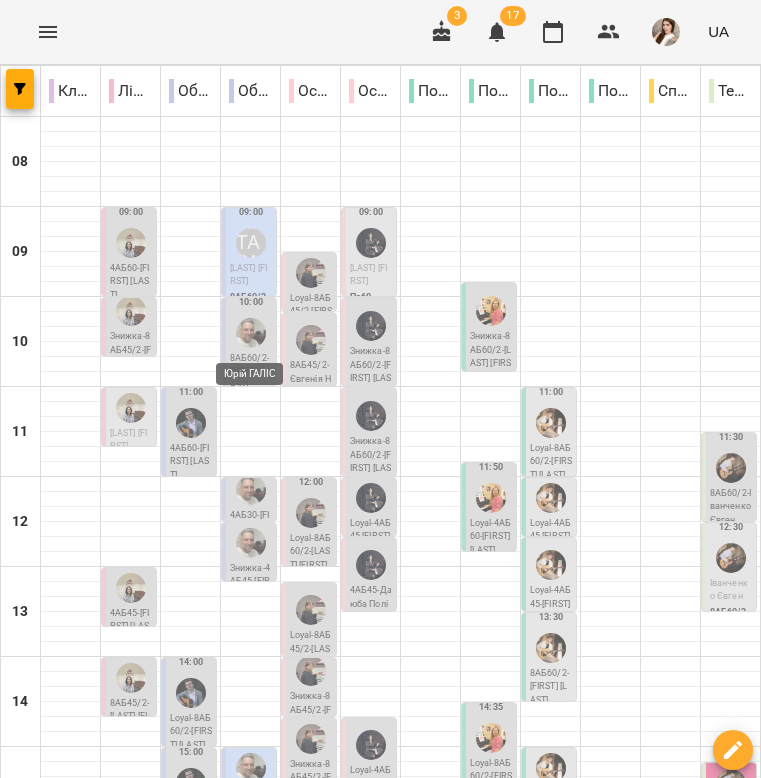 click at bounding box center (251, 333) 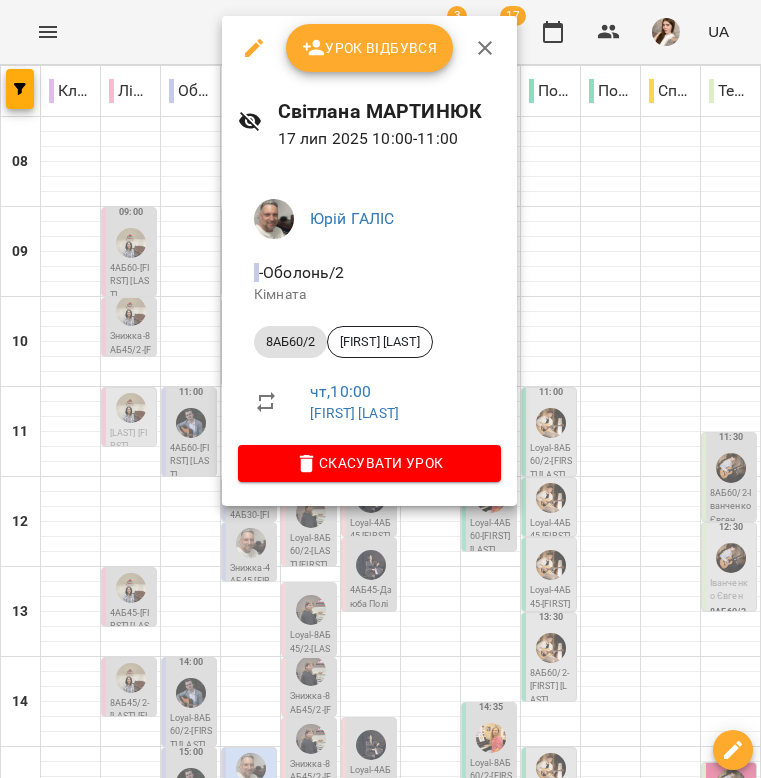 click 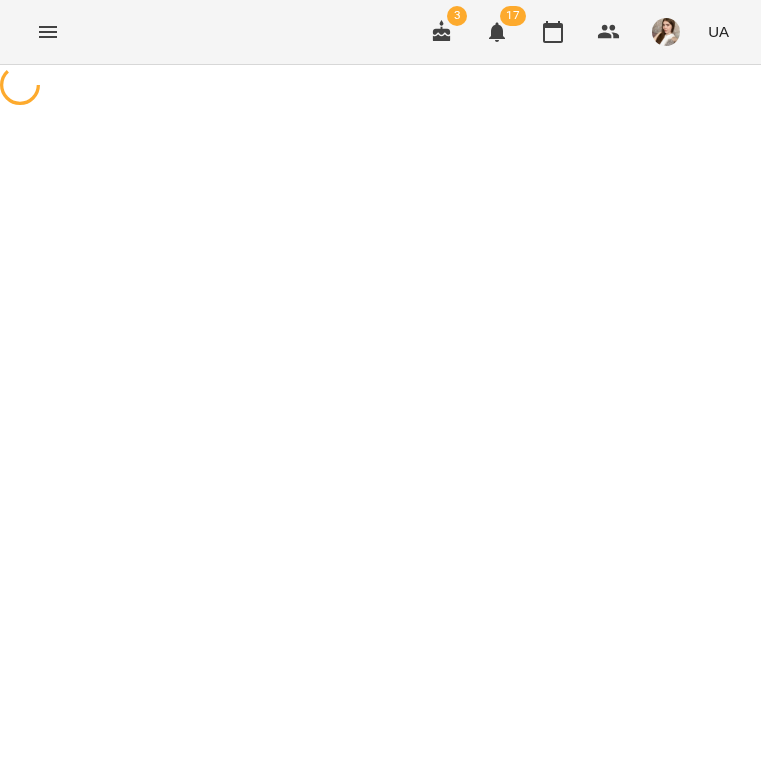 select on "*******" 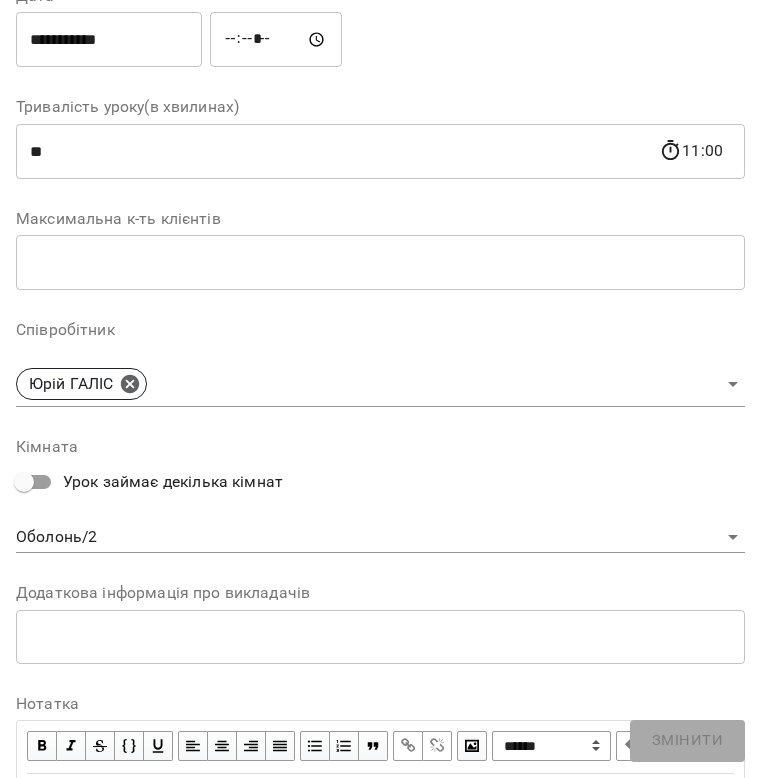 scroll, scrollTop: 366, scrollLeft: 0, axis: vertical 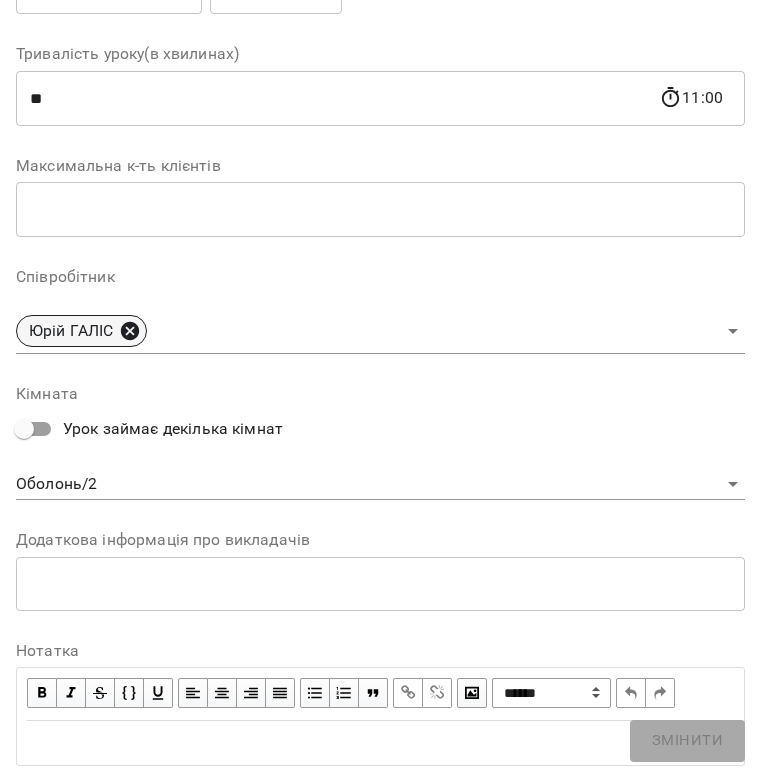click 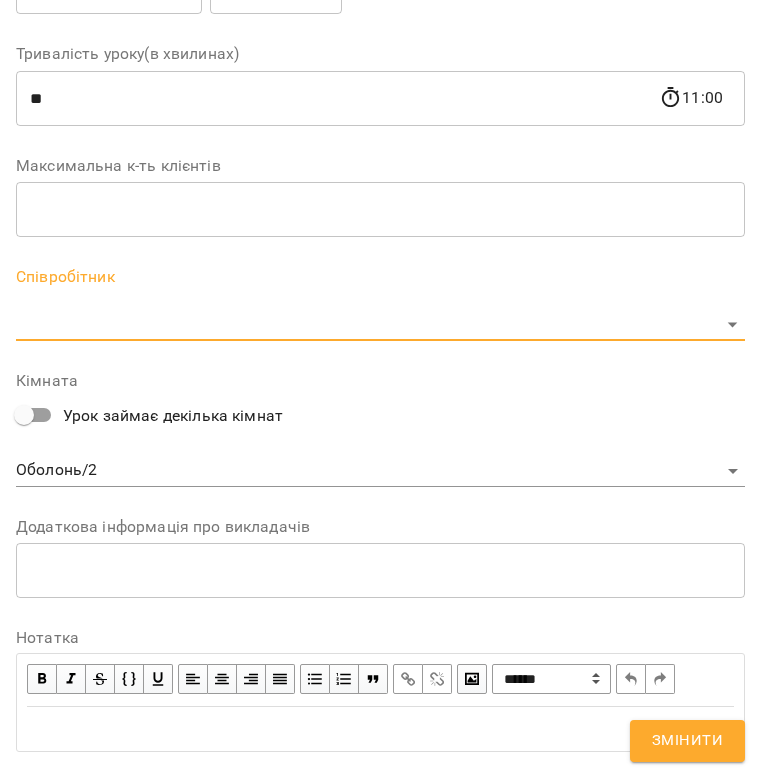click on "**********" at bounding box center (380, 525) 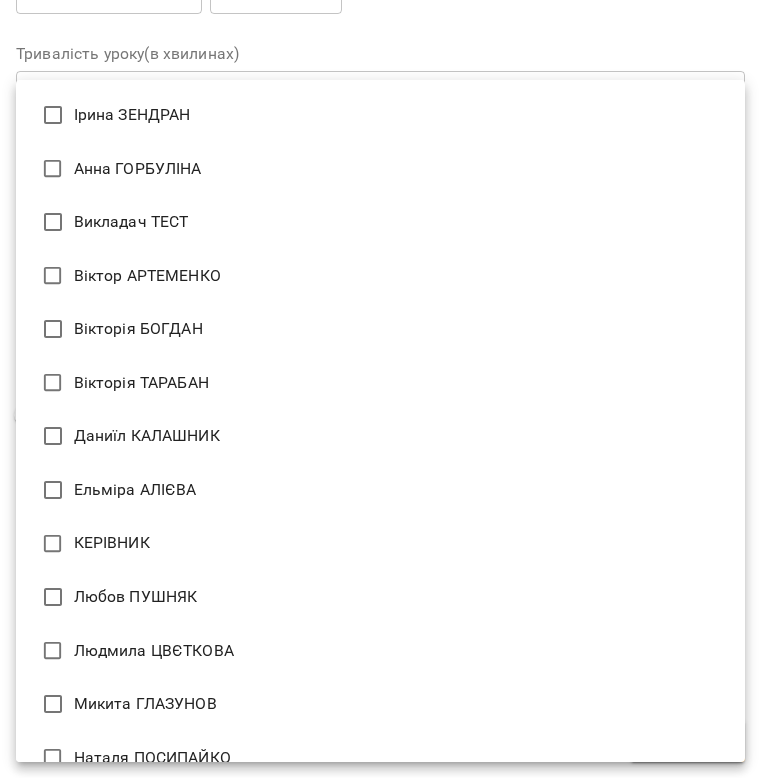 click on "Вікторія ТАРАБАН" at bounding box center (380, 383) 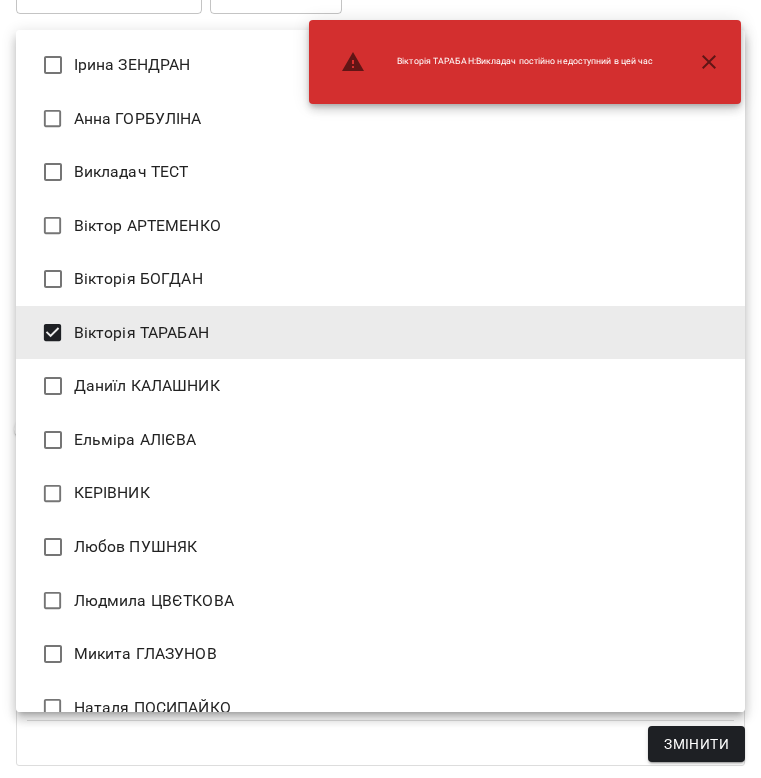 click at bounding box center (380, 389) 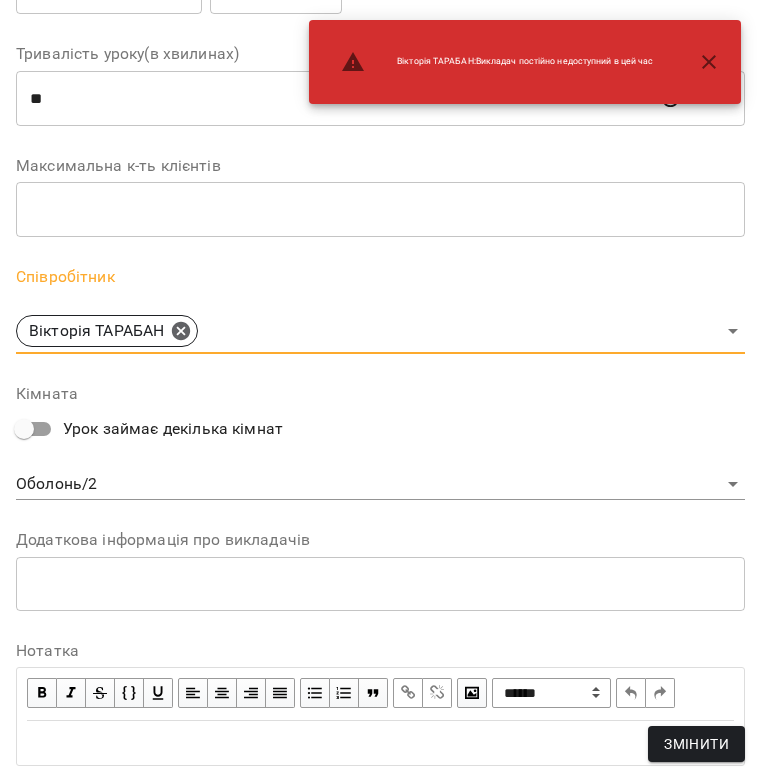 click on "Ірина ЗЕНДРАН  Анна ГОРБУЛІНА  Викладач ТЕСТ Віктор АРТЕМЕНКО  Вікторія БОГДАН  Вікторія ТАРАБАН Даниїл КАЛАШНИК  Ельміра АЛІЄВА КЕРІВНИК Любов ПУШНЯК Людмила ЦВЄТКОВА Микита ГЛАЗУНОВ Наталя ПОСИПАЙКО  ОРЕНДА Олексій КОЧЕТОВ  Олена САФРОНОВА-СМИРНОВА Ольга ЕПОВА  Ольга МОСКАЛЕНКО  Поліна БУРАКОВА Світлана МАРТИНЮК Сергій ВЛАСОВИЧ  Тетяна КУРУЧ Юлія КРАВЧЕНКО Юлія ПОГОРЄЛОВА  Юрій ГАЛІС" at bounding box center (380, 389) 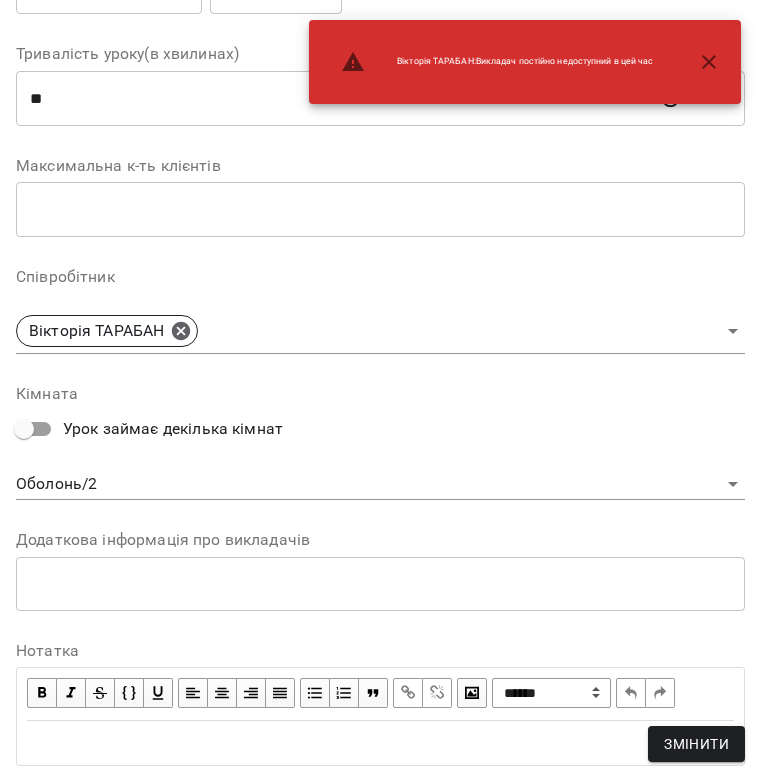 click on "Змінити" at bounding box center [696, 744] 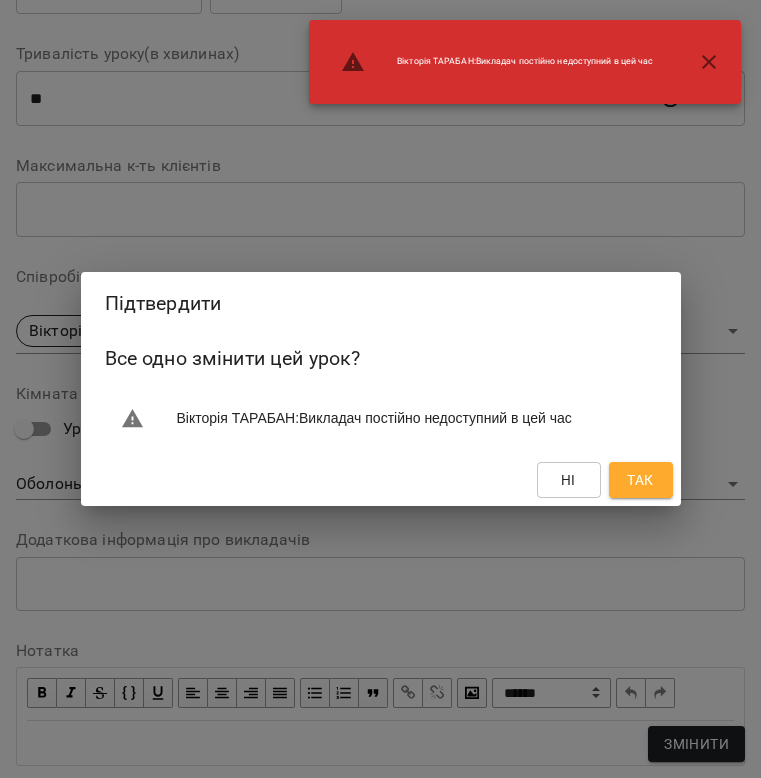click on "Так" at bounding box center (640, 480) 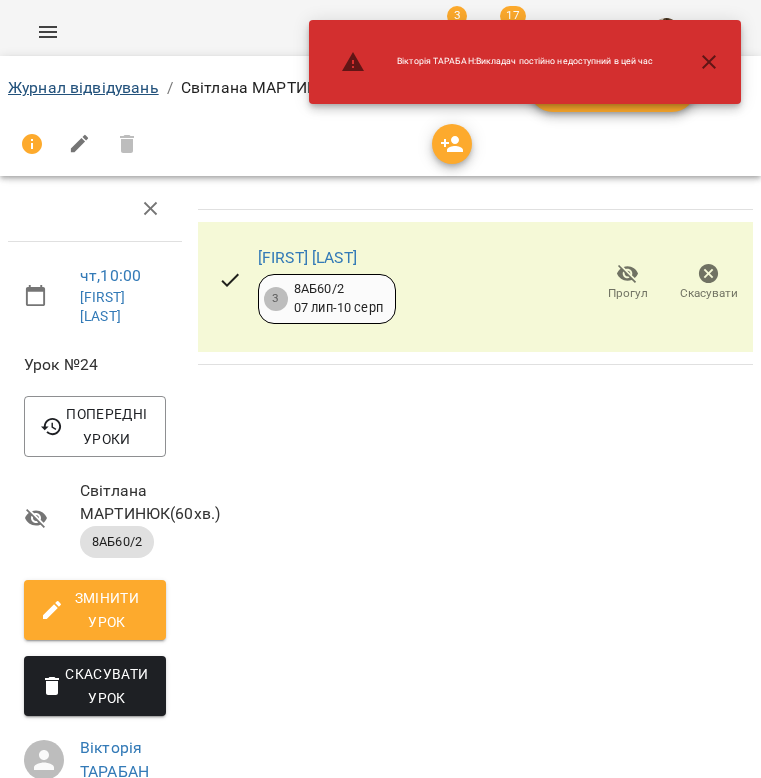 click on "Журнал відвідувань" at bounding box center (83, 87) 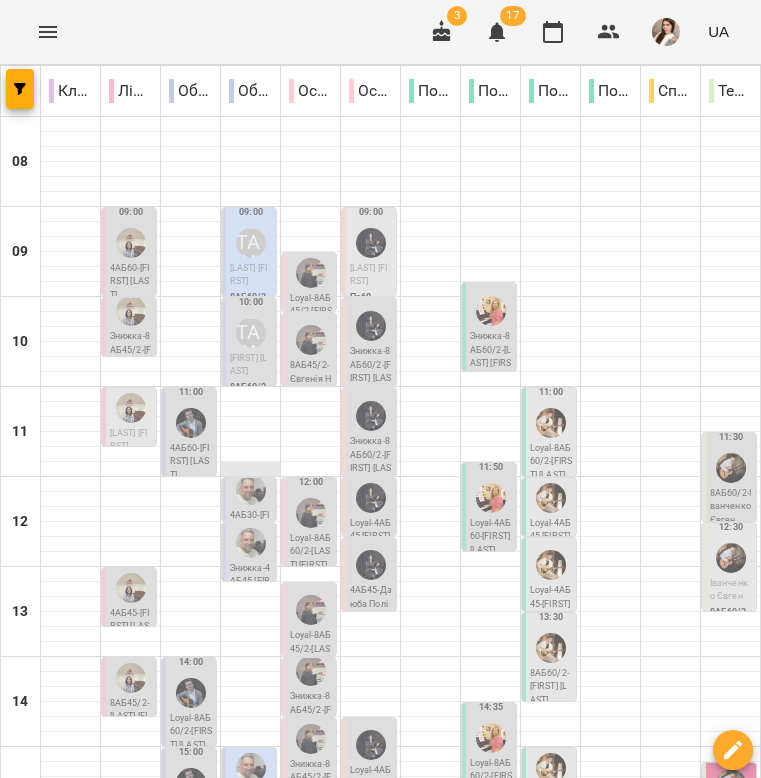 scroll, scrollTop: 96, scrollLeft: 0, axis: vertical 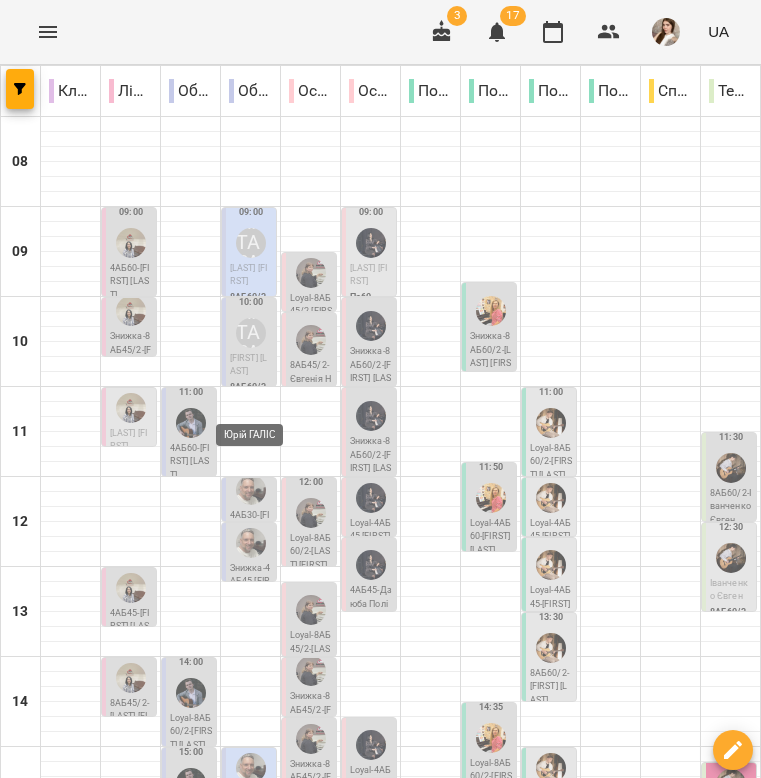 click at bounding box center (251, 490) 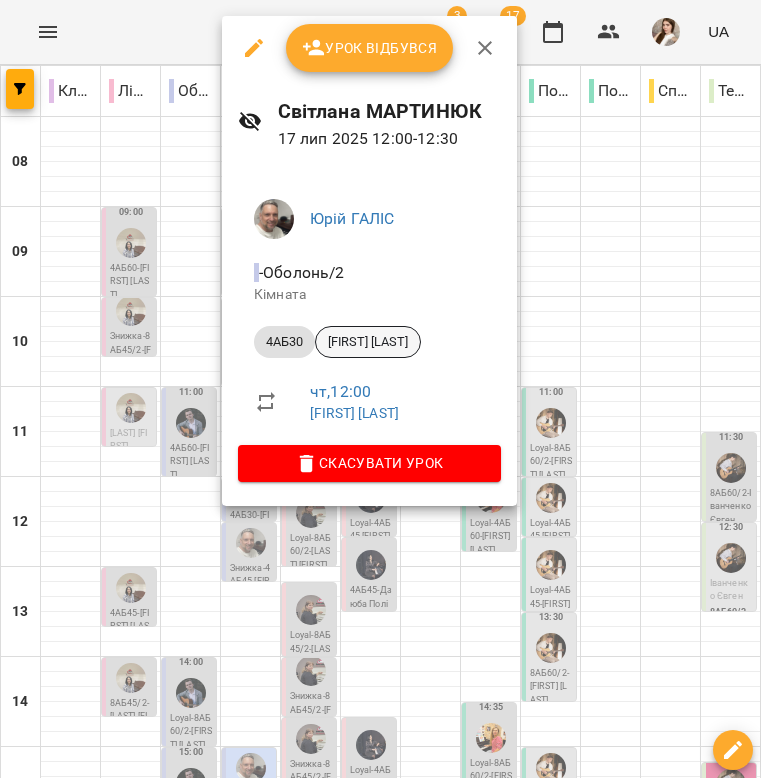 click on "[LAST] [FIRST]" at bounding box center (368, 342) 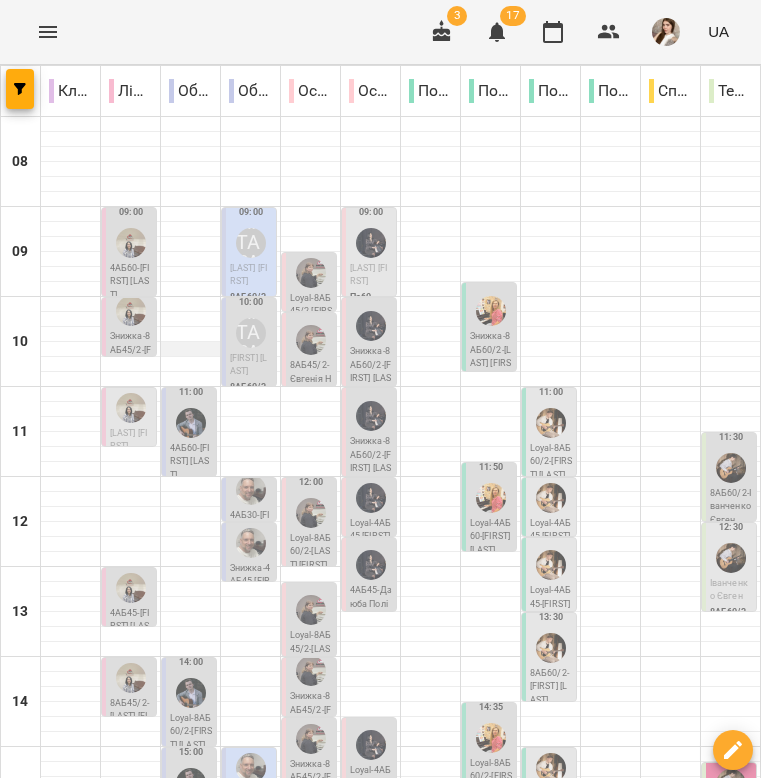 scroll, scrollTop: 126, scrollLeft: 0, axis: vertical 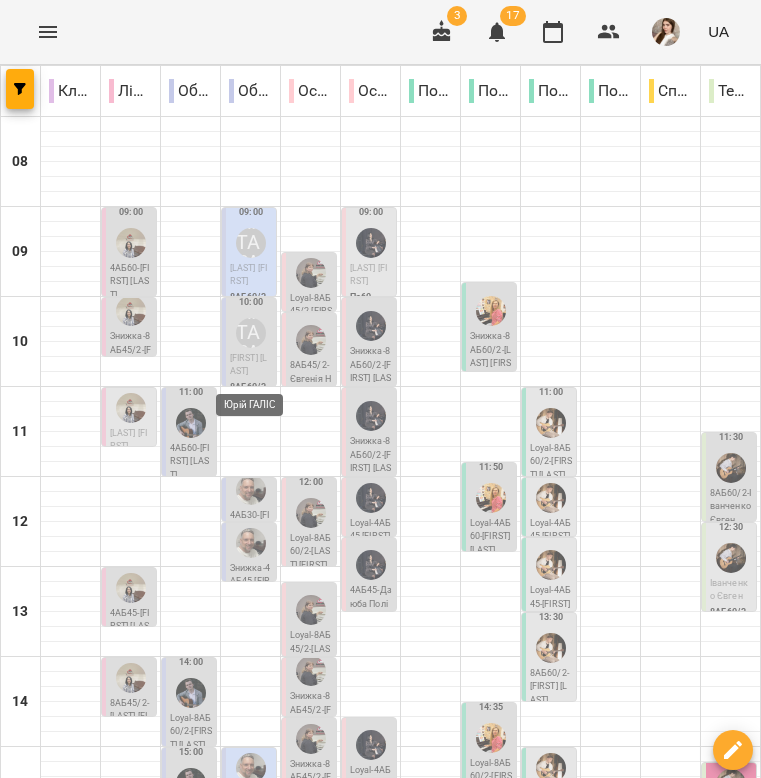 click at bounding box center [251, 490] 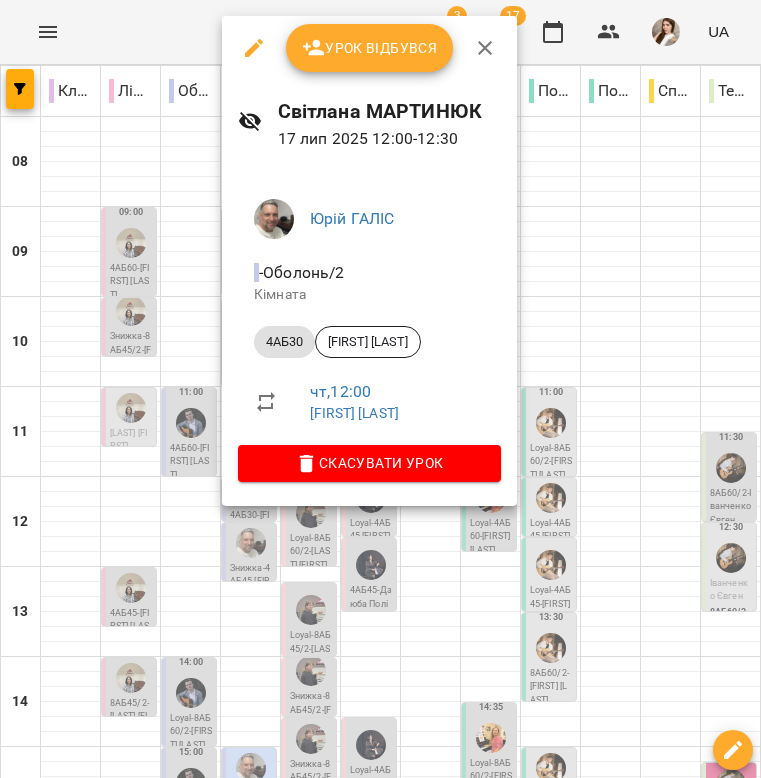 click at bounding box center (254, 48) 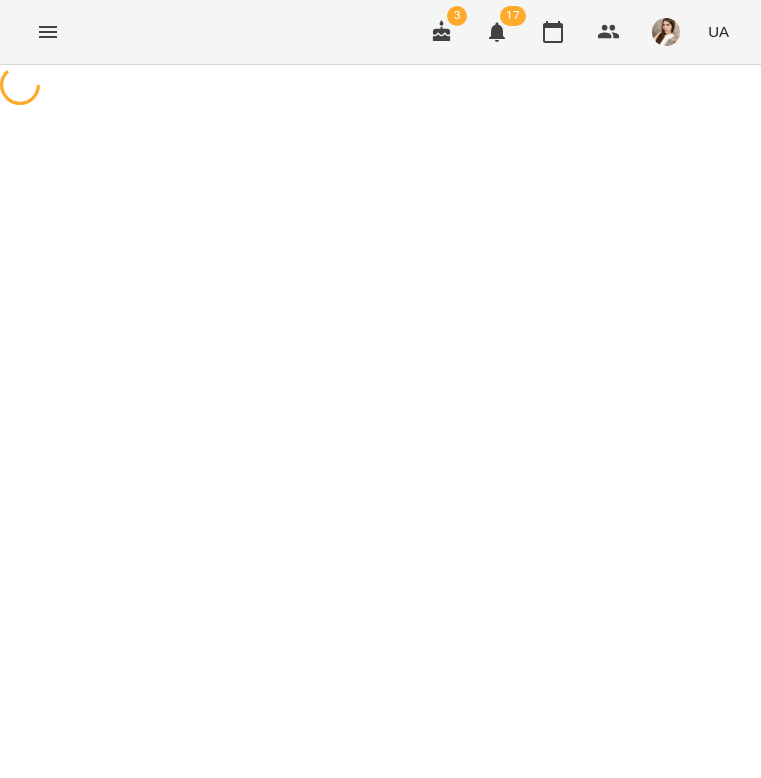 select on "*****" 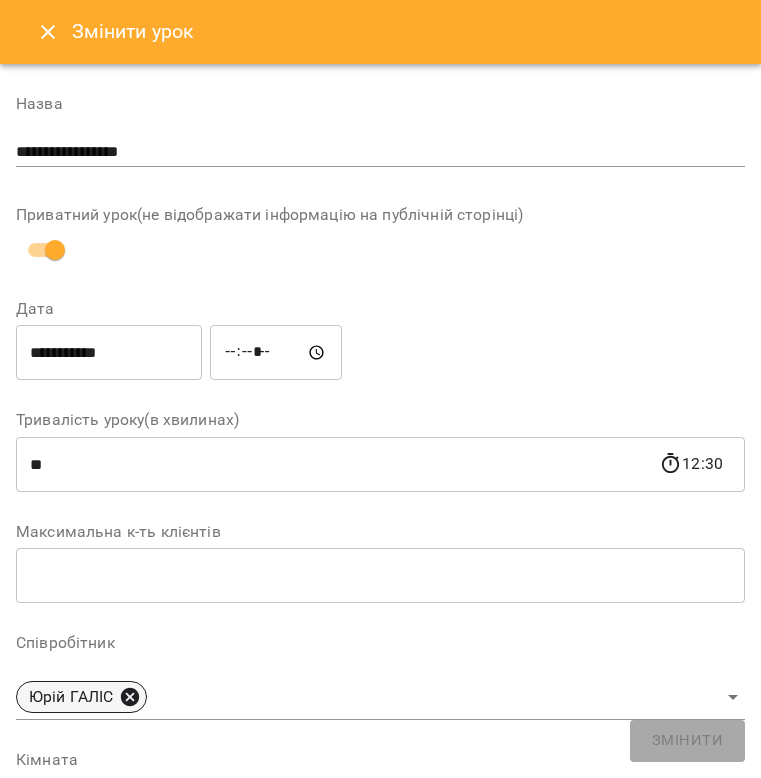click 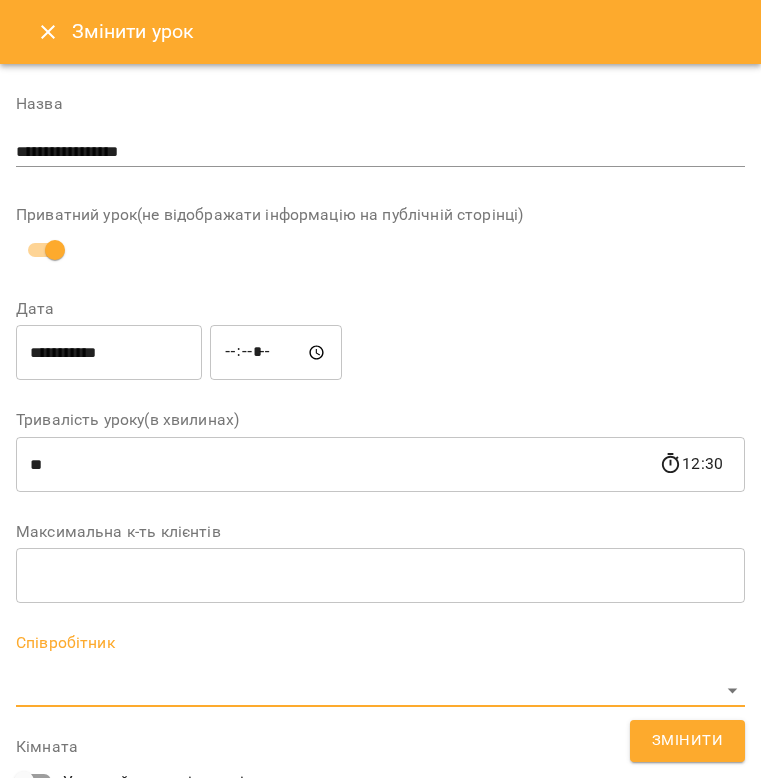 click on "**********" at bounding box center [380, 525] 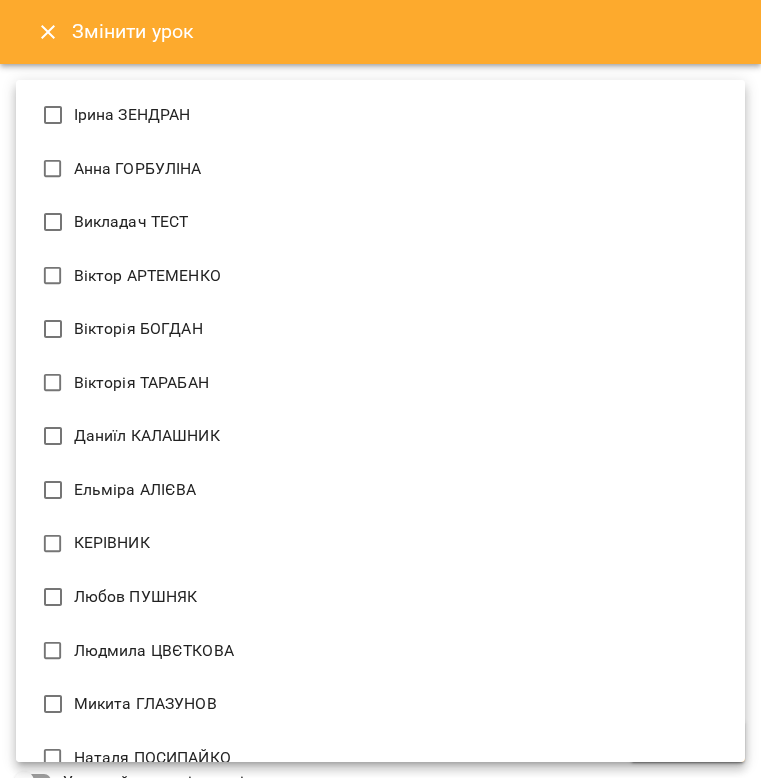 click on "Вікторія ТАРАБАН" at bounding box center (380, 383) 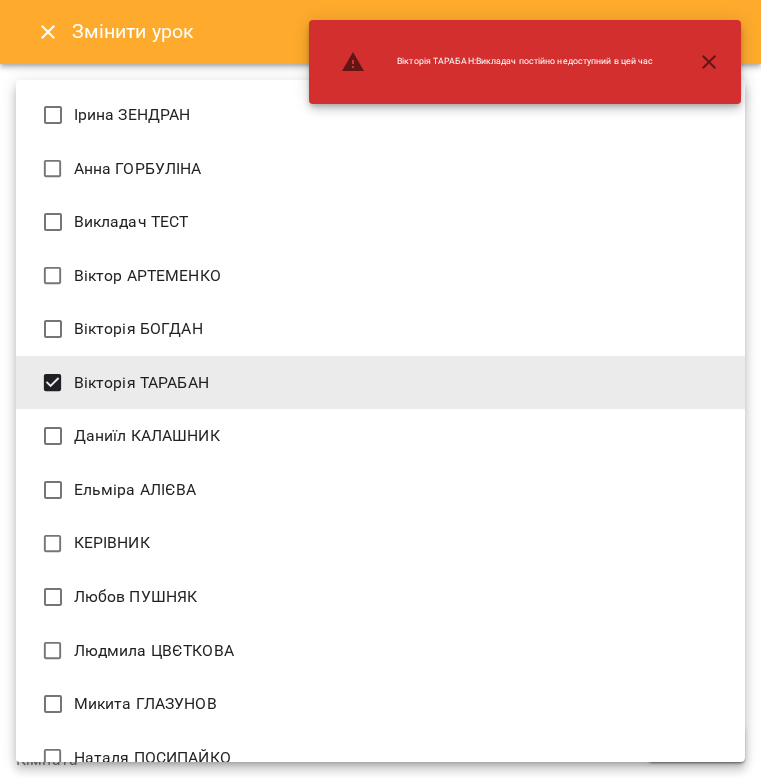 click at bounding box center (380, 389) 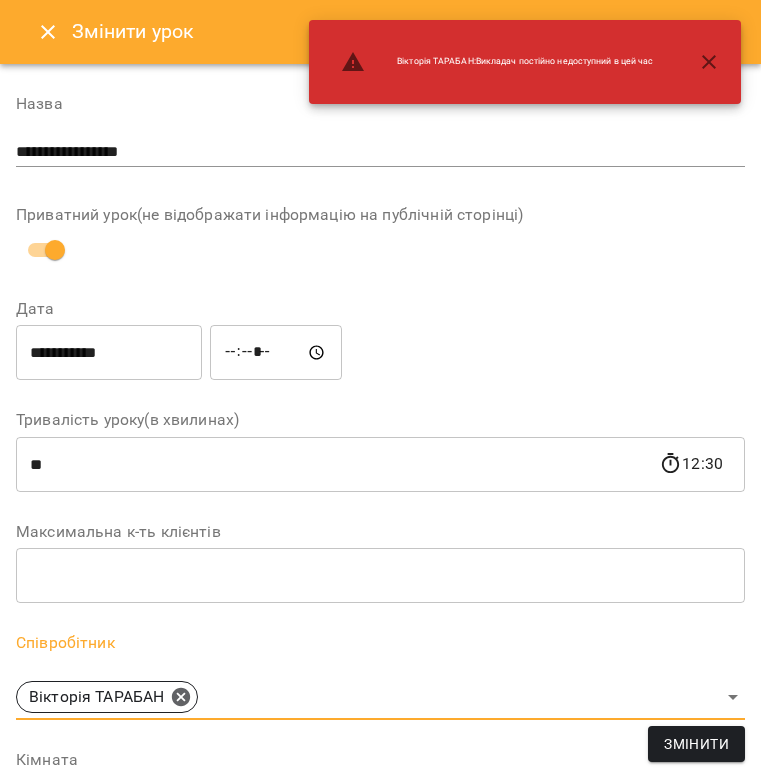 click on "Кімната" at bounding box center (380, 760) 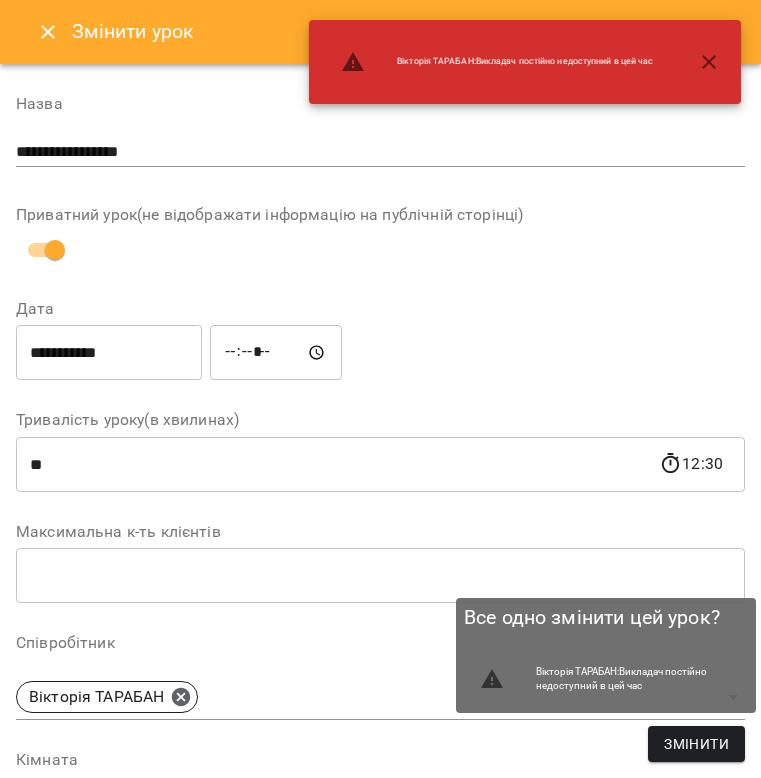 click on "Змінити" at bounding box center (696, 744) 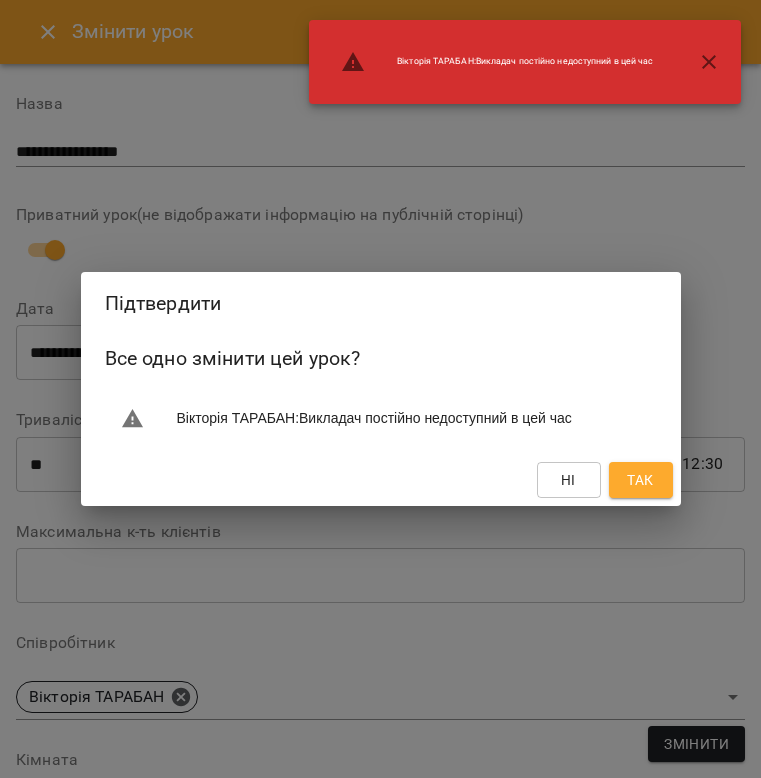 click on "Так" at bounding box center [641, 480] 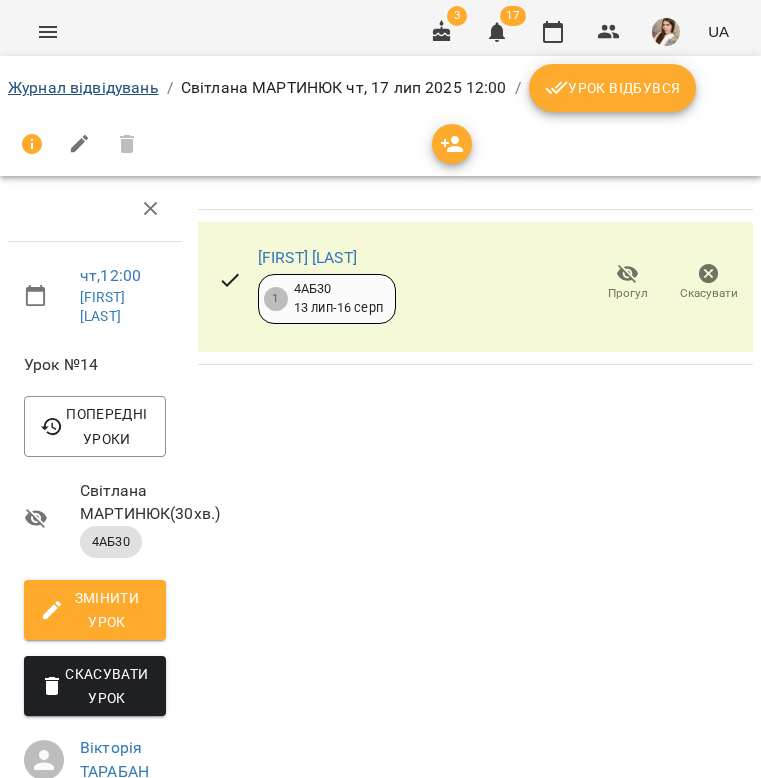 click on "Журнал відвідувань" at bounding box center (83, 87) 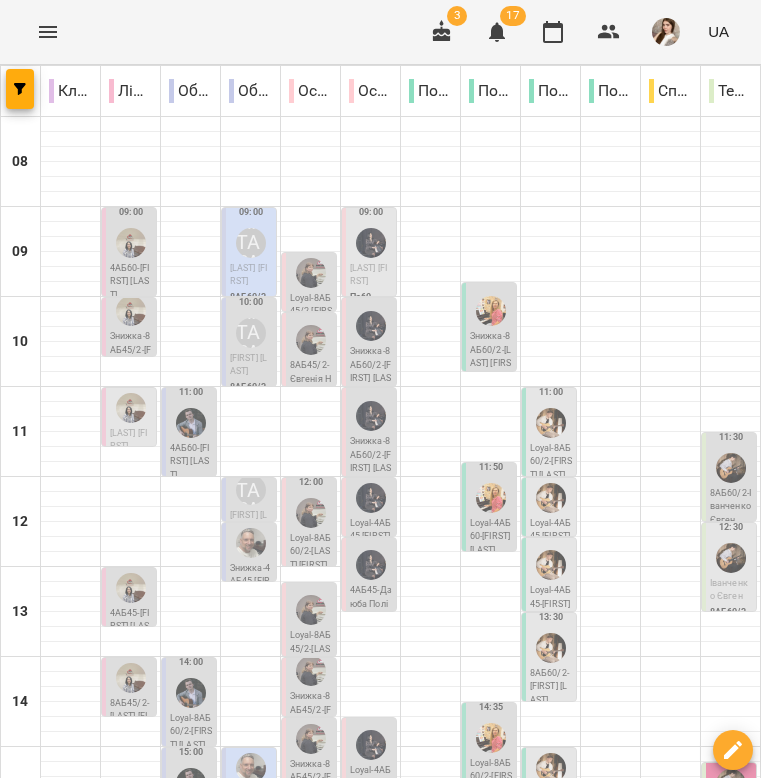 scroll, scrollTop: 247, scrollLeft: 0, axis: vertical 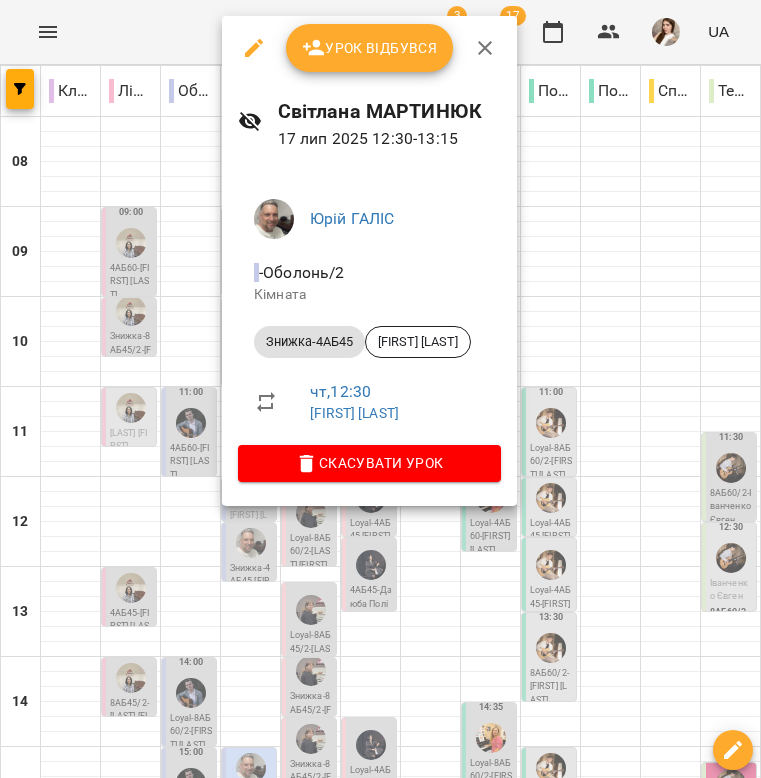 click 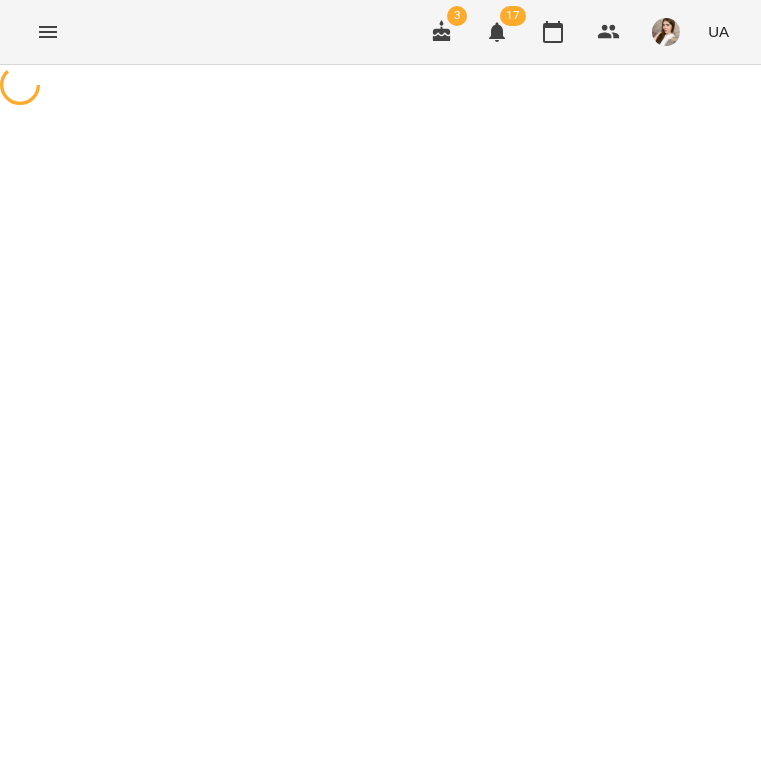 select on "**********" 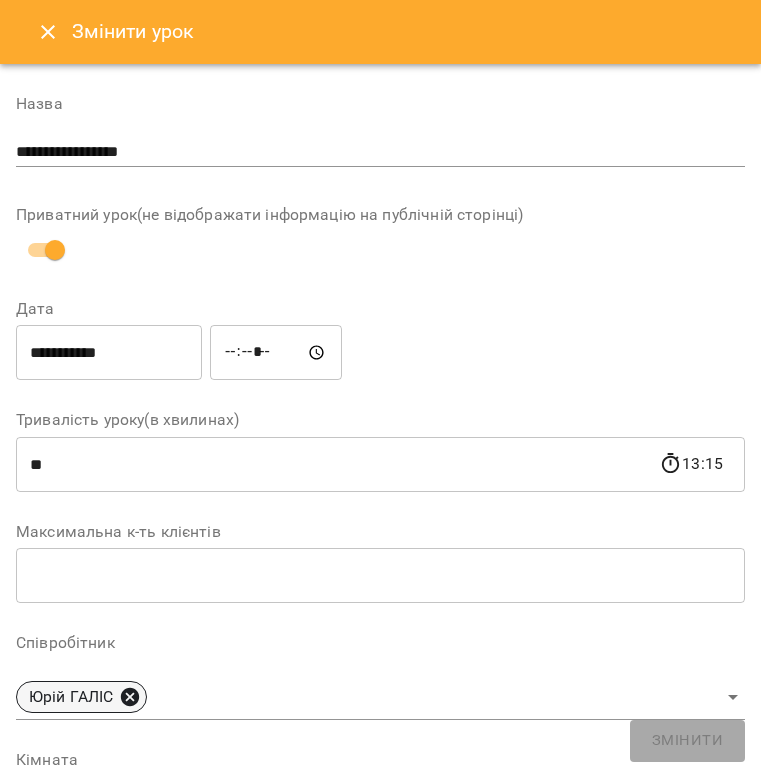 click 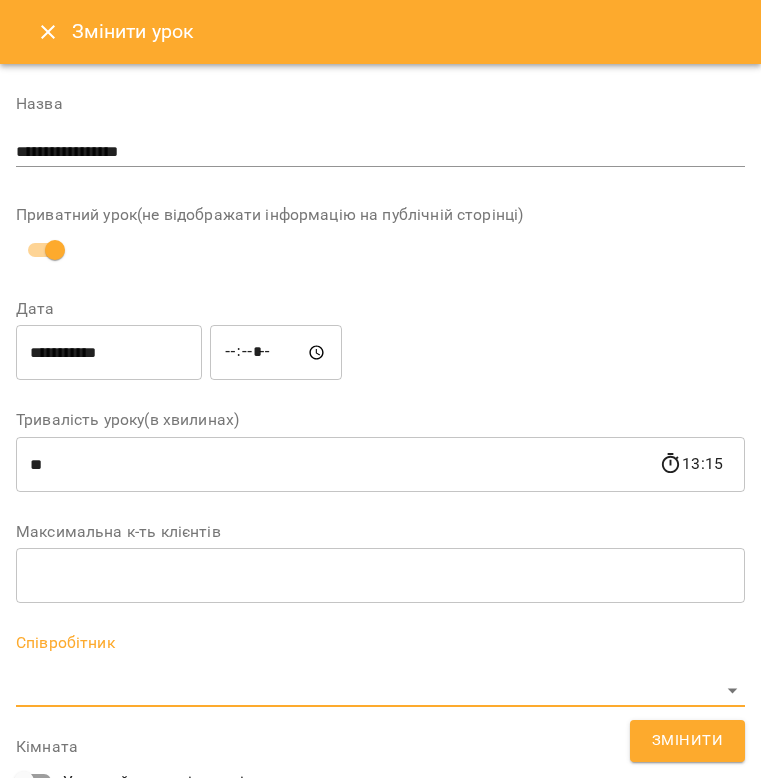 click on "**********" at bounding box center [380, 525] 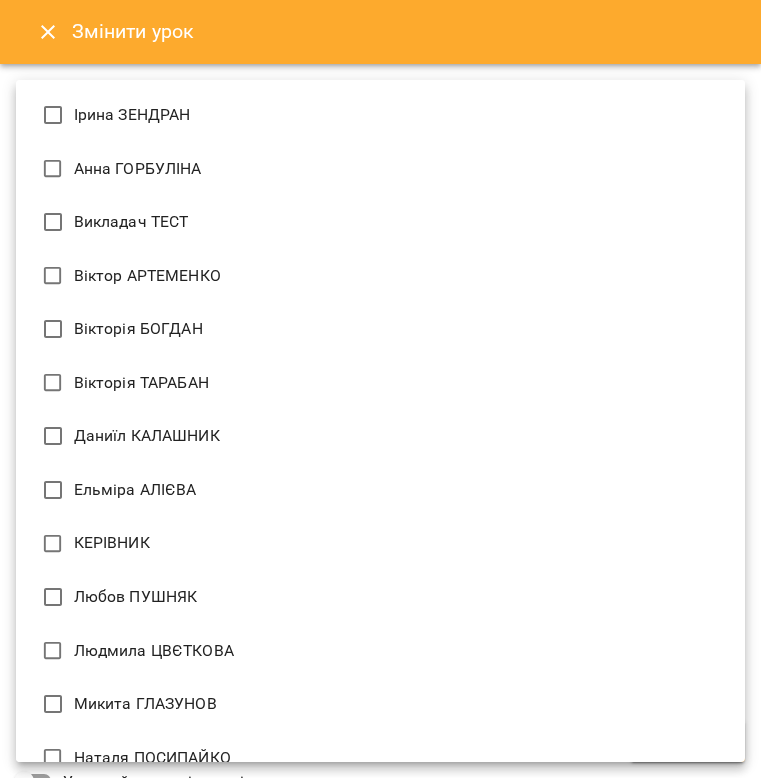 click on "Вікторія ТАРАБАН" at bounding box center (380, 383) 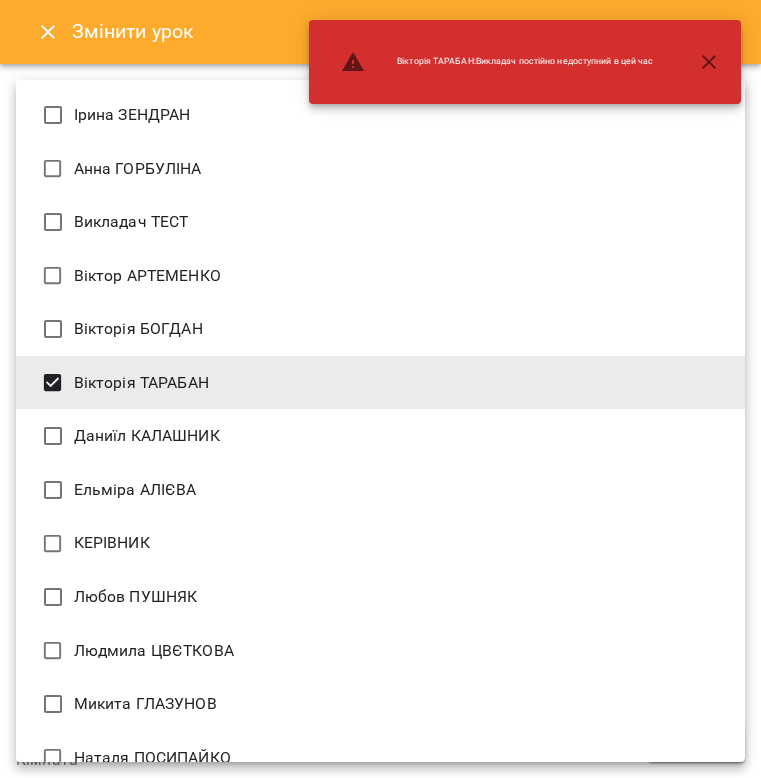 click at bounding box center [380, 389] 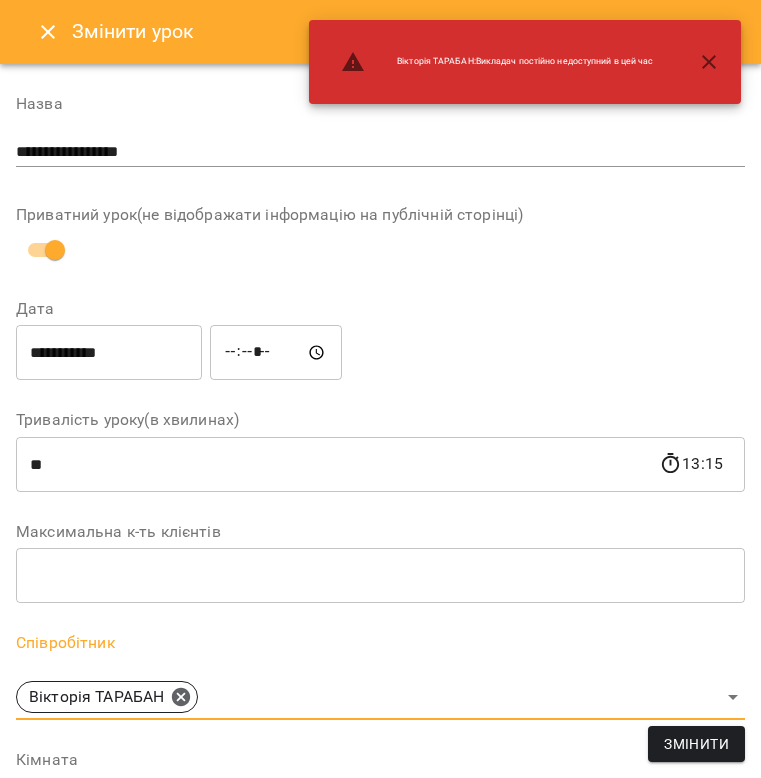 click on "Змінити" at bounding box center (696, 744) 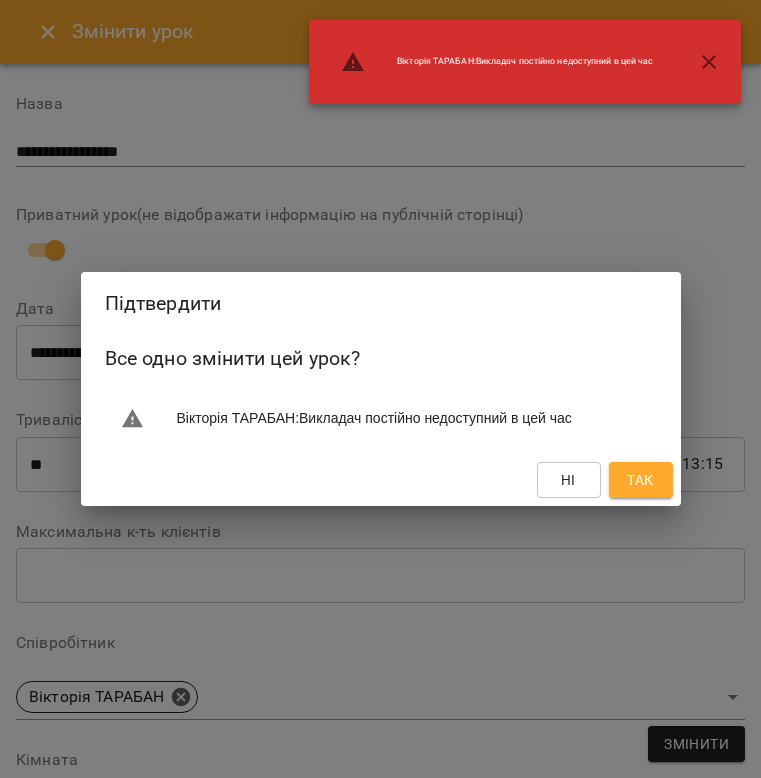click on "Так" at bounding box center (641, 480) 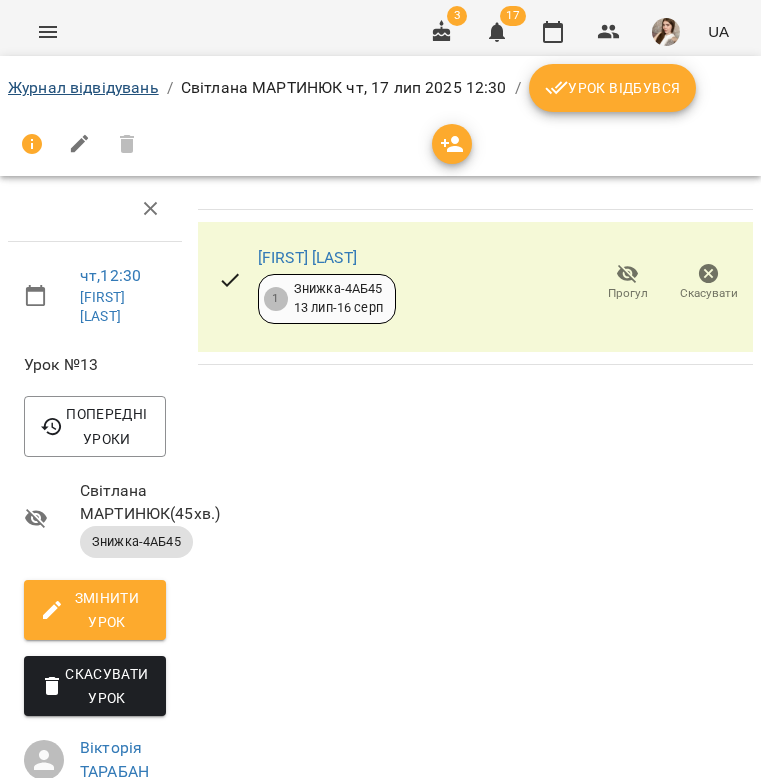 click on "Журнал відвідувань" at bounding box center (83, 87) 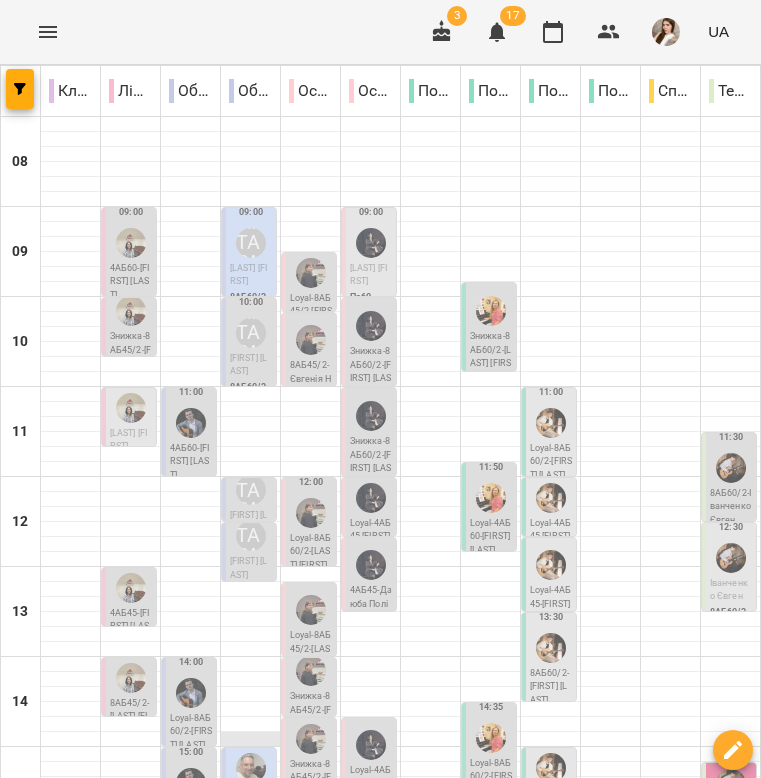 scroll, scrollTop: 553, scrollLeft: 0, axis: vertical 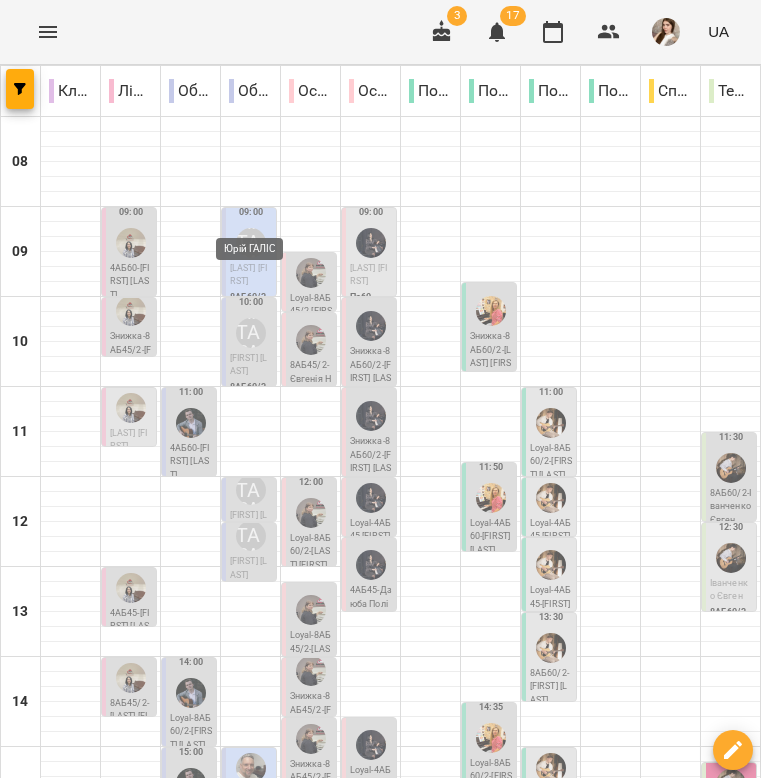 click at bounding box center [251, 768] 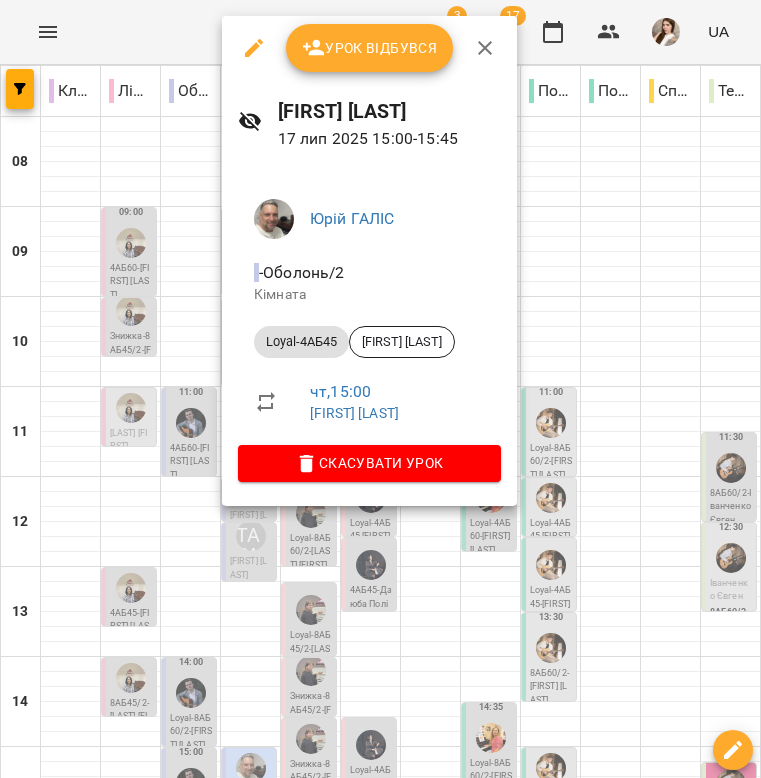click 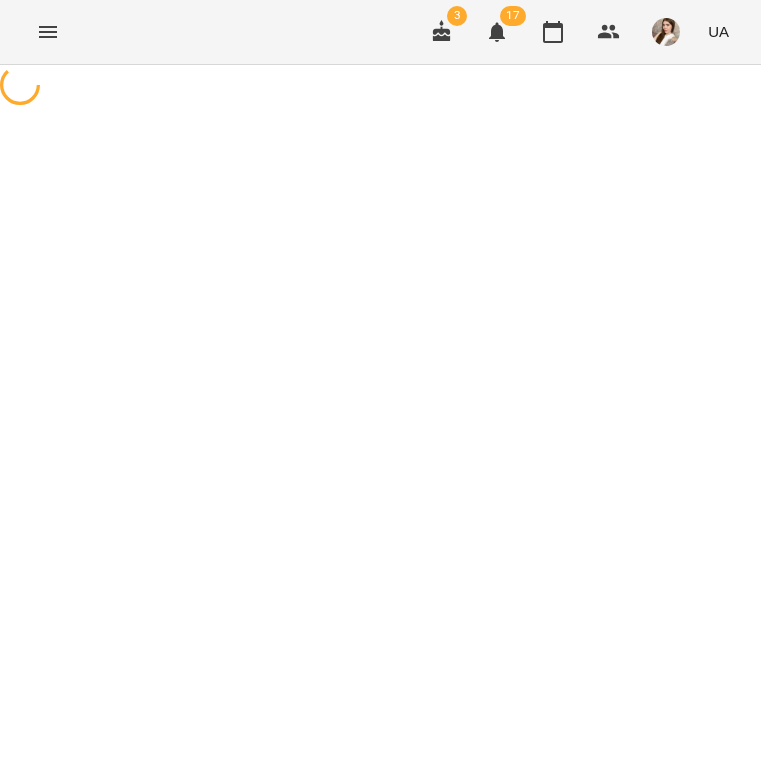 select on "**********" 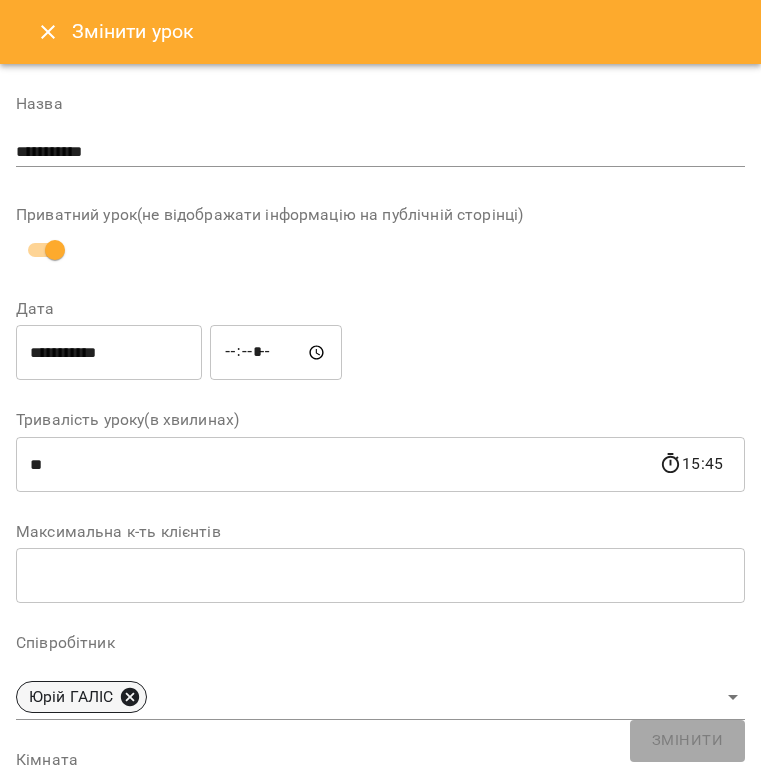 click 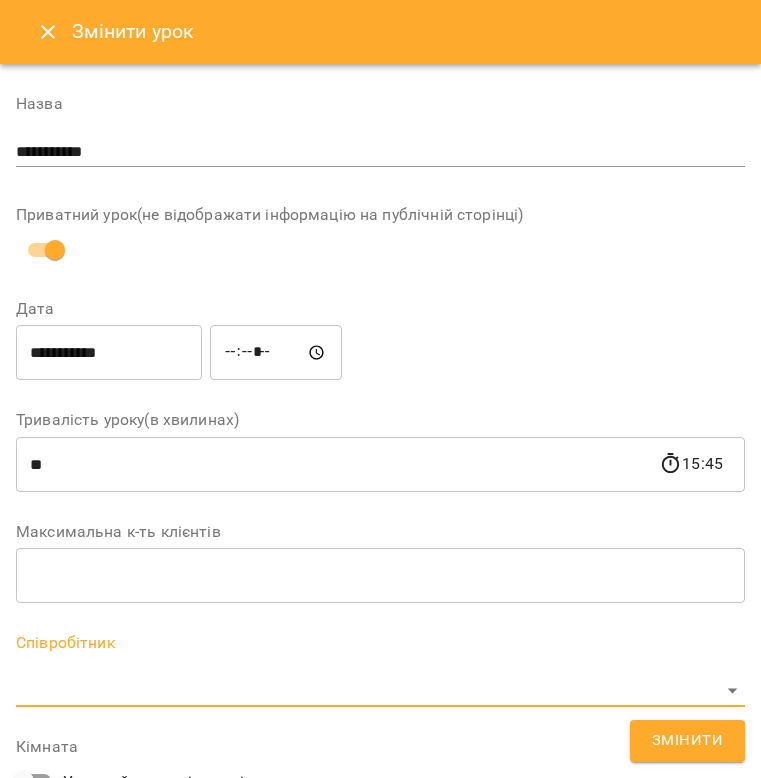 click on "**********" at bounding box center [380, 547] 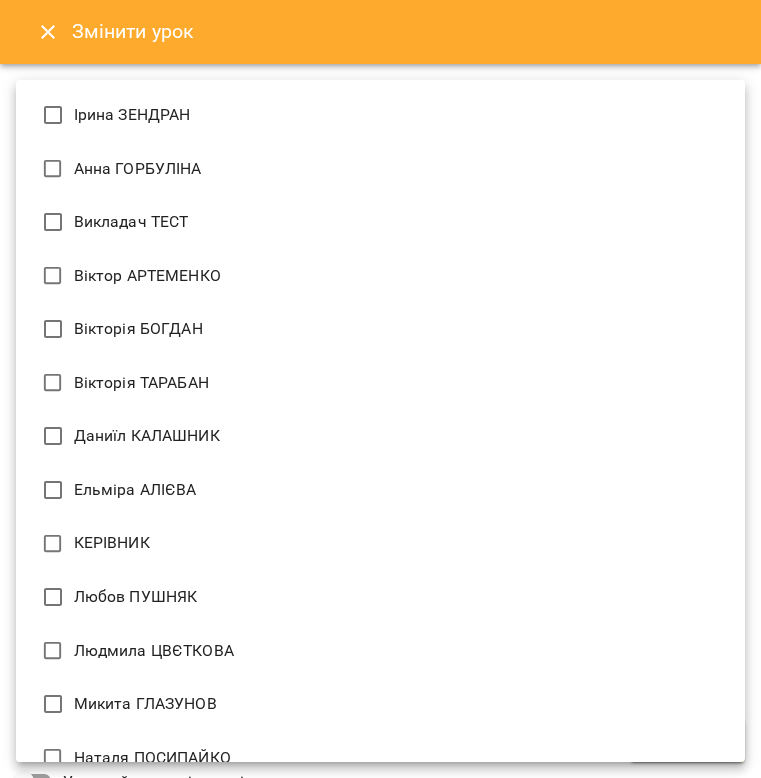 click on "Вікторія ТАРАБАН" at bounding box center (380, 383) 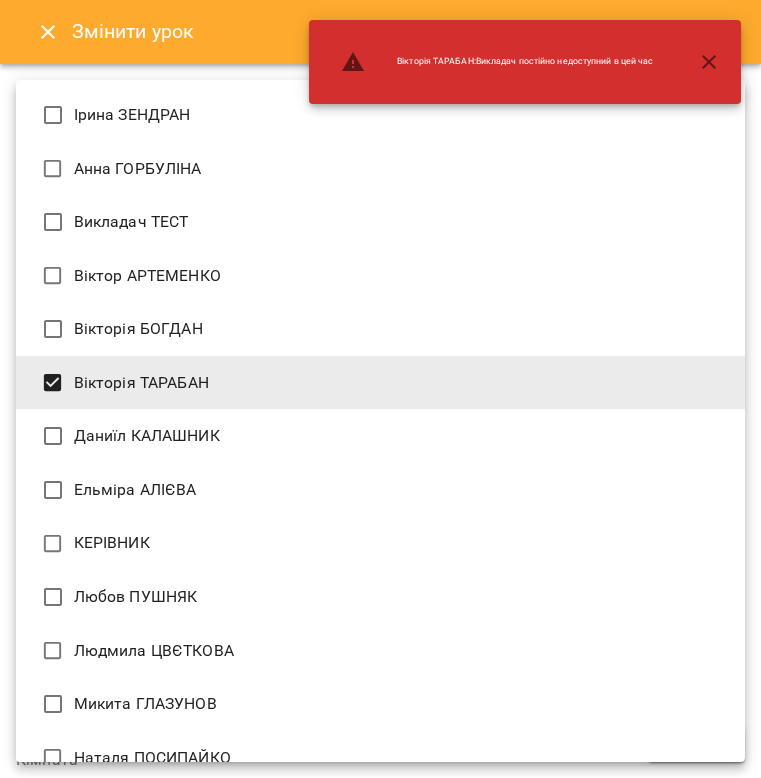 click at bounding box center (380, 389) 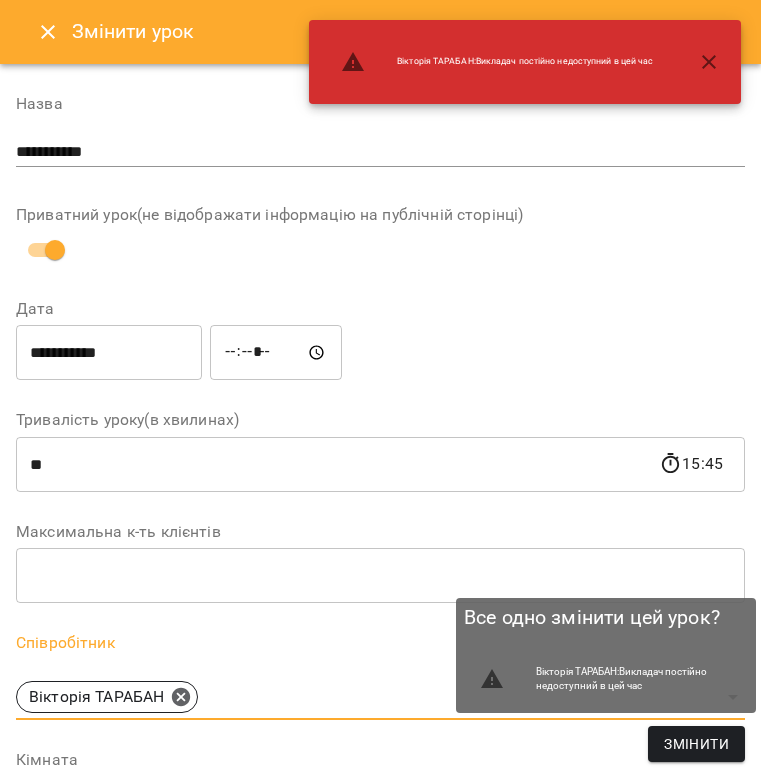 click on "Змінити" at bounding box center [696, 744] 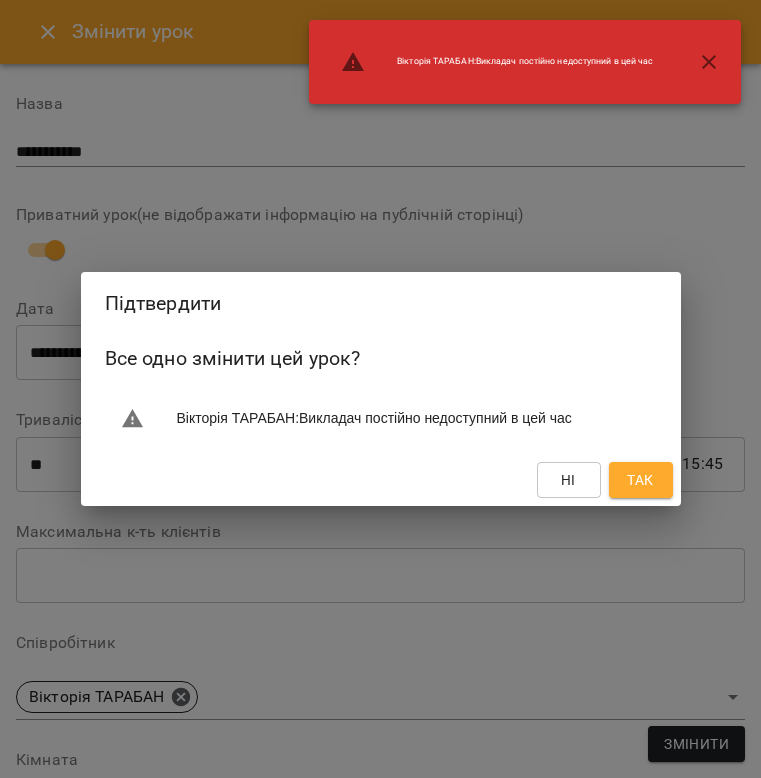 click on "Ні Так" at bounding box center (381, 480) 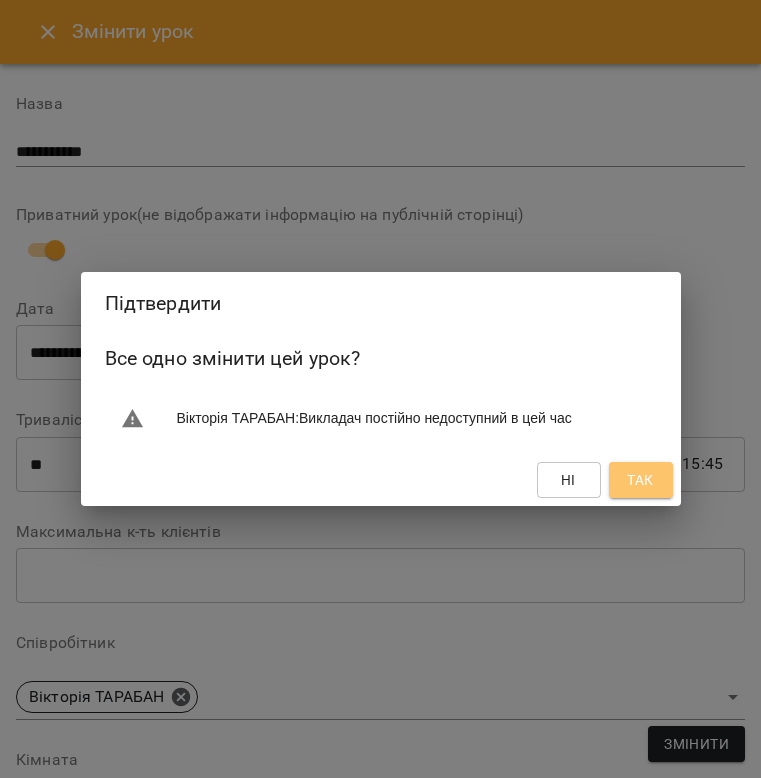 click on "Так" at bounding box center [640, 480] 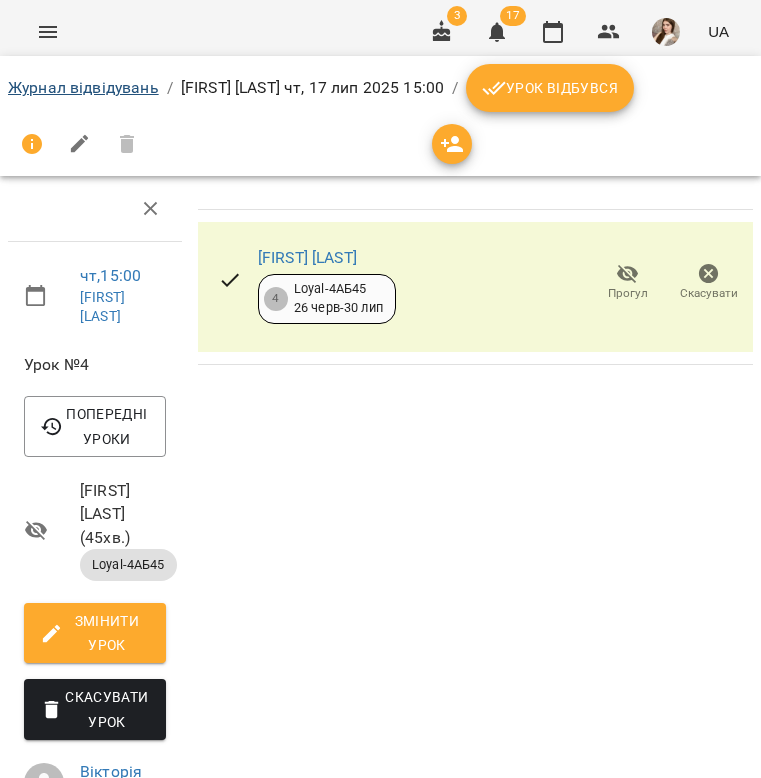click on "Журнал відвідувань" at bounding box center [83, 87] 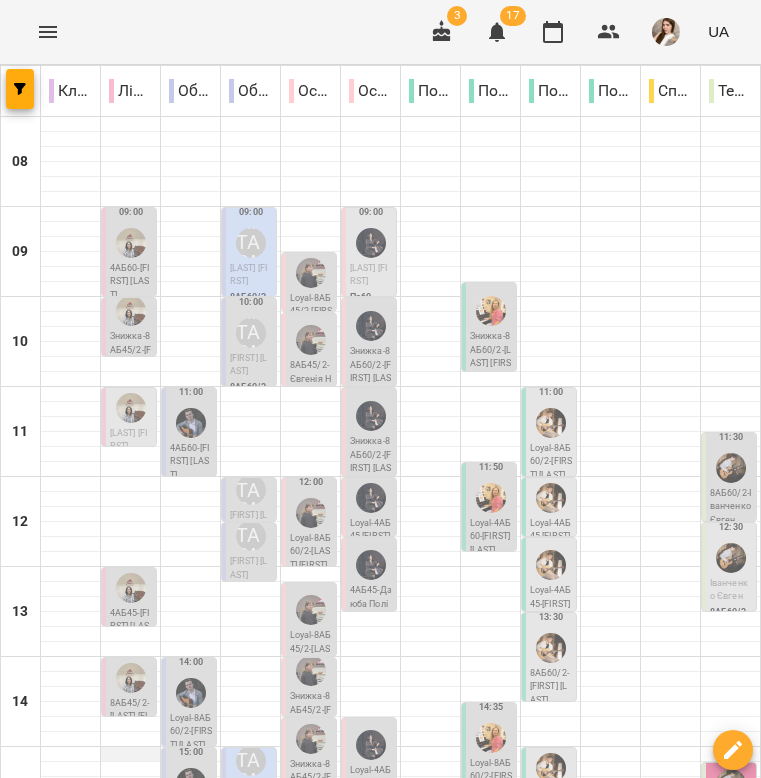 scroll, scrollTop: 620, scrollLeft: 0, axis: vertical 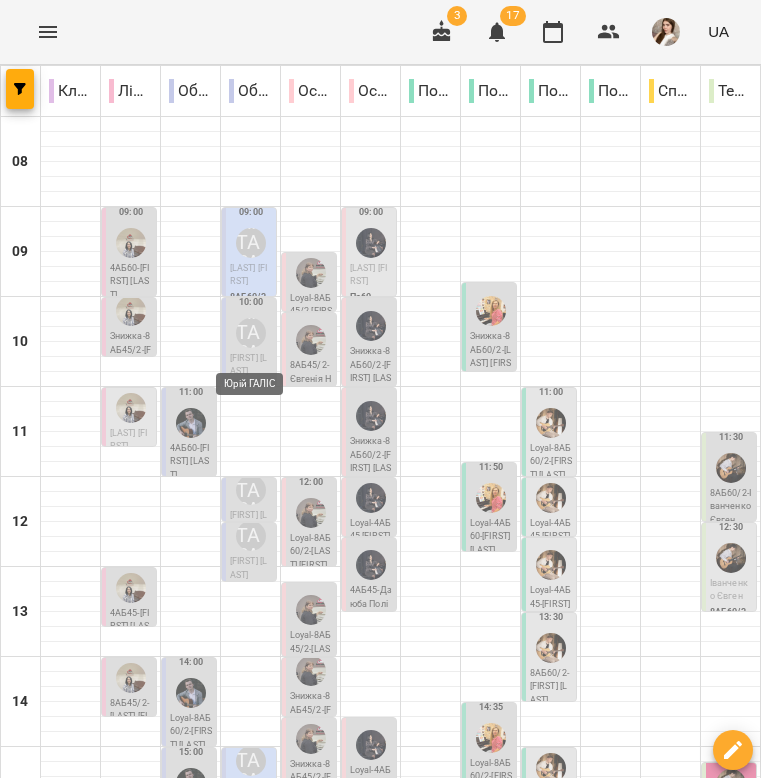 click at bounding box center (251, 963) 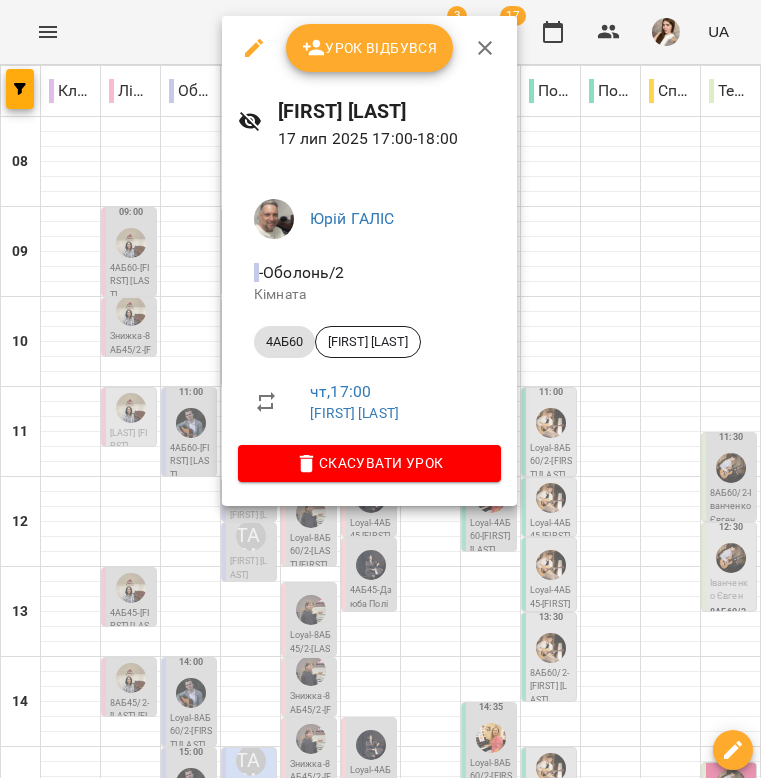 click 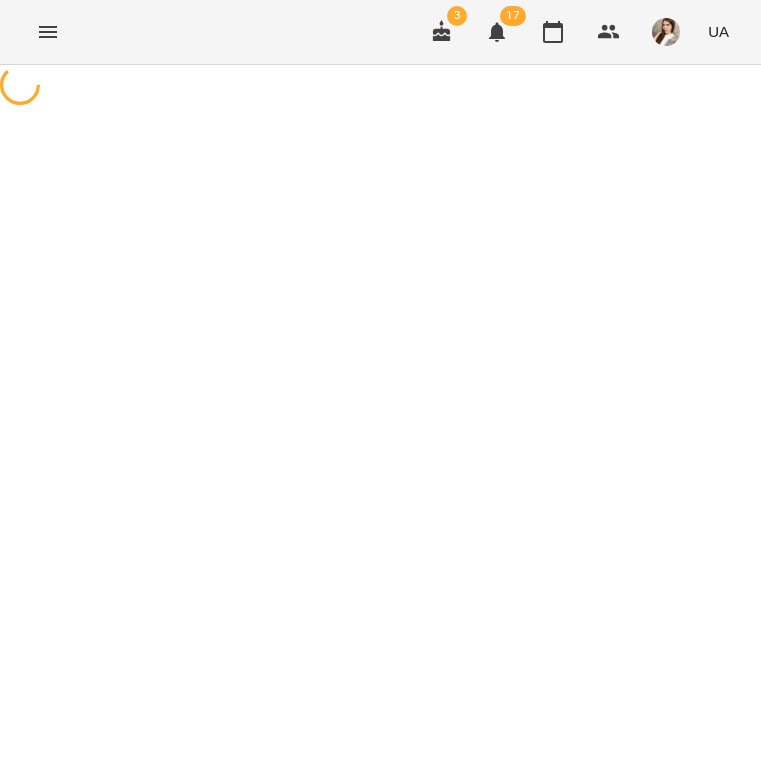 select on "*****" 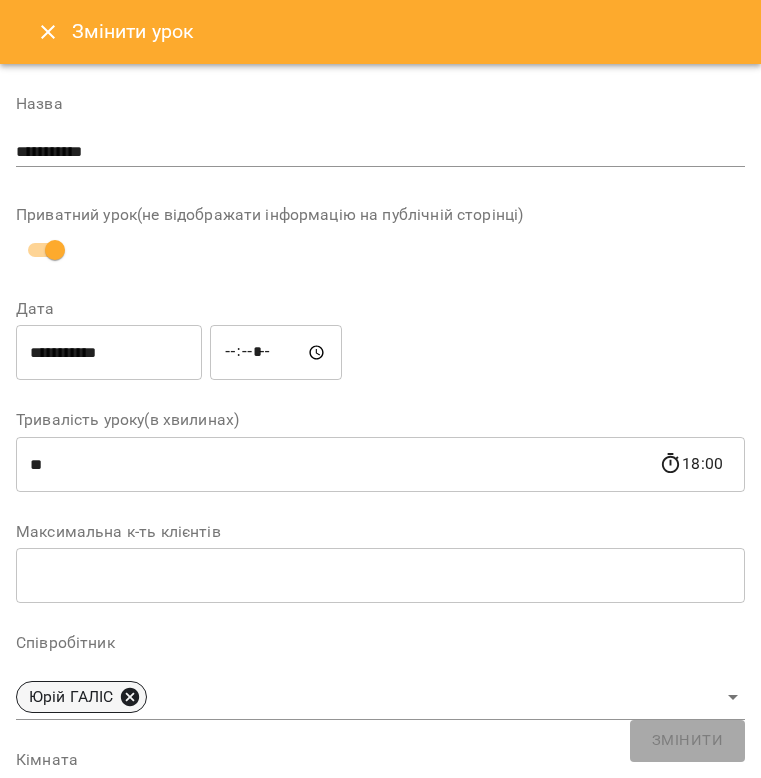 click 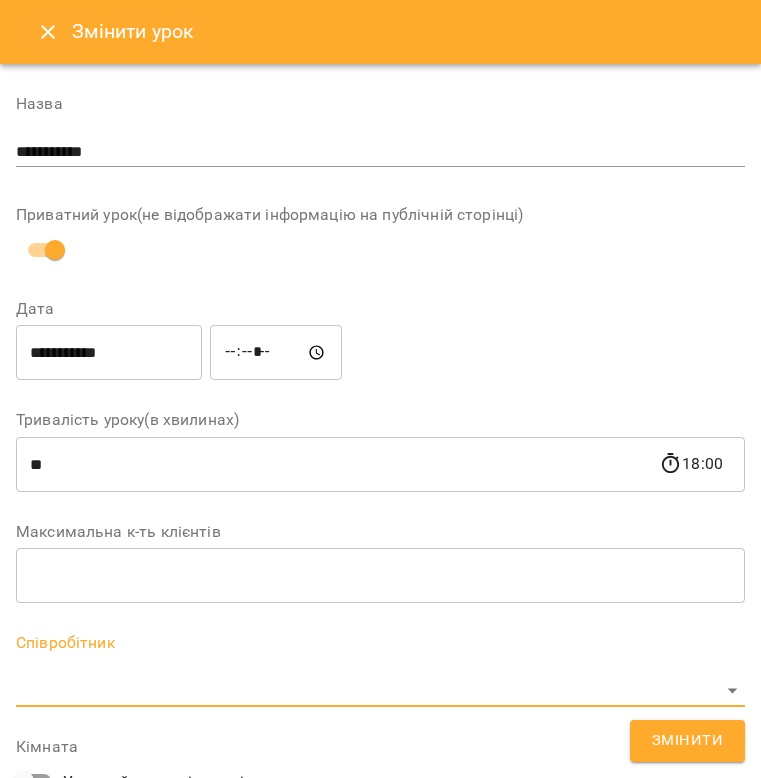 click on "**********" at bounding box center (380, 537) 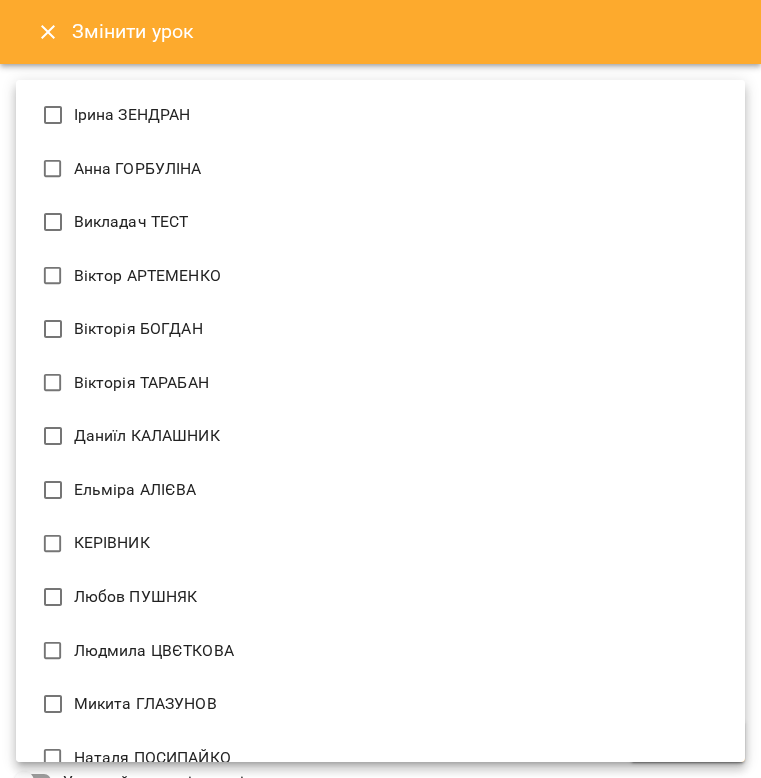 click on "Вікторія ТАРАБАН" at bounding box center (380, 383) 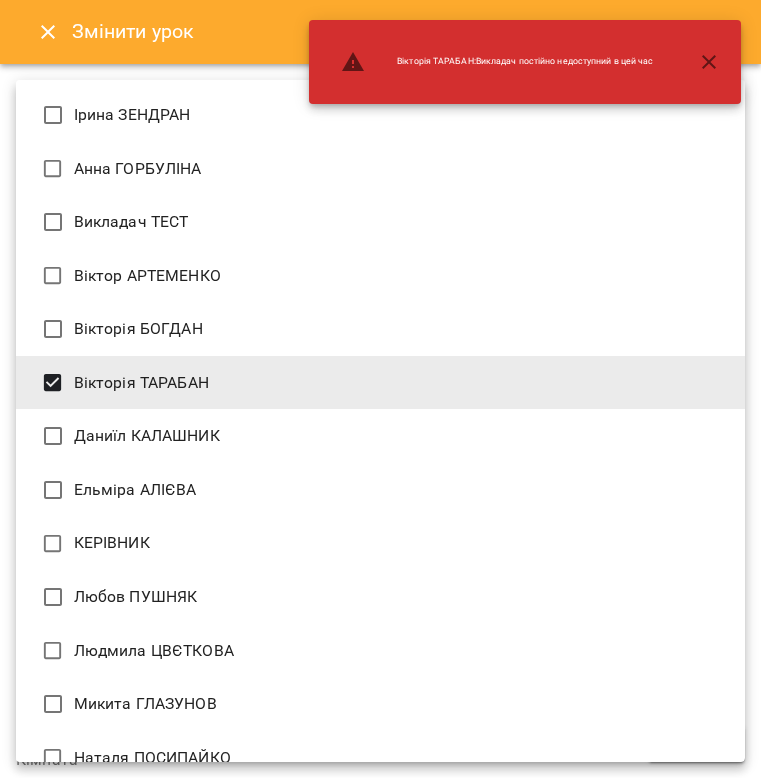 click at bounding box center [380, 389] 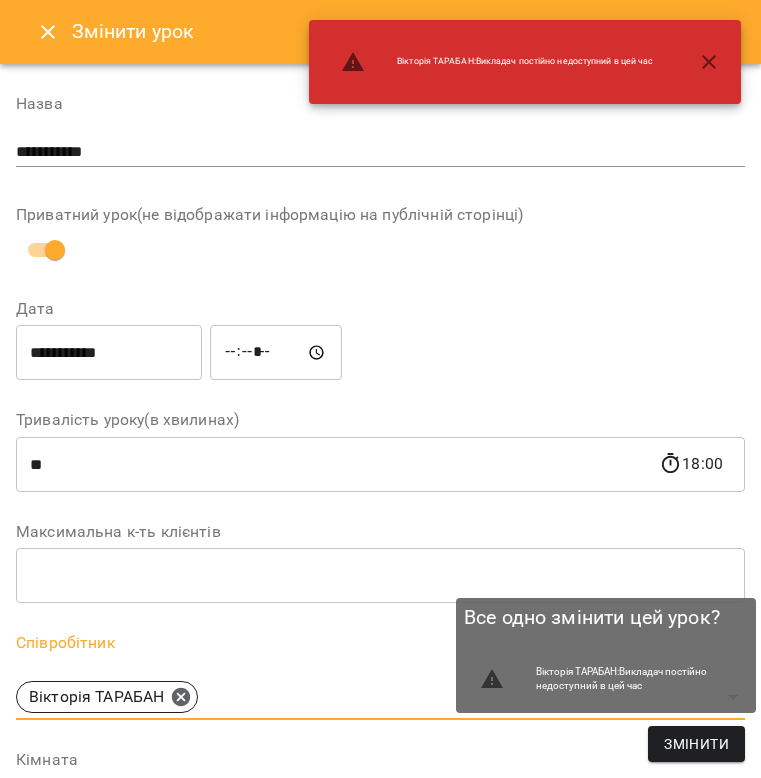 click on "Змінити" at bounding box center (696, 744) 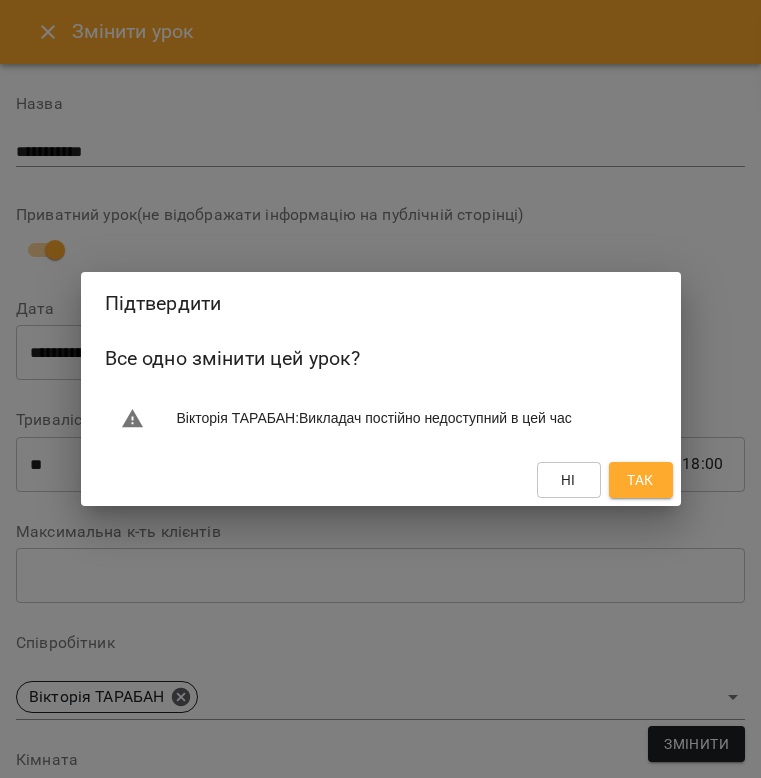 click on "Так" at bounding box center (640, 480) 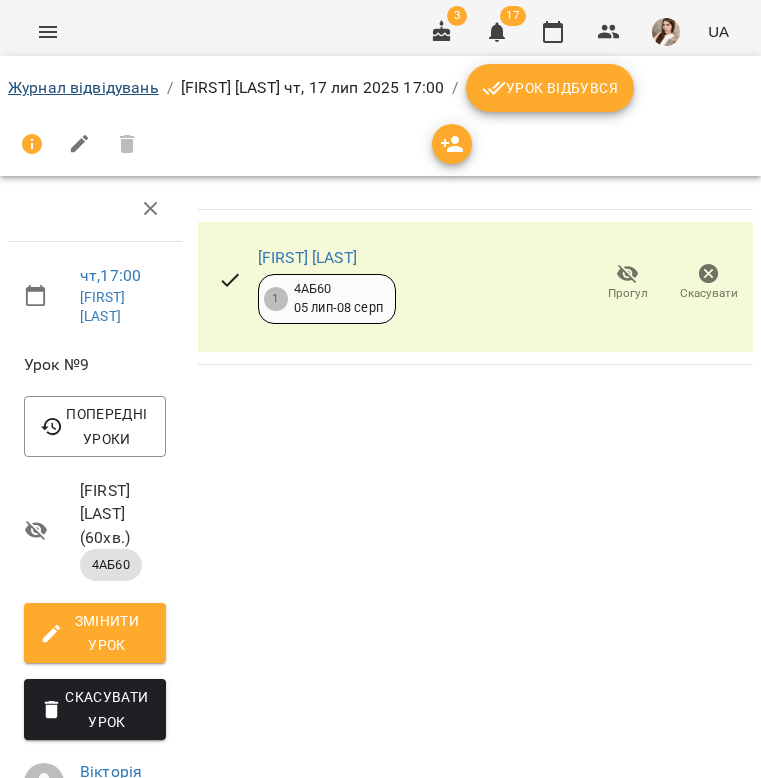 click on "Журнал відвідувань" at bounding box center [83, 87] 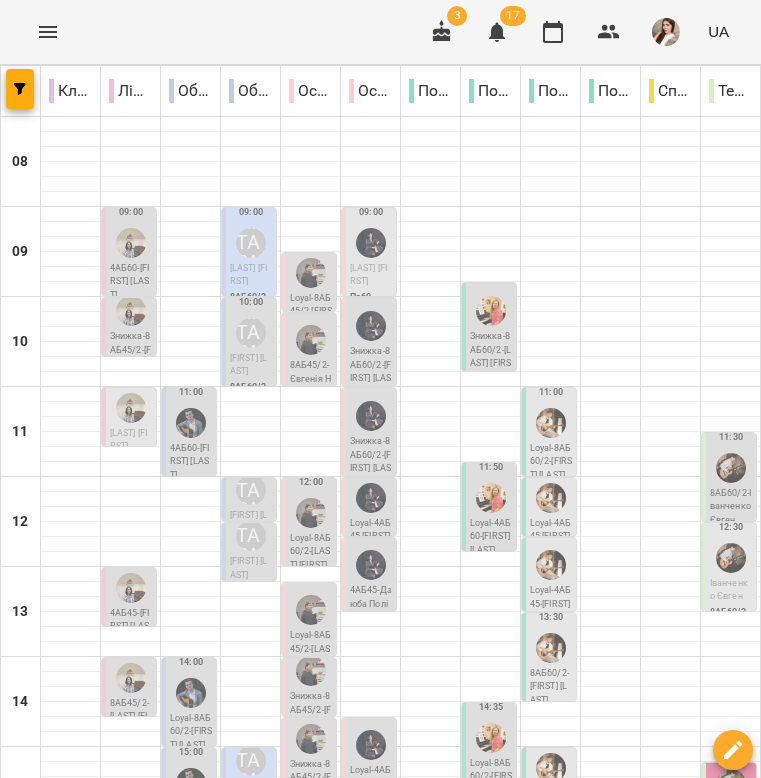 scroll, scrollTop: 620, scrollLeft: 0, axis: vertical 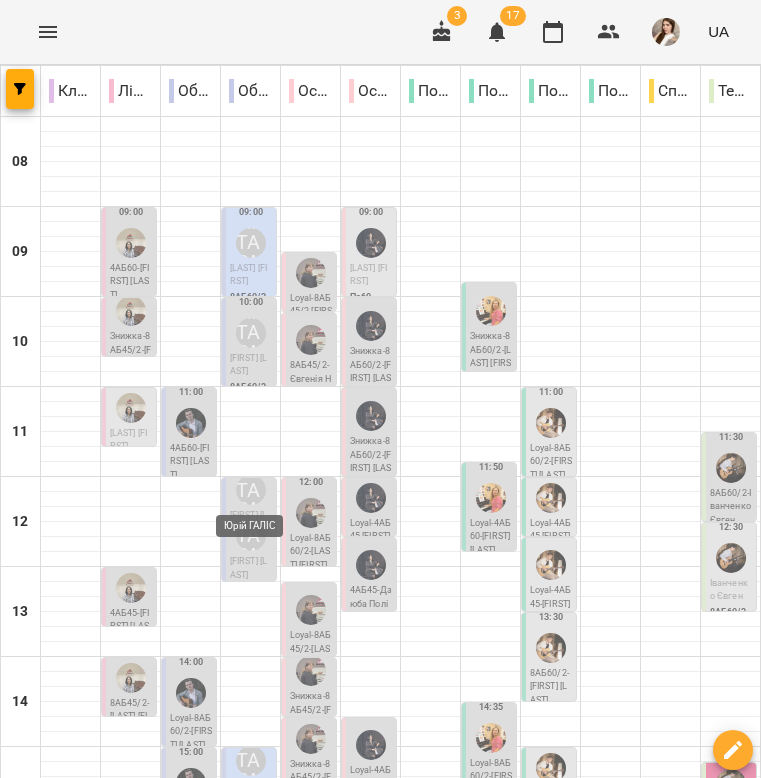 click at bounding box center [251, 1105] 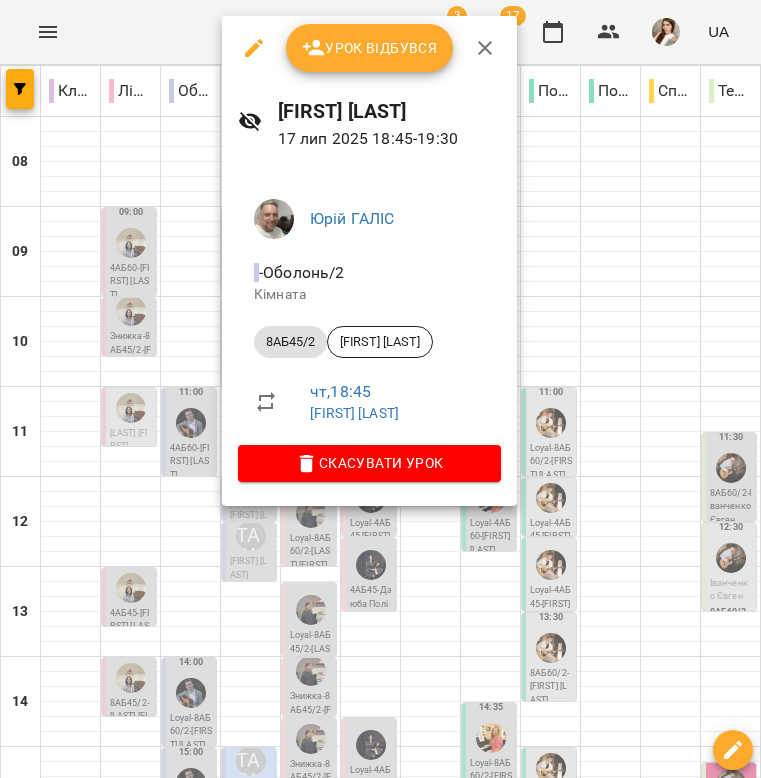 click 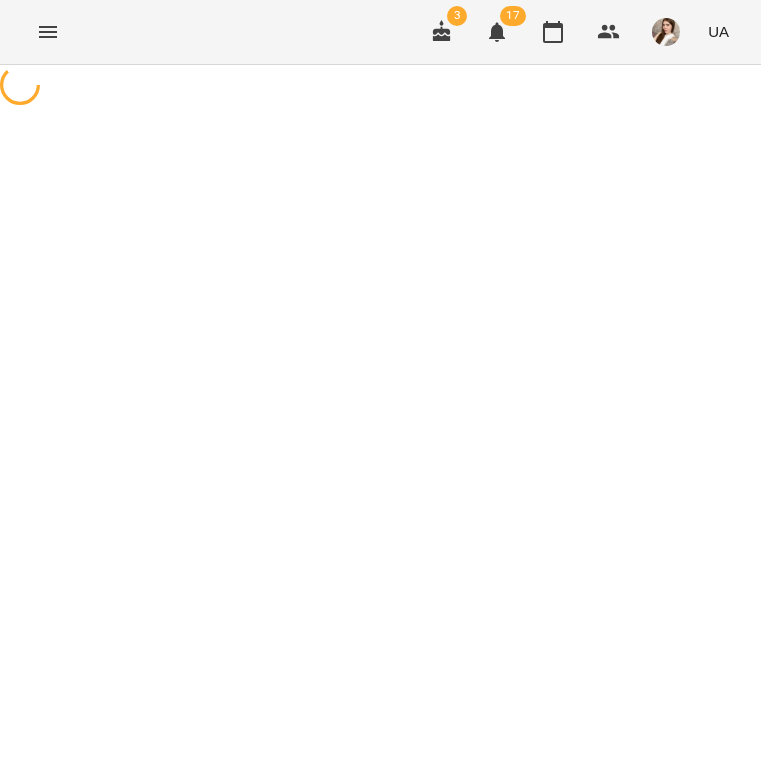 select on "*******" 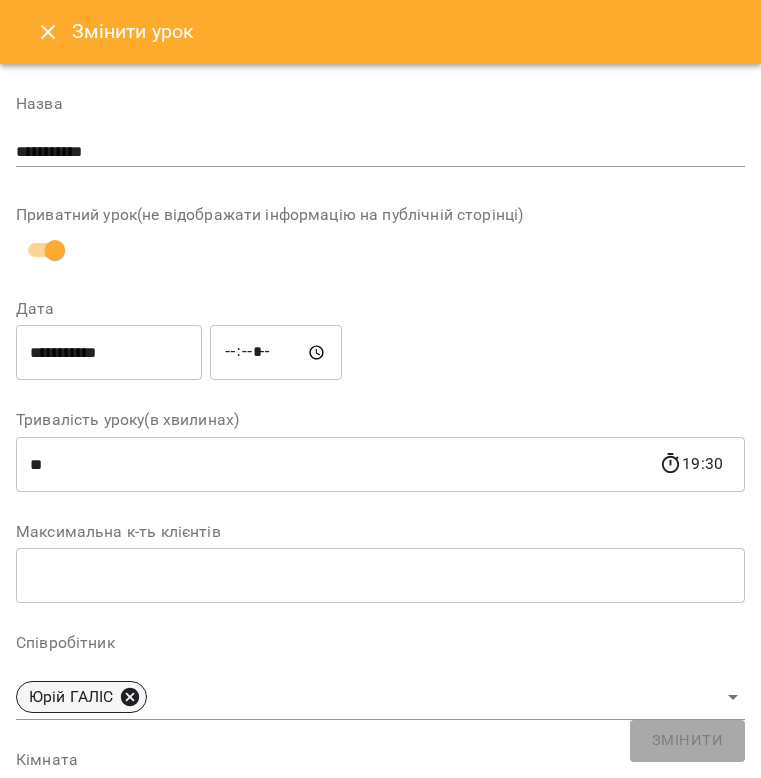 click 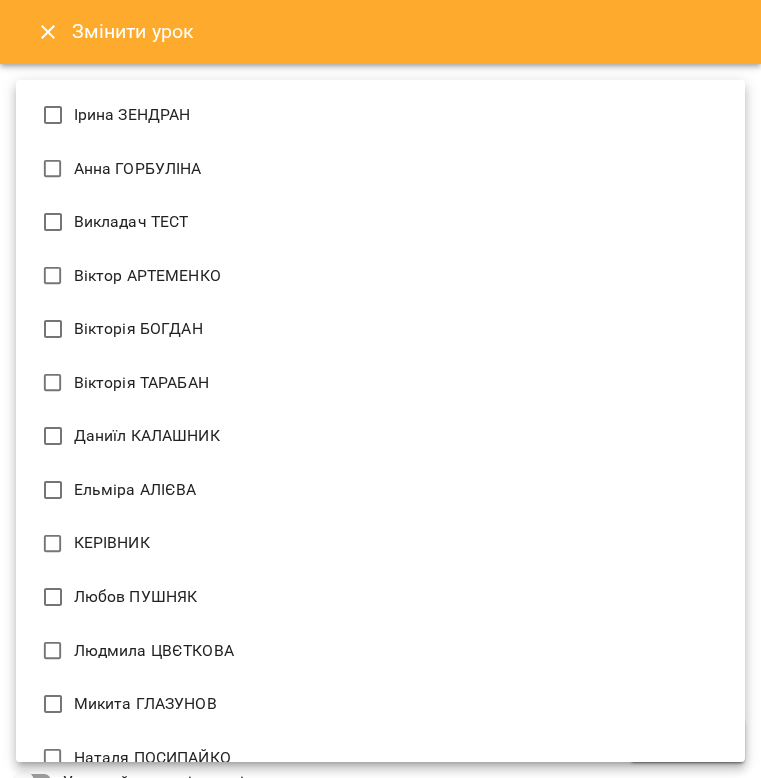 click on "**********" at bounding box center (380, 537) 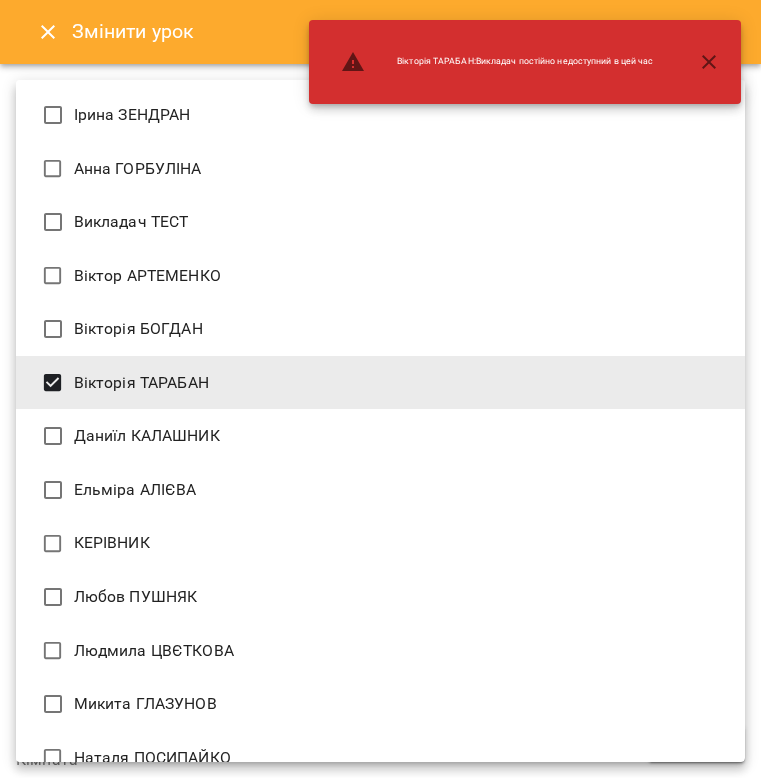 click at bounding box center (380, 389) 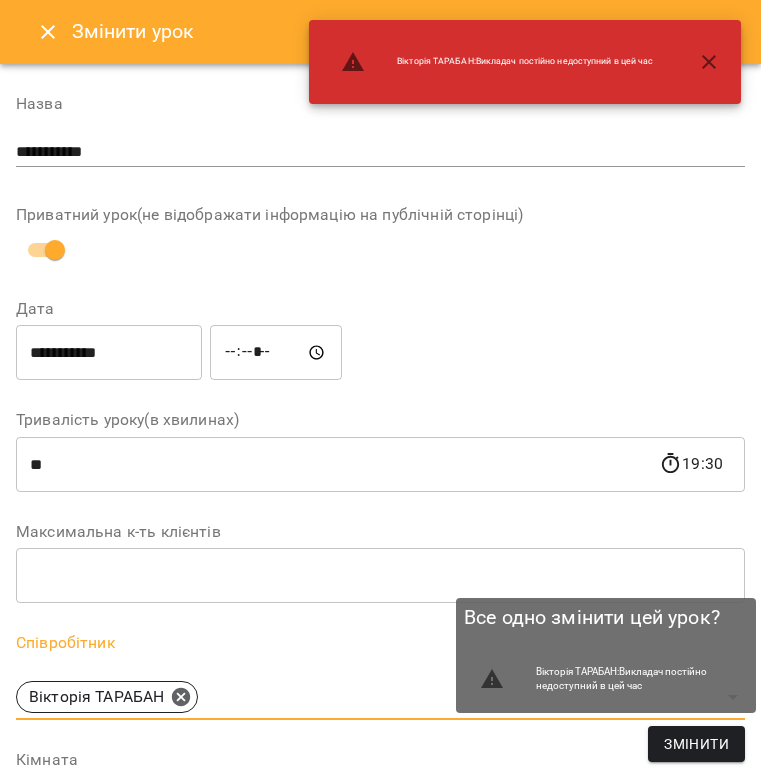 click on "Змінити" at bounding box center [696, 744] 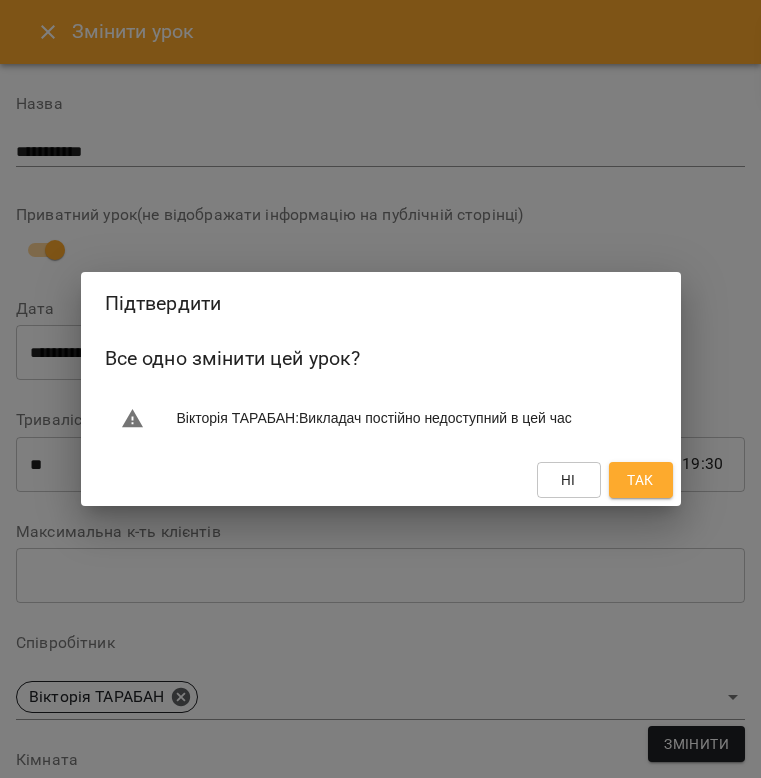 click on "Так" at bounding box center [640, 480] 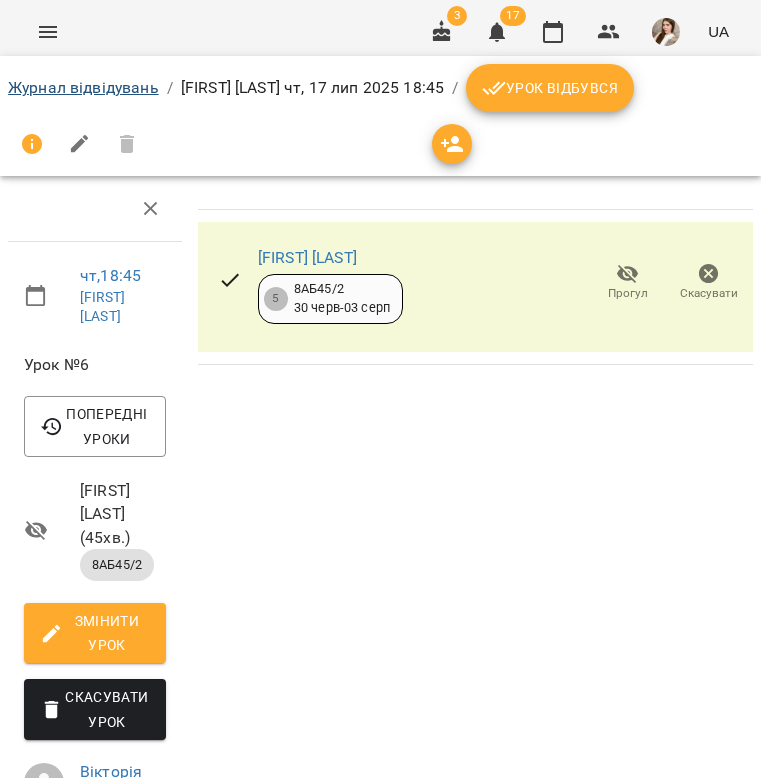 click on "Журнал відвідувань" at bounding box center [83, 87] 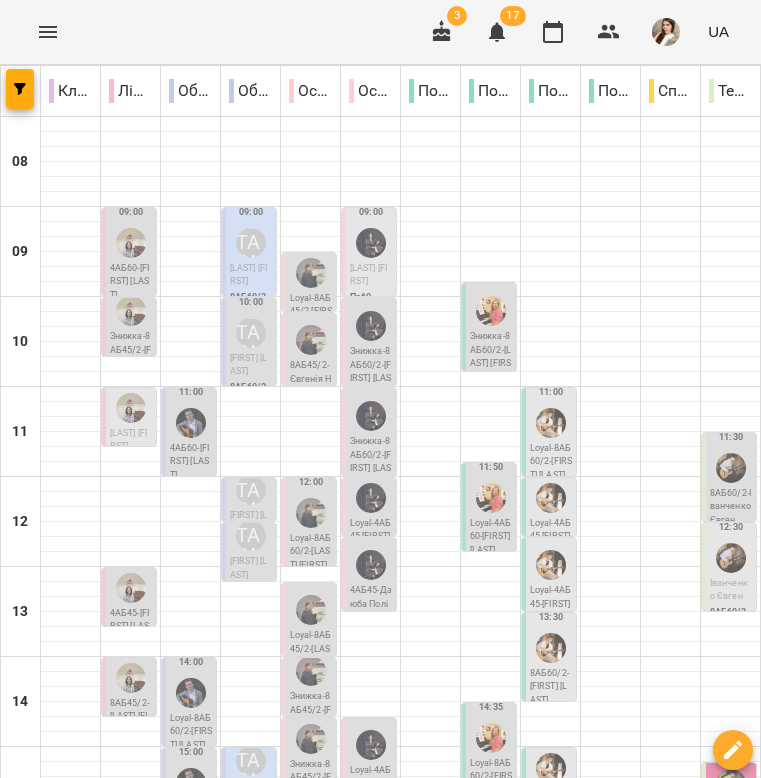 scroll, scrollTop: 620, scrollLeft: 0, axis: vertical 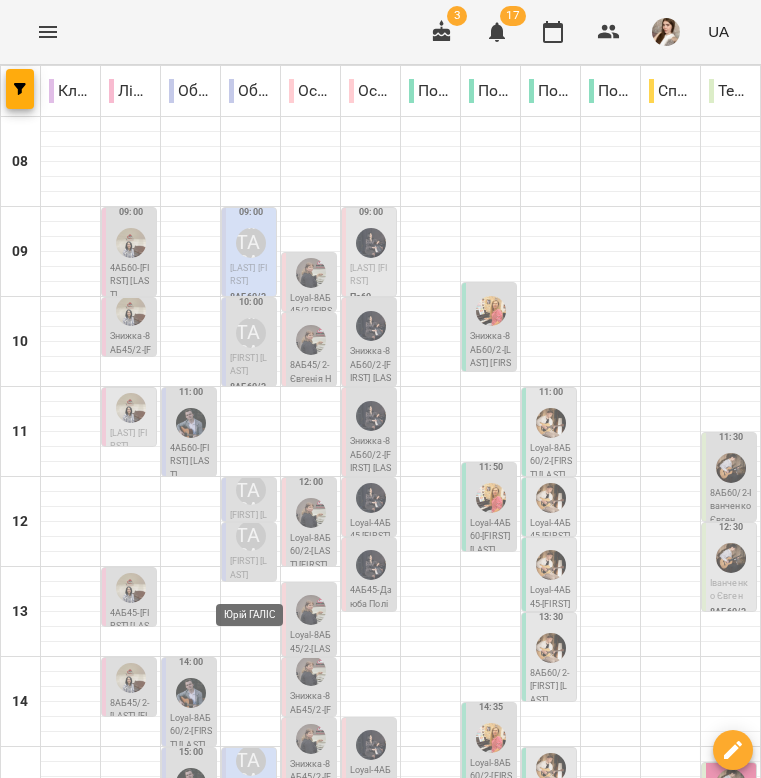 click at bounding box center (251, 1195) 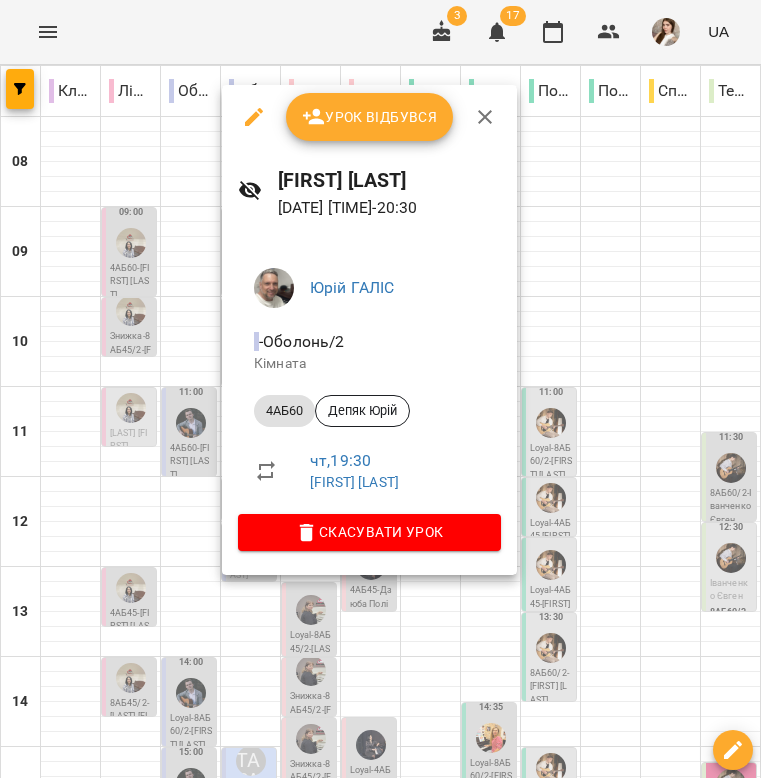 click 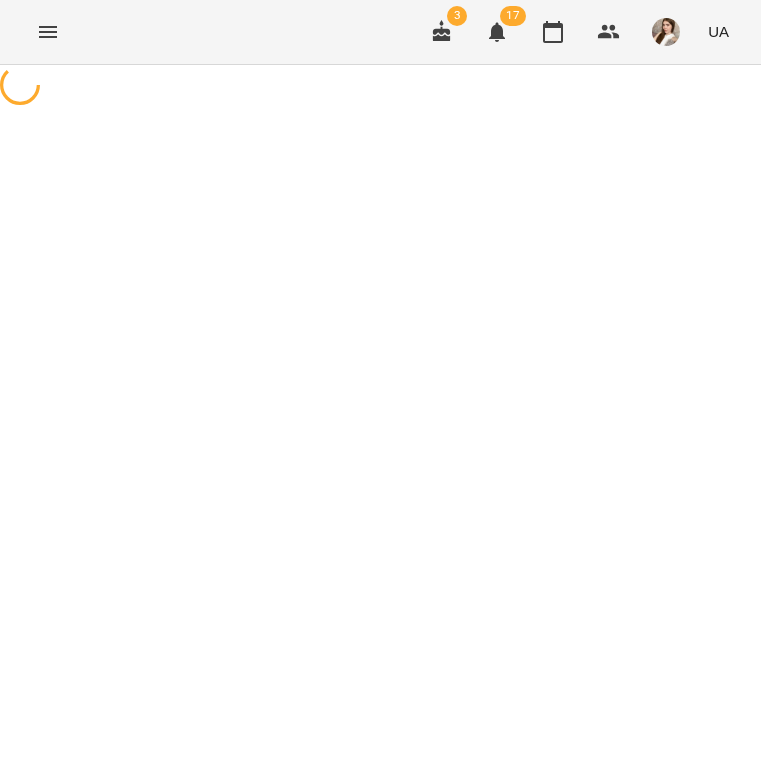 select on "*****" 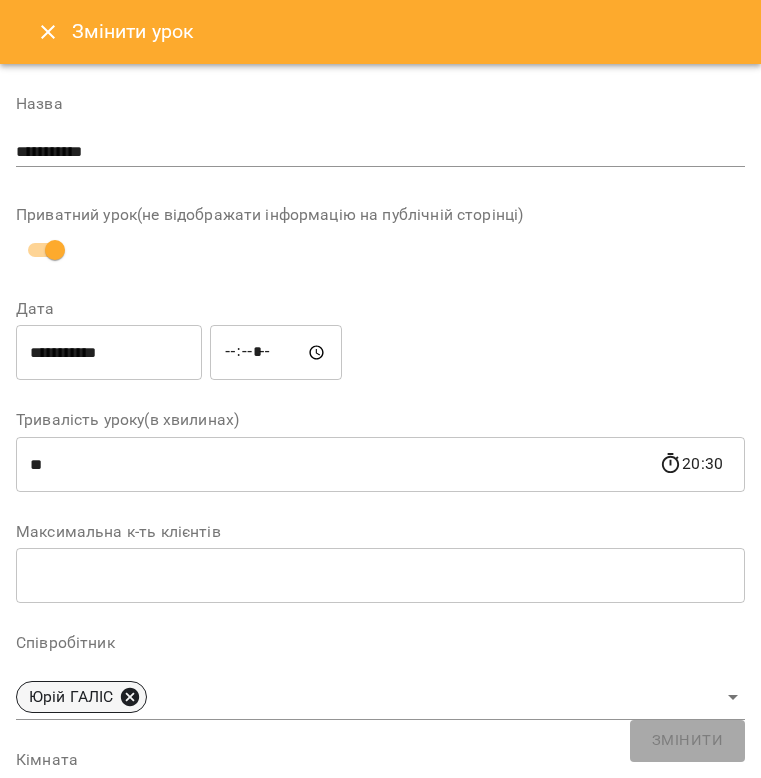 click 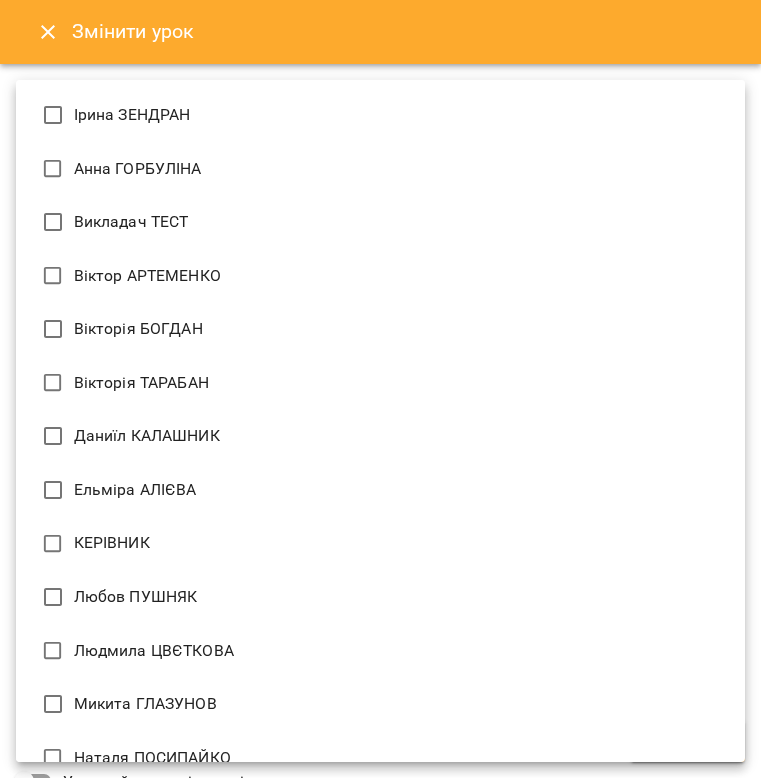 click on "**********" at bounding box center (380, 537) 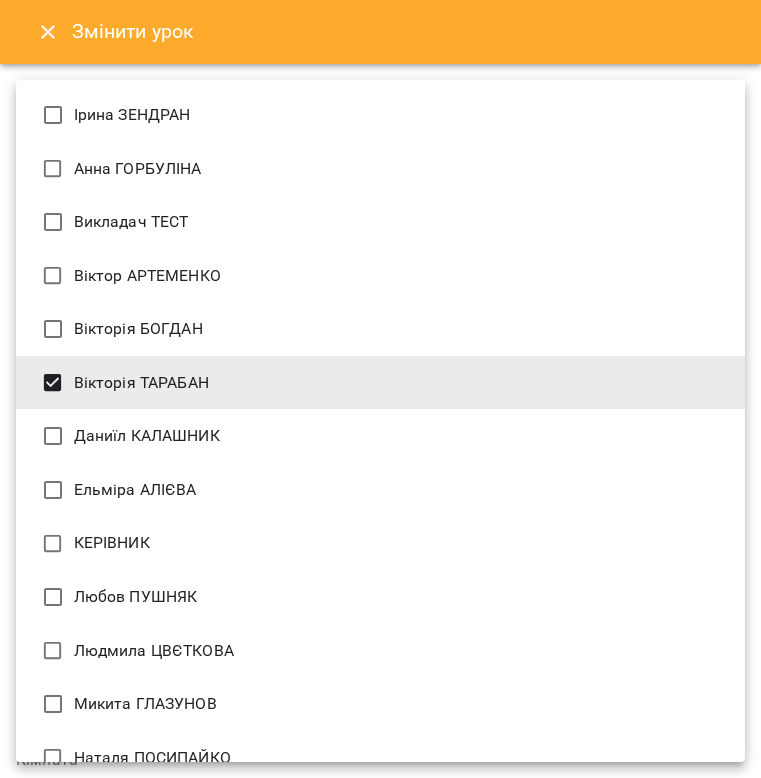 type on "**********" 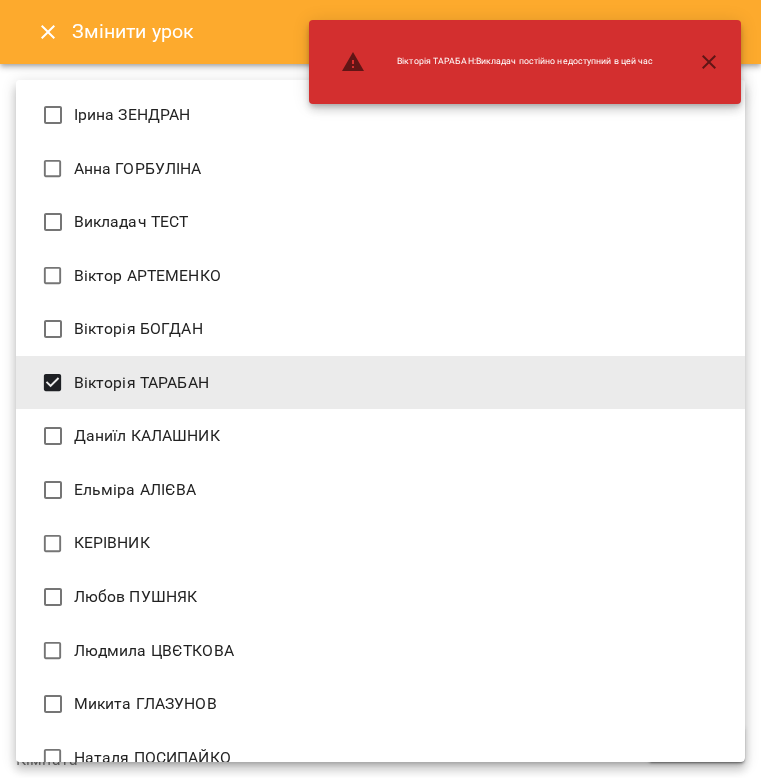click at bounding box center (380, 389) 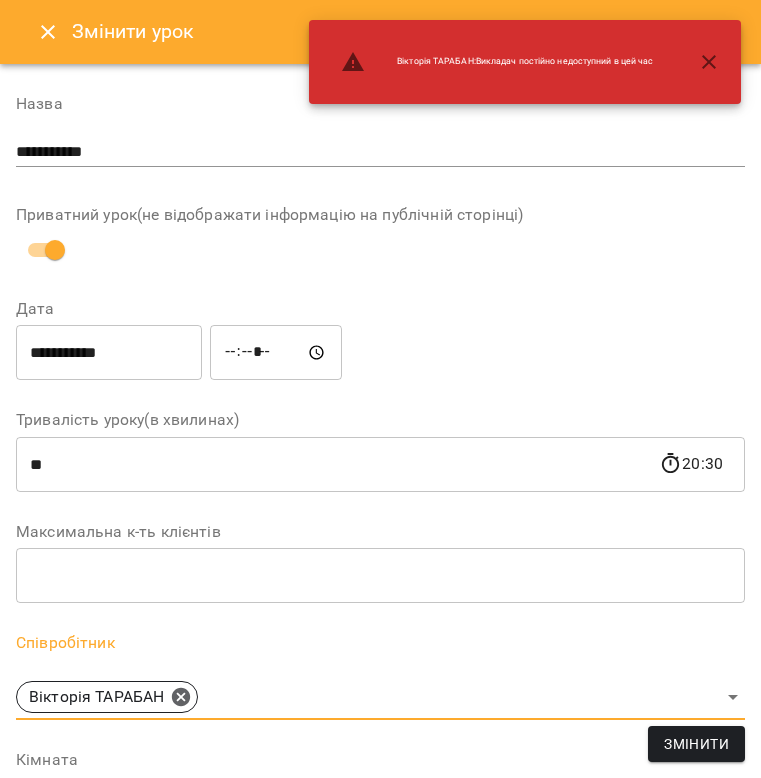 click on "Змінити" at bounding box center (696, 744) 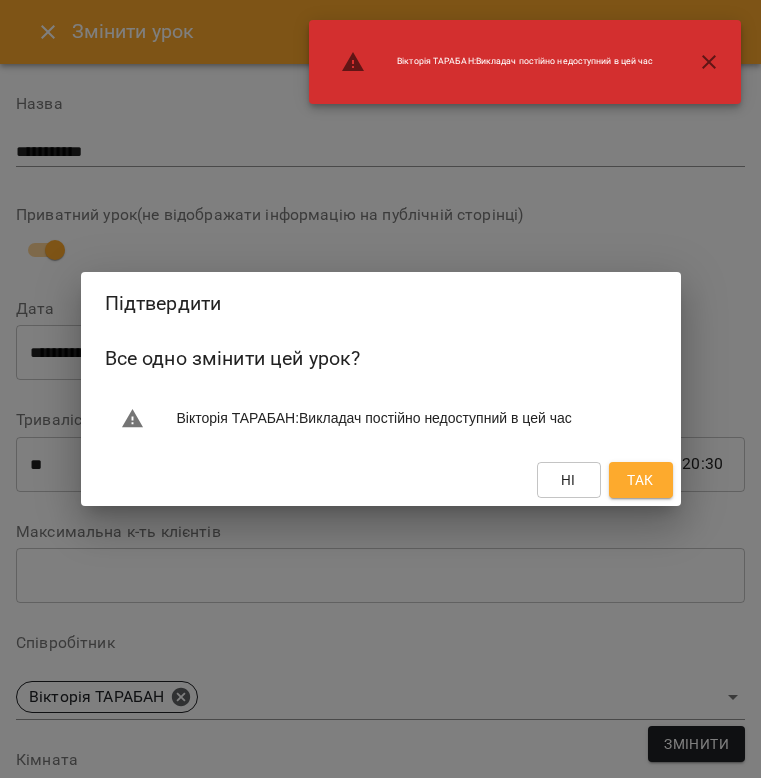 click on "Так" at bounding box center (640, 480) 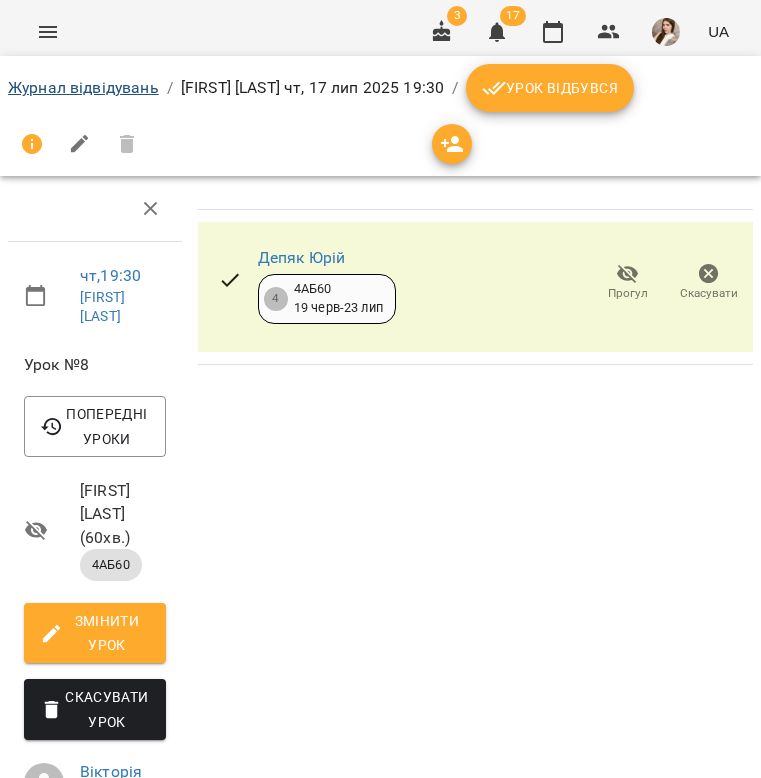 click on "Журнал відвідувань" at bounding box center (83, 87) 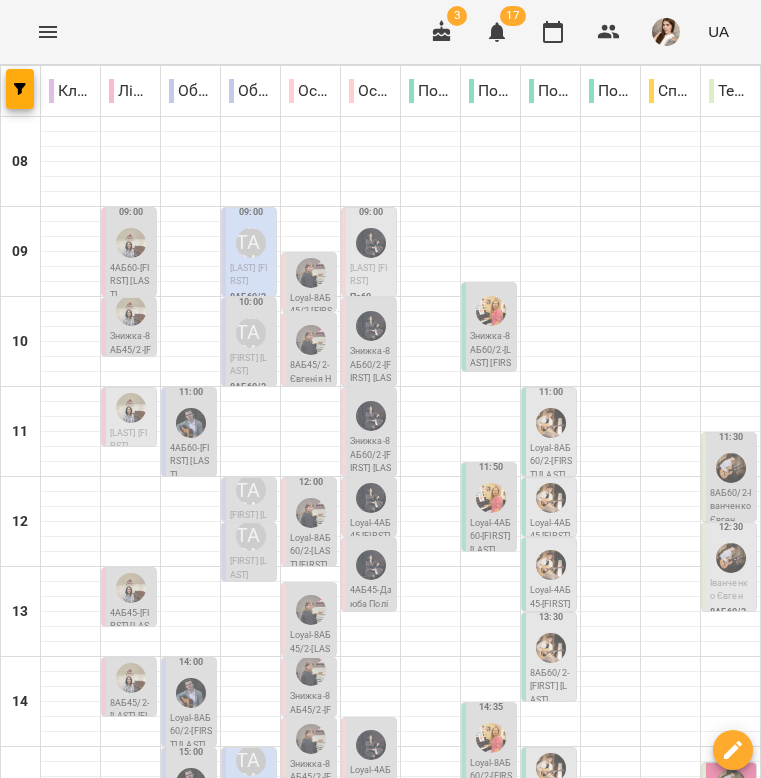 scroll, scrollTop: 0, scrollLeft: 0, axis: both 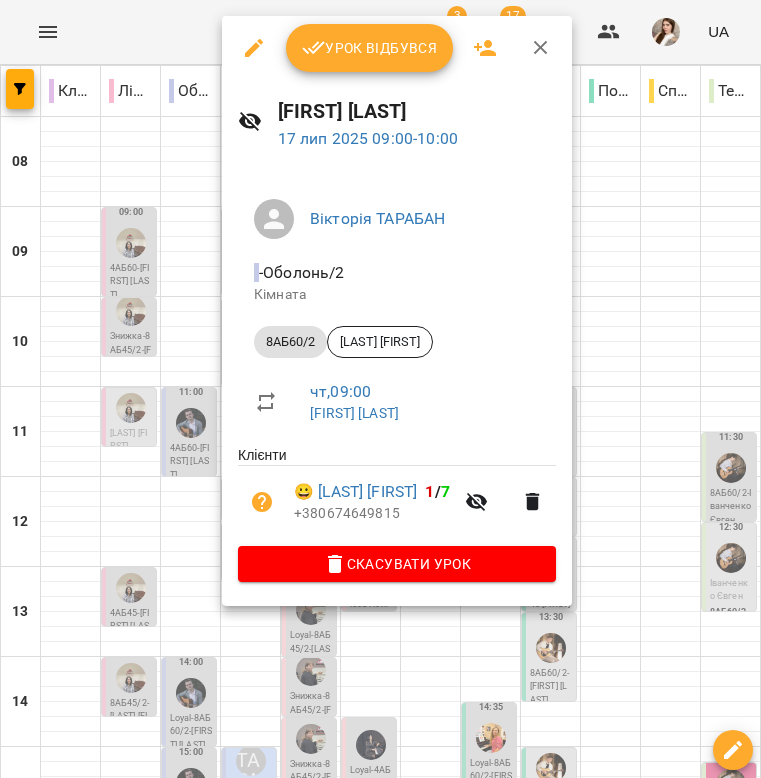 click at bounding box center (541, 48) 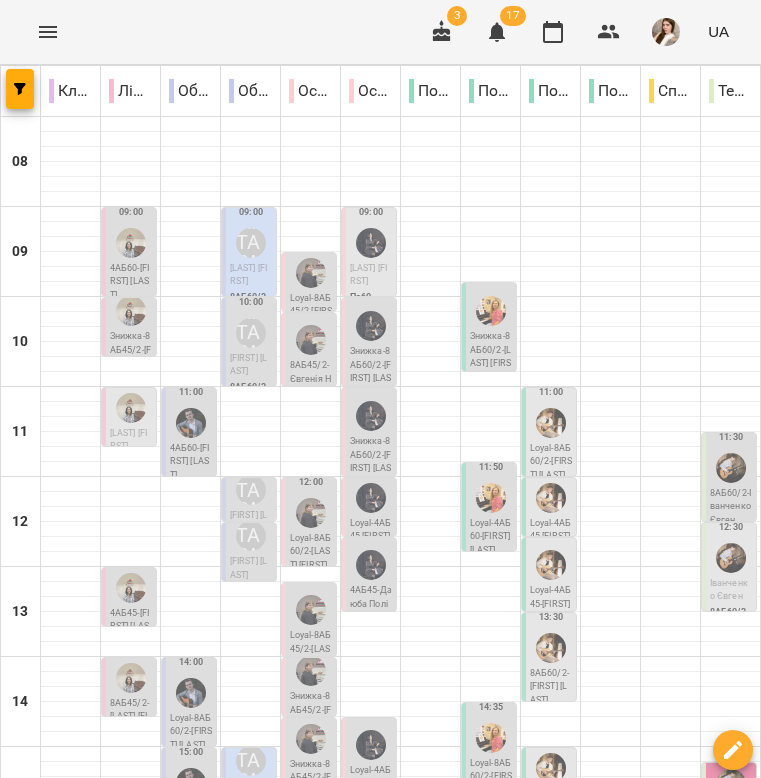 click on "Вікторія ТАРАБАН" at bounding box center (251, 333) 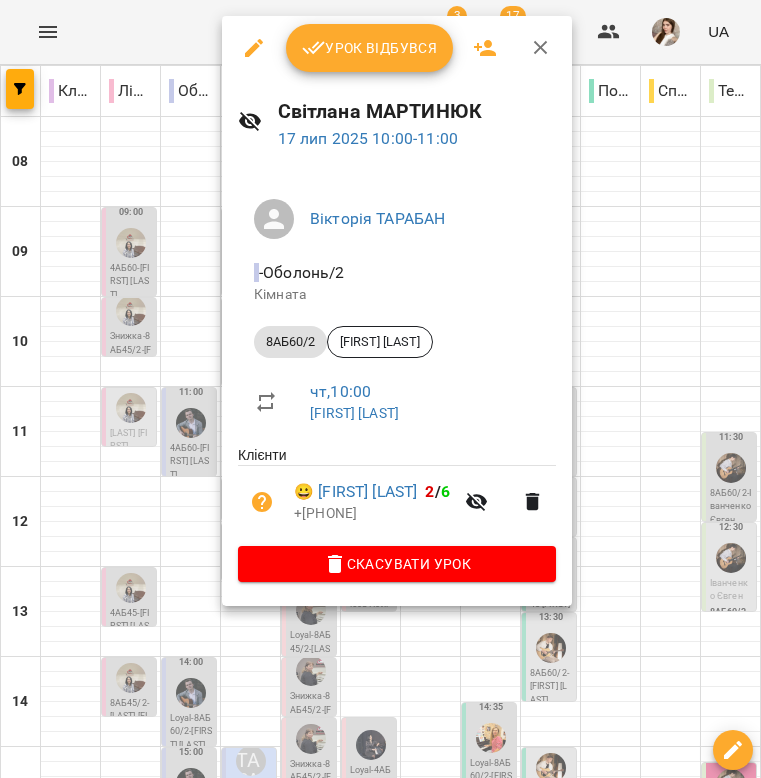 click 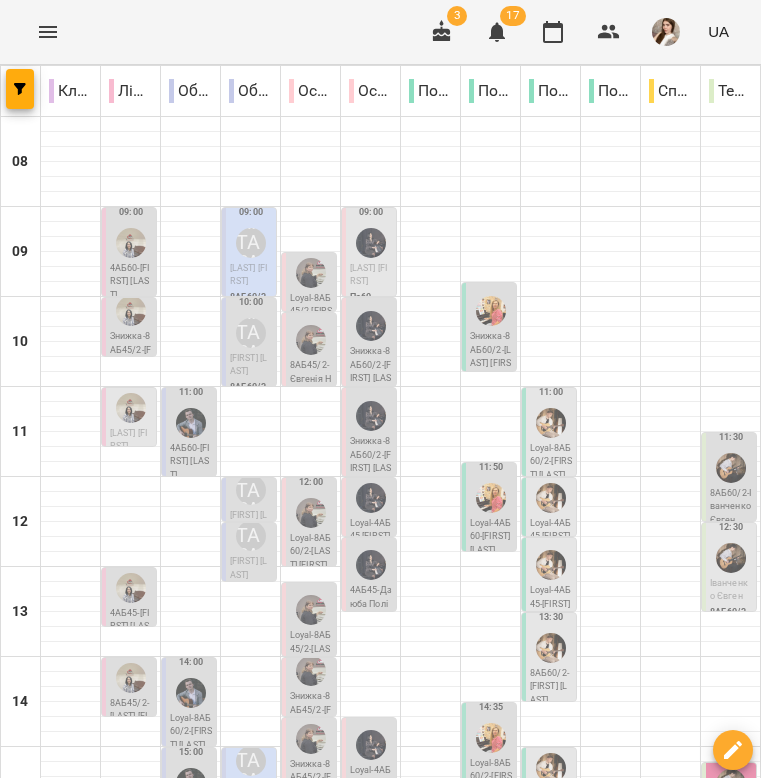 click on "[LAST] [FIRST]" at bounding box center (248, 522) 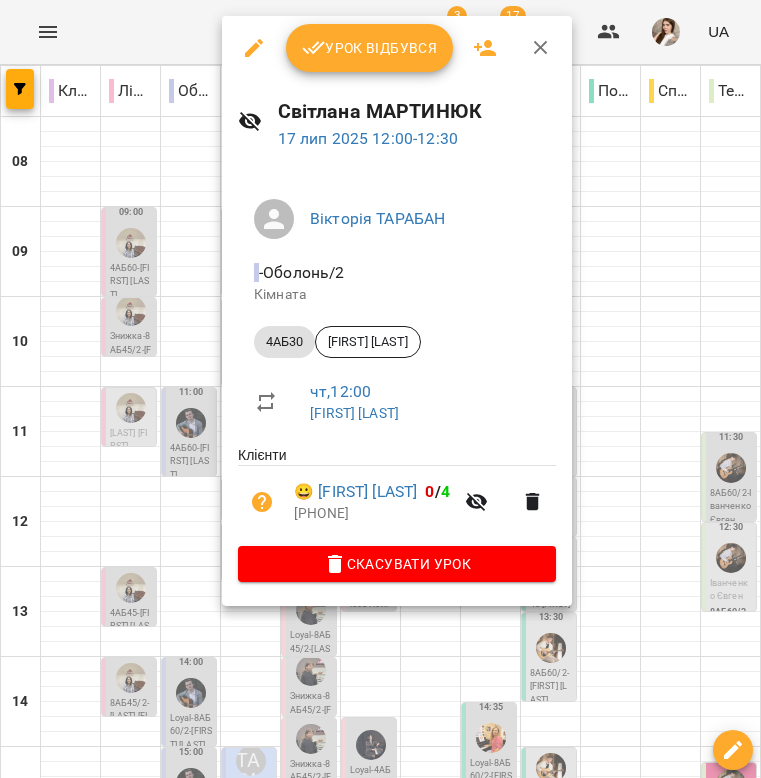 click at bounding box center [541, 48] 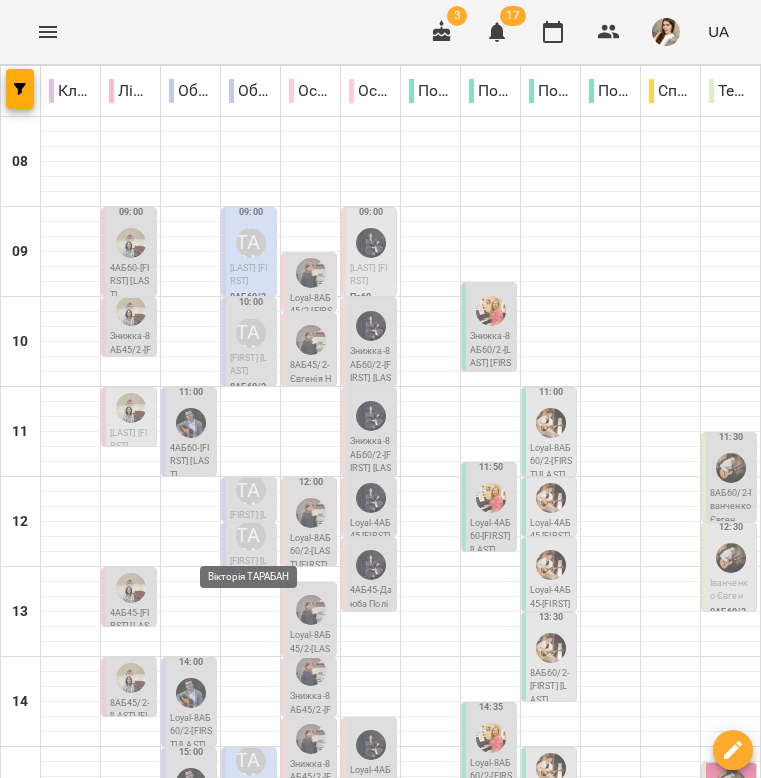 click on "Вікторія ТАРАБАН" at bounding box center (251, 536) 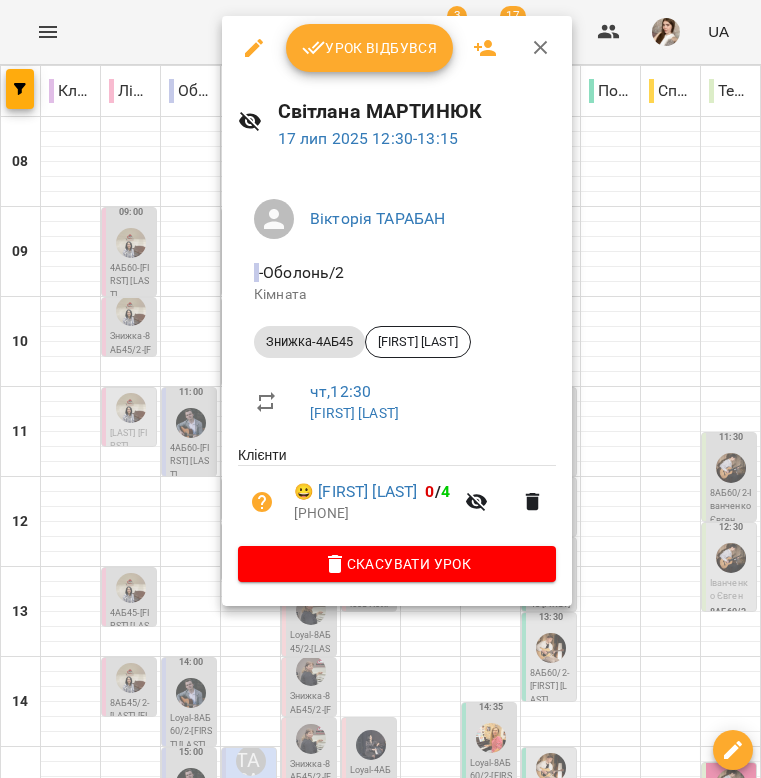 click 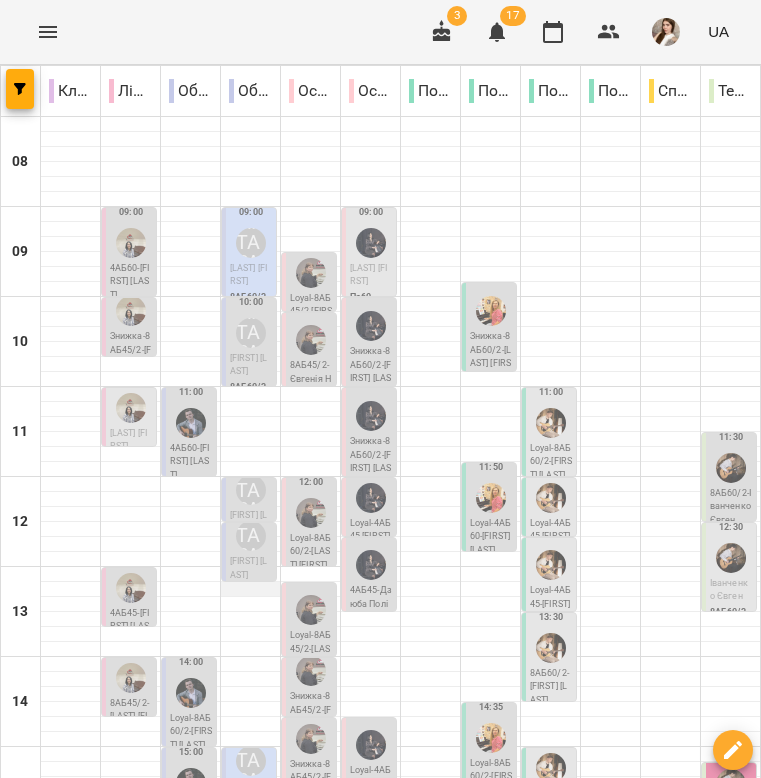 scroll, scrollTop: 460, scrollLeft: 0, axis: vertical 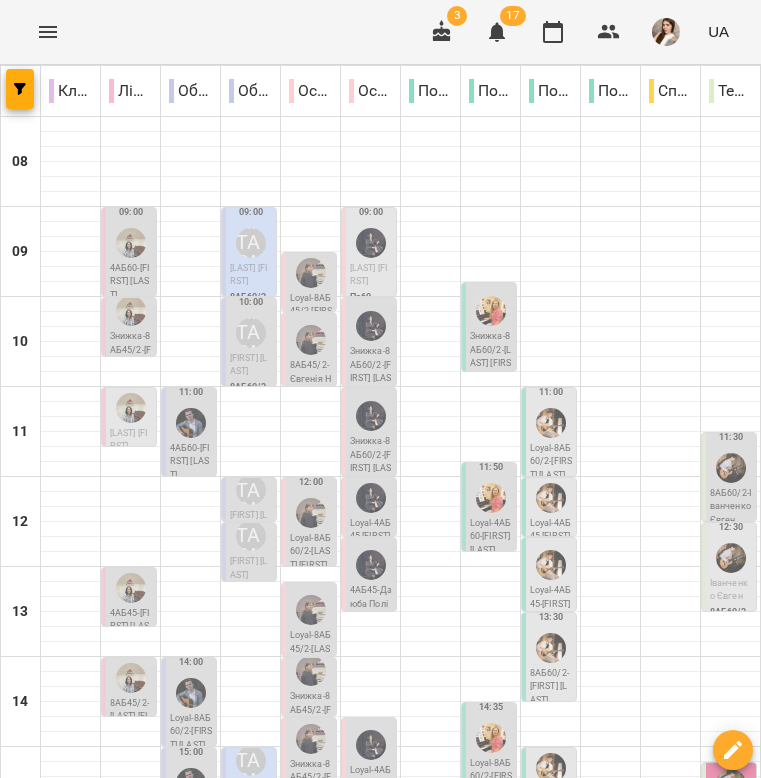 click on "Олександр Барна" at bounding box center (248, 793) 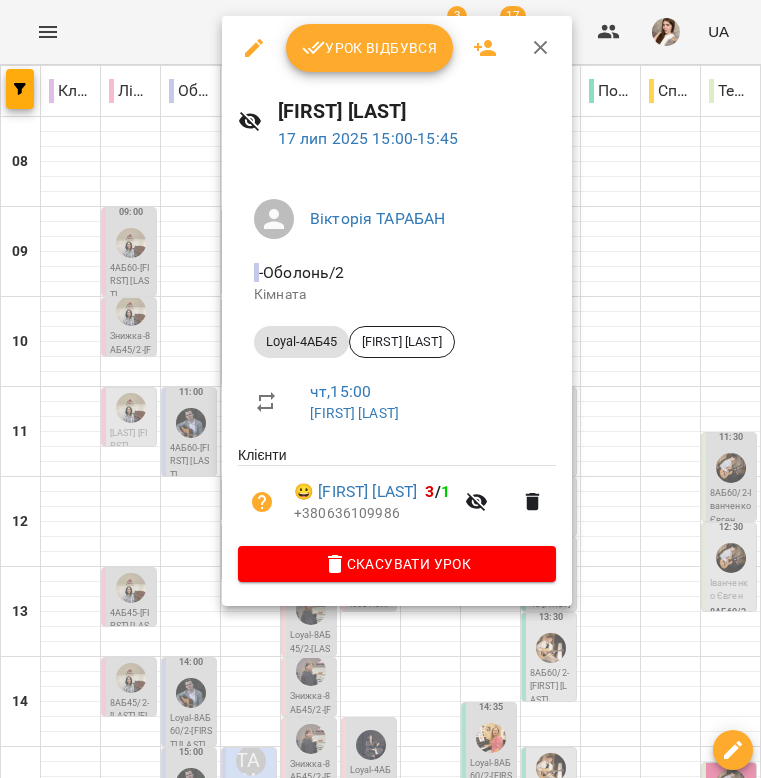 click 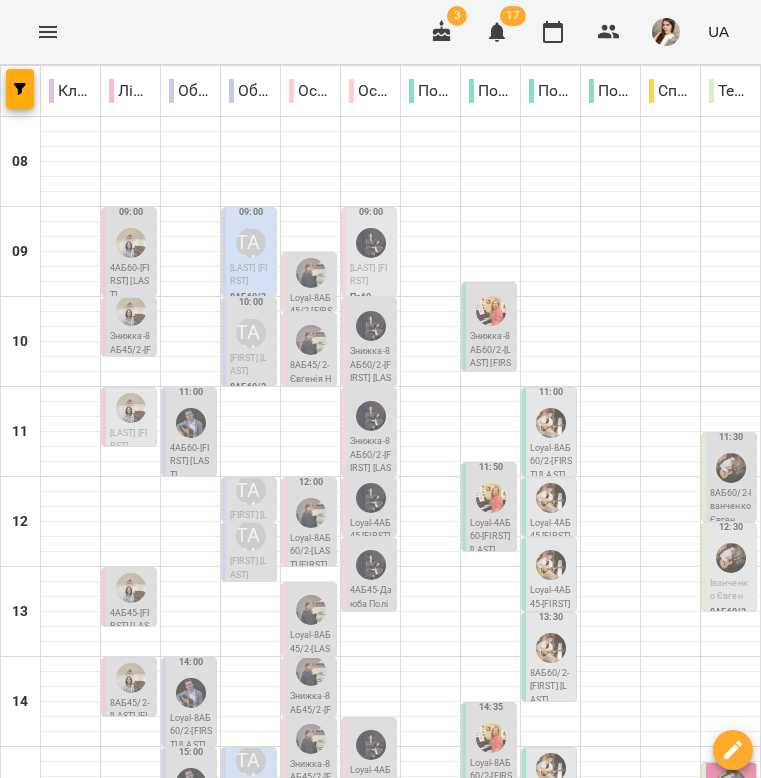 click on "[LAST] [FIRST]" at bounding box center (248, 995) 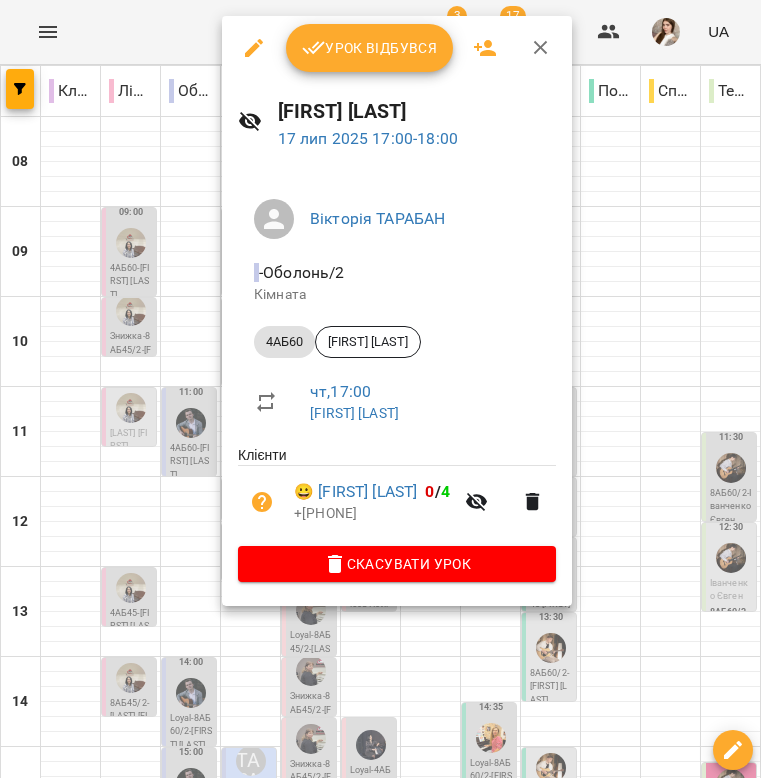 click at bounding box center (541, 48) 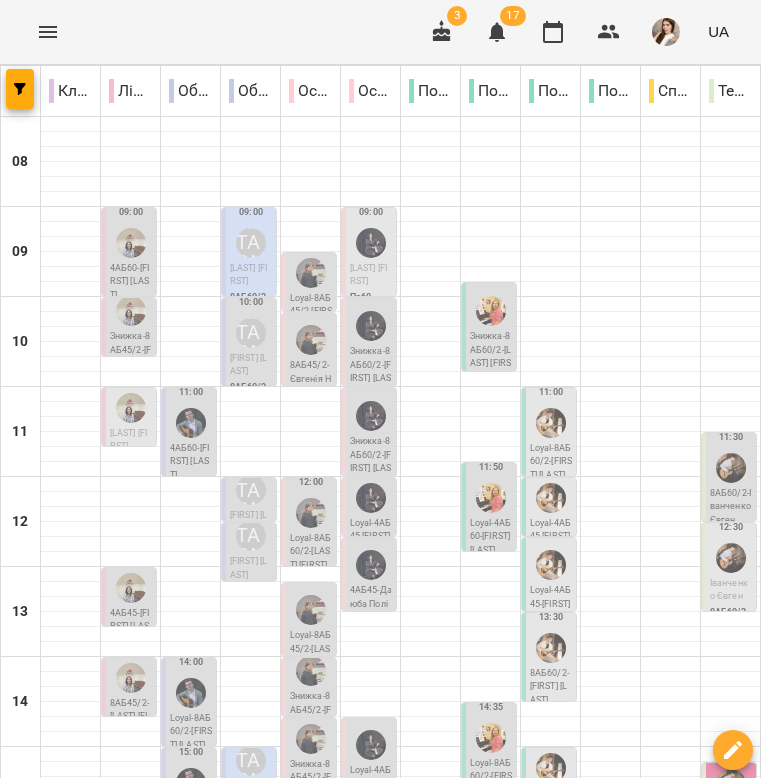scroll, scrollTop: 620, scrollLeft: 0, axis: vertical 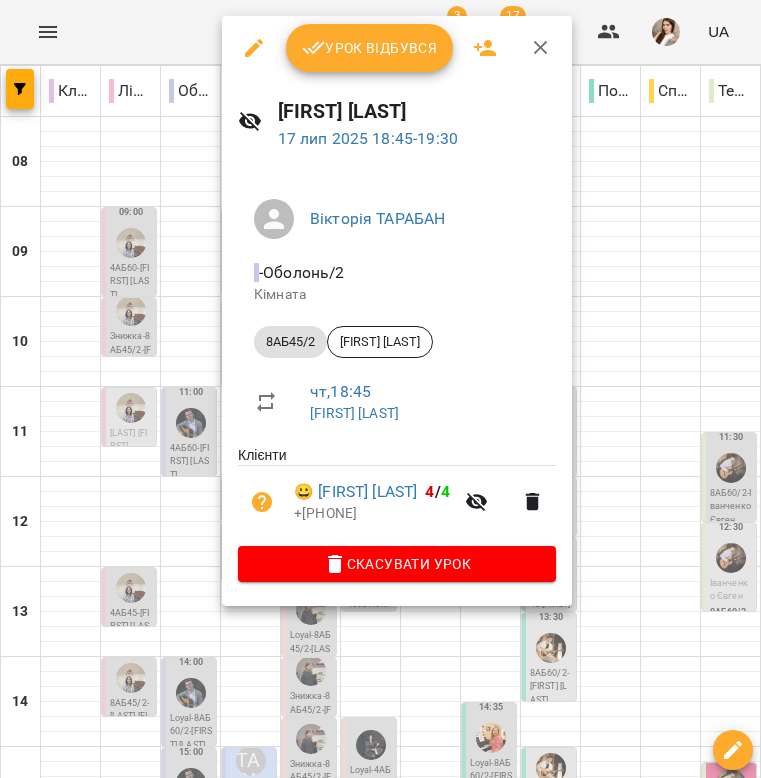 click 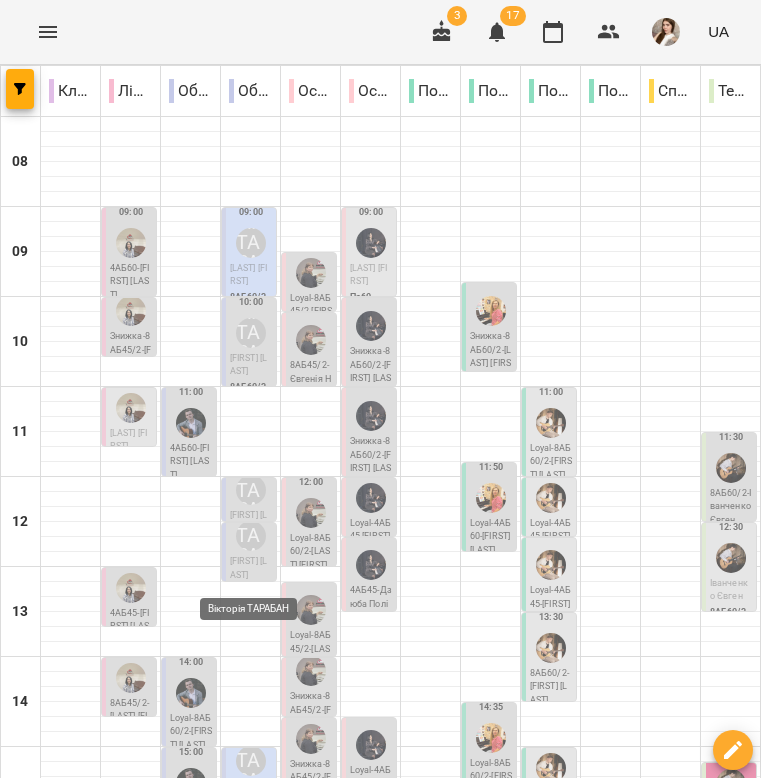 click on "Вікторія ТАРАБАН" at bounding box center (251, 1188) 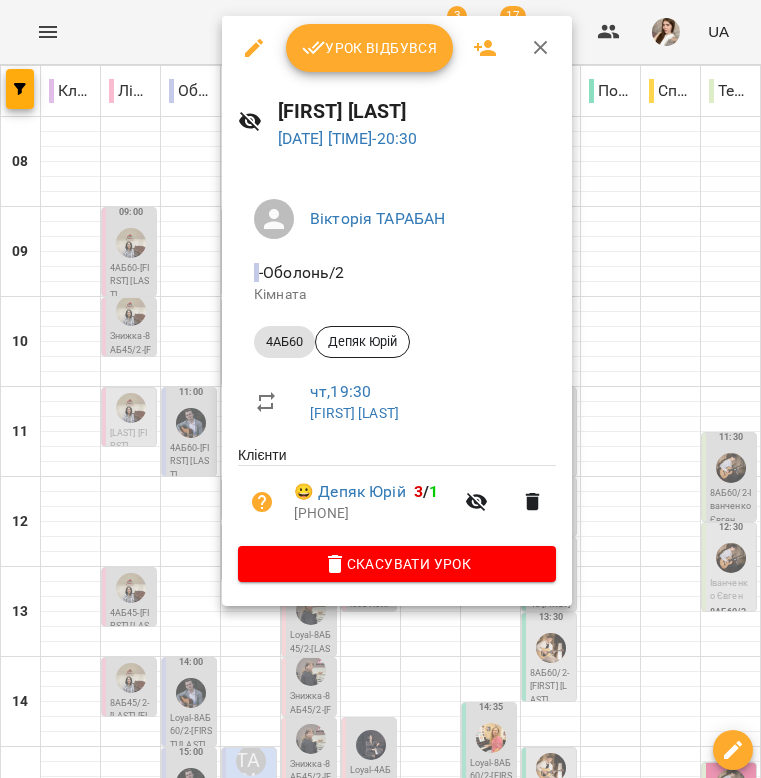 click 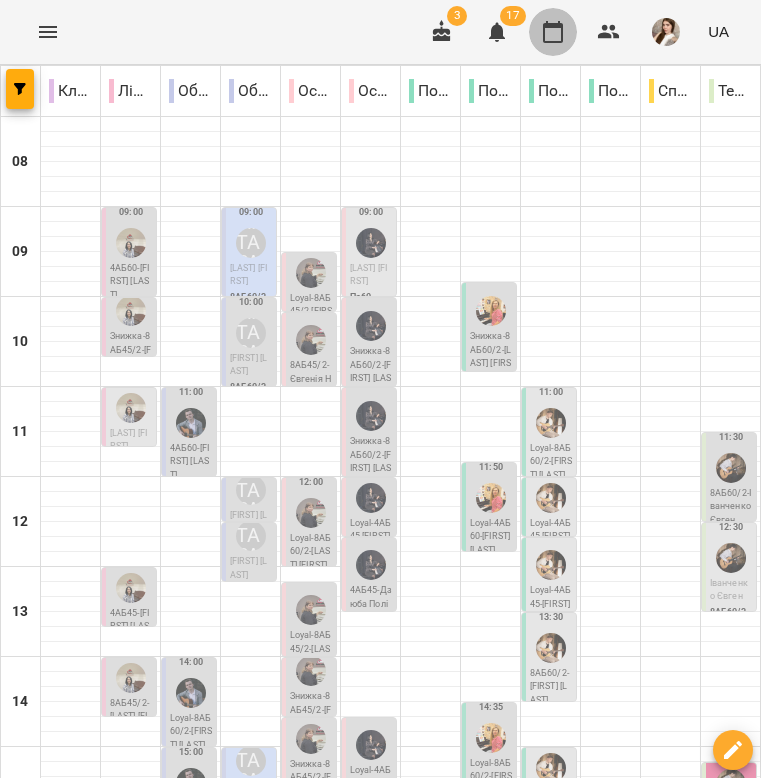 click at bounding box center [553, 32] 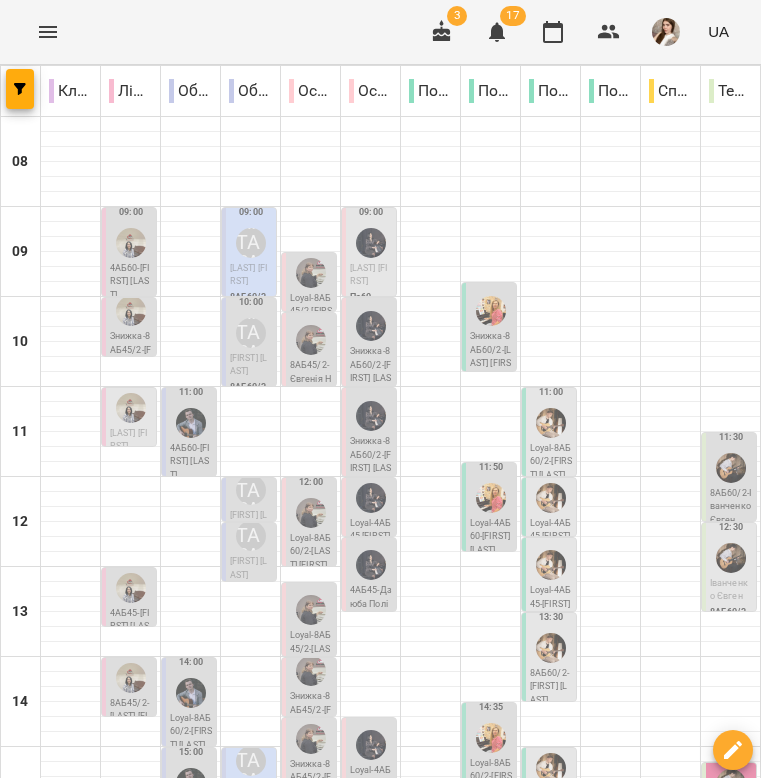click 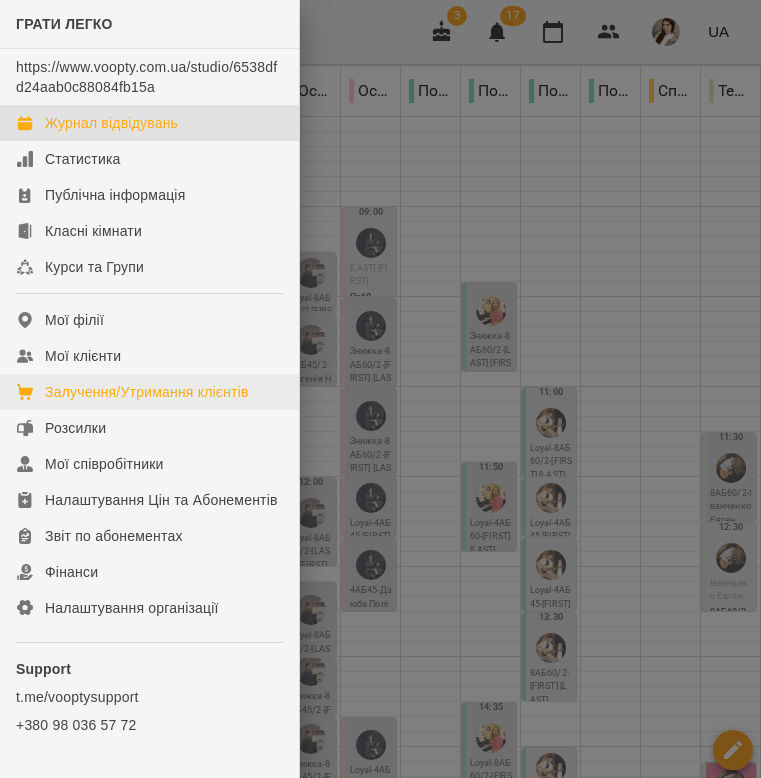 click on "Залучення/Утримання клієнтів" at bounding box center [149, 392] 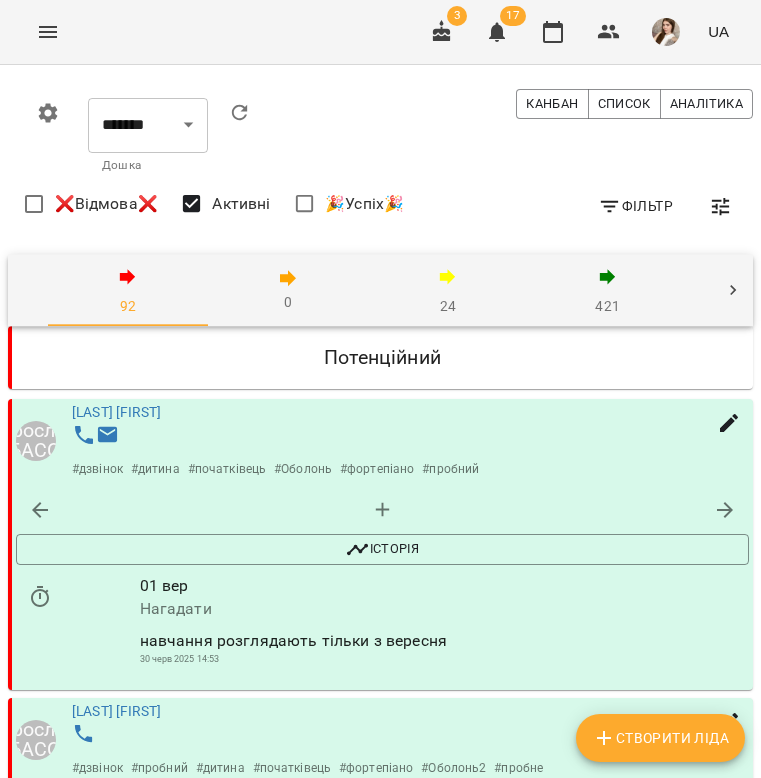 click on "Фільтр" at bounding box center [635, 206] 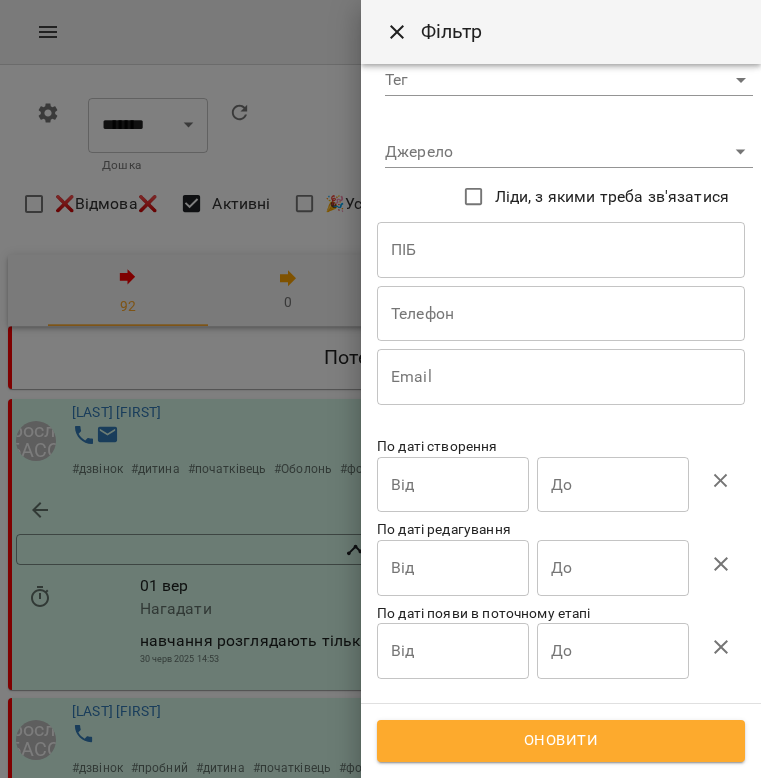 scroll, scrollTop: 190, scrollLeft: 0, axis: vertical 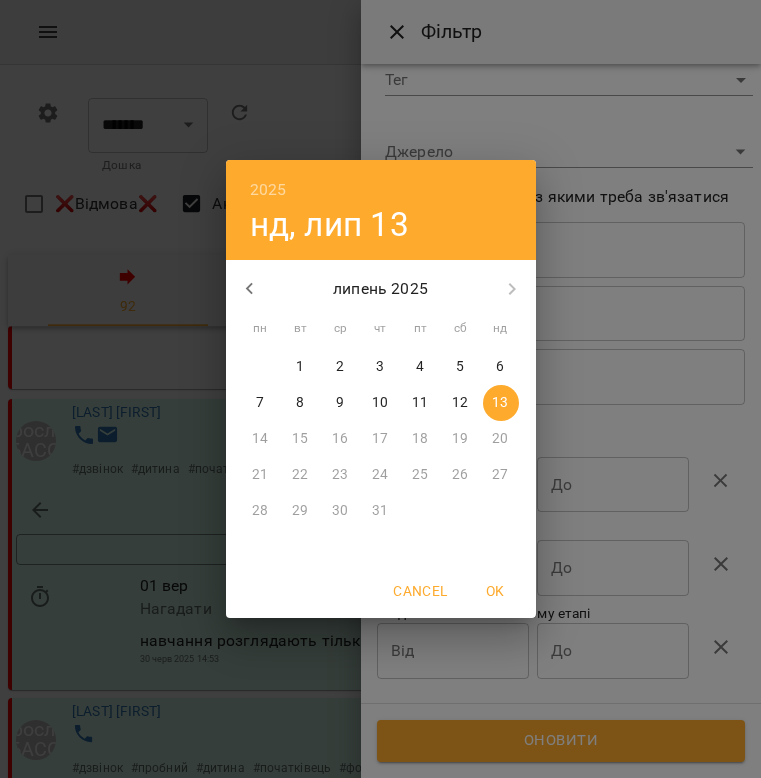 click on "12" at bounding box center [460, 403] 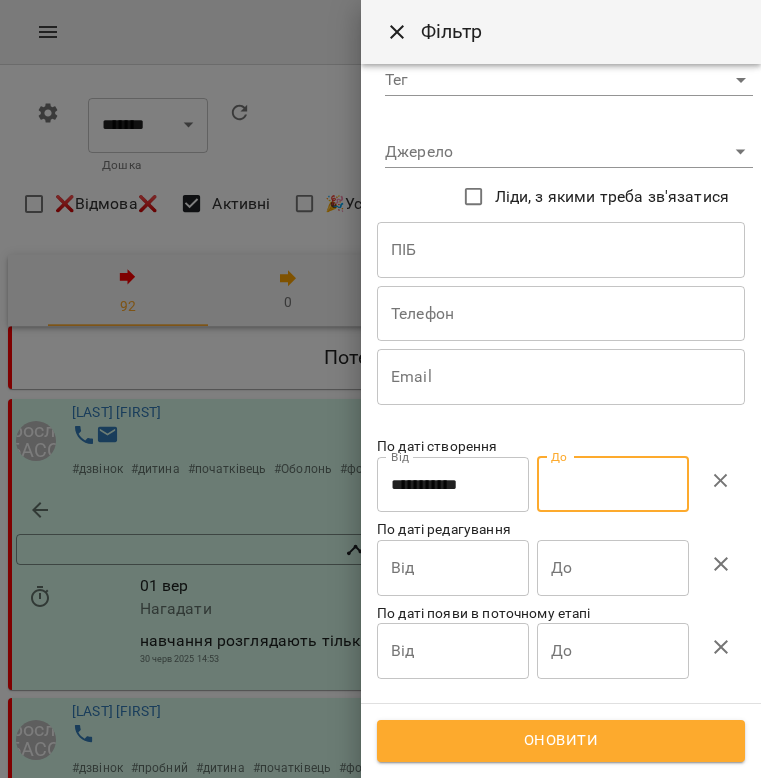 click on "До" at bounding box center [613, 485] 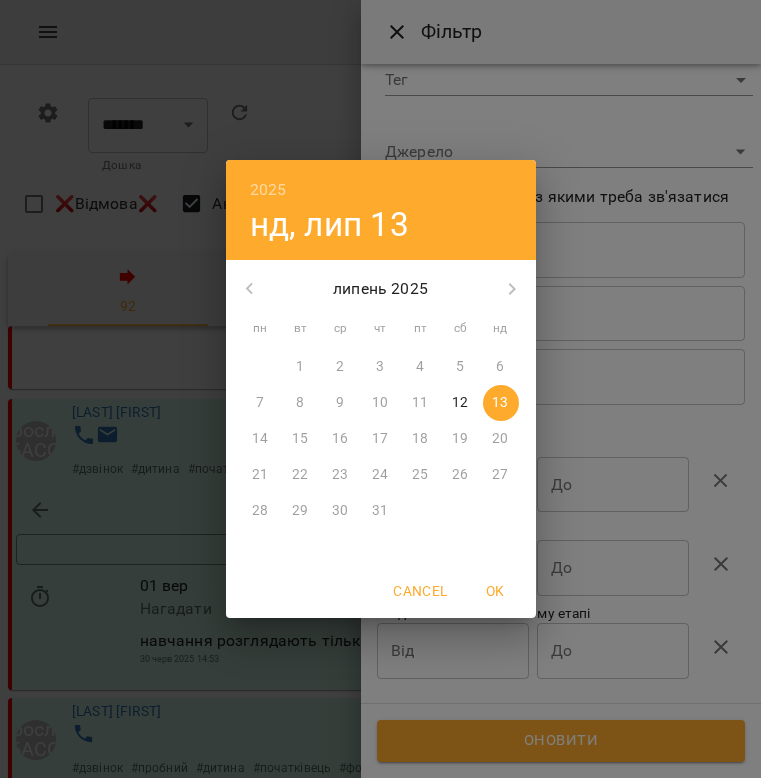 click on "12" at bounding box center [460, 403] 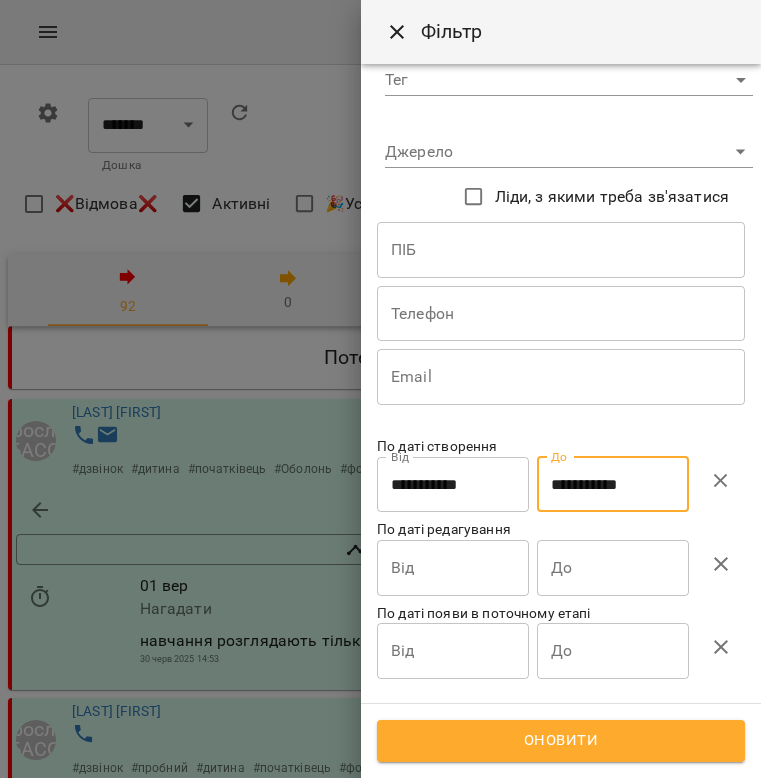 click on "Від" at bounding box center [453, 485] 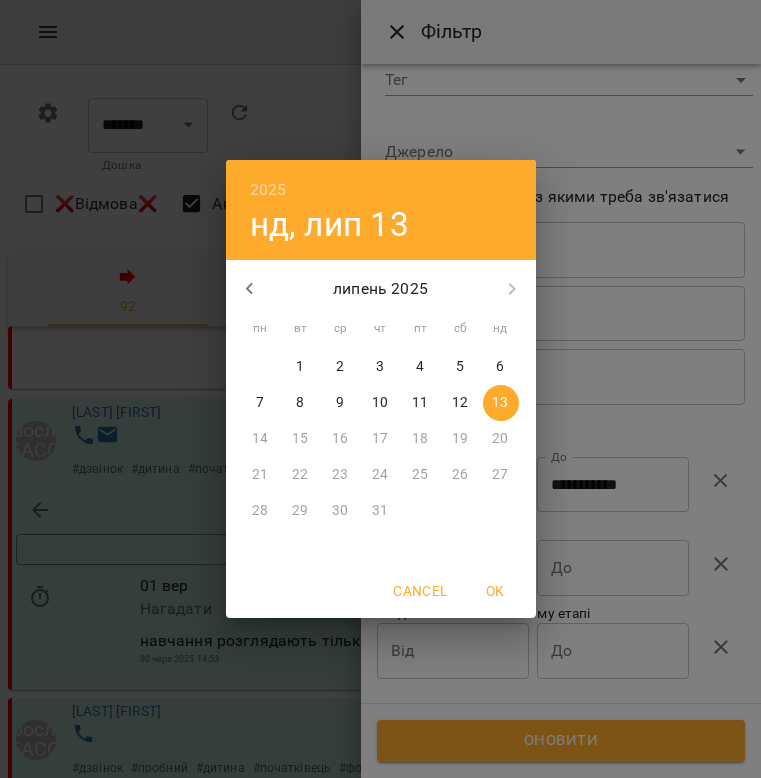click on "12" at bounding box center (461, 403) 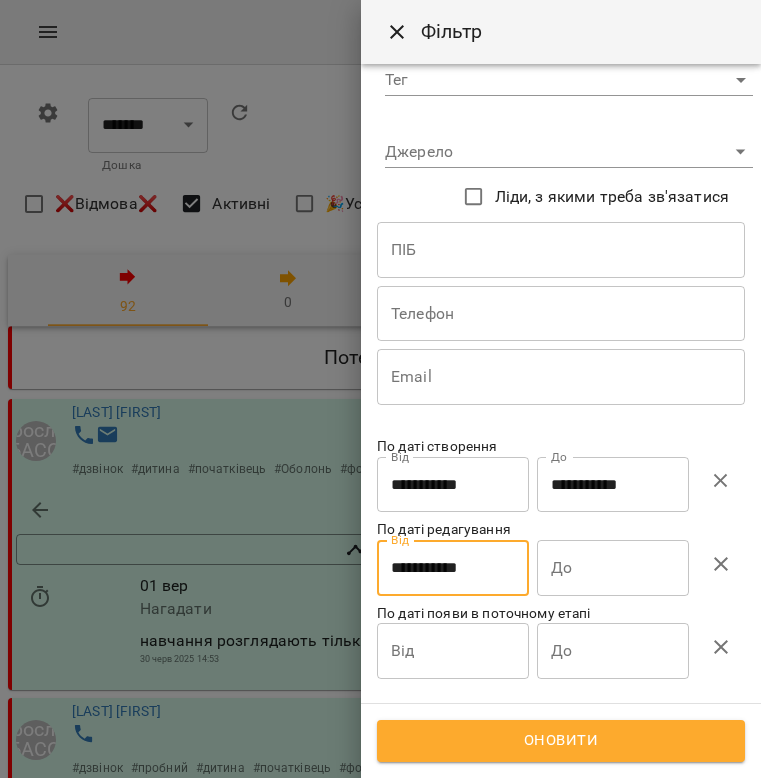 click on "До" at bounding box center [613, 485] 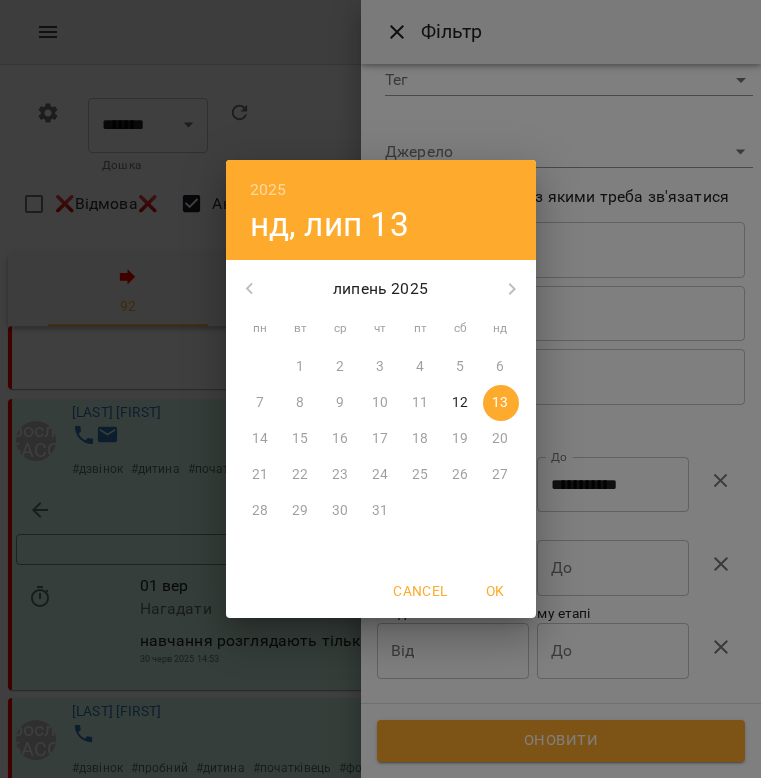 click on "12" at bounding box center (460, 403) 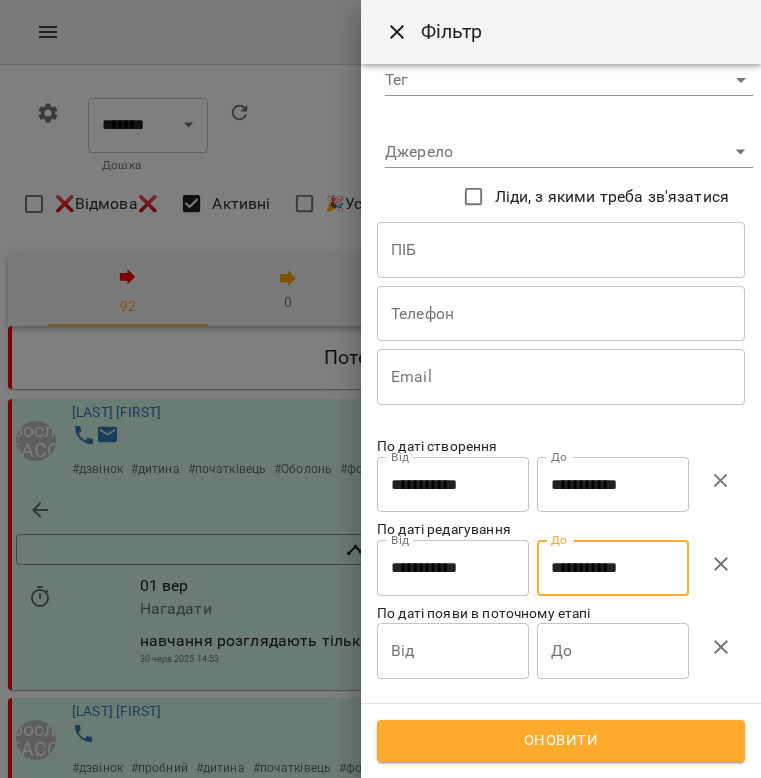 type on "**********" 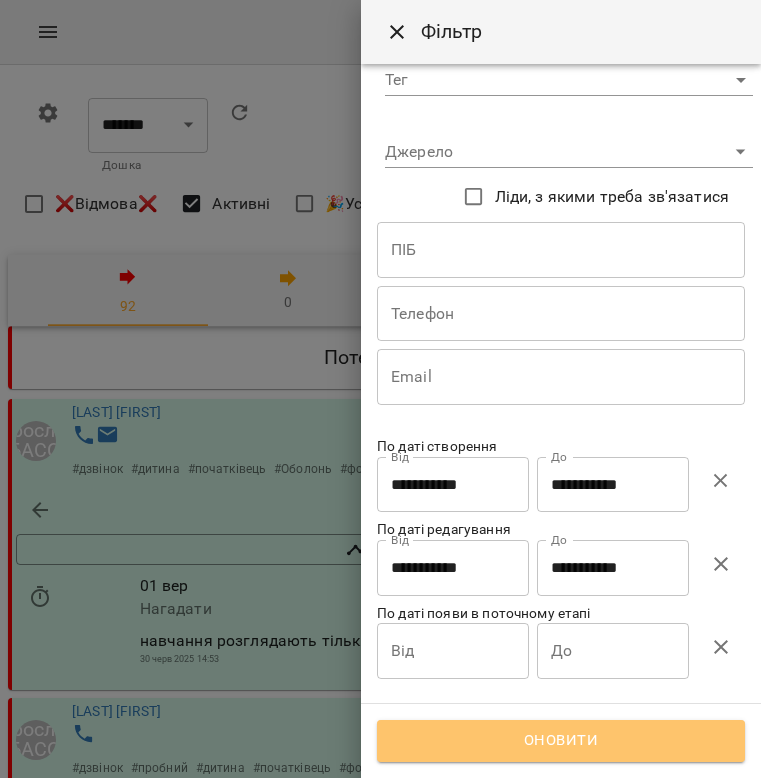 click on "Оновити" at bounding box center [561, 741] 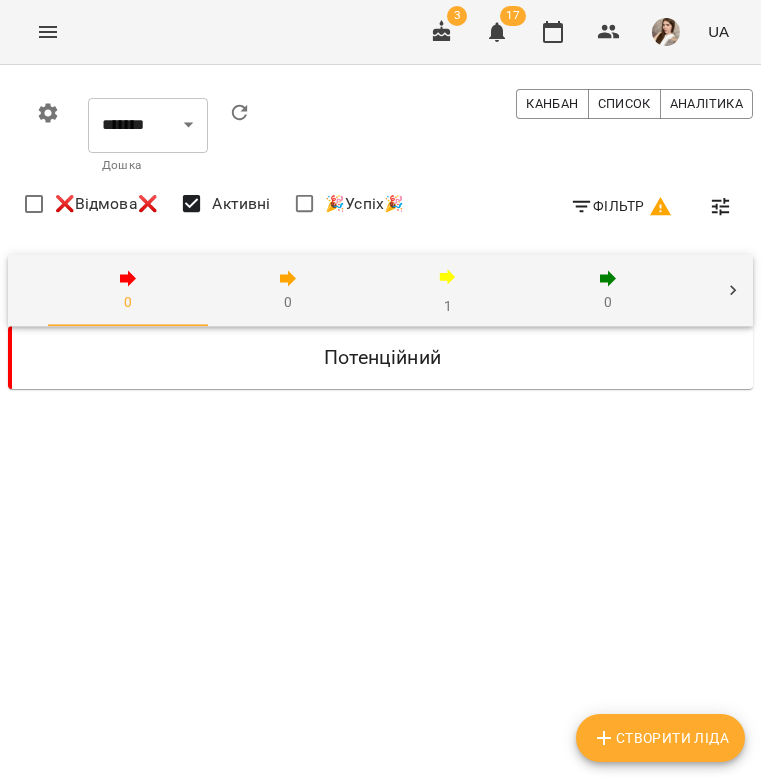 click on "Фільтр" at bounding box center (621, 206) 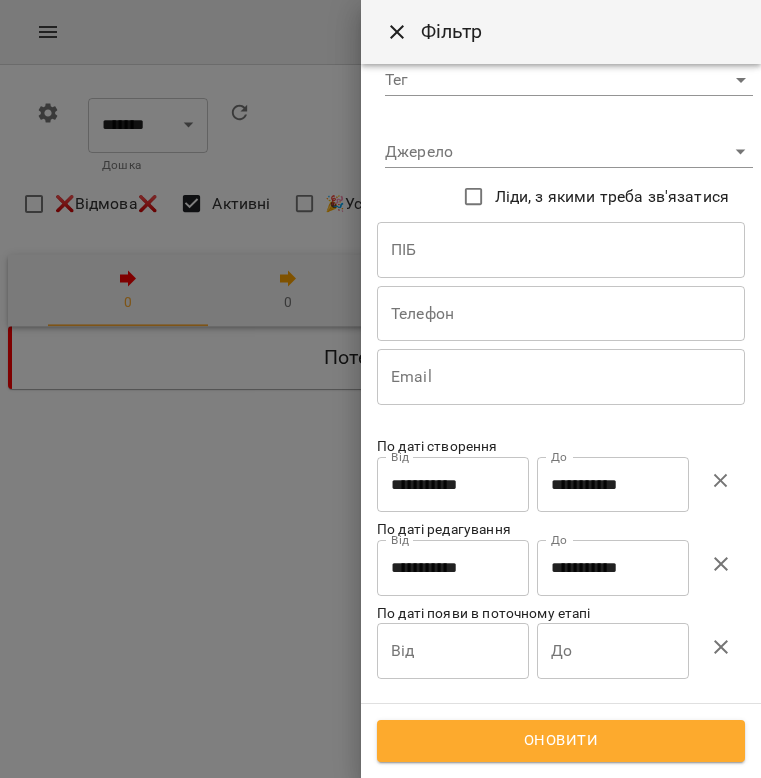 scroll, scrollTop: 190, scrollLeft: 0, axis: vertical 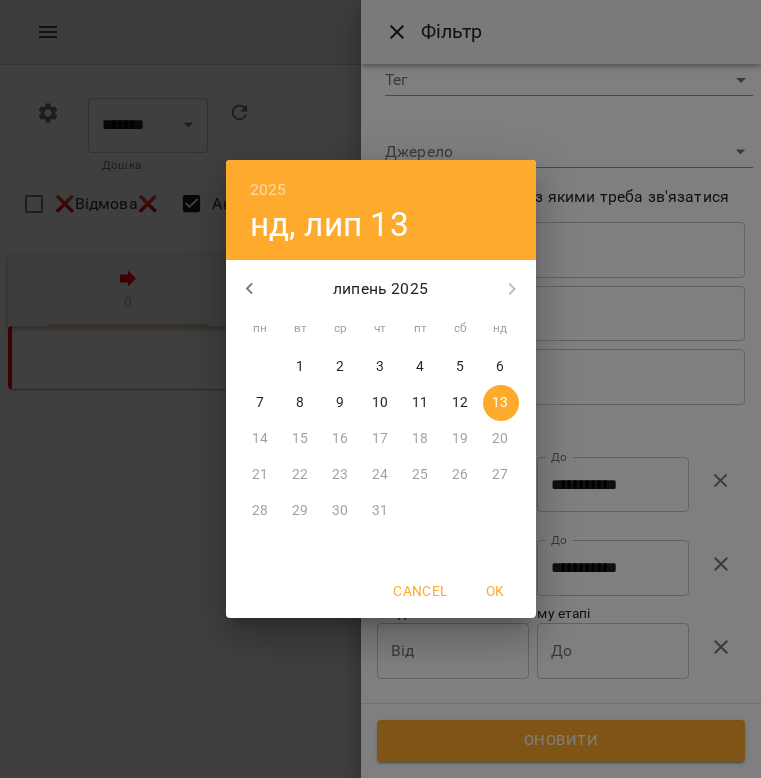 click on "12" at bounding box center [460, 403] 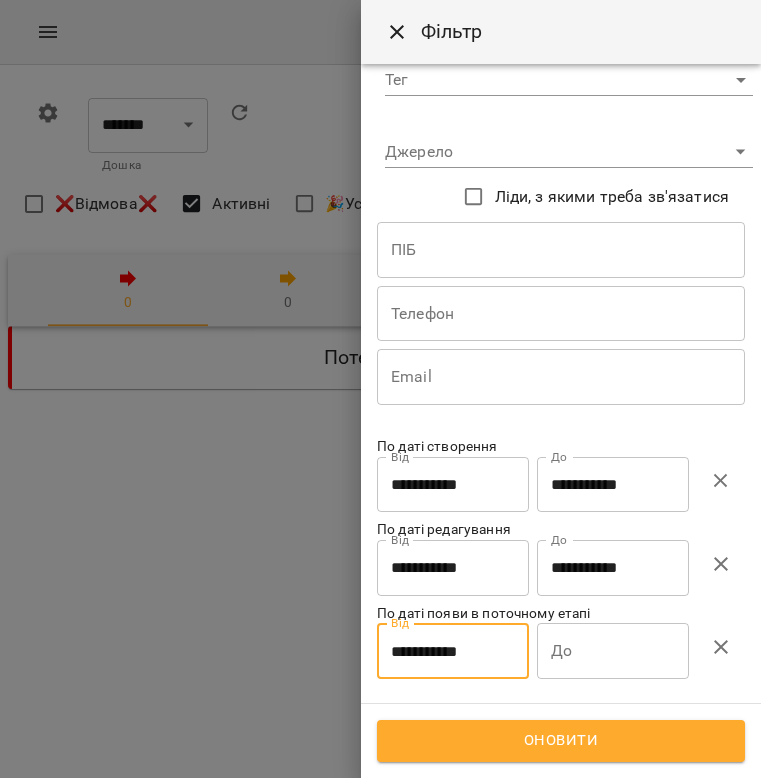 click on "**********" at bounding box center (561, 655) 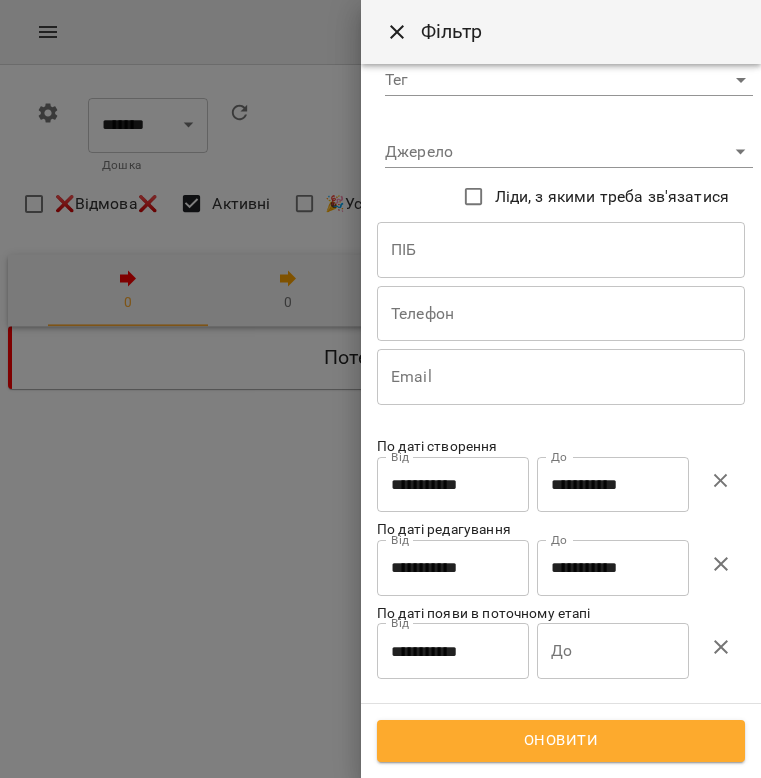 click on "До" at bounding box center (613, 485) 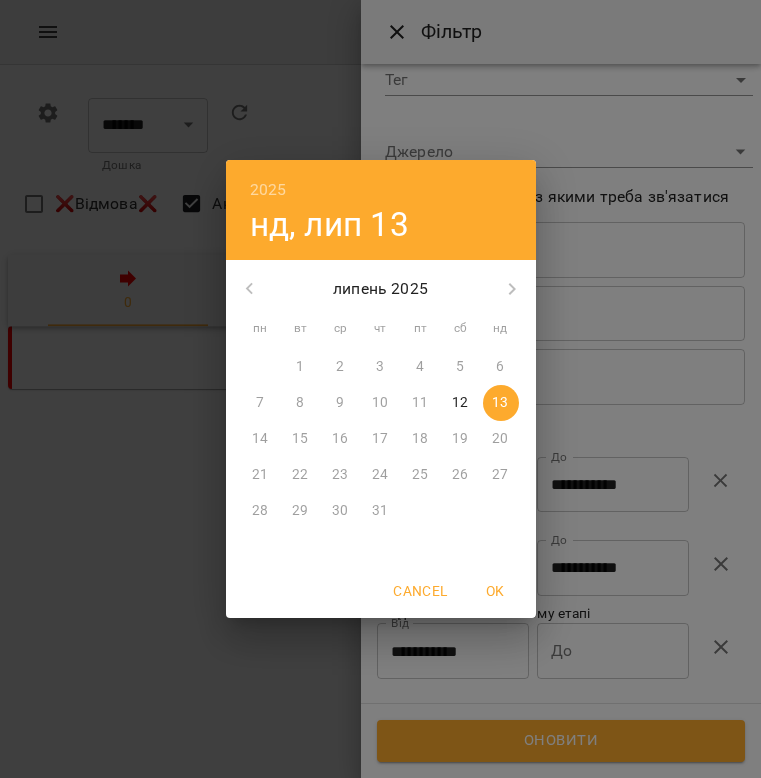 click on "12" at bounding box center [461, 403] 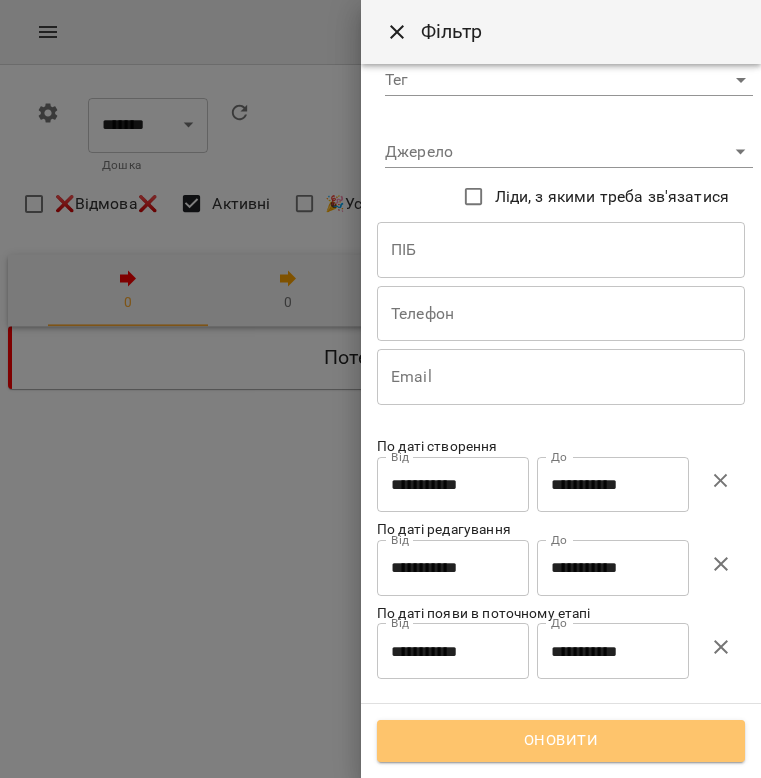 click on "Оновити" at bounding box center (561, 741) 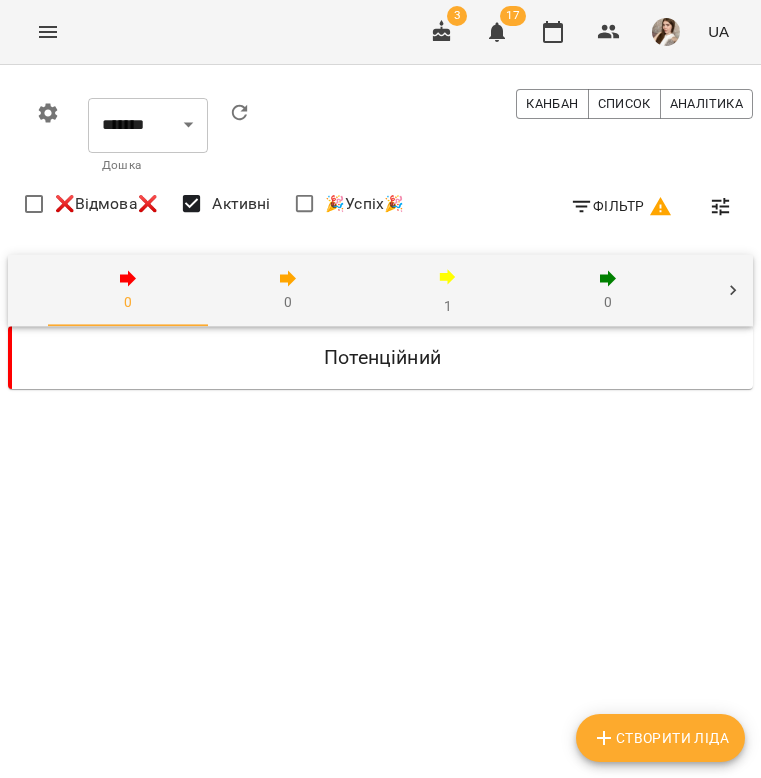 click on "1" at bounding box center [448, 290] 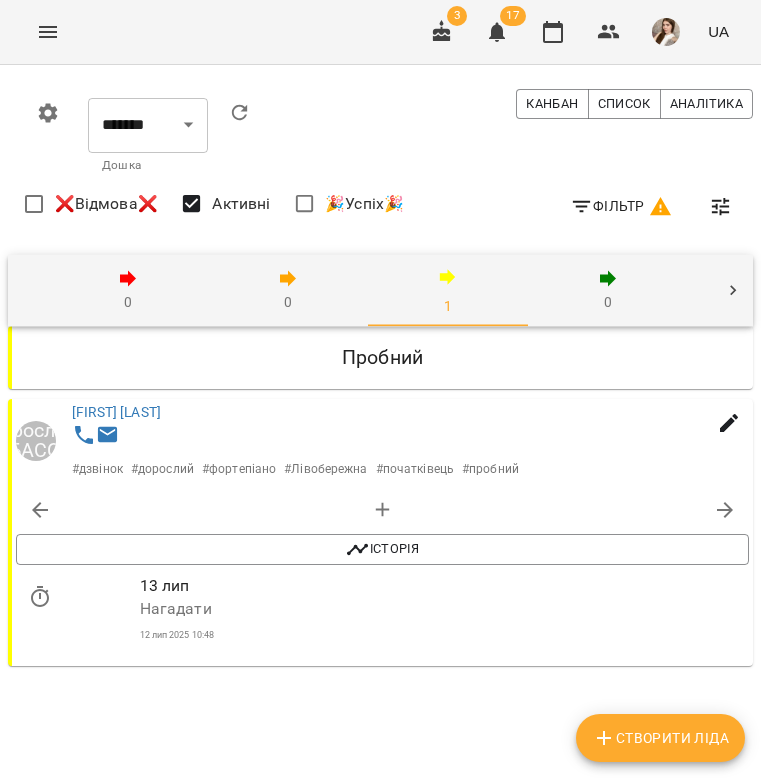 click on "0" at bounding box center [768, 290] 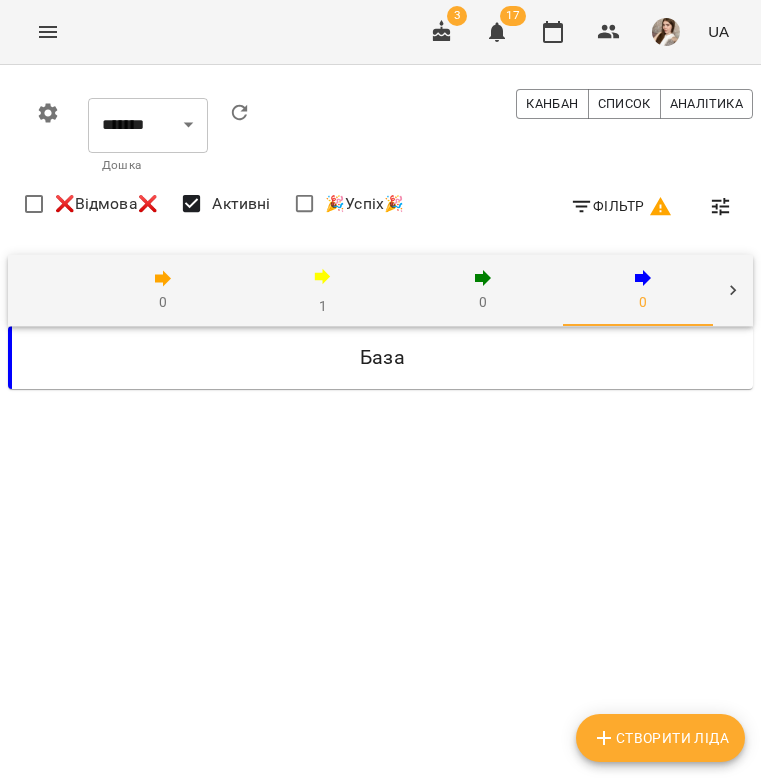 scroll, scrollTop: 0, scrollLeft: 135, axis: horizontal 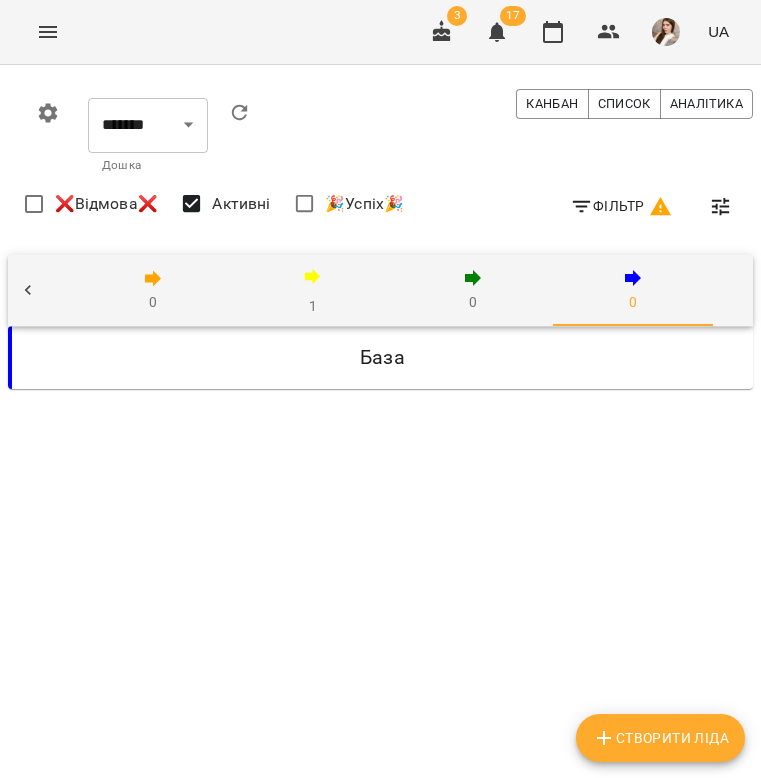 click on "1" at bounding box center [313, 291] 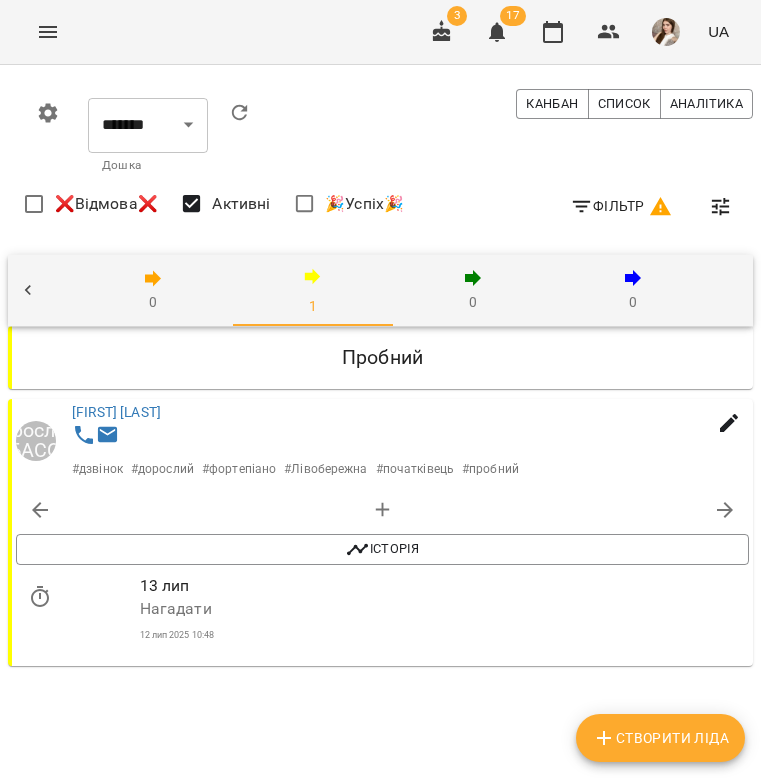 click 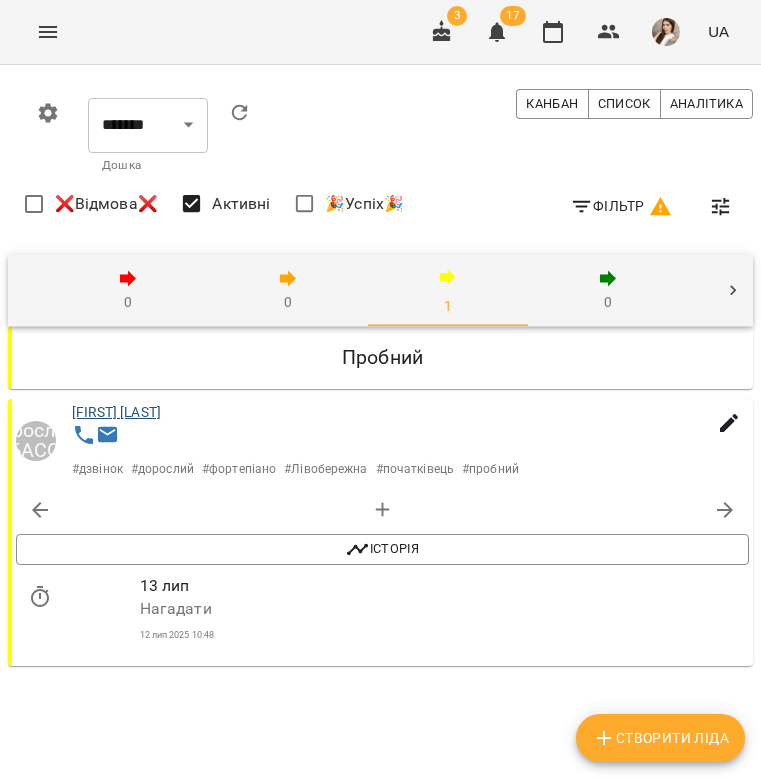 click on "[LAST] [FIRST]" at bounding box center [116, 412] 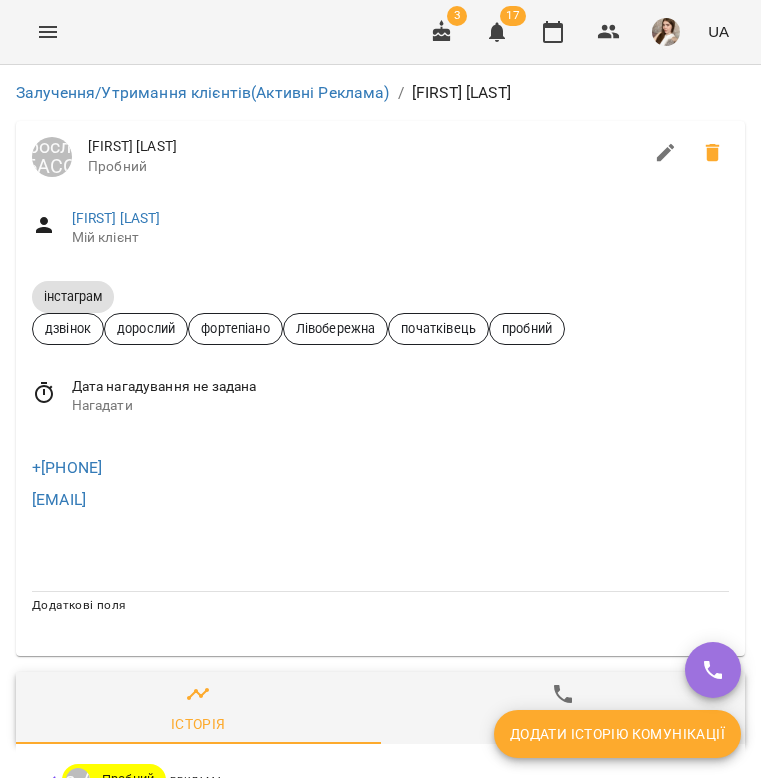 scroll, scrollTop: 0, scrollLeft: 0, axis: both 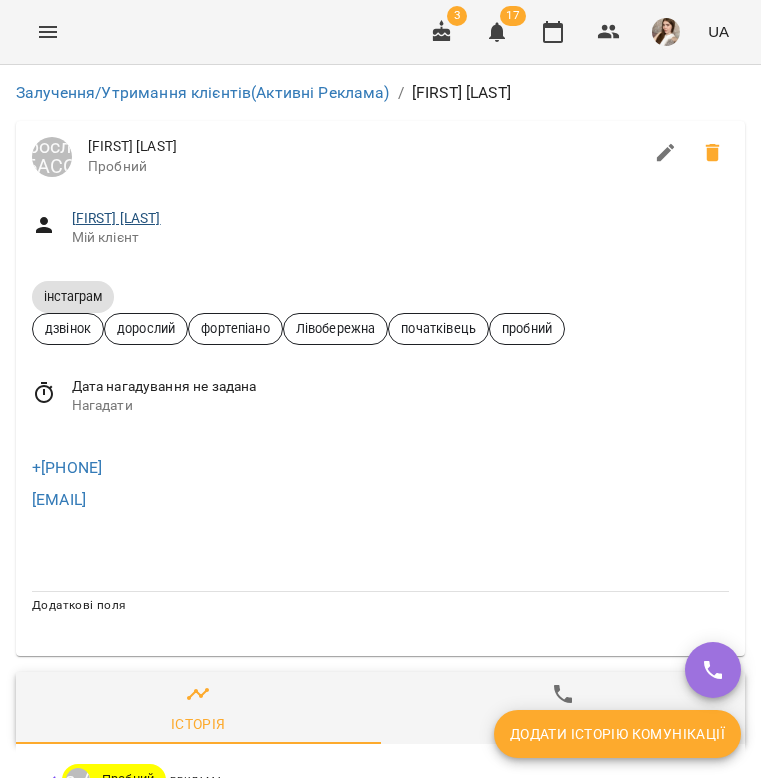 click on "[LAST] [FIRST]" at bounding box center [116, 218] 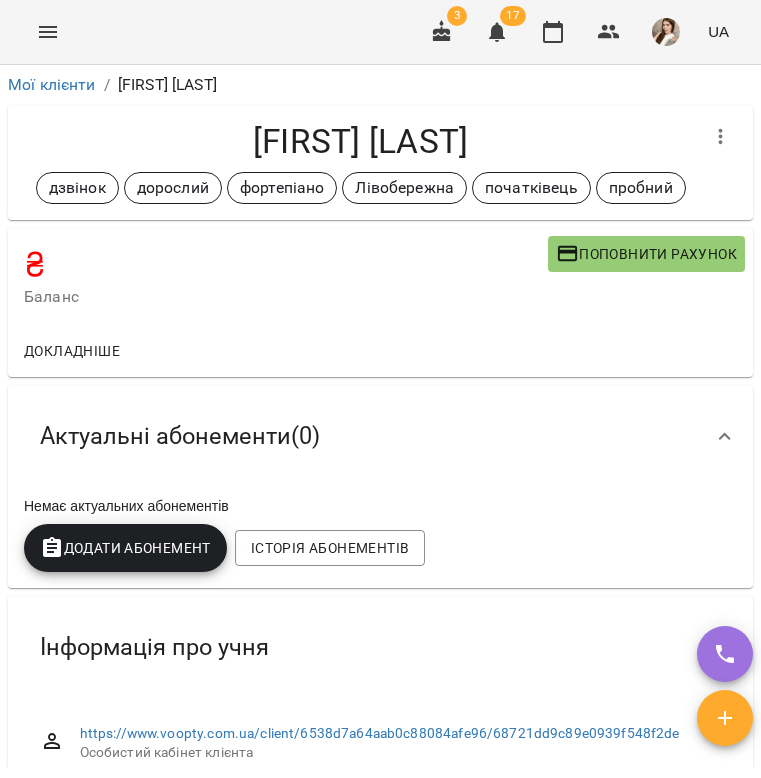 scroll, scrollTop: 0, scrollLeft: 0, axis: both 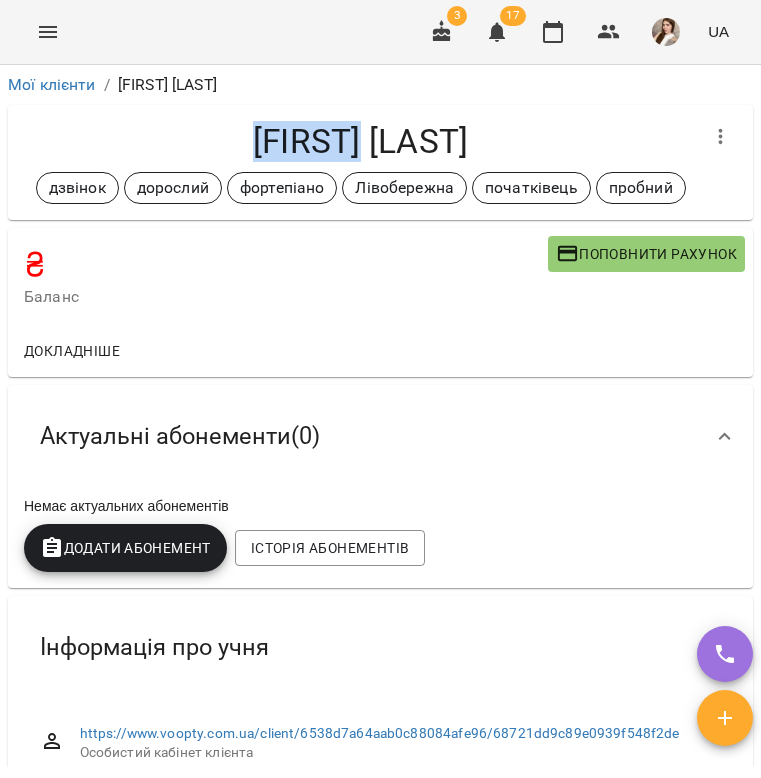 click on "[LAST] [FIRST]" at bounding box center [360, 141] 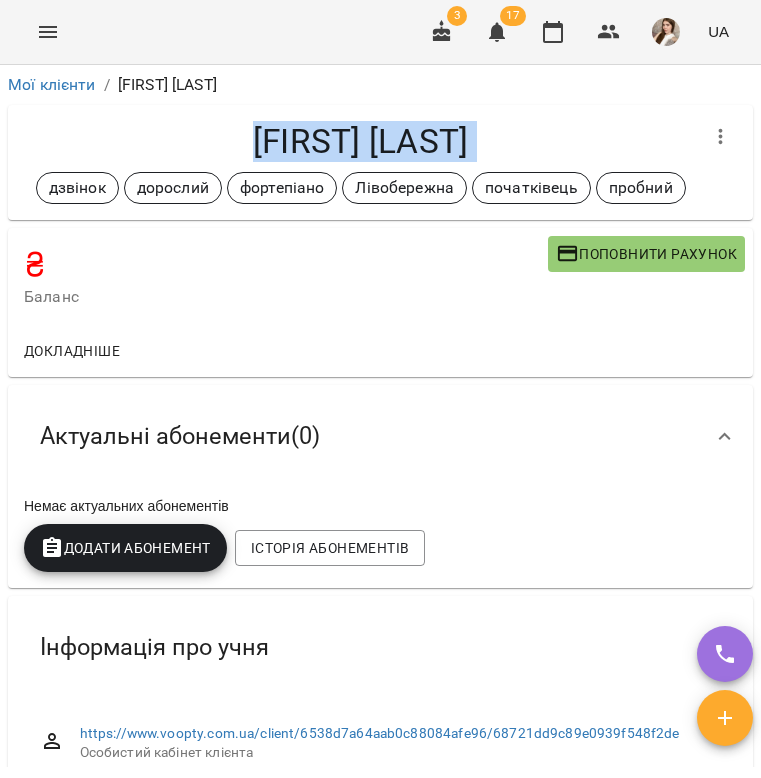 click on "[LAST] [FIRST]" at bounding box center [360, 141] 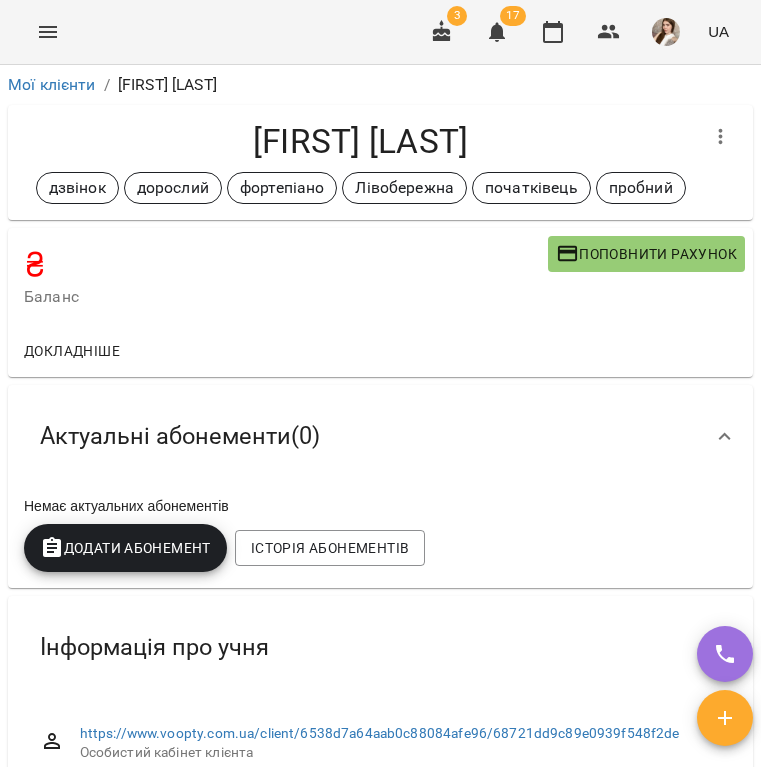 click on "[LAST] [FIRST]" at bounding box center [360, 141] 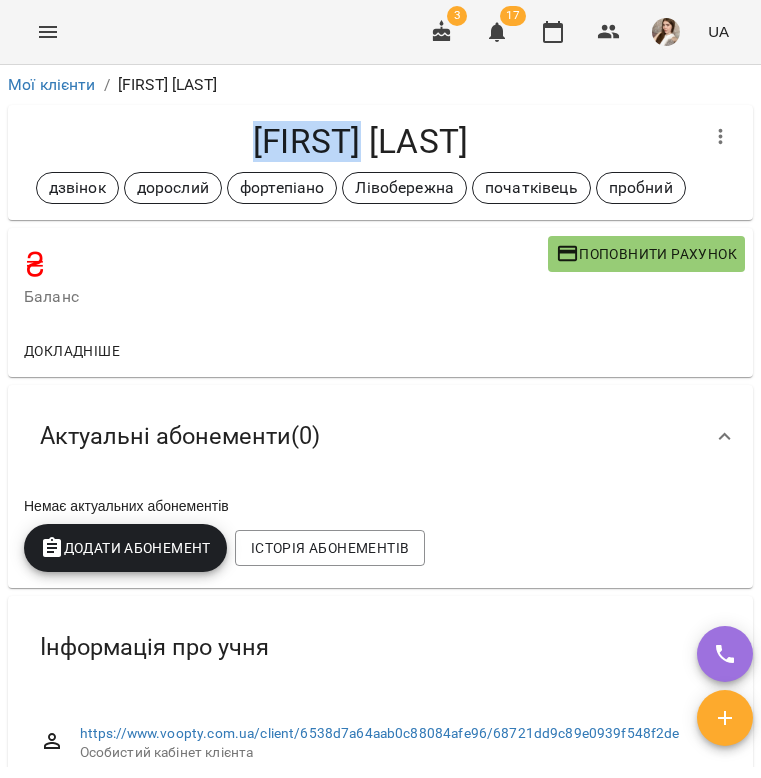 click on "[LAST] [FIRST]" at bounding box center [360, 141] 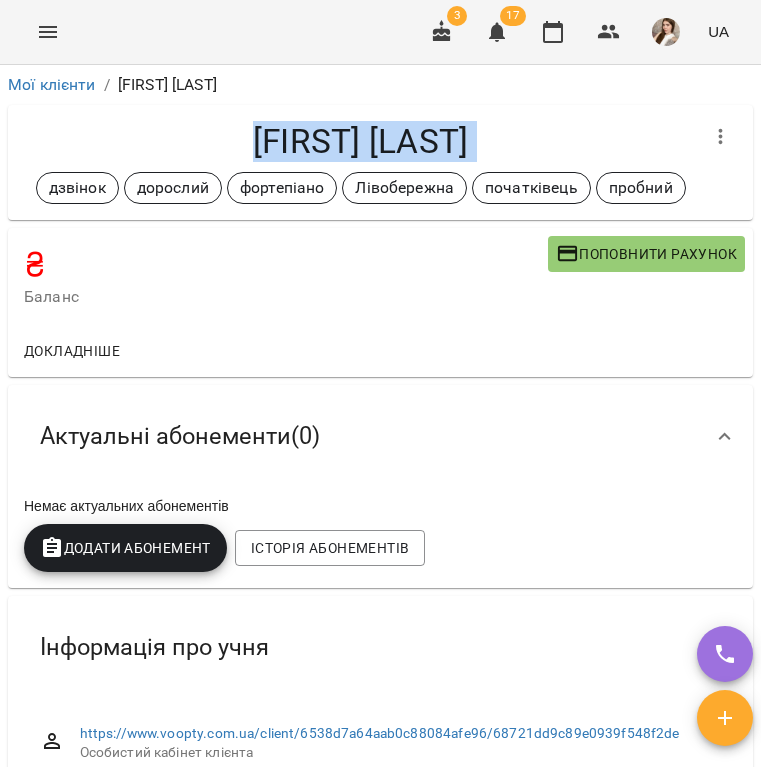copy on "[LAST] [FIRST]" 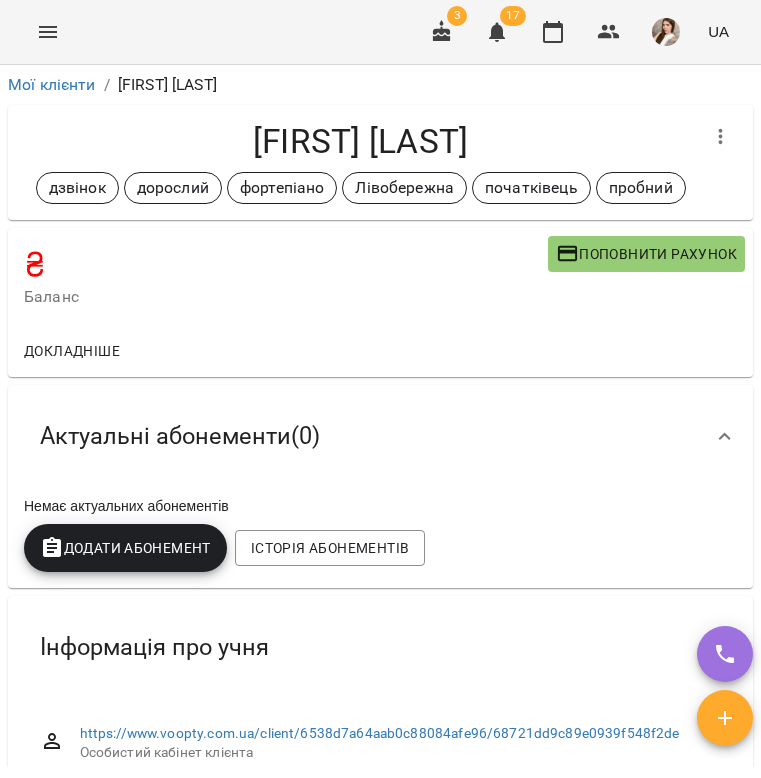click on "[LAST] [FIRST]" at bounding box center [360, 141] 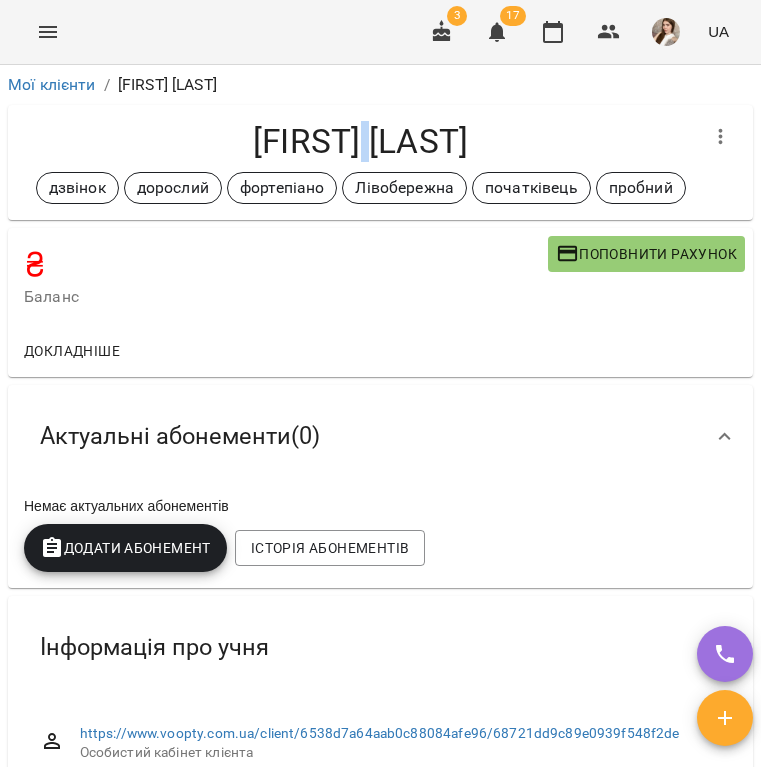 click on "[LAST] [FIRST]" at bounding box center [360, 141] 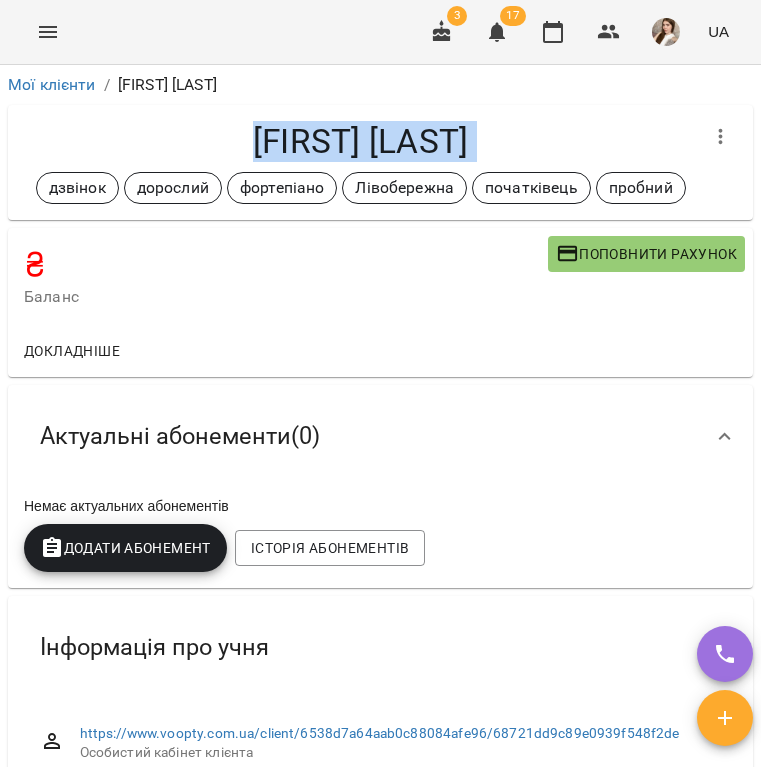 copy on "[LAST] [FIRST]" 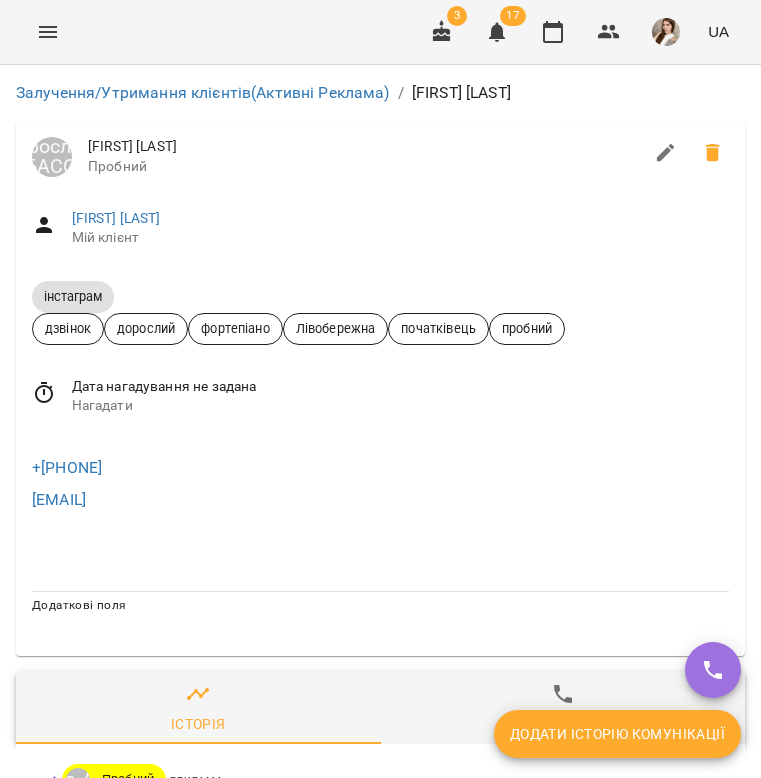 click on "+380969142913" at bounding box center [380, 468] 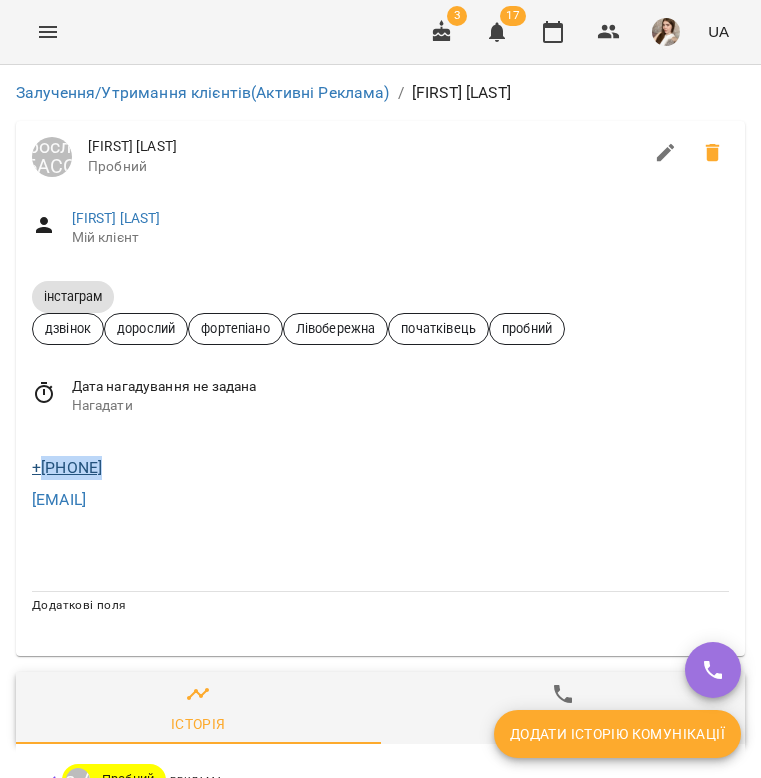 drag, startPoint x: 169, startPoint y: 475, endPoint x: 140, endPoint y: 474, distance: 29.017237 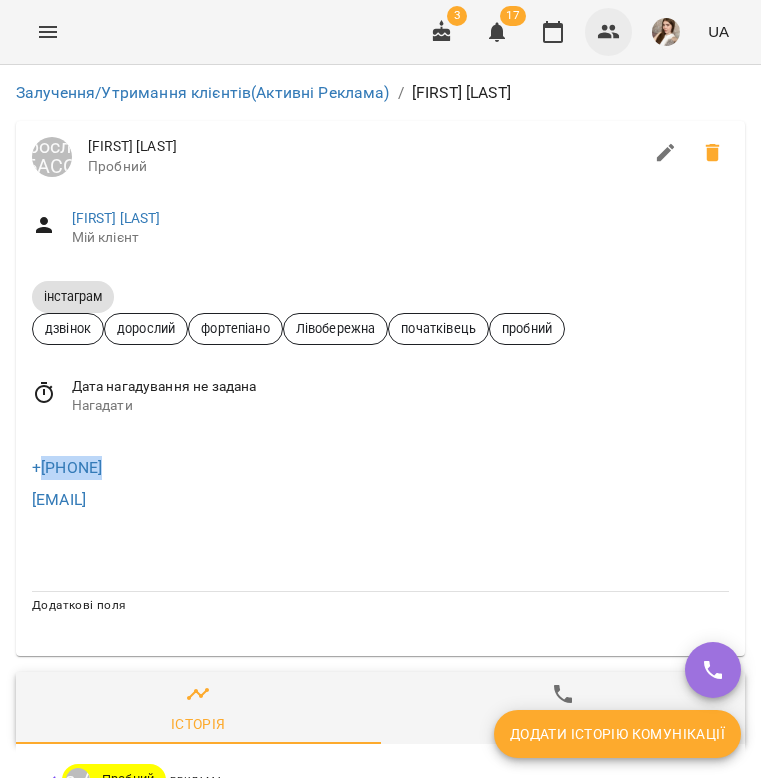 click 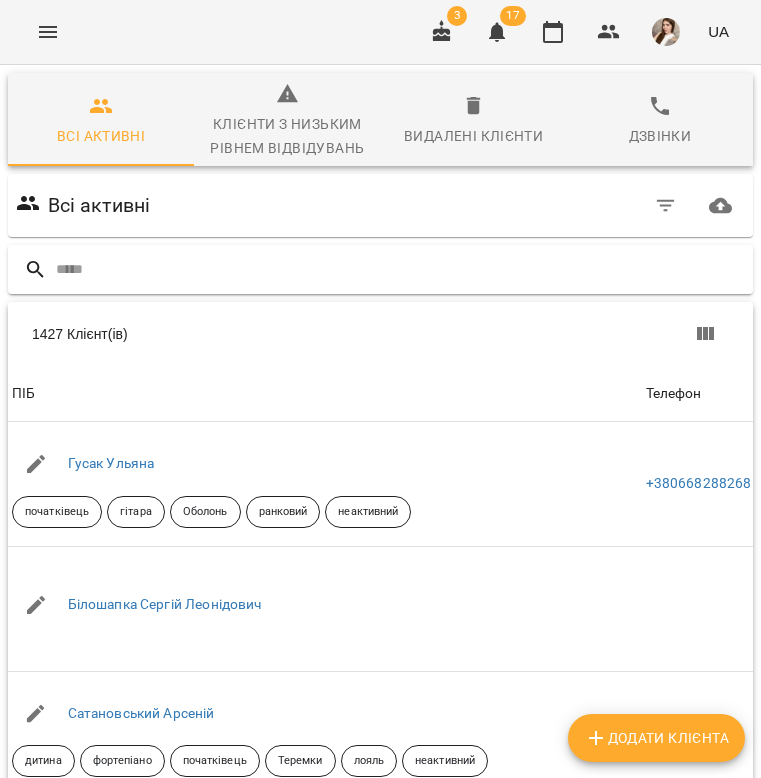 click at bounding box center (400, 269) 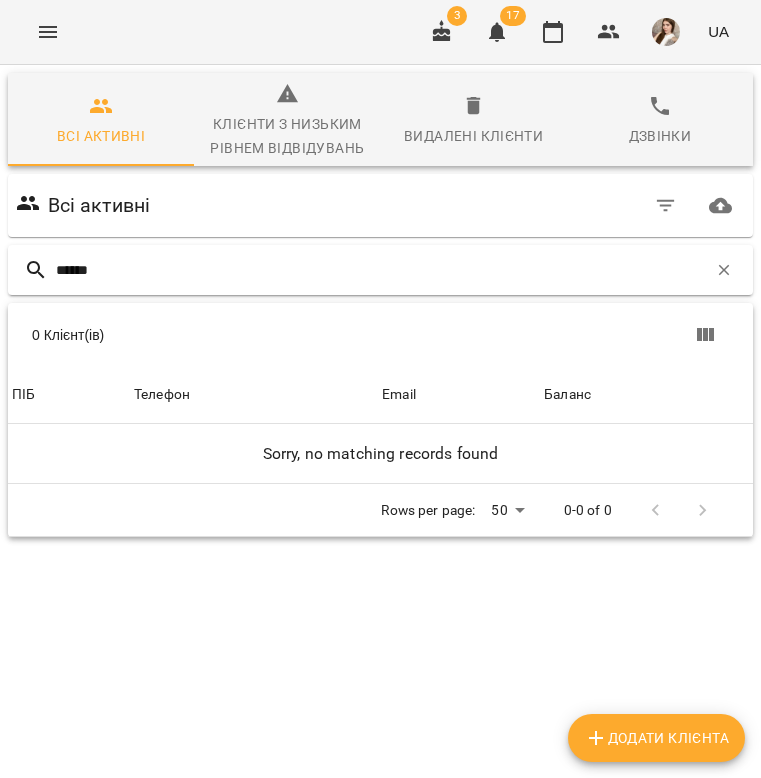 click on "******" at bounding box center [381, 270] 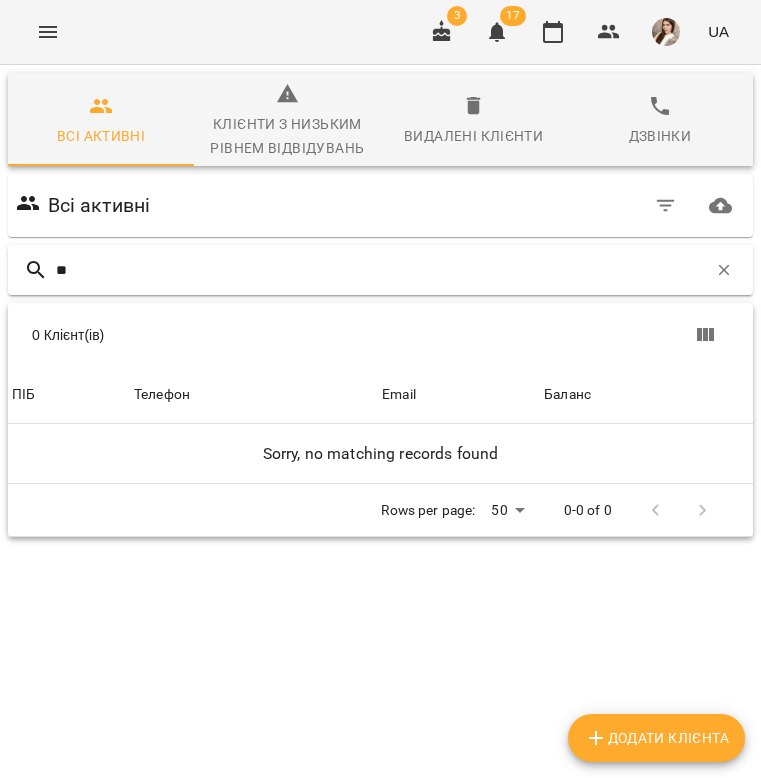 type on "*" 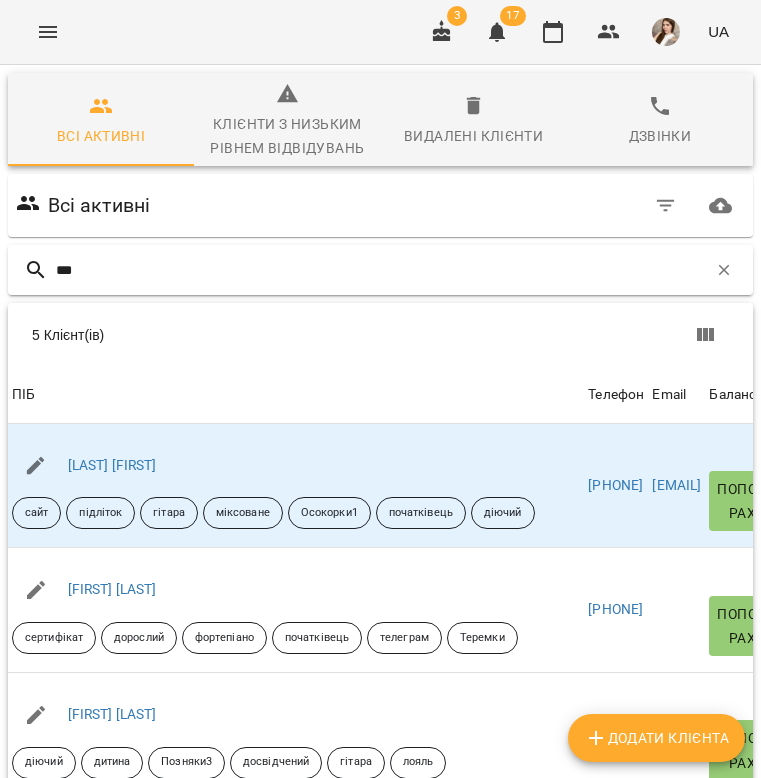type on "****" 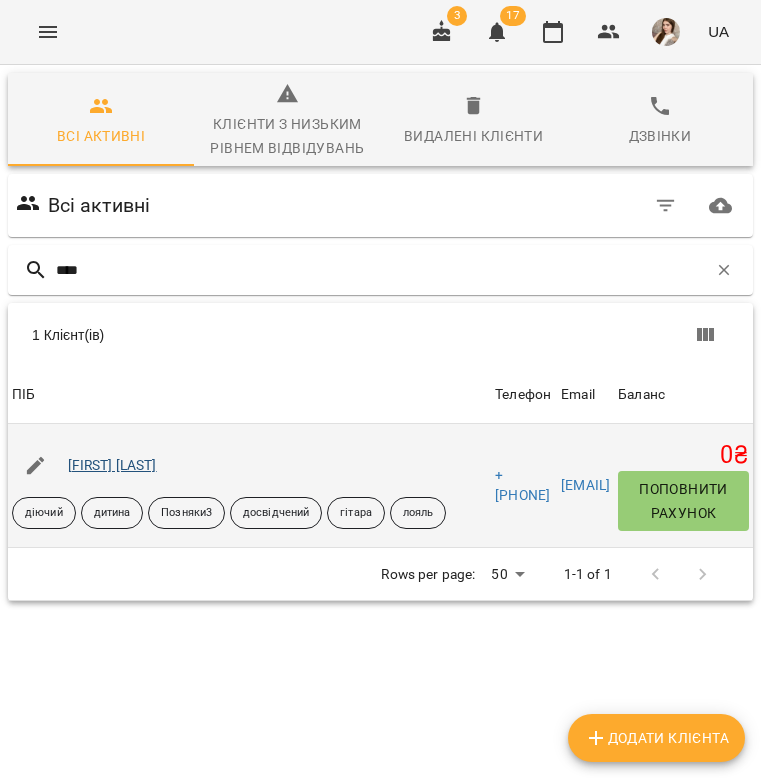 click on "[FIRST] [LAST]" at bounding box center [112, 465] 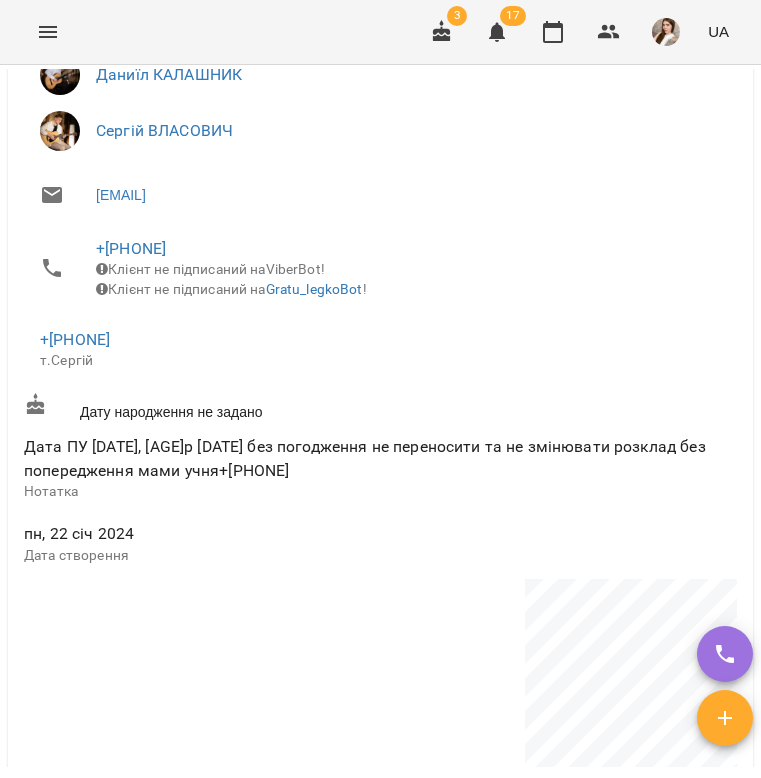 scroll, scrollTop: 984, scrollLeft: 0, axis: vertical 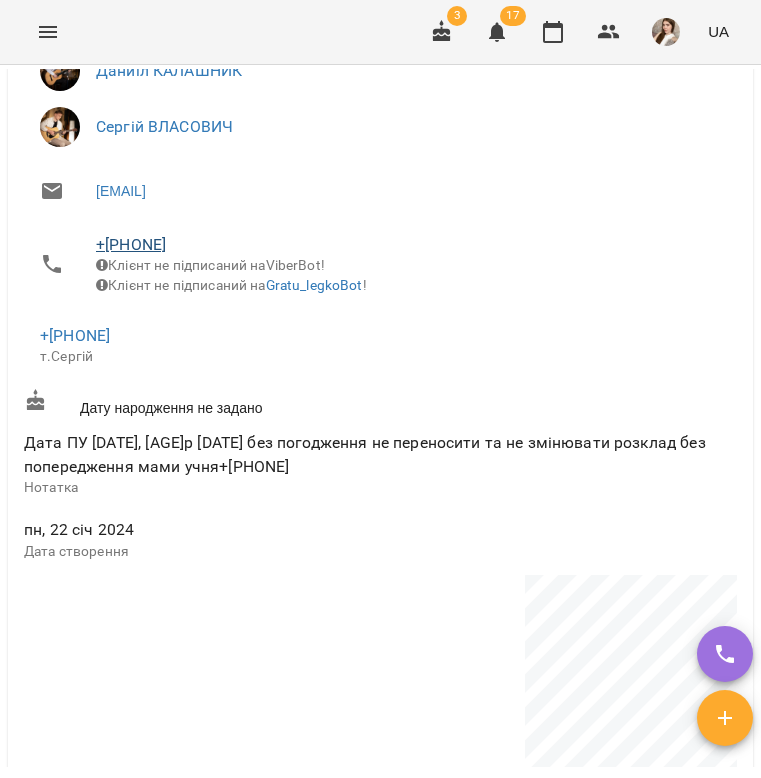 click on "[PHONE]" at bounding box center [131, 244] 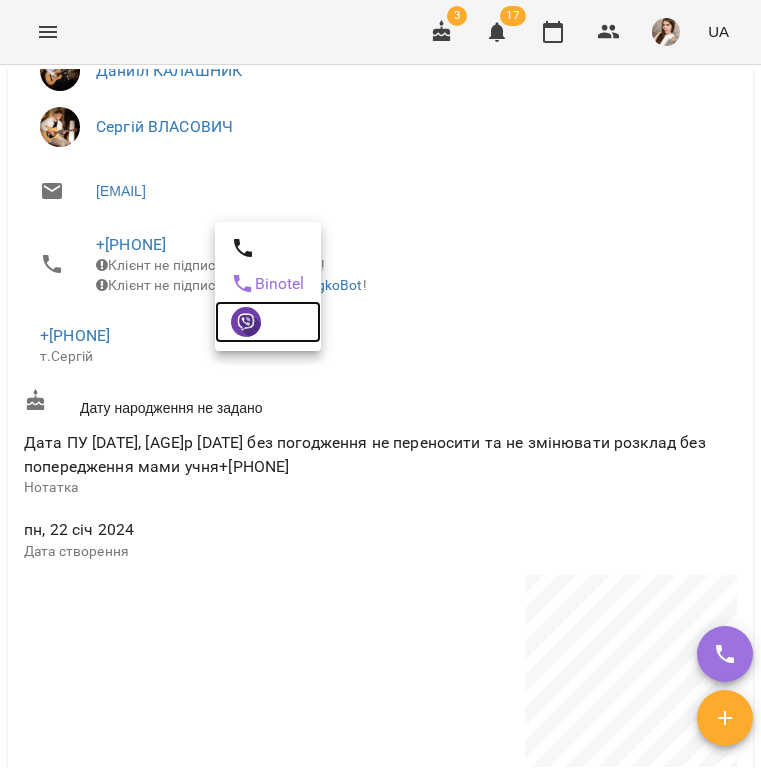 click at bounding box center [246, 322] 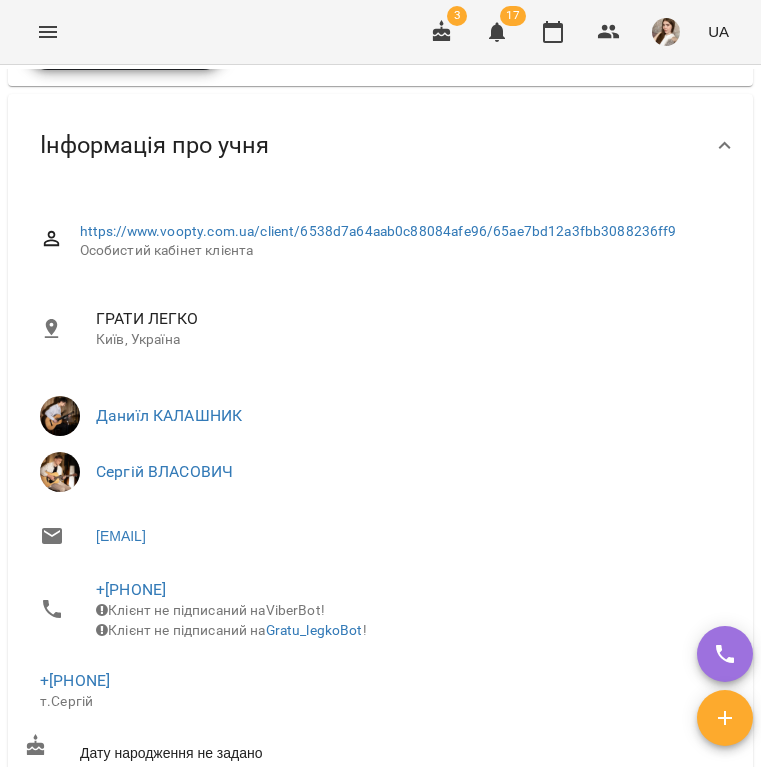 scroll, scrollTop: 0, scrollLeft: 0, axis: both 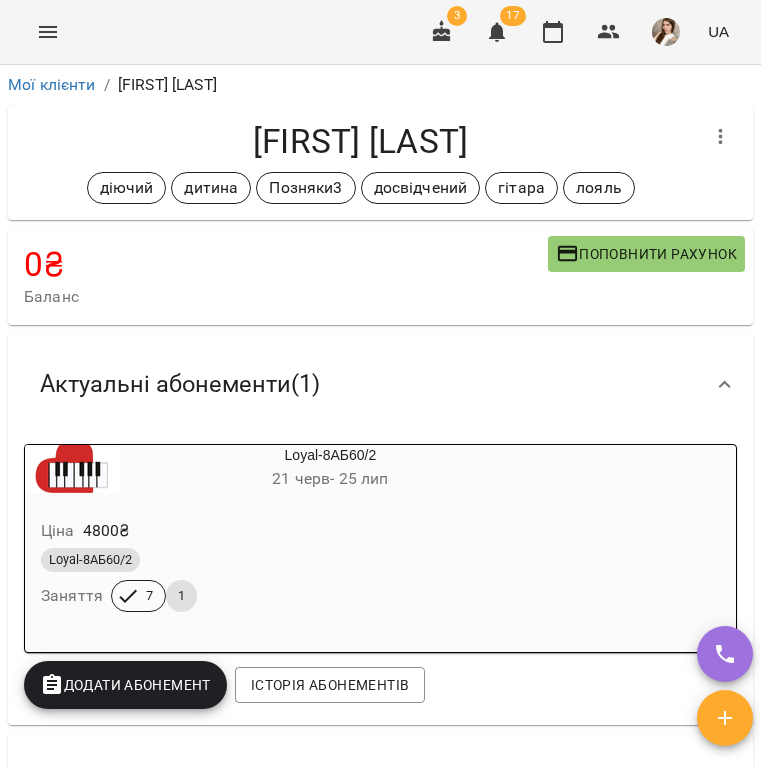 click at bounding box center [721, 137] 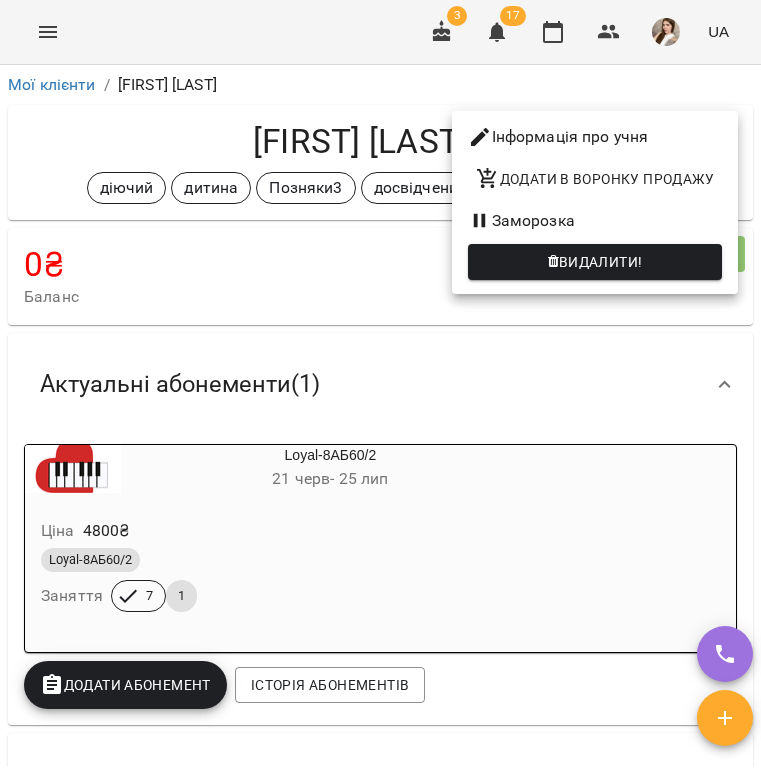 click on "Інформація про учня" at bounding box center (595, 137) 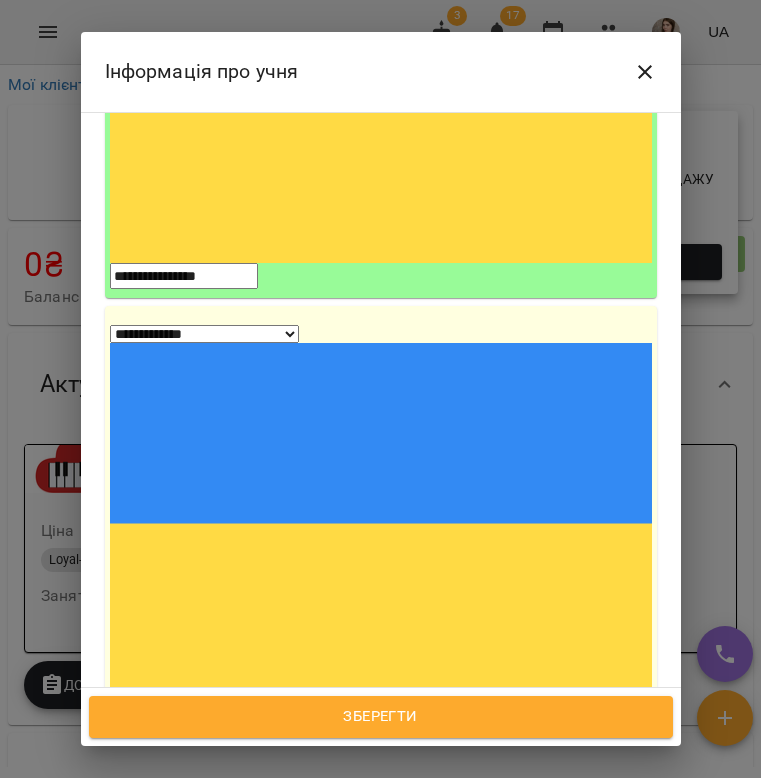 scroll, scrollTop: 211, scrollLeft: 0, axis: vertical 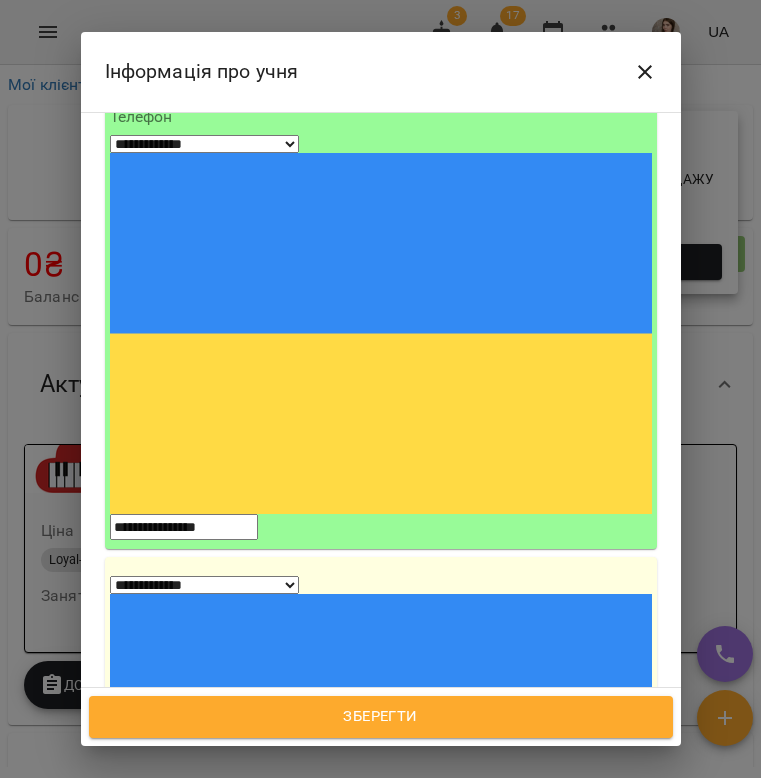 click on "**********" at bounding box center [184, 527] 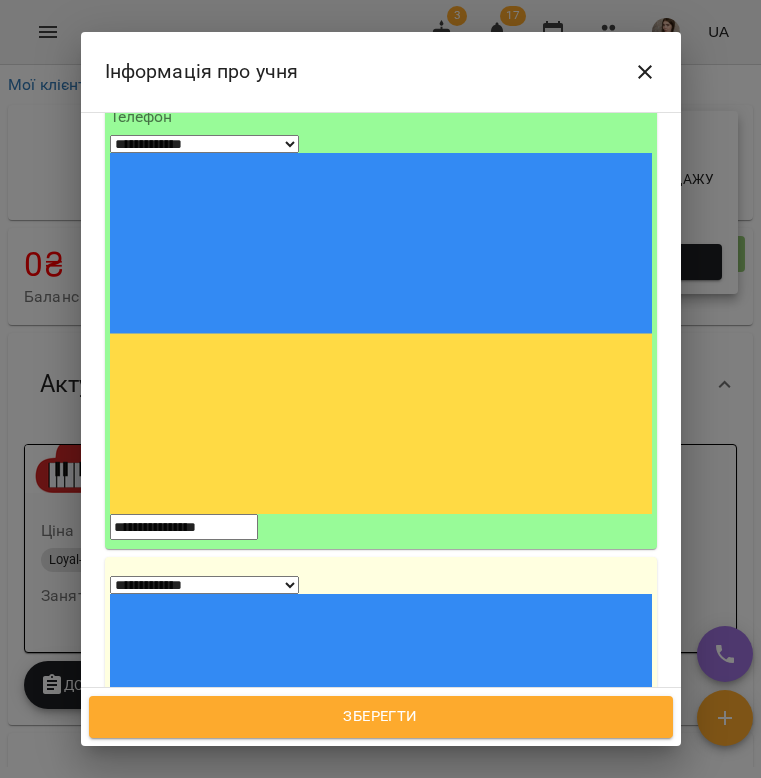 type on "**********" 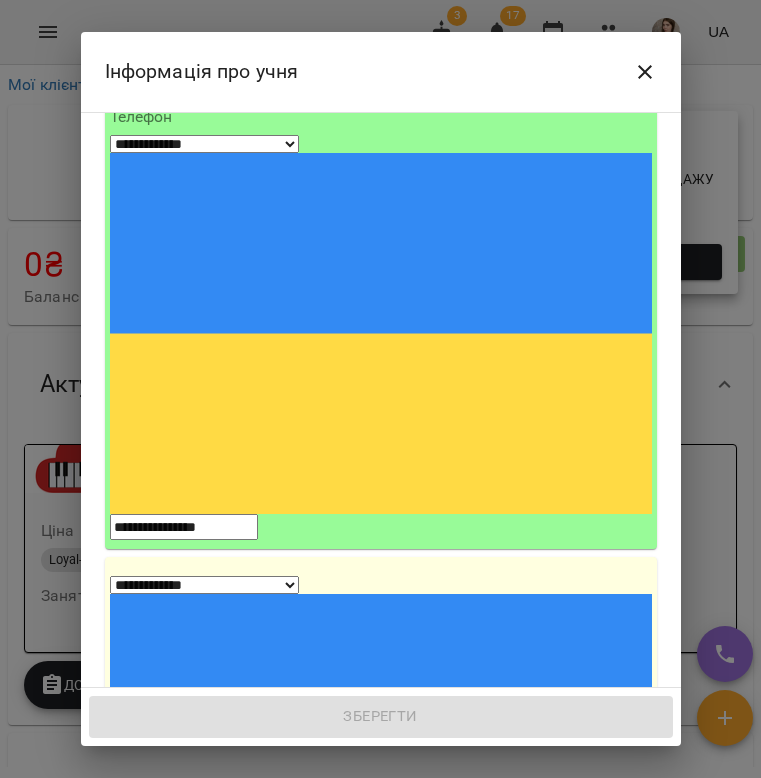 paste on "**********" 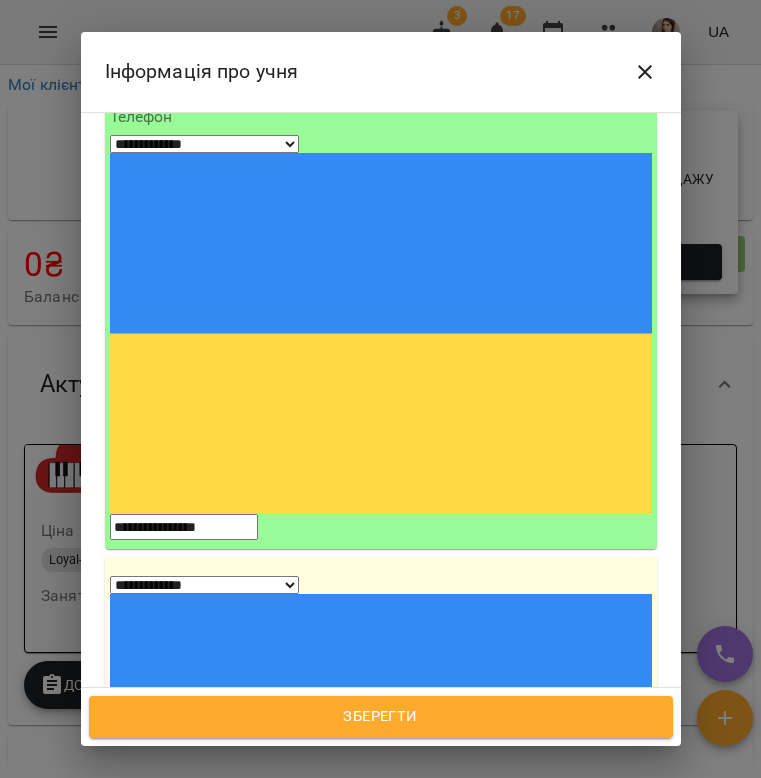 click on "**********" at bounding box center [184, 968] 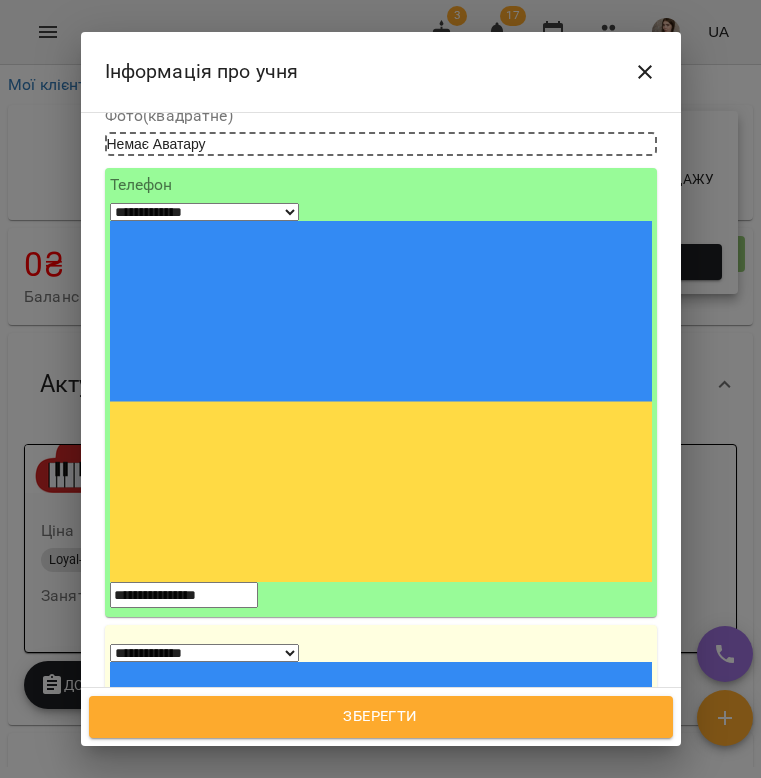 scroll, scrollTop: 134, scrollLeft: 0, axis: vertical 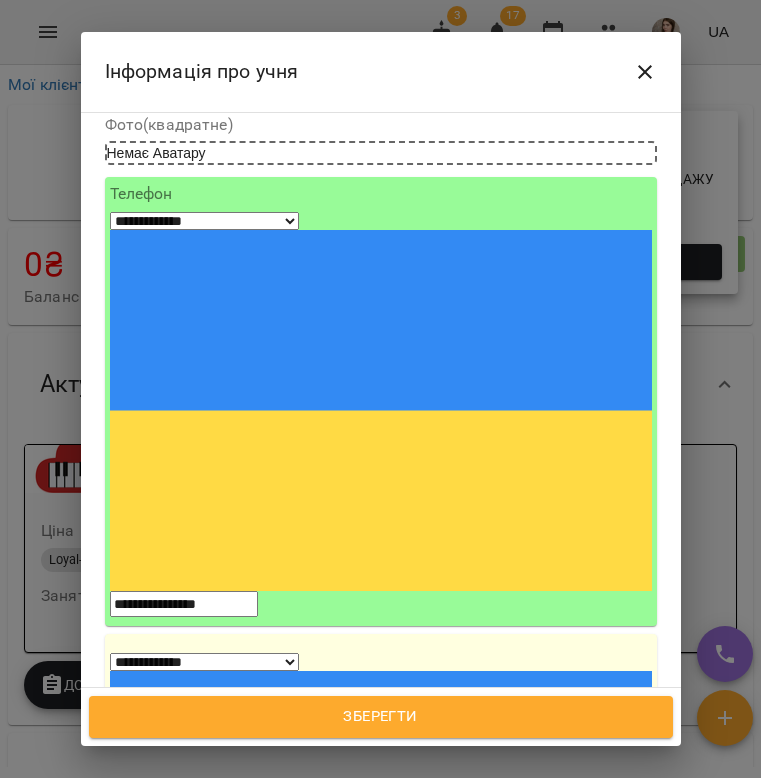 type on "********" 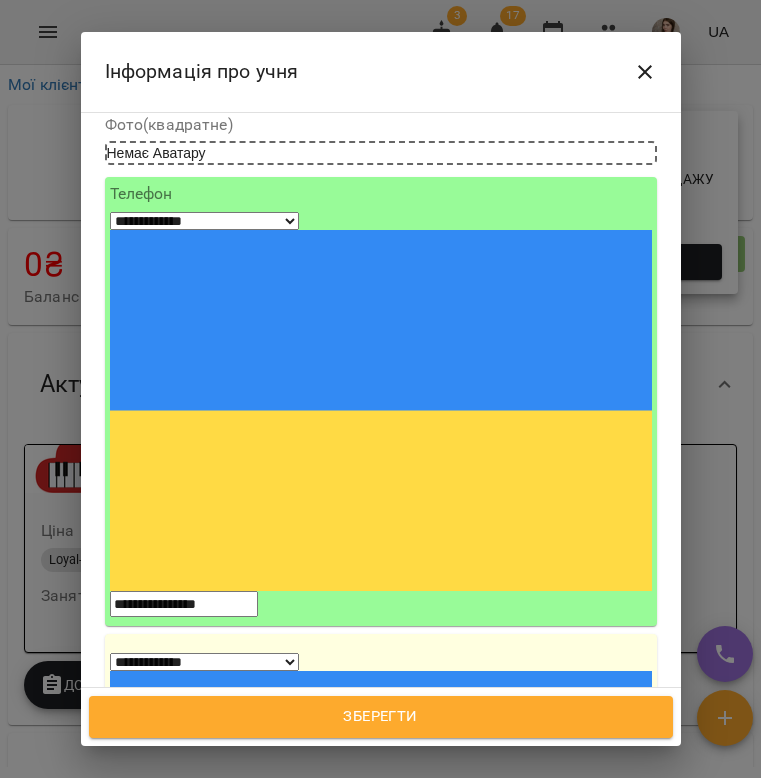 drag, startPoint x: 307, startPoint y: 313, endPoint x: 149, endPoint y: 305, distance: 158.20241 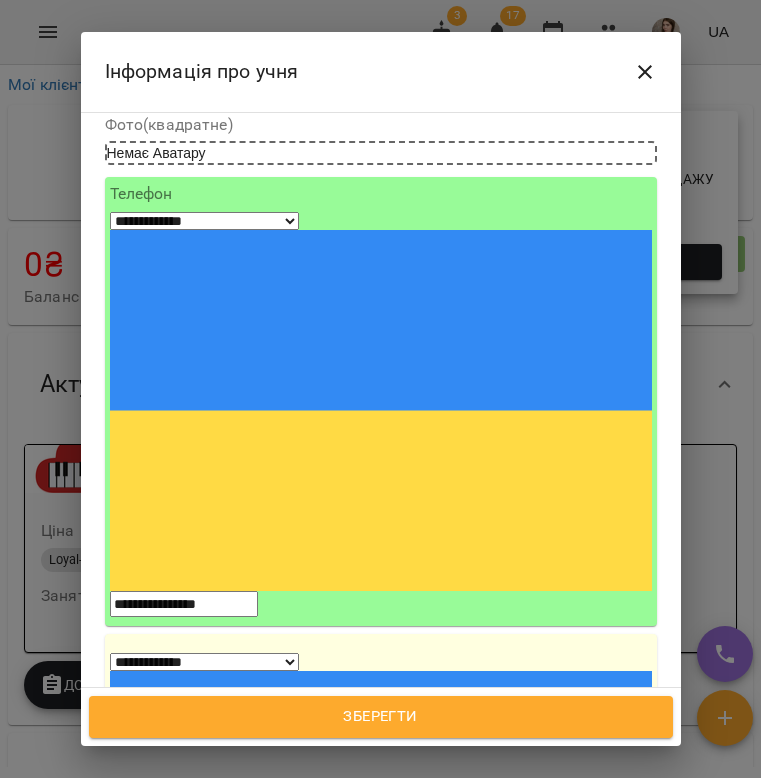 type on "**********" 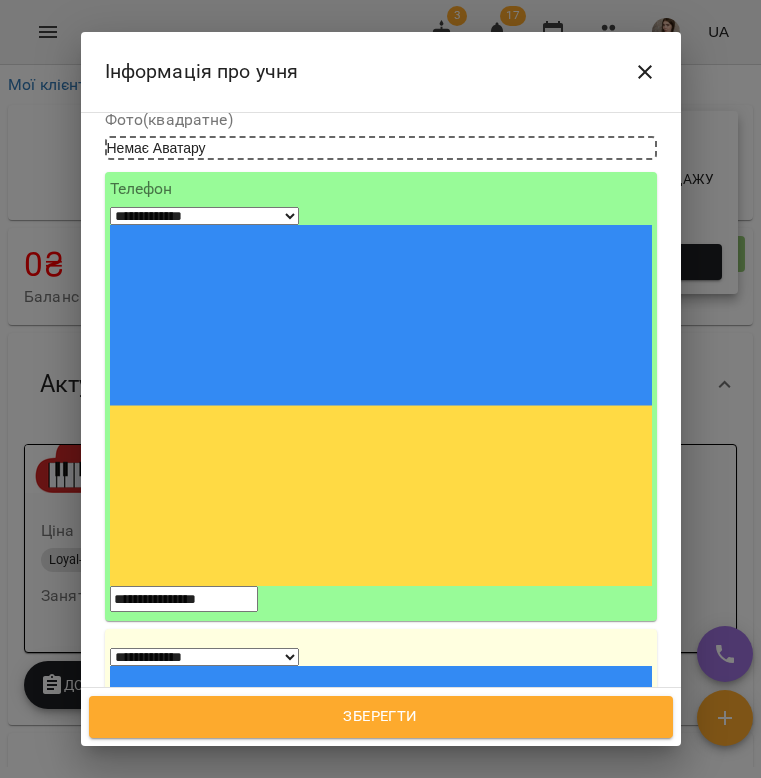 scroll, scrollTop: 143, scrollLeft: 0, axis: vertical 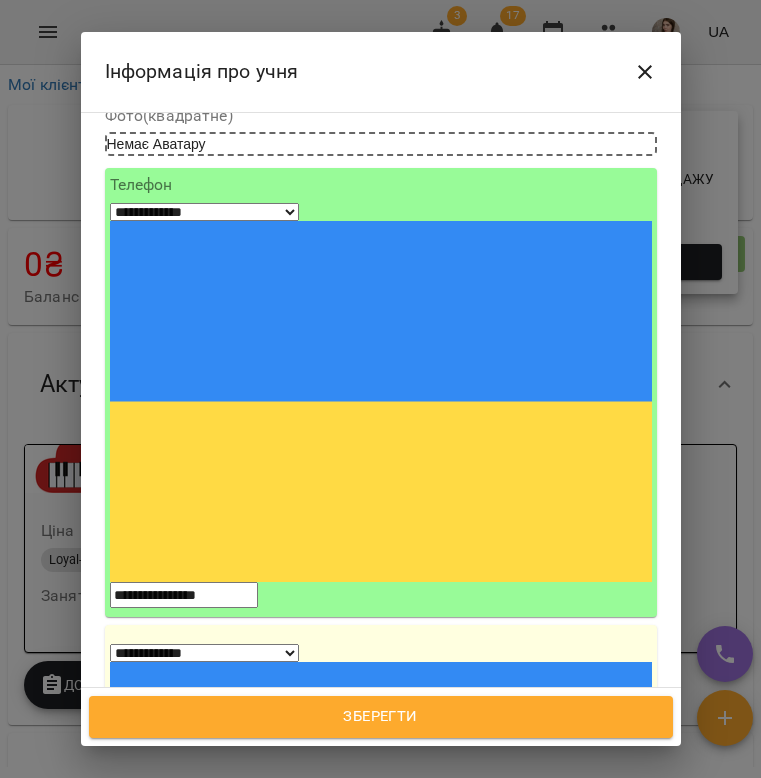 type on "**********" 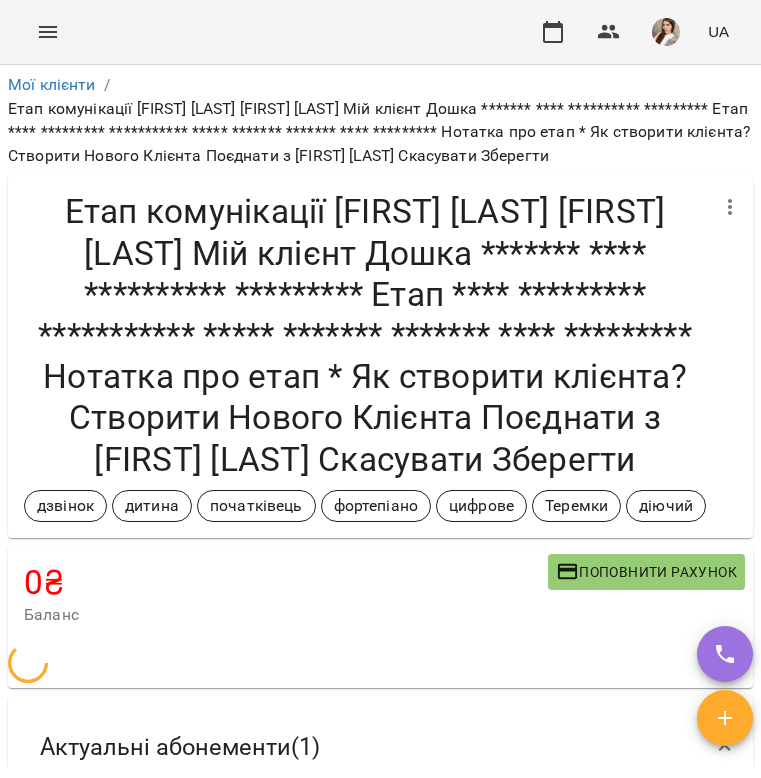 scroll, scrollTop: 0, scrollLeft: 0, axis: both 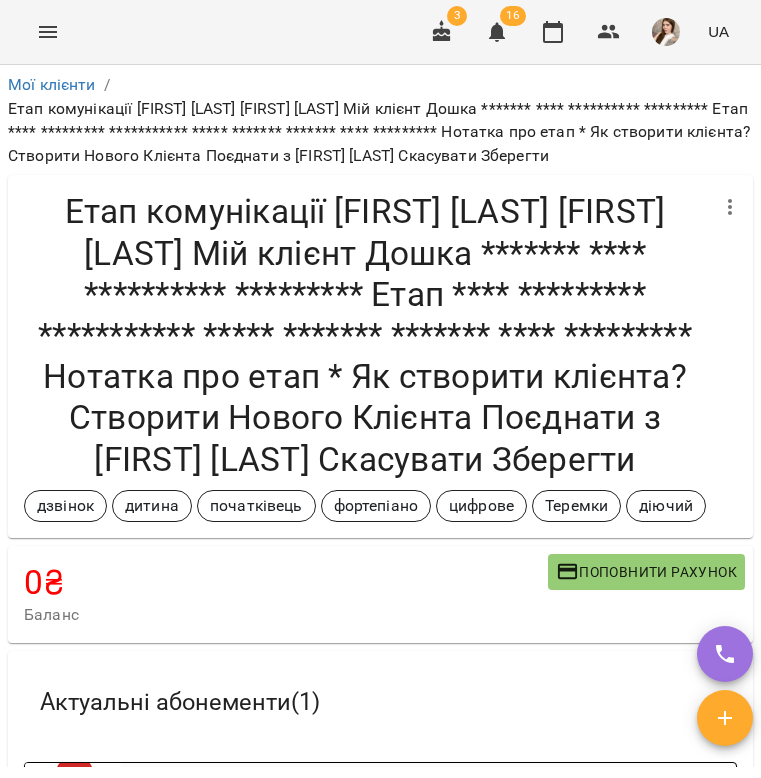 click on "Актуальні абонементи ( 1 ) Знижка-8АБ45/2 05 лип  -   08 серп Ціна 4320 ₴ Знижка-8АБ45/2 Заняття 3 5 Додати Абонемент Історія абонементів" at bounding box center [380, 847] 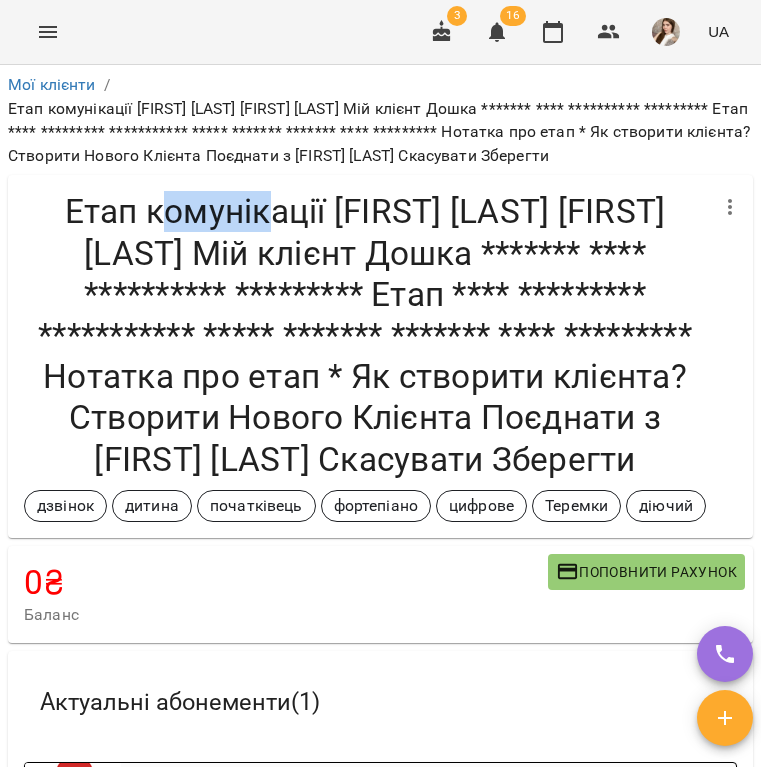 click on "**********" at bounding box center [365, 335] 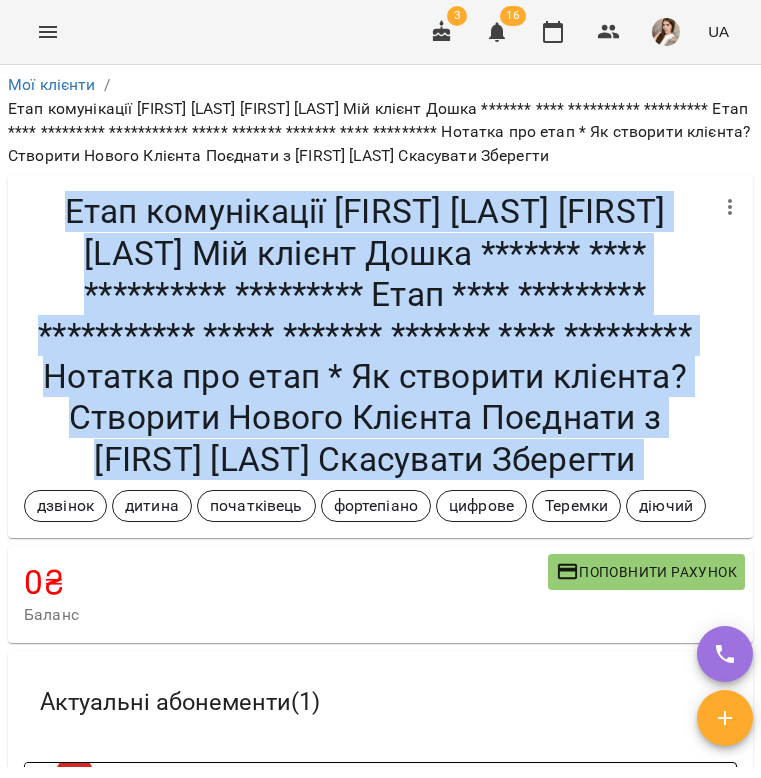 copy on "**********" 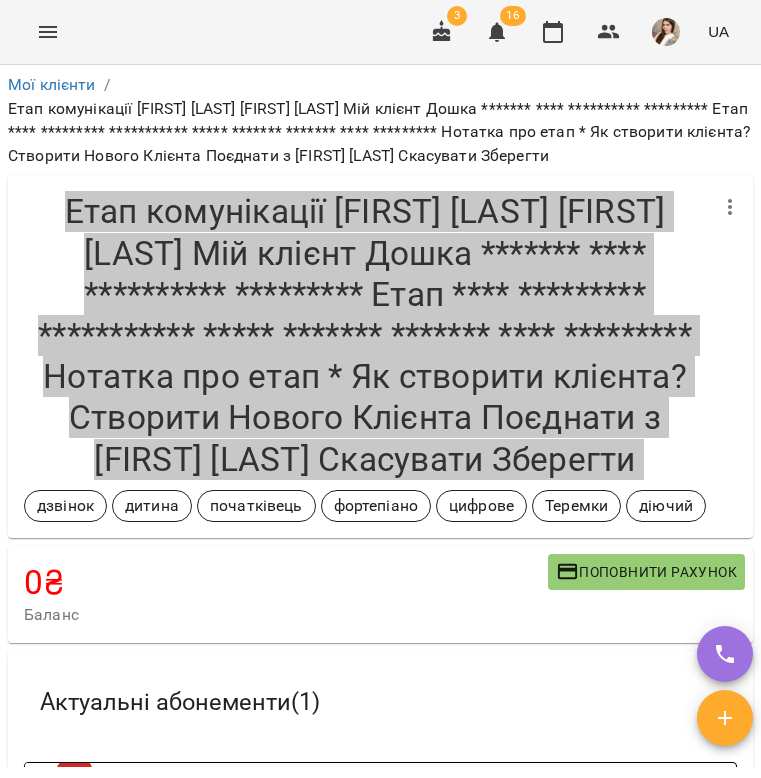 scroll, scrollTop: 0, scrollLeft: 0, axis: both 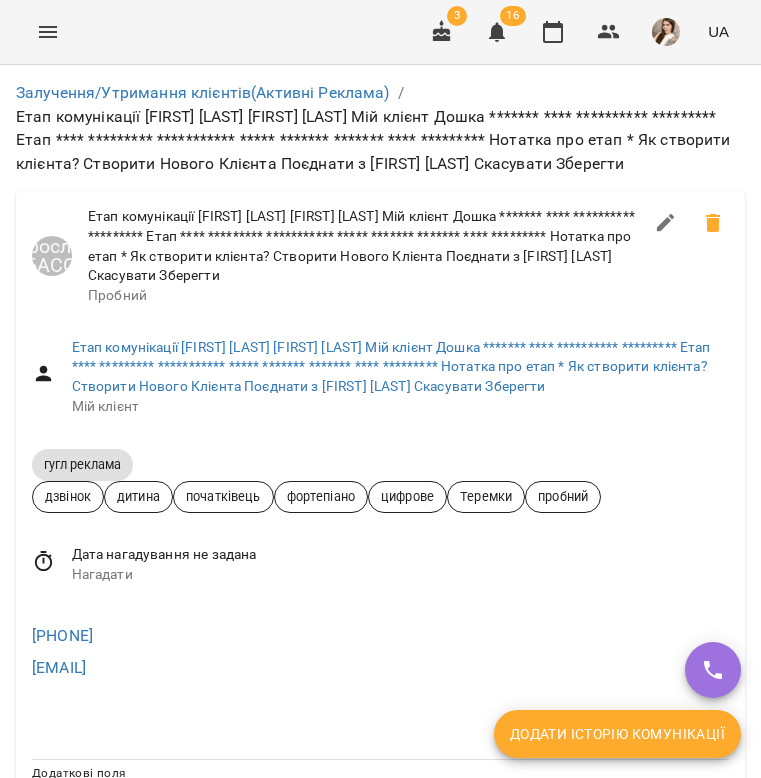 click on "Додати історію комунікації" at bounding box center (617, 734) 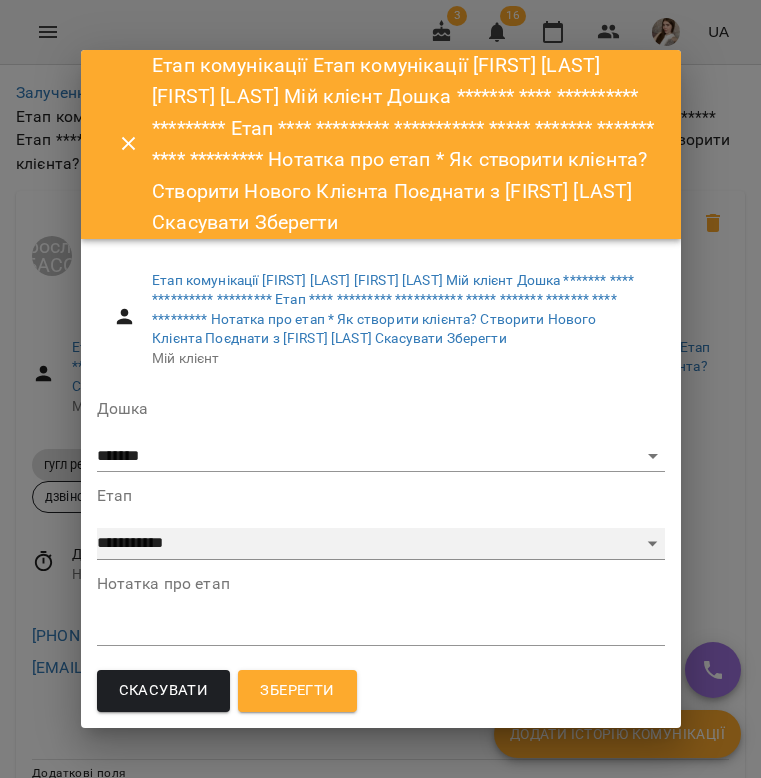 click on "**********" at bounding box center [381, 544] 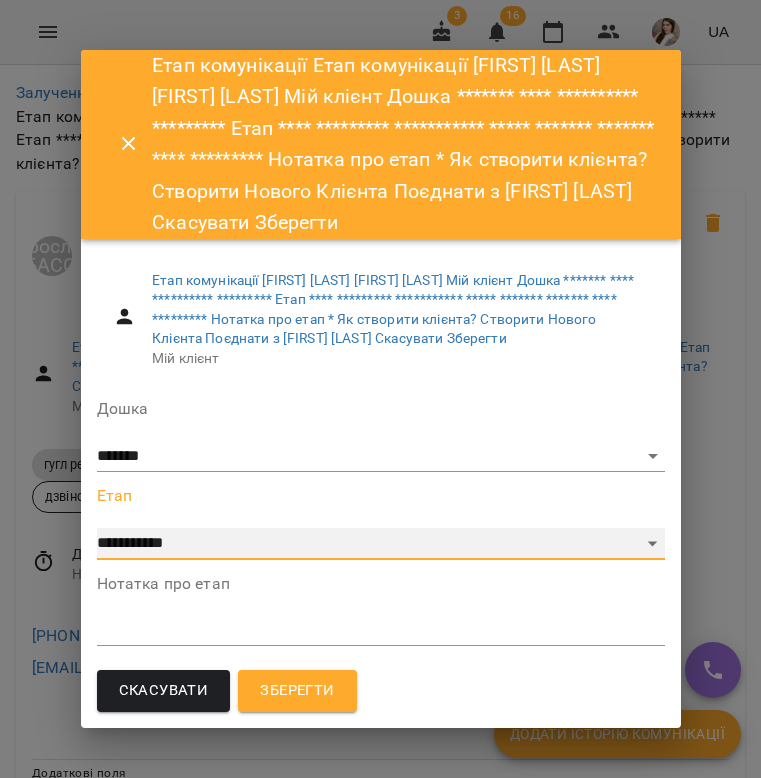 select on "**********" 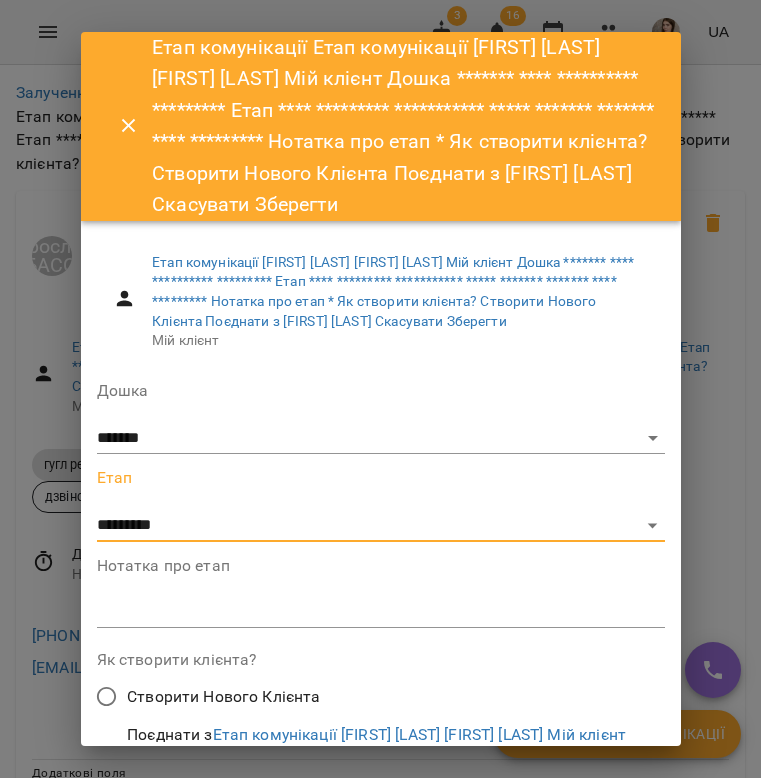 click on "Поєднати з  Сєров Микола" at bounding box center (387, 782) 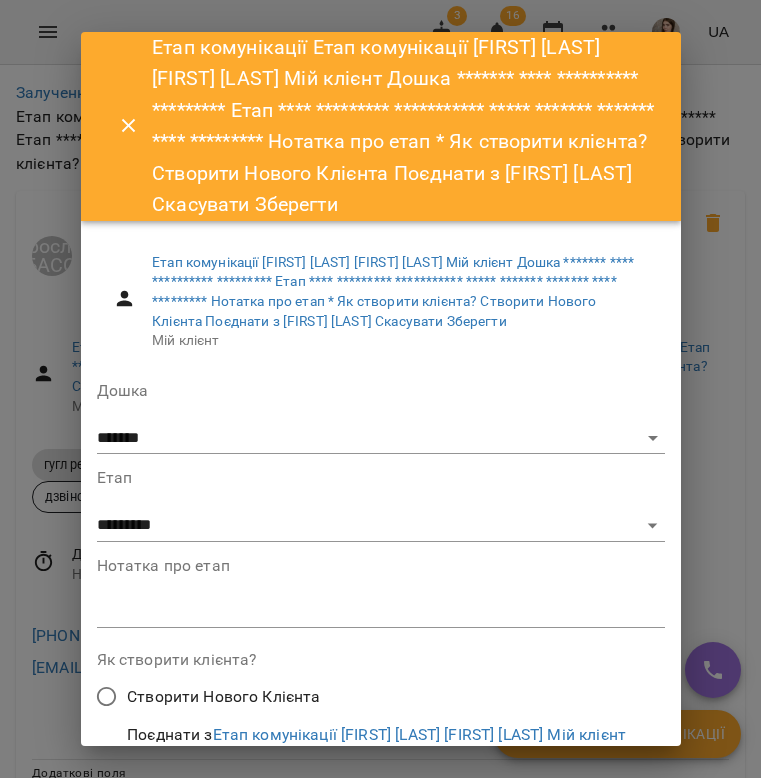 click on "Зберегти" at bounding box center (297, 882) 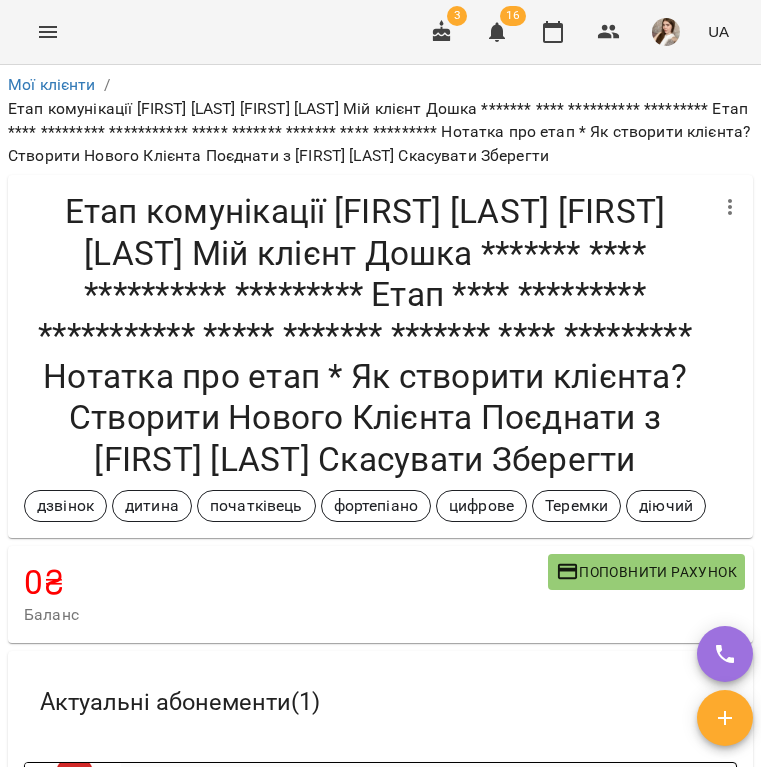 click on "Сєров Микола дзвінок дитина початківець фортепіано цифрове Теремки діючий" at bounding box center [380, 356] 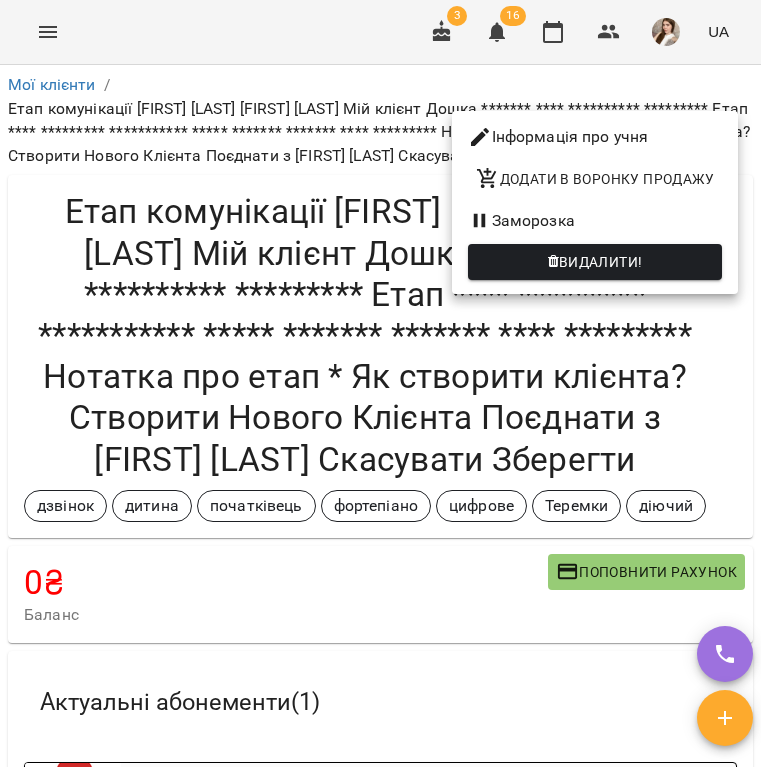 click on "Інформація про учня Додати в воронку продажу Заморозка Видалити!" at bounding box center (595, 202) 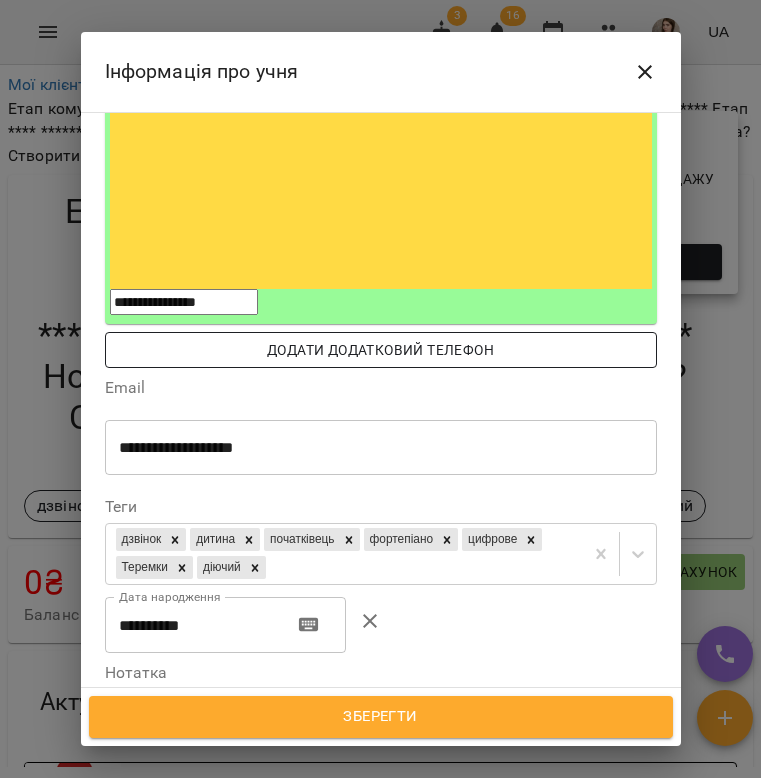 scroll, scrollTop: 470, scrollLeft: 0, axis: vertical 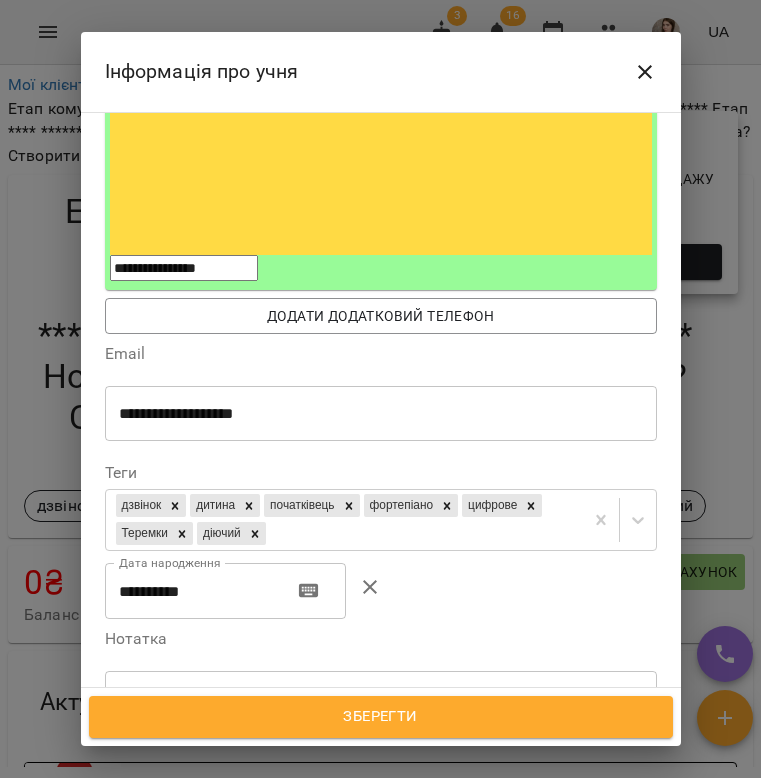 click on "***" at bounding box center [381, 698] 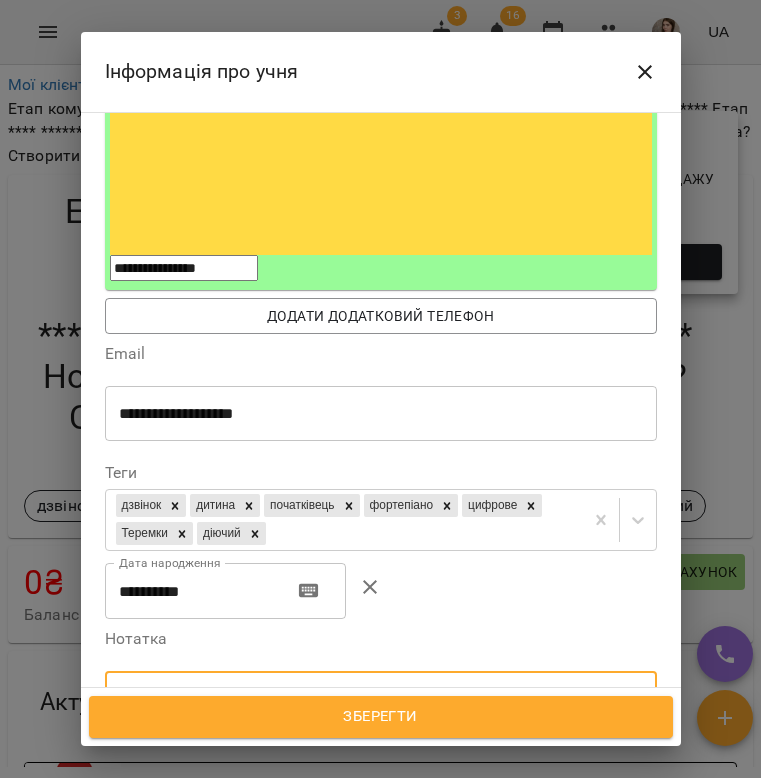 click on "**********" at bounding box center [381, 707] 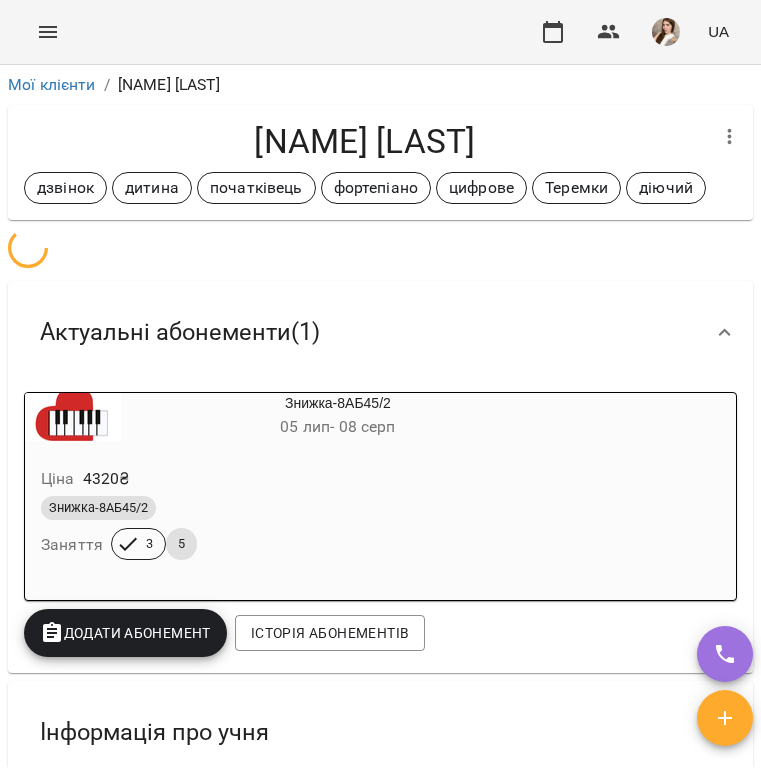 scroll, scrollTop: 0, scrollLeft: 0, axis: both 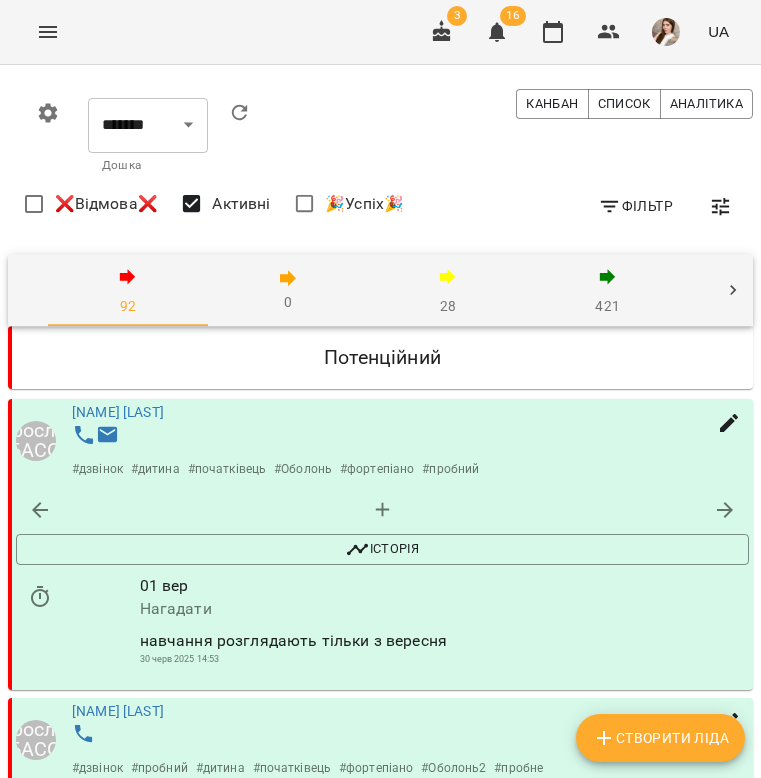 click on "Потенційний" at bounding box center (382, 357) 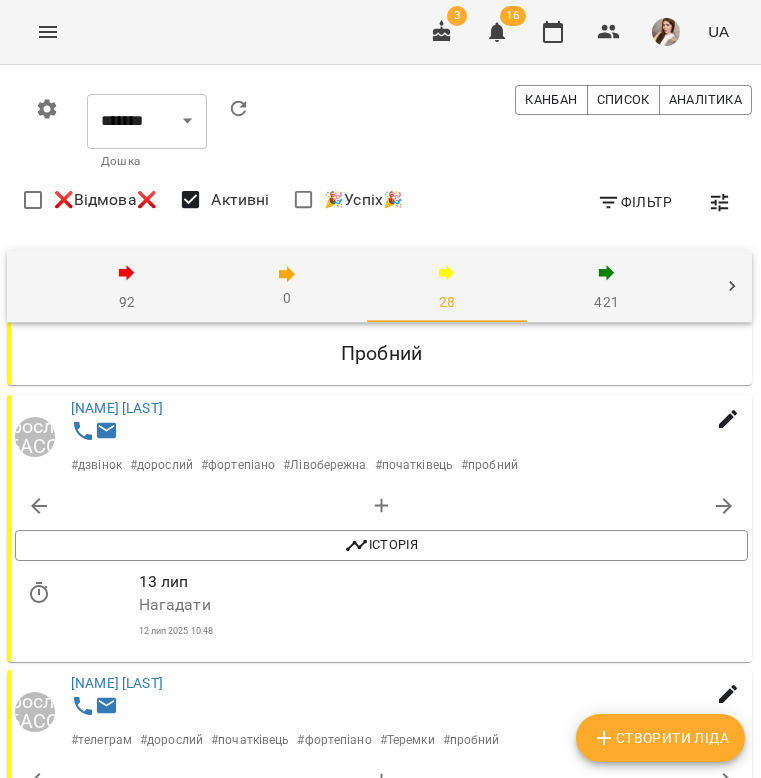 scroll, scrollTop: 2538, scrollLeft: 1, axis: both 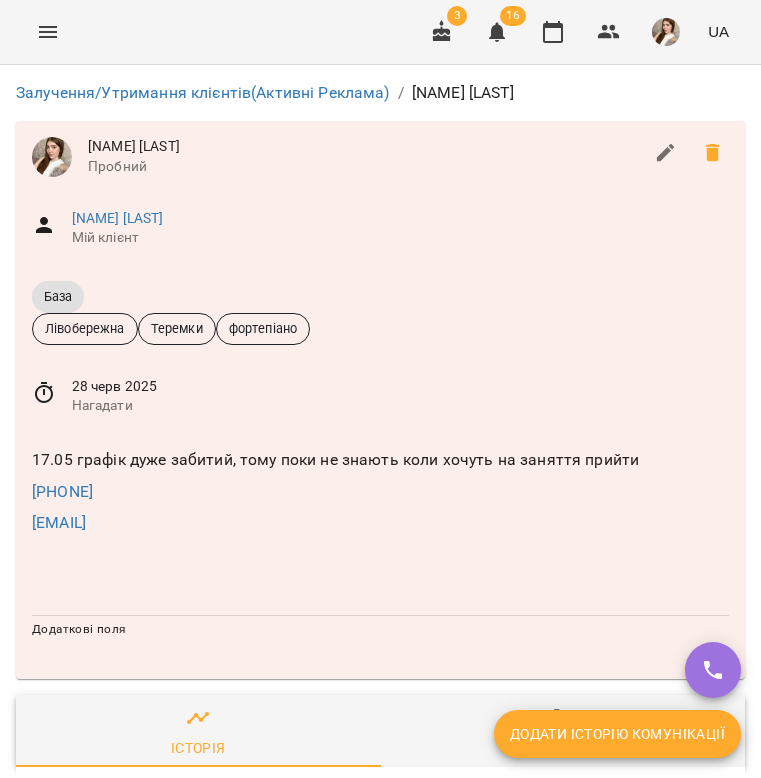 click on "[NAME] [LAST]" at bounding box center (400, 219) 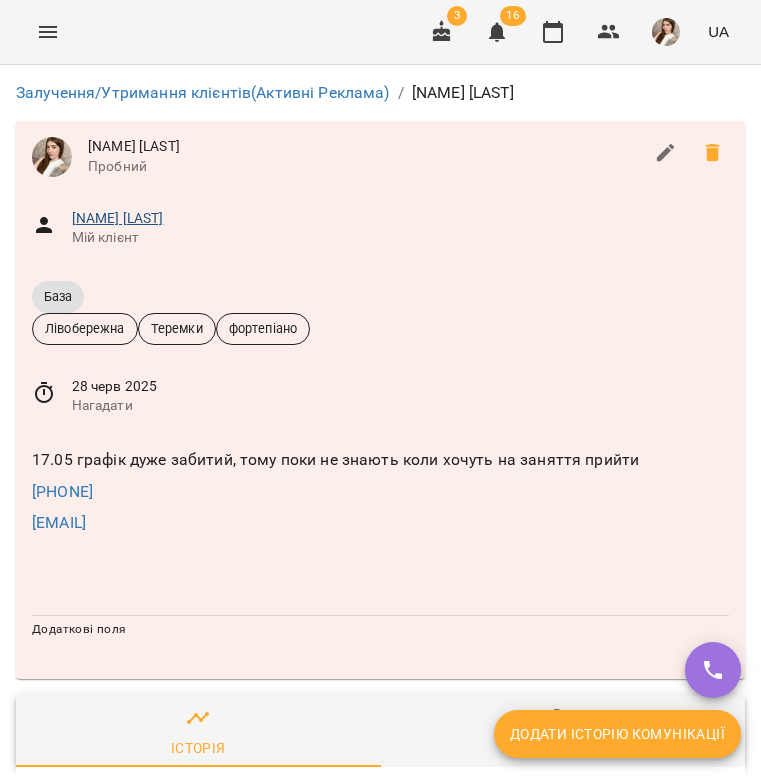 click on "[NAME] [LAST]" at bounding box center [118, 218] 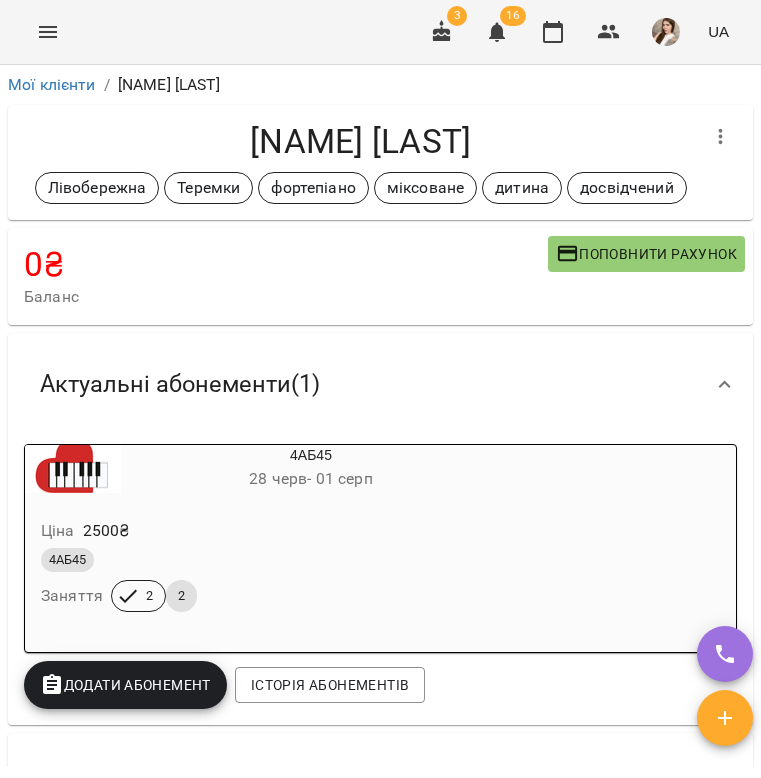 scroll, scrollTop: 0, scrollLeft: 0, axis: both 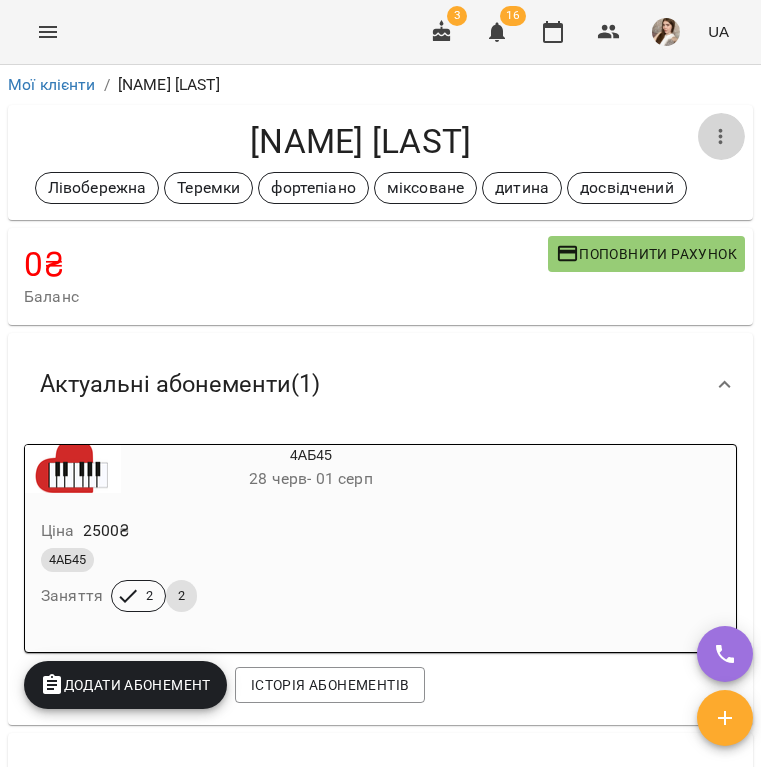 click at bounding box center (721, 137) 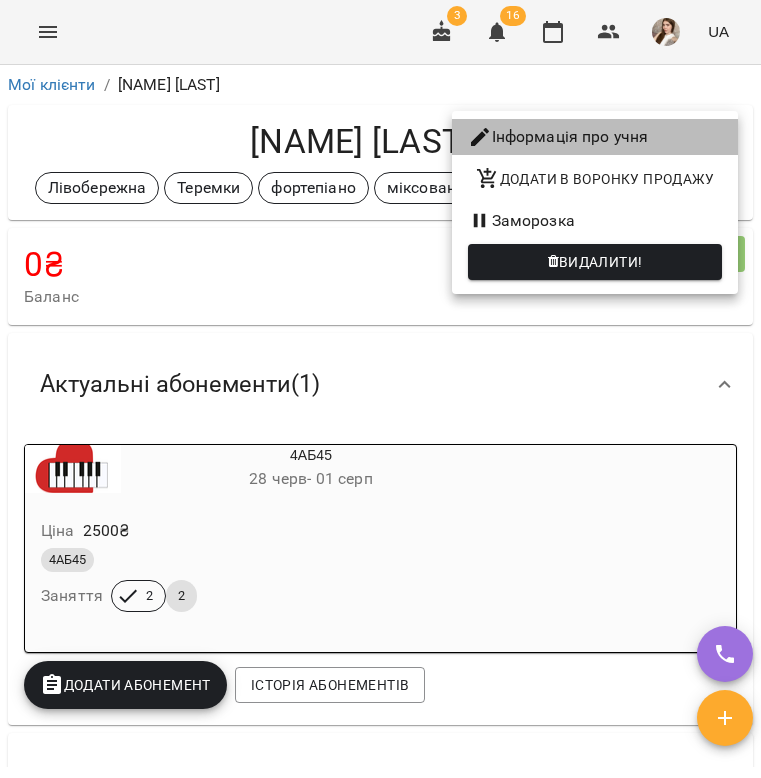 click on "Інформація про учня" at bounding box center (595, 137) 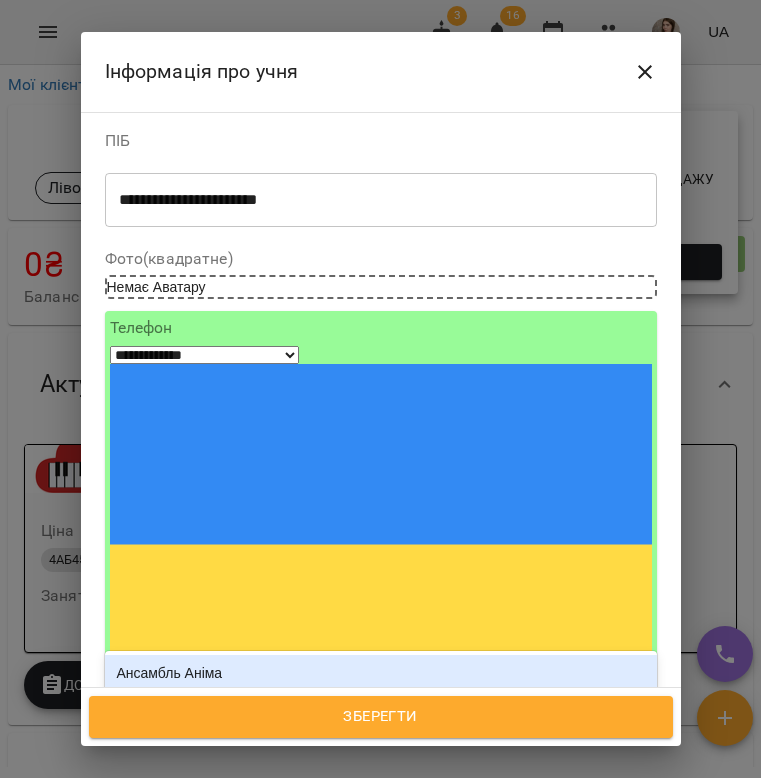 click on "Лівобережна Теремки фортепіано міксоване дитина досвідчений" at bounding box center [344, 990] 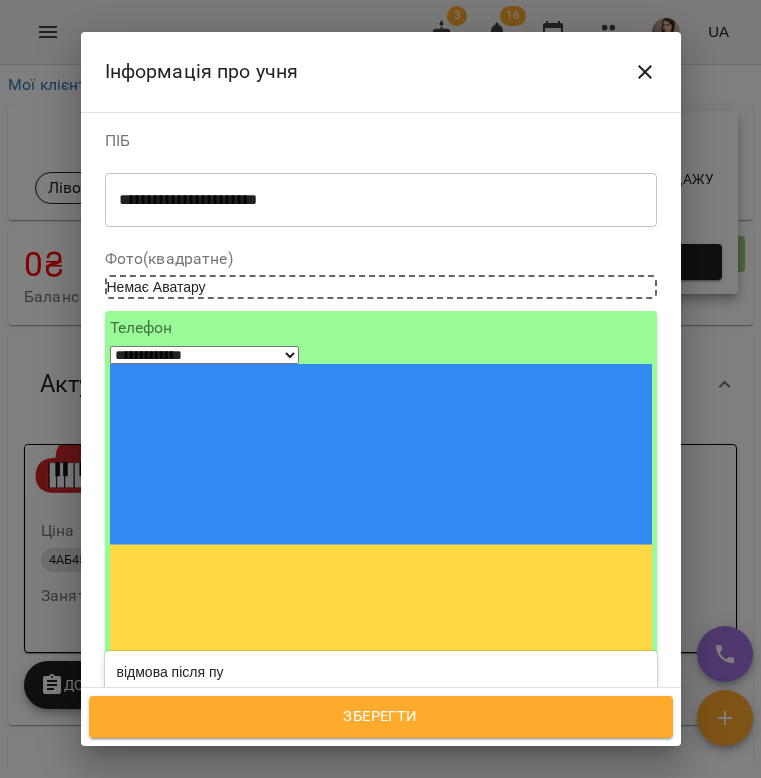 scroll, scrollTop: 165, scrollLeft: 0, axis: vertical 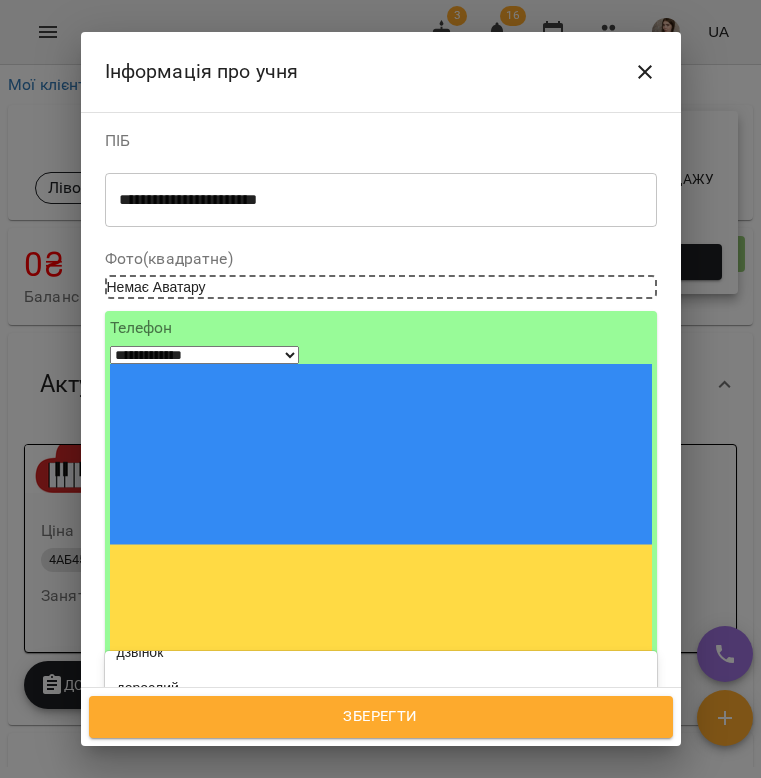click on "діючий" at bounding box center (381, 796) 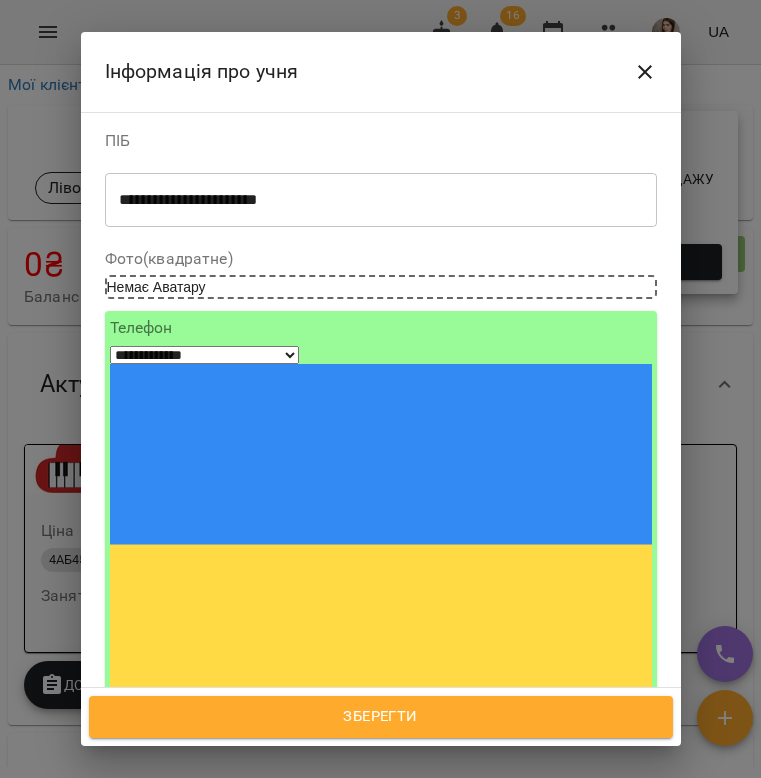 click on "Зберегти" at bounding box center [381, 717] 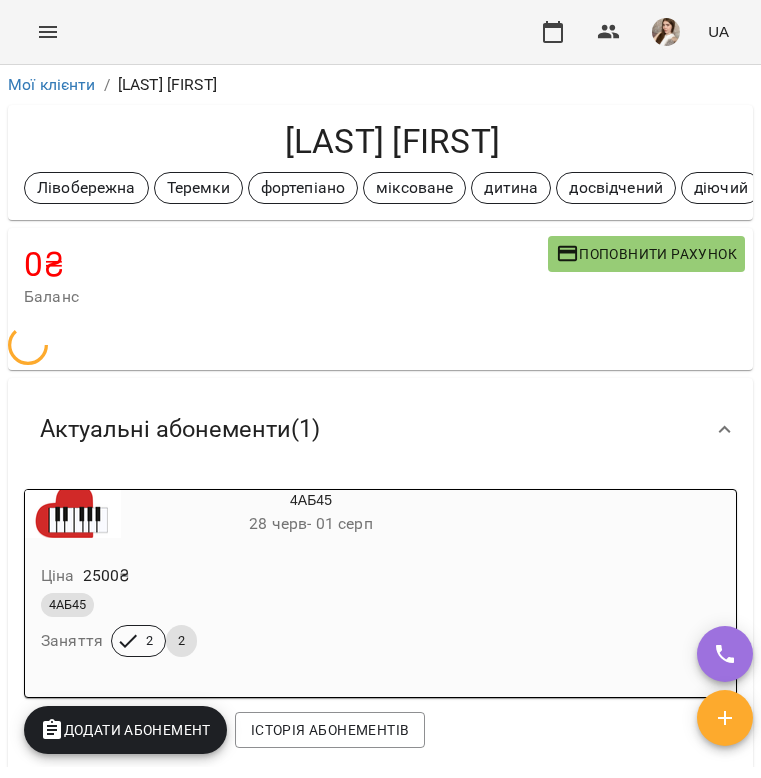 scroll, scrollTop: 0, scrollLeft: 0, axis: both 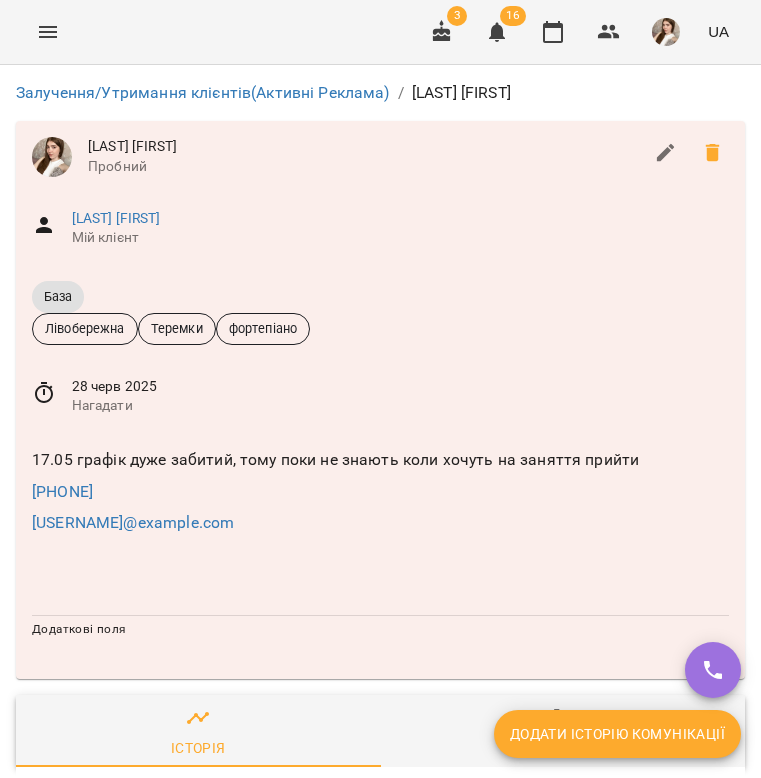 click on "Додати історію комунікації" at bounding box center (617, 734) 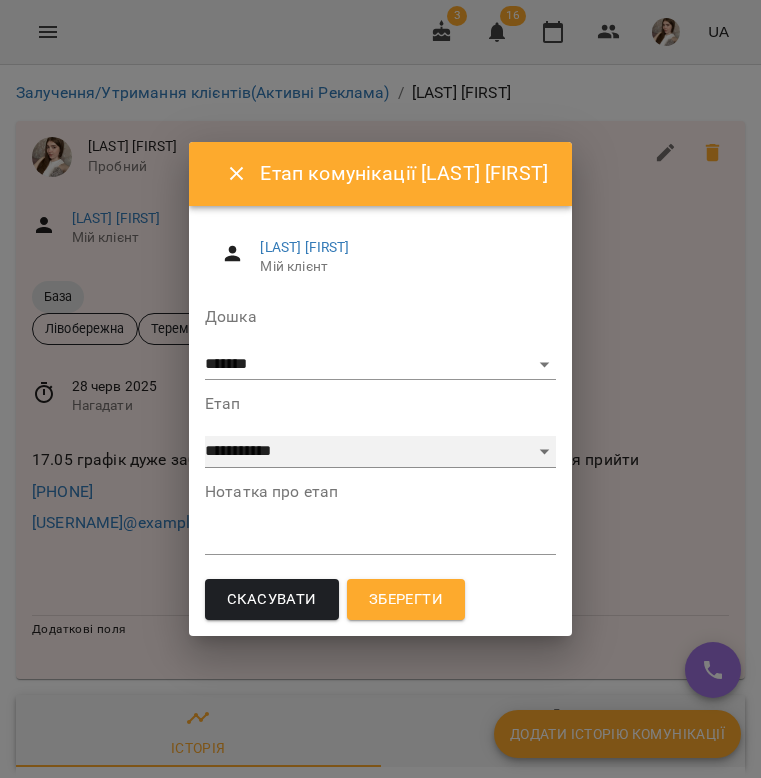 click on "**********" at bounding box center [380, 452] 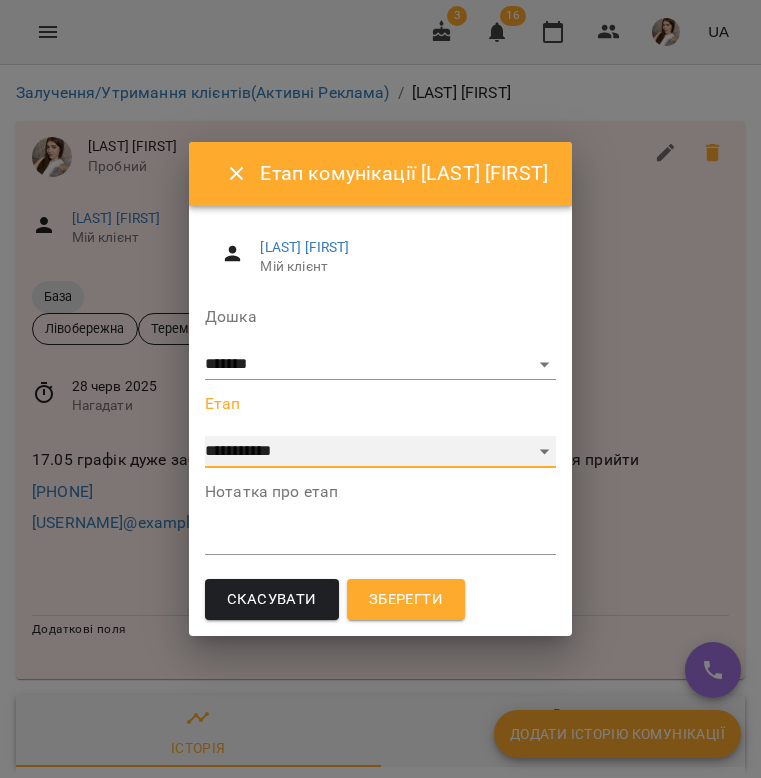 select on "**********" 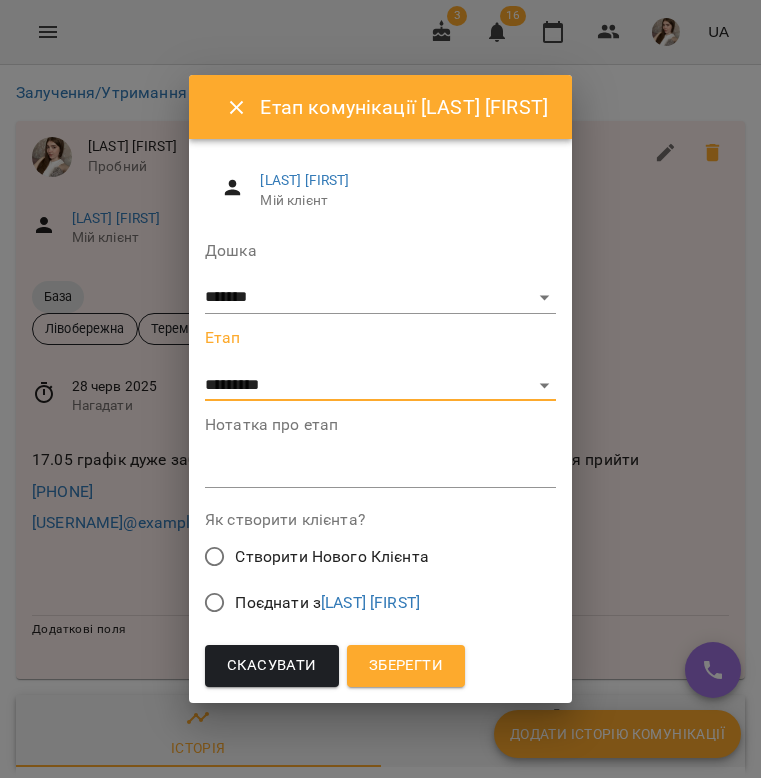 click on "Поєднати з  [LAST] [FIRST]" at bounding box center (327, 603) 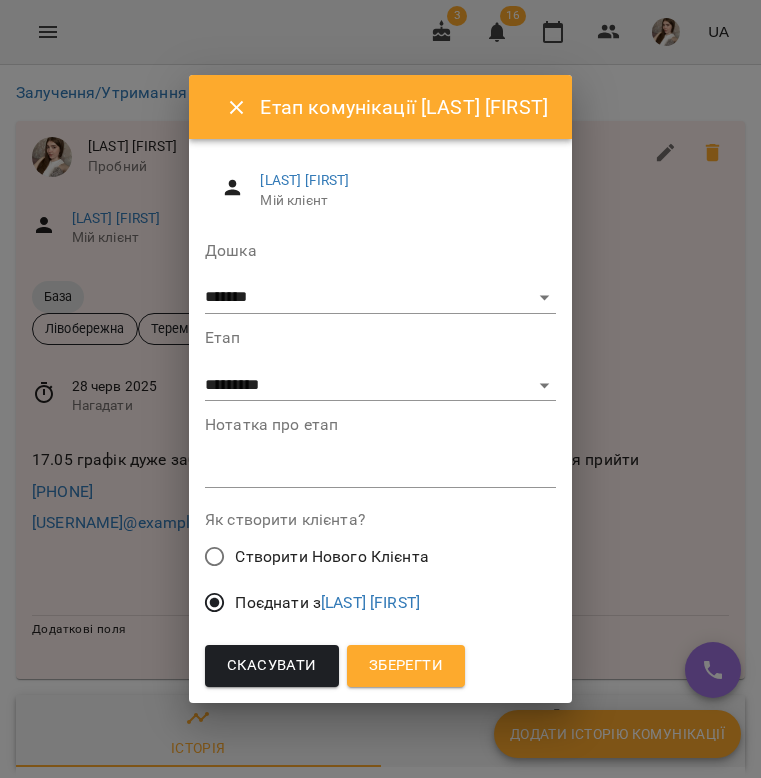 click on "Зберегти" at bounding box center [406, 666] 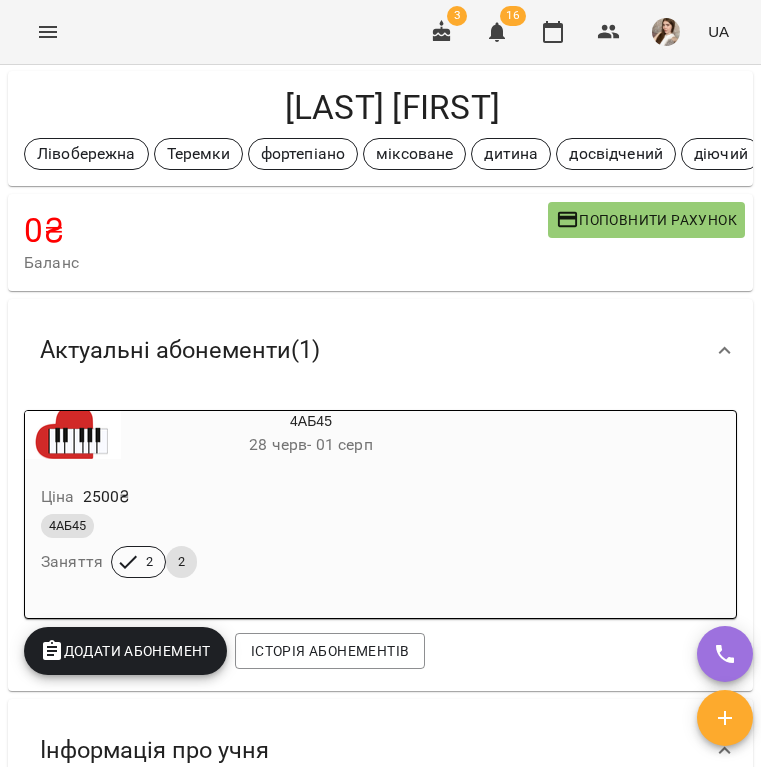 scroll, scrollTop: 42, scrollLeft: 0, axis: vertical 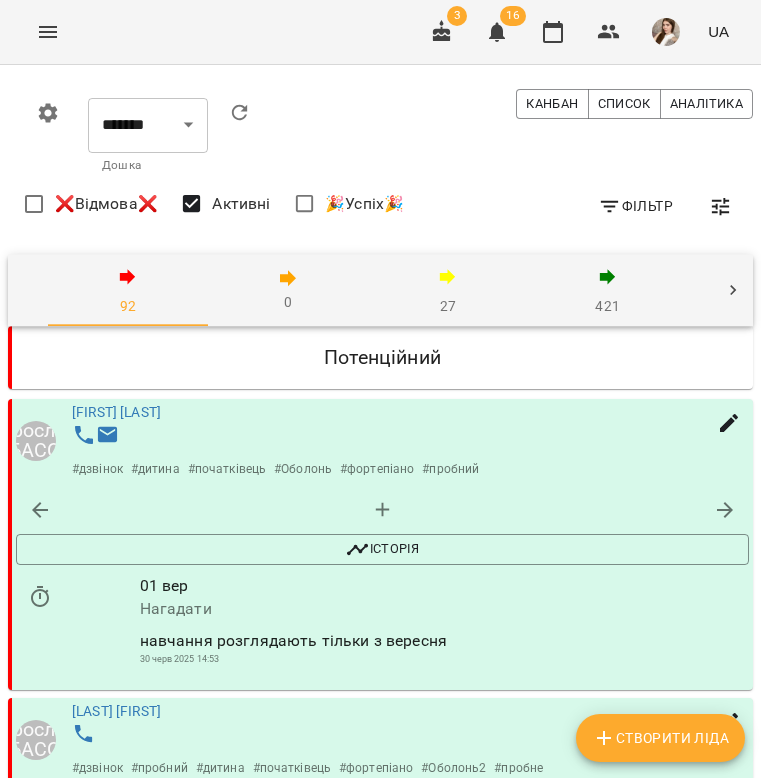 click on "27" at bounding box center (448, 291) 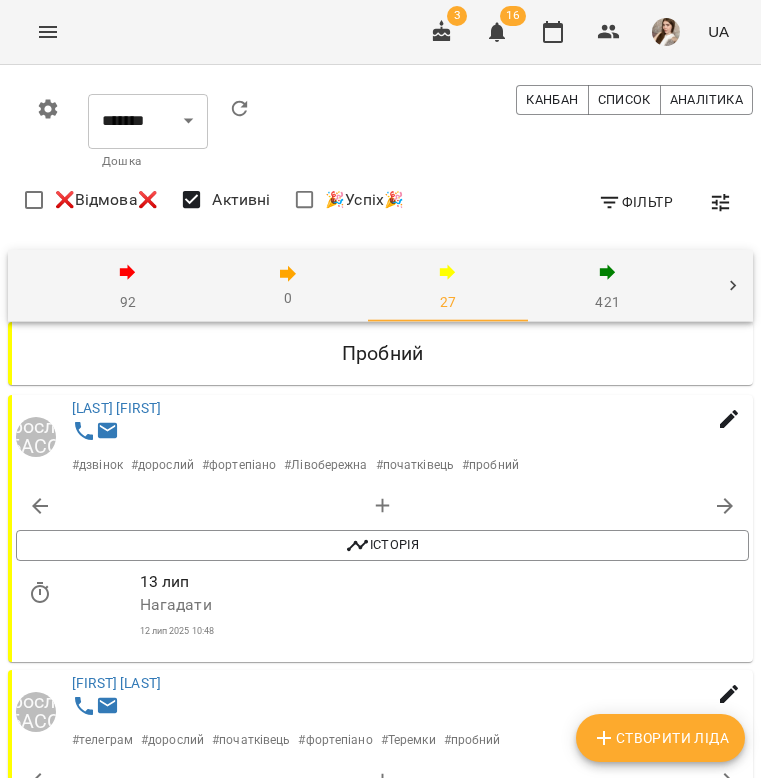 scroll, scrollTop: 746, scrollLeft: 0, axis: vertical 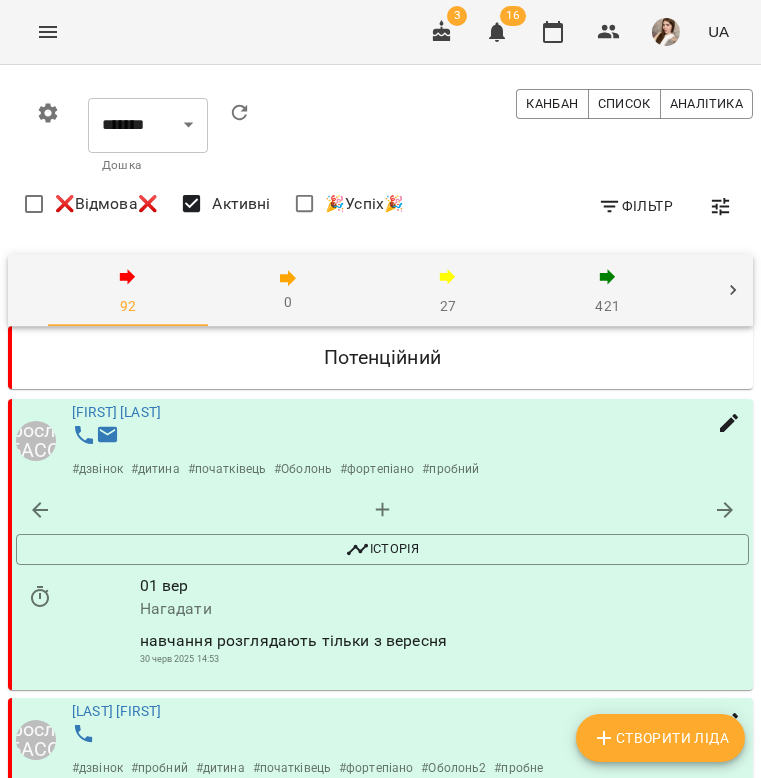 click 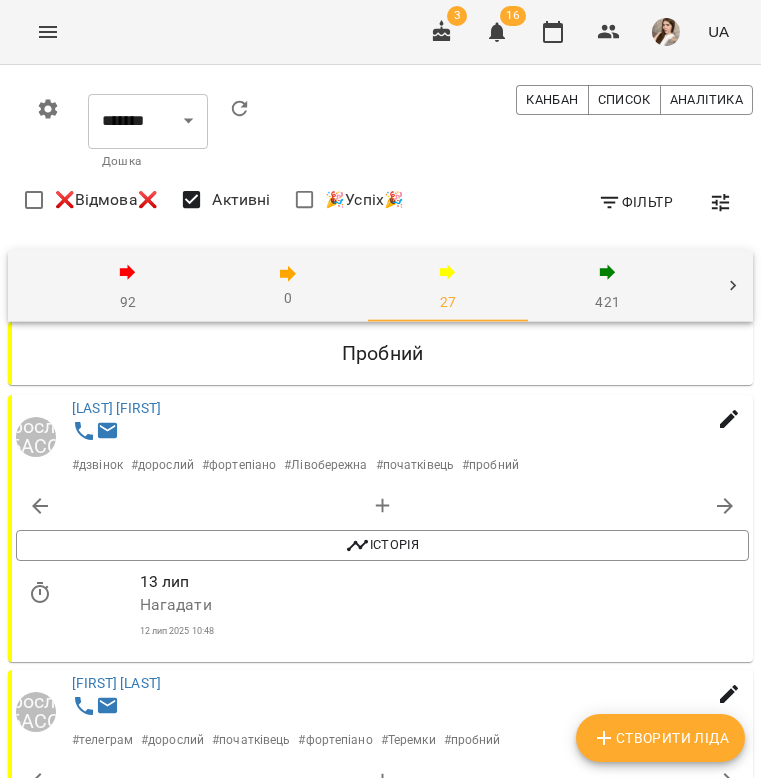 scroll, scrollTop: 2662, scrollLeft: 0, axis: vertical 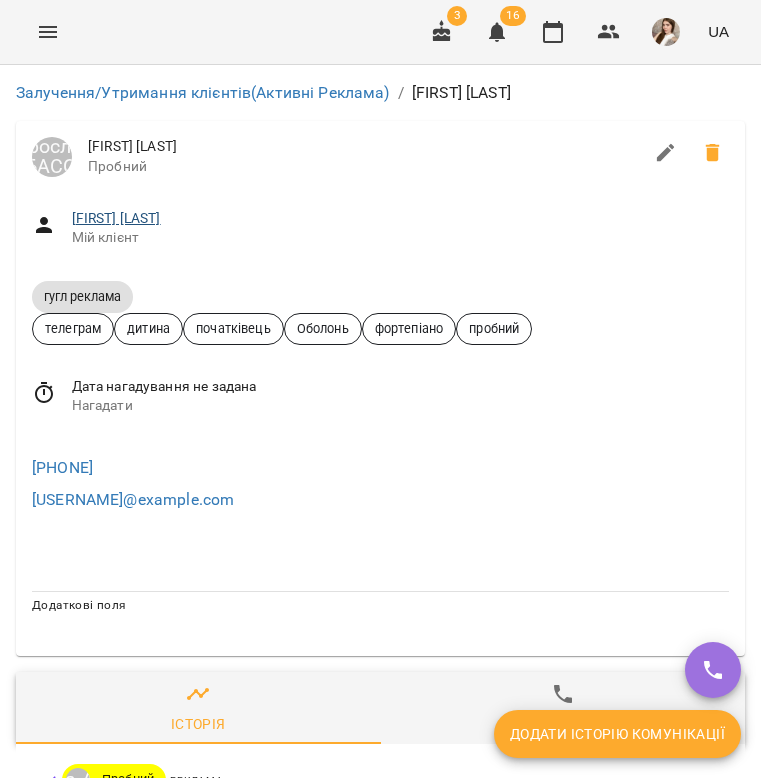 click on "[FIRST] [LAST]" at bounding box center (116, 218) 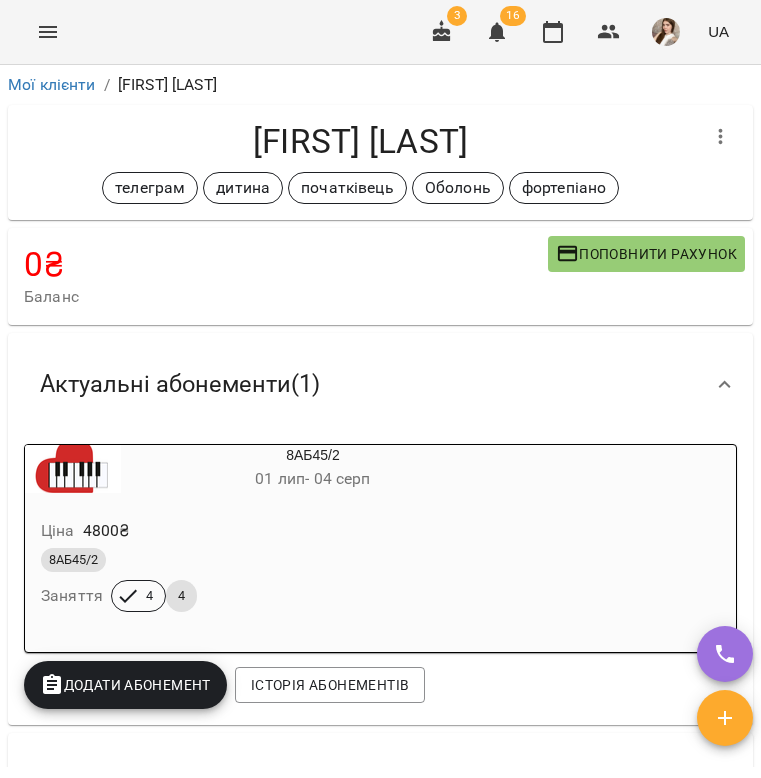 scroll, scrollTop: -1, scrollLeft: 0, axis: vertical 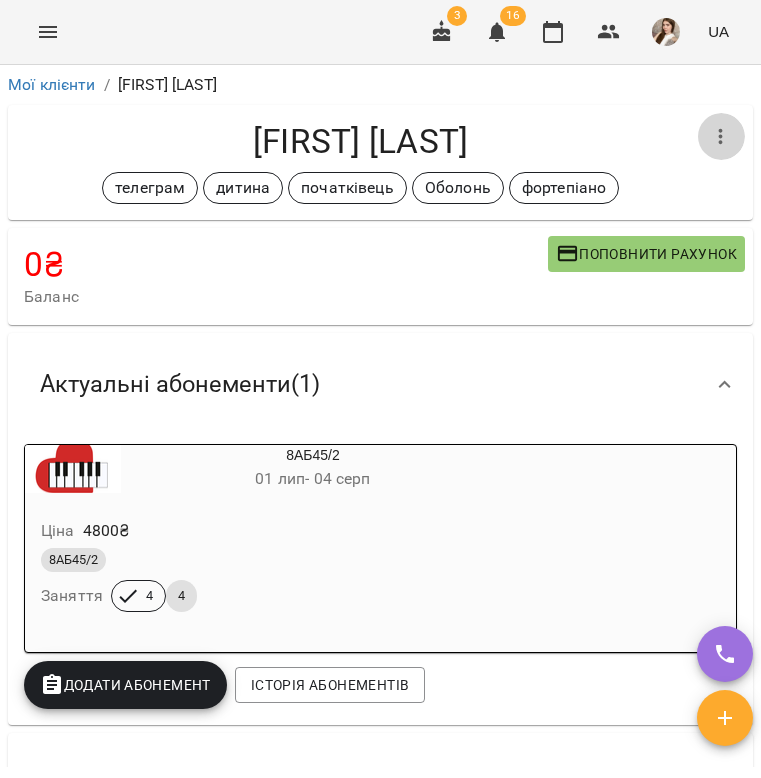click at bounding box center (721, 137) 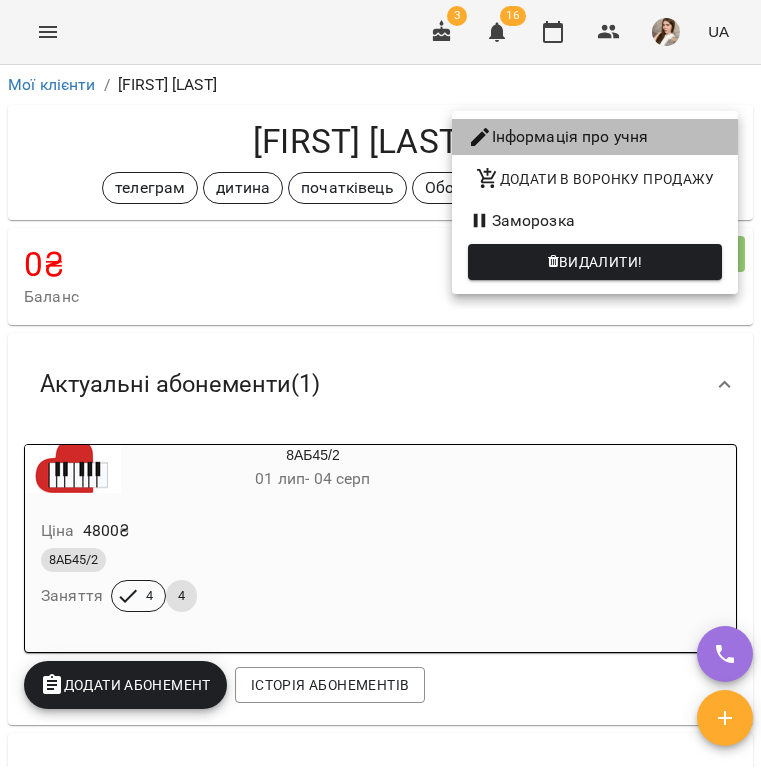 click on "Інформація про учня" at bounding box center (595, 137) 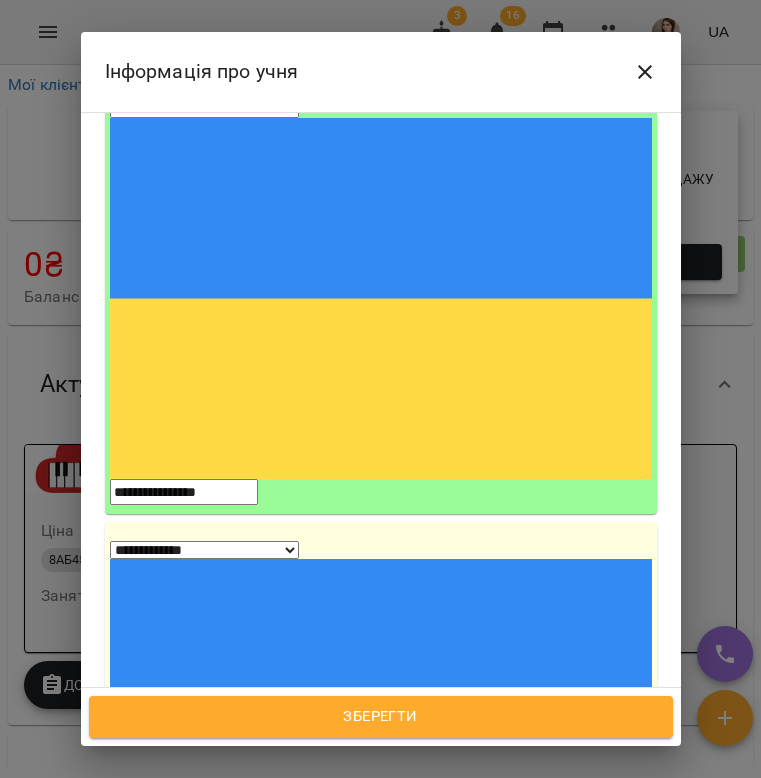 scroll, scrollTop: 254, scrollLeft: 0, axis: vertical 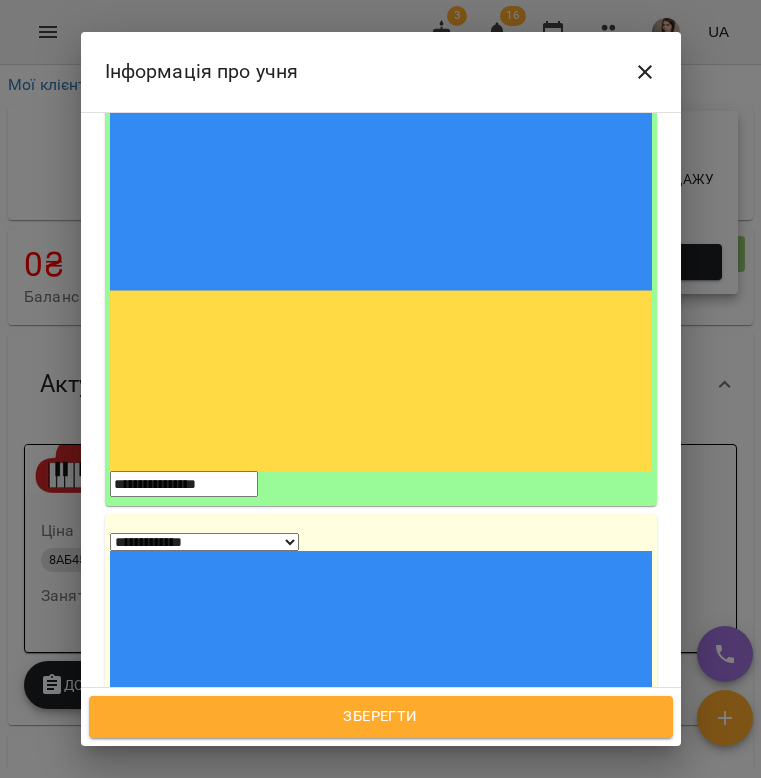 click on "телеграм дитина початківець Оболонь фортепіано" at bounding box center [344, 1289] 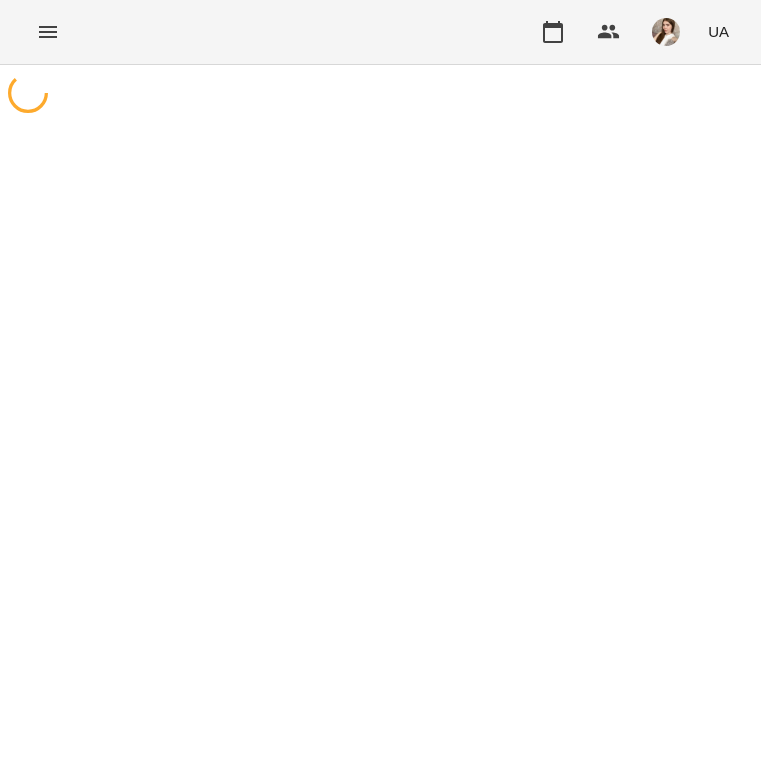 scroll, scrollTop: 0, scrollLeft: 0, axis: both 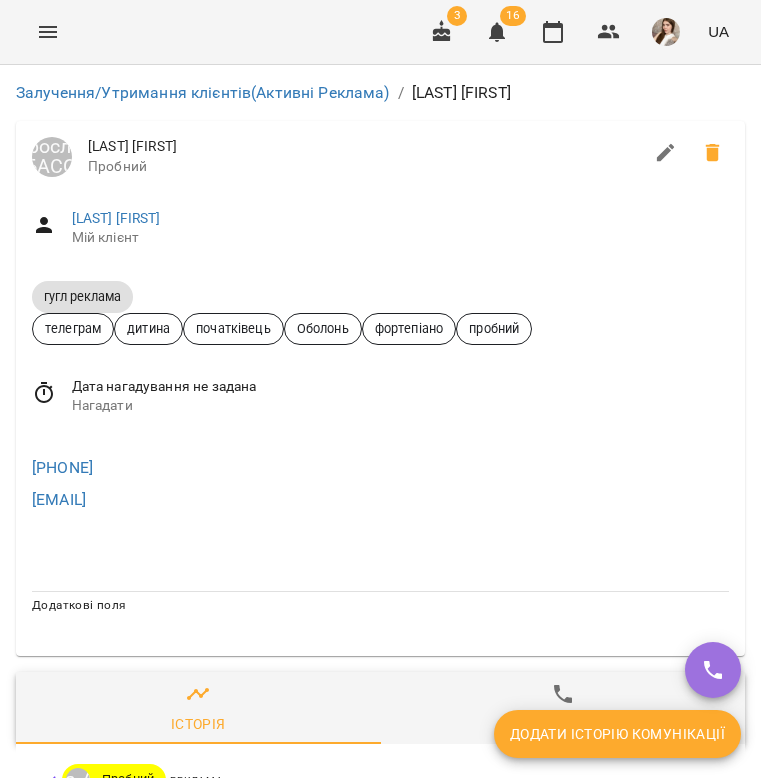 click on "Додати історію комунікації" at bounding box center (617, 734) 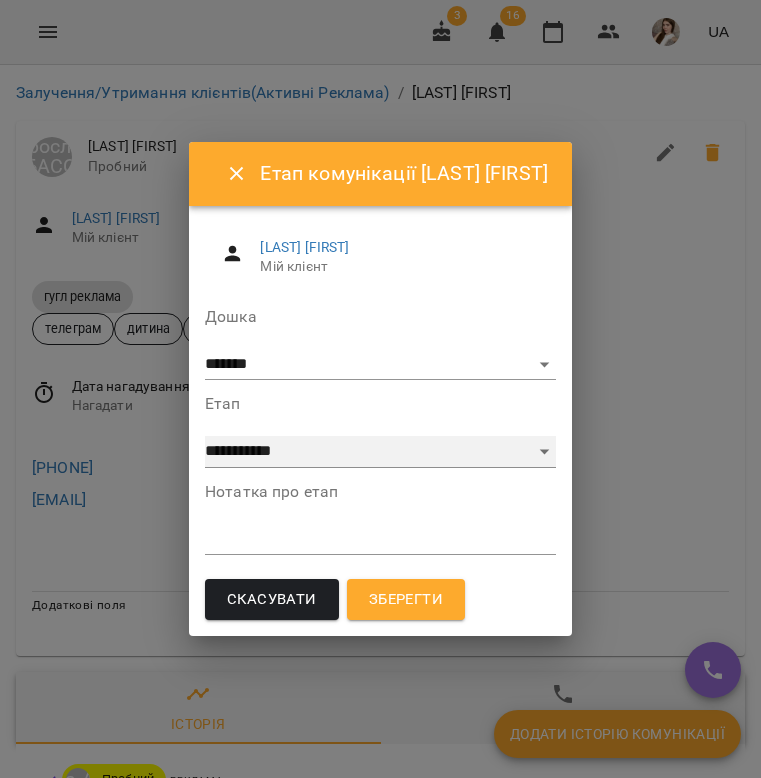 click on "**********" at bounding box center [380, 452] 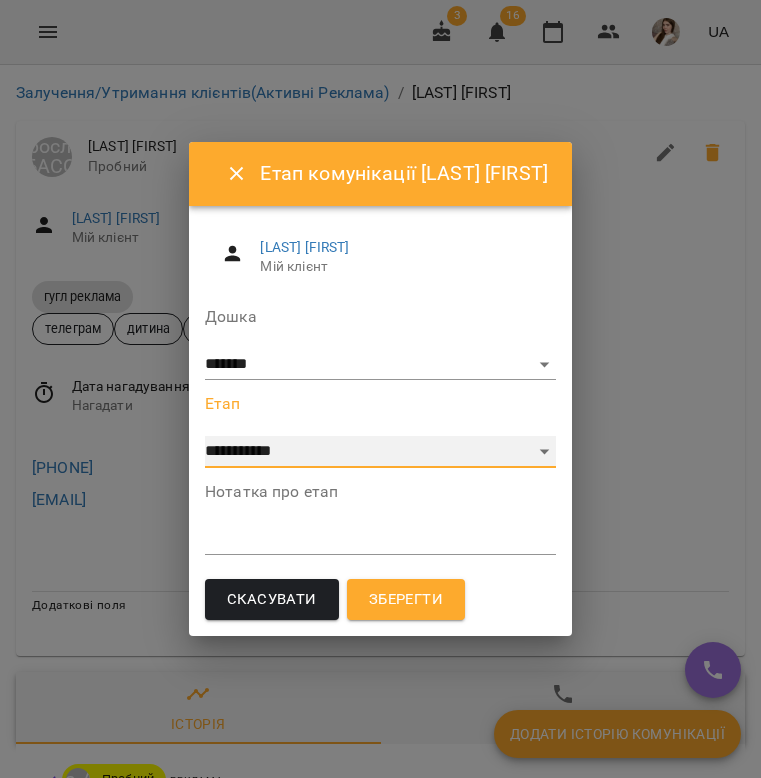 select on "**********" 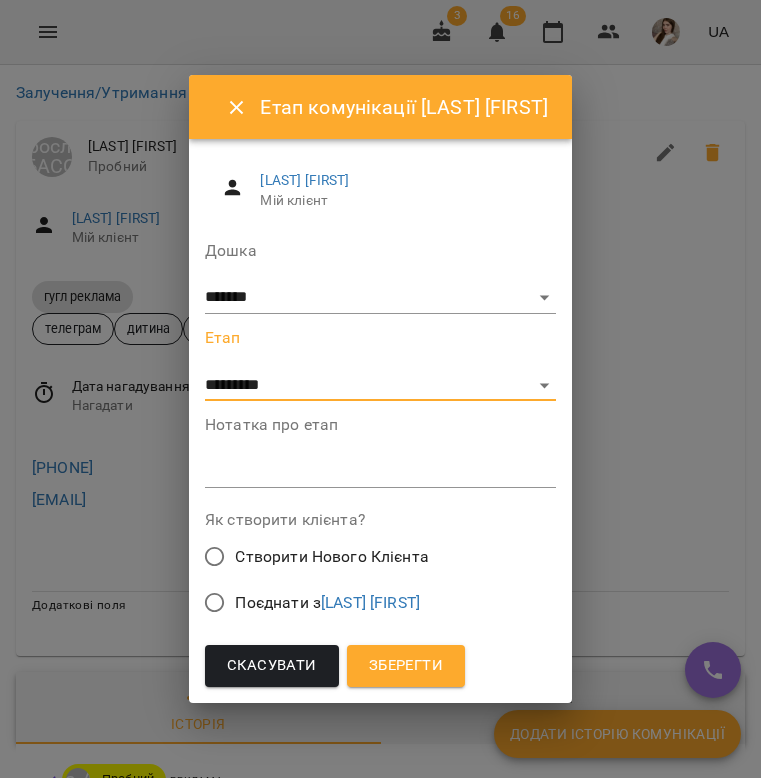click on "Поєднати з  [LAST] [FIRST]" at bounding box center [327, 603] 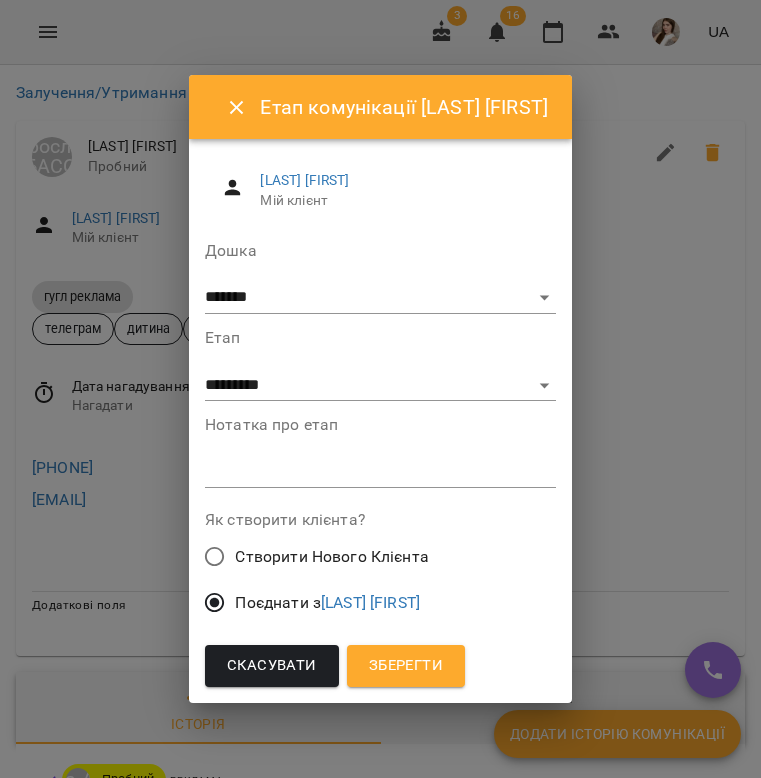 click on "Зберегти" at bounding box center (406, 666) 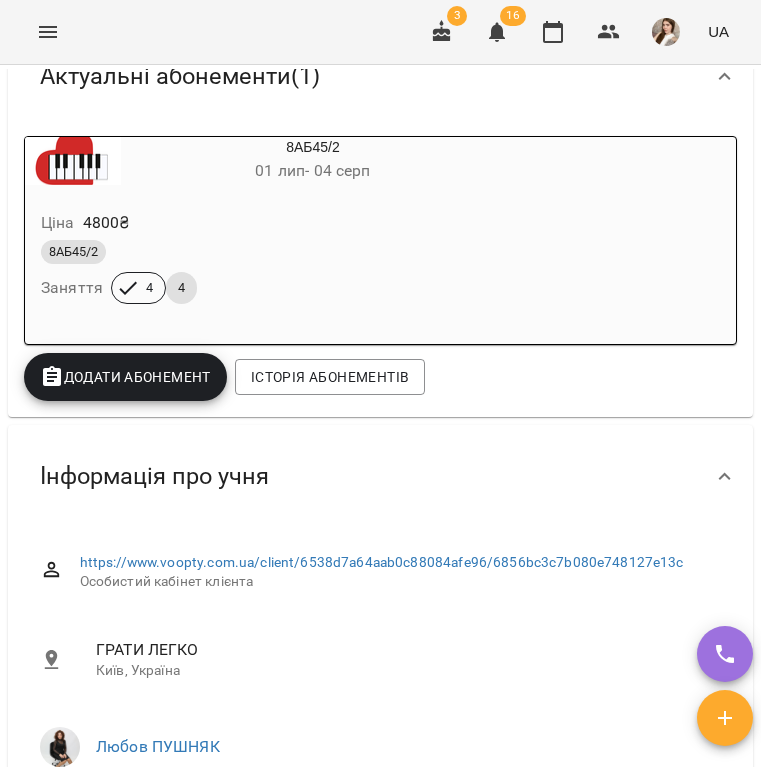 scroll, scrollTop: 0, scrollLeft: 0, axis: both 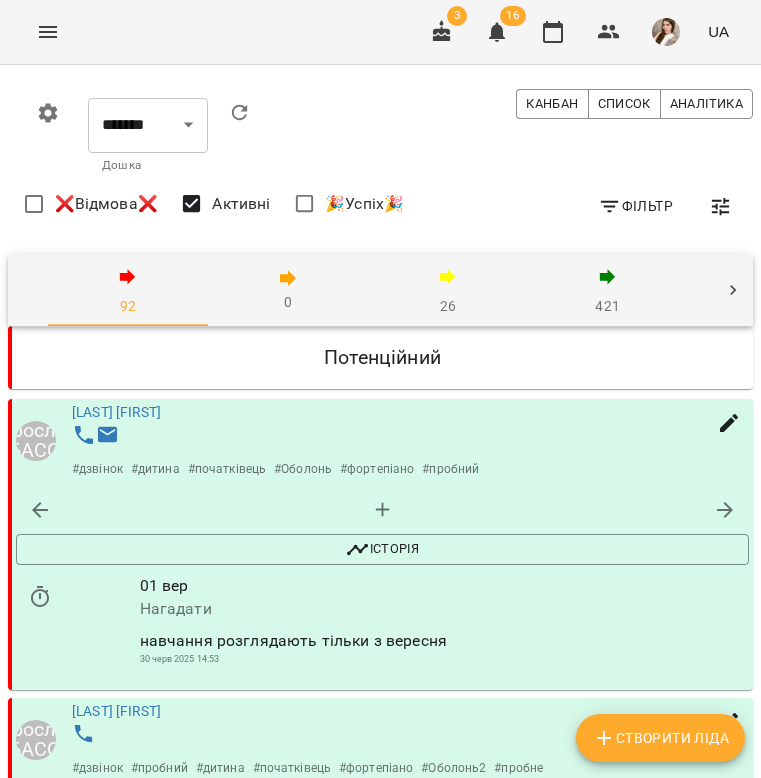 click on "26" at bounding box center [448, 291] 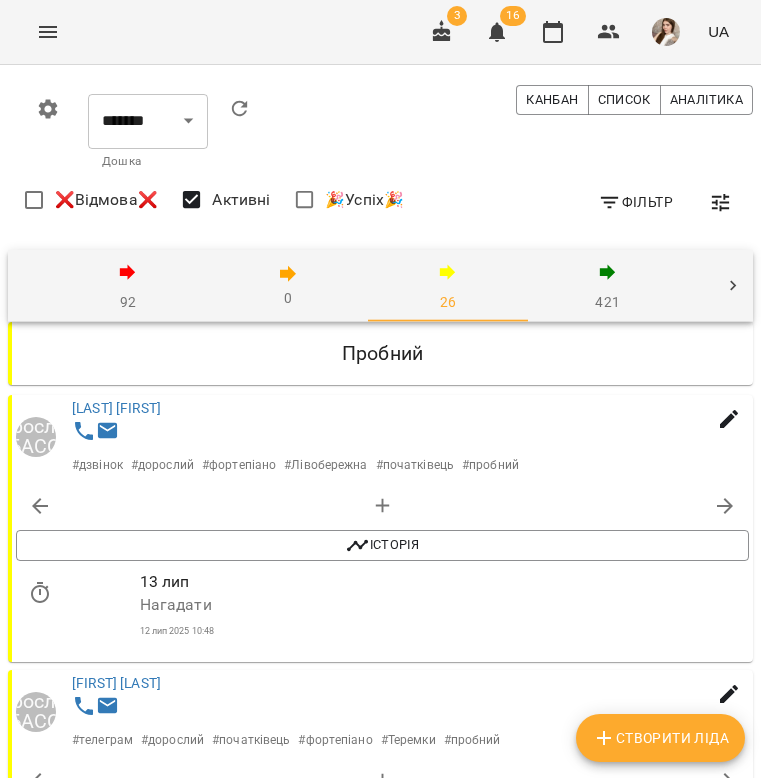 scroll, scrollTop: 2662, scrollLeft: 0, axis: vertical 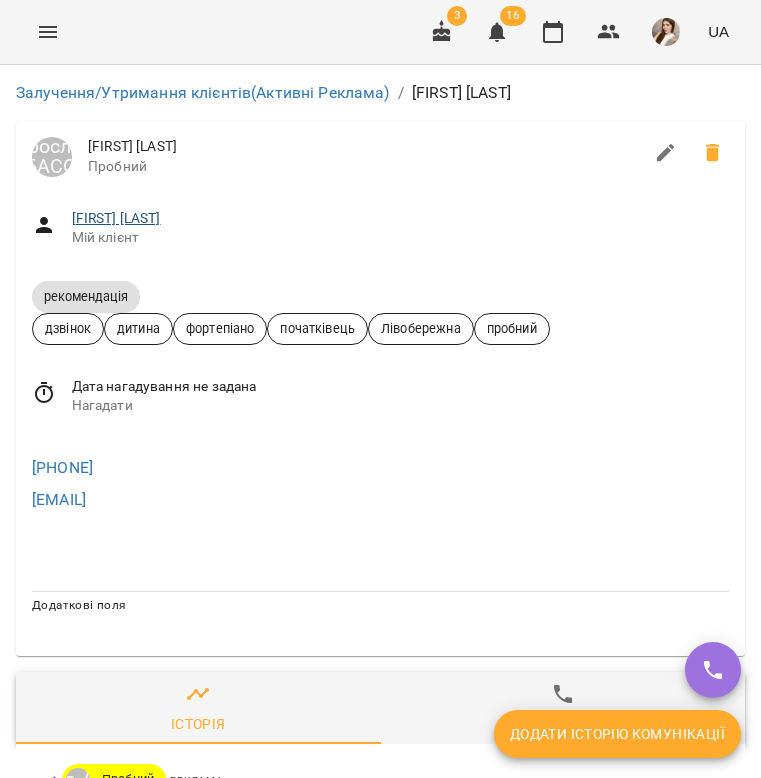 click on "[FIRST] [LAST]" at bounding box center [116, 218] 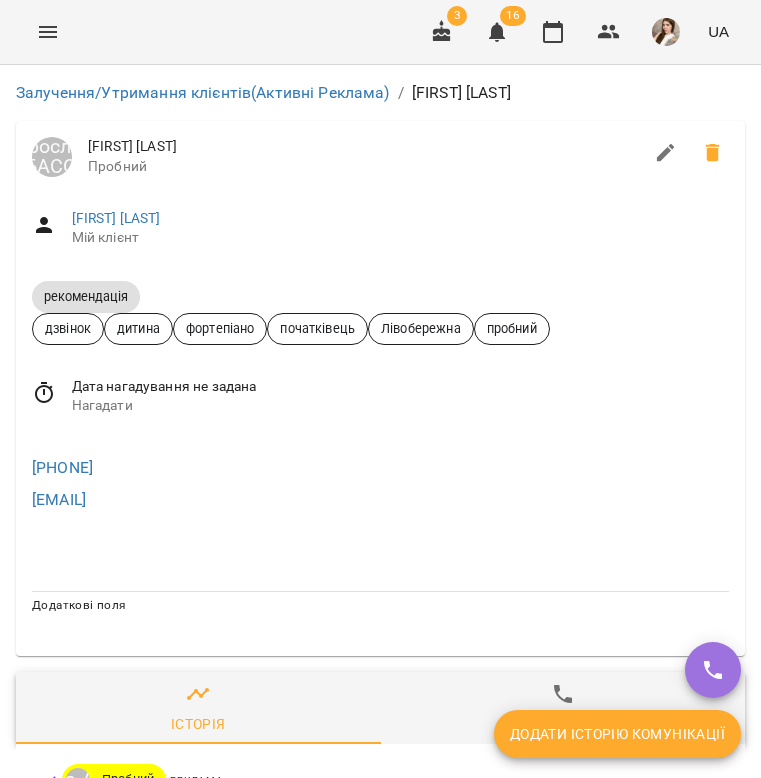 click on "Додати історію комунікації" at bounding box center (617, 734) 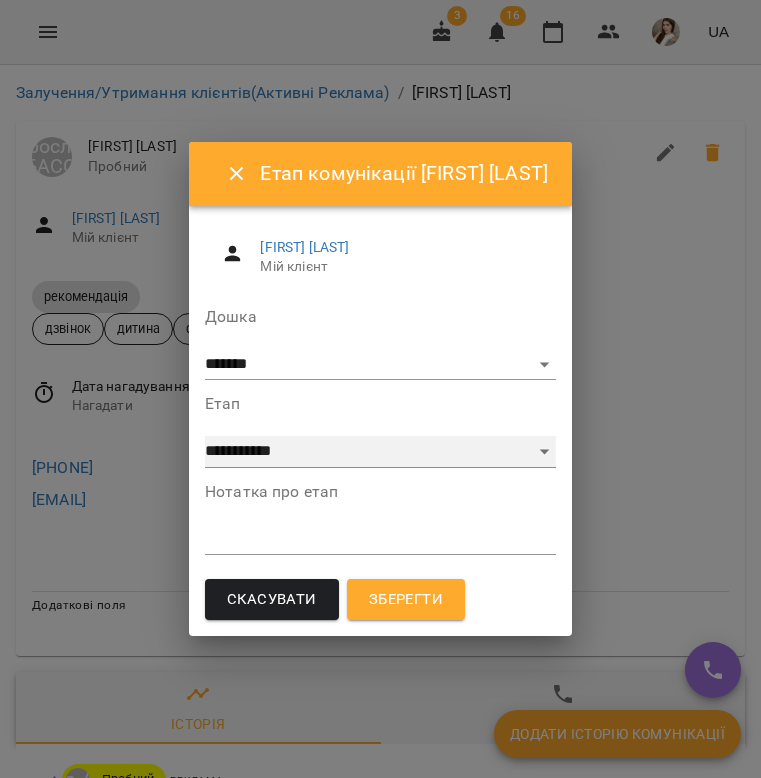 click on "**********" at bounding box center (380, 452) 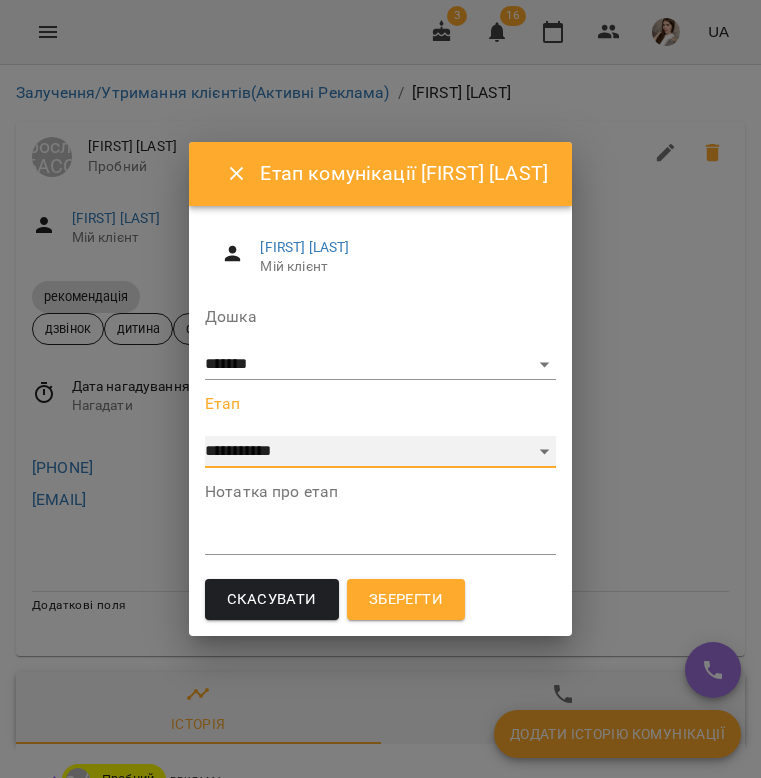 select on "**********" 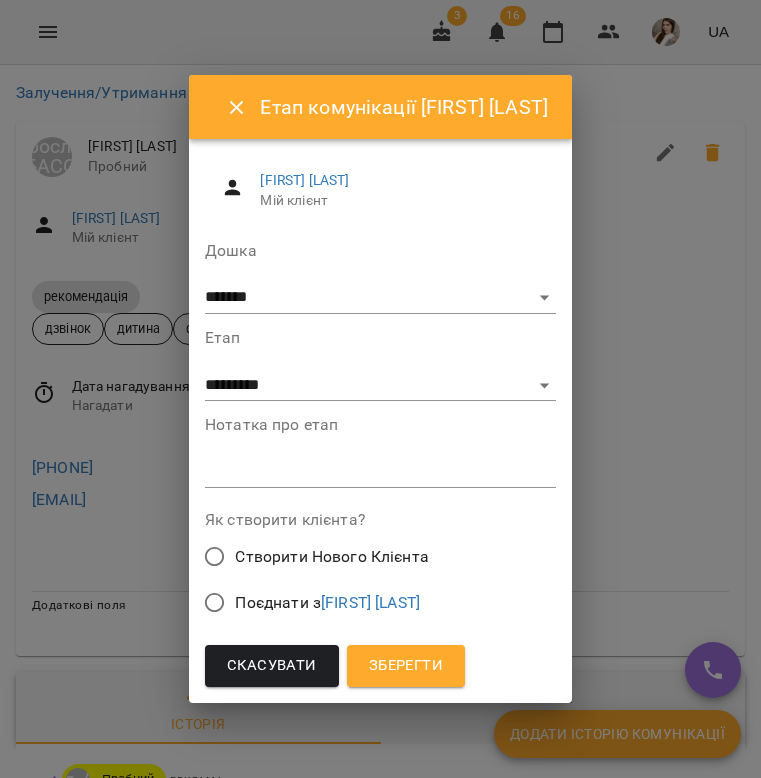 click on "Поєднати з  Михайло Дубовець" at bounding box center (327, 603) 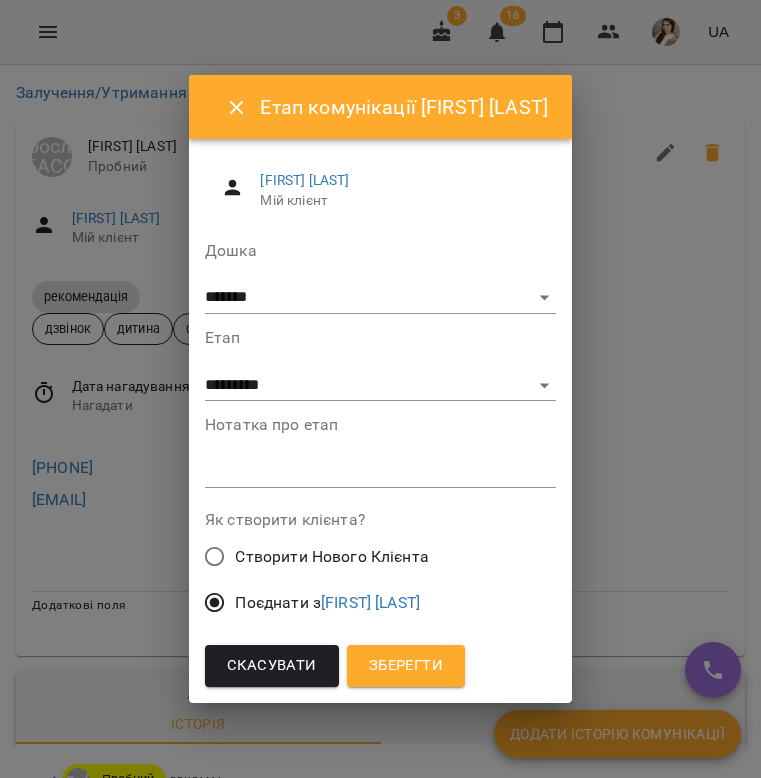 click on "Зберегти" at bounding box center [406, 666] 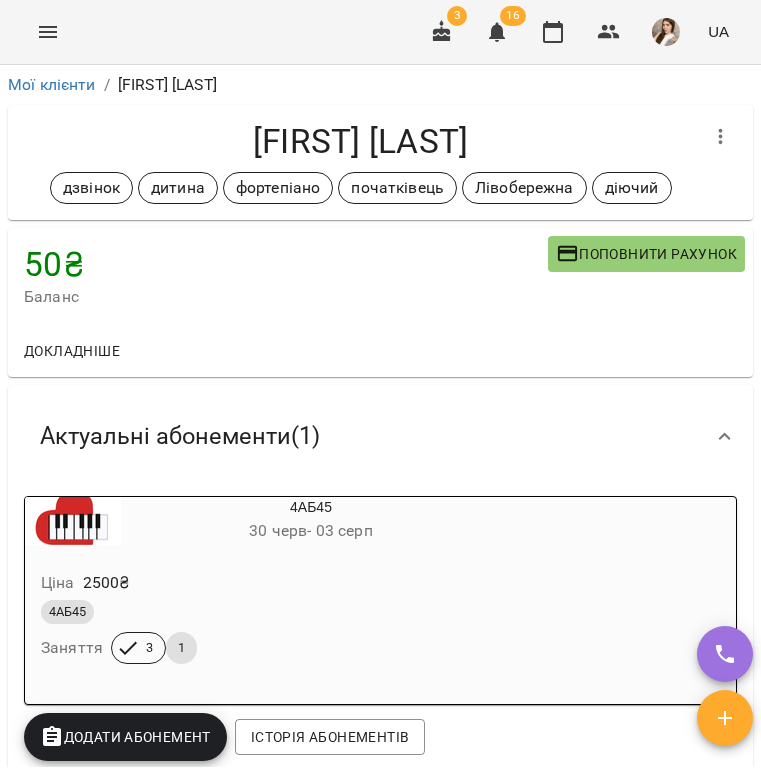 scroll, scrollTop: 0, scrollLeft: 0, axis: both 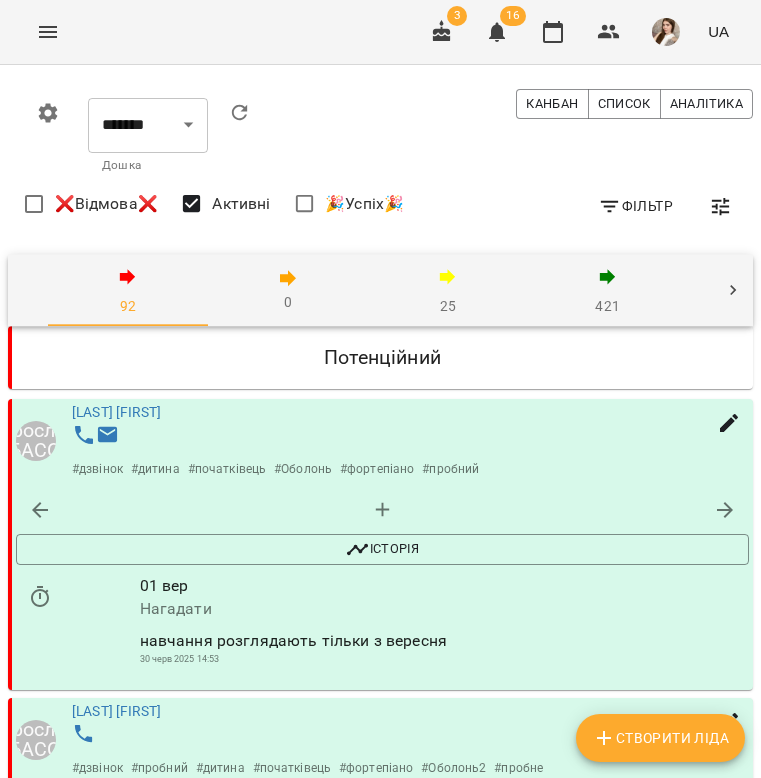 click on "25" at bounding box center [448, 291] 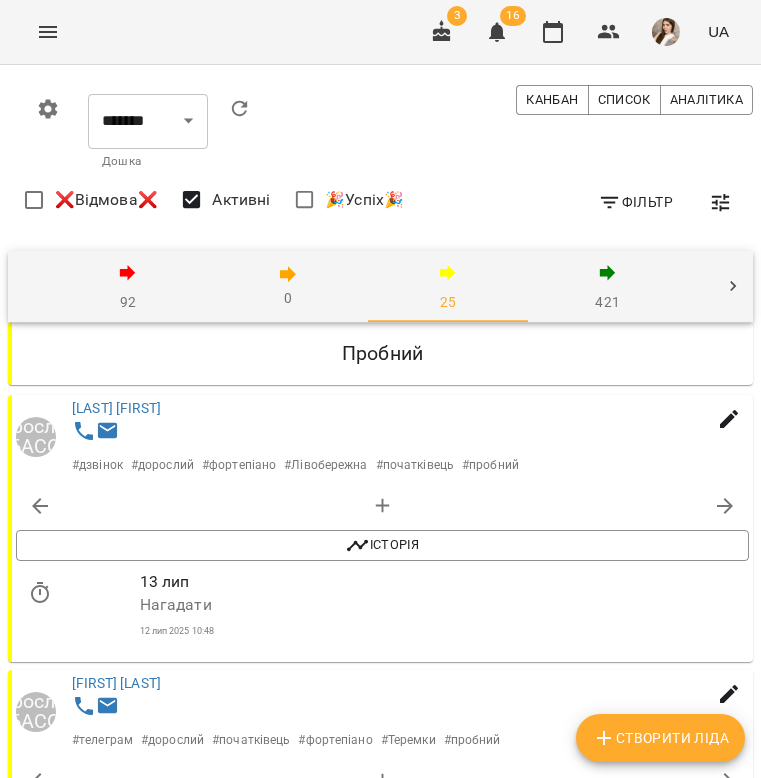 scroll, scrollTop: 2516, scrollLeft: 0, axis: vertical 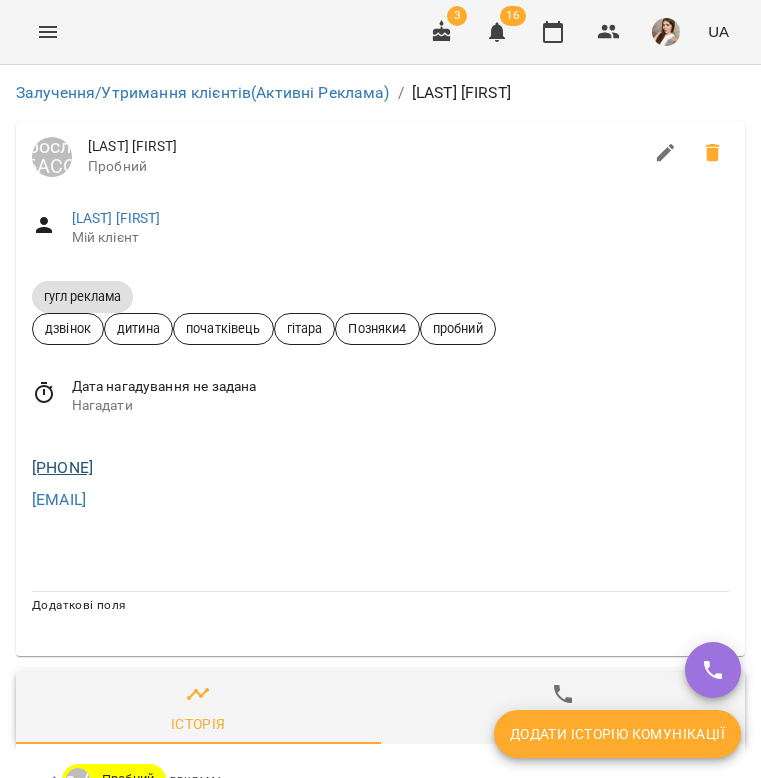 click on "+380636933227" at bounding box center (62, 467) 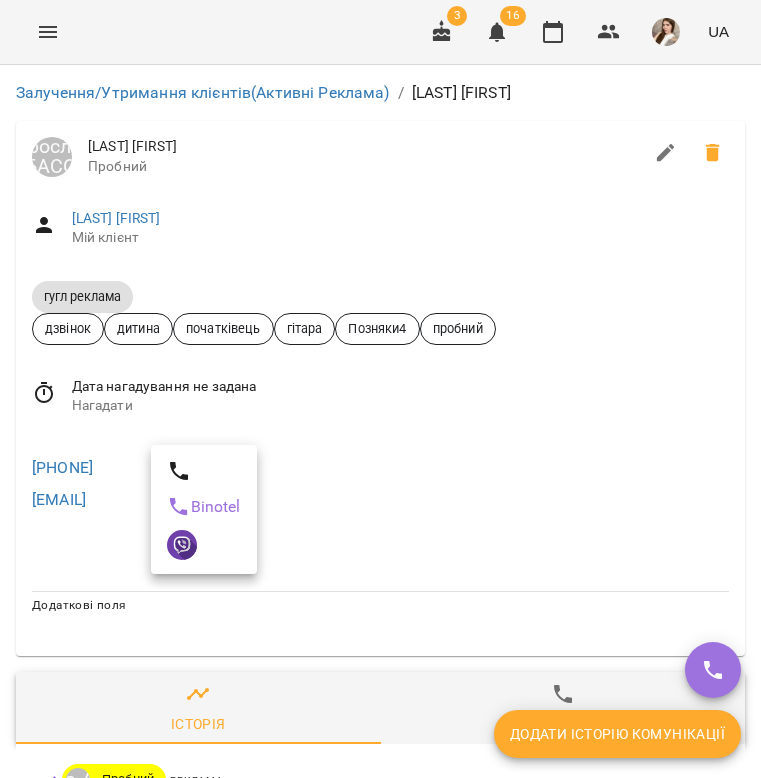 click at bounding box center [380, 389] 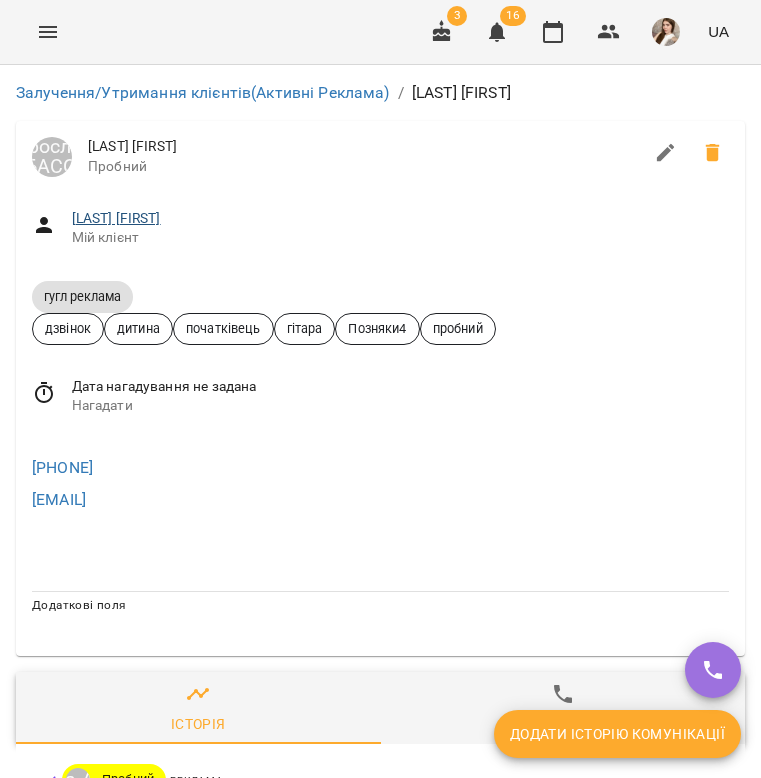 click on "Кобякова Ірина" at bounding box center [116, 218] 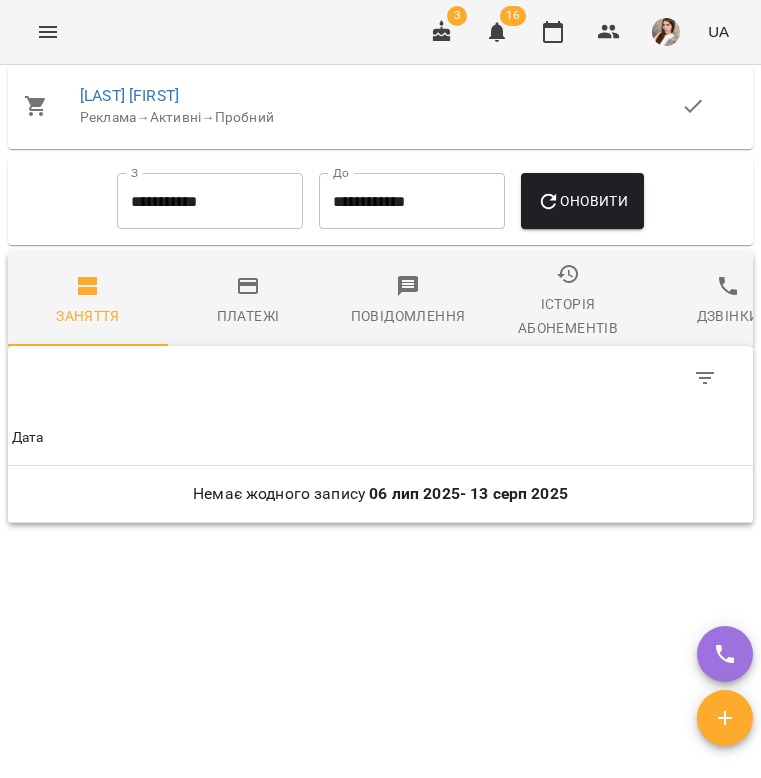 scroll, scrollTop: 1706, scrollLeft: 0, axis: vertical 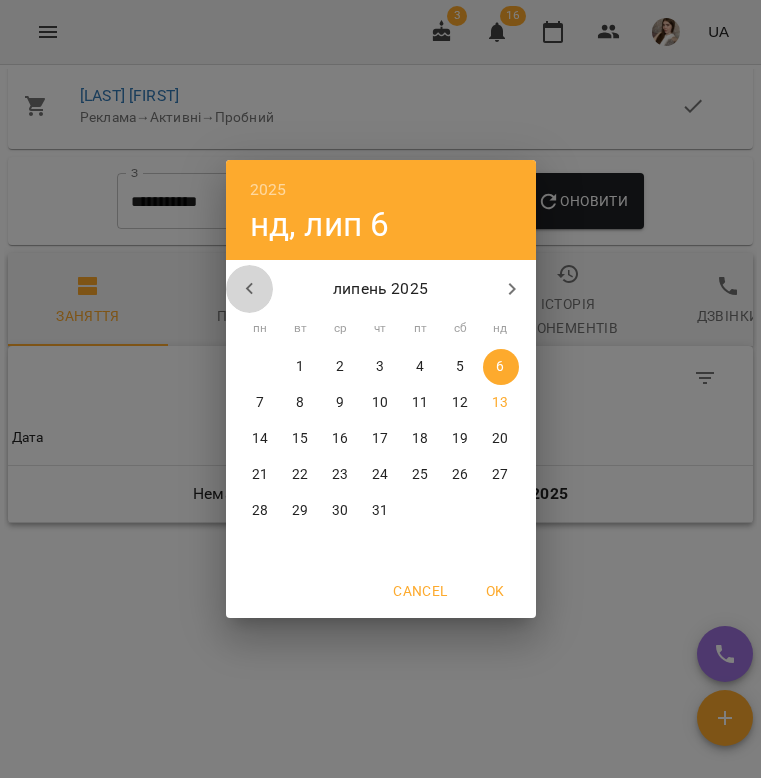 click at bounding box center [250, 289] 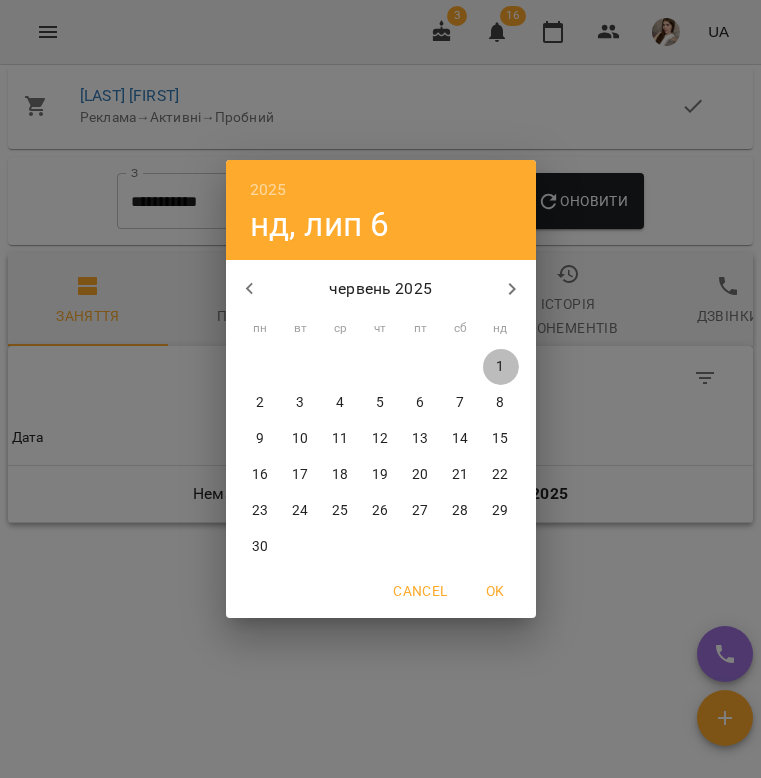 click on "1" at bounding box center (501, 367) 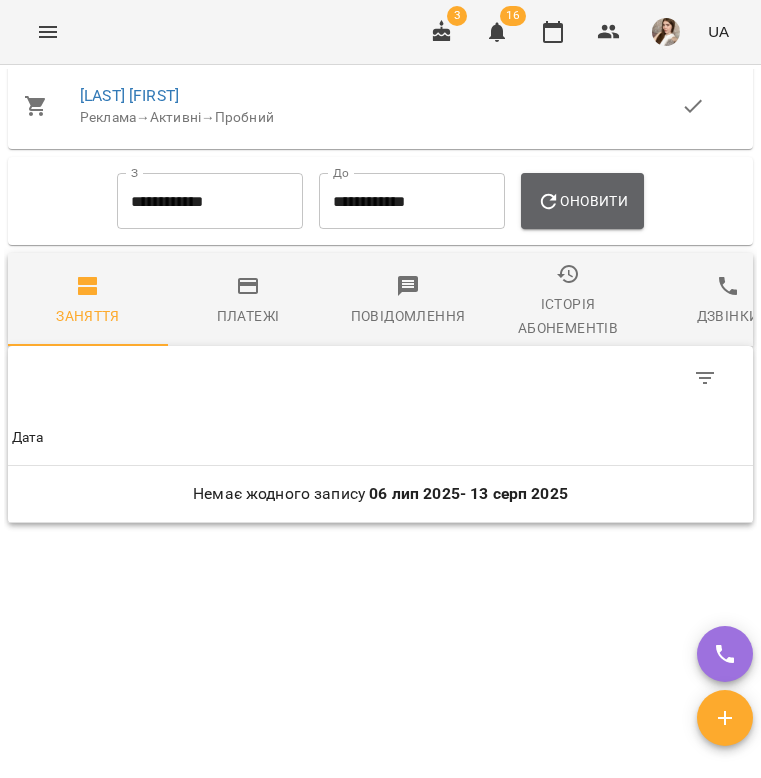 click on "Оновити" at bounding box center (582, 201) 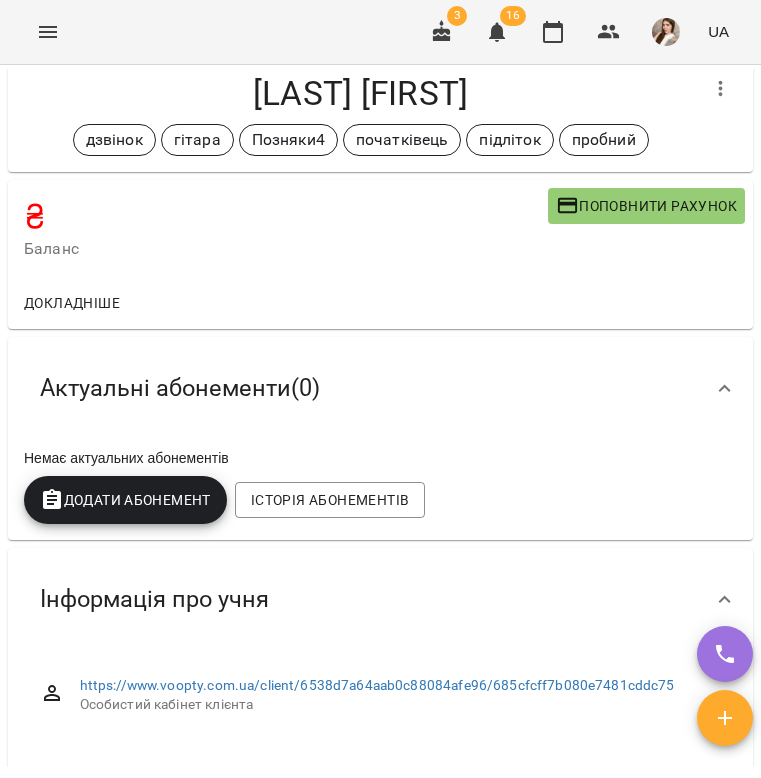 scroll, scrollTop: 0, scrollLeft: 0, axis: both 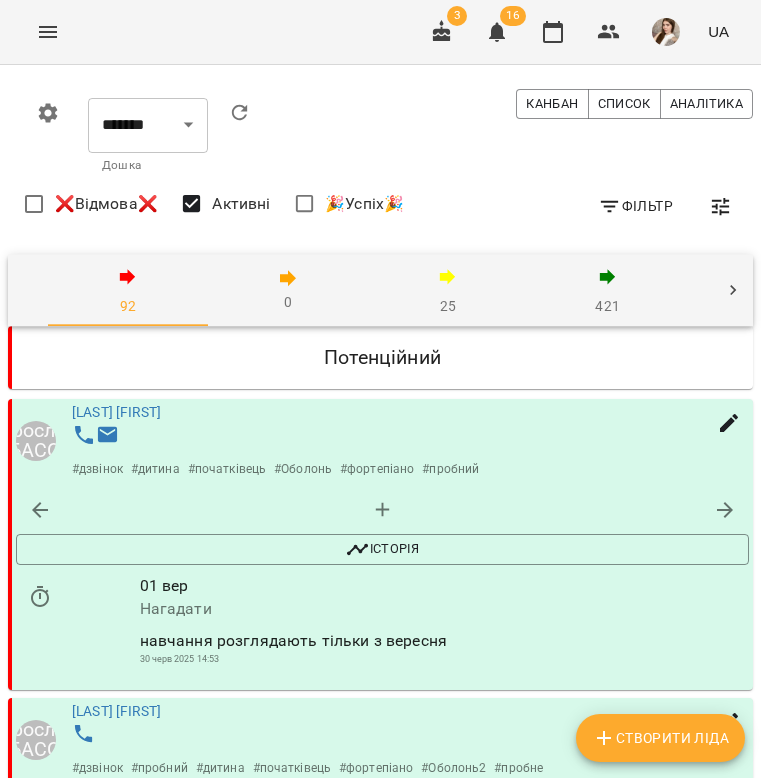 click on "25" at bounding box center [448, 291] 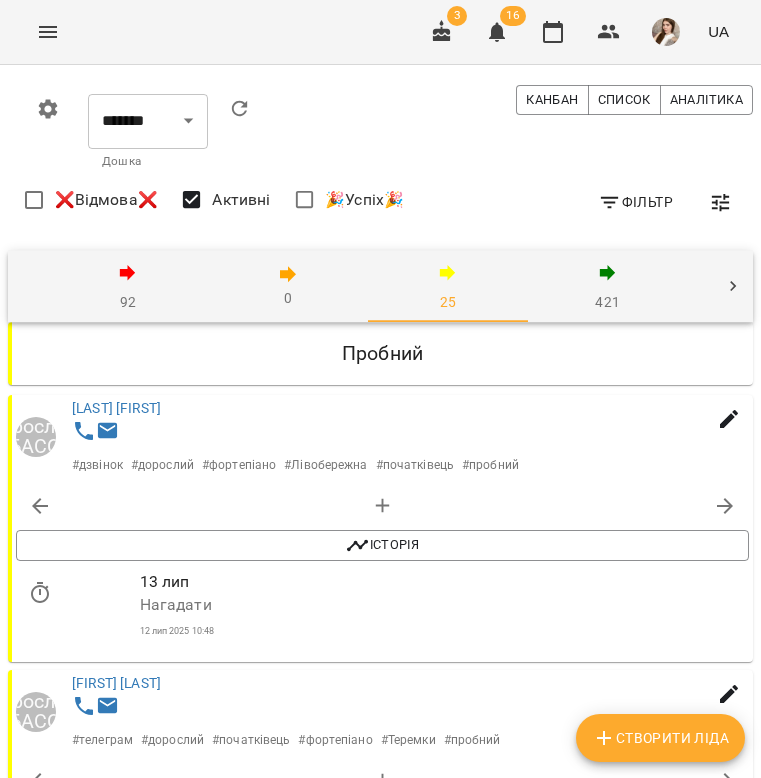 scroll, scrollTop: 2686, scrollLeft: 0, axis: vertical 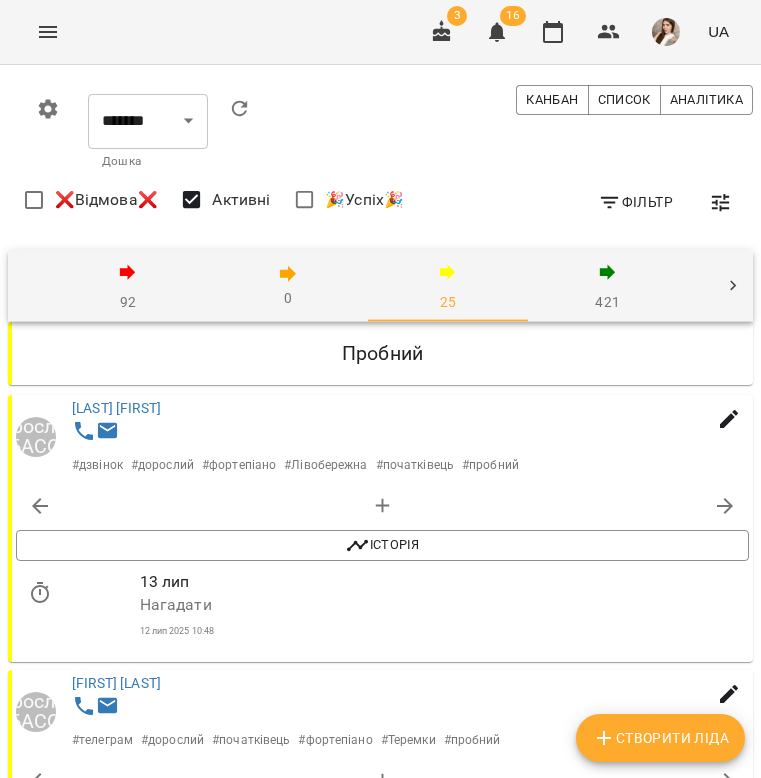 click on "Полунець Юстина" at bounding box center [116, 3206] 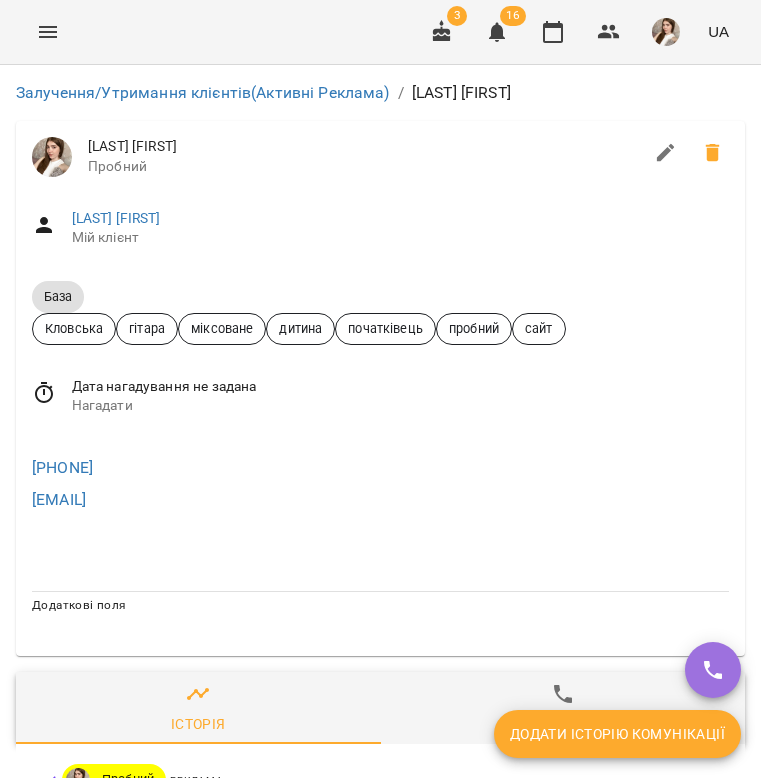 scroll, scrollTop: 0, scrollLeft: 0, axis: both 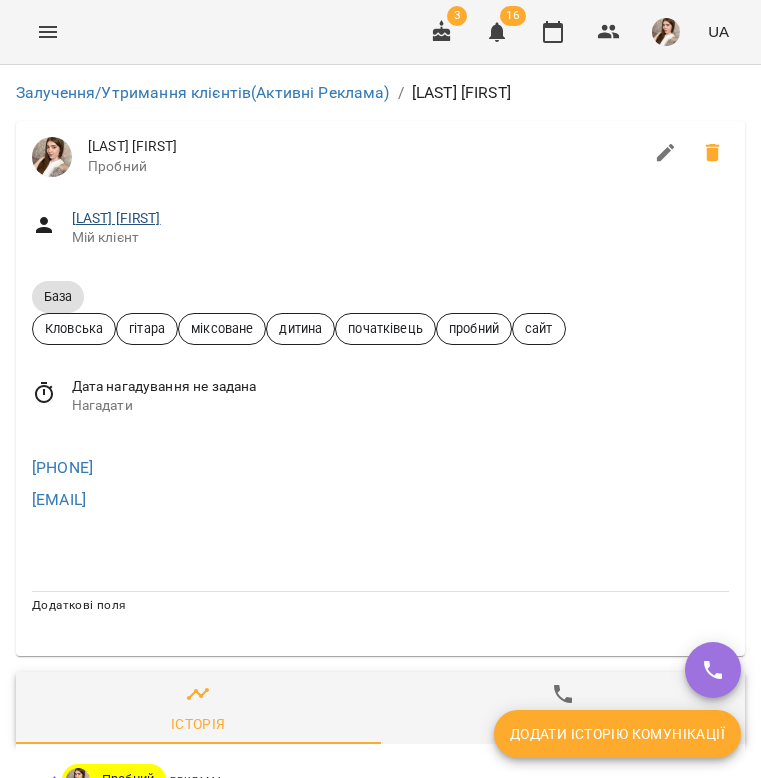 click on "Полунець Юстина" at bounding box center [116, 218] 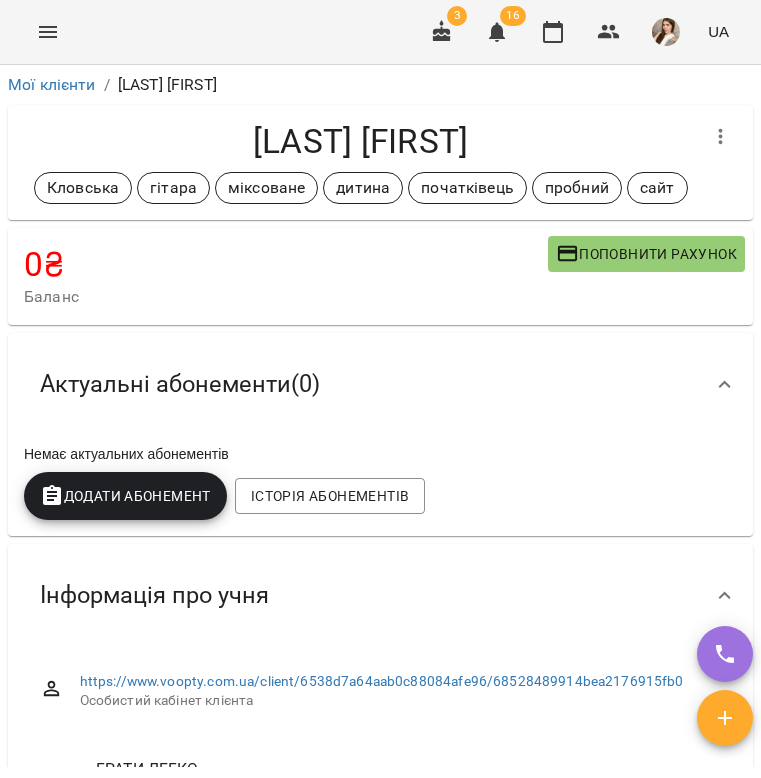 scroll, scrollTop: 0, scrollLeft: 0, axis: both 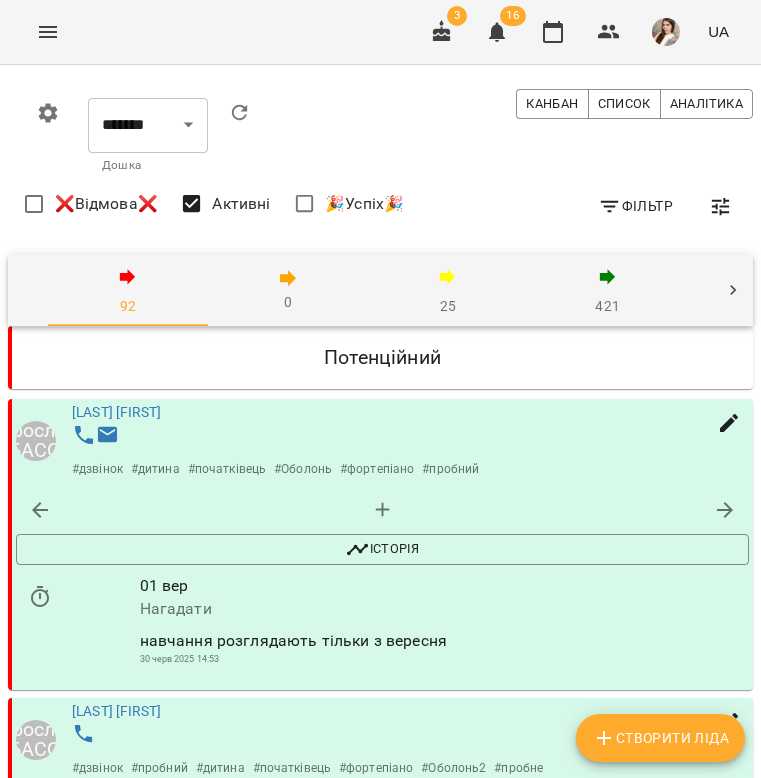 click on "Потенційний Мирослава АББАСОВА Патіс Мірра # дзвінок # дитина # початківець # Оболонь # фортепіано # пробний Історія 01 вер   Нагадати навчання розглядають тільки з вересня 30 черв 2025 14:53 Мирослава АББАСОВА Пічкурова Емілія # дзвінок # пробний # дитина # початківець # фортепіано # Оболонь2 # пробне Історія 22 лип   Нагадати  07.07 поки не в місті, як тільки приїдуть планують займатися з Юрієм/Аббасова 30 черв 2025 16:11 Мирослава АББАСОВА Иванцова Ольга # телеграм # Оболонь2 # фортепіано # гітара # дорослий # початківець # пробний Історія 11 серп   Нагадати 02 черв 2025 14:50 Історія" at bounding box center (380, 1827) 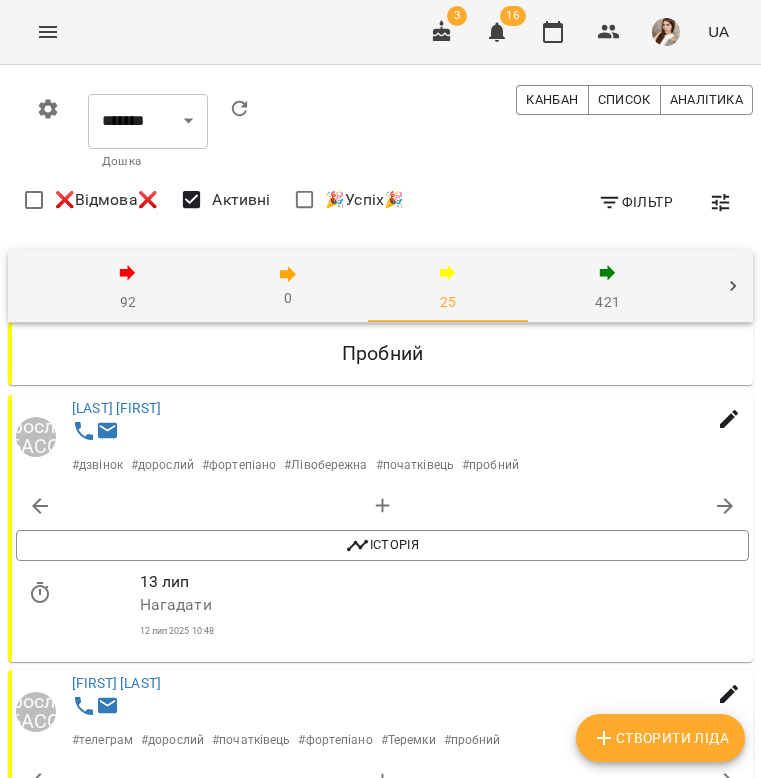 click on "Завантажити ще" at bounding box center (380, 3211) 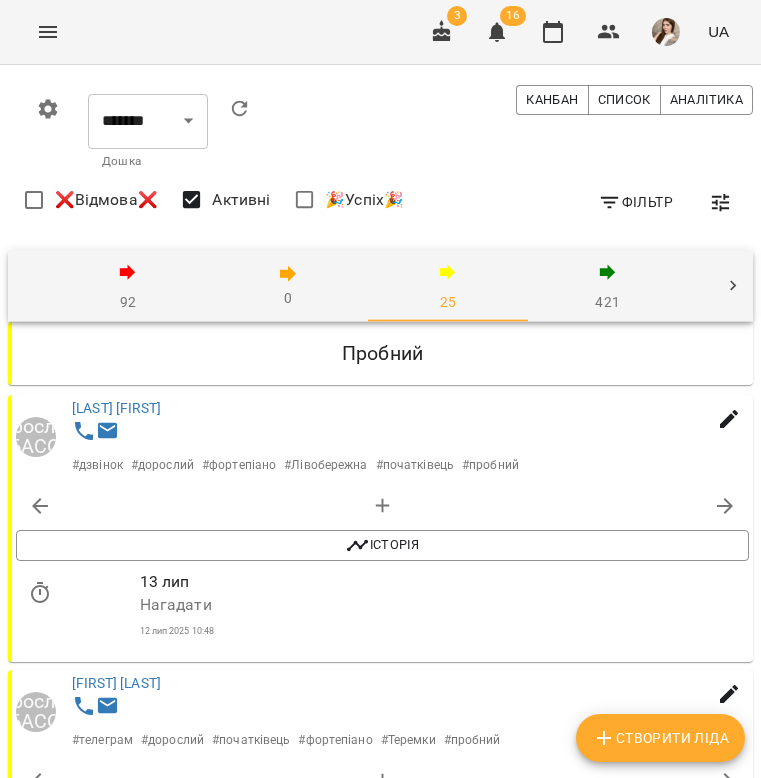 scroll, scrollTop: 3327, scrollLeft: 0, axis: vertical 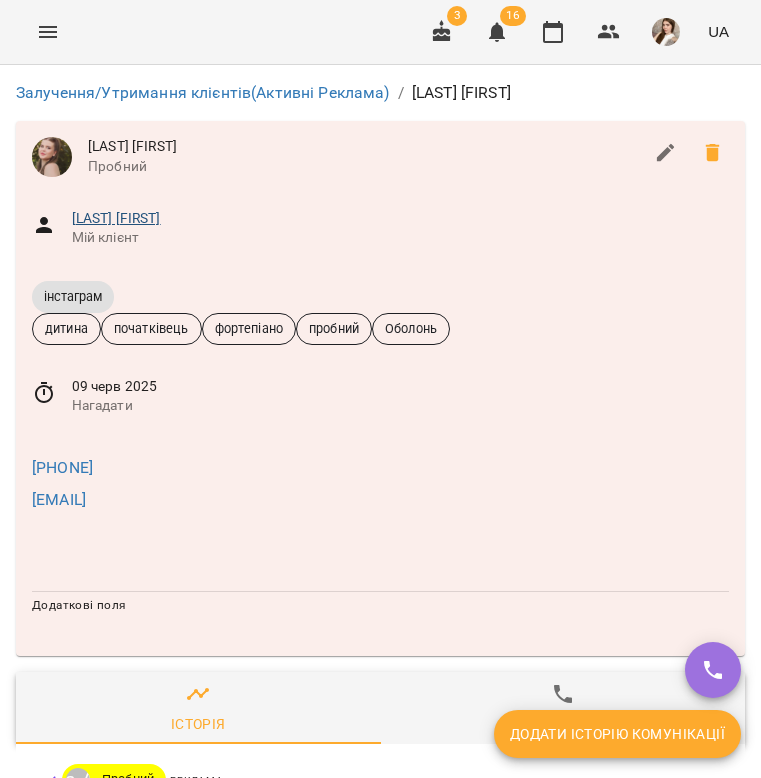 click on "Муляр Софія" at bounding box center [116, 218] 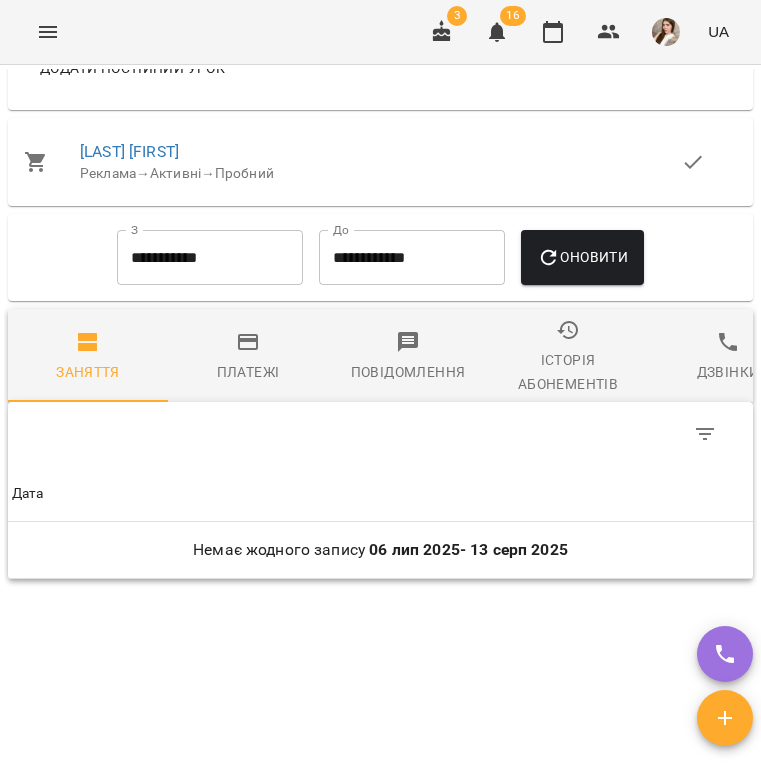 scroll, scrollTop: 1742, scrollLeft: 0, axis: vertical 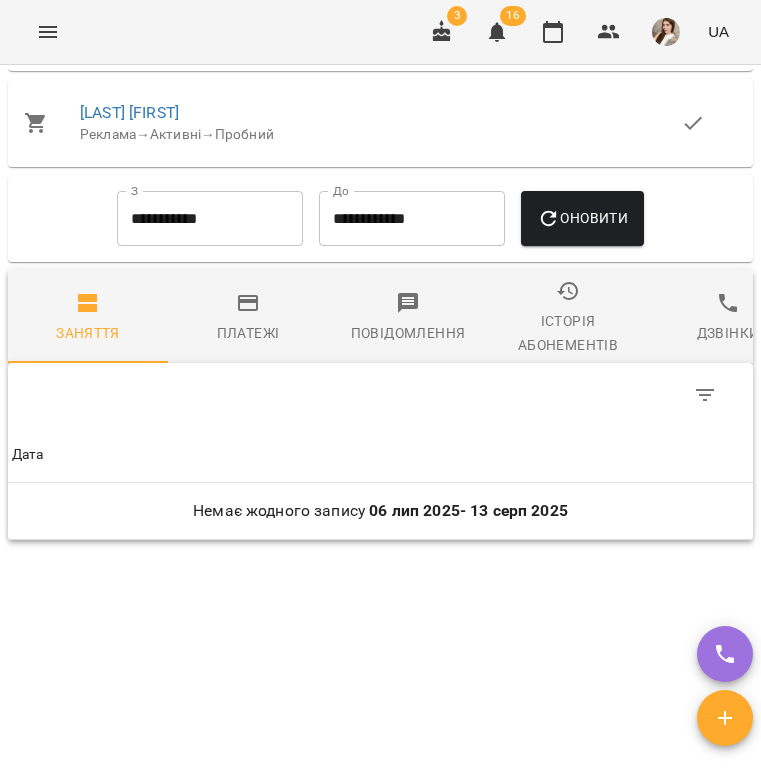 click on "**********" at bounding box center [210, 219] 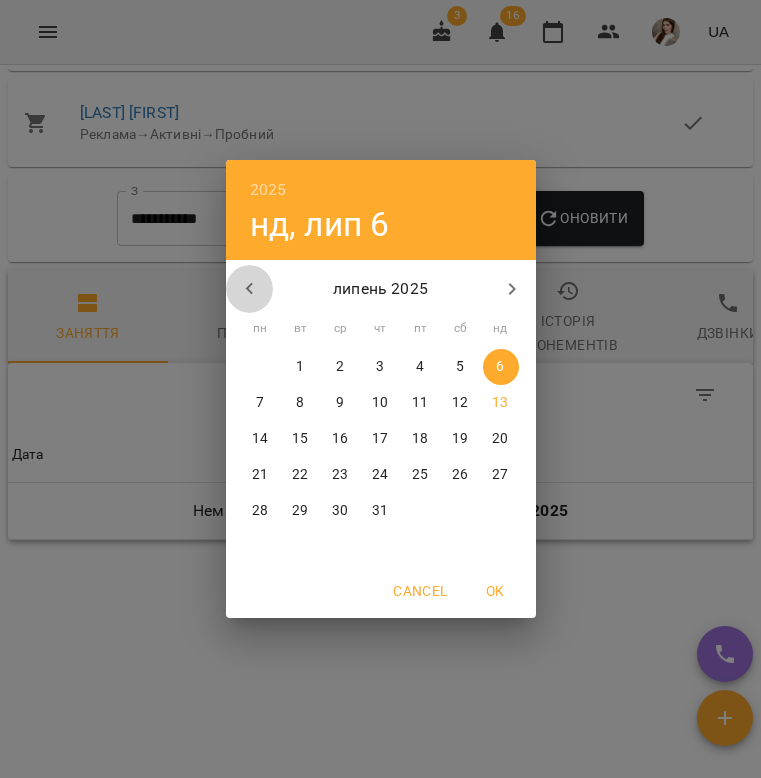 click 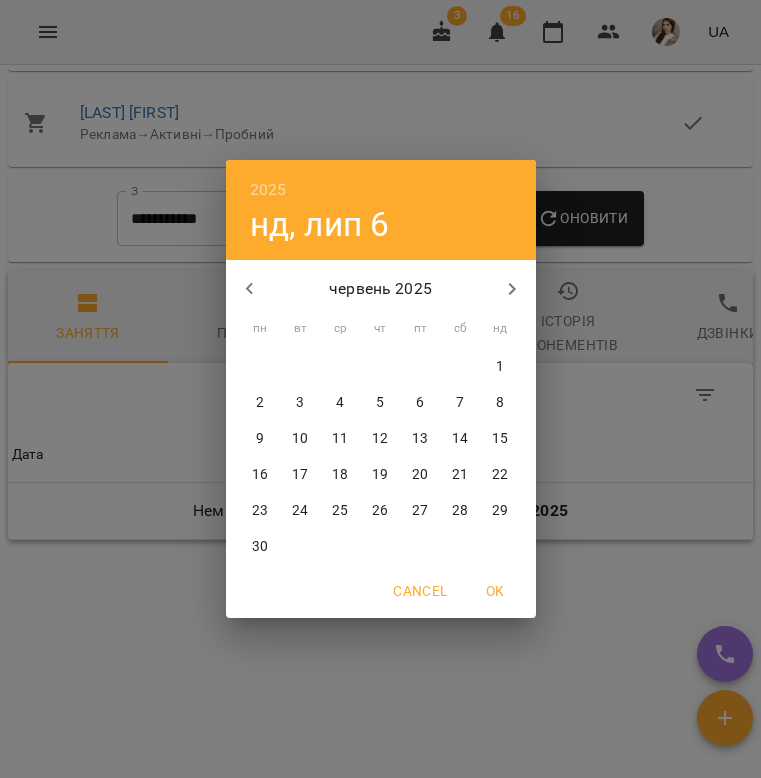 click on "1" at bounding box center (501, 367) 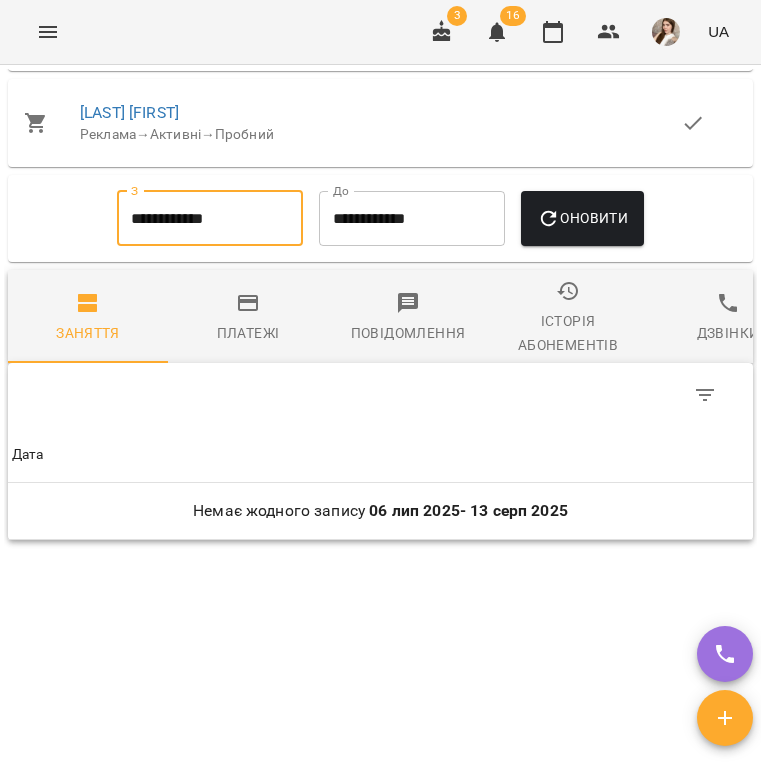 click 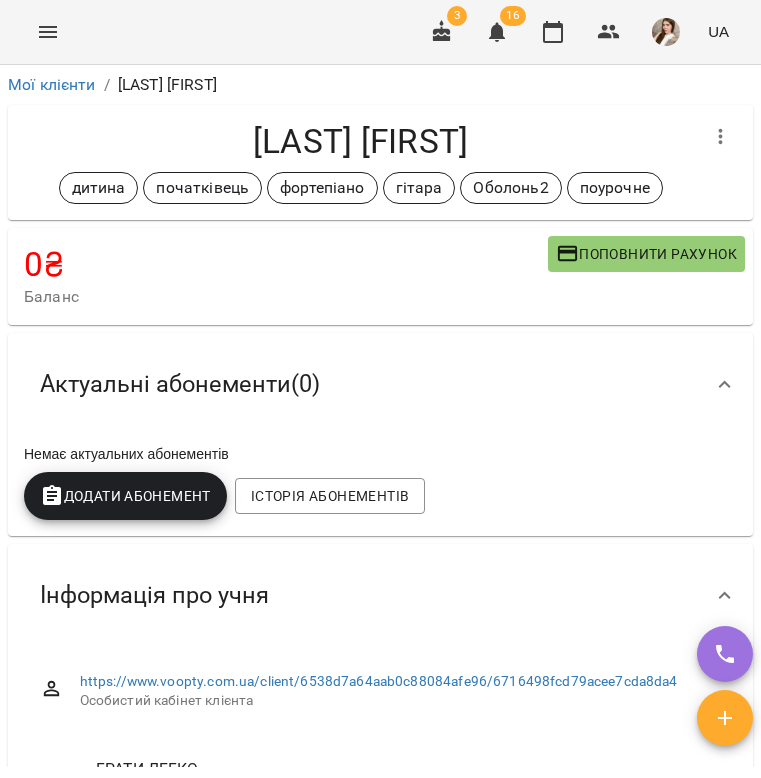 scroll, scrollTop: 0, scrollLeft: 0, axis: both 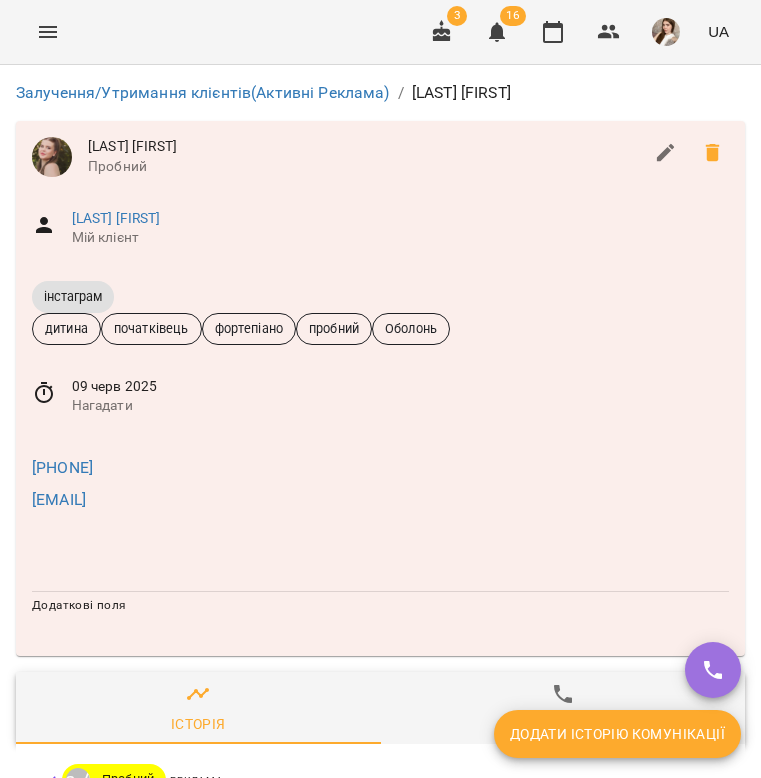 click on "Додати історію комунікації" at bounding box center [617, 734] 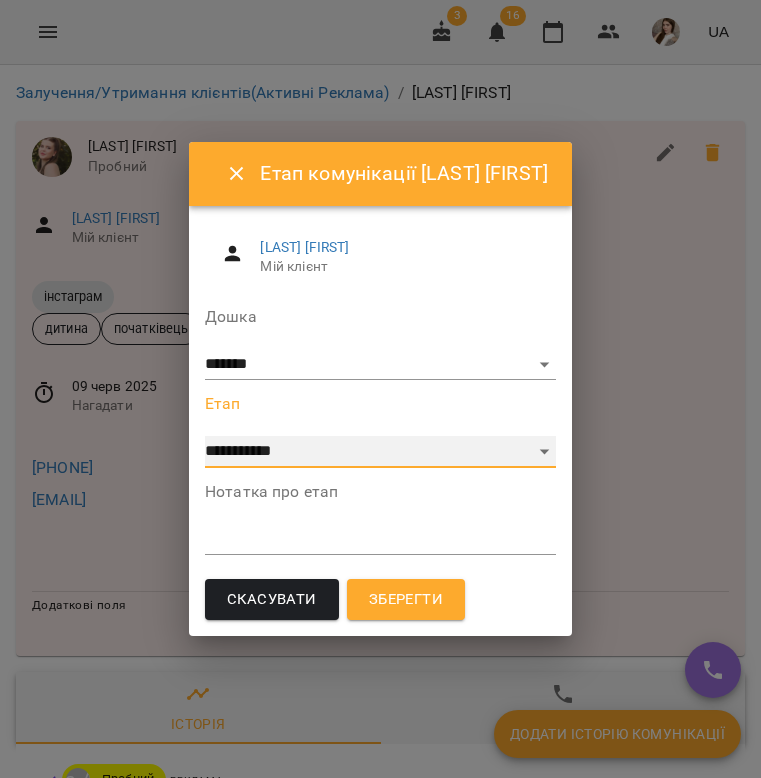 click on "**********" at bounding box center [380, 452] 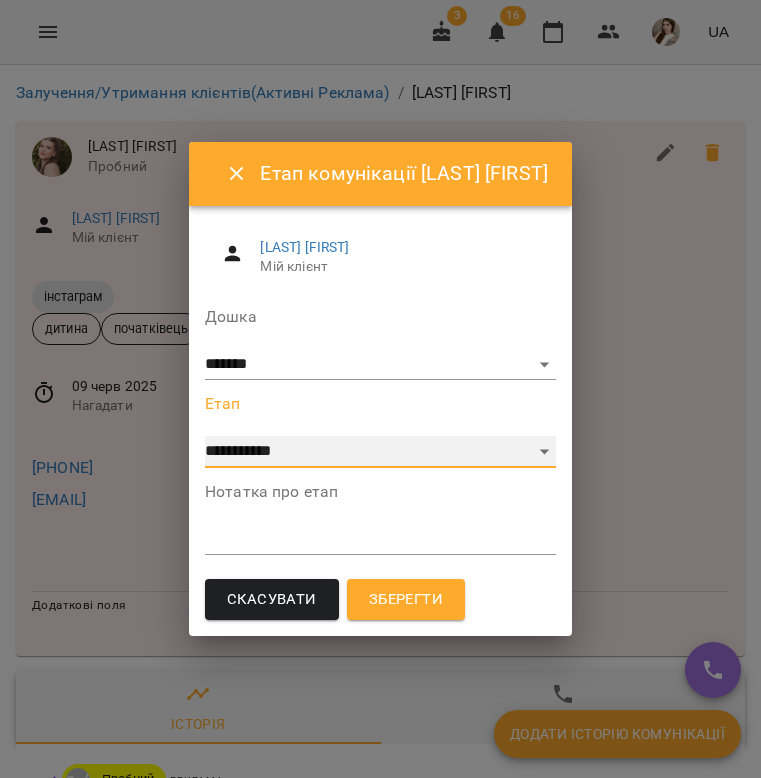 select on "**********" 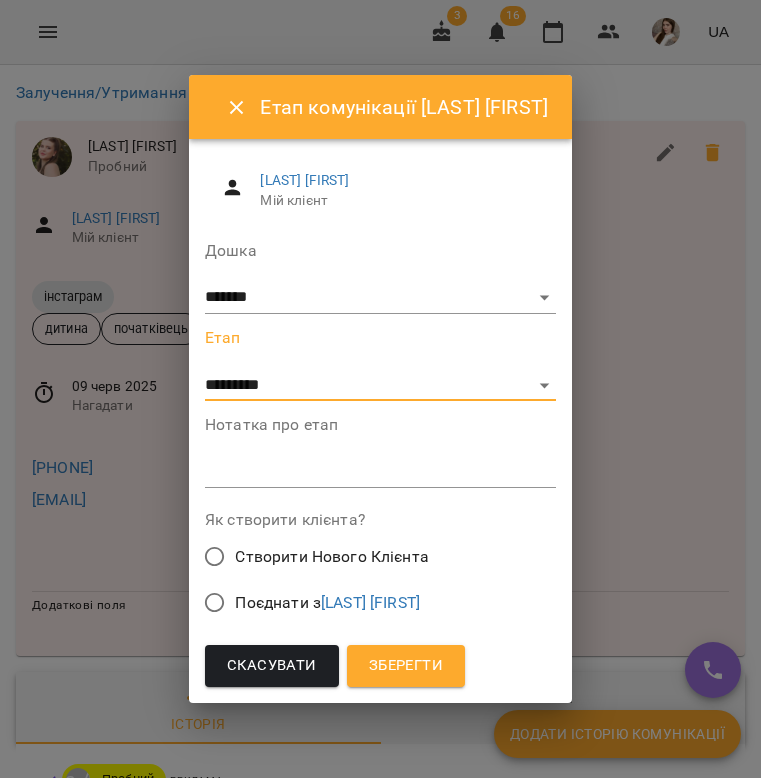 click on "Поєднати з  Муляр Софія" at bounding box center (367, 603) 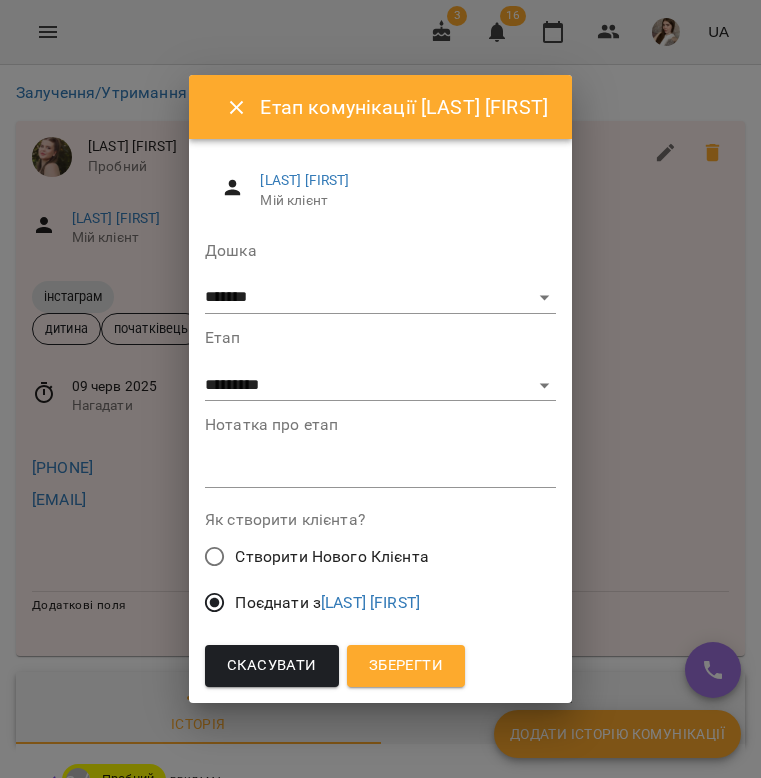 click on "Зберегти" at bounding box center (406, 666) 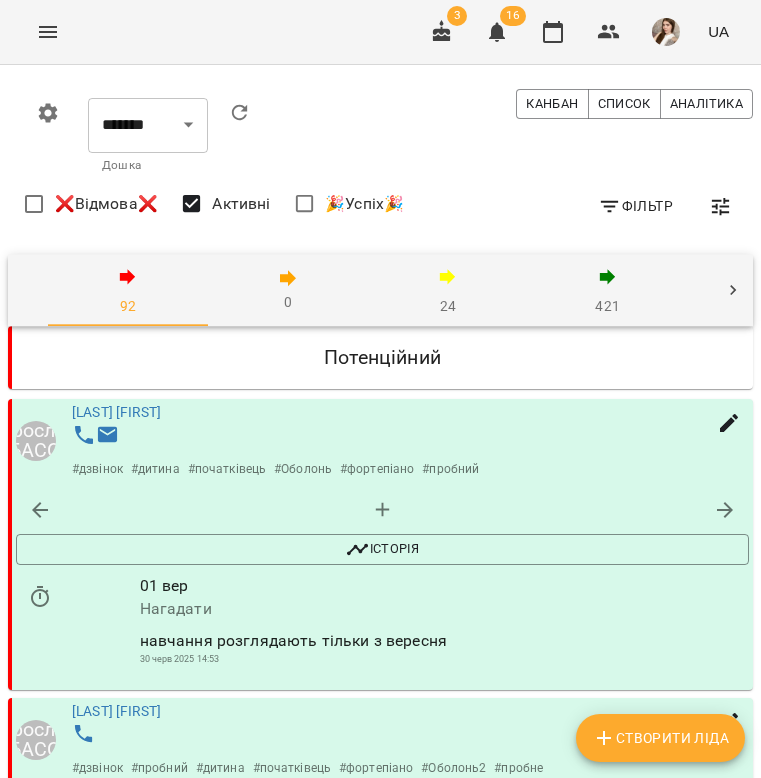 click on "24" at bounding box center (448, 291) 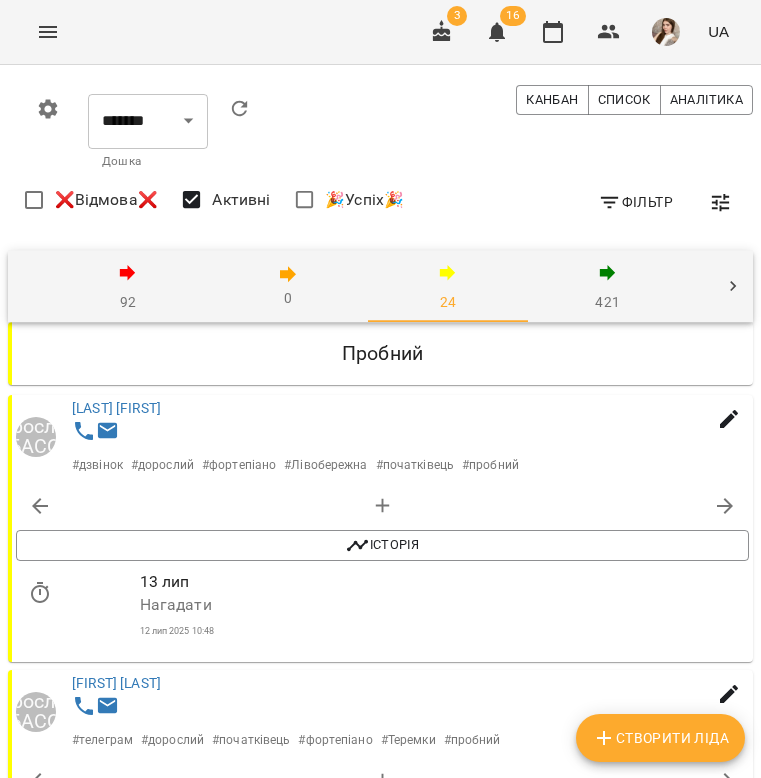 scroll, scrollTop: 2272, scrollLeft: 0, axis: vertical 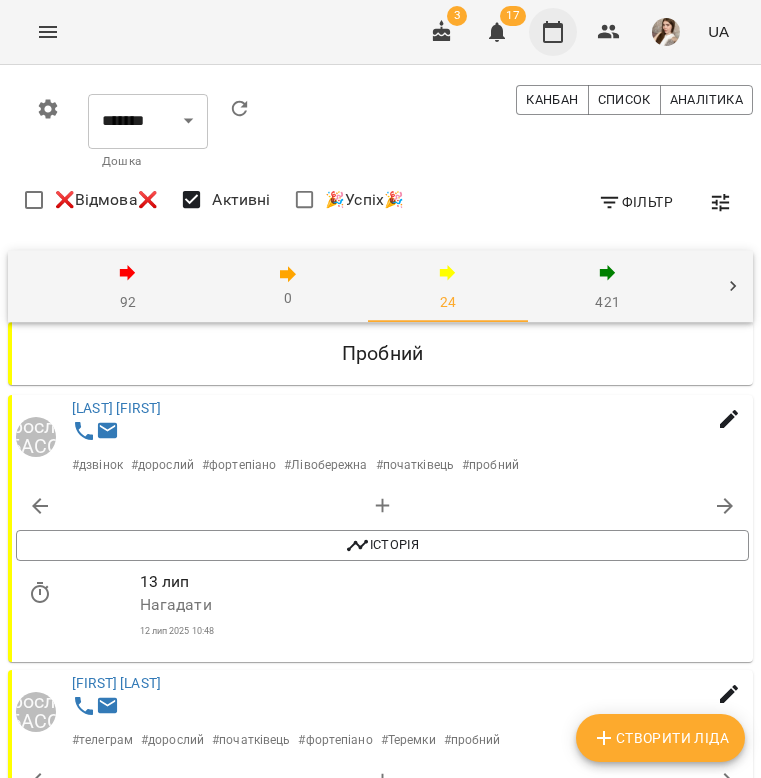 click at bounding box center [553, 32] 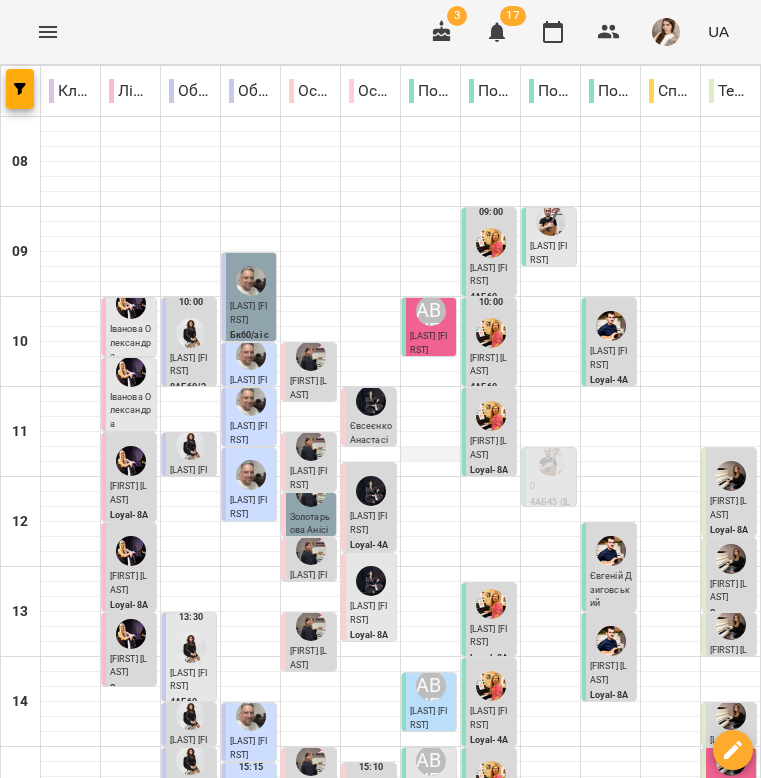 scroll, scrollTop: 103, scrollLeft: 0, axis: vertical 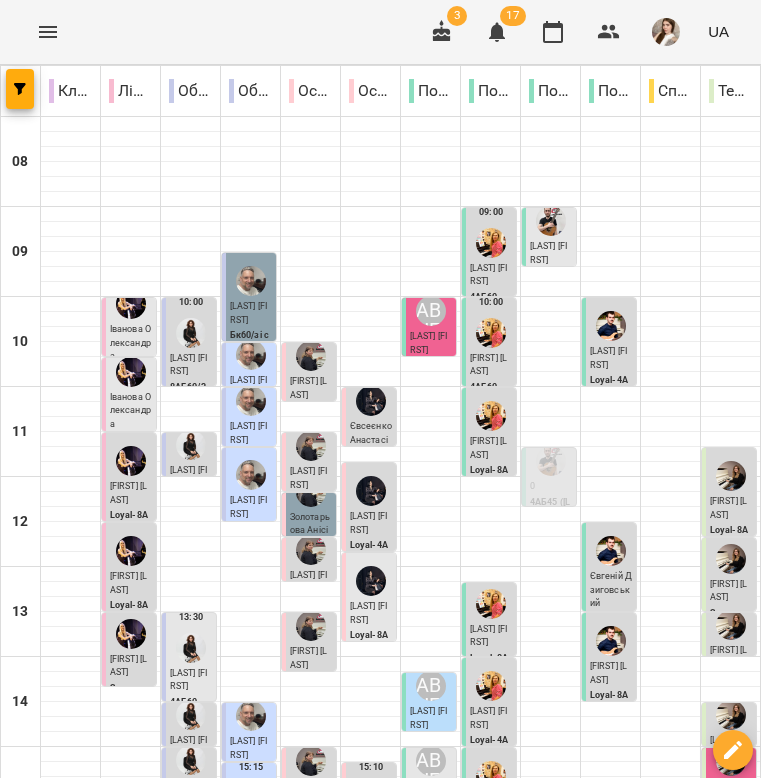 click on "[LAST] [FIRST]" at bounding box center (428, 343) 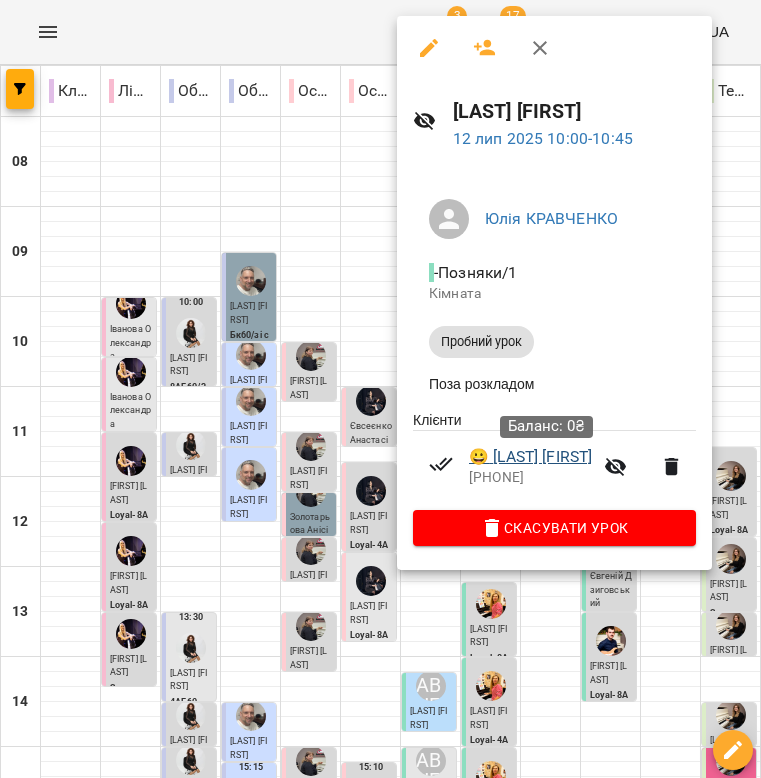 click on "😀   Нетреба Соломія" at bounding box center [530, 457] 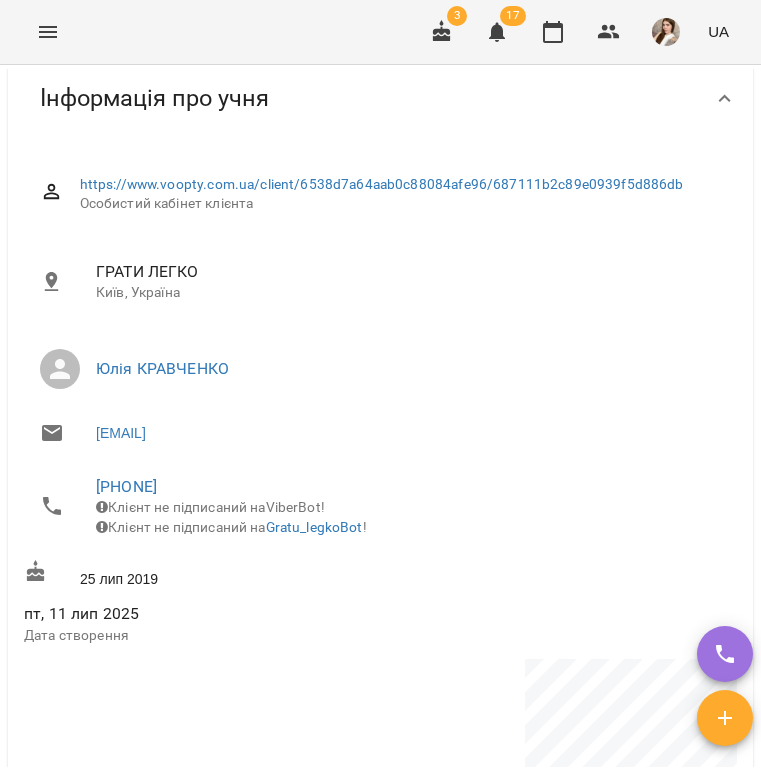 scroll, scrollTop: 498, scrollLeft: 0, axis: vertical 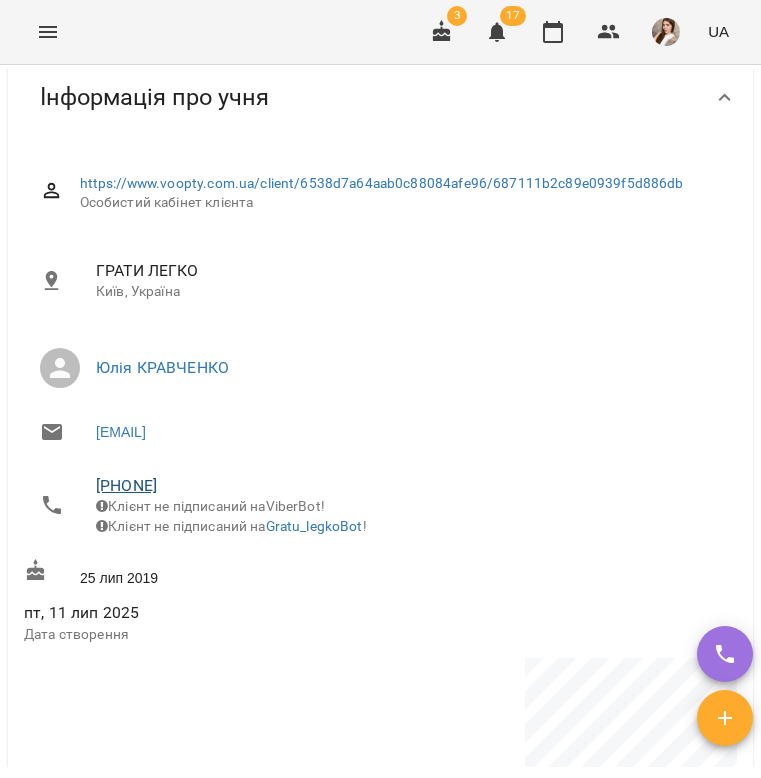 click on "+380976299590" at bounding box center [126, 485] 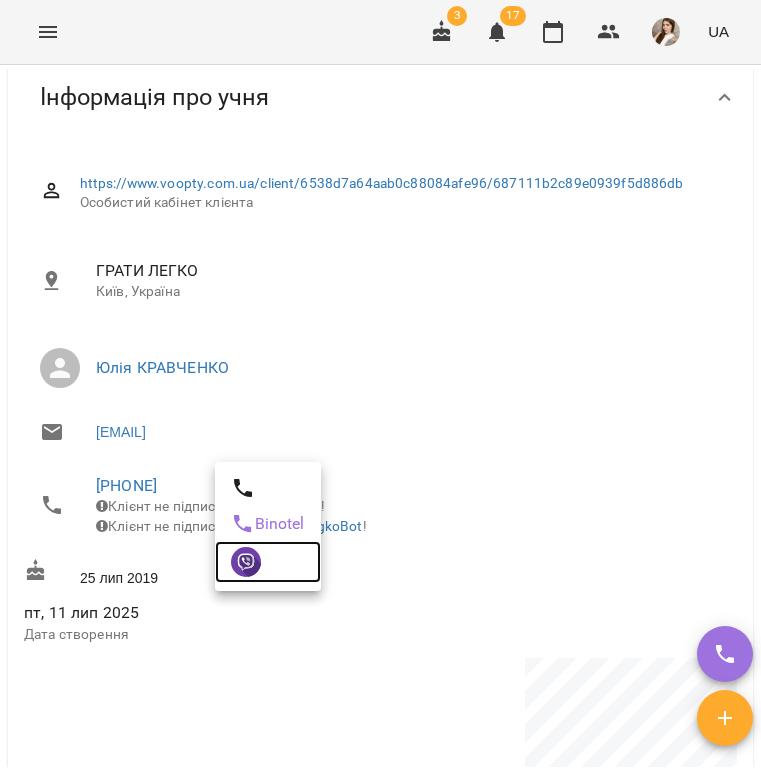 click at bounding box center (268, 562) 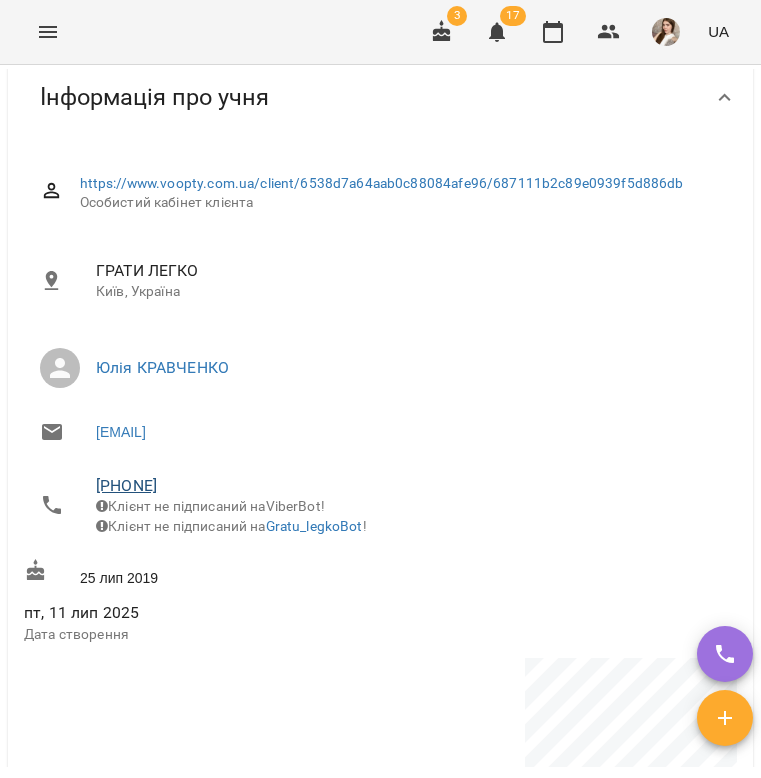 drag, startPoint x: 215, startPoint y: 483, endPoint x: 106, endPoint y: 481, distance: 109.01835 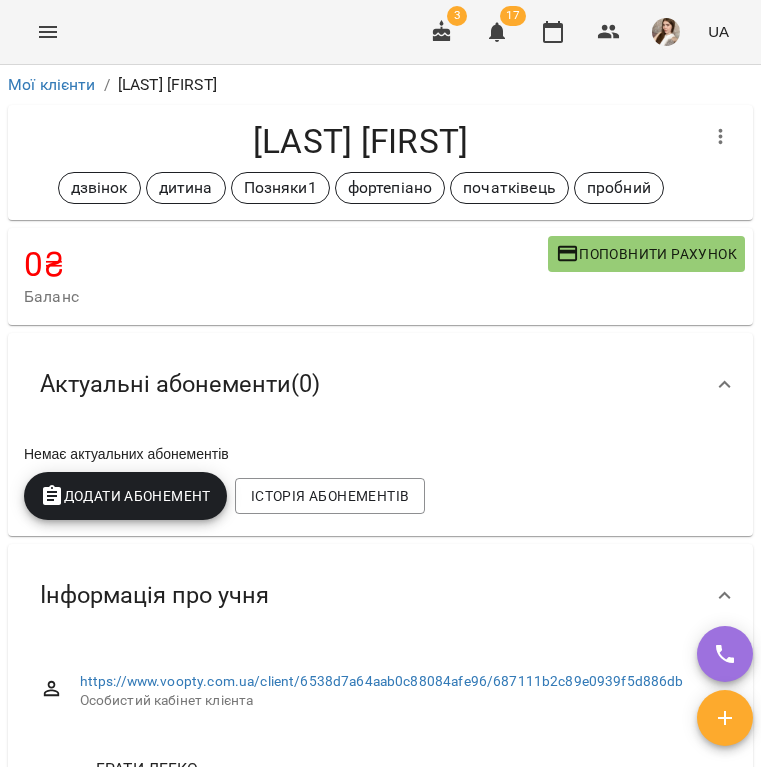 scroll, scrollTop: 0, scrollLeft: 0, axis: both 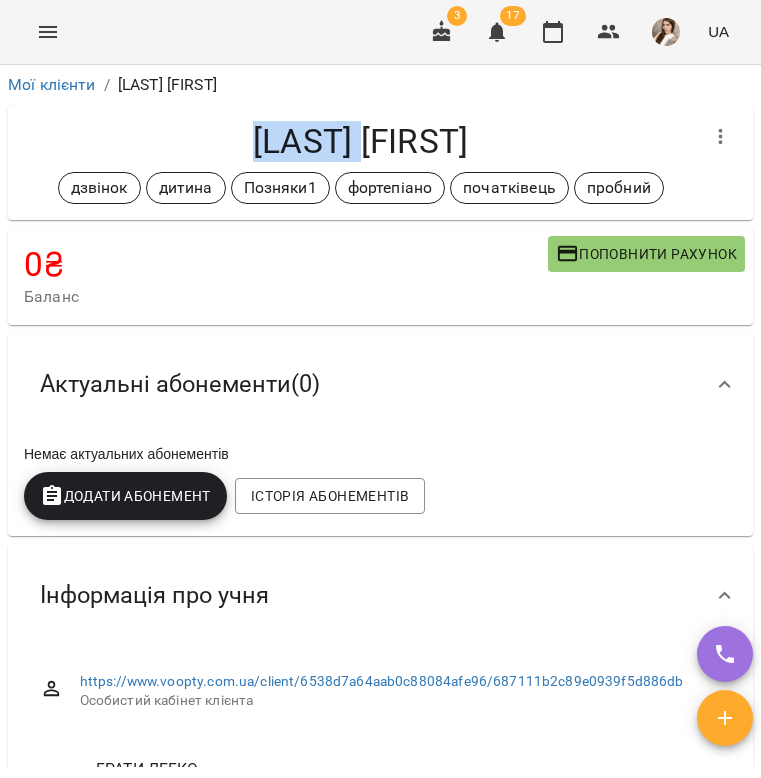 click on "[LAST] [FIRST]" at bounding box center (360, 141) 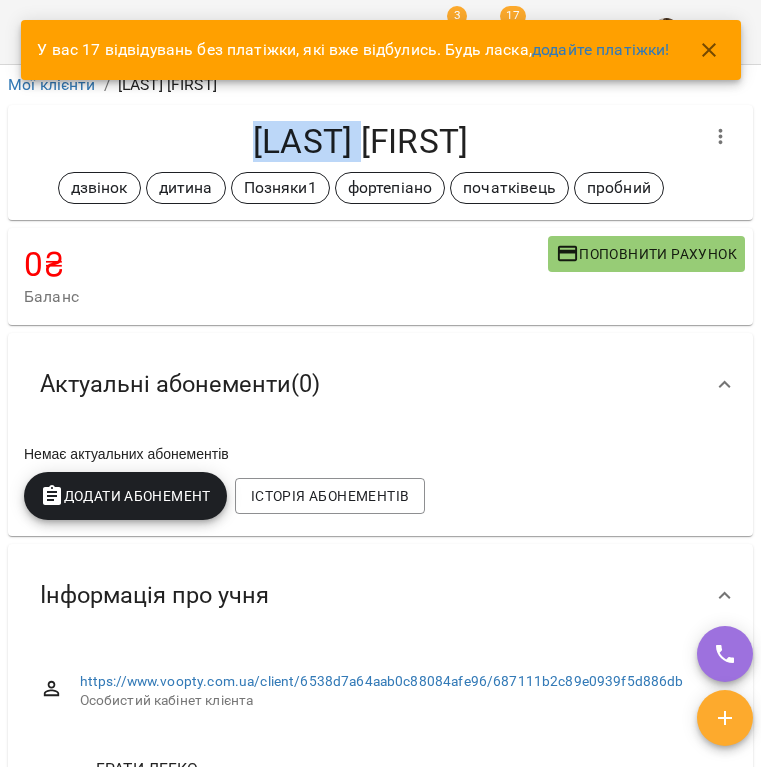 click on "[LAST] [FIRST]" at bounding box center (360, 141) 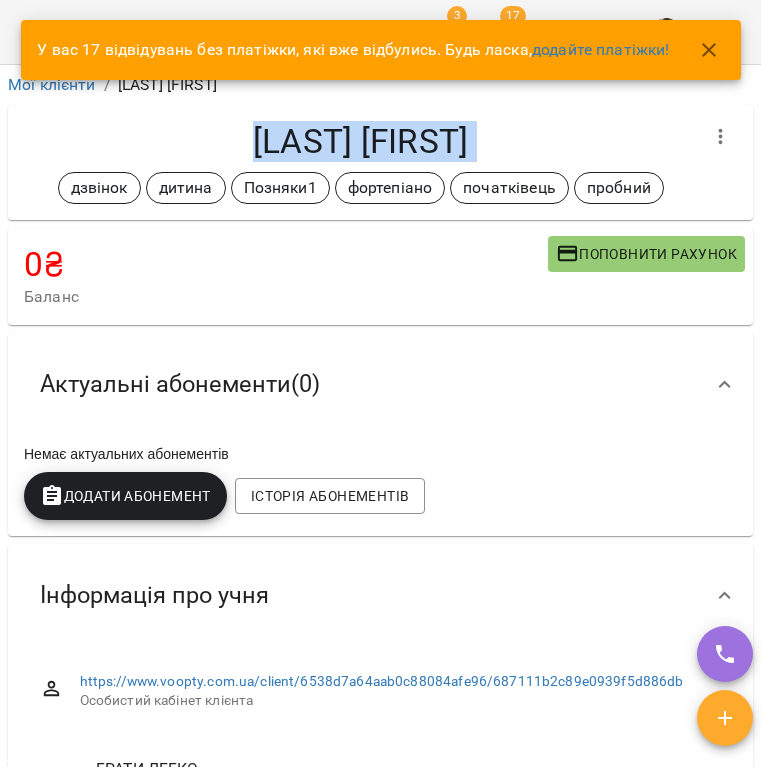 click on "[LAST] [FIRST]" at bounding box center (360, 141) 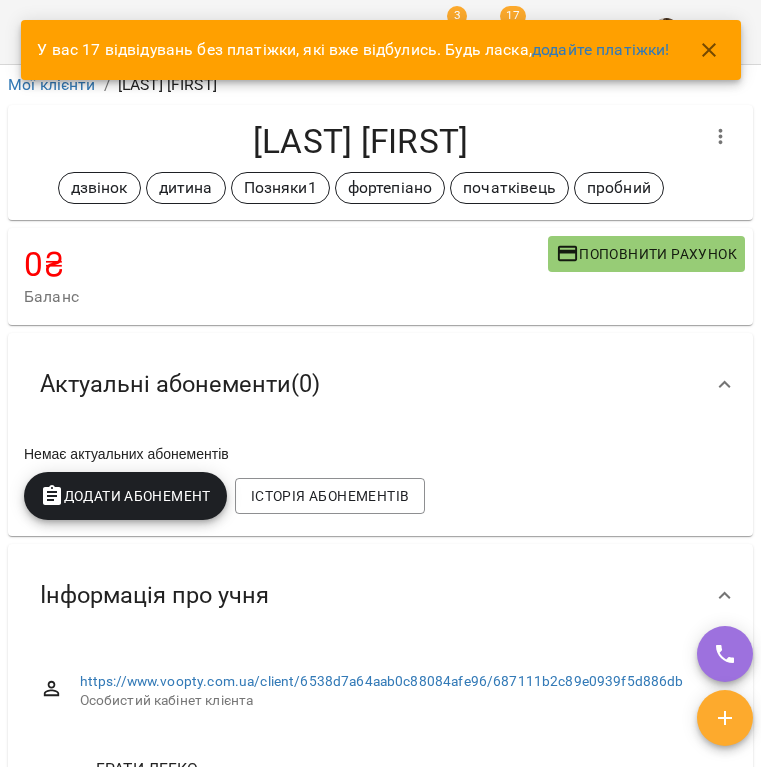 click on "[LAST] [FIRST]" at bounding box center (360, 141) 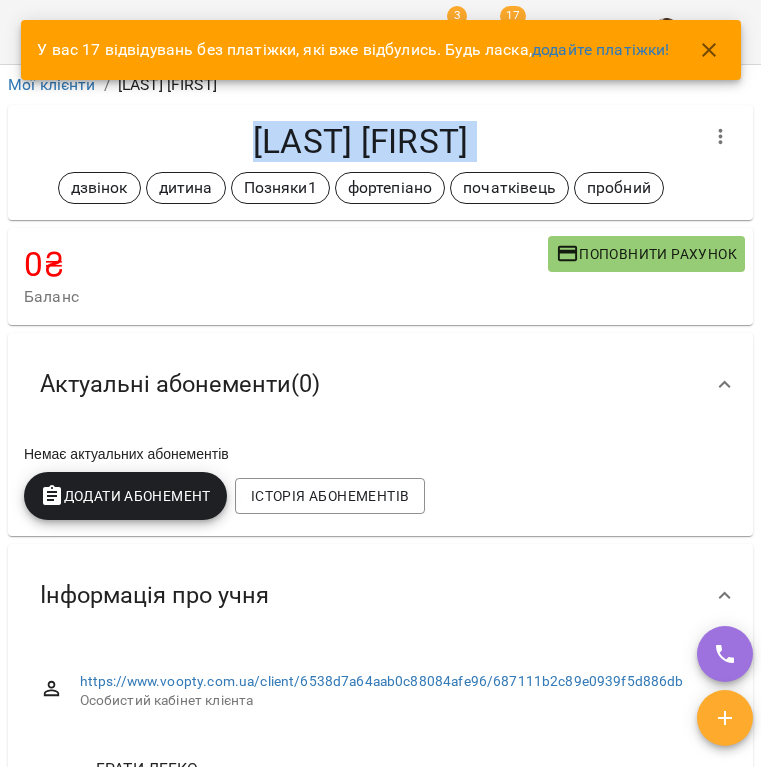 click on "[LAST] [FIRST]" at bounding box center (360, 141) 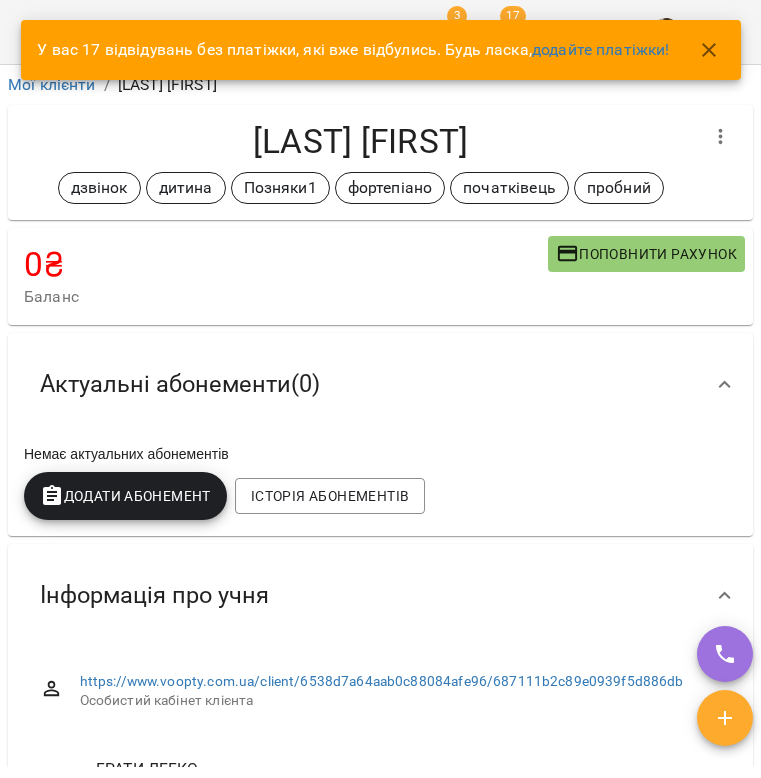 click on "[LAST] [FIRST]" at bounding box center [360, 141] 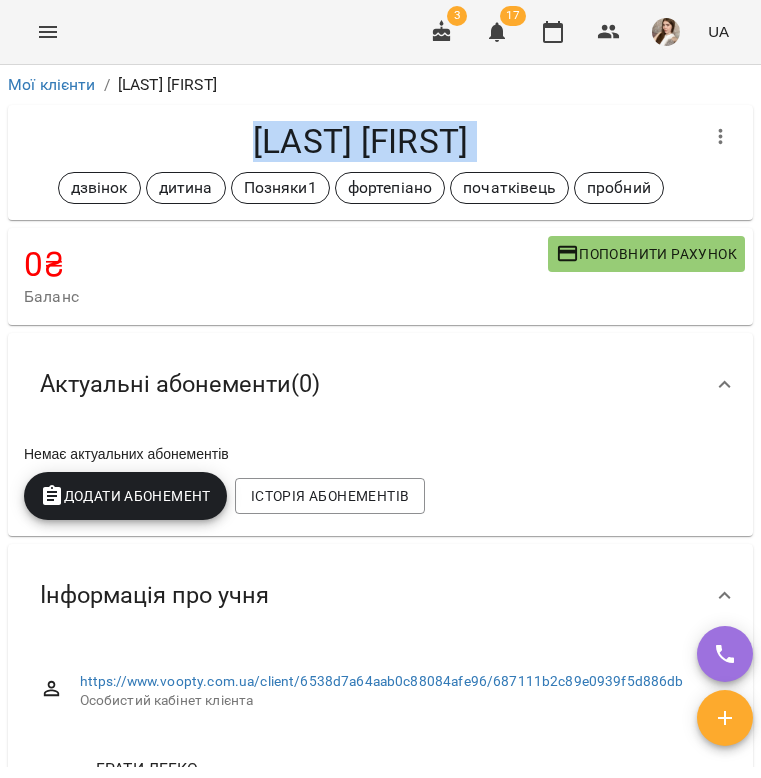 click on "[LAST] [FIRST]" at bounding box center (360, 141) 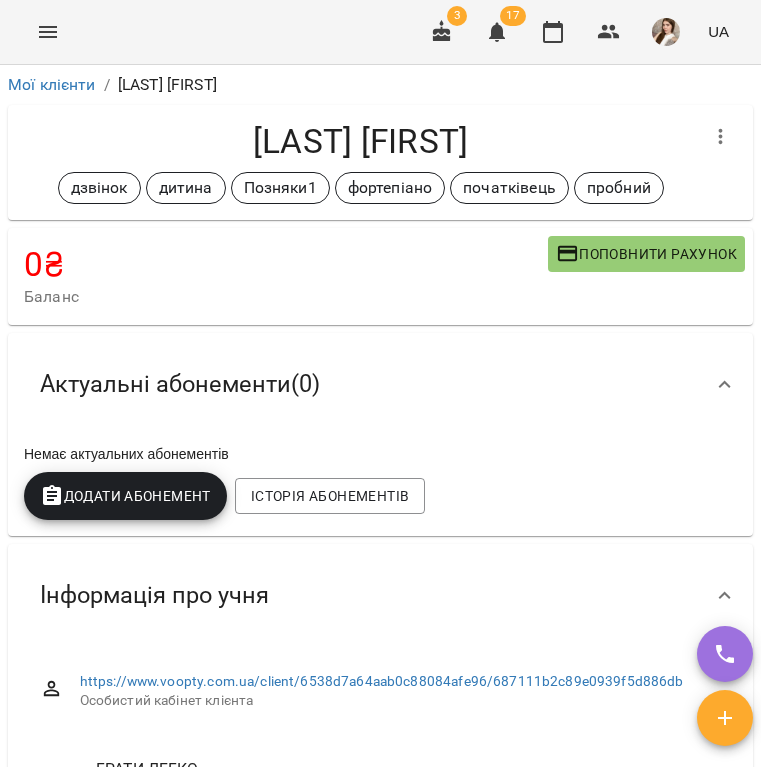 scroll, scrollTop: 0, scrollLeft: 0, axis: both 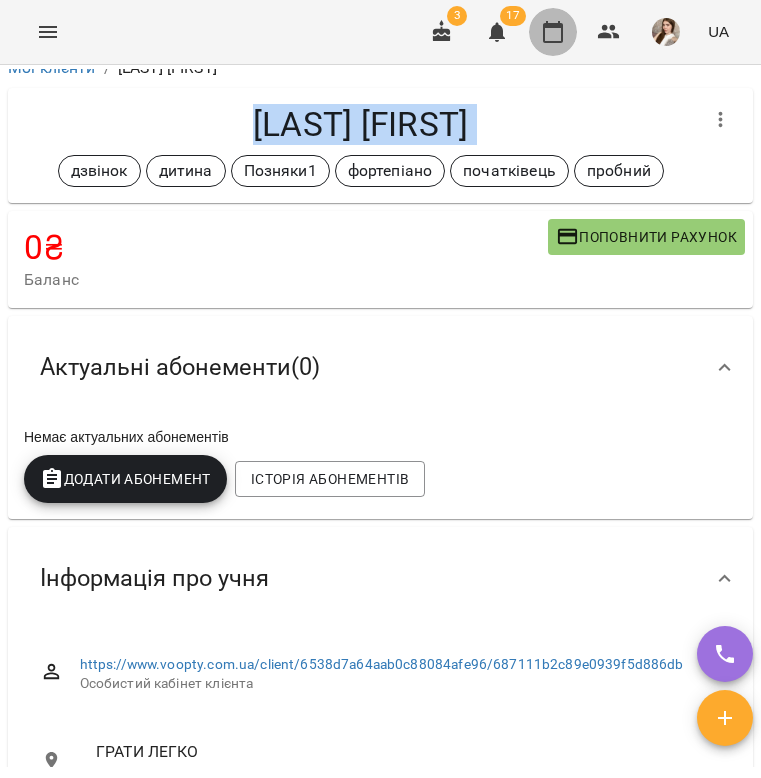 click at bounding box center (553, 32) 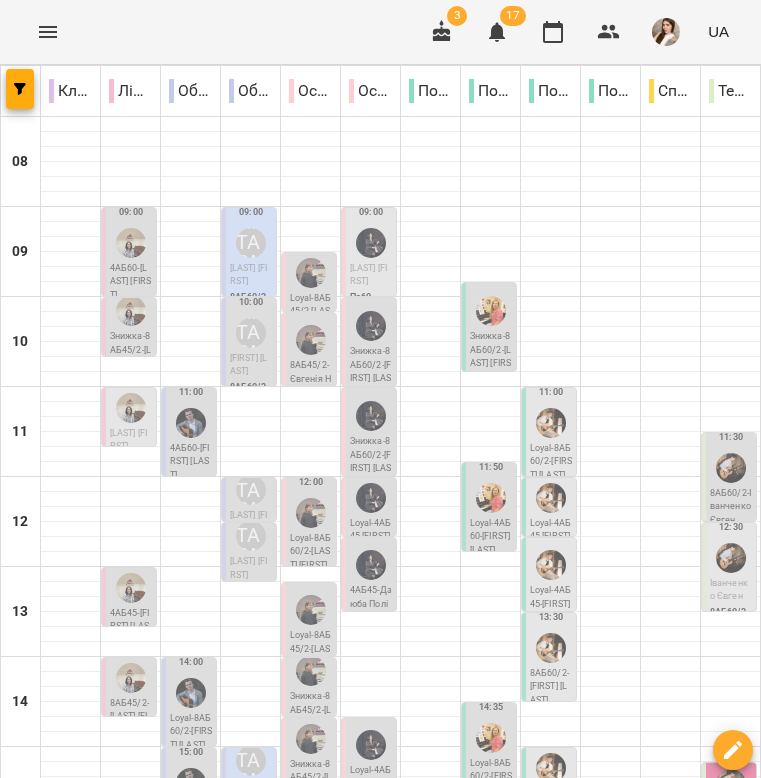 scroll, scrollTop: 387, scrollLeft: 0, axis: vertical 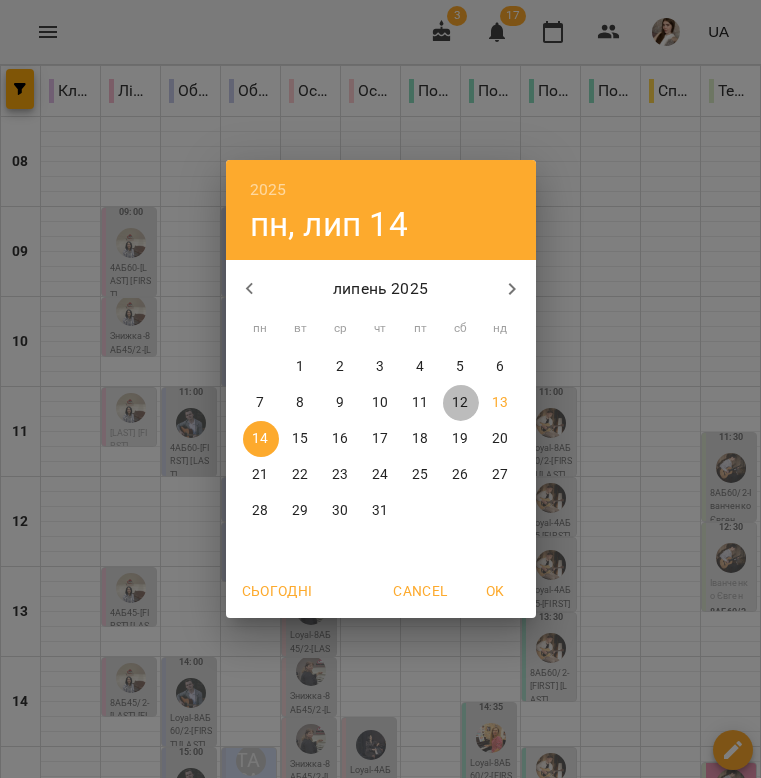 click on "12" at bounding box center [460, 403] 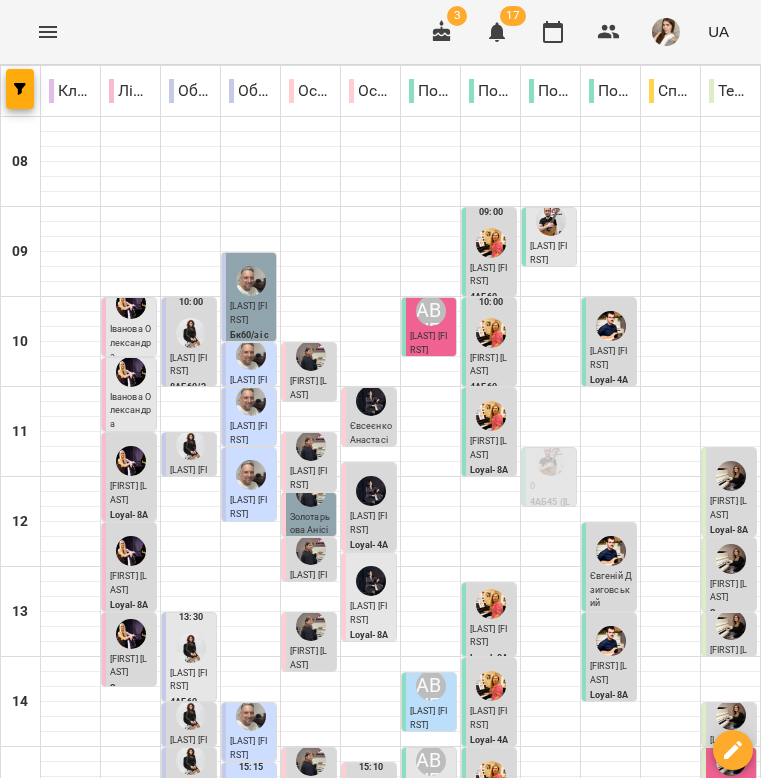 scroll, scrollTop: 596, scrollLeft: 0, axis: vertical 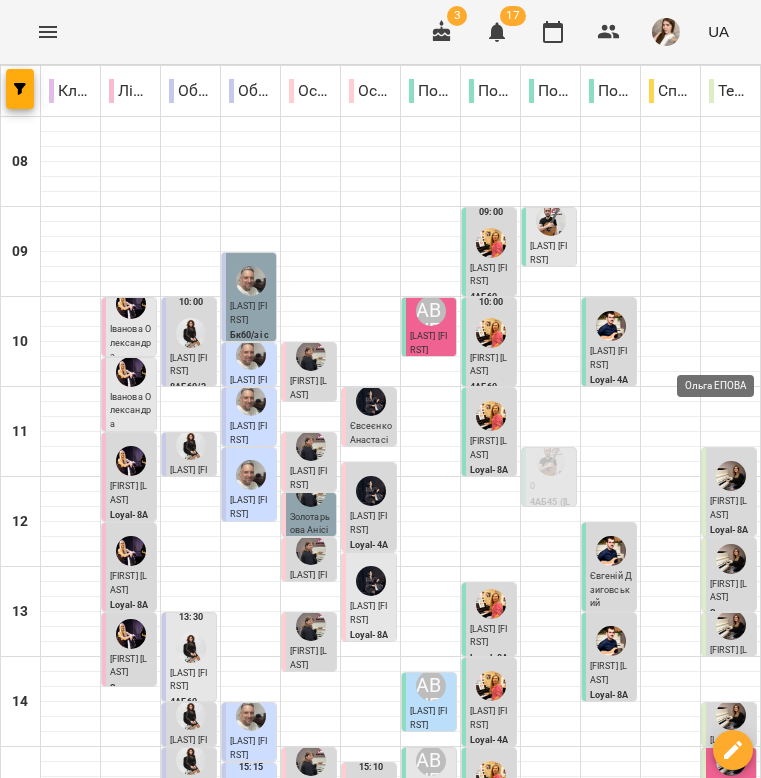 click at bounding box center (731, 941) 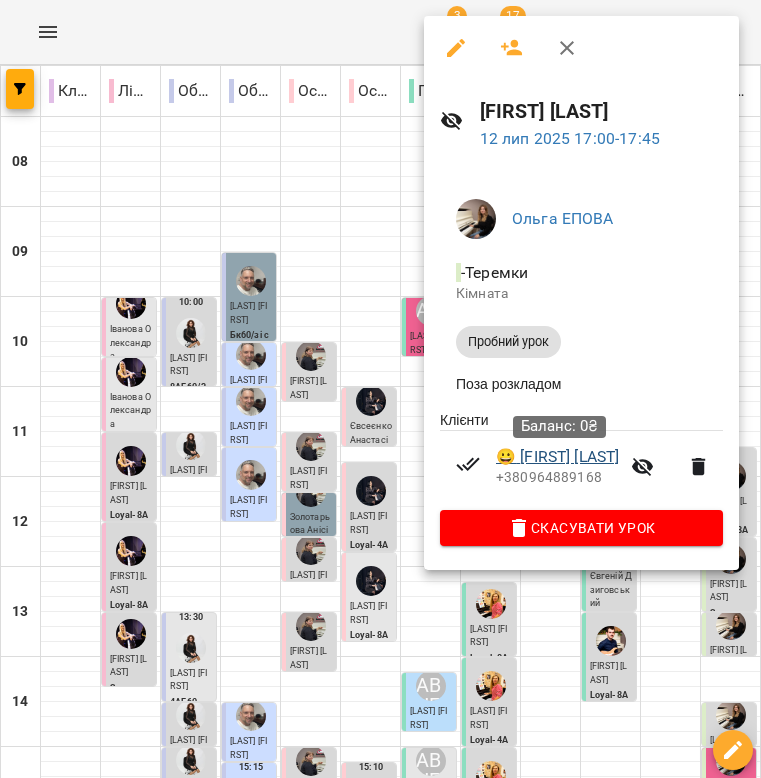 click on "😀   Гокхан Карай" at bounding box center [557, 457] 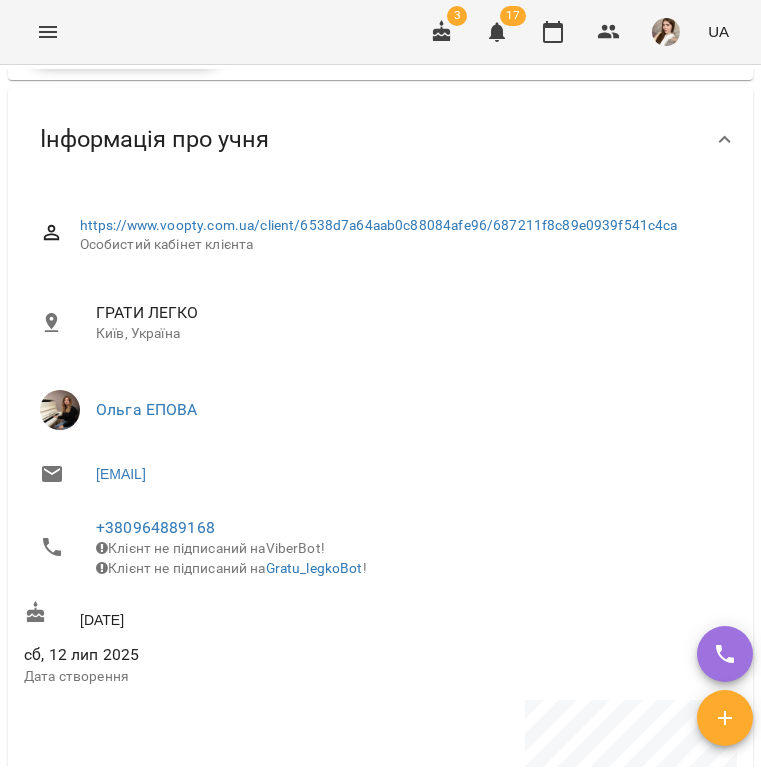 scroll, scrollTop: 567, scrollLeft: 0, axis: vertical 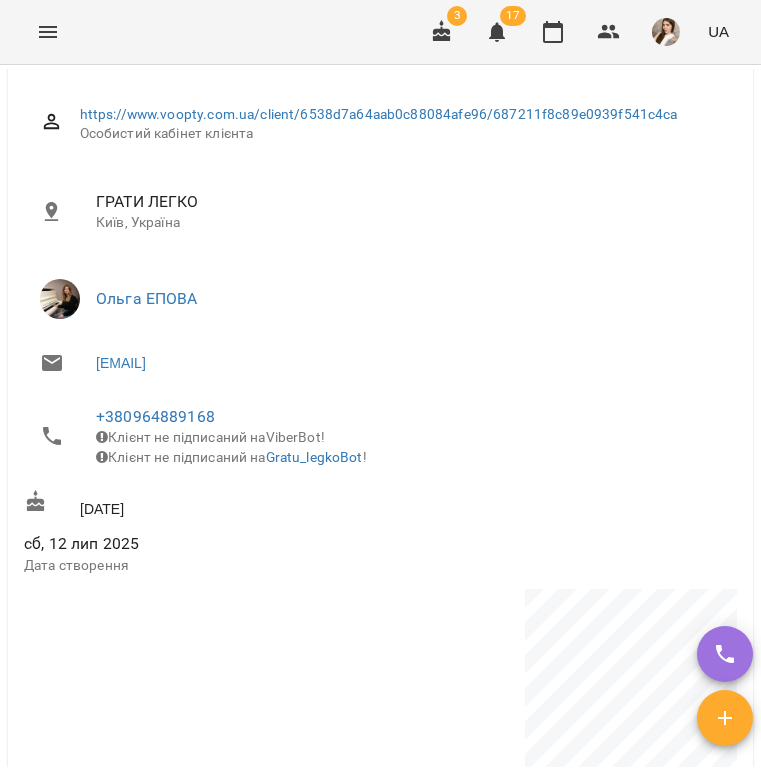 click on "11 січ 1967" at bounding box center (380, 504) 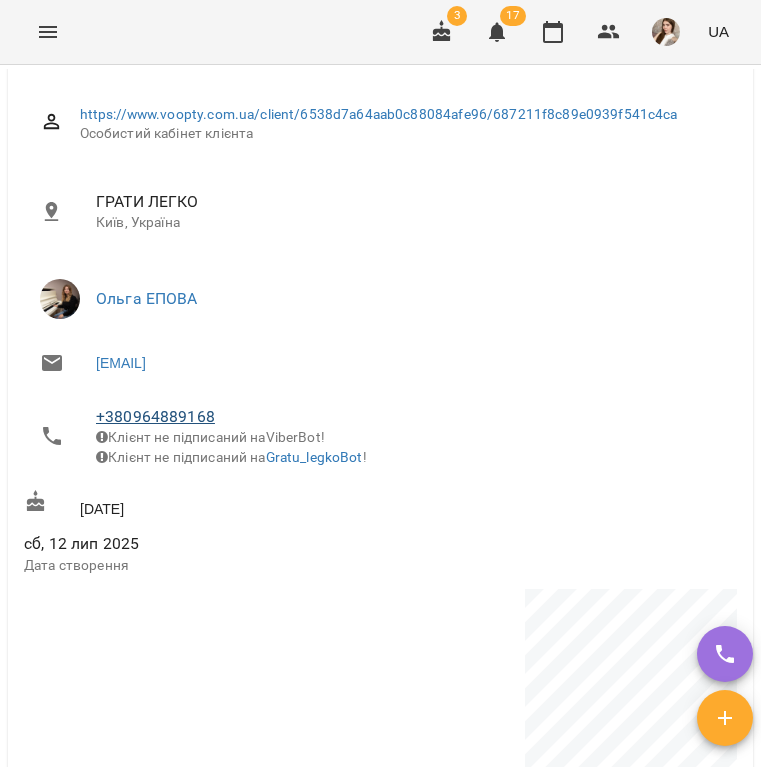 click on "+380964889168" at bounding box center [155, 416] 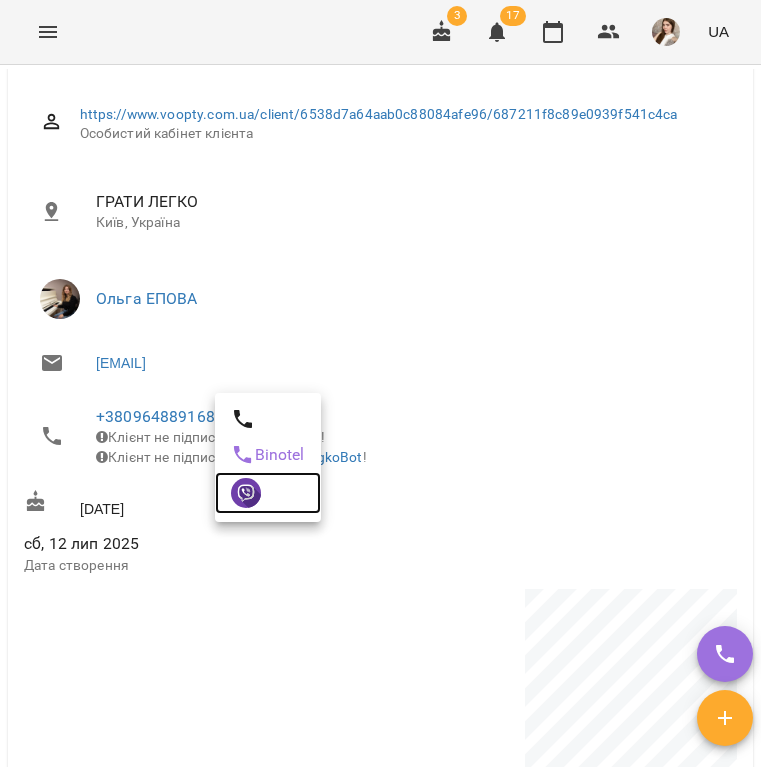 click at bounding box center [246, 493] 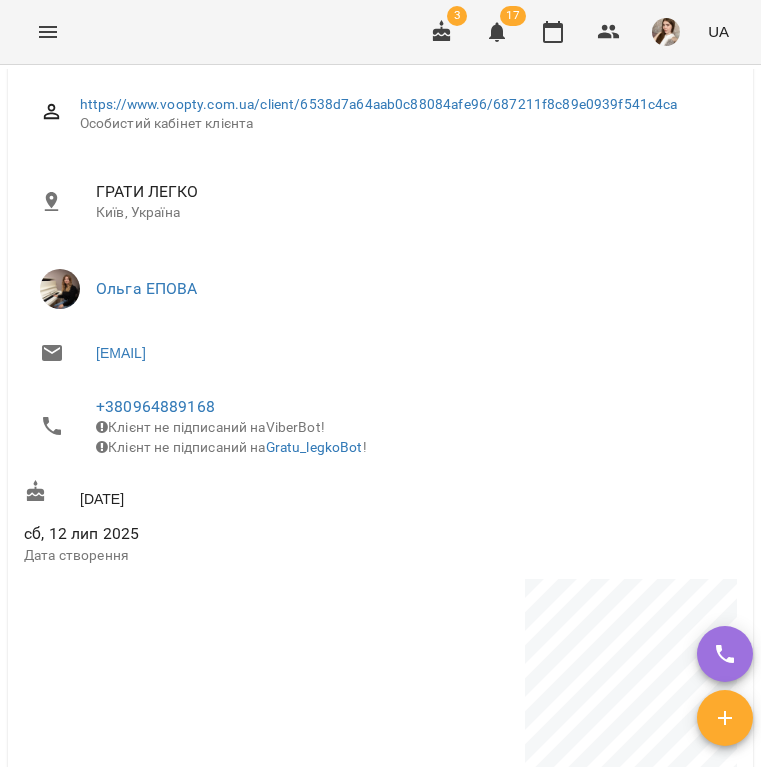 scroll, scrollTop: 619, scrollLeft: 0, axis: vertical 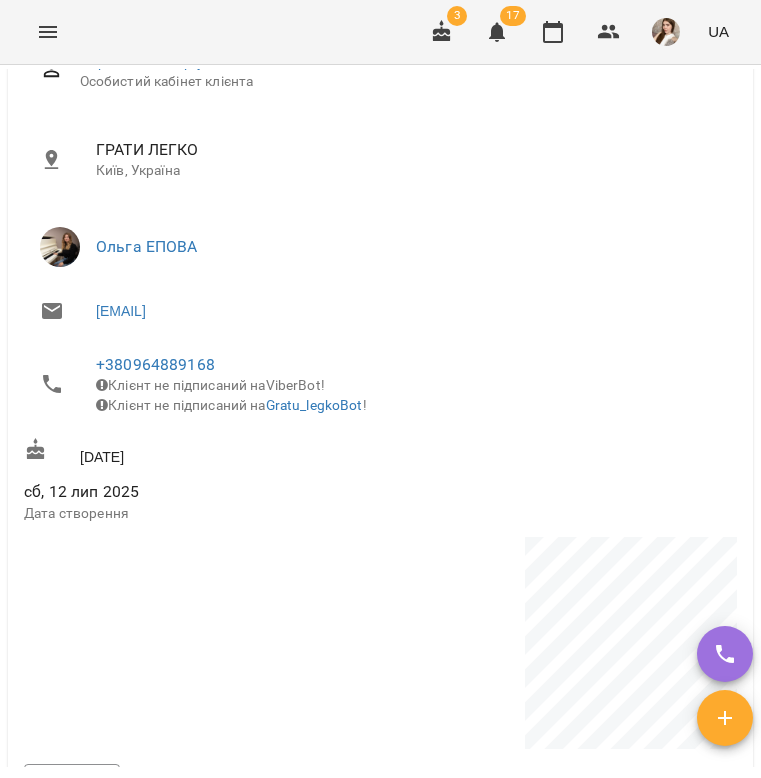 click on "+380964889168" at bounding box center (408, 365) 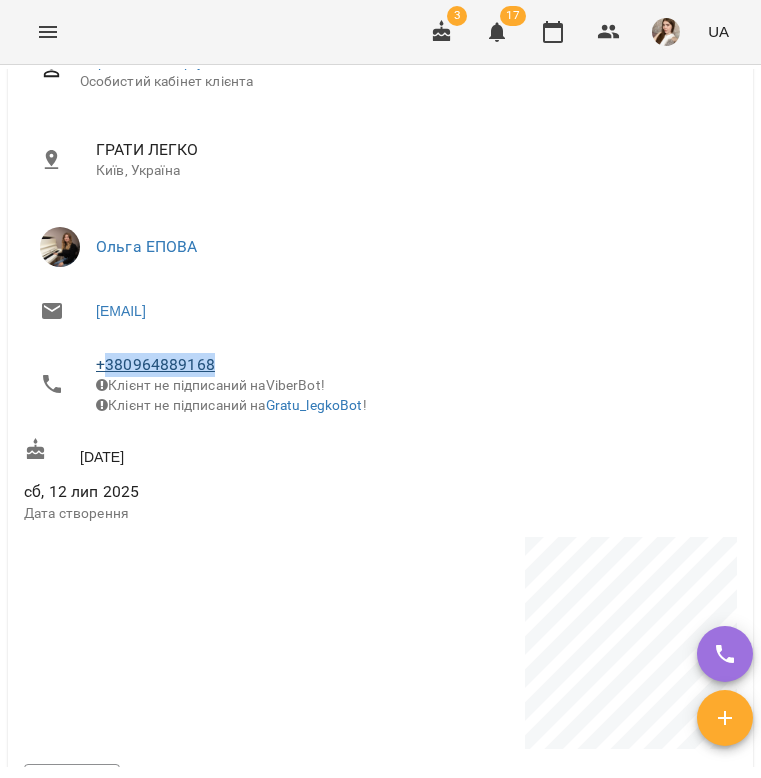 drag, startPoint x: 256, startPoint y: 501, endPoint x: 134, endPoint y: 371, distance: 178.28067 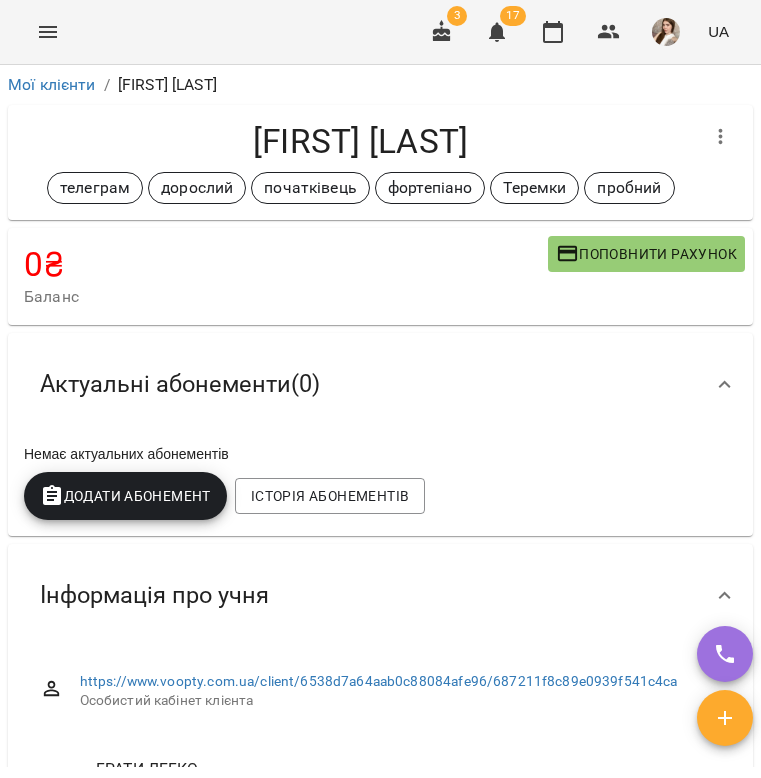 scroll, scrollTop: 0, scrollLeft: 0, axis: both 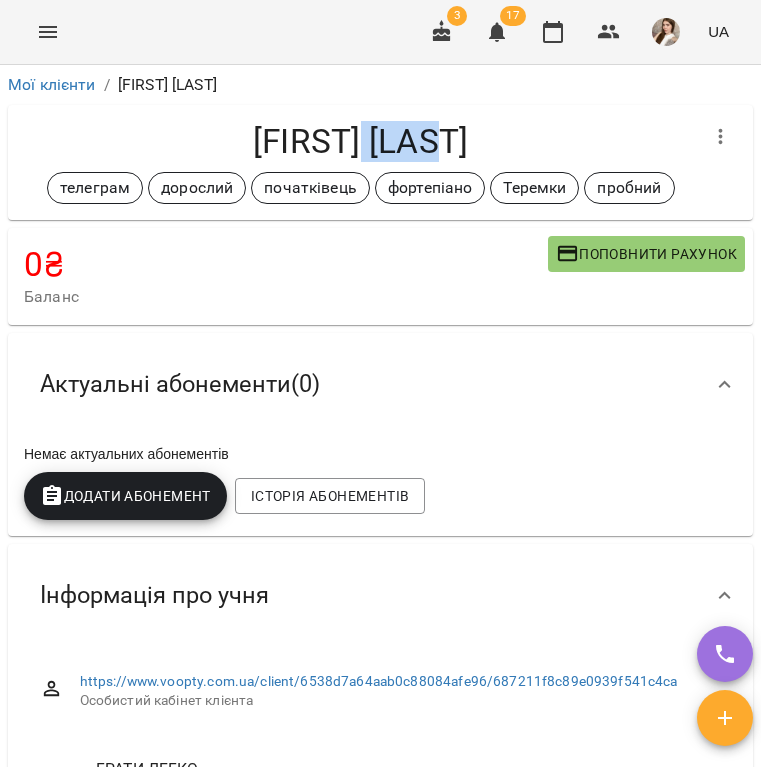 click on "[FIRST] [LAST]" at bounding box center [360, 141] 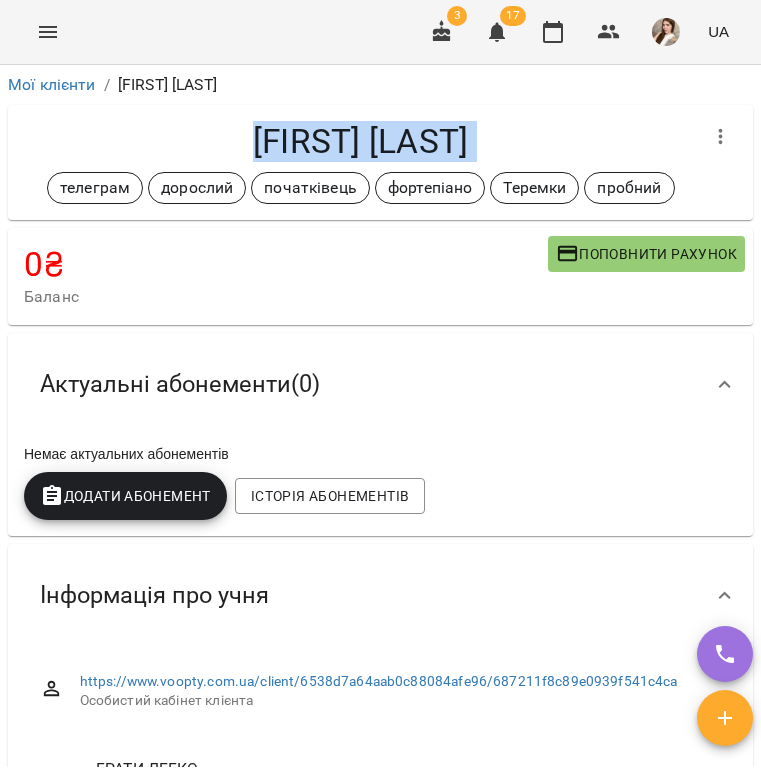 click on "[FIRST] [LAST]" at bounding box center (360, 141) 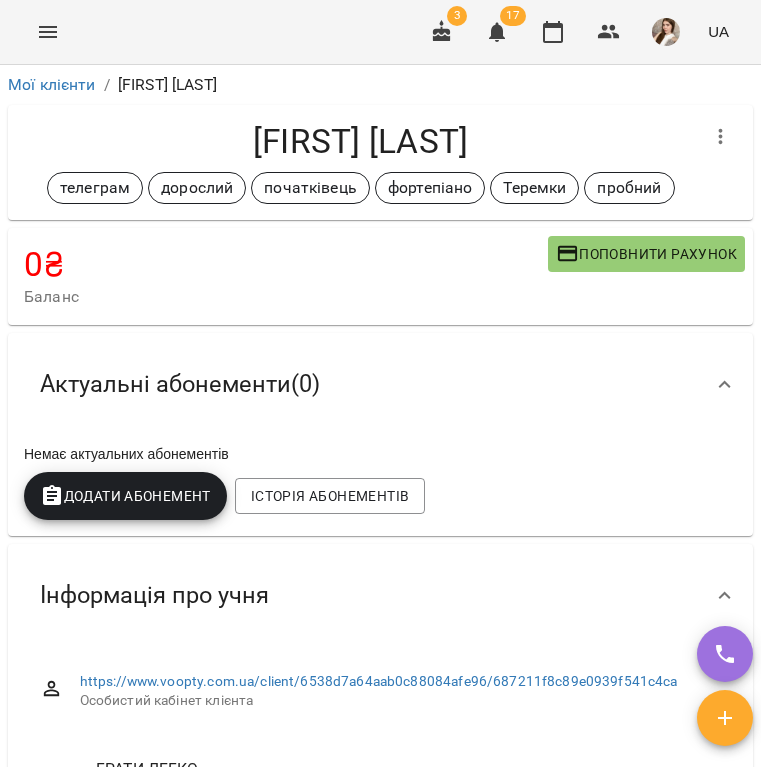 click on "[FIRST] [LAST]" at bounding box center (360, 141) 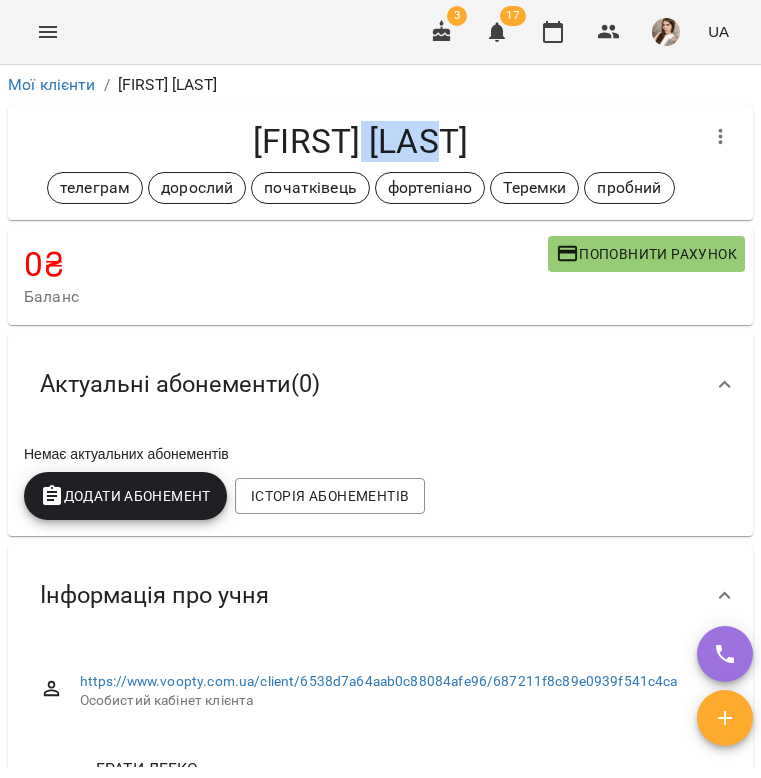 click on "[FIRST] [LAST]" at bounding box center [360, 141] 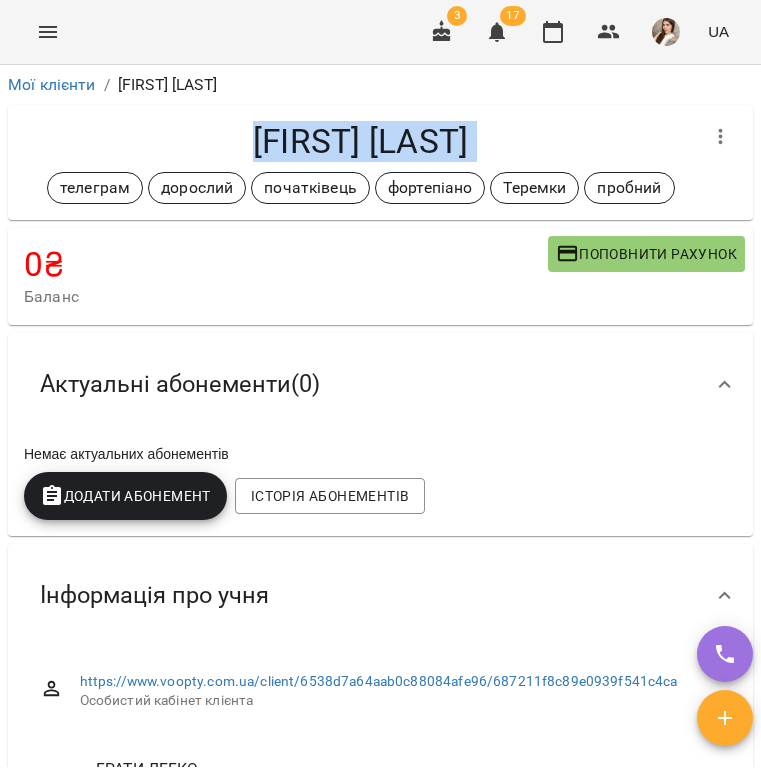 click on "[FIRST] [LAST]" at bounding box center [360, 141] 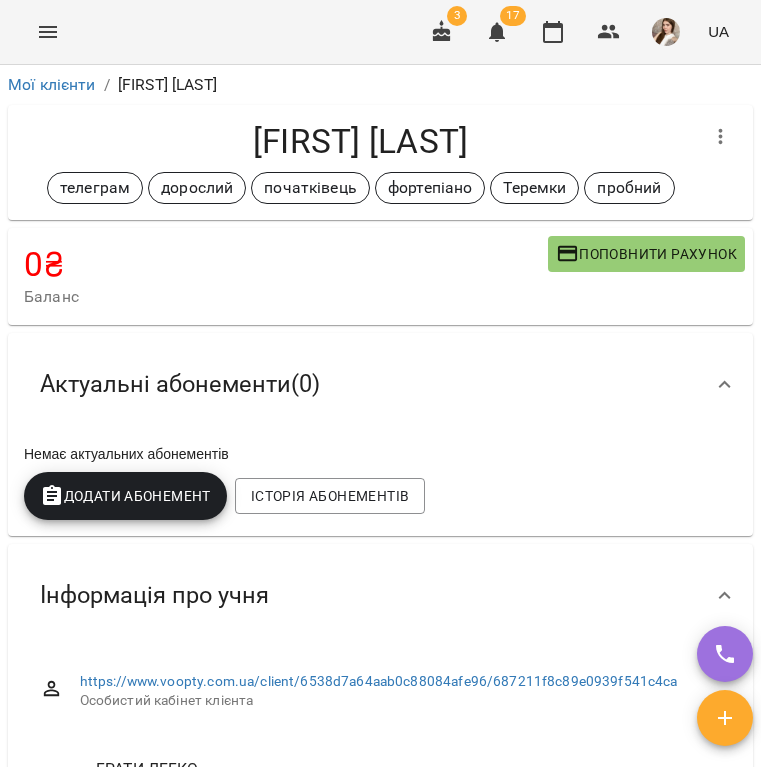 click on "[FIRST] [LAST]" at bounding box center [360, 141] 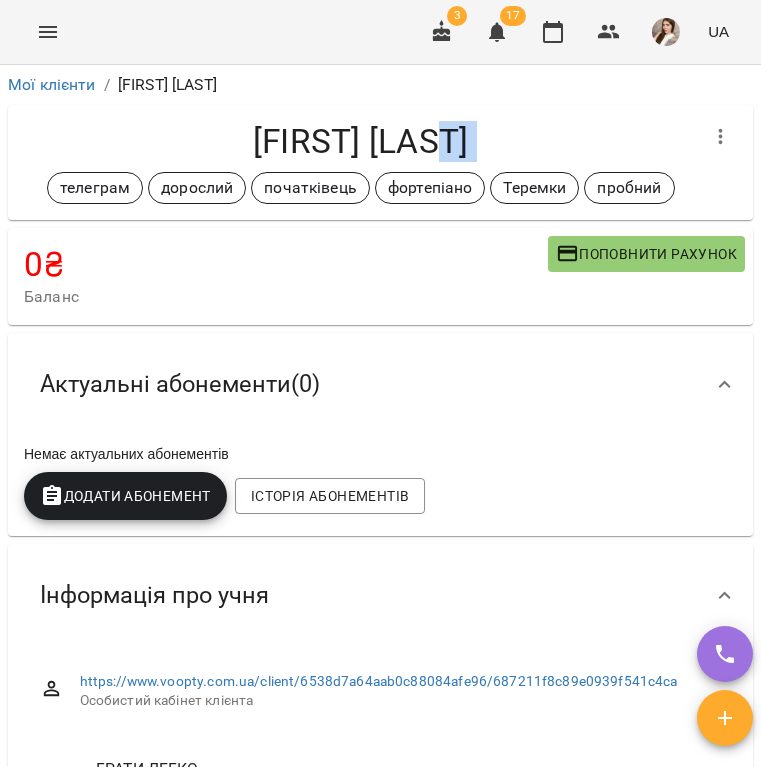 click on "[FIRST] [LAST]" at bounding box center [360, 141] 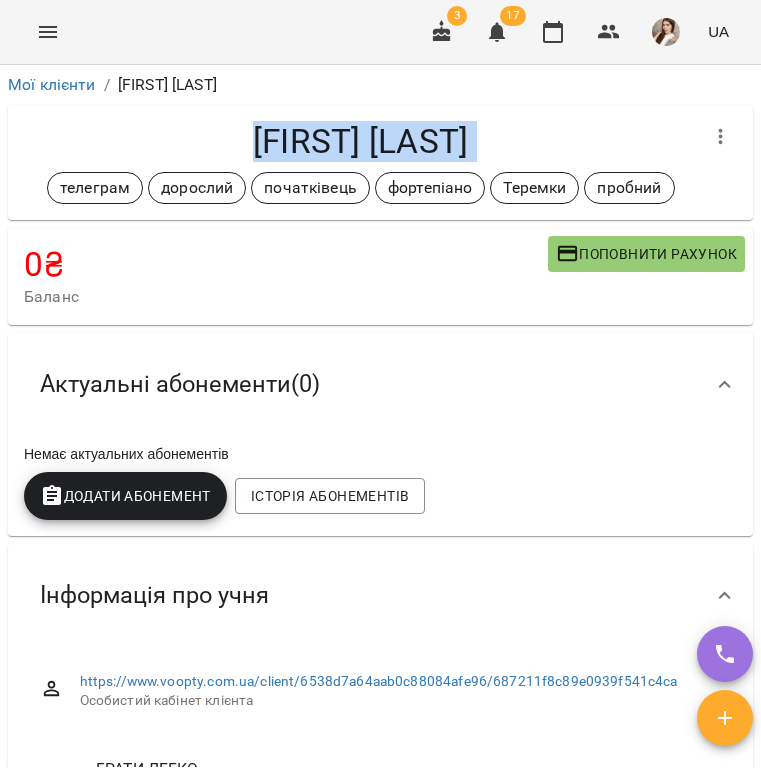 click on "[FIRST] [LAST]" at bounding box center (360, 141) 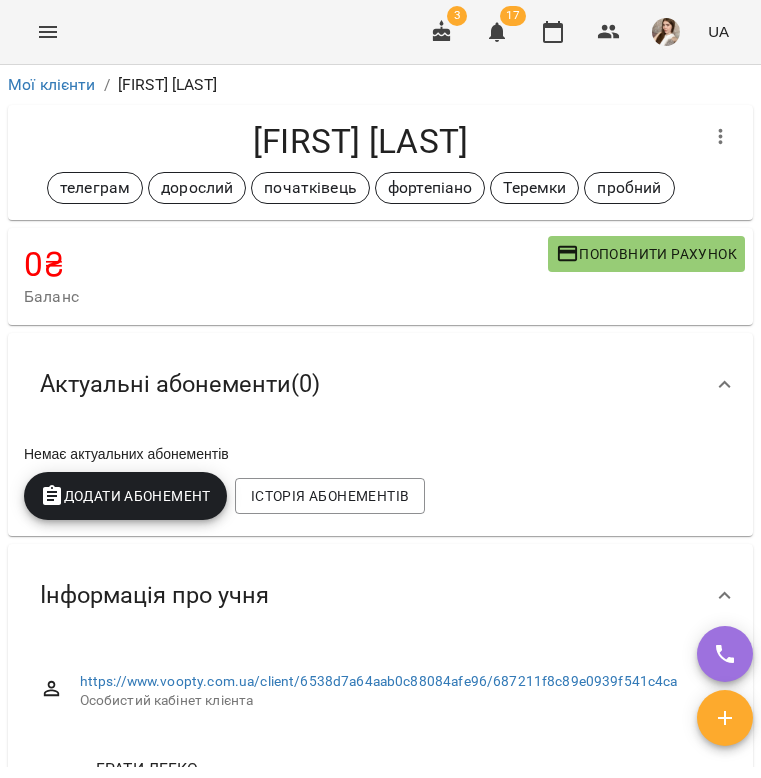 click on "[FIRST] [LAST]" at bounding box center (360, 141) 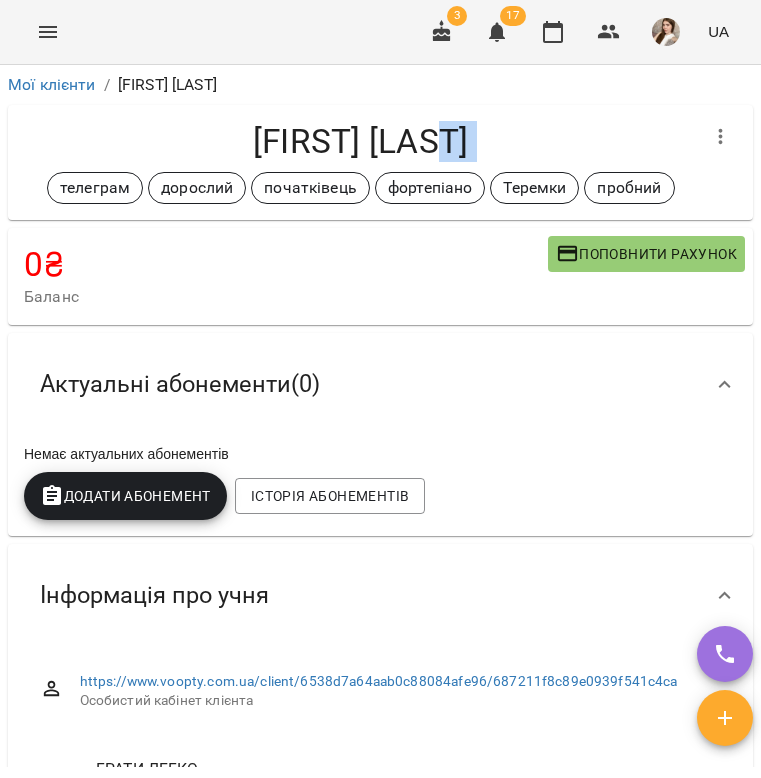 click on "[FIRST] [LAST]" at bounding box center (360, 141) 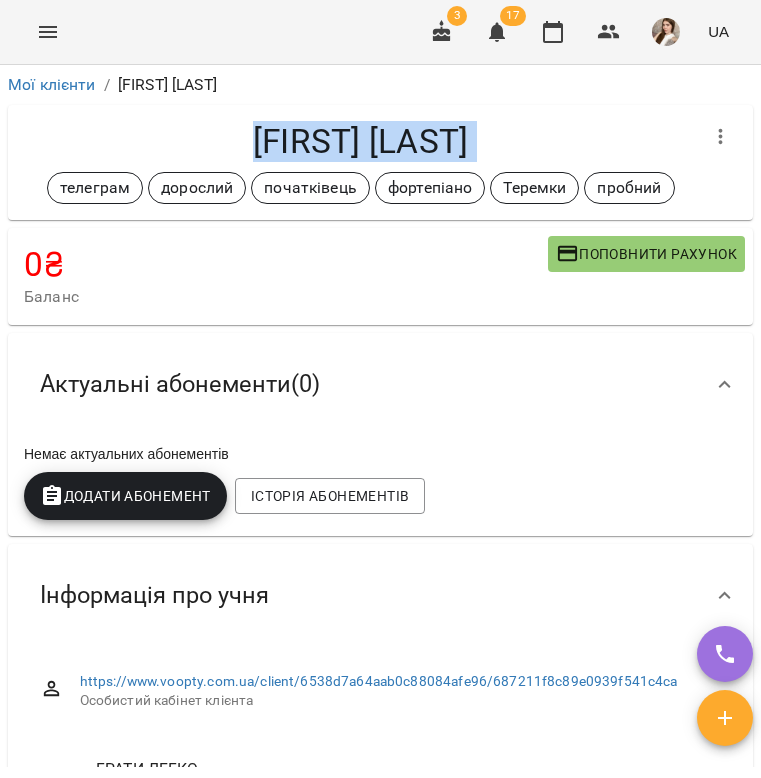 click on "[FIRST] [LAST]" at bounding box center (360, 141) 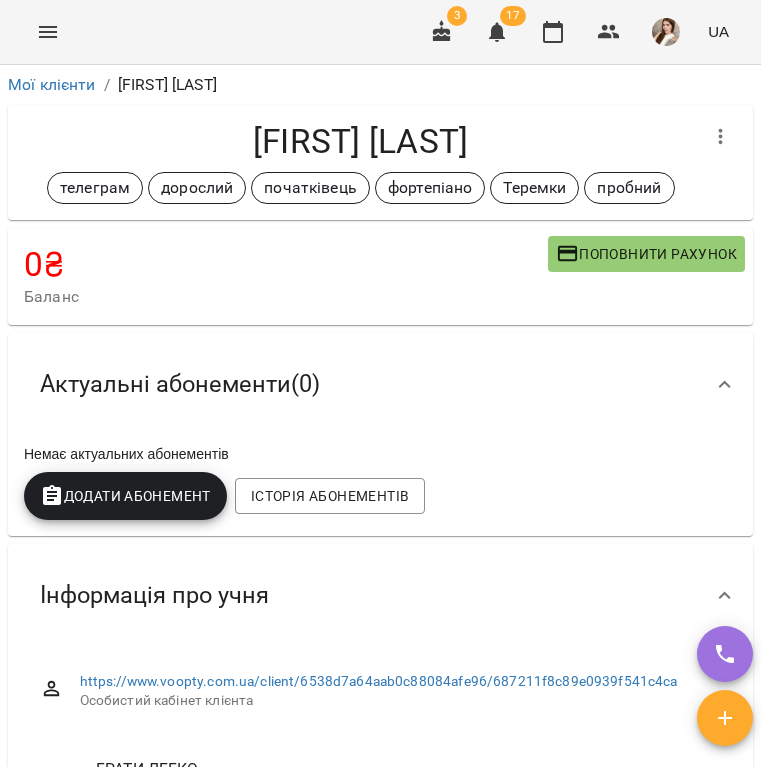 click on "[FIRST] [LAST]" at bounding box center [360, 141] 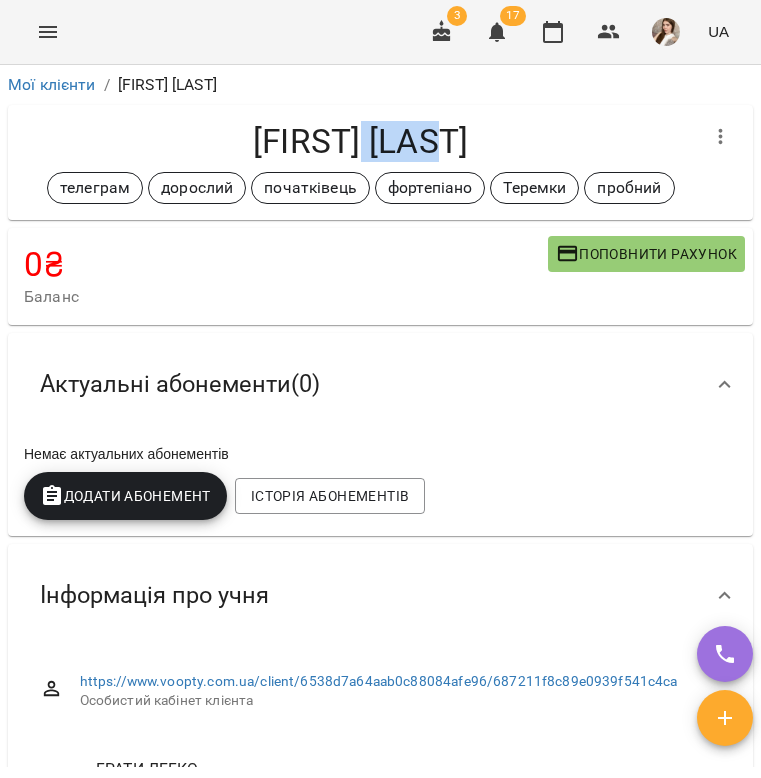 click on "[FIRST] [LAST]" at bounding box center (360, 141) 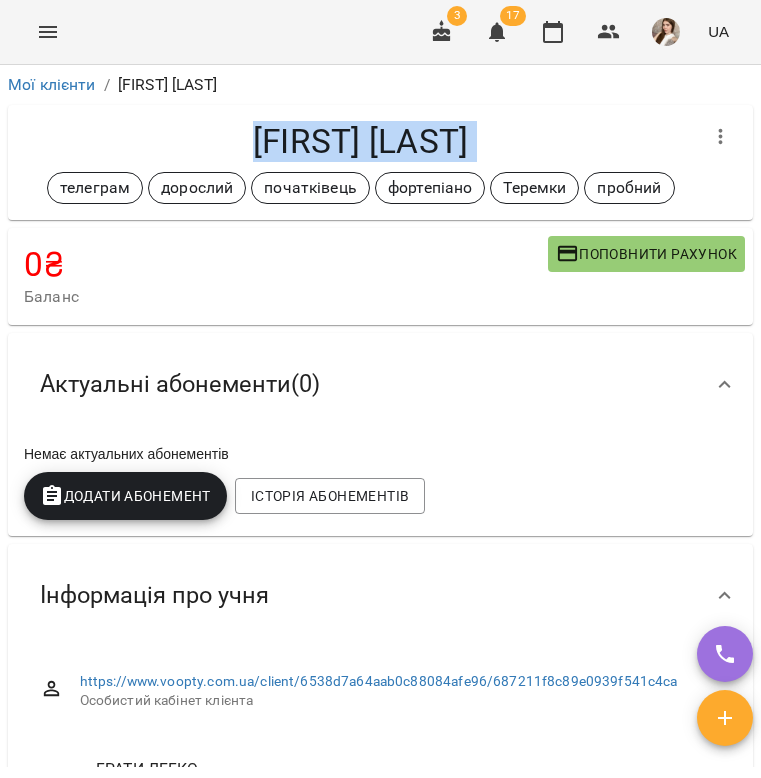 click on "[FIRST] [LAST]" at bounding box center (360, 141) 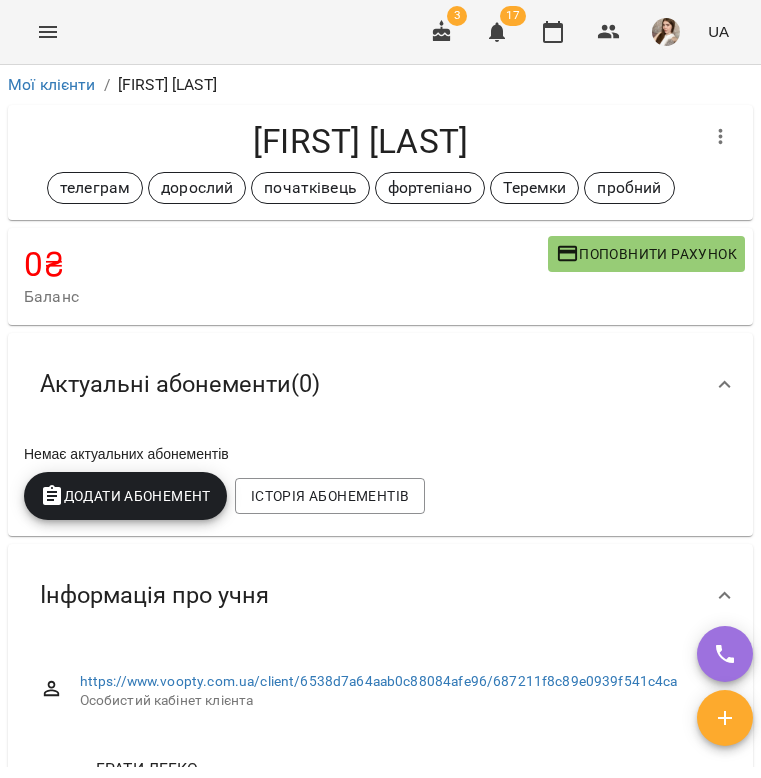 click at bounding box center [48, 32] 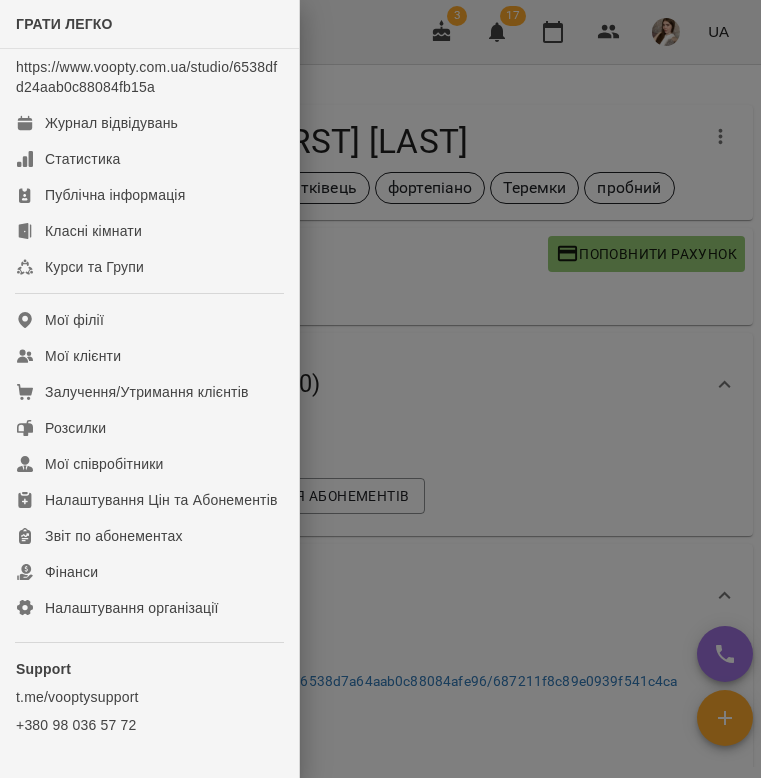 click at bounding box center (380, 389) 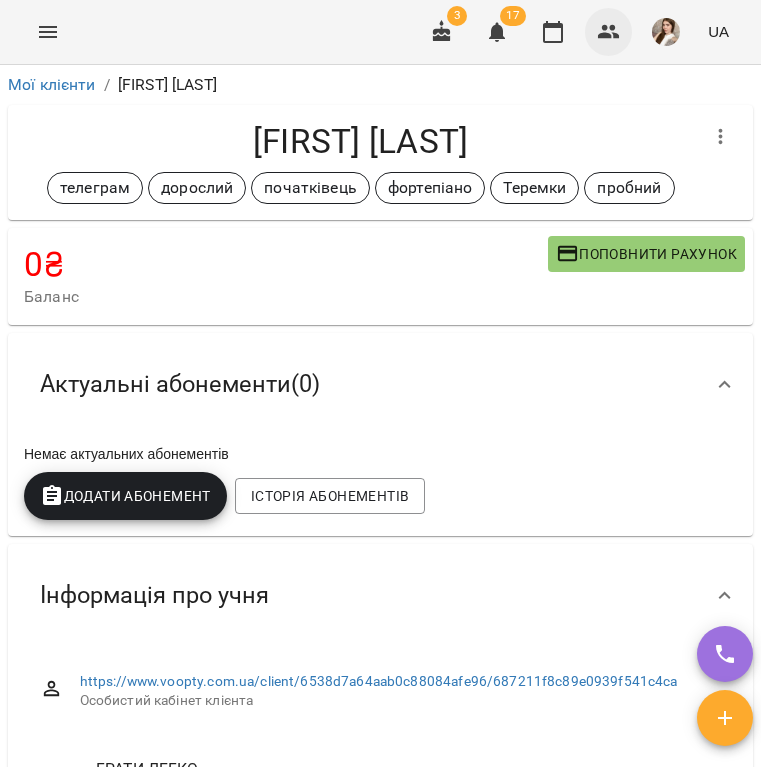 click 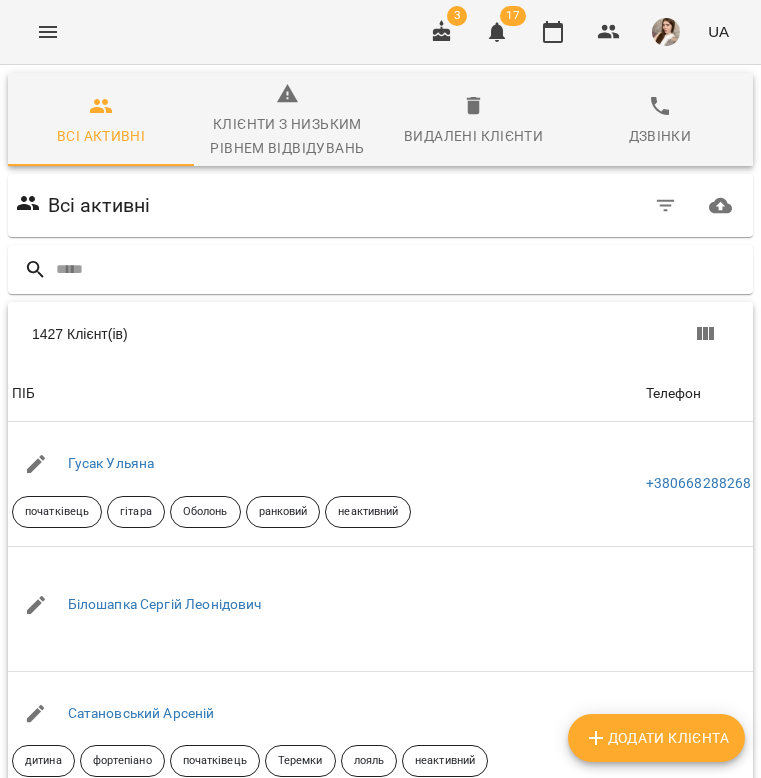click at bounding box center [666, 206] 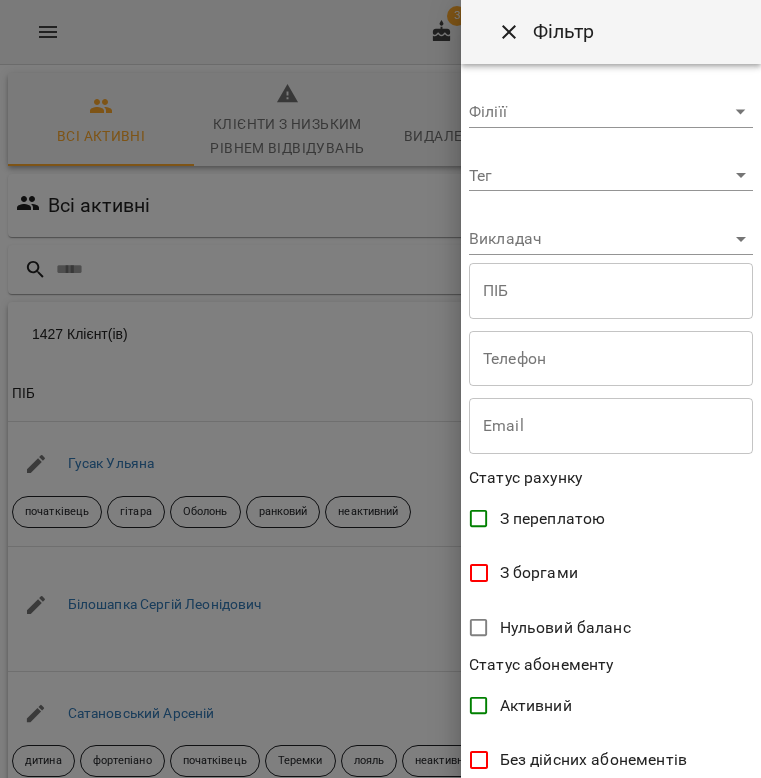 click on "For Business 3 17 UA Всі активні Клієнти з низьким рівнем відвідувань Видалені клієнти Дзвінки   Всі активні 1427   Клієнт(ів) 1427   Клієнт(ів) ПІБ Телефон Email Баланс ПІБ
Гусак Ульяна  початківець гітара Оболонь ранковий неактивний Телефон +380668288268 Email Баланс 0 ₴ Поповнити рахунок ПІБ  Бiлошапка Сергiй Леонiдович Телефон Email Баланс 0 ₴ Поповнити рахунок ПІБ  Сатановський Арсеній дитина фортепіано початківець Теремки лояль неактивний Телефон +380979484268 Email Баланс 0 ₴ Поповнити рахунок ПІБ Єва Білик телеграм дитина початківець фортепіано" at bounding box center [380, 533] 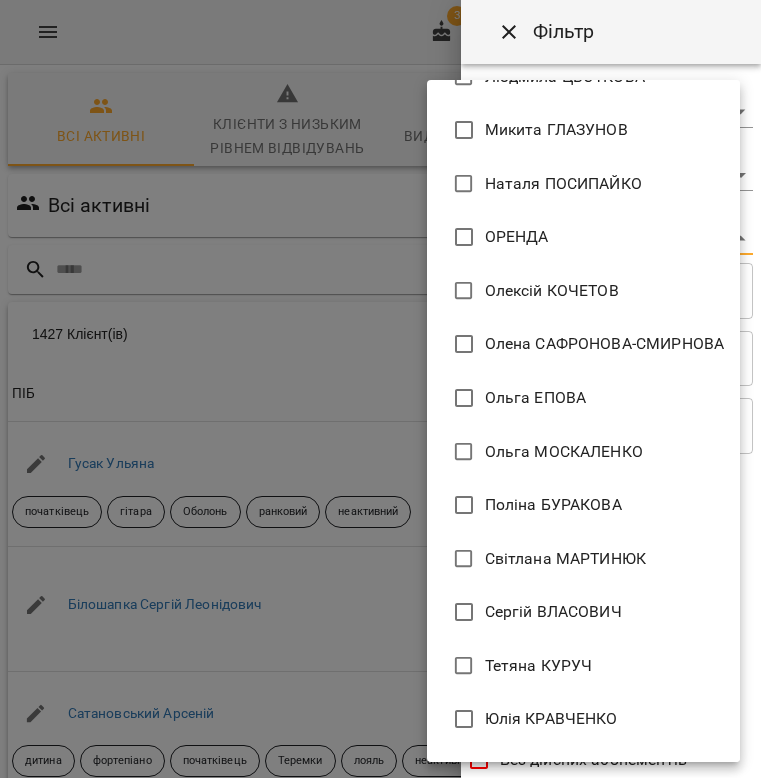 scroll, scrollTop: 617, scrollLeft: 0, axis: vertical 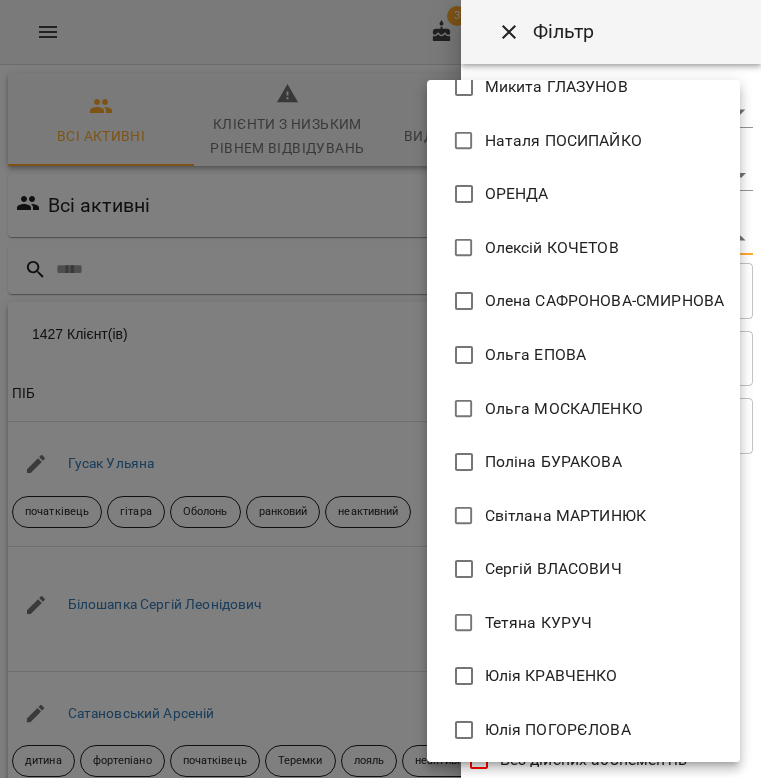 click on "Поліна БУРАКОВА" at bounding box center [583, 462] 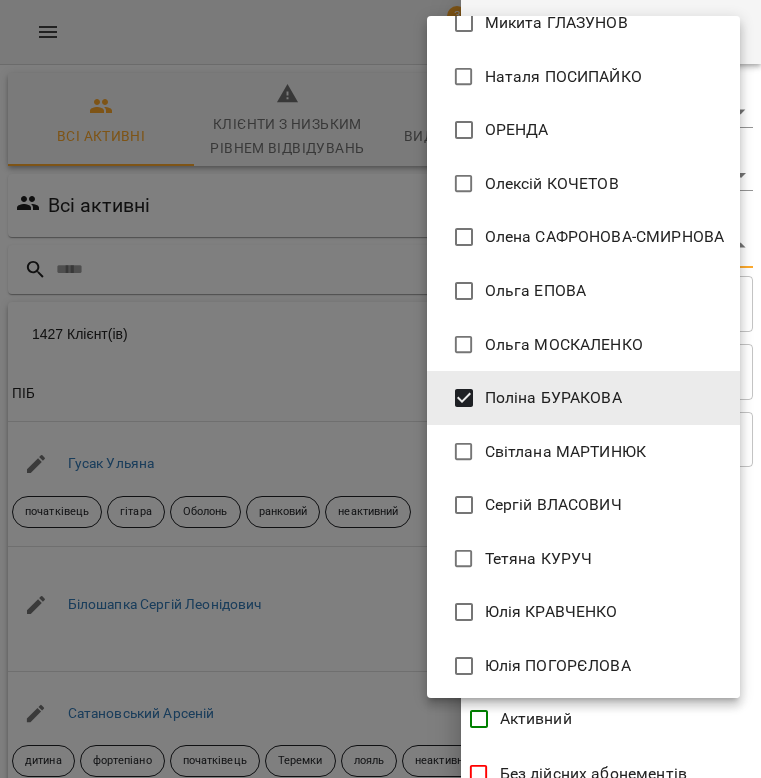 click at bounding box center [380, 389] 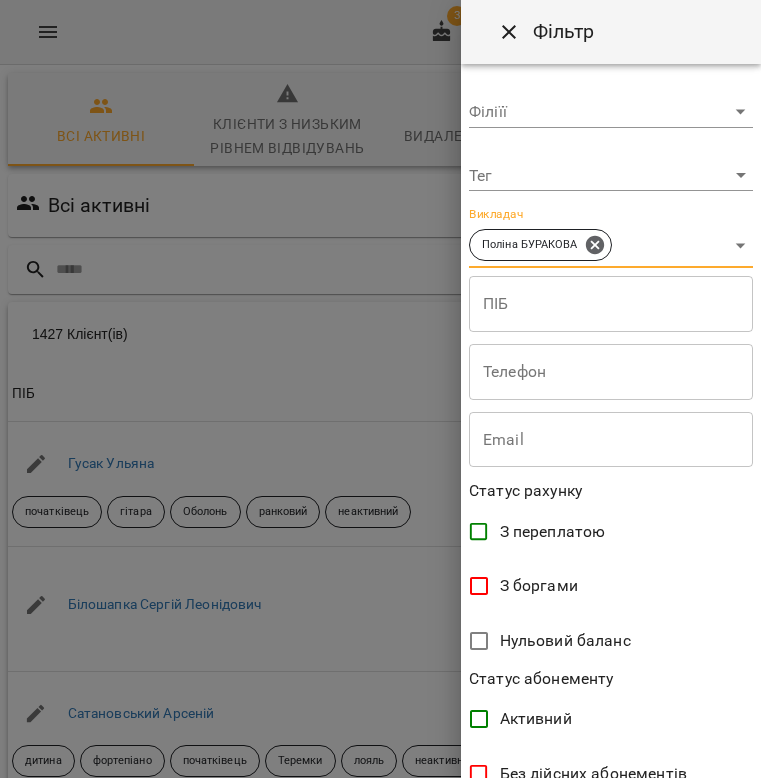 click on "For Business 3 17 UA Всі активні Клієнти з низьким рівнем відвідувань Видалені клієнти Дзвінки   Всі активні Поліна БУРАКОВА 1427   Клієнт(ів) 1427   Клієнт(ів) ПІБ Телефон Email Баланс ПІБ
Гусак Ульяна  початківець гітара Оболонь ранковий неактивний Телефон +380668288268 Email Баланс 0 ₴ Поповнити рахунок ПІБ  Бiлошапка Сергiй Леонiдович Телефон Email Баланс 0 ₴ Поповнити рахунок ПІБ  Сатановський Арсеній дитина фортепіано початківець Теремки лояль неактивний Телефон +380979484268 Email Баланс 0 ₴ Поповнити рахунок ПІБ Єва Білик телеграм дитина діючий 0" at bounding box center [380, 533] 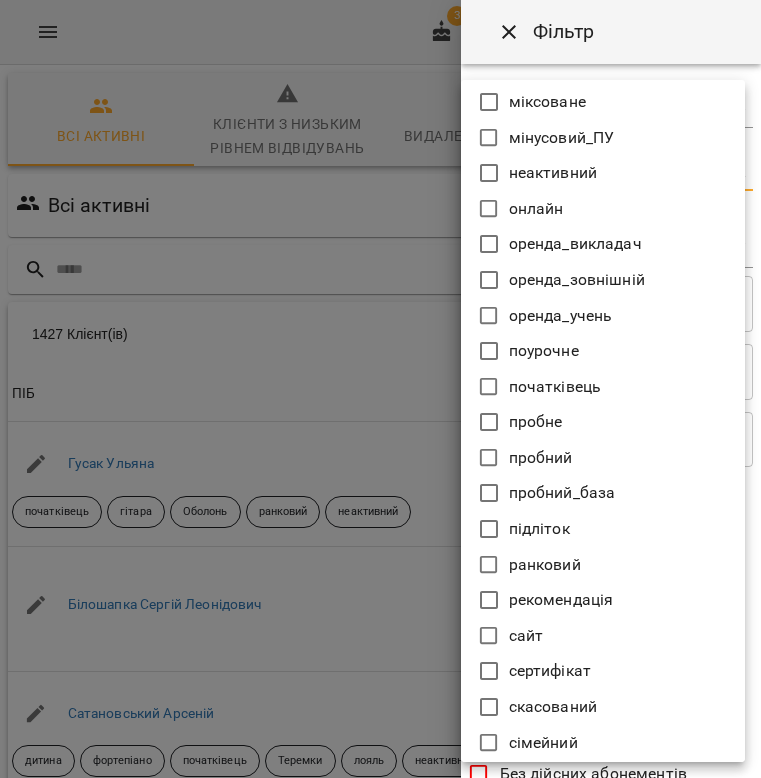scroll, scrollTop: 1435, scrollLeft: 0, axis: vertical 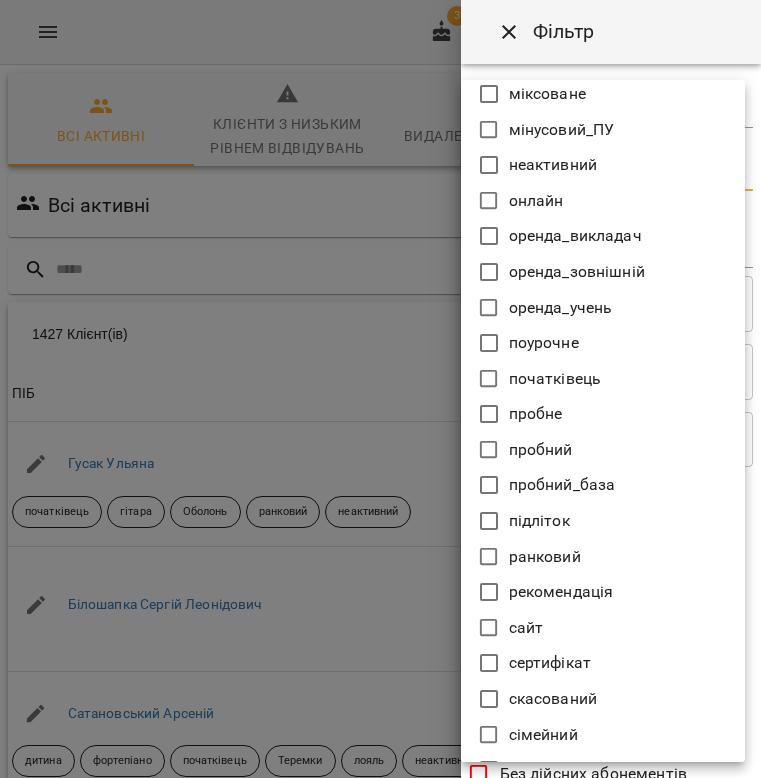 click on "пробний" at bounding box center (541, 450) 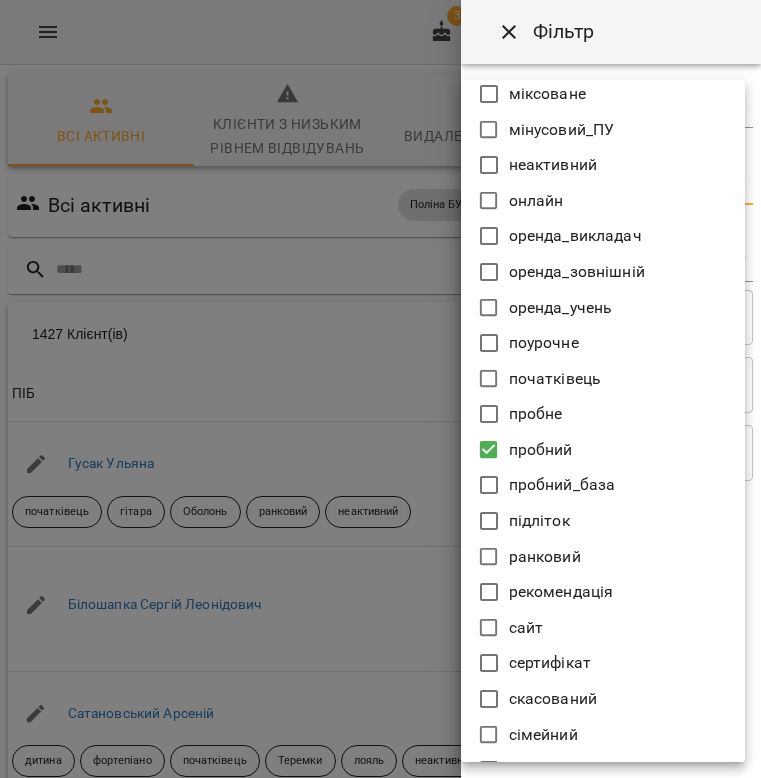 click at bounding box center (380, 389) 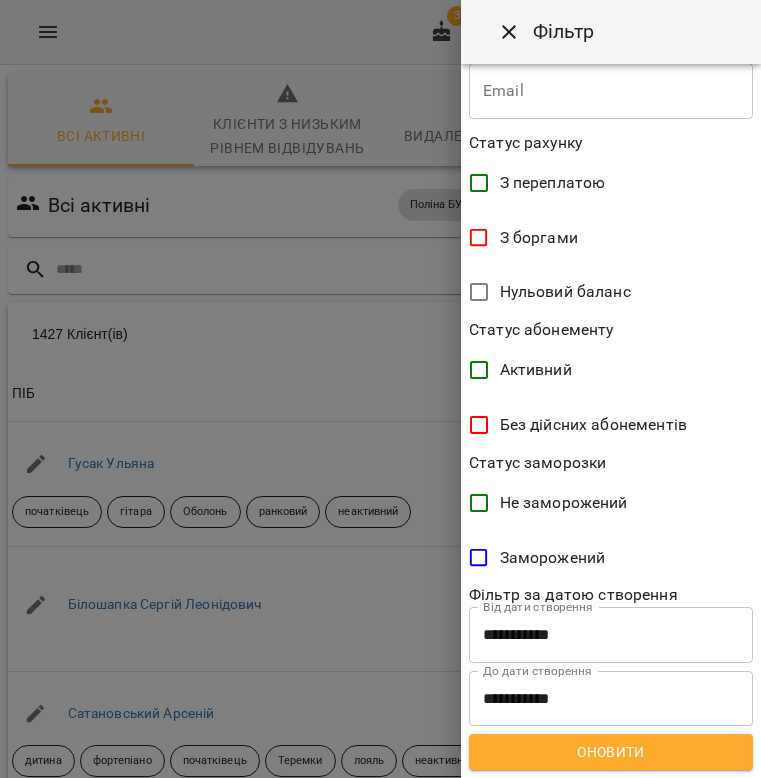 scroll, scrollTop: 364, scrollLeft: 0, axis: vertical 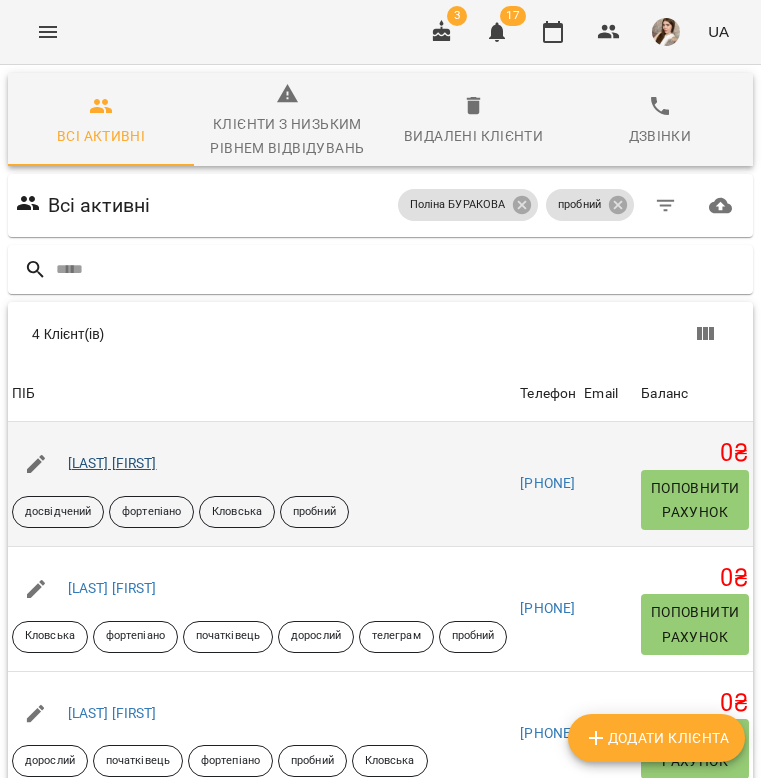 click on "[LAST] [FIRST]" at bounding box center (112, 463) 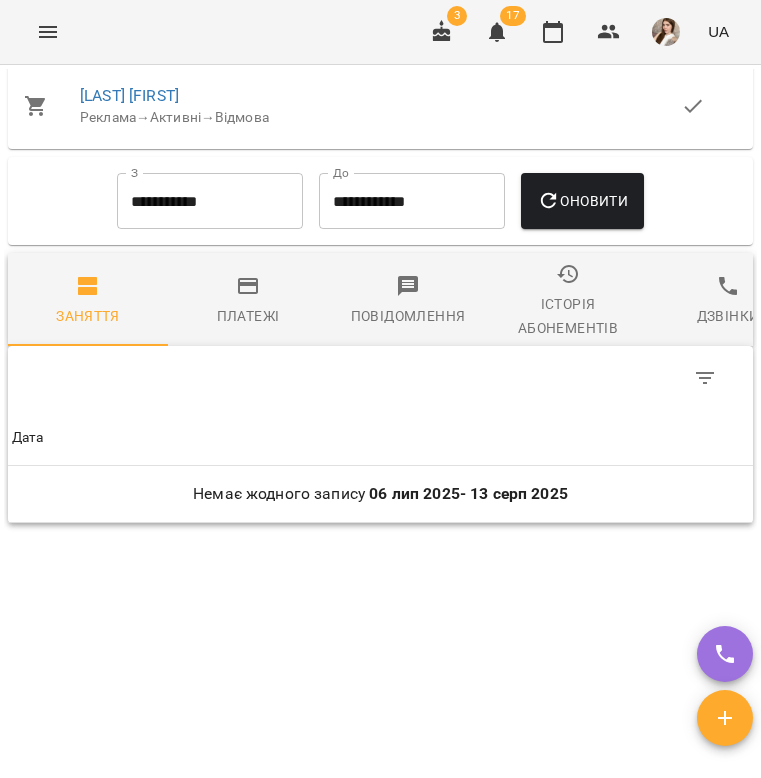 scroll, scrollTop: 1654, scrollLeft: 0, axis: vertical 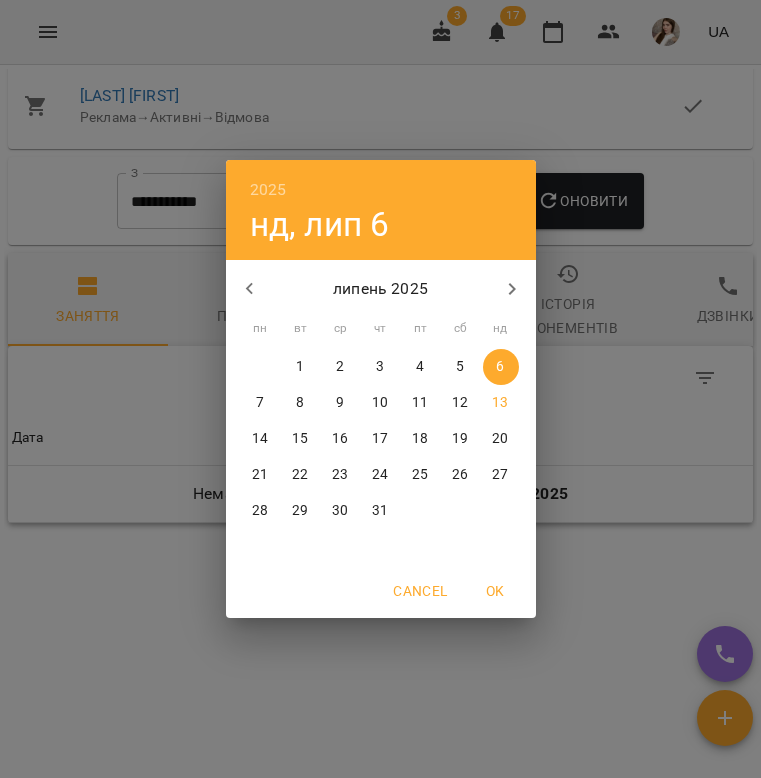 click on "липень 2025" at bounding box center (381, 289) 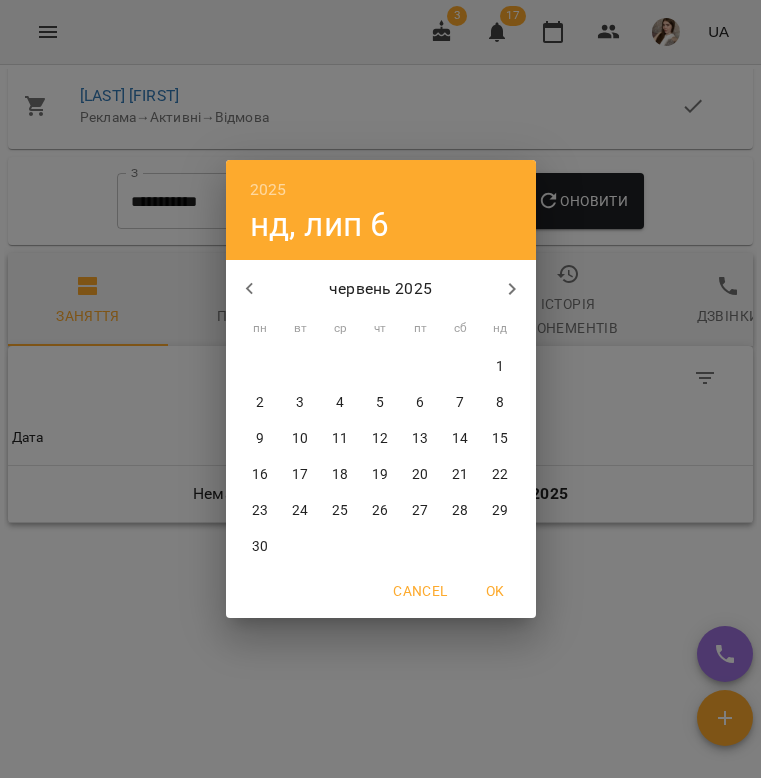 click on "1" at bounding box center [501, 367] 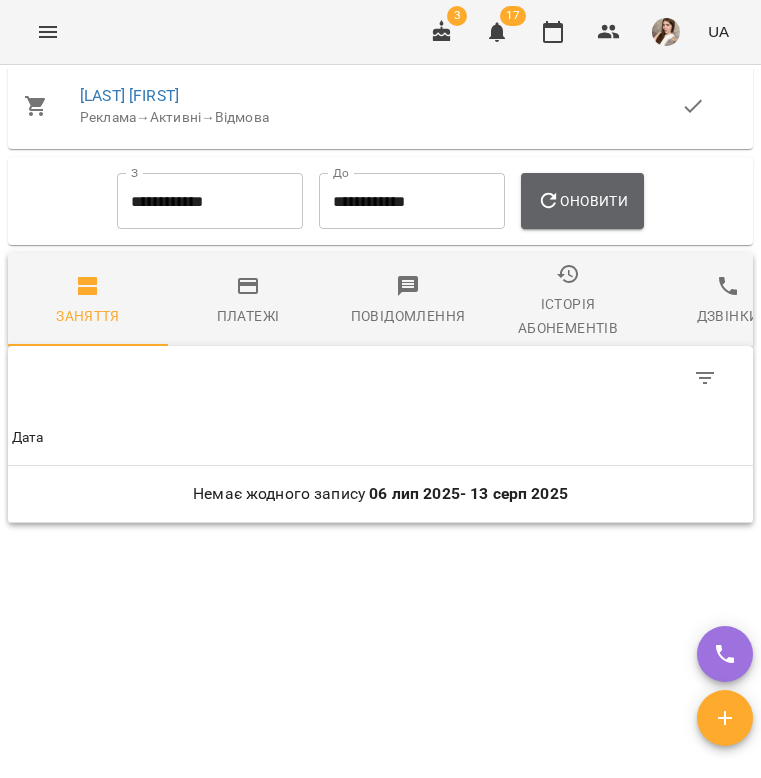 click on "Оновити" at bounding box center [582, 201] 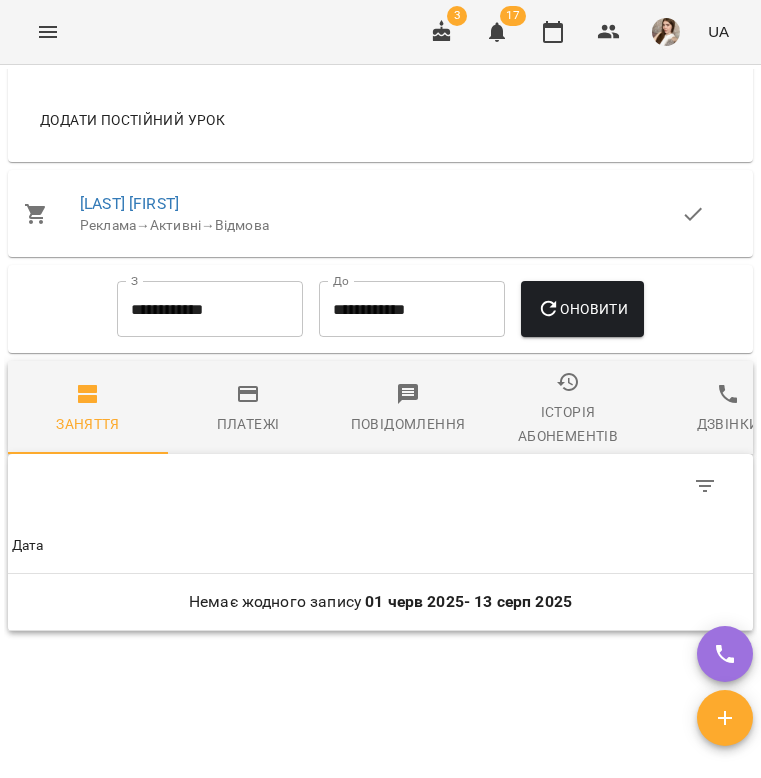 scroll, scrollTop: 1554, scrollLeft: 0, axis: vertical 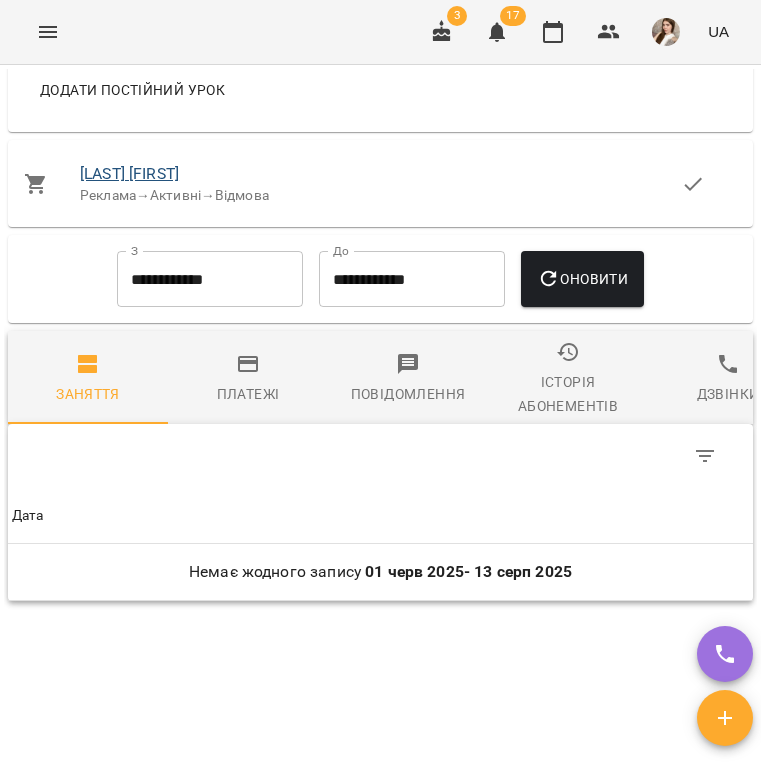 click on "[LAST] [FIRST]" at bounding box center [129, 173] 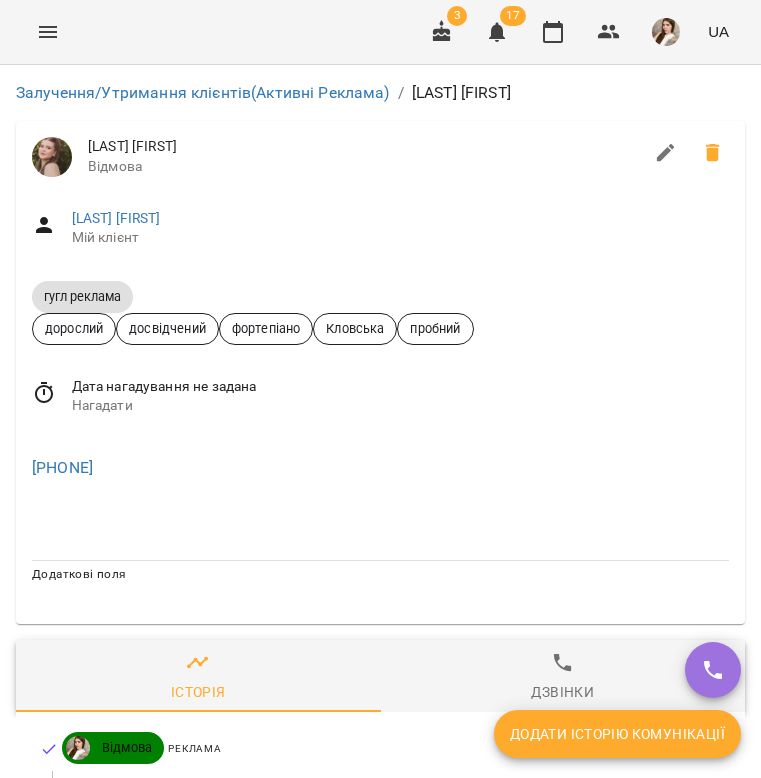 scroll, scrollTop: 0, scrollLeft: 0, axis: both 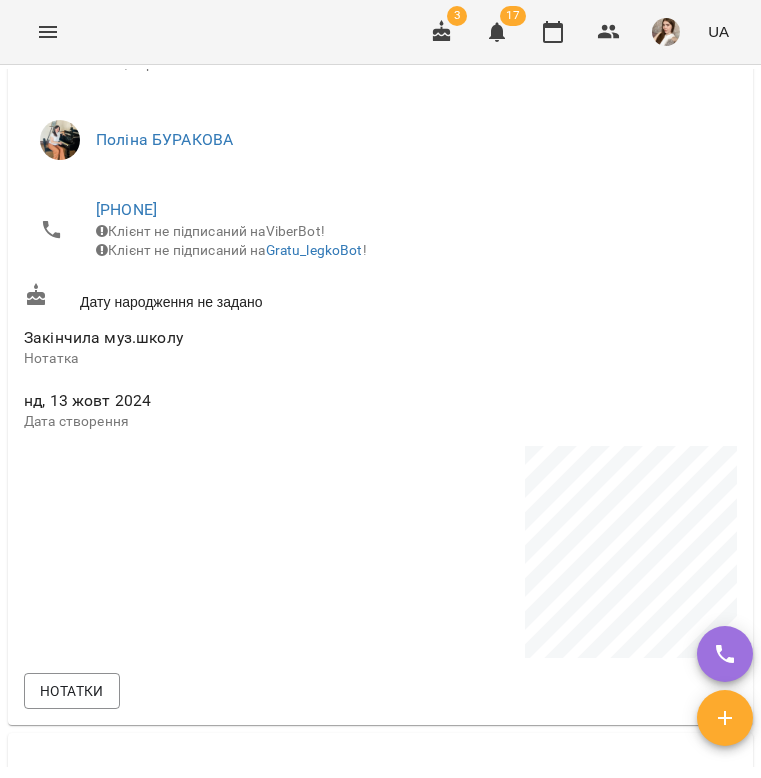 drag, startPoint x: 218, startPoint y: 212, endPoint x: 71, endPoint y: 200, distance: 147.48898 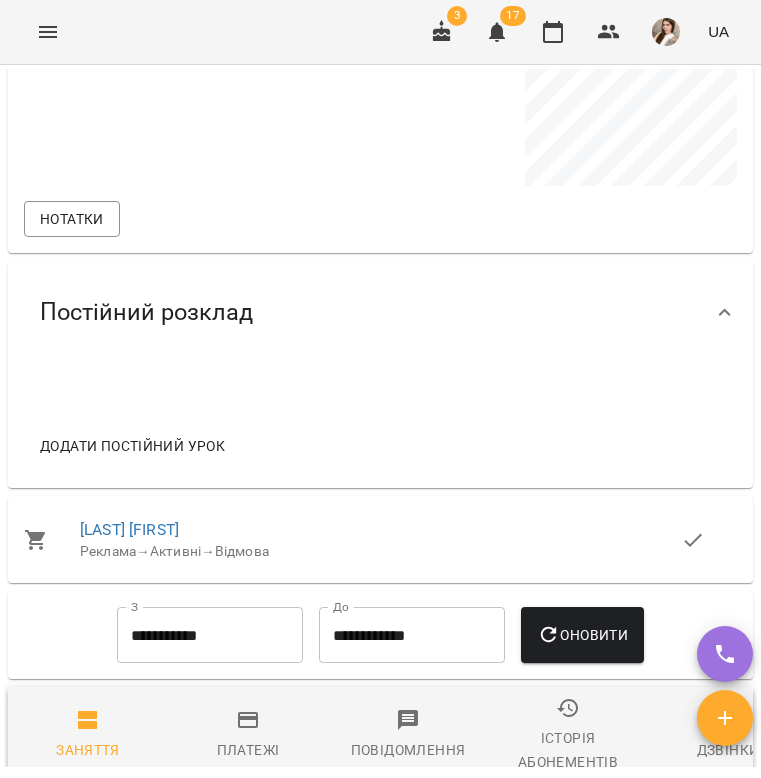 scroll, scrollTop: 1201, scrollLeft: 0, axis: vertical 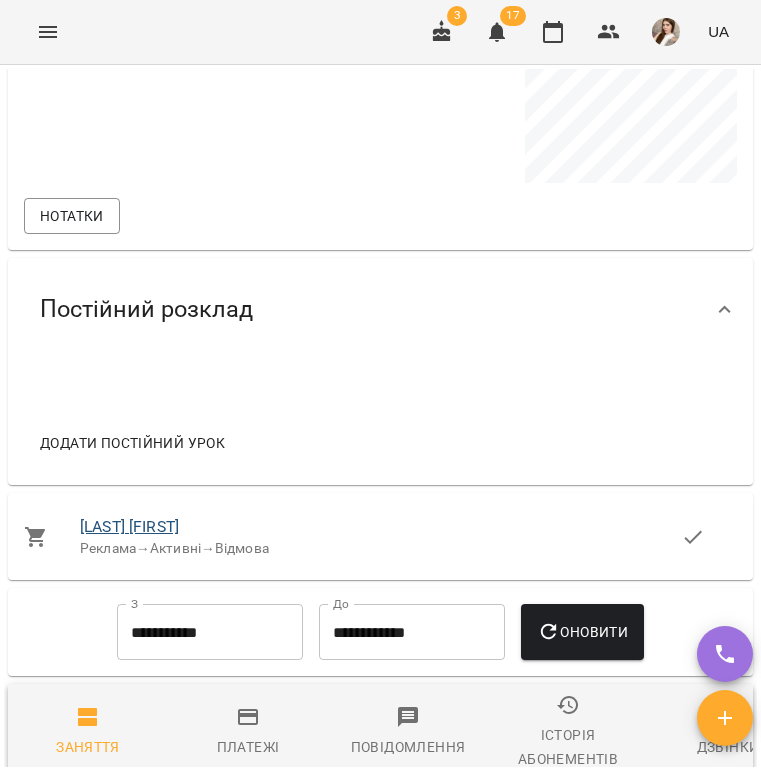 click on "[LAST] [FIRST]" at bounding box center (129, 526) 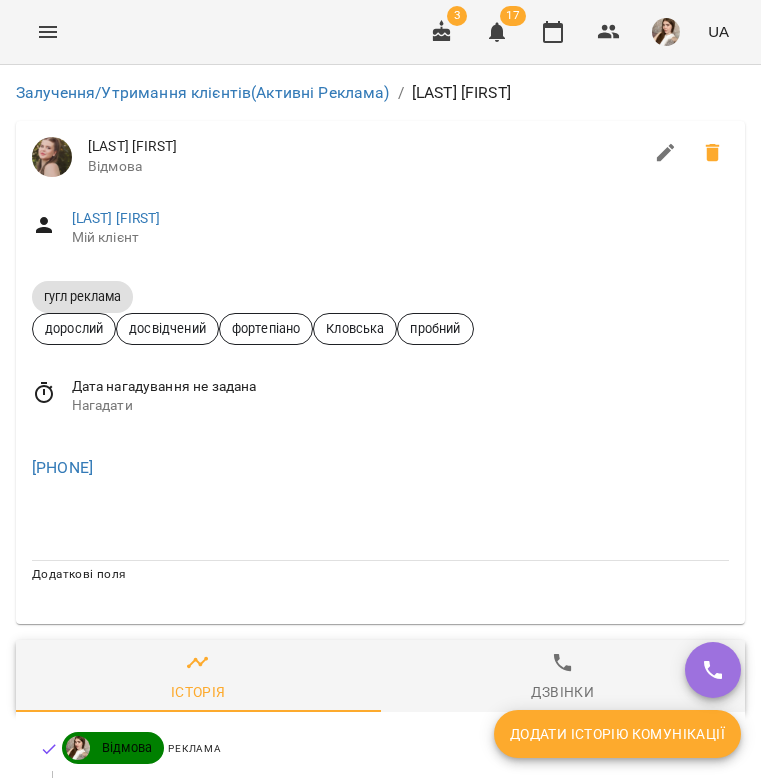 scroll, scrollTop: 190, scrollLeft: 0, axis: vertical 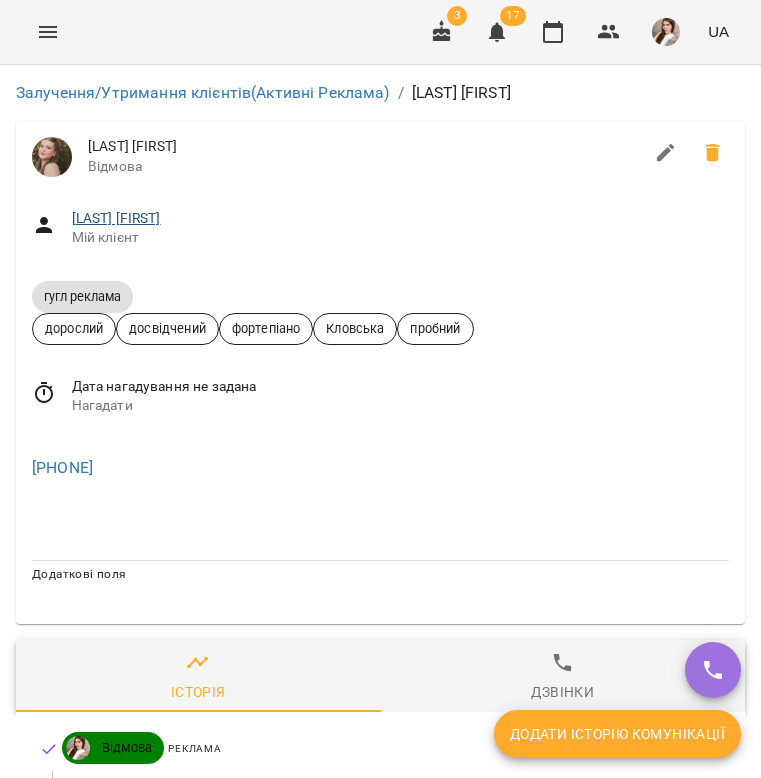 click on "Воронкіна Олександра" at bounding box center (116, 218) 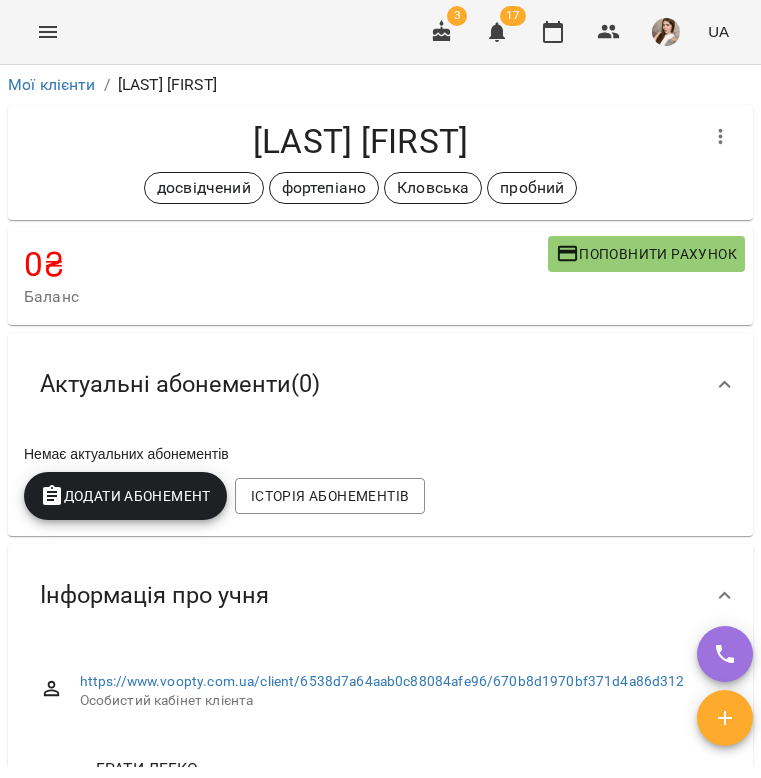 click at bounding box center (721, 137) 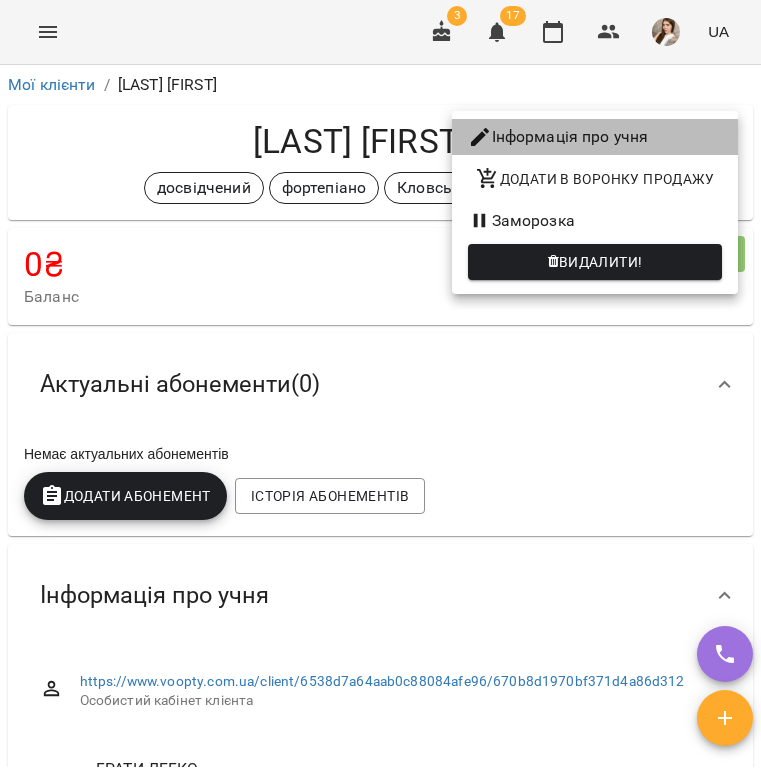 click on "Інформація про учня" at bounding box center (595, 137) 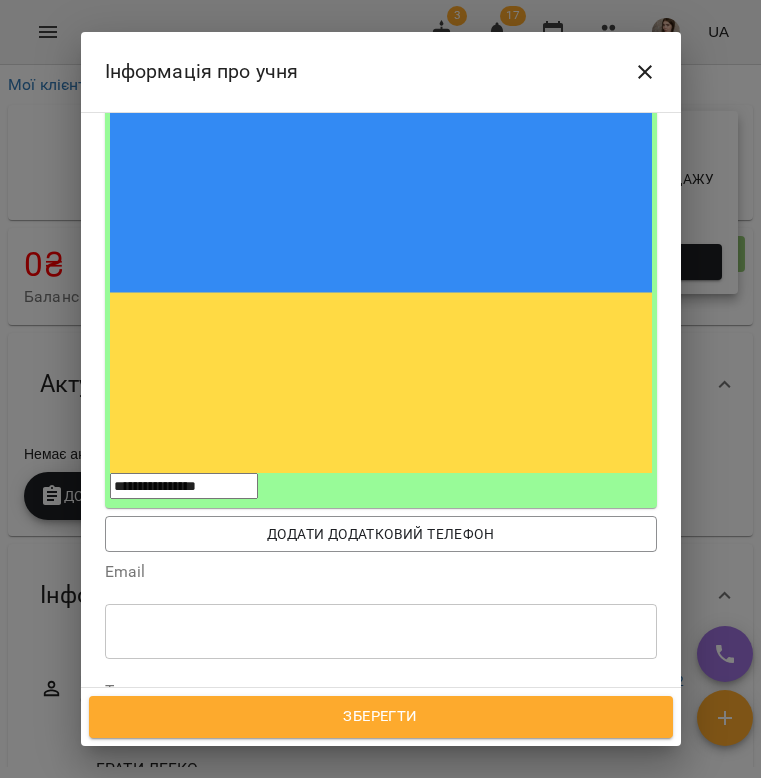 scroll, scrollTop: 297, scrollLeft: 0, axis: vertical 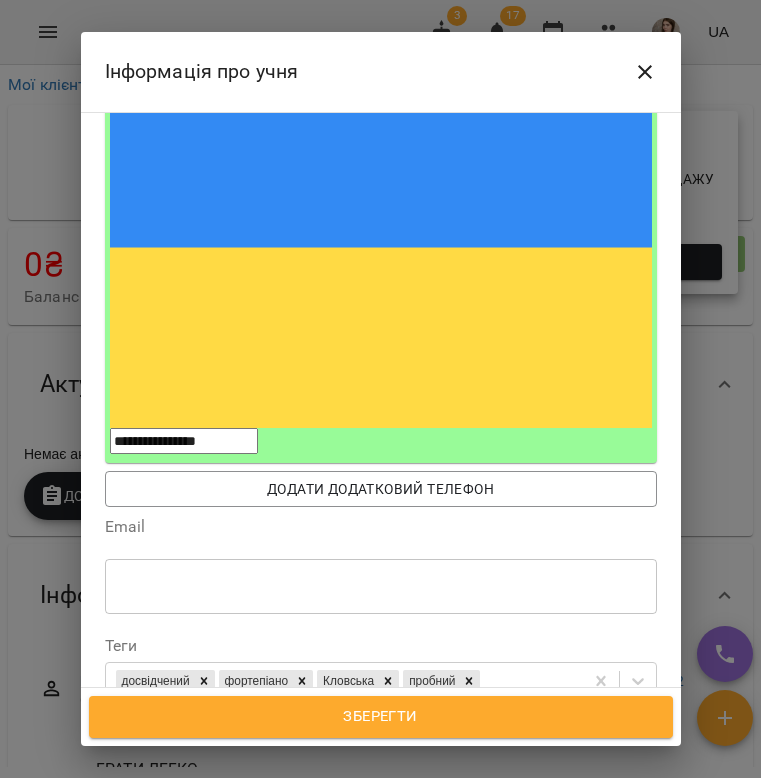 click on "**********" at bounding box center (381, 827) 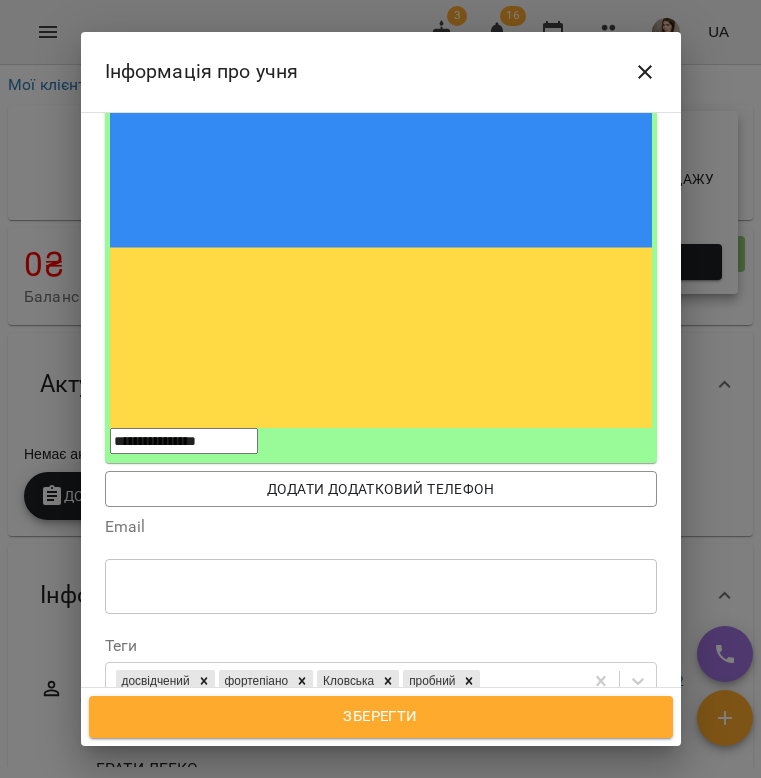 type on "**********" 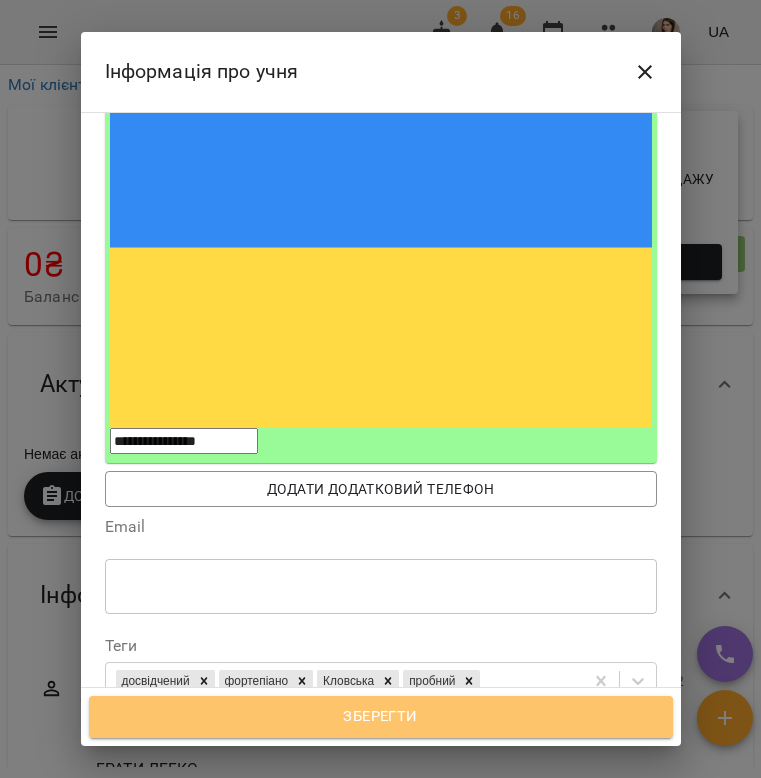click on "Зберегти" at bounding box center [381, 717] 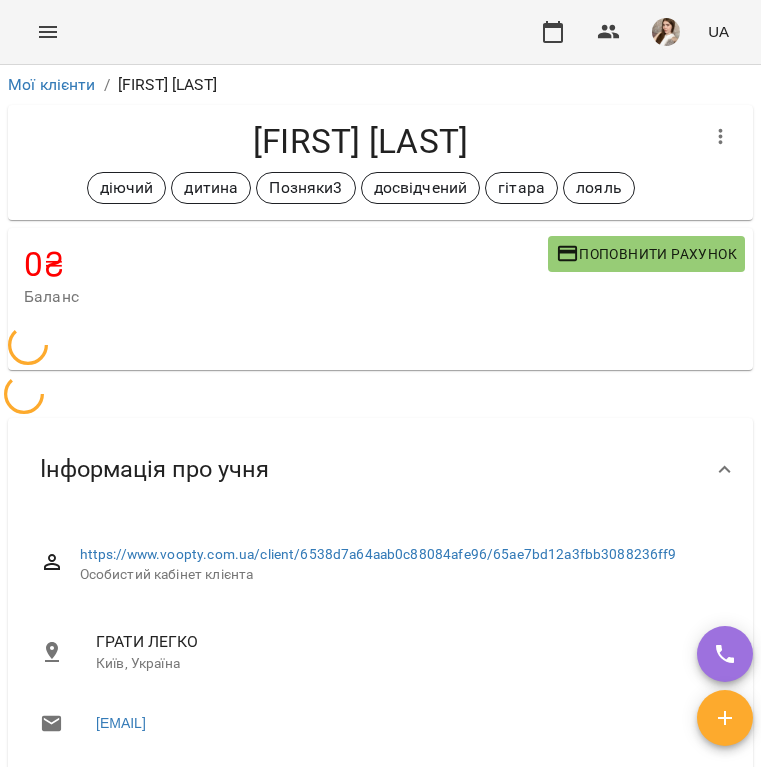 scroll, scrollTop: 0, scrollLeft: 0, axis: both 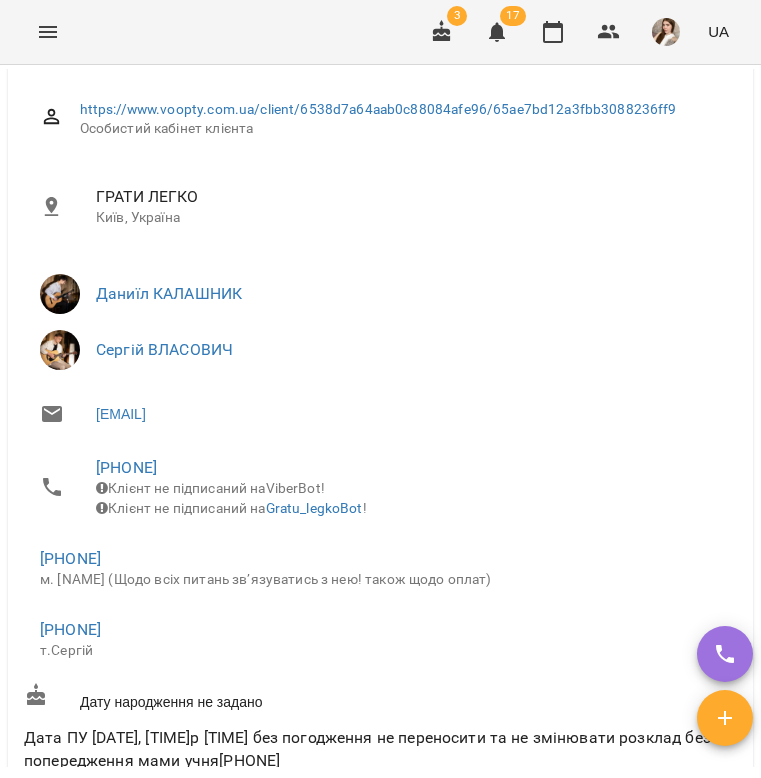 click on "м. [NAME] (Щодо всіх питань звʼязуватись з нею! також щодо оплат)" at bounding box center (380, 580) 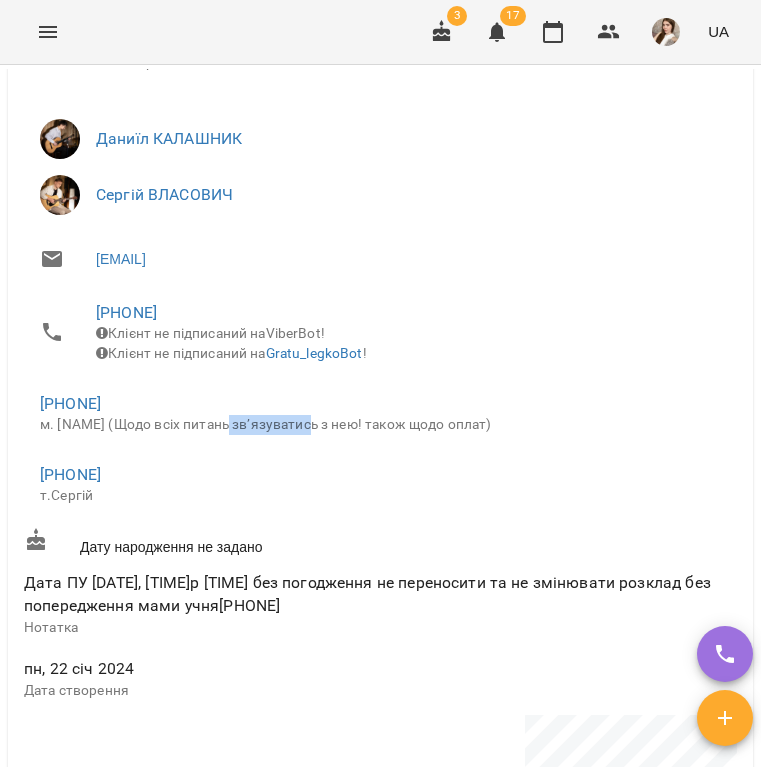 scroll, scrollTop: 565, scrollLeft: 0, axis: vertical 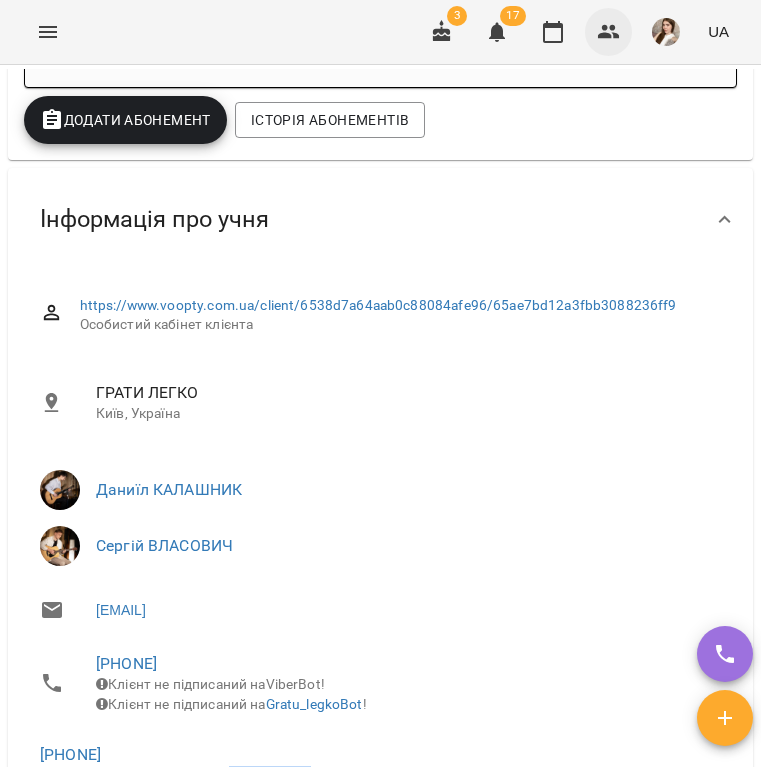 click 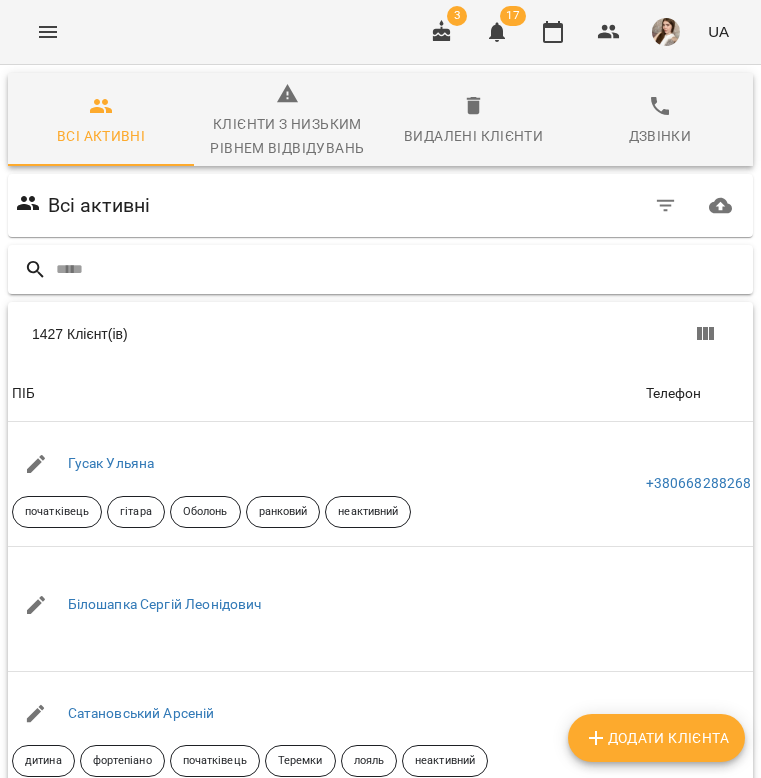 click at bounding box center [400, 269] 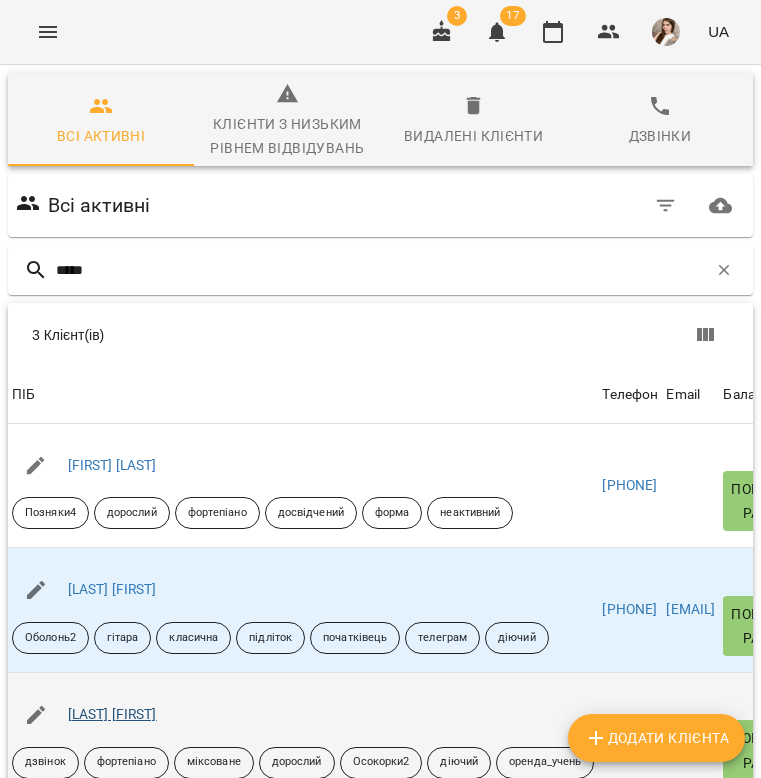scroll, scrollTop: 144, scrollLeft: 0, axis: vertical 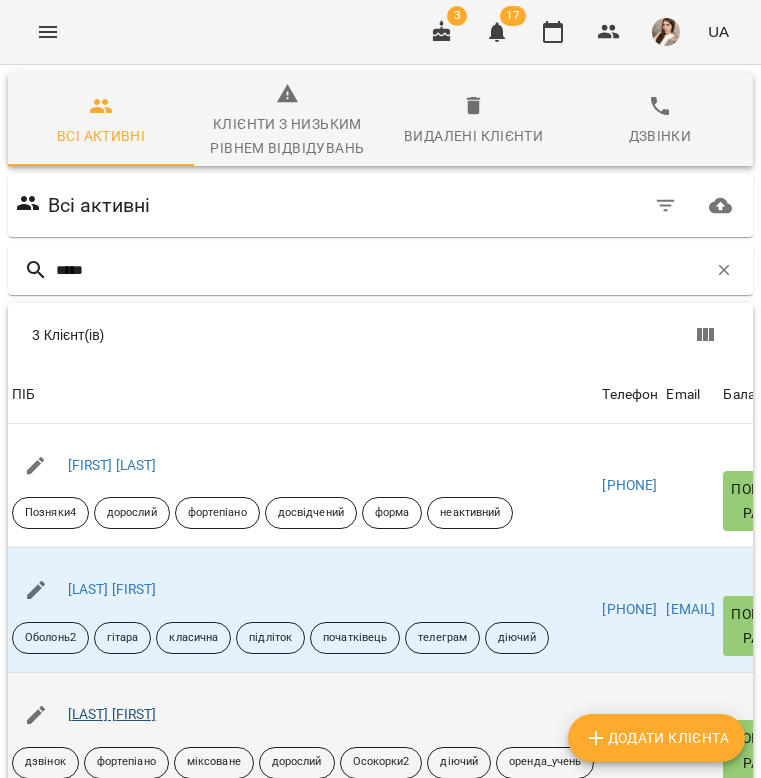 click on "[LAST] [FIRST]" at bounding box center [112, 714] 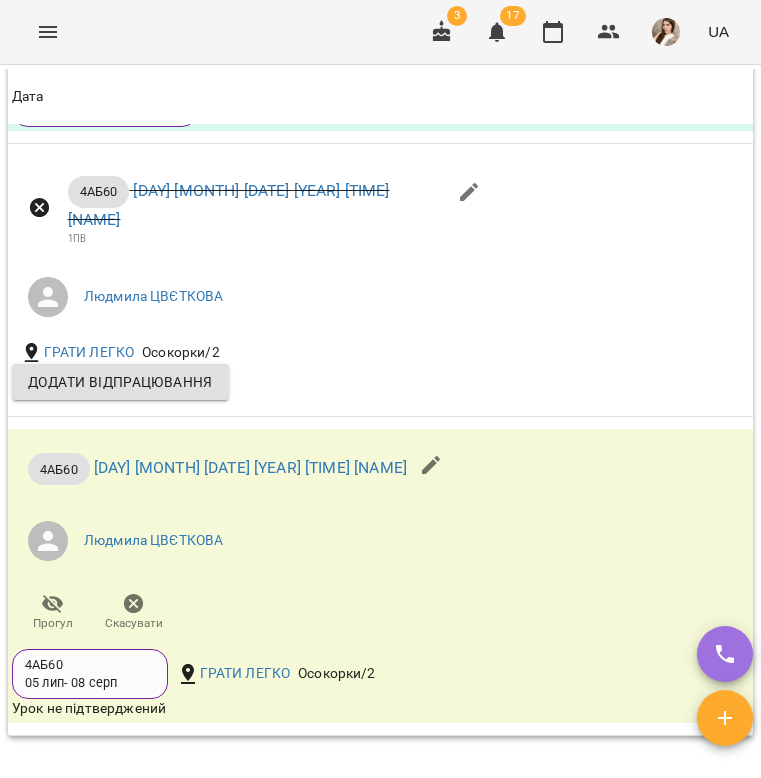scroll, scrollTop: 2634, scrollLeft: 0, axis: vertical 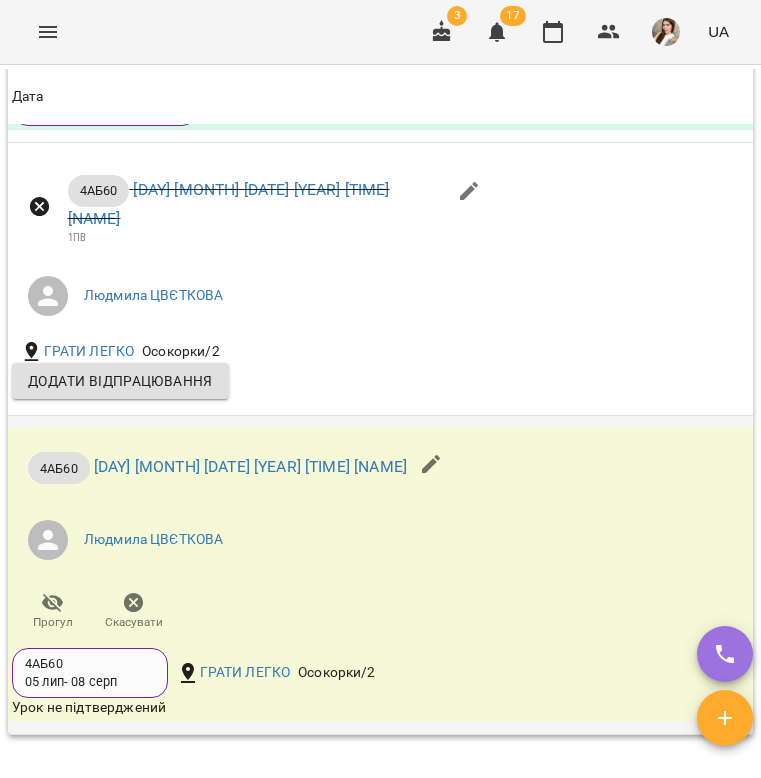 click 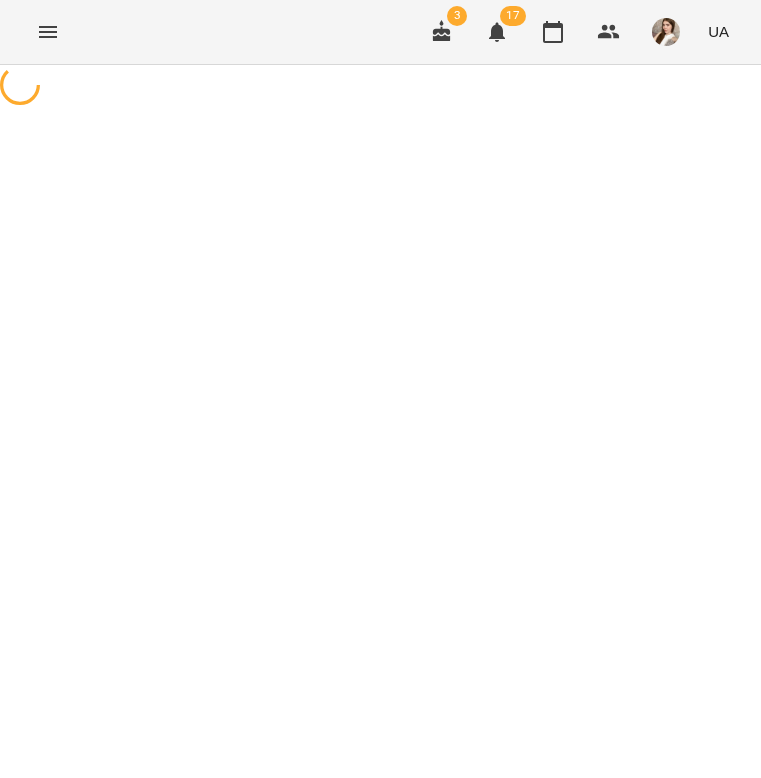 select on "*****" 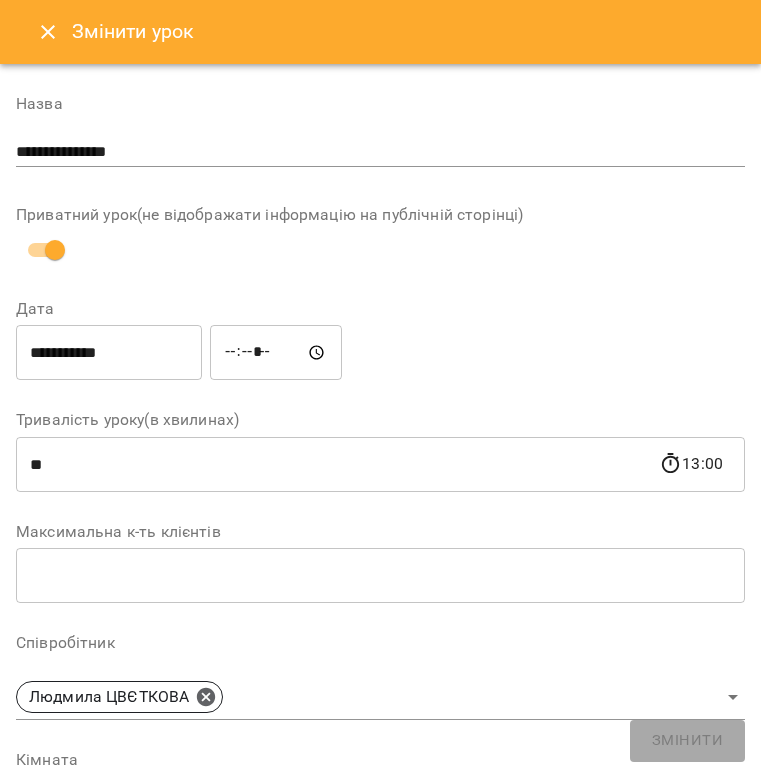 scroll, scrollTop: 0, scrollLeft: 0, axis: both 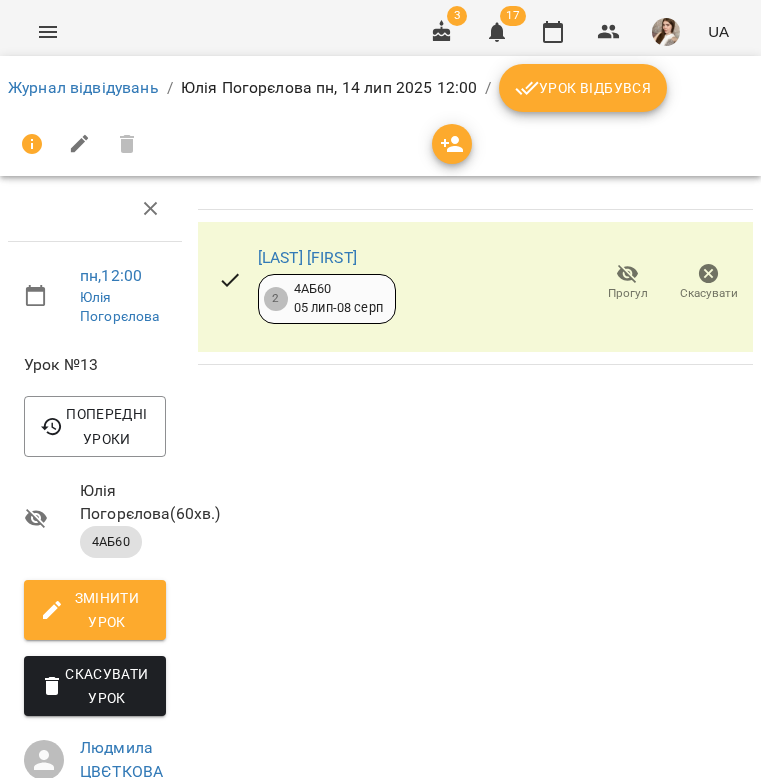 click on "Урок відбувся" at bounding box center [583, 88] 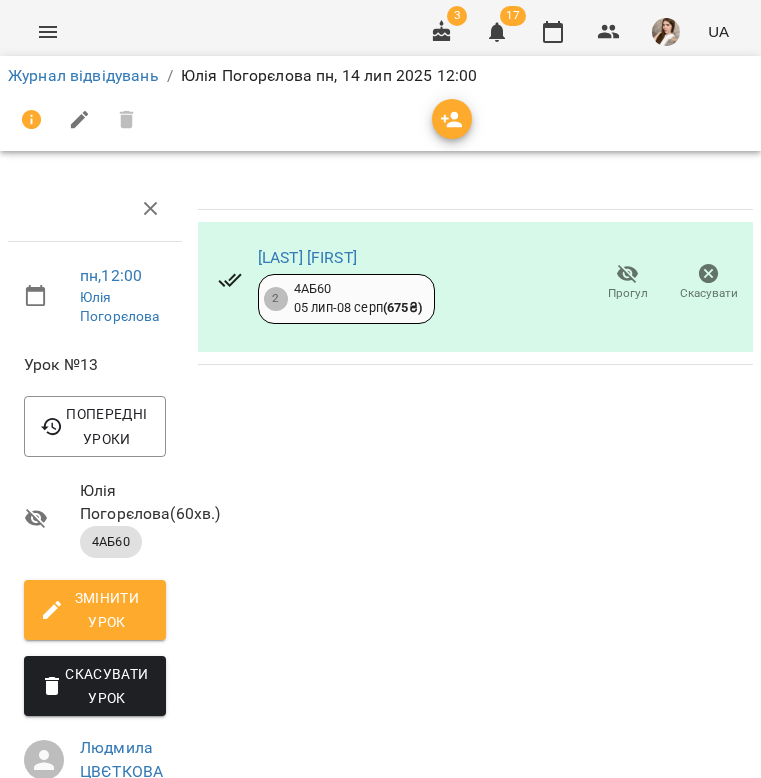 click 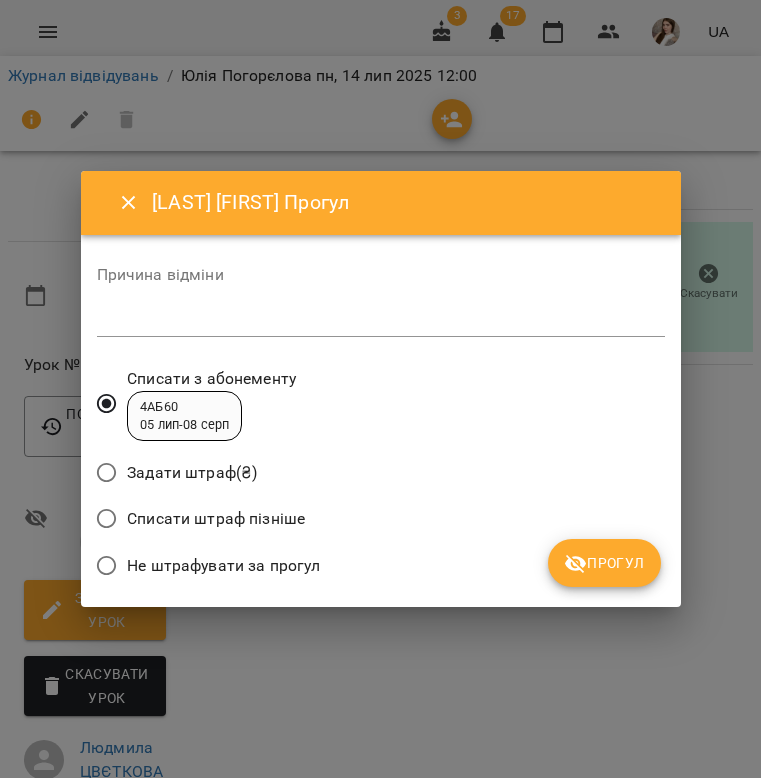 click at bounding box center (381, 321) 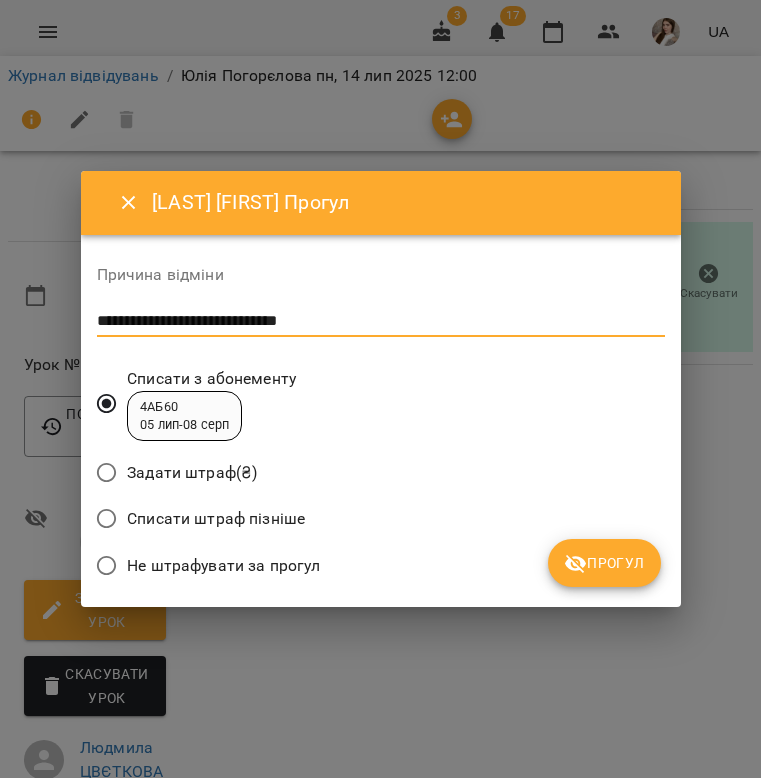 click on "**********" at bounding box center [381, 321] 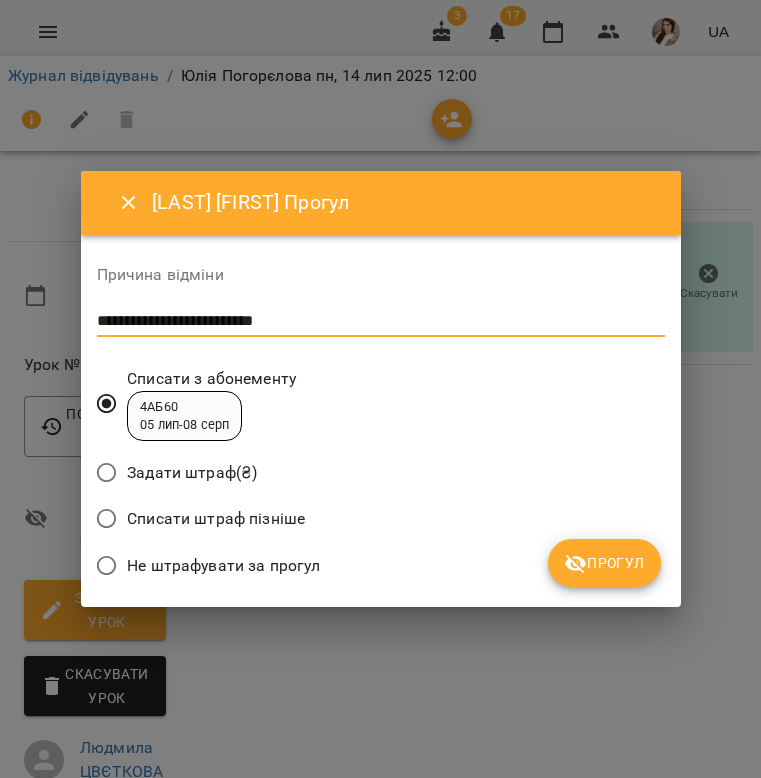 click on "**********" at bounding box center [381, 321] 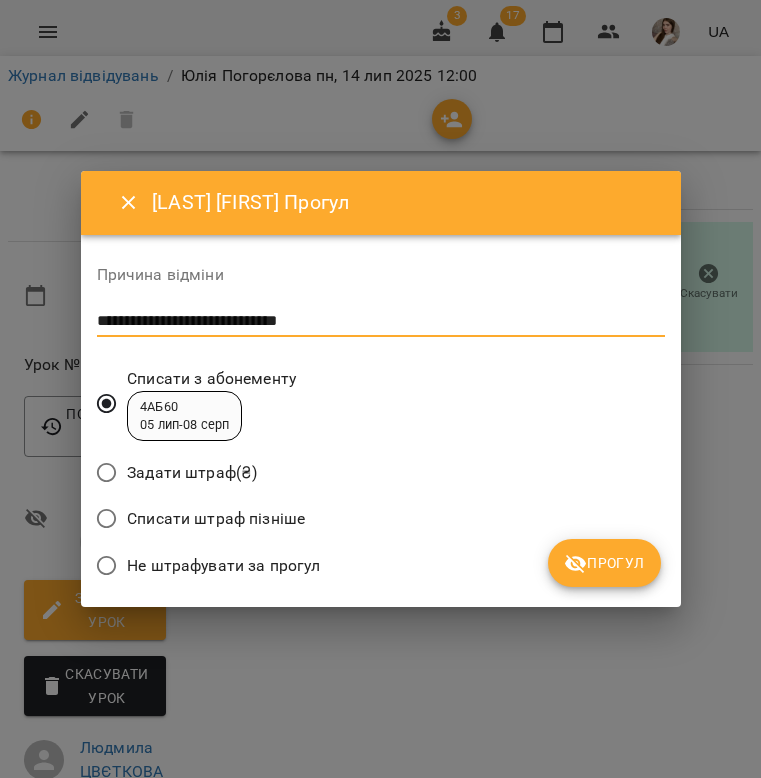 click on "**********" at bounding box center (381, 321) 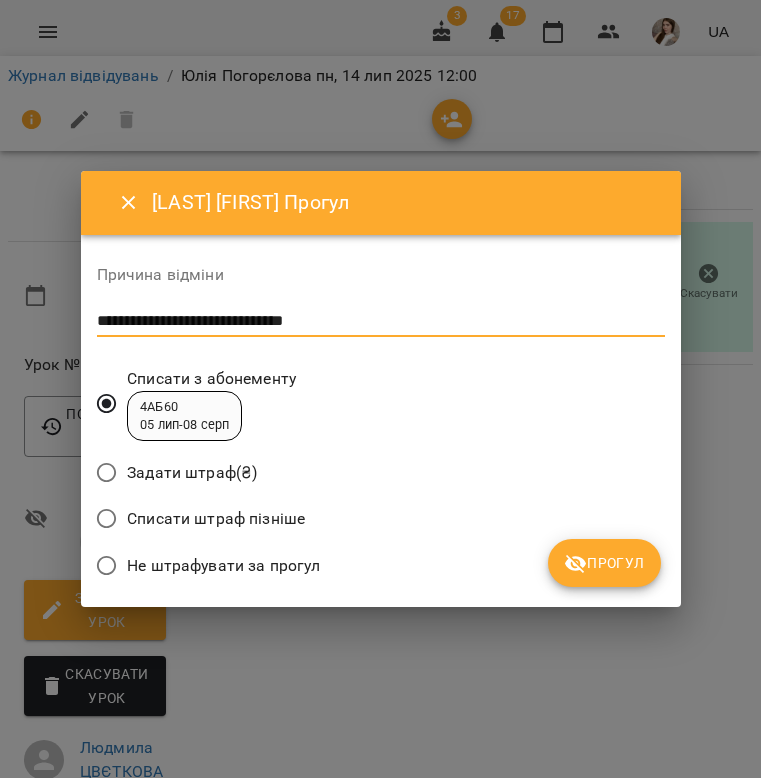 type on "**********" 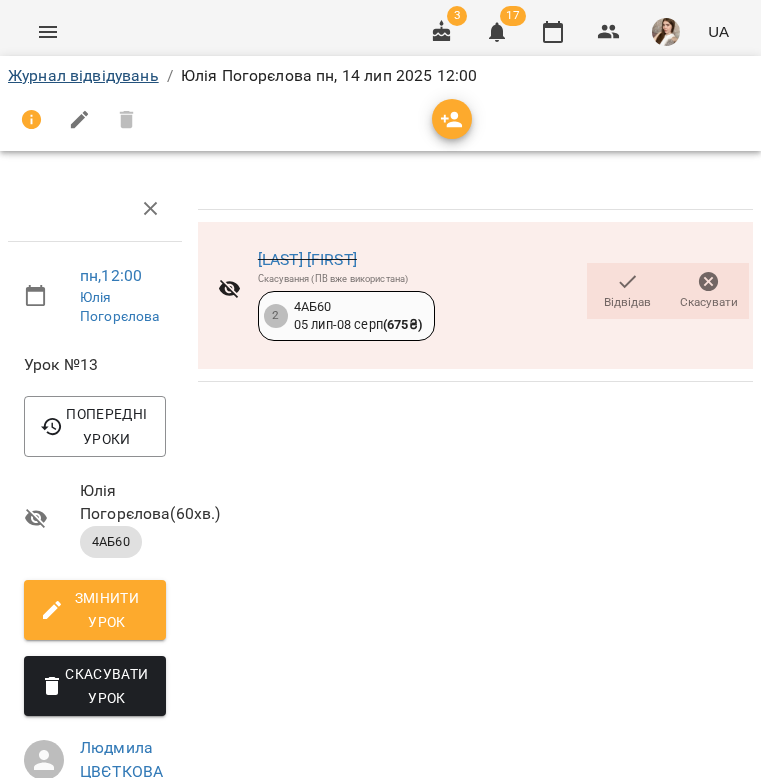 click on "Журнал відвідувань" at bounding box center [83, 75] 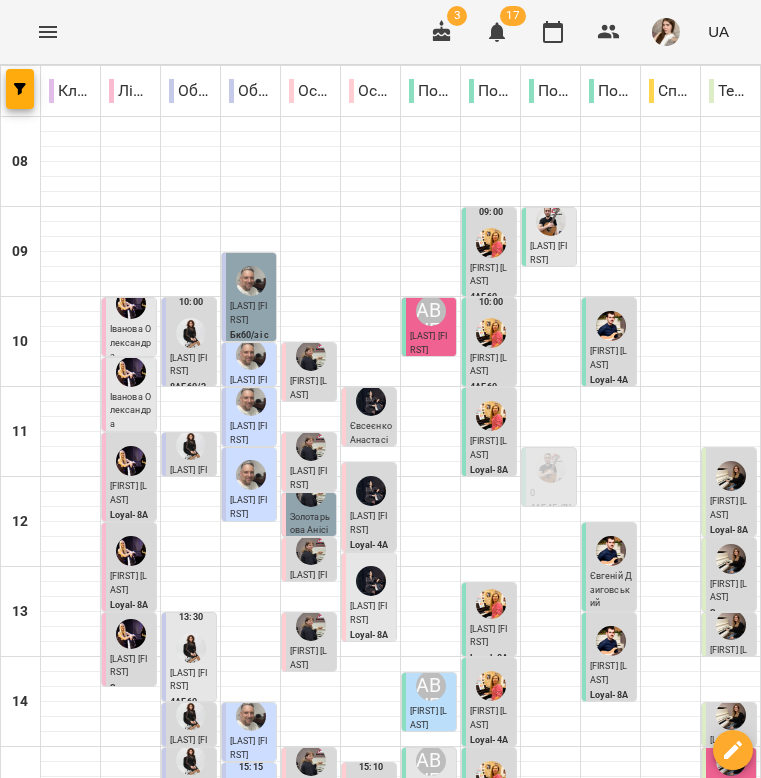scroll, scrollTop: 0, scrollLeft: 0, axis: both 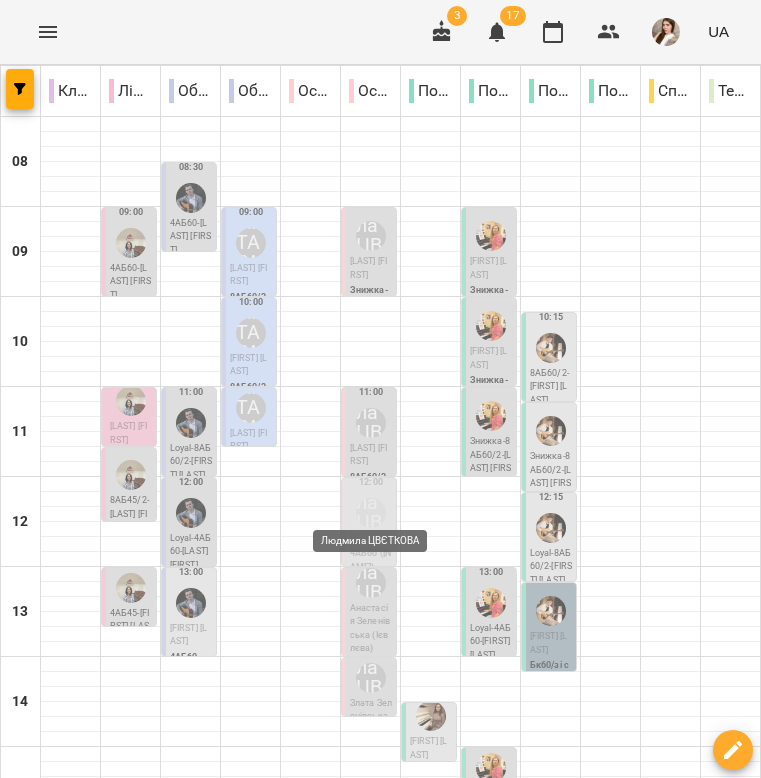 click on "Людмила ЦВЄТКОВА" at bounding box center (371, 513) 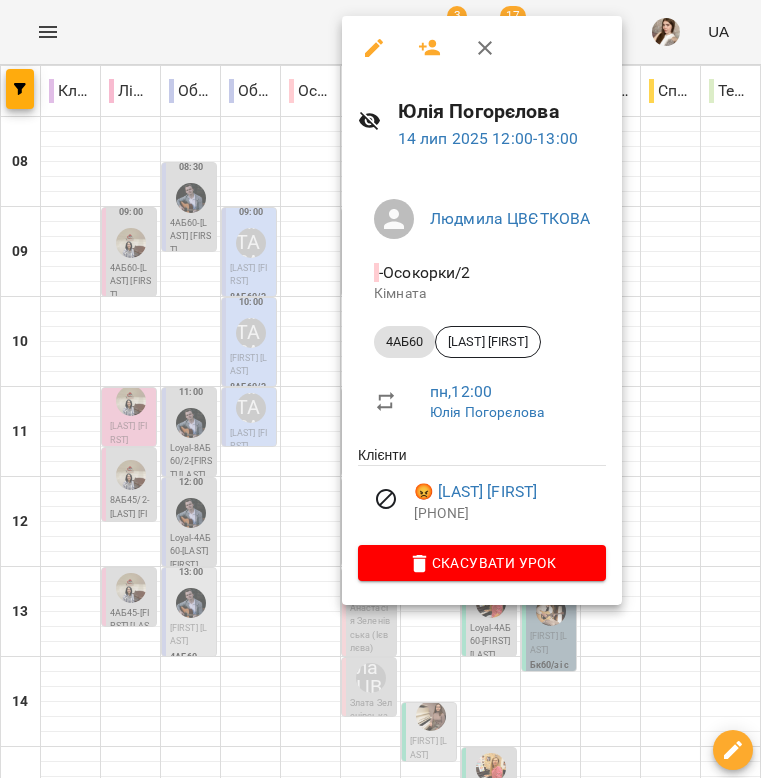 click 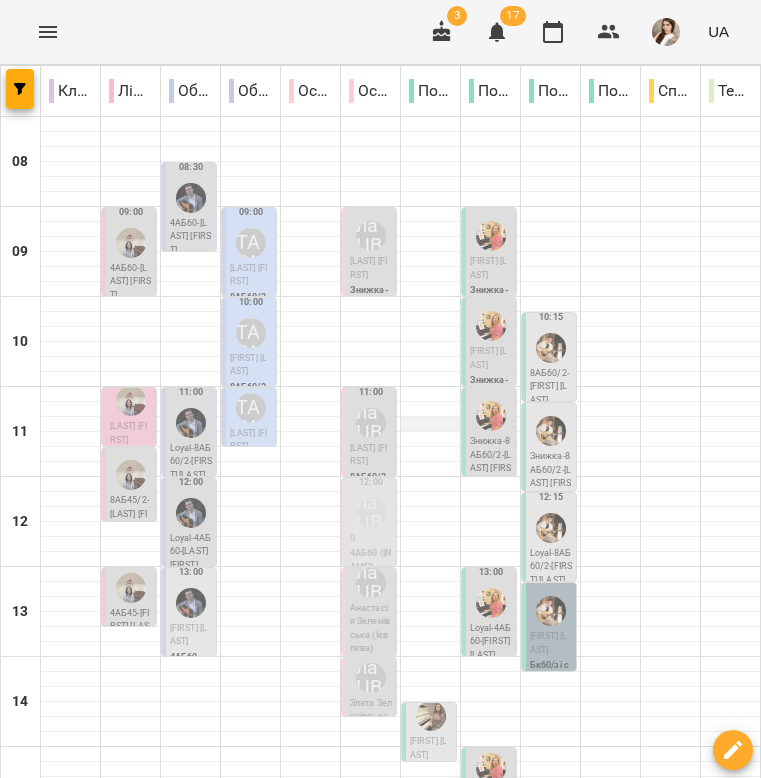 scroll, scrollTop: 0, scrollLeft: 0, axis: both 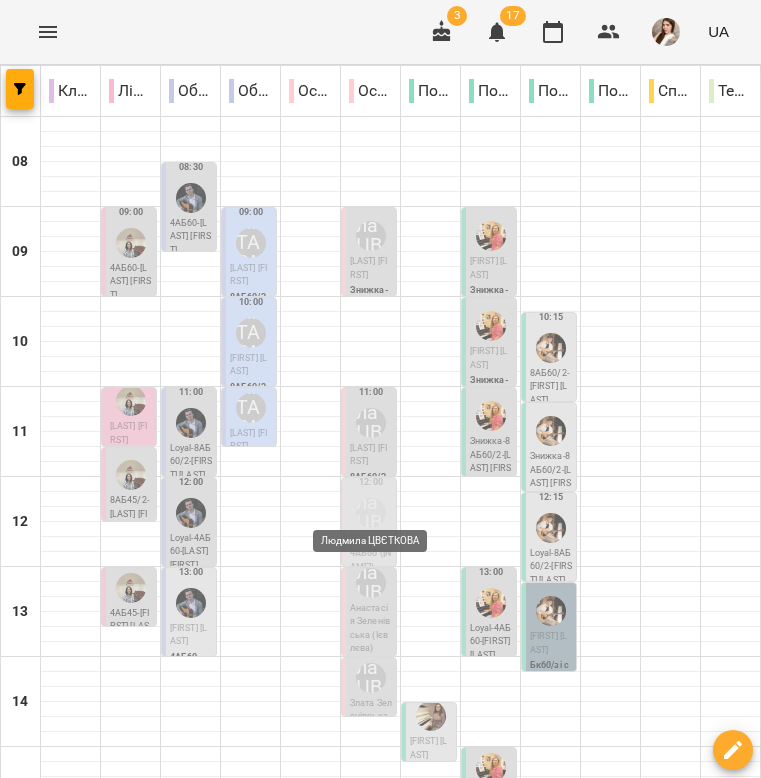 click on "Людмила ЦВЄТКОВА" at bounding box center (371, 513) 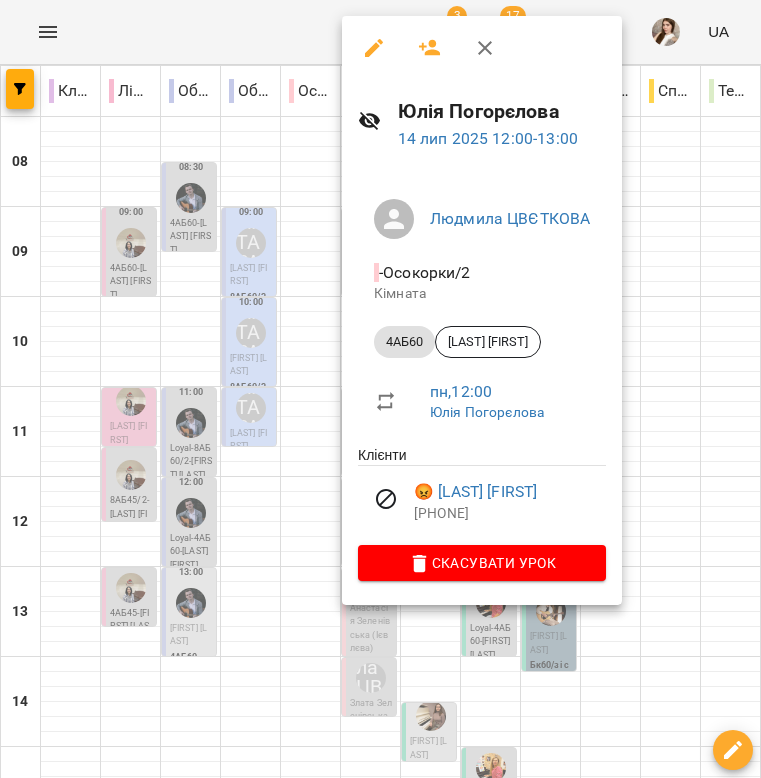 click at bounding box center [374, 48] 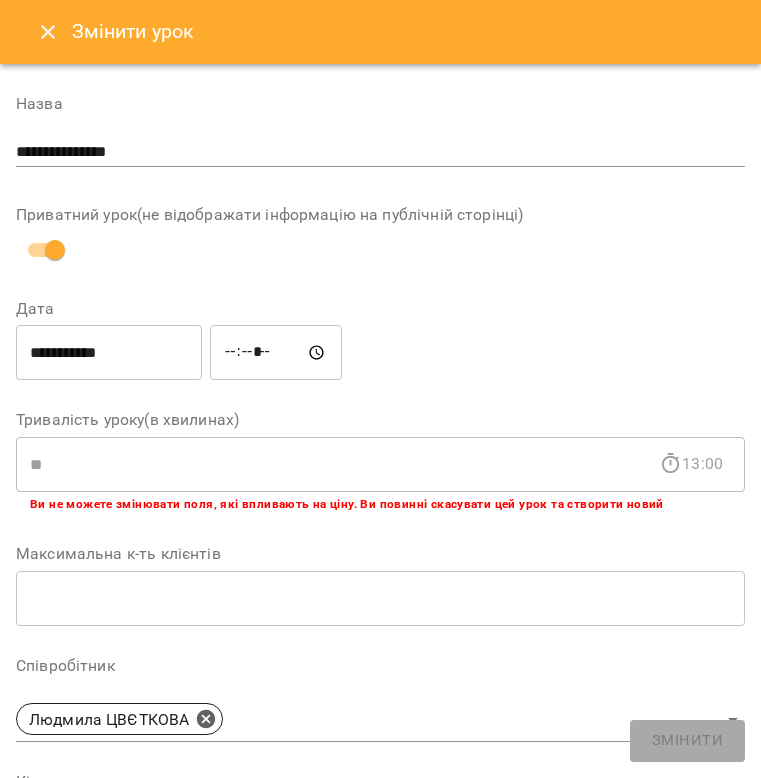 click 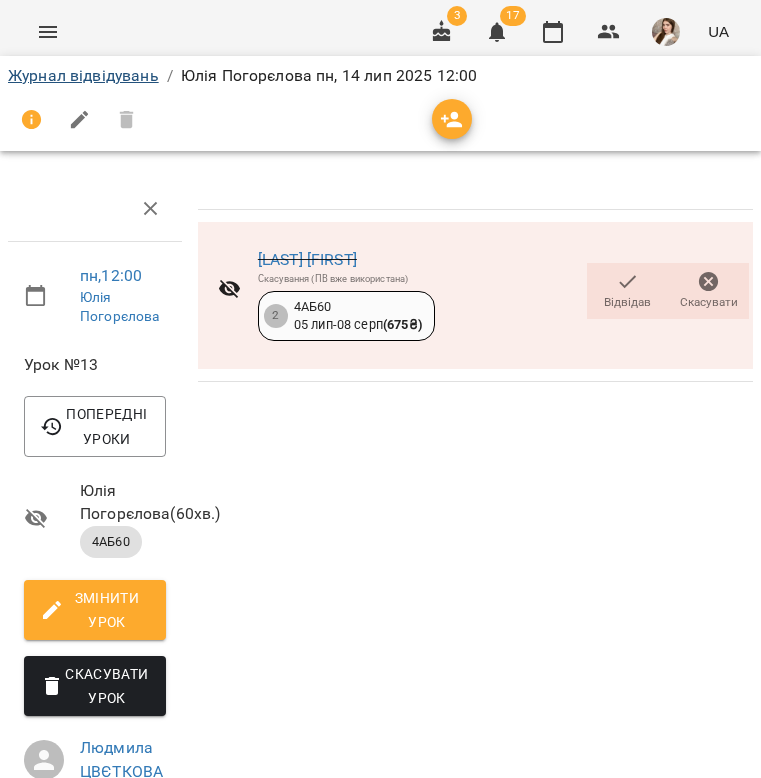 click on "Журнал відвідувань" at bounding box center [83, 75] 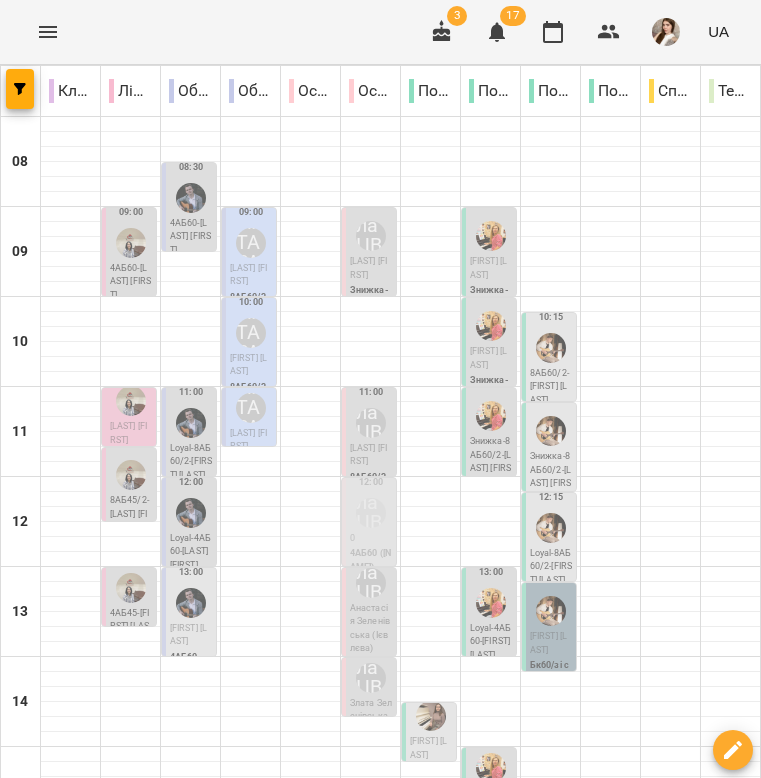 scroll, scrollTop: 66, scrollLeft: 0, axis: vertical 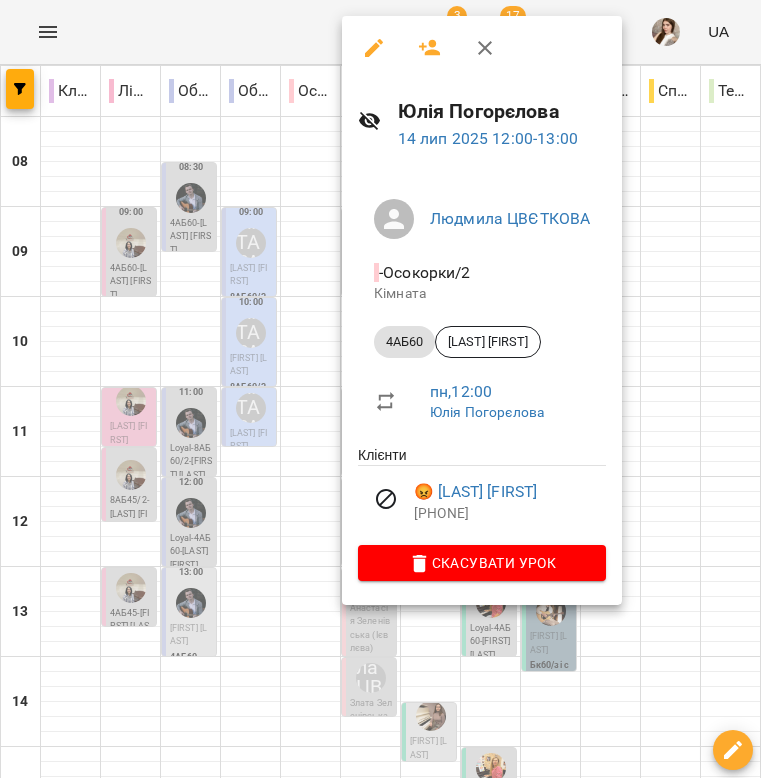 click at bounding box center (485, 48) 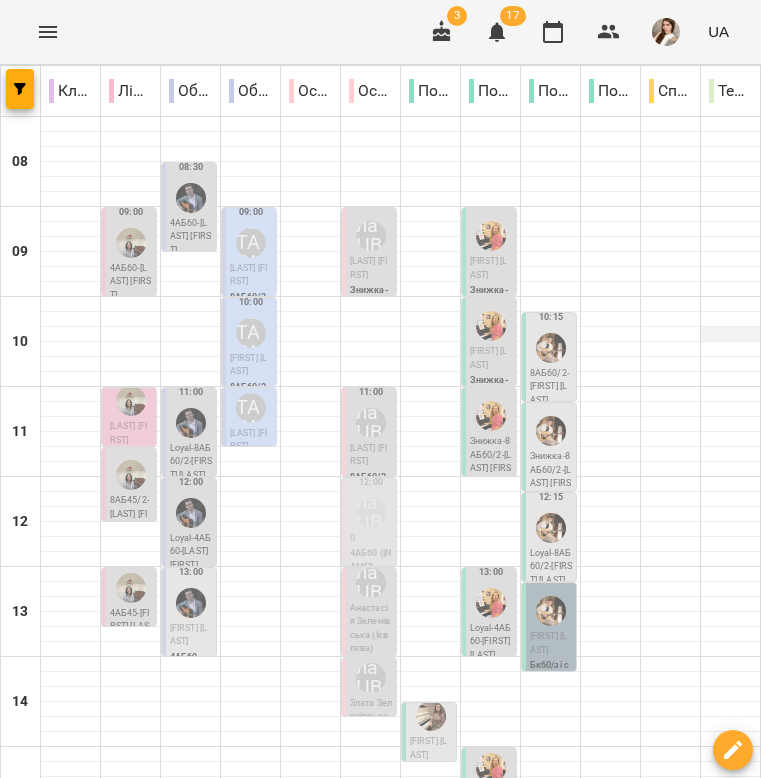 scroll, scrollTop: 0, scrollLeft: 0, axis: both 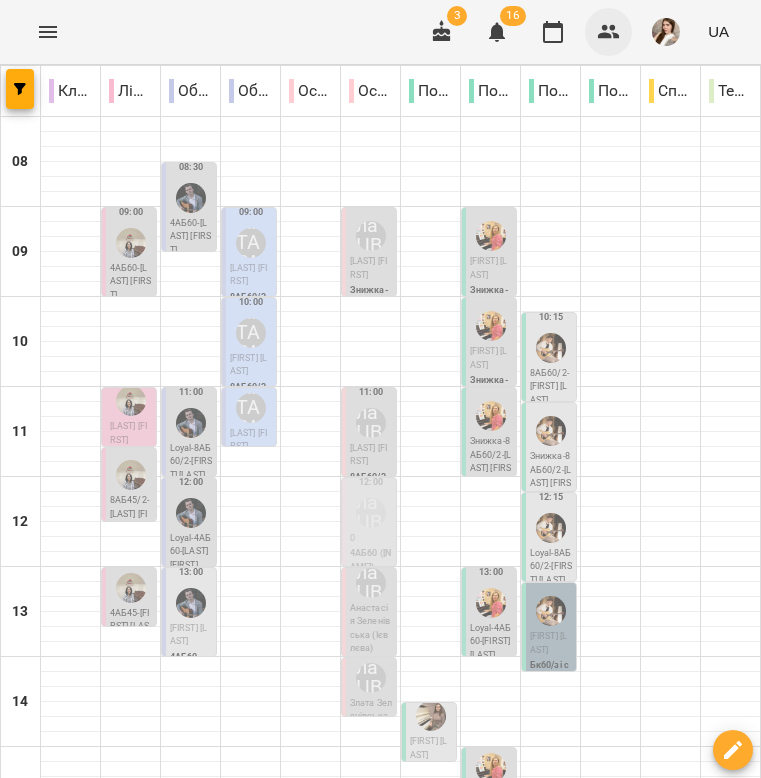 click 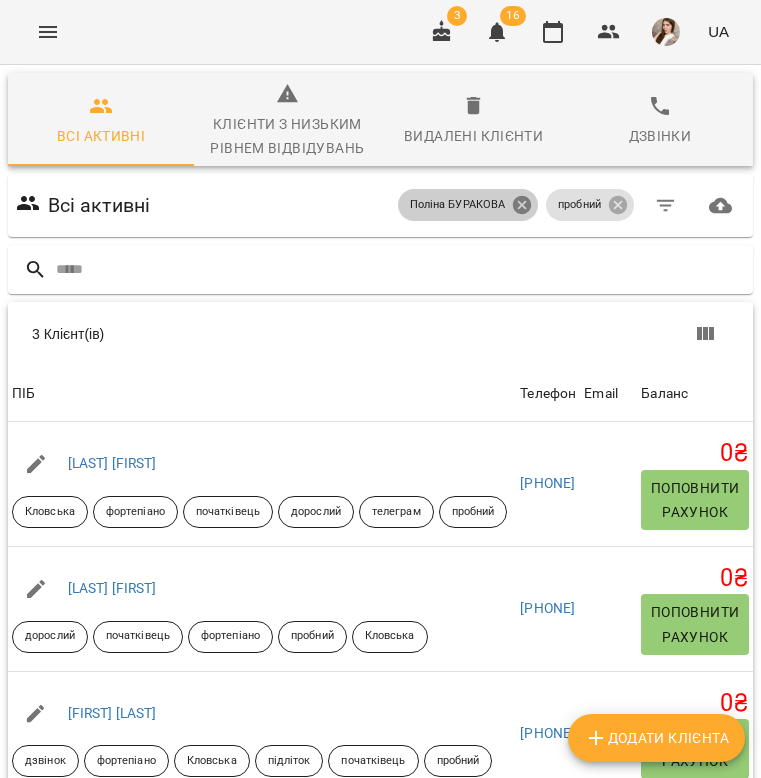 click 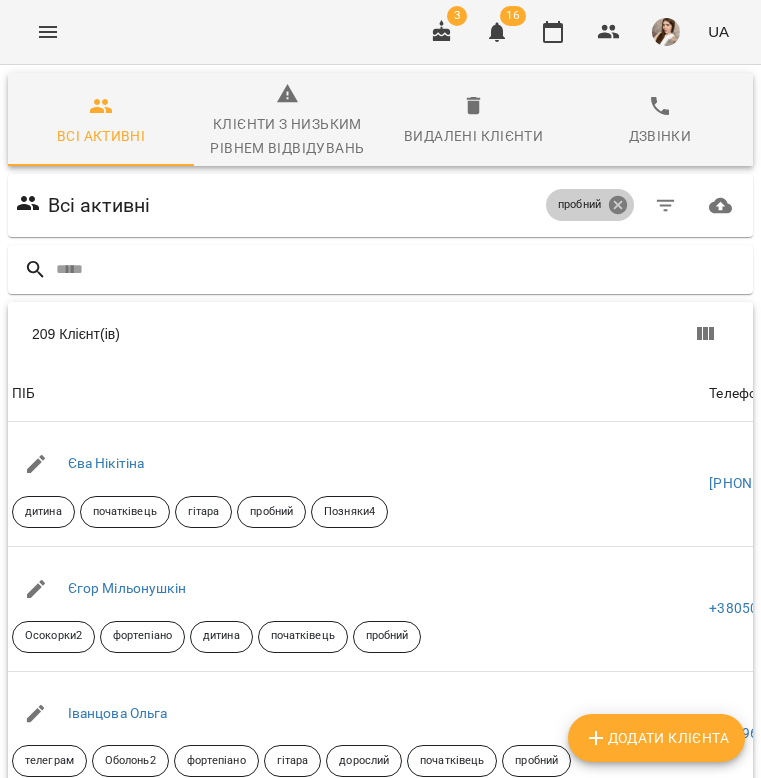 click 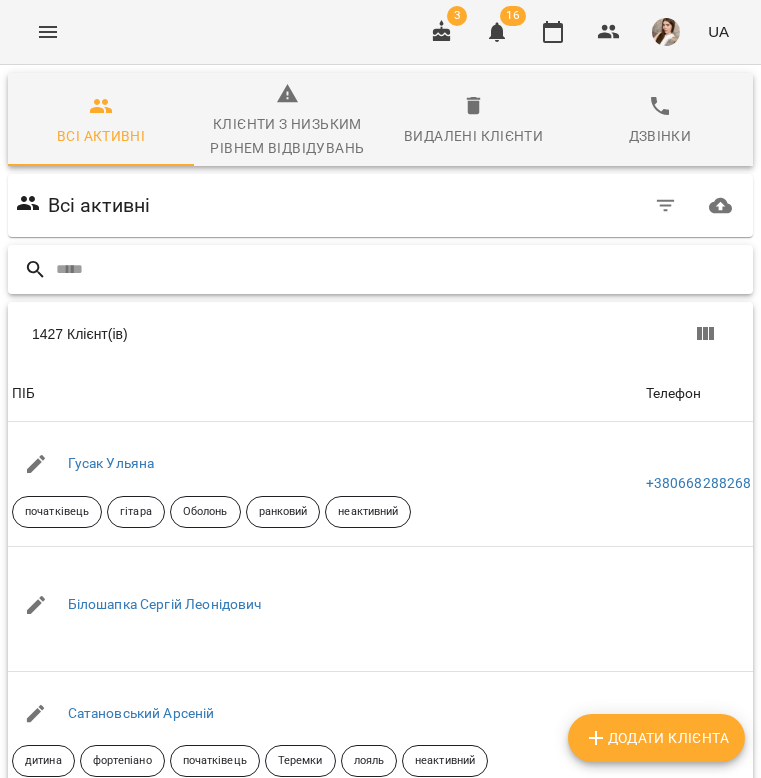 click at bounding box center (400, 269) 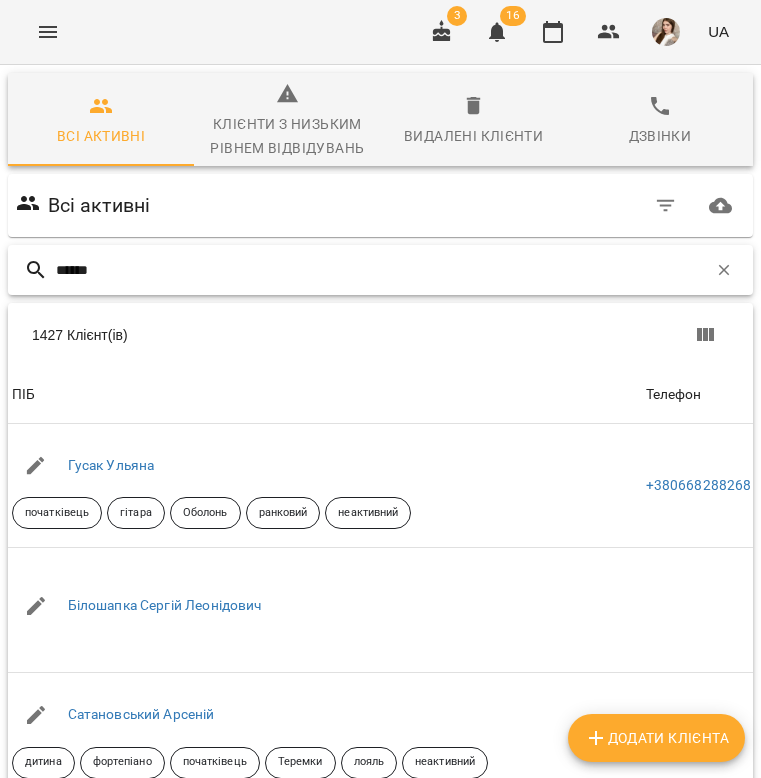 type on "*******" 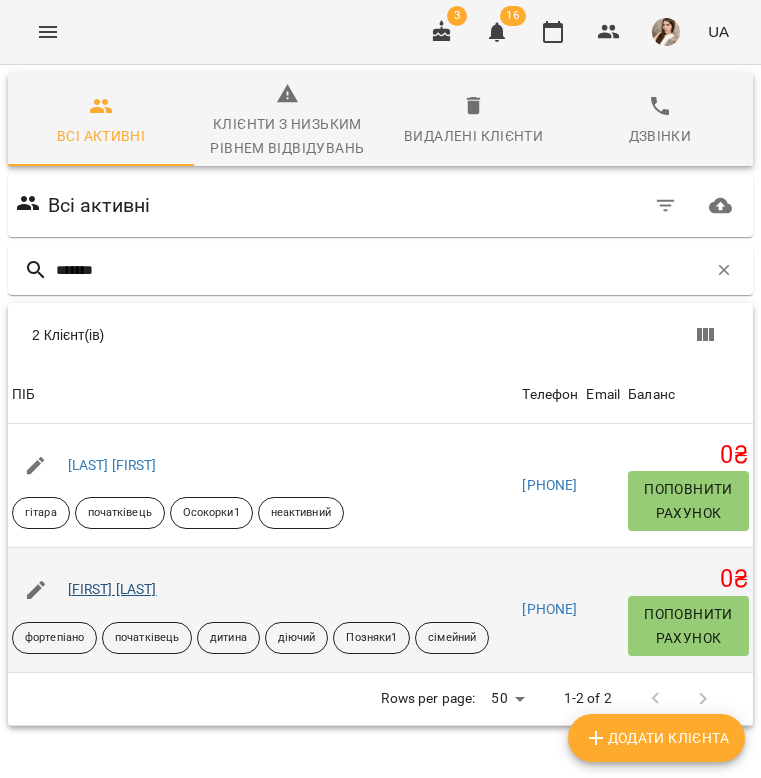 click on "[FIRST] [LAST]" at bounding box center (112, 589) 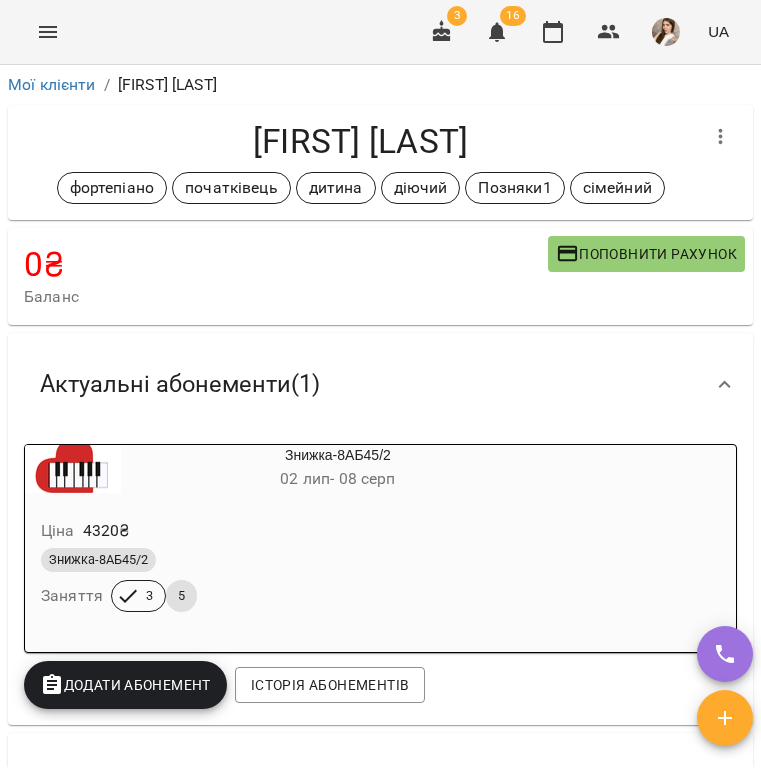scroll, scrollTop: 0, scrollLeft: 0, axis: both 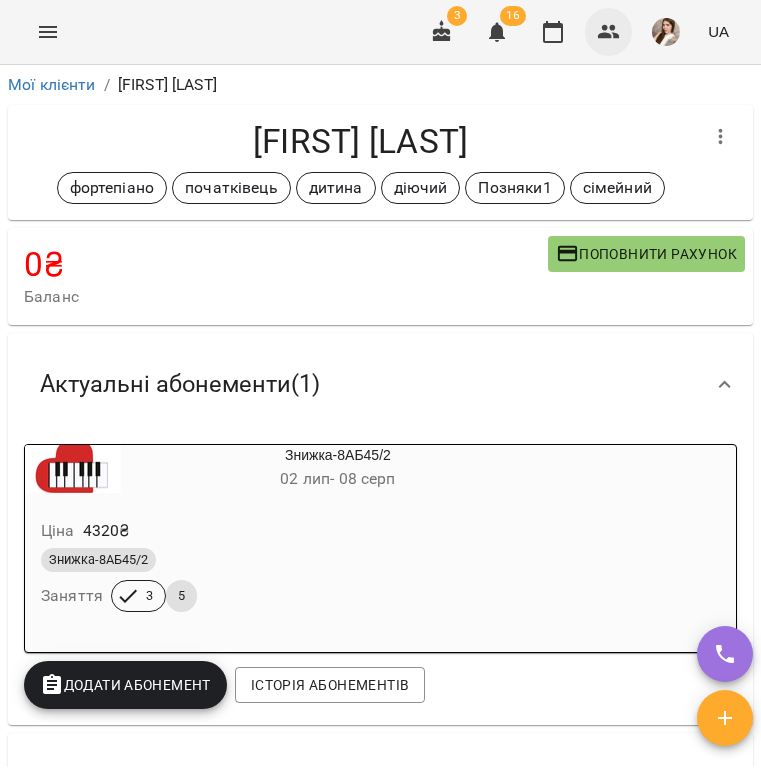 click 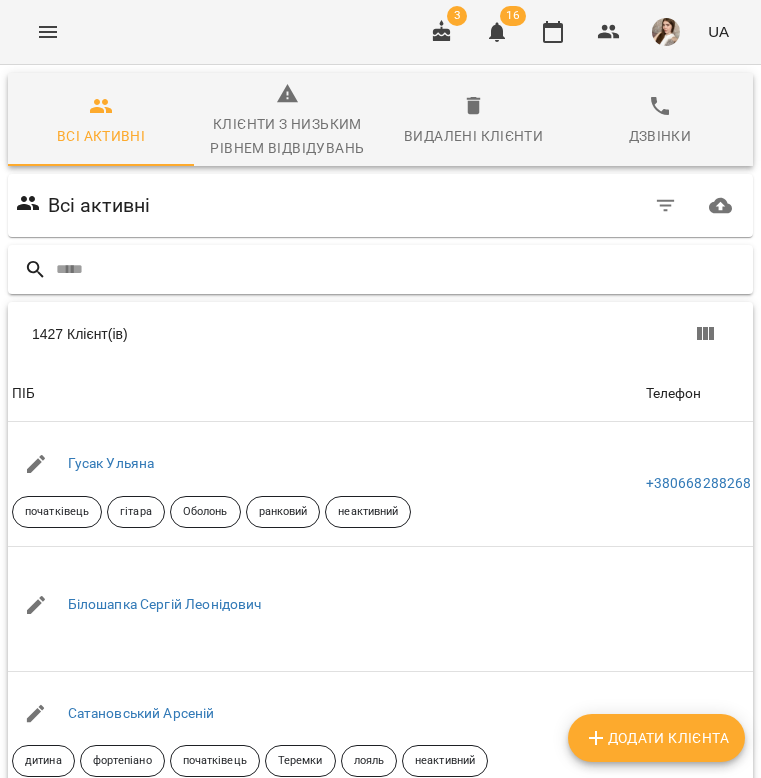 click at bounding box center [400, 269] 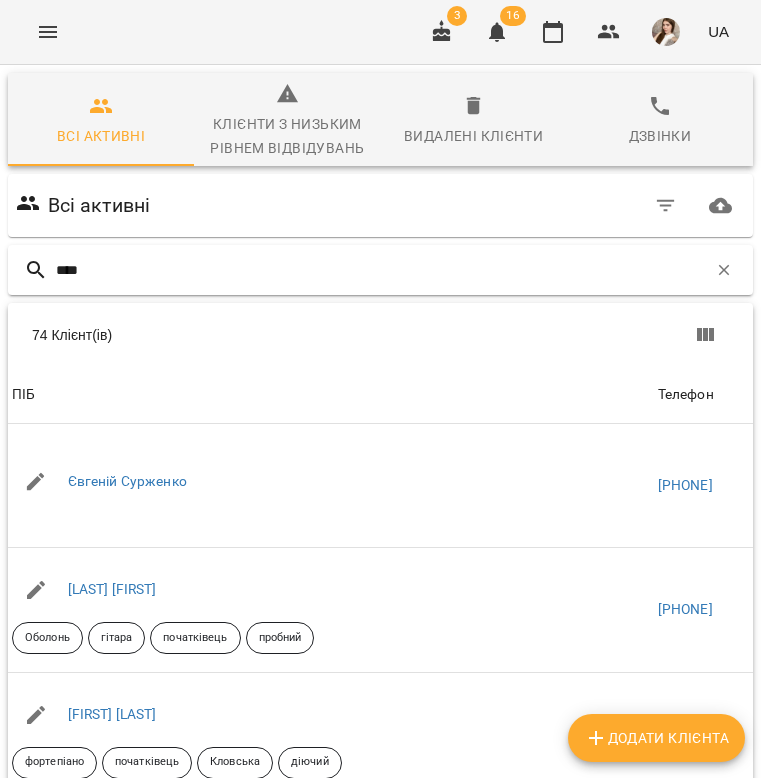type on "*****" 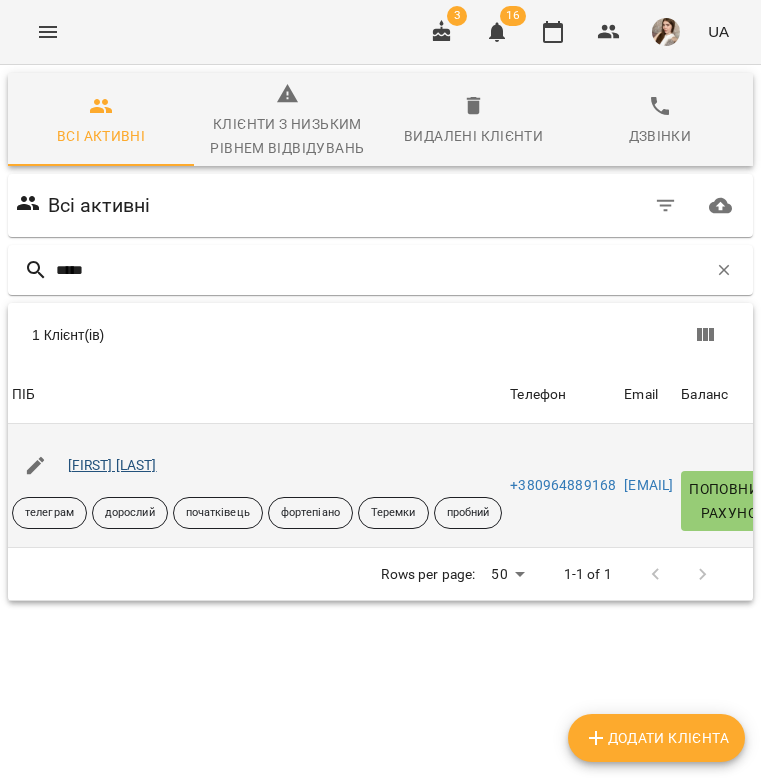click on "[FIRST] [LAST]" at bounding box center (112, 465) 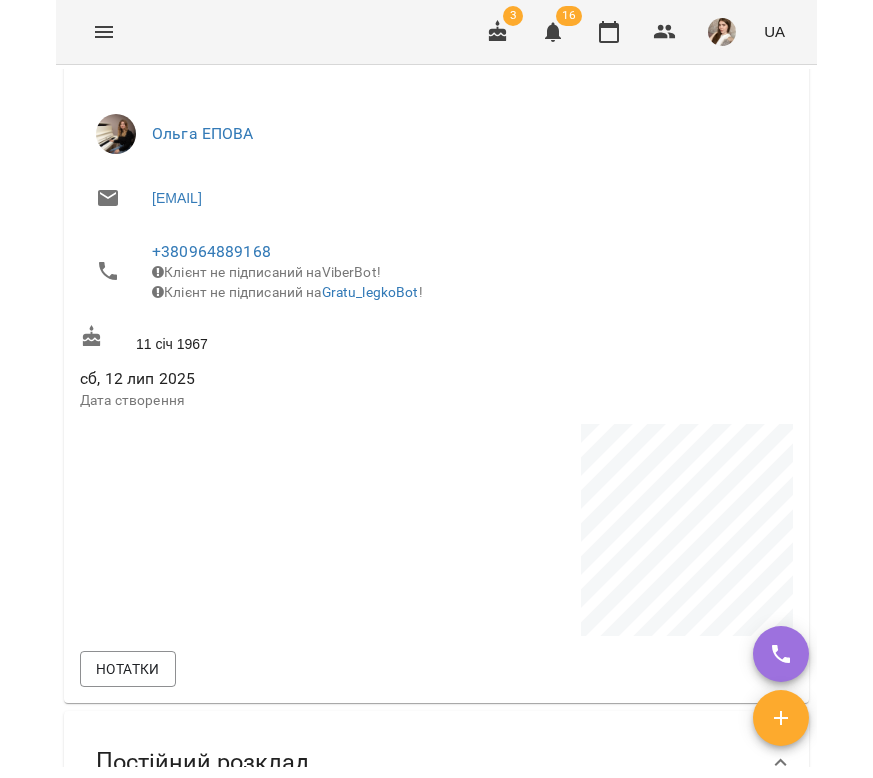 scroll, scrollTop: 709, scrollLeft: 0, axis: vertical 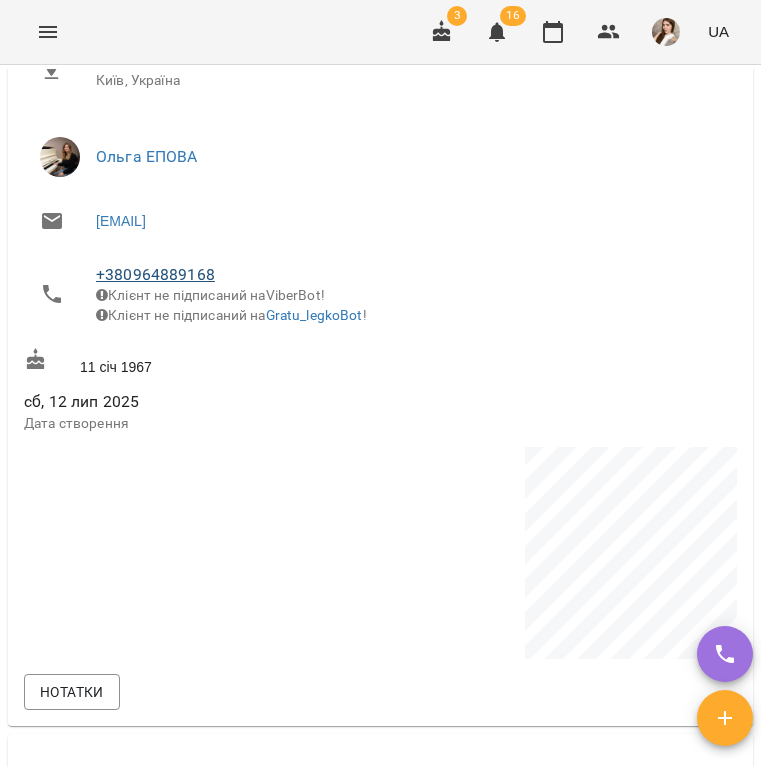 click on "+380964889168" at bounding box center [155, 274] 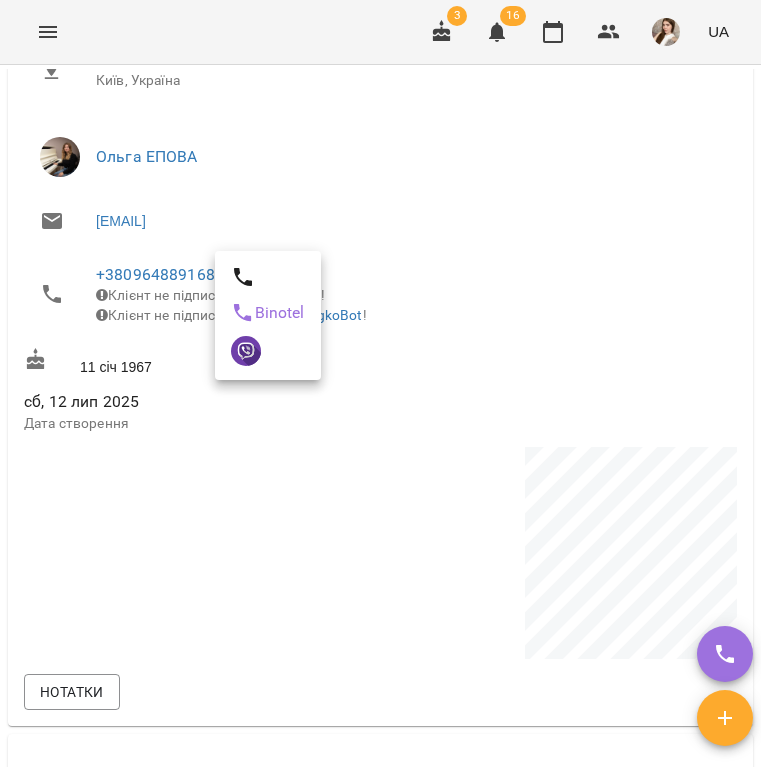 click on "Binotel" at bounding box center [268, 315] 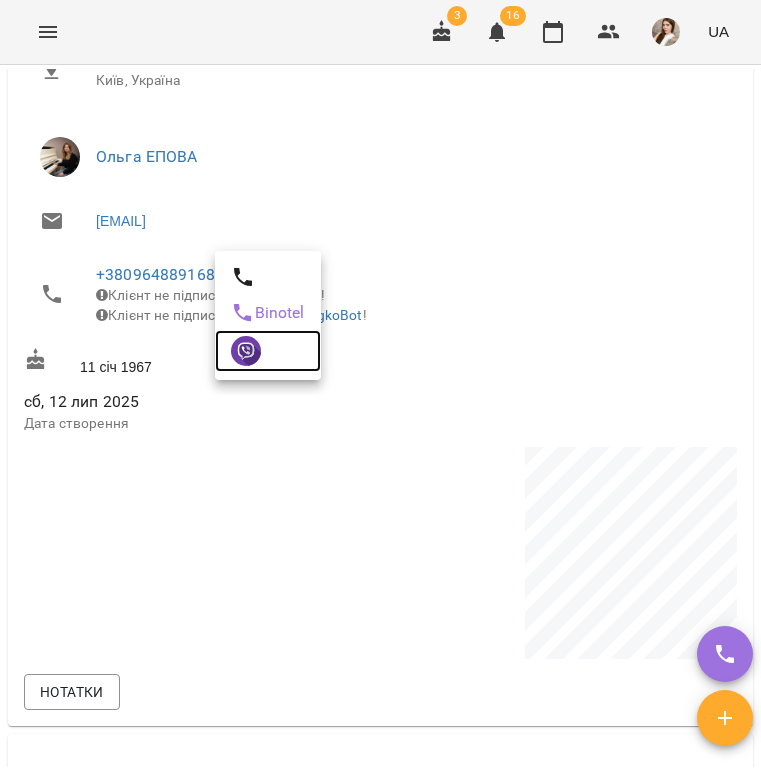 click at bounding box center (268, 351) 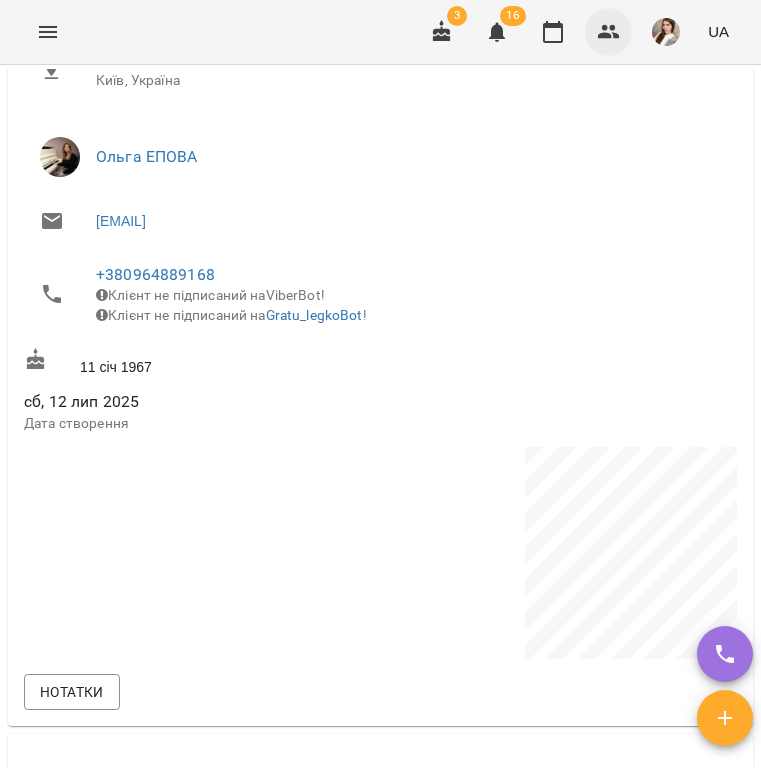 click at bounding box center (609, 32) 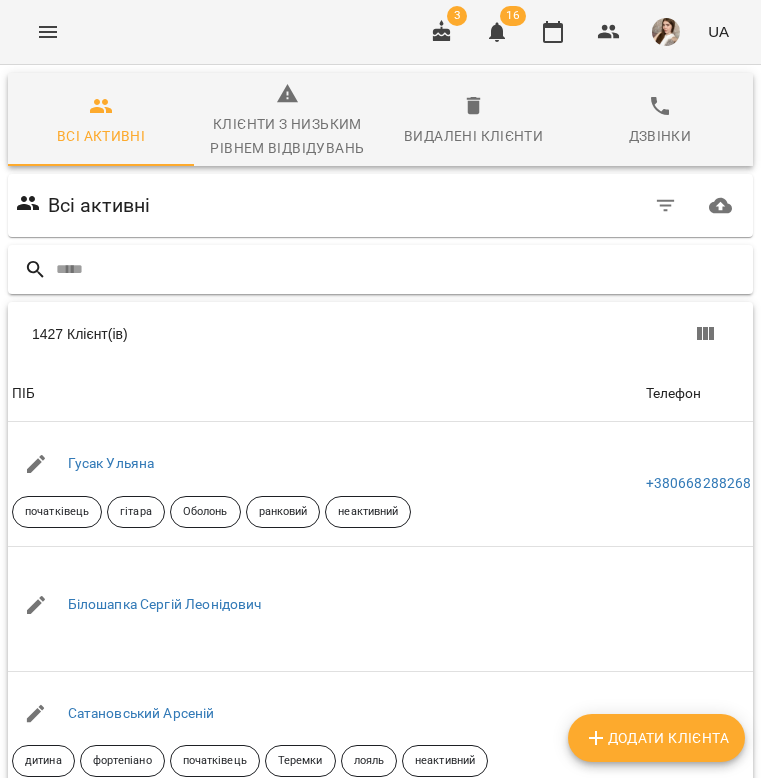 click at bounding box center (400, 269) 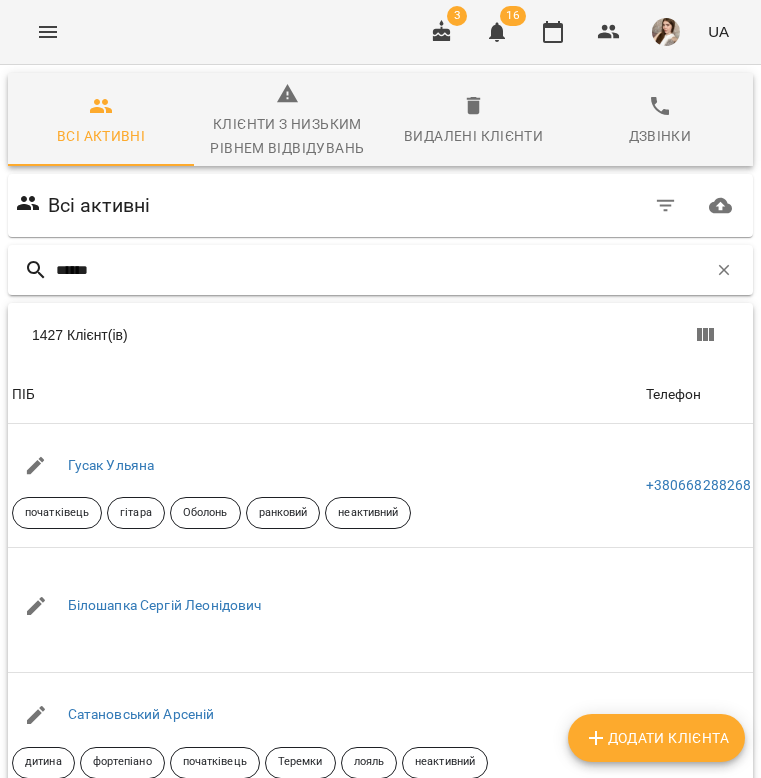 type on "*******" 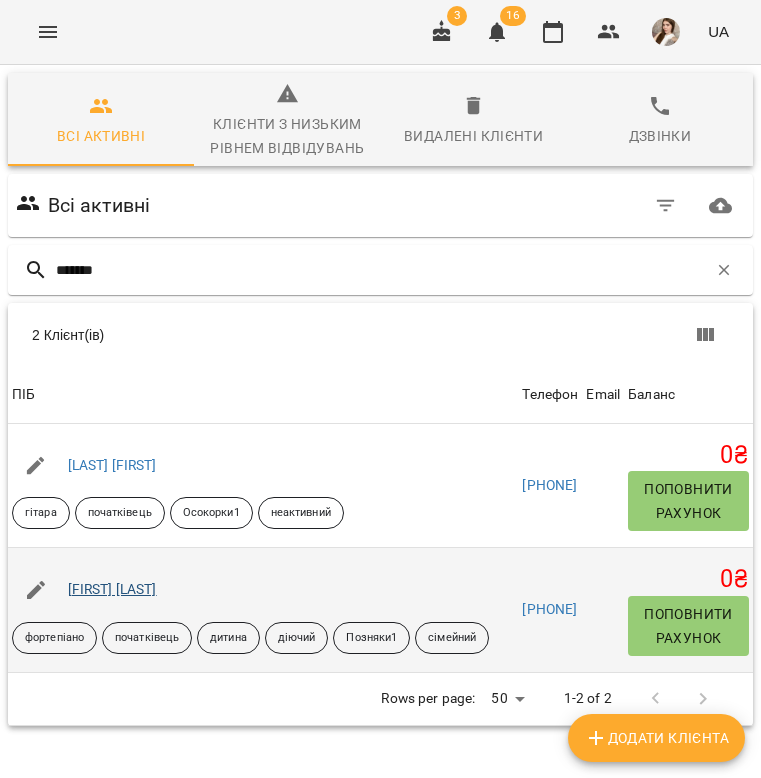 click on "[FIRST] [LAST]" at bounding box center (112, 589) 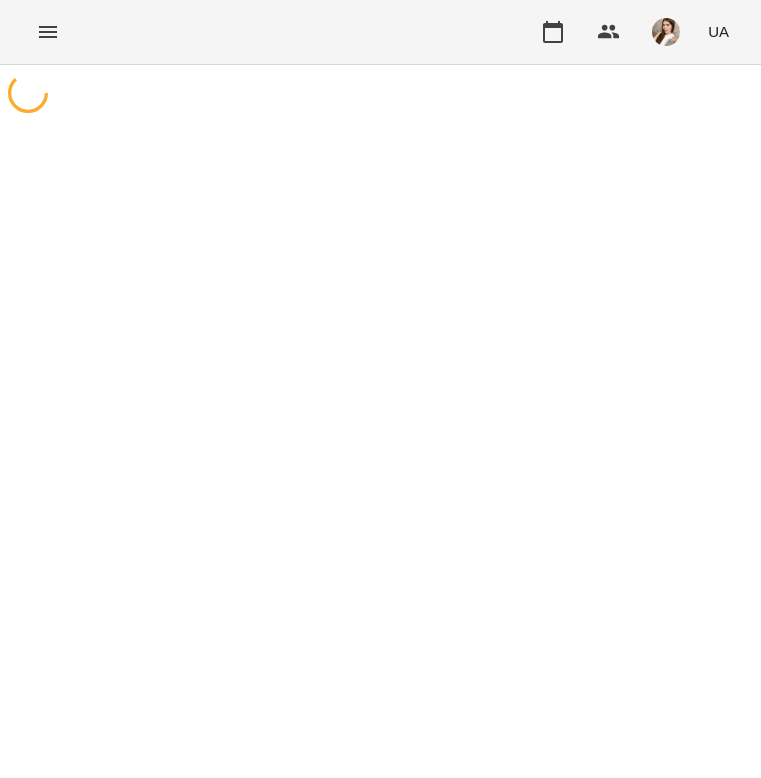 scroll, scrollTop: 0, scrollLeft: 0, axis: both 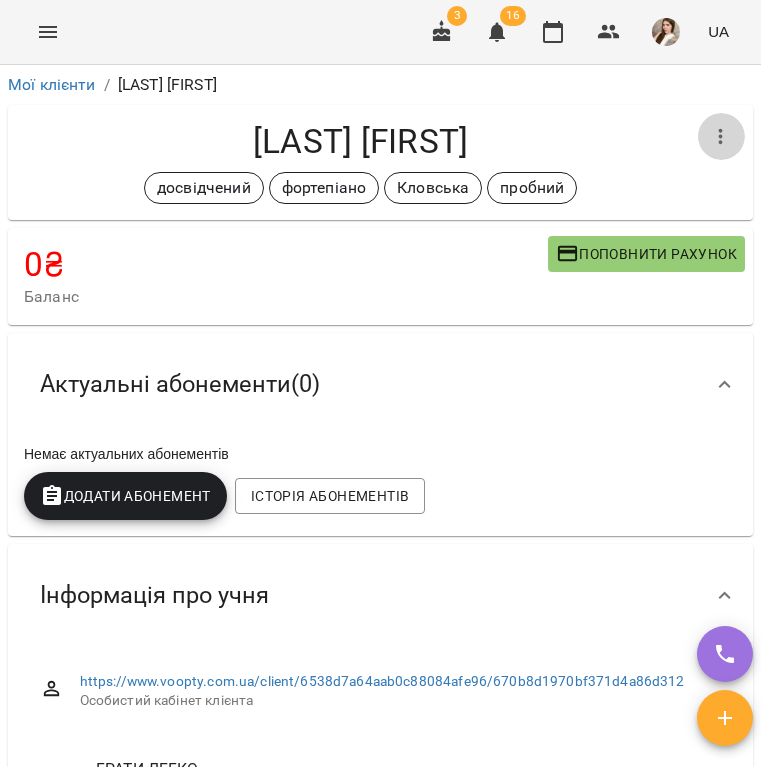 click 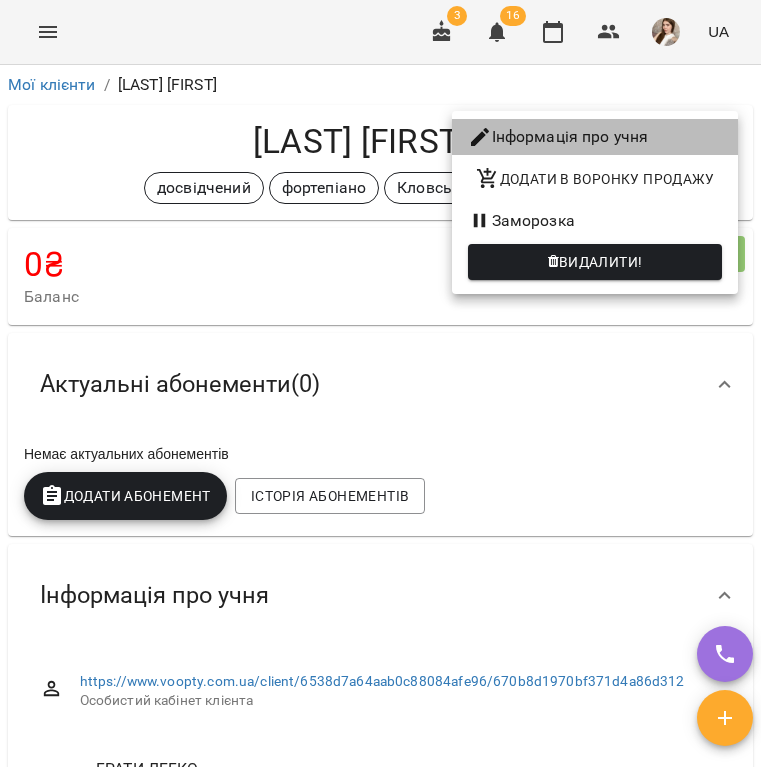 click on "Інформація про учня" at bounding box center [595, 137] 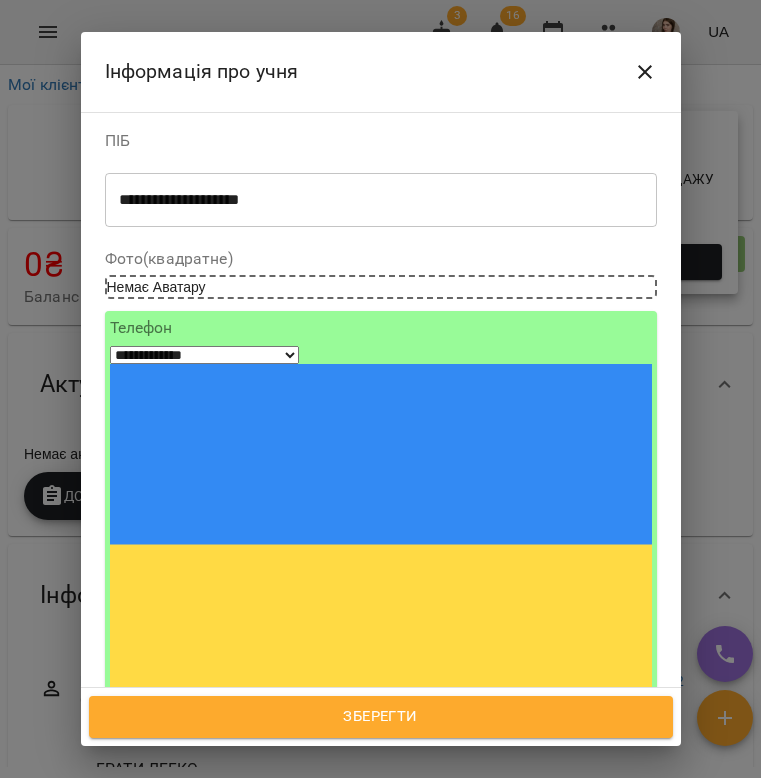 click 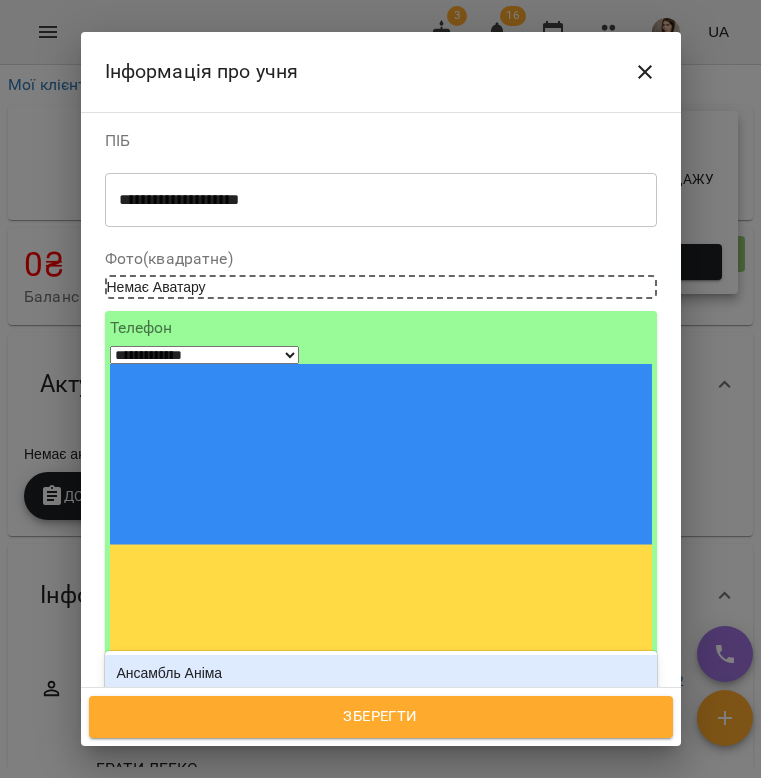 click on "досвідчений фортепіано Кловська" at bounding box center [344, 978] 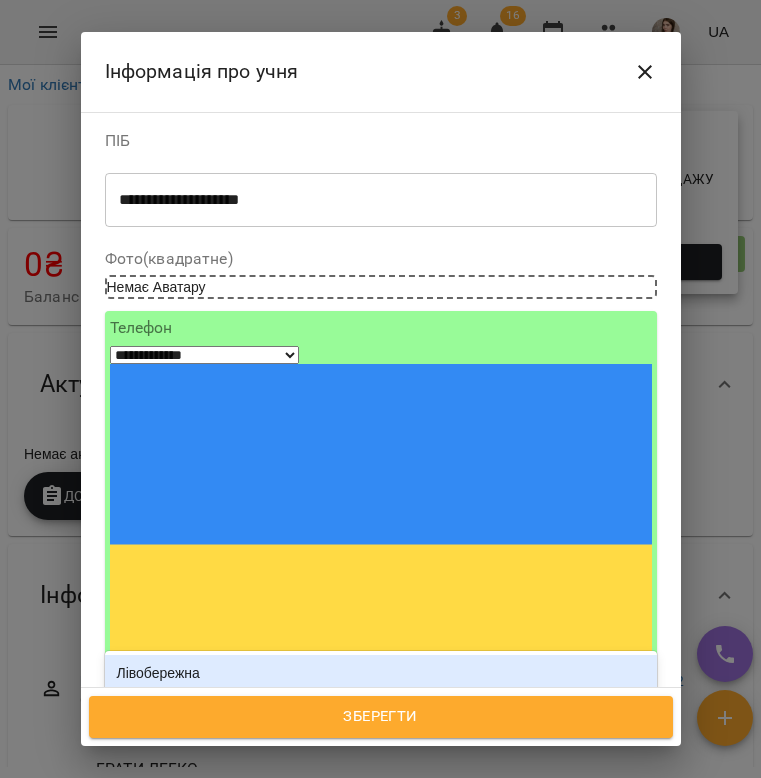 type on "***" 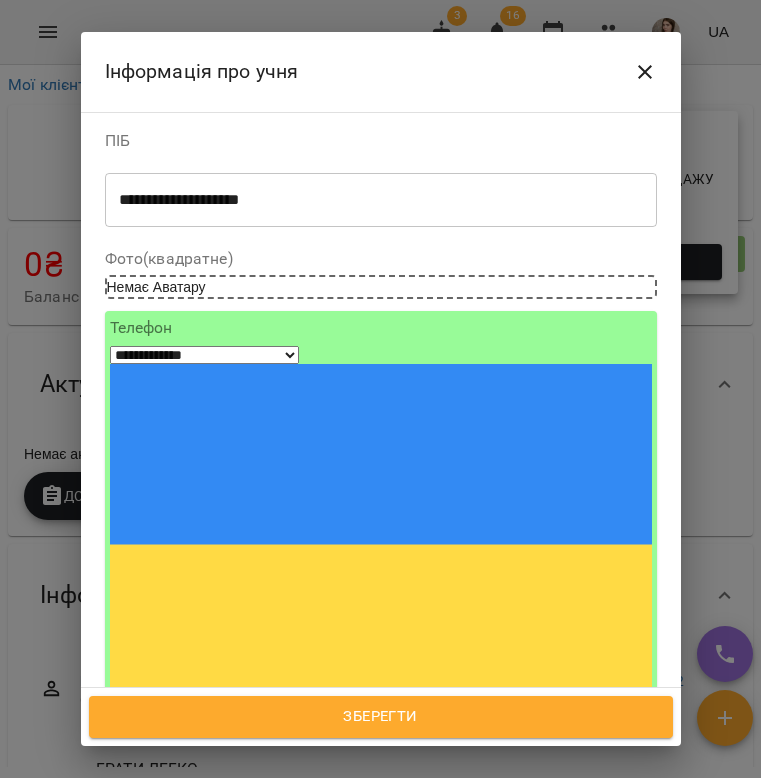click on "відмова після пу" at bounding box center (381, 893) 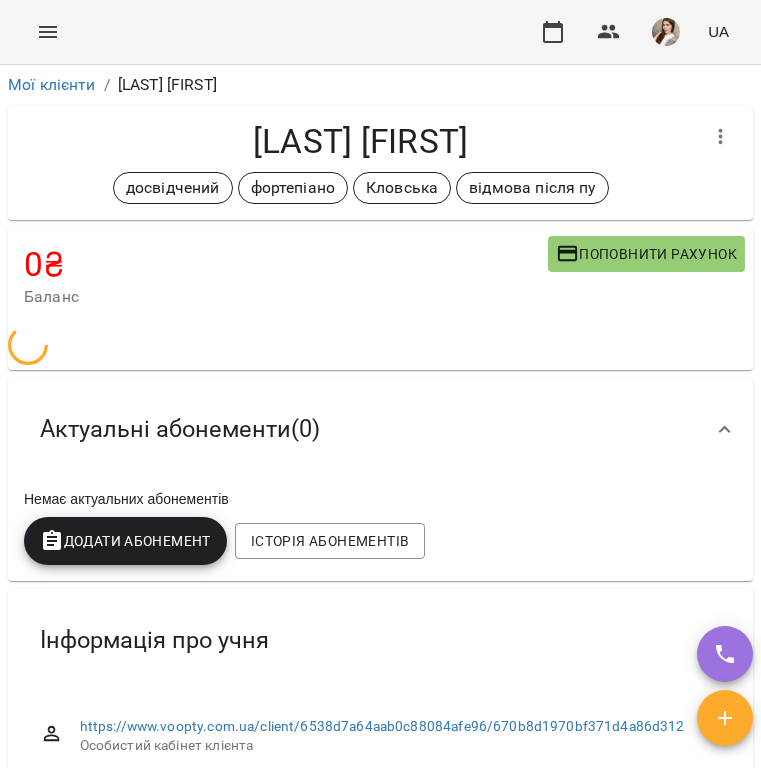 scroll, scrollTop: 0, scrollLeft: 0, axis: both 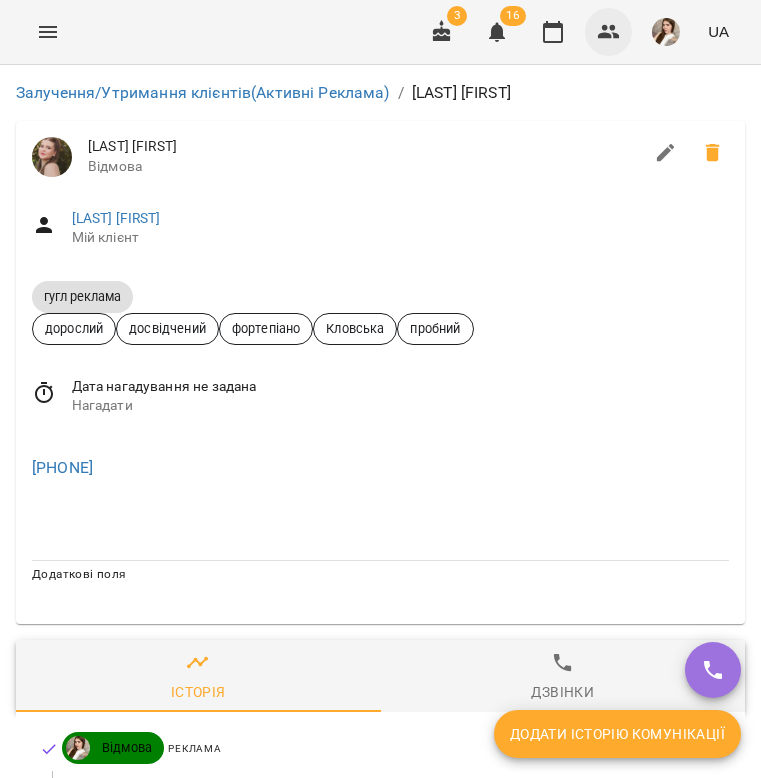 click 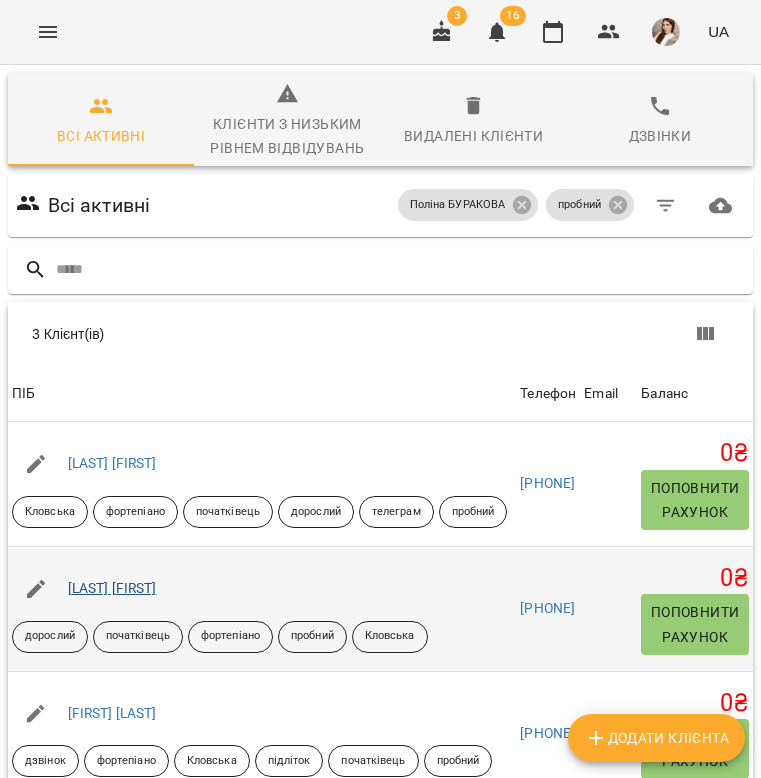 click on "[LAST] [FIRST]" at bounding box center (112, 588) 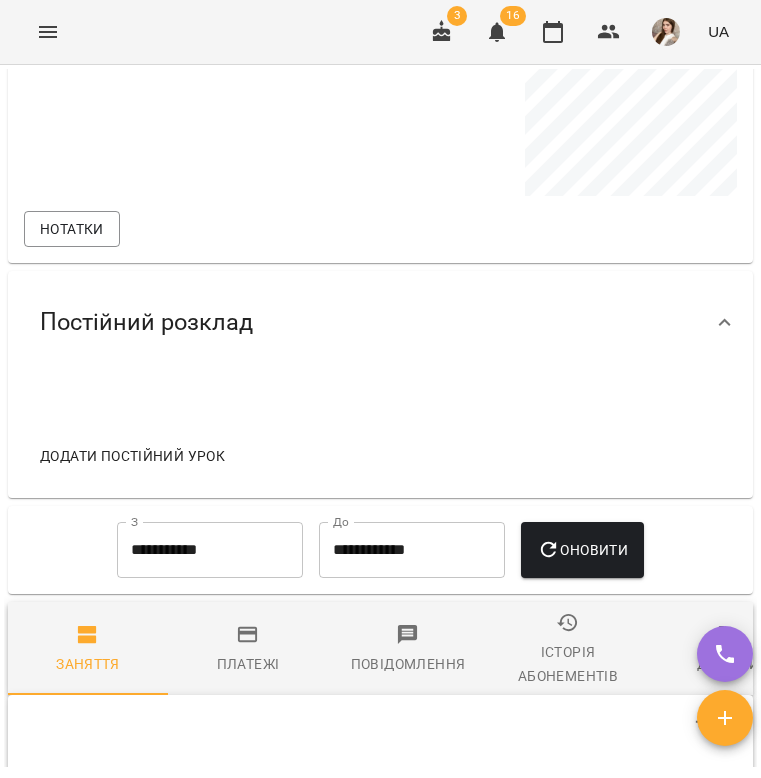 scroll, scrollTop: 1199, scrollLeft: 0, axis: vertical 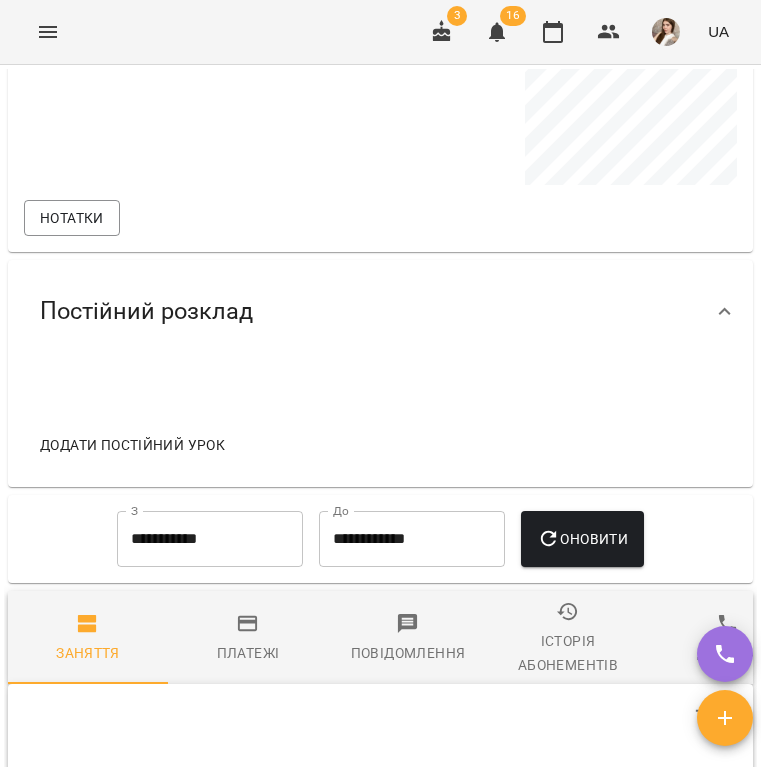 click on "**********" at bounding box center (210, 539) 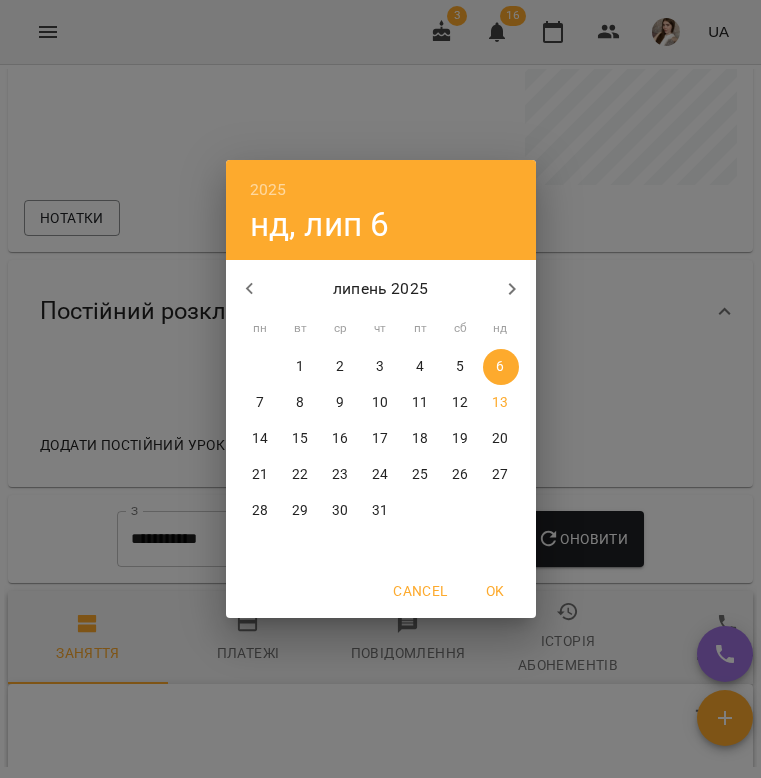 click at bounding box center (250, 289) 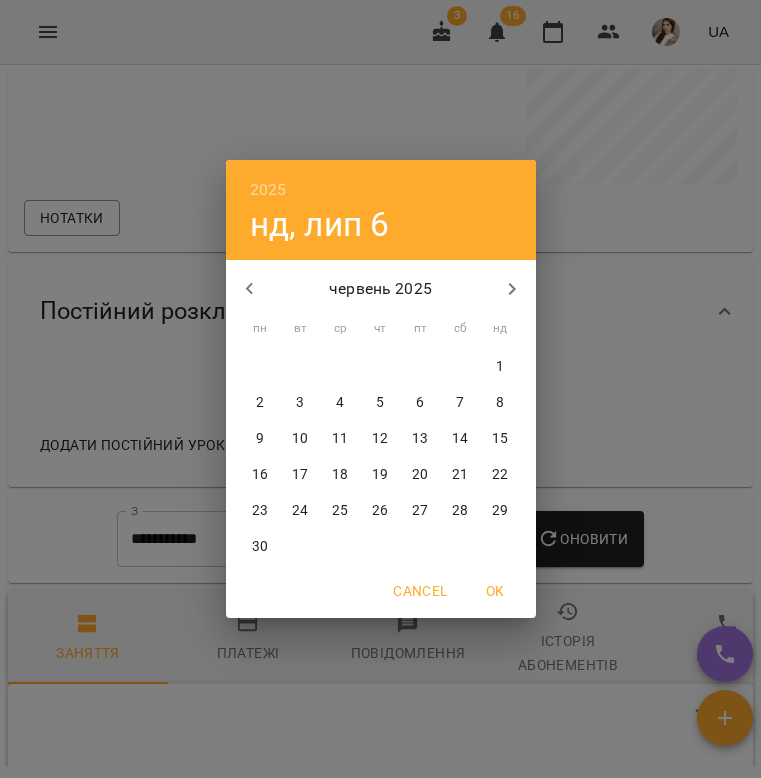 click on "1" at bounding box center (501, 367) 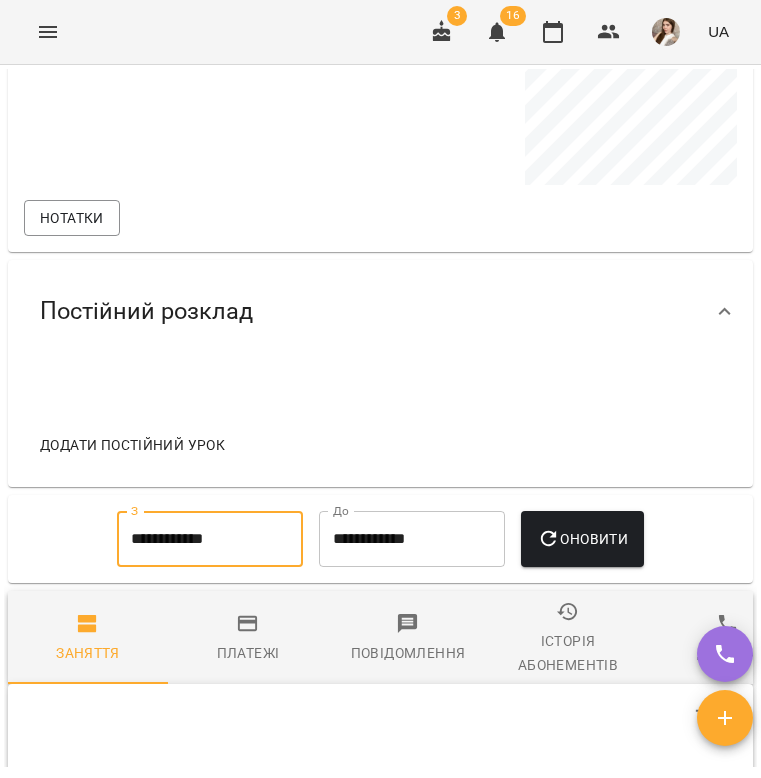 click 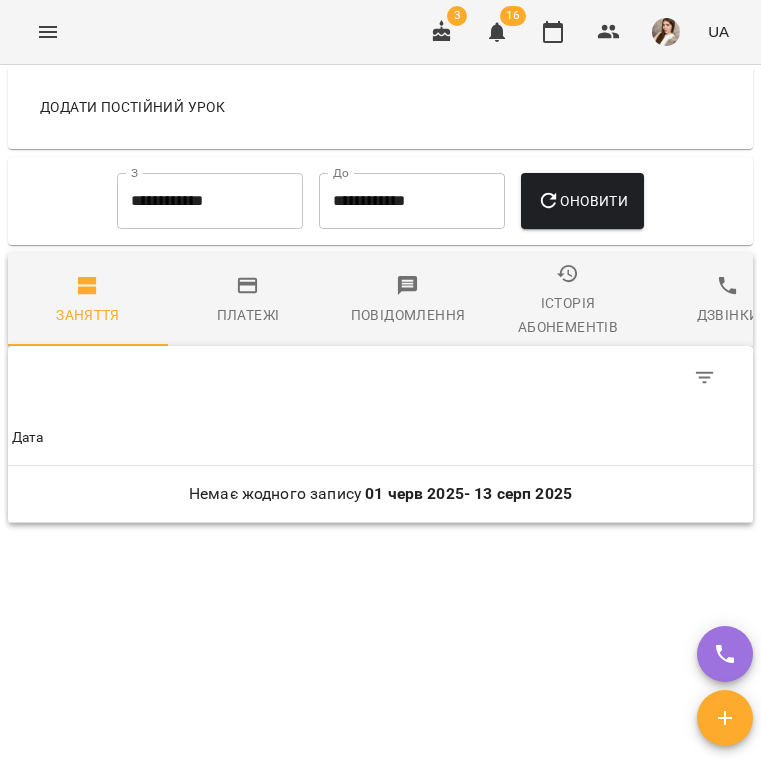 scroll, scrollTop: 1558, scrollLeft: 0, axis: vertical 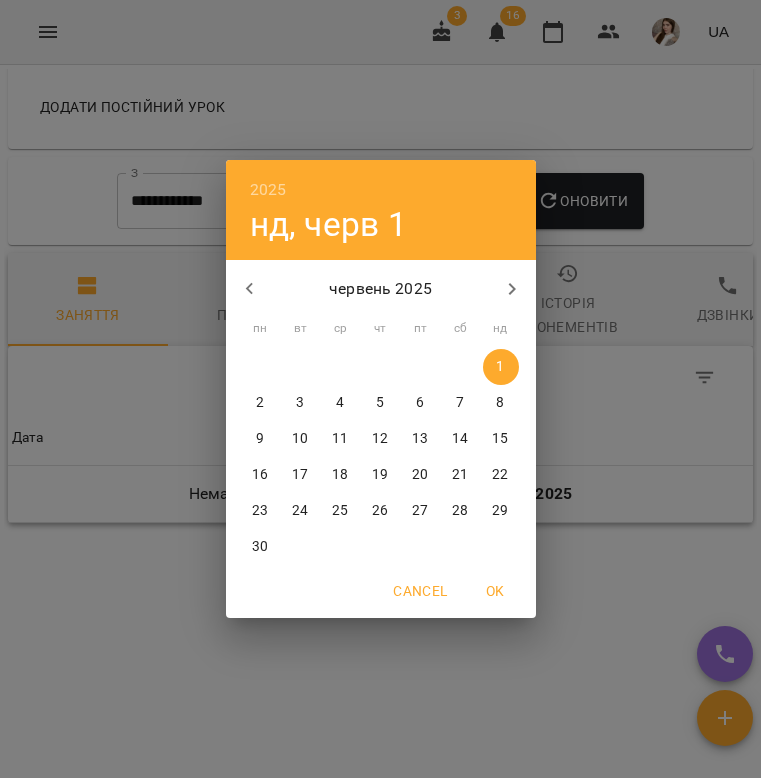 click at bounding box center (250, 289) 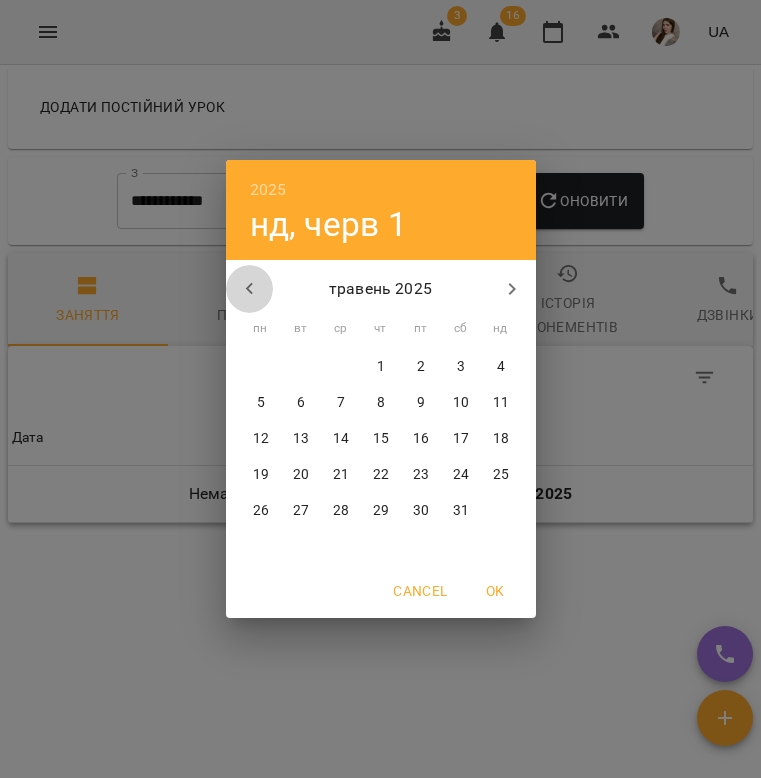 click at bounding box center (250, 289) 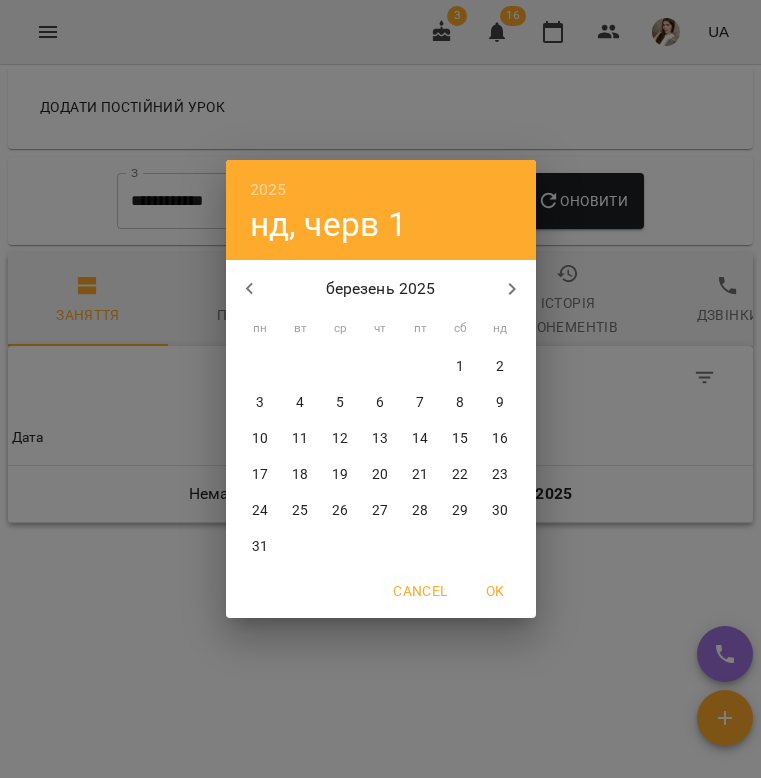 click on "1" at bounding box center (461, 367) 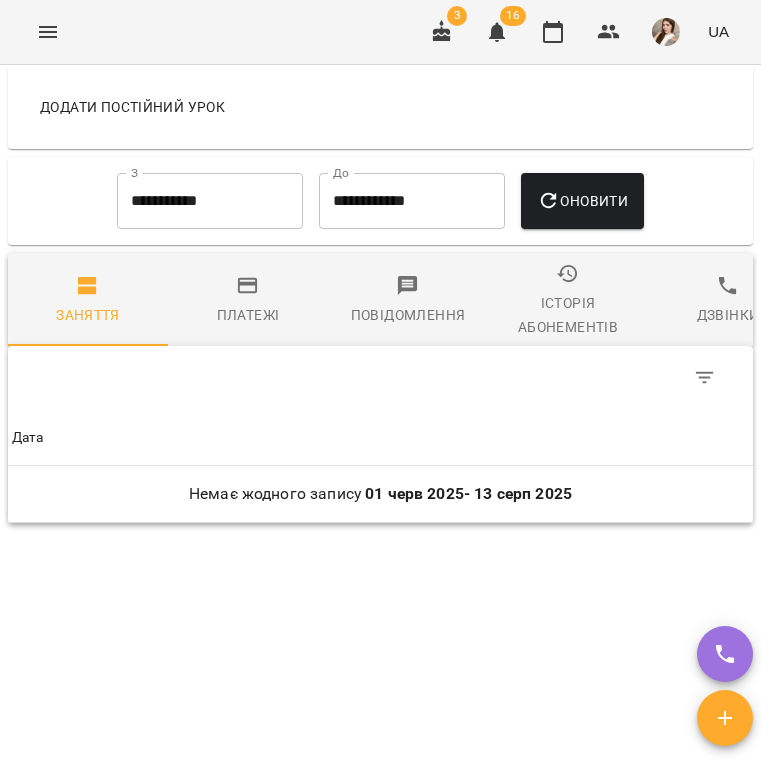 click 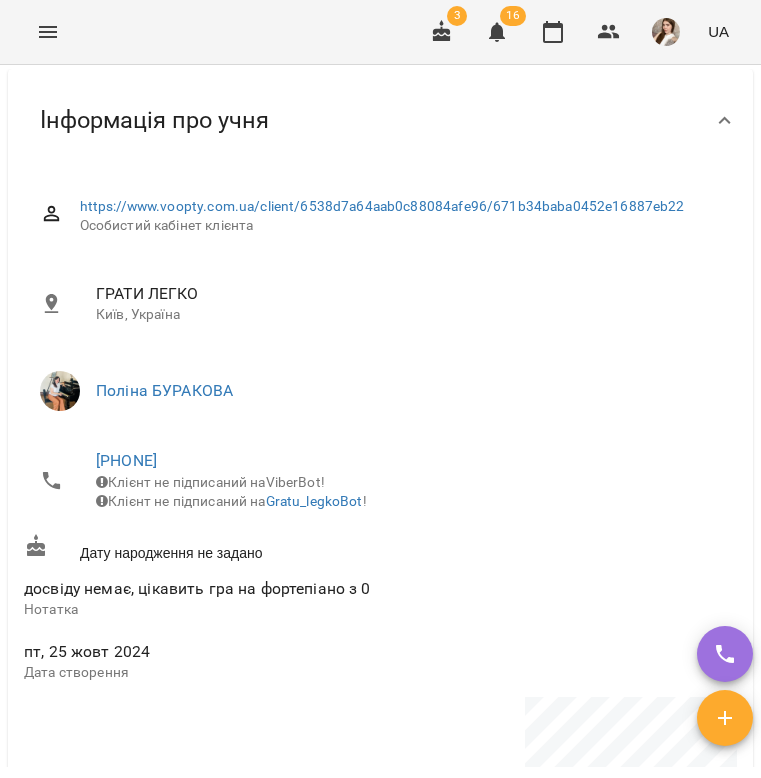 scroll, scrollTop: 627, scrollLeft: 0, axis: vertical 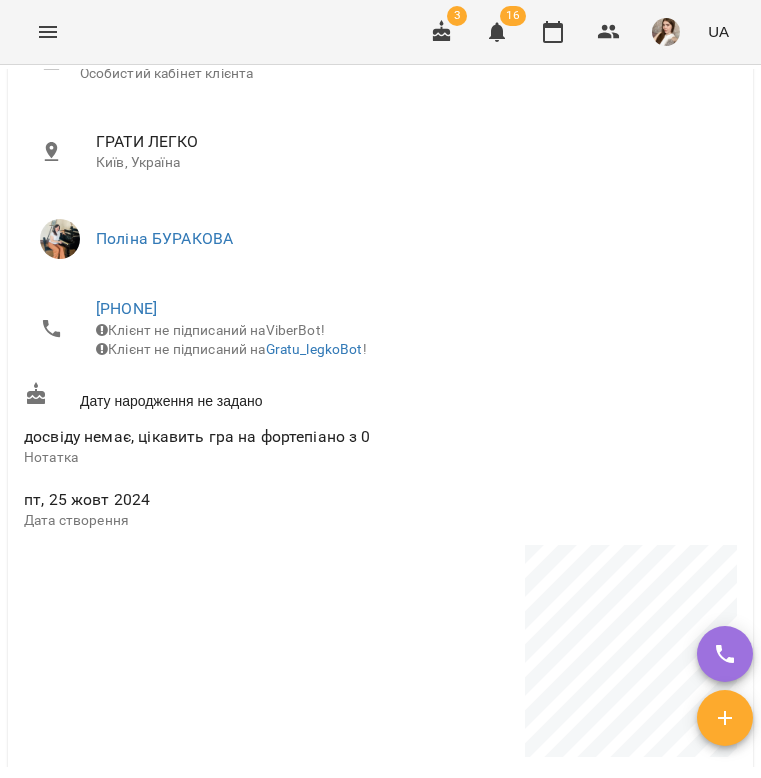click on "[PHONE]" at bounding box center (408, 309) 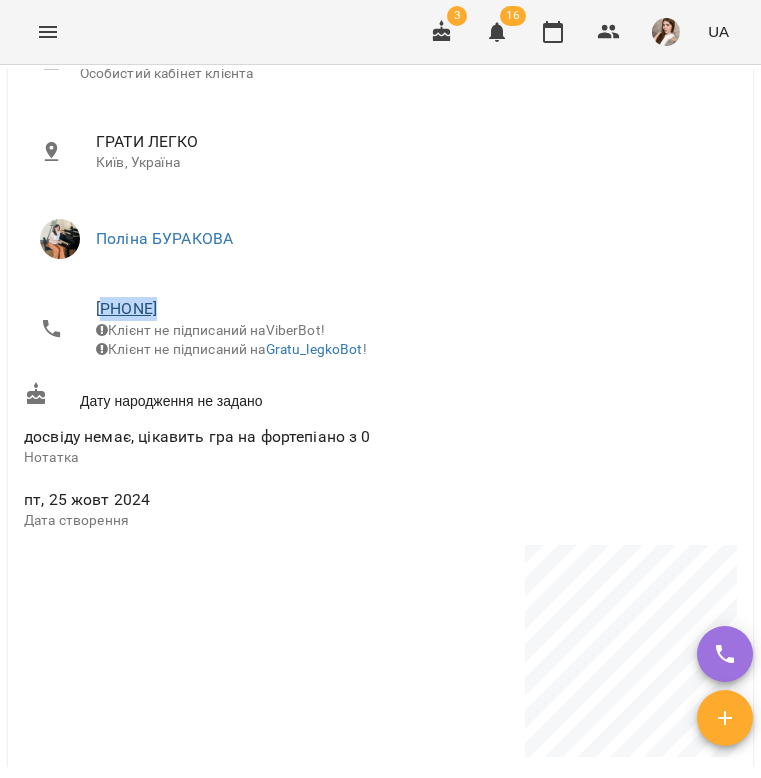 drag, startPoint x: 251, startPoint y: 312, endPoint x: 154, endPoint y: 313, distance: 97.00516 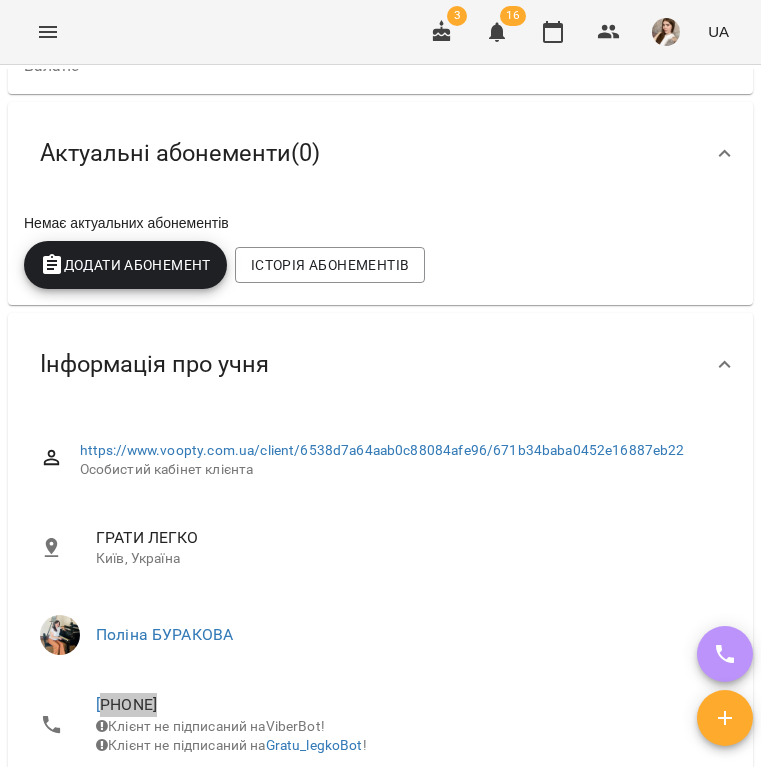 scroll, scrollTop: 248, scrollLeft: 0, axis: vertical 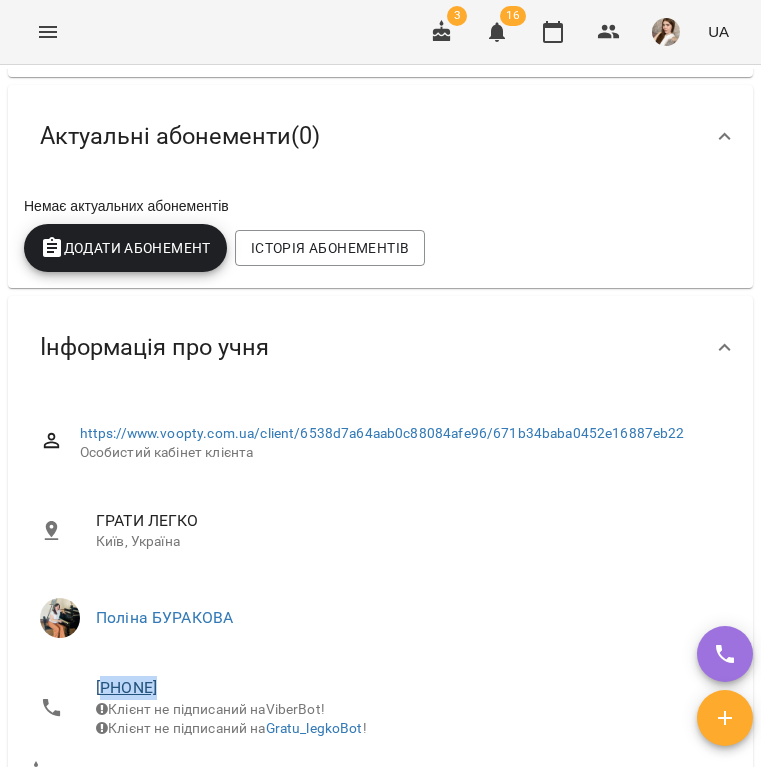 click on "[PHONE]" at bounding box center (126, 687) 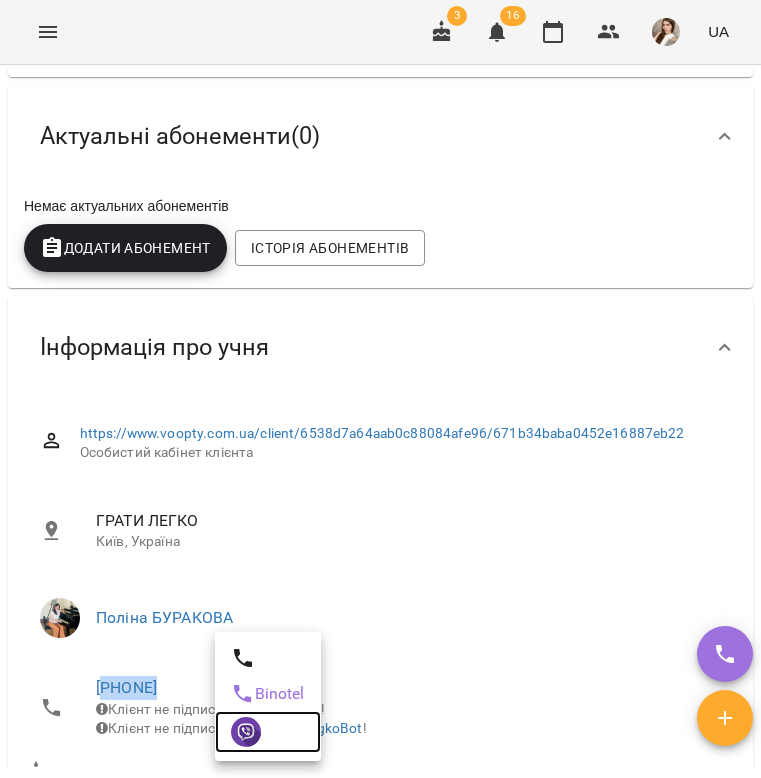click at bounding box center [268, 732] 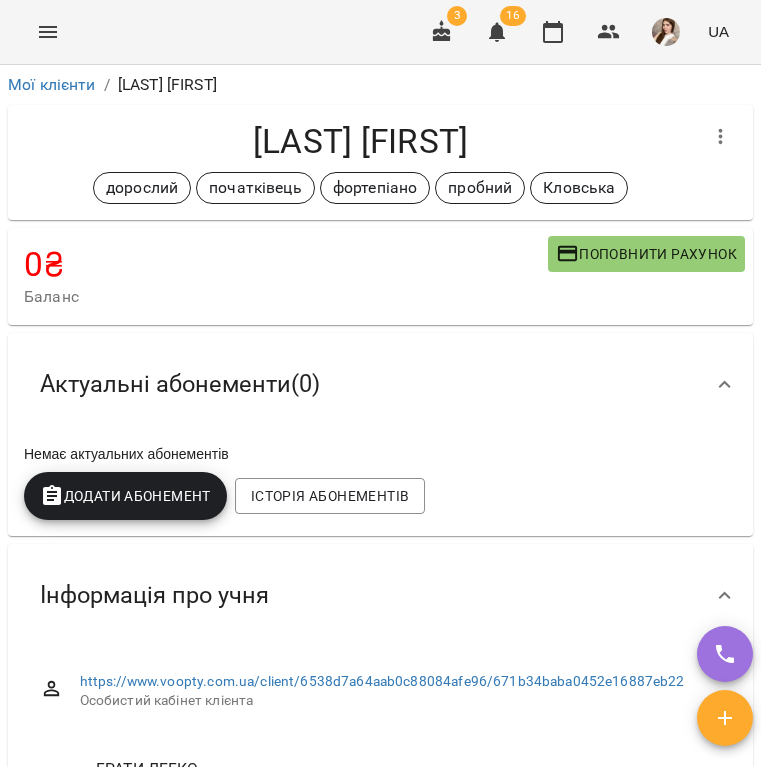 scroll, scrollTop: 0, scrollLeft: 0, axis: both 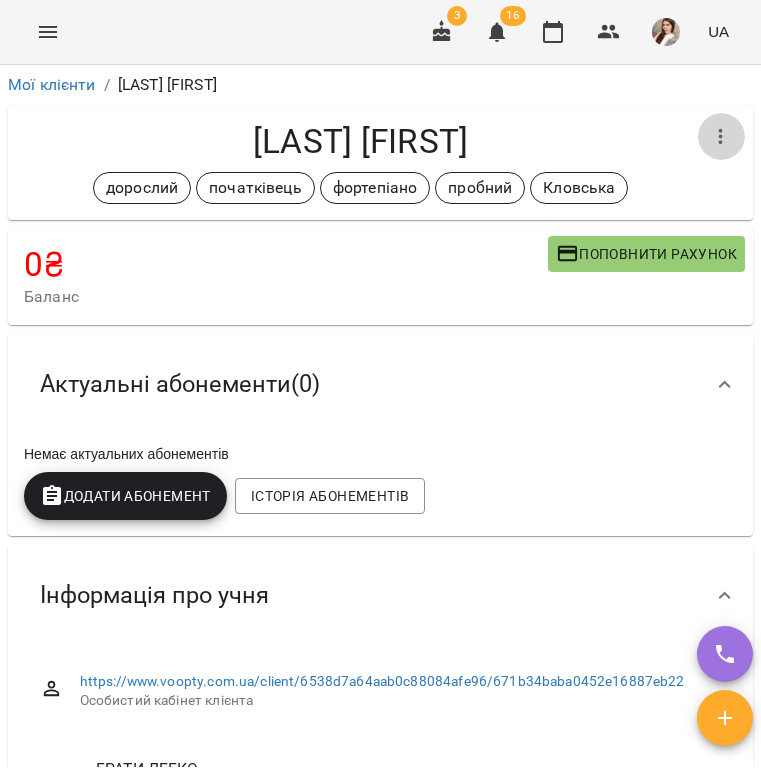 click at bounding box center (721, 137) 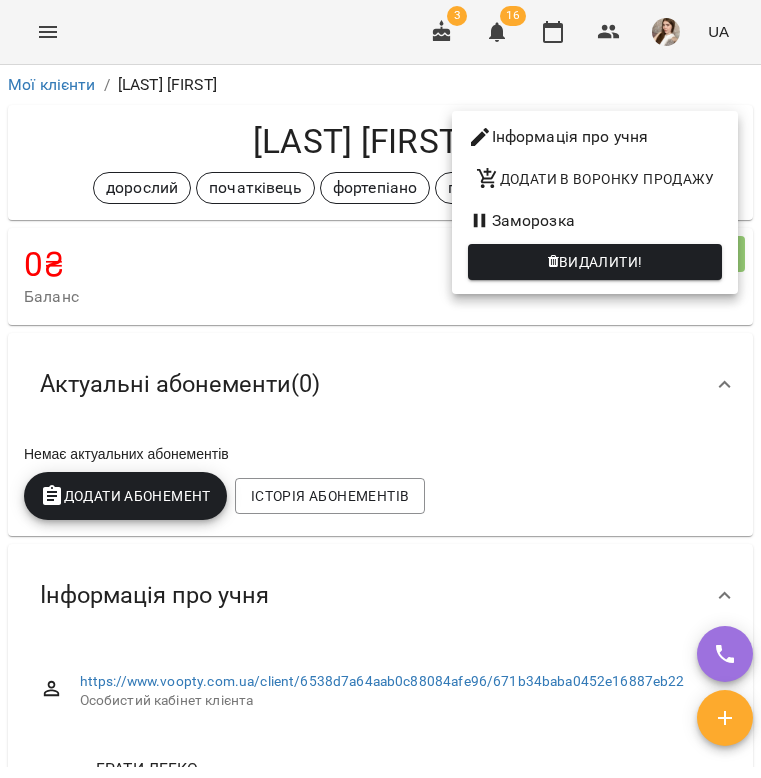 click on "Інформація про учня" at bounding box center [595, 137] 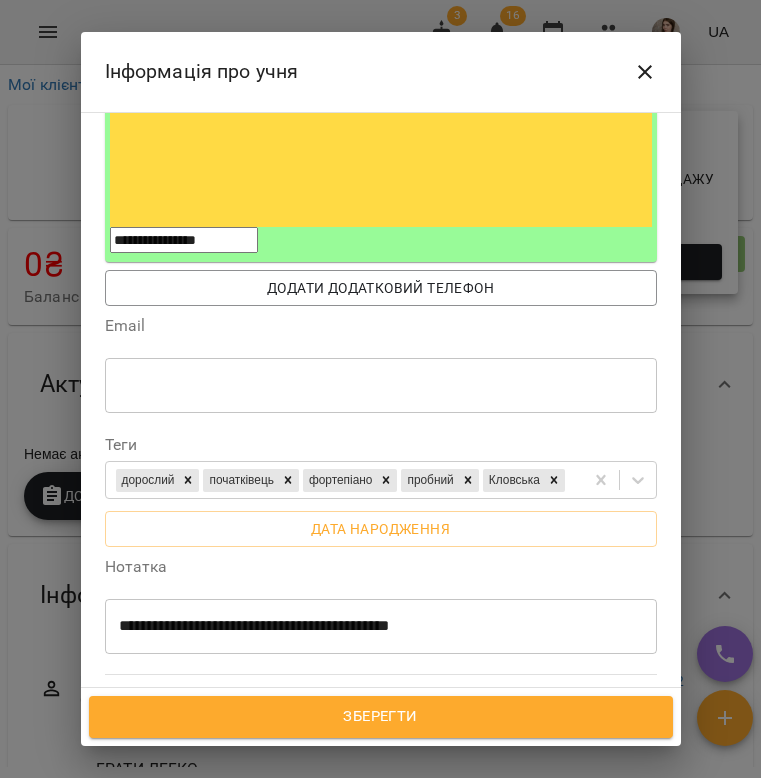 scroll, scrollTop: 532, scrollLeft: 0, axis: vertical 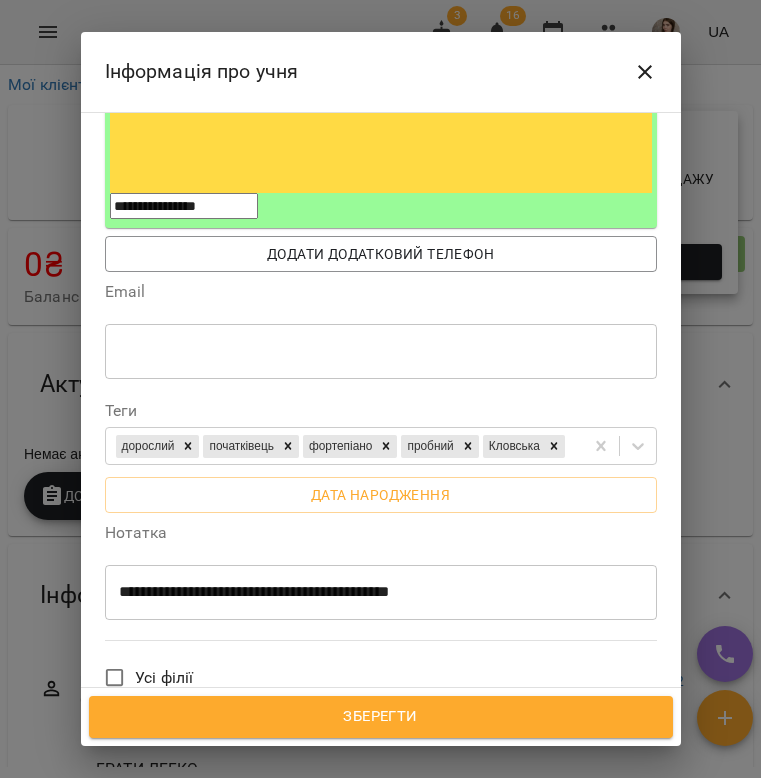 click on "**********" at bounding box center (381, 592) 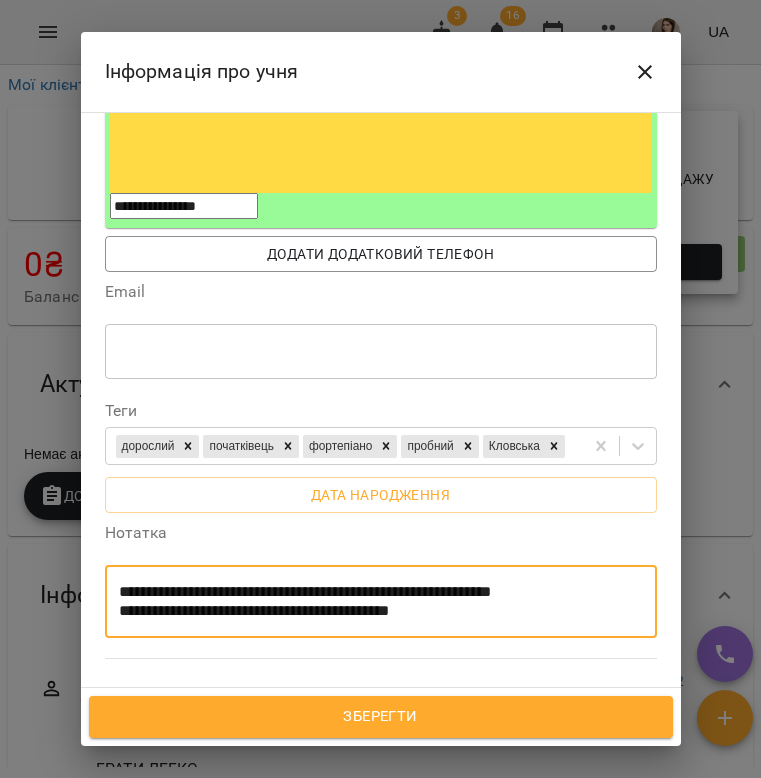 type on "**********" 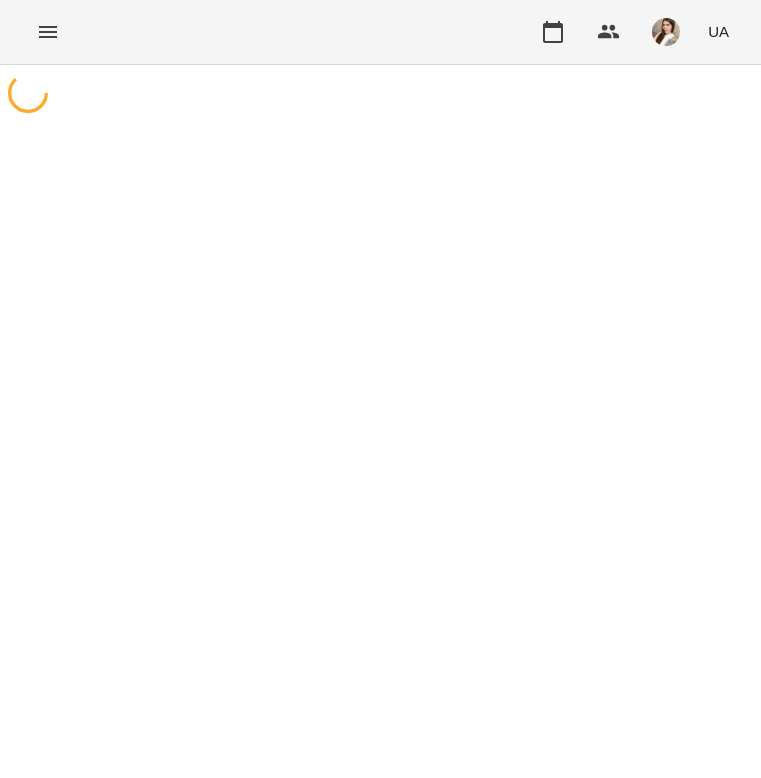 scroll, scrollTop: 0, scrollLeft: 0, axis: both 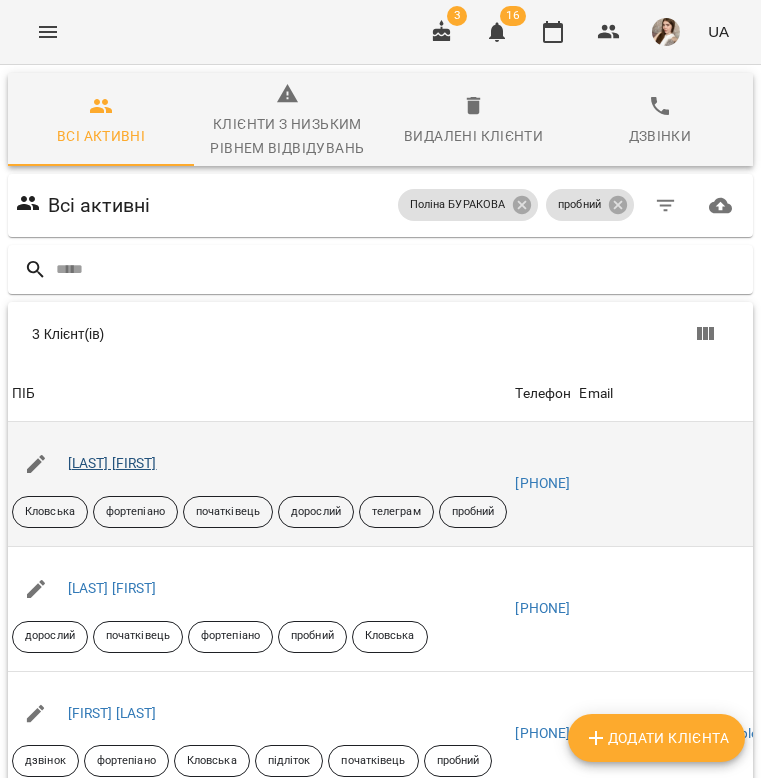 click on "[LAST] [FIRST]" at bounding box center [112, 463] 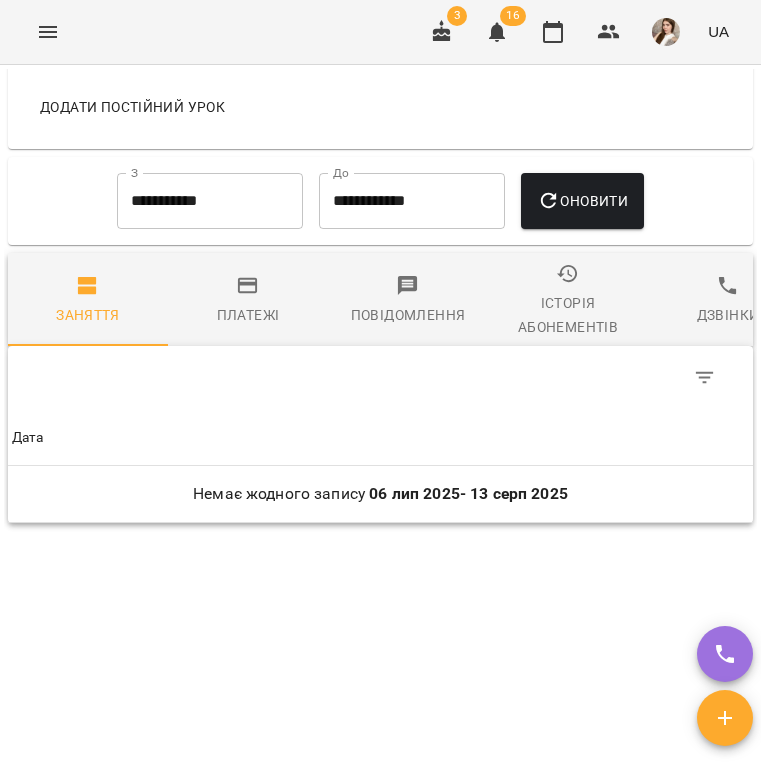 scroll, scrollTop: 1549, scrollLeft: 0, axis: vertical 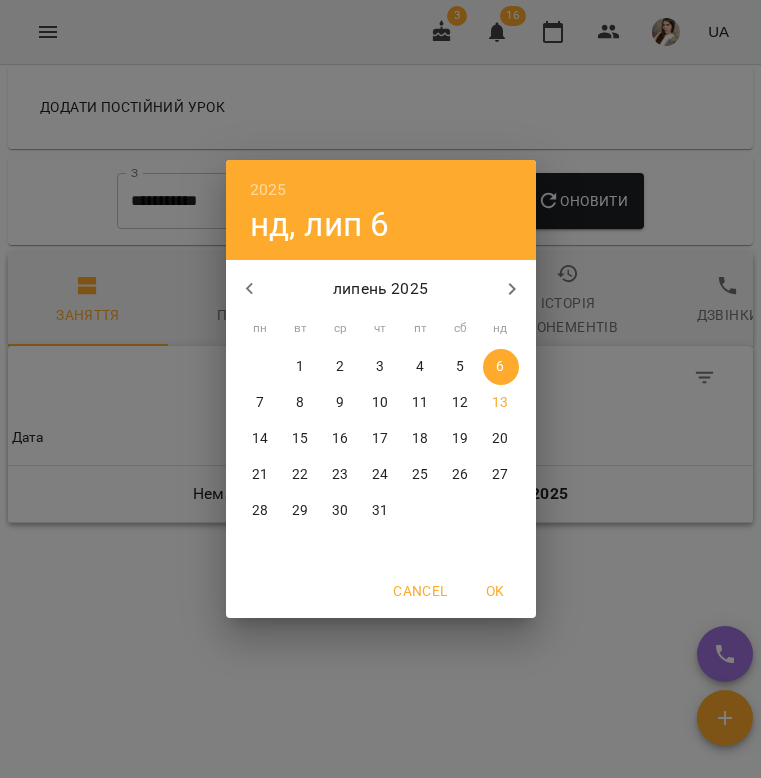 click 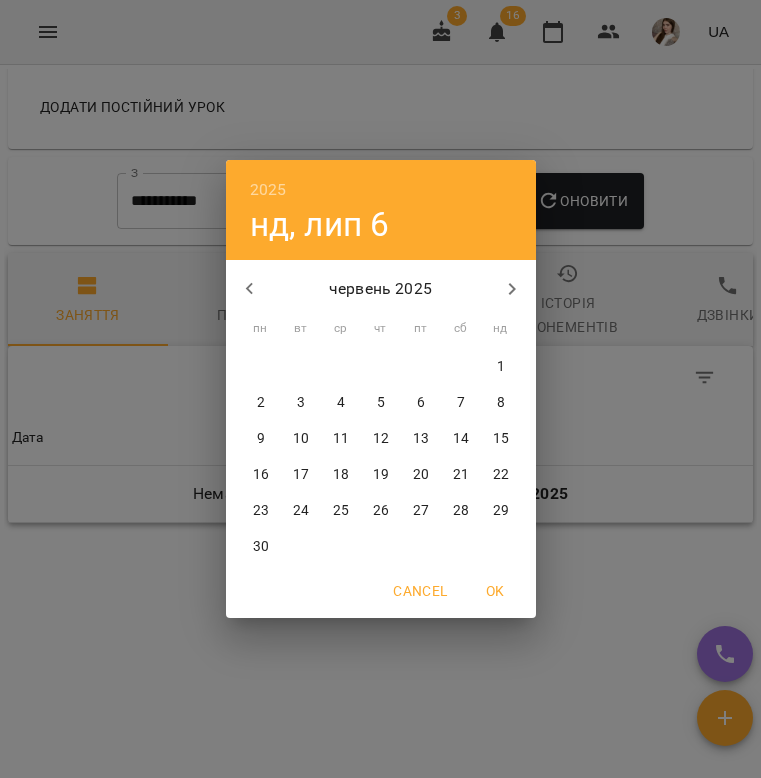 click 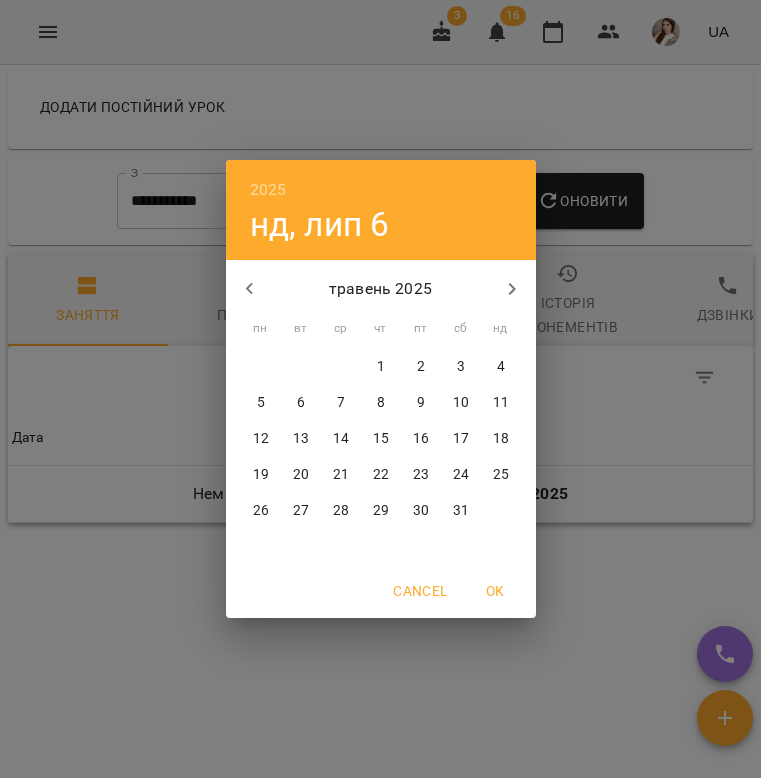 click 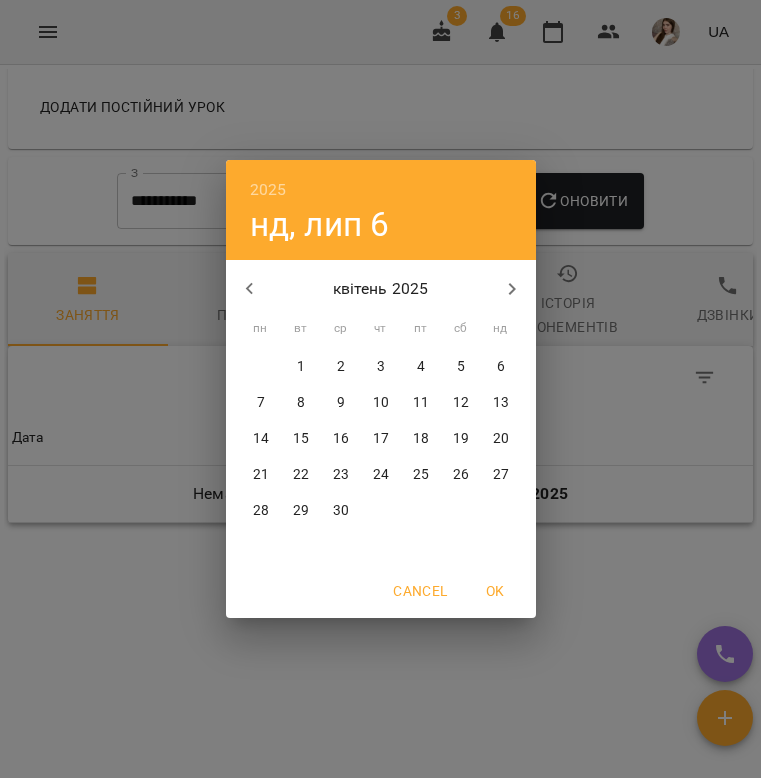 click 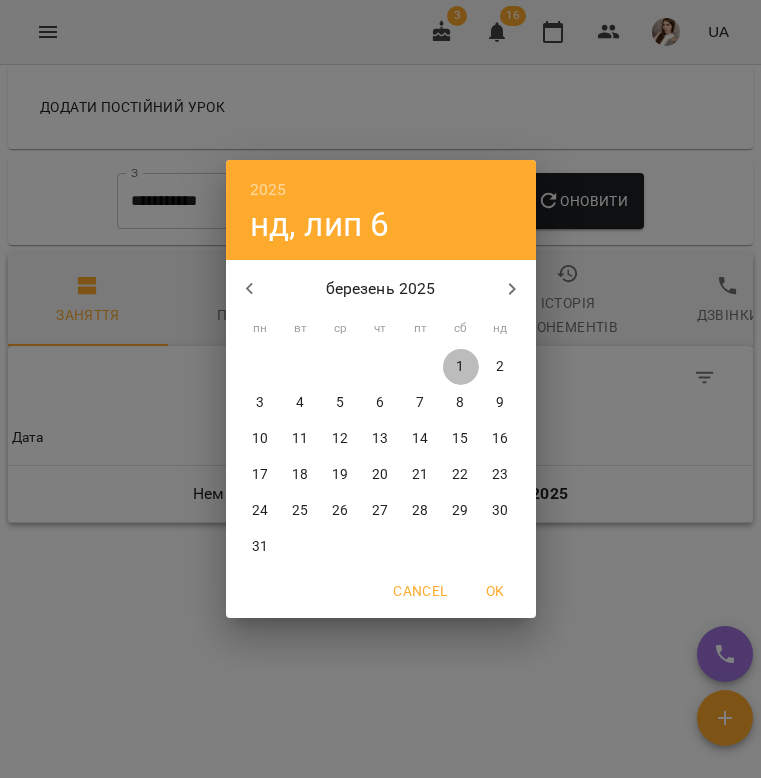 click on "1" at bounding box center [460, 367] 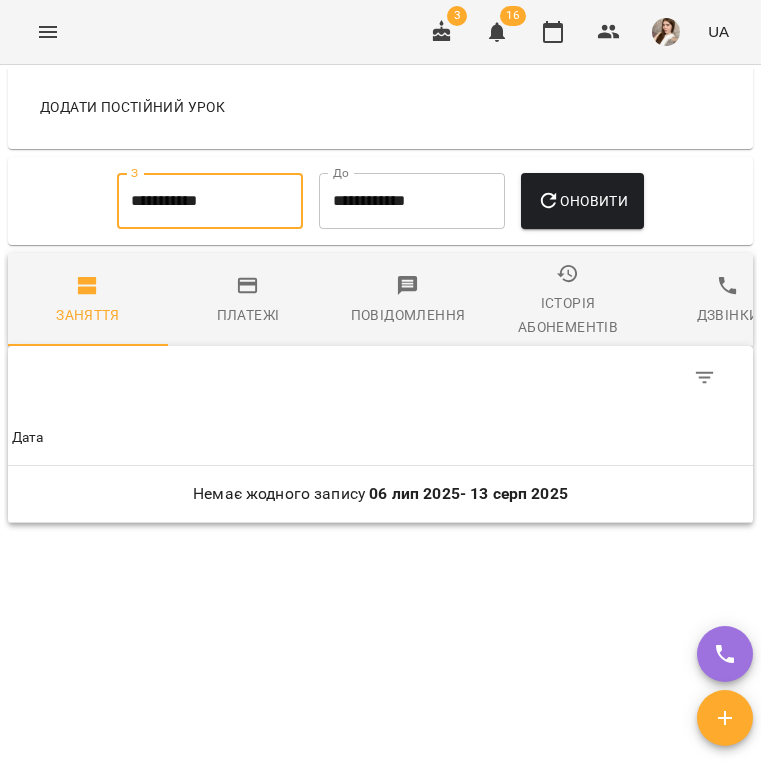 click on "Оновити" at bounding box center (582, 201) 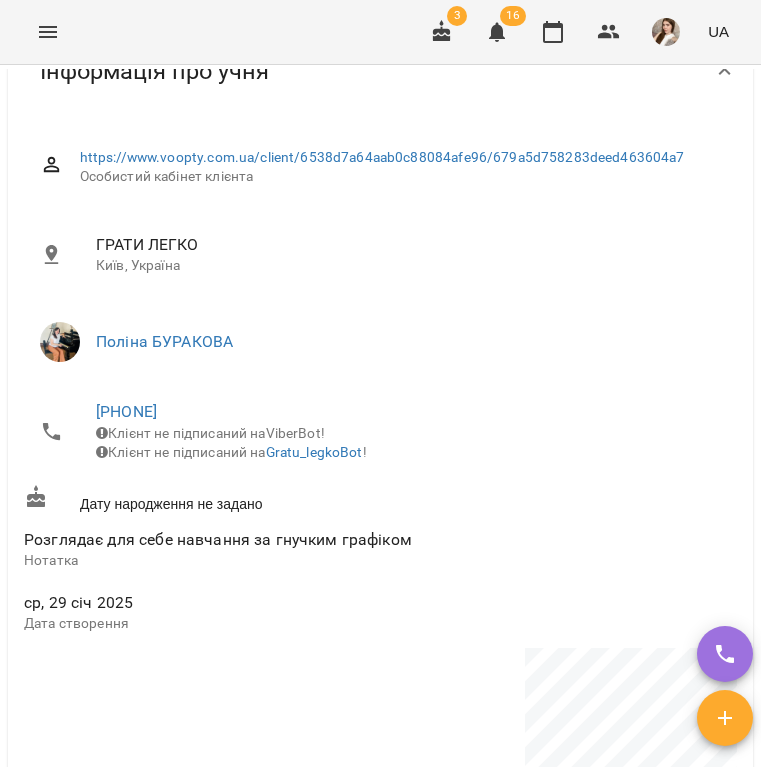 scroll, scrollTop: 486, scrollLeft: 0, axis: vertical 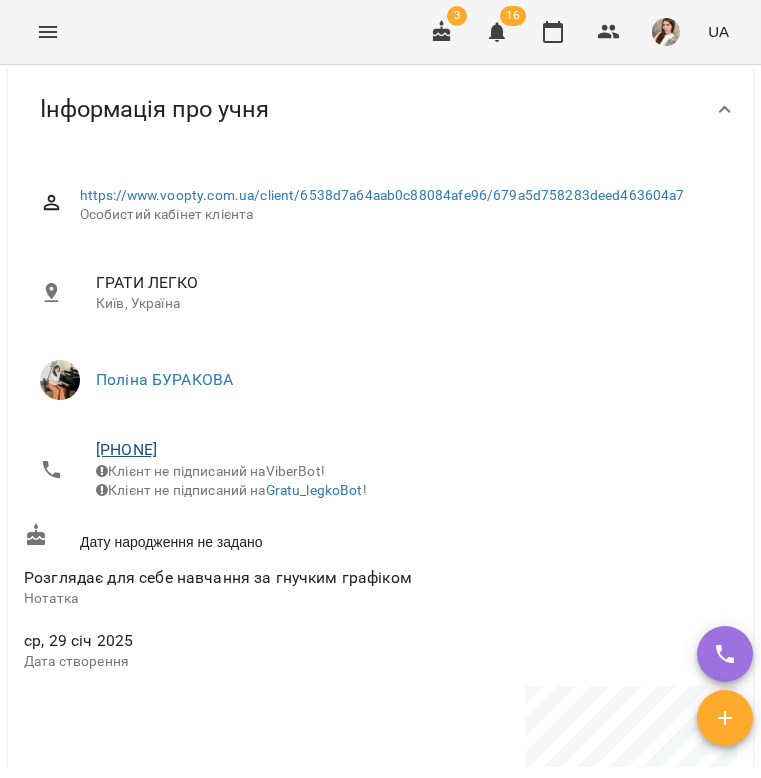 click on "[PHONE]" at bounding box center [126, 449] 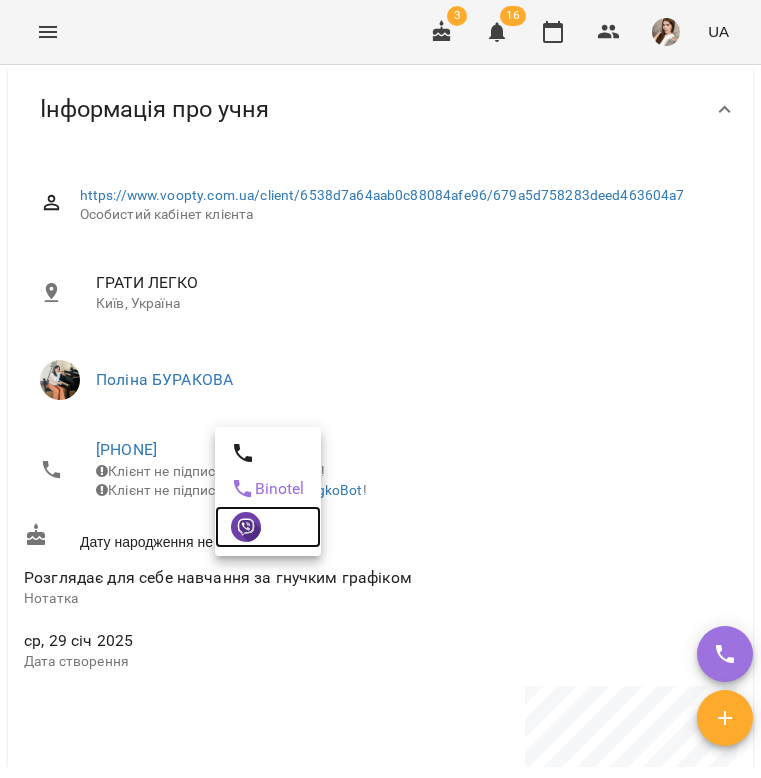 click at bounding box center [246, 527] 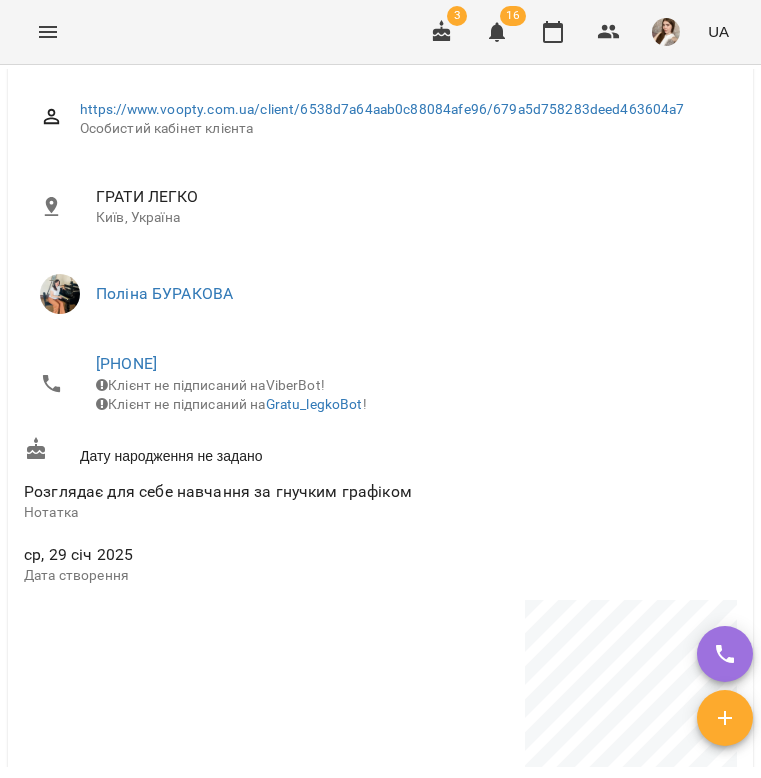 scroll, scrollTop: 792, scrollLeft: 0, axis: vertical 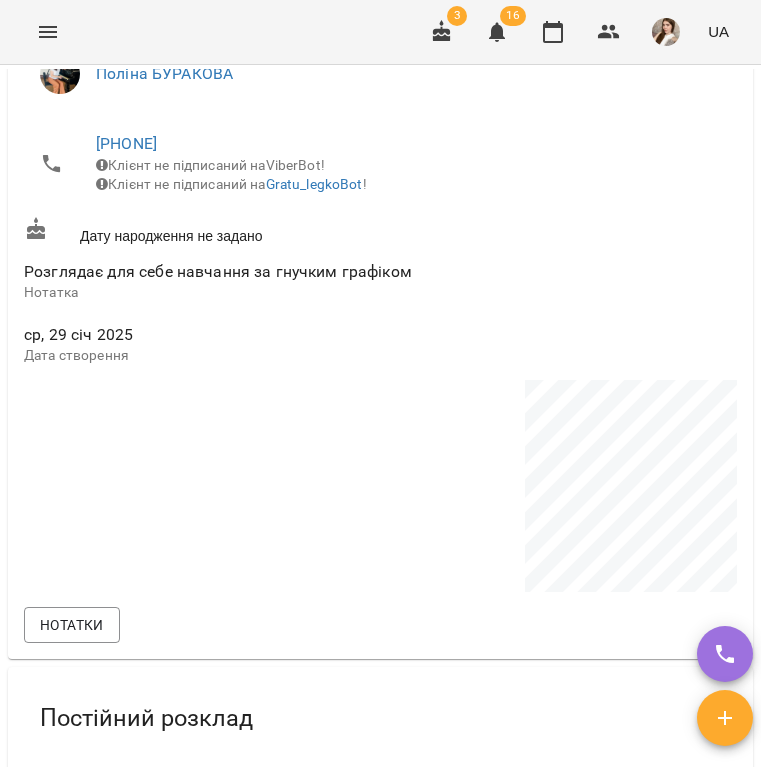 click on "[PHONE]" at bounding box center (408, 144) 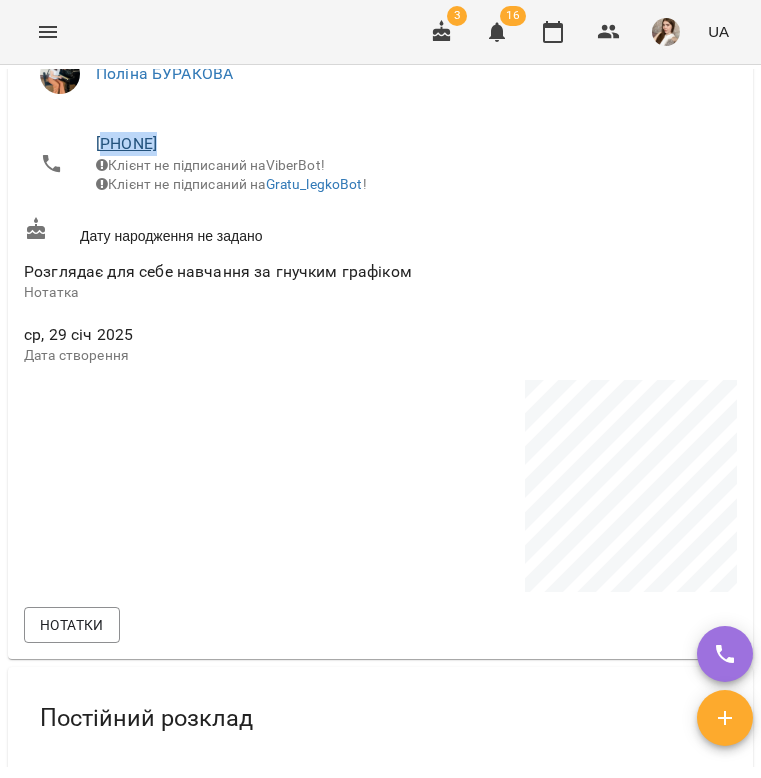 drag, startPoint x: 258, startPoint y: 526, endPoint x: 174, endPoint y: 144, distance: 391.1266 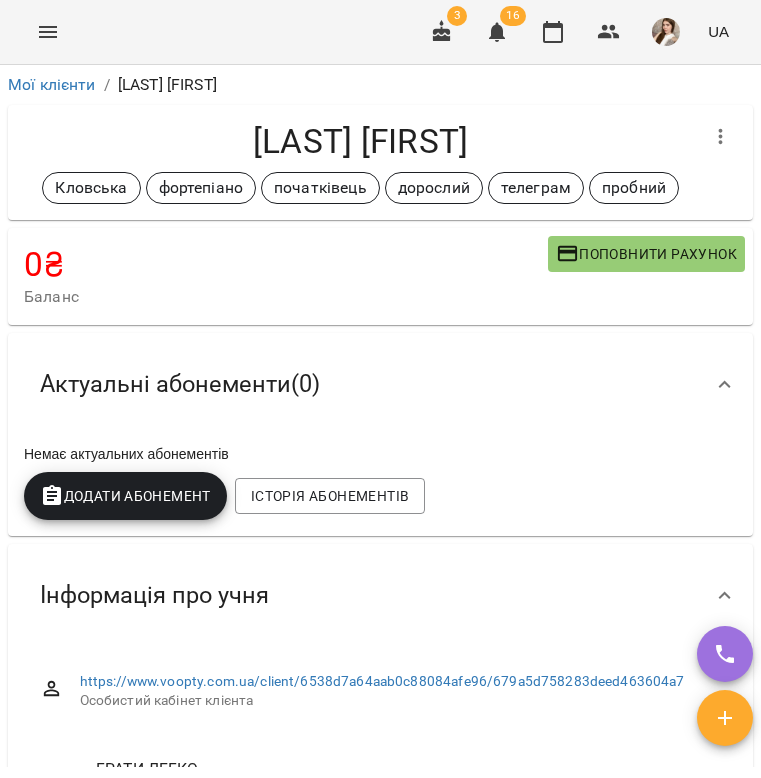 scroll, scrollTop: 0, scrollLeft: 0, axis: both 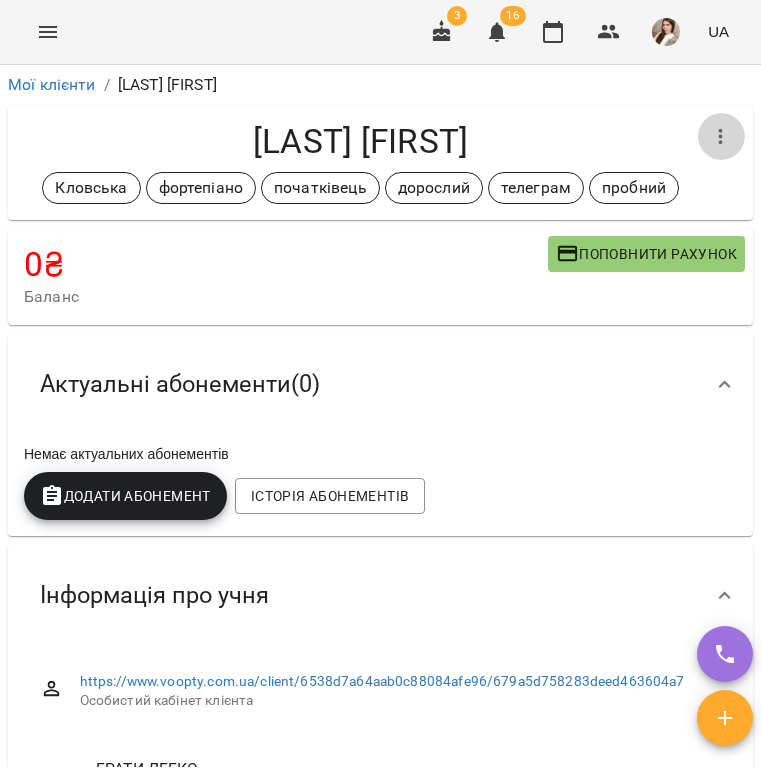 click 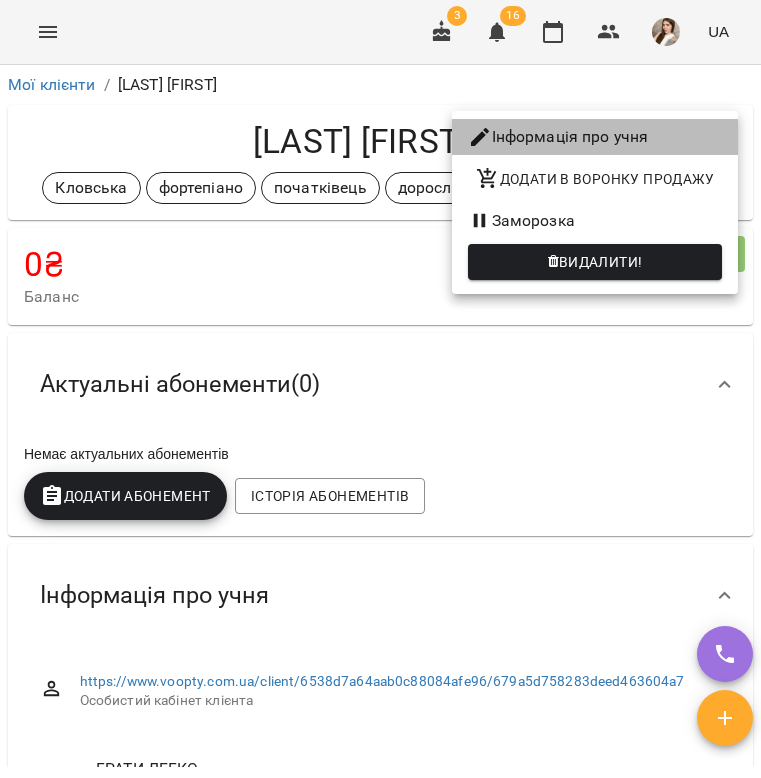 click on "Інформація про учня" at bounding box center [595, 137] 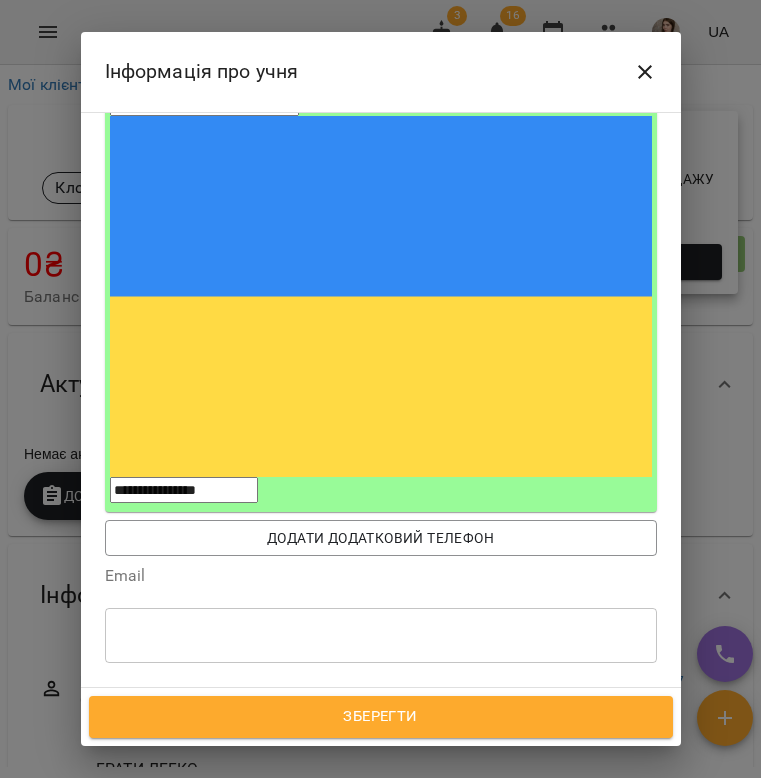 scroll, scrollTop: 362, scrollLeft: 0, axis: vertical 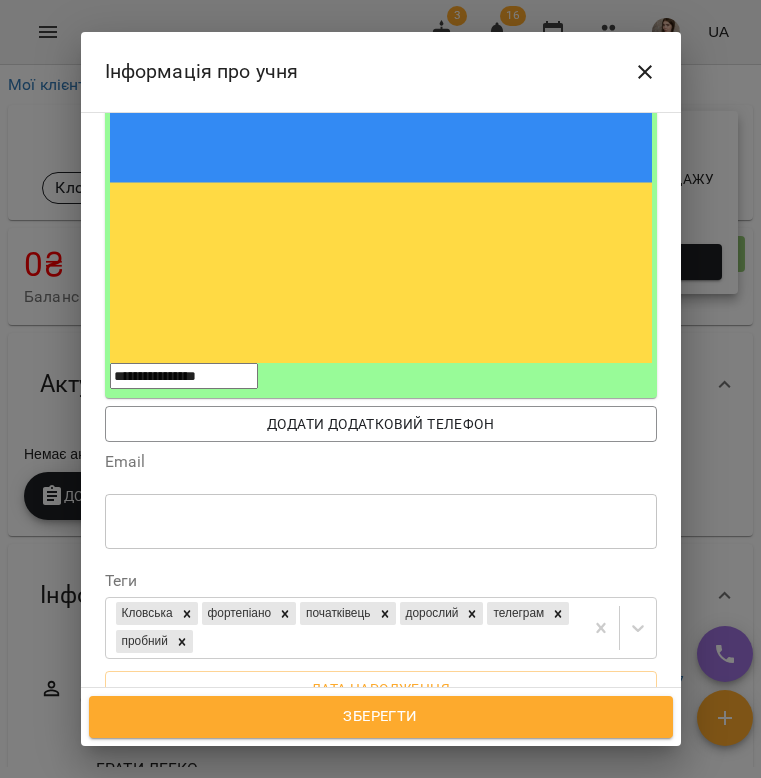 click on "**********" at bounding box center [381, 786] 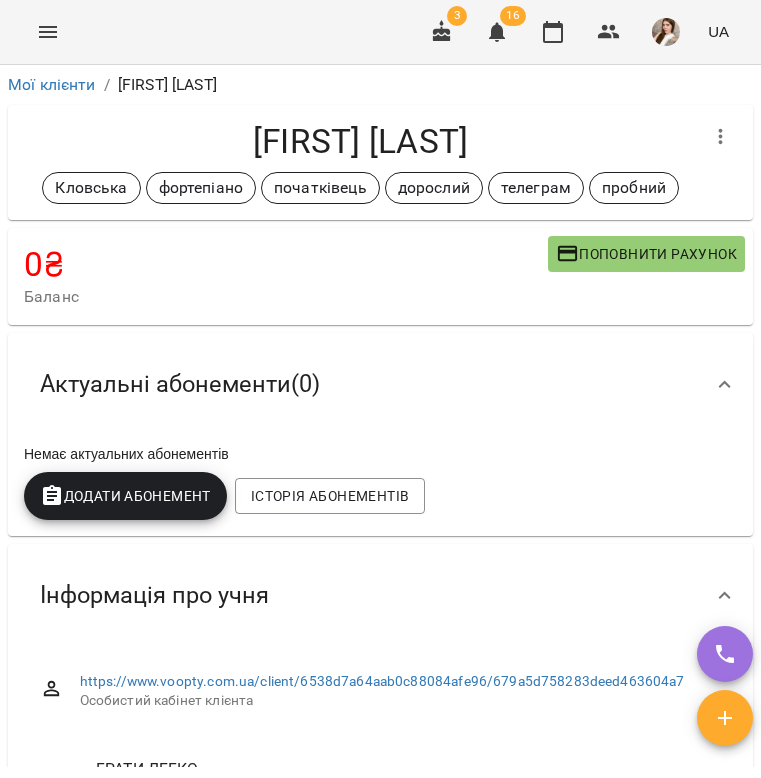 scroll, scrollTop: 0, scrollLeft: 0, axis: both 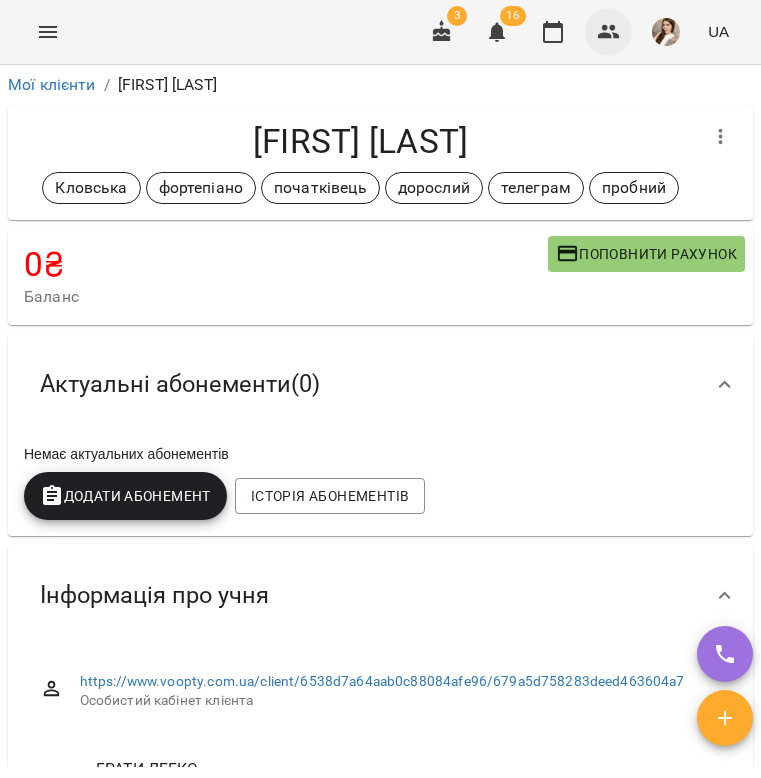 click at bounding box center [609, 32] 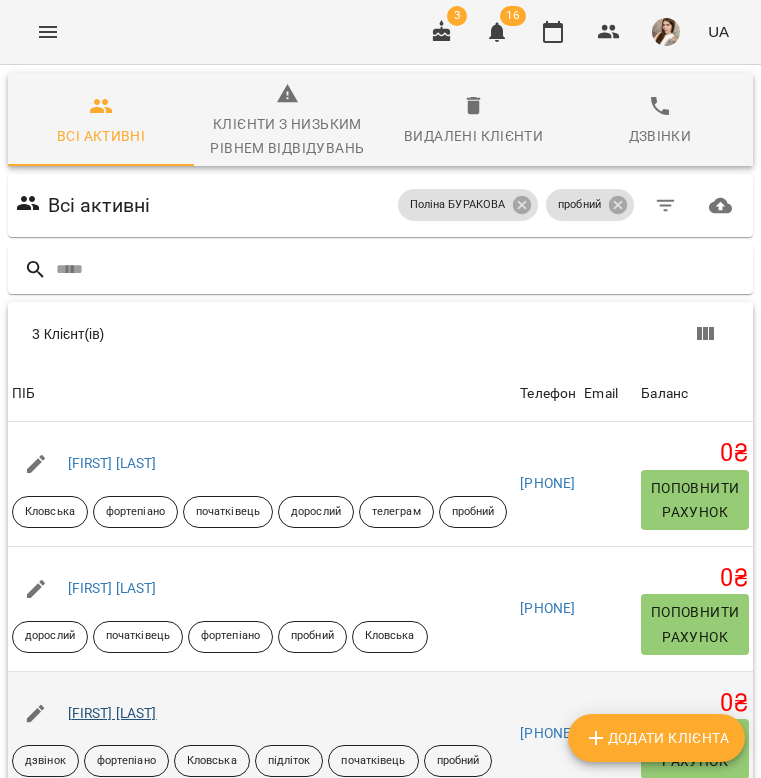 scroll, scrollTop: 142, scrollLeft: 0, axis: vertical 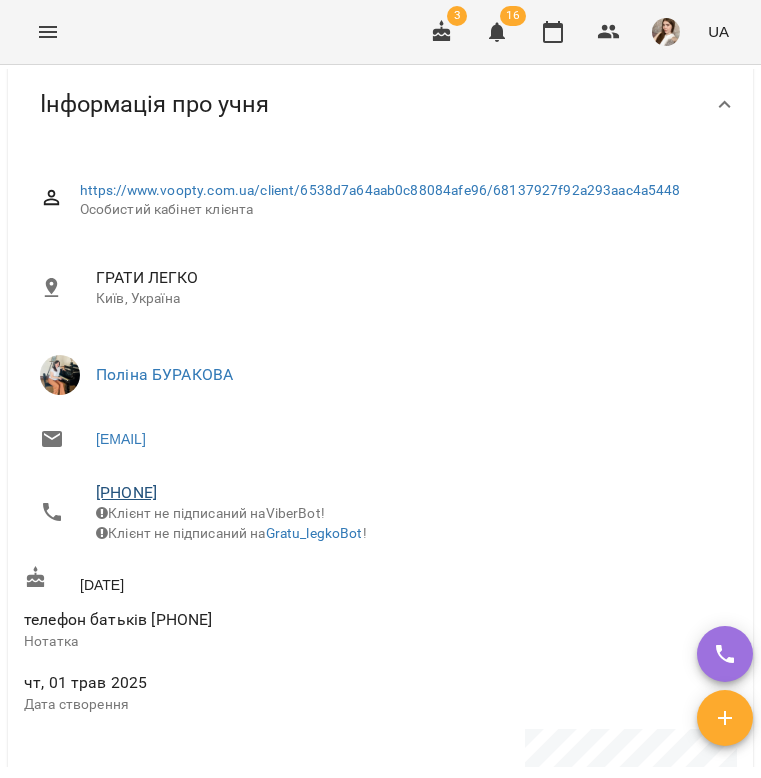 click on "[PHONE]" at bounding box center (126, 492) 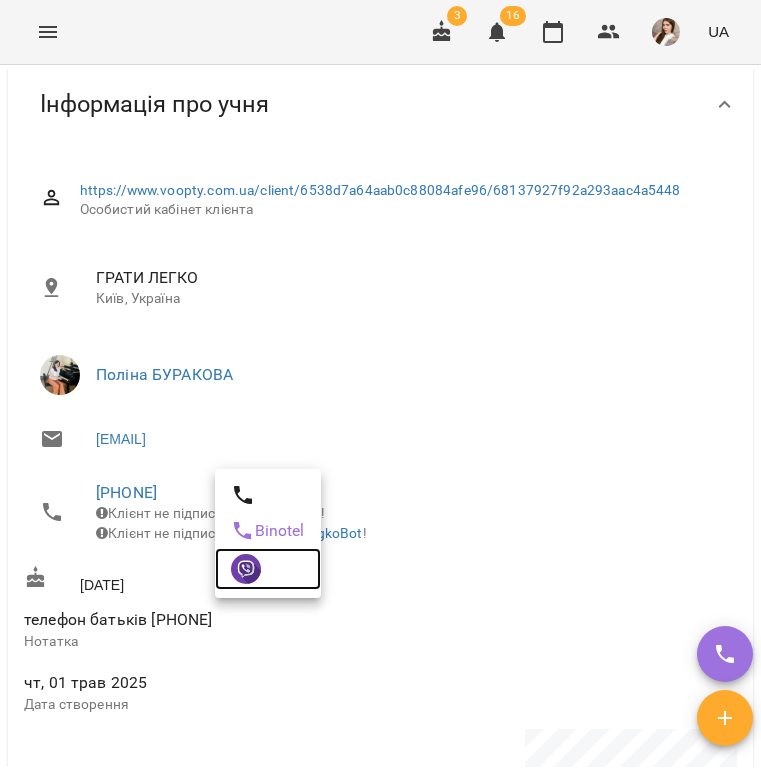 click at bounding box center [268, 569] 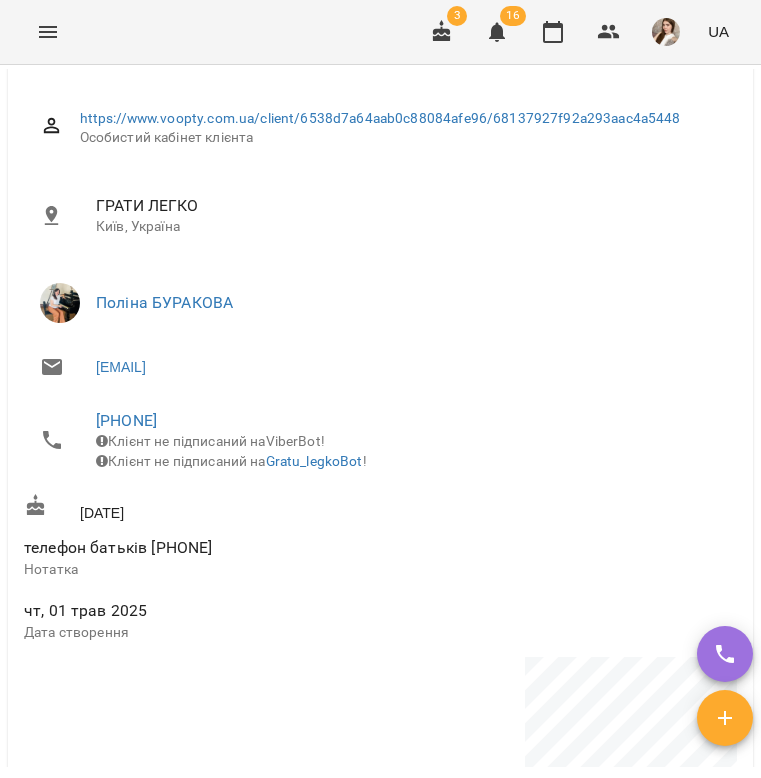 scroll, scrollTop: 548, scrollLeft: 0, axis: vertical 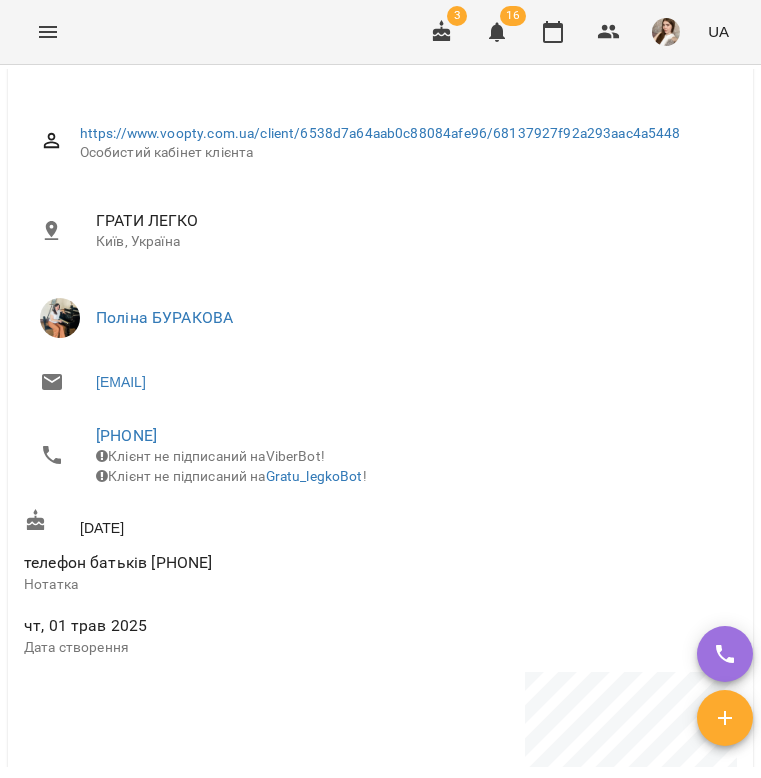 click on "[PHONE]" at bounding box center [408, 436] 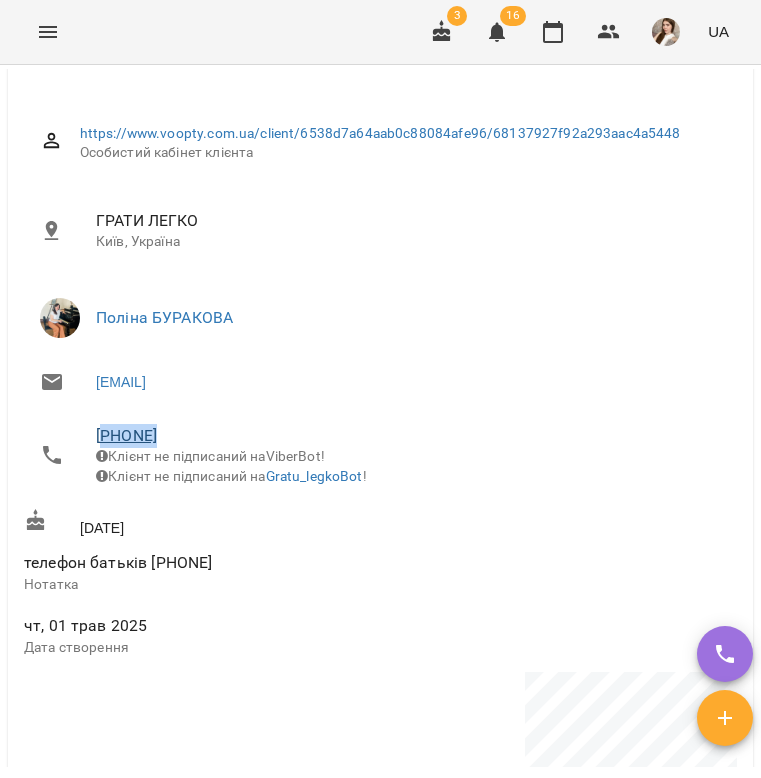 drag, startPoint x: 261, startPoint y: 567, endPoint x: 167, endPoint y: 438, distance: 159.61516 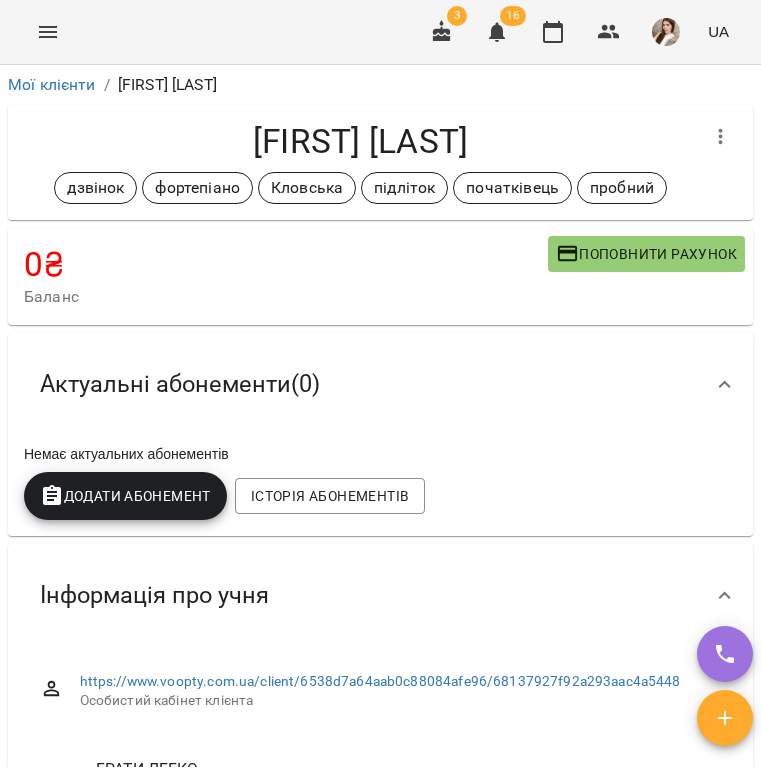 scroll, scrollTop: 0, scrollLeft: 0, axis: both 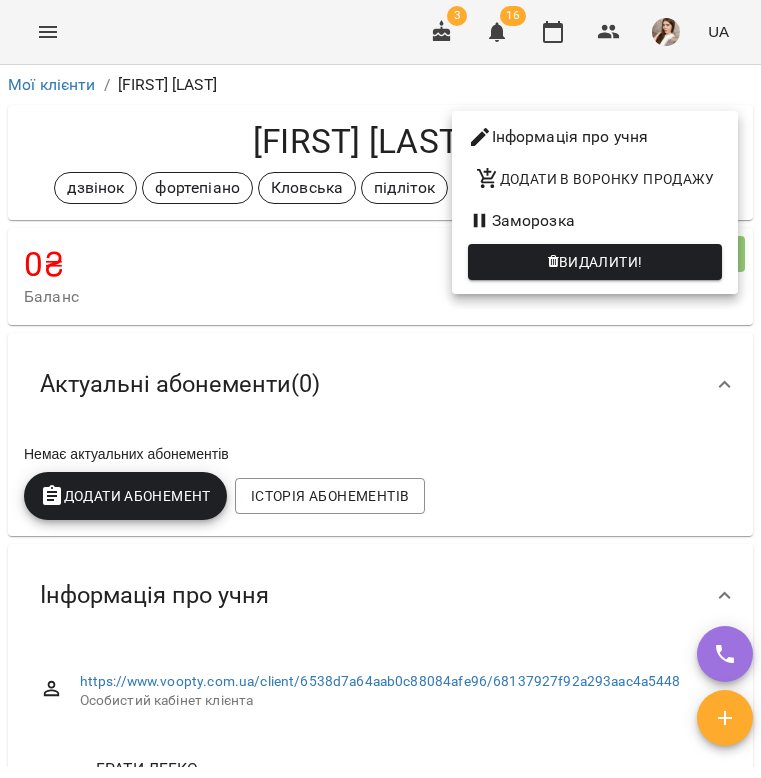 click on "Інформація про учня" at bounding box center [595, 137] 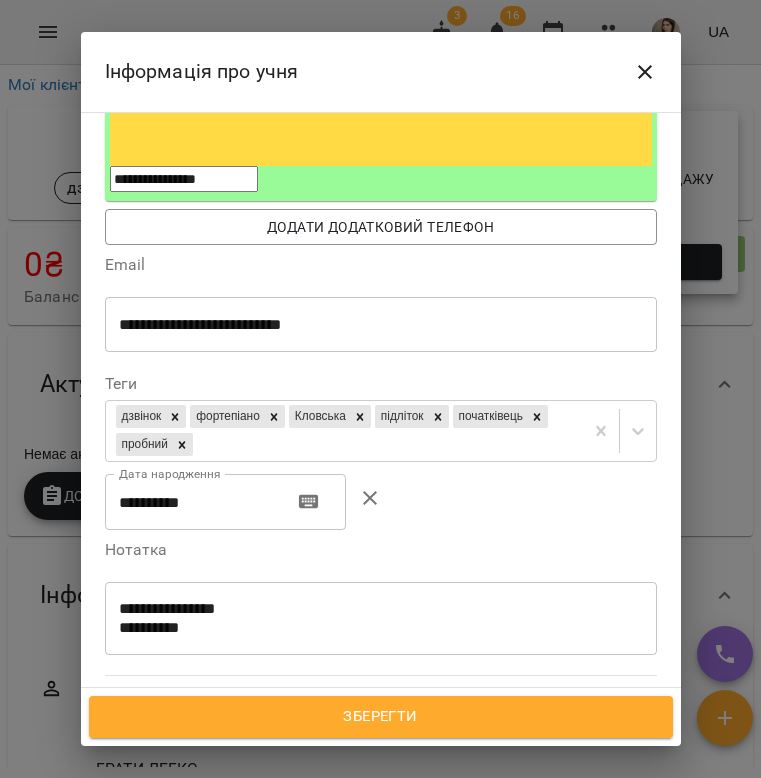 scroll, scrollTop: 514, scrollLeft: 0, axis: vertical 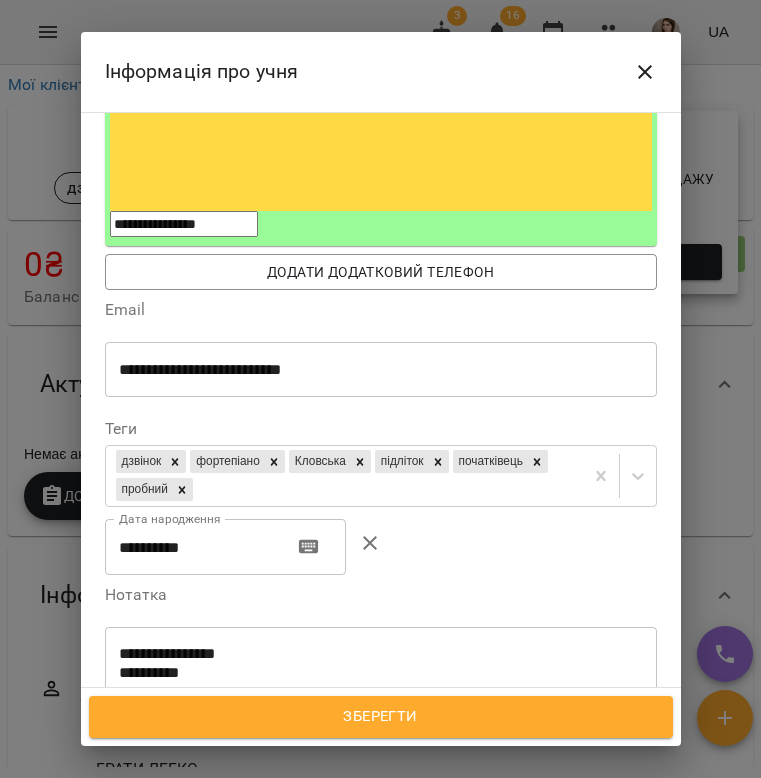 click on "**********" at bounding box center [381, 663] 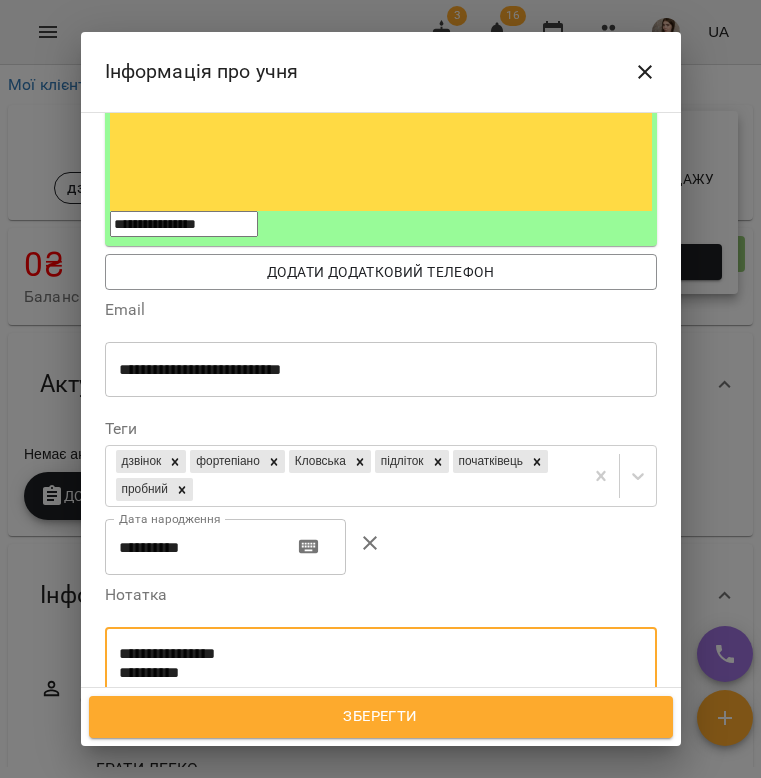 click on "**********" at bounding box center [381, 663] 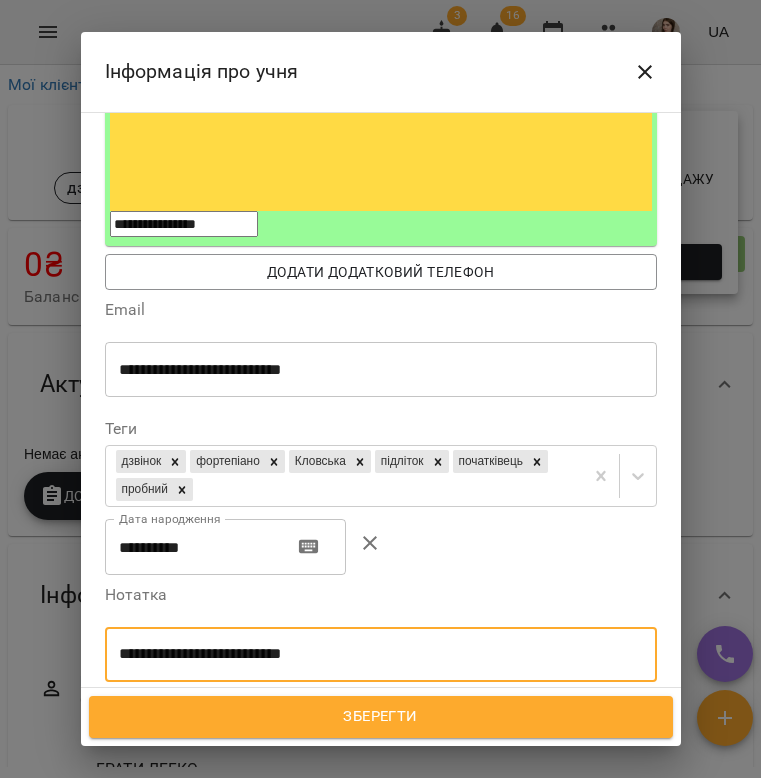 click on "**********" at bounding box center (381, 654) 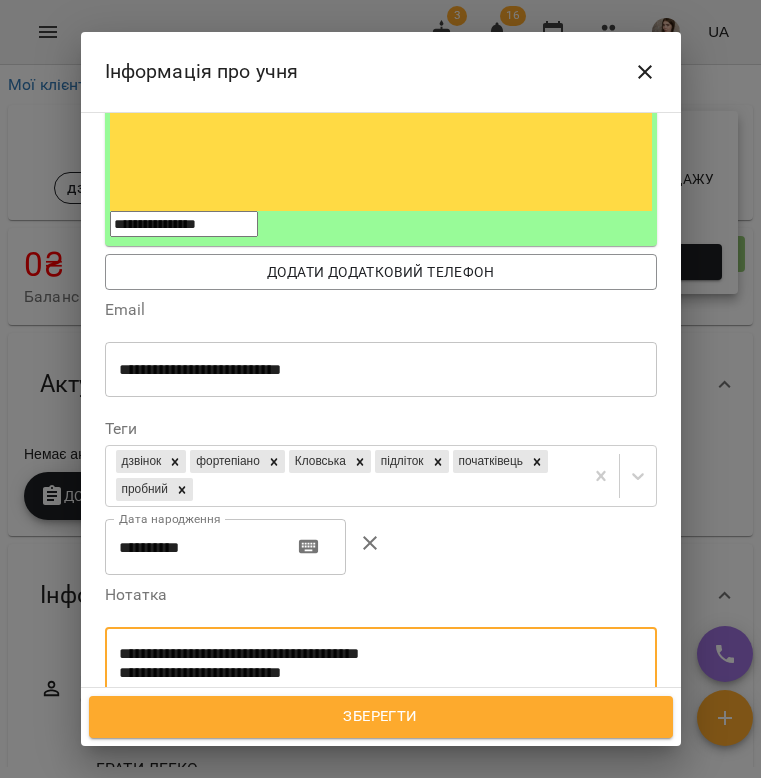 type on "**********" 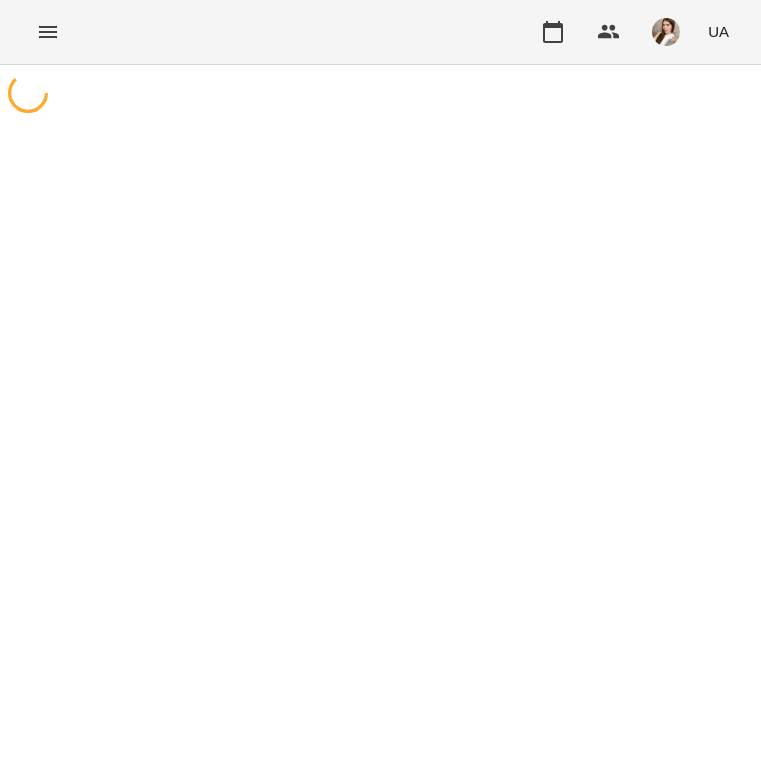 scroll, scrollTop: 0, scrollLeft: 0, axis: both 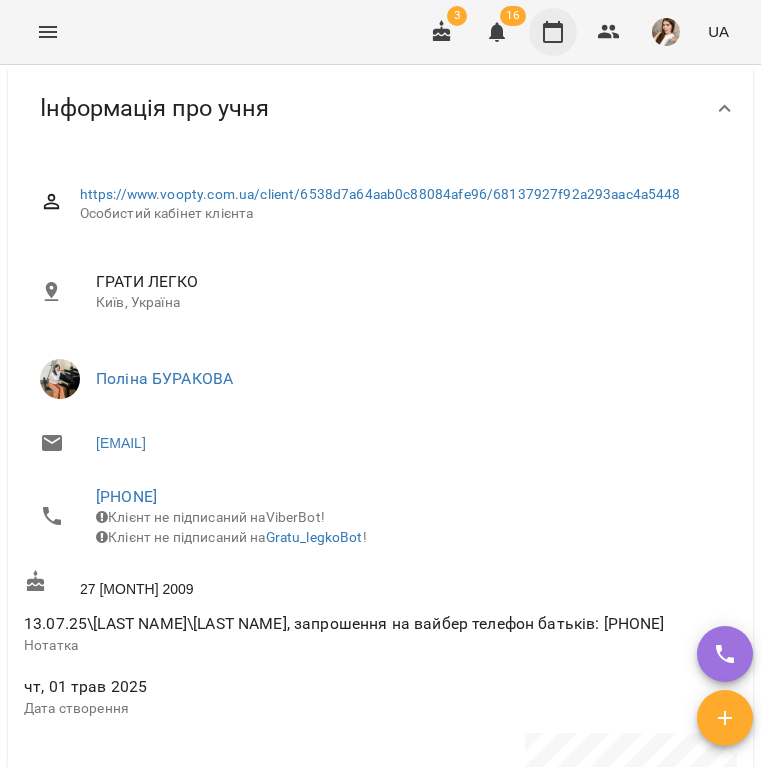 click 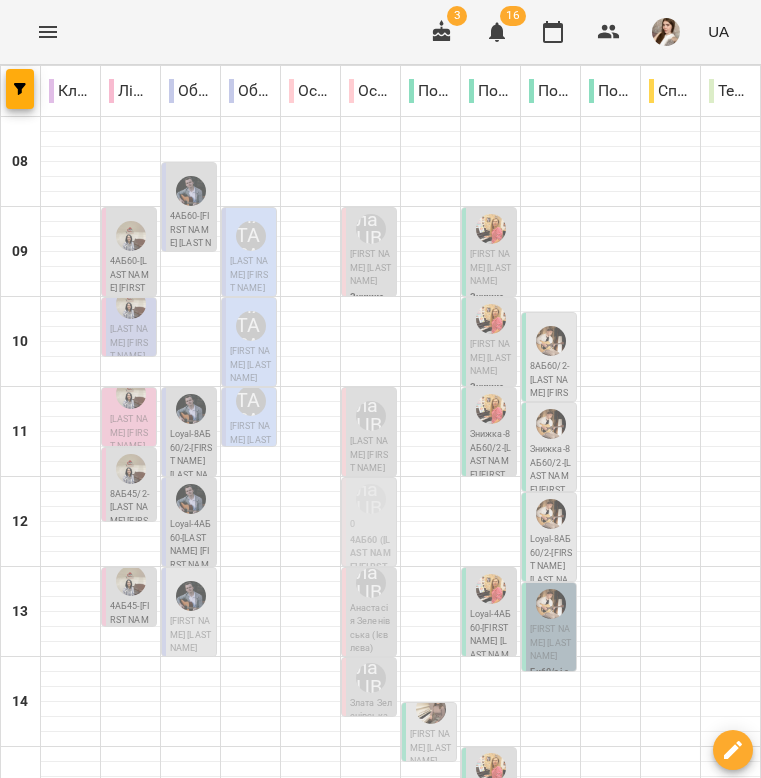 click 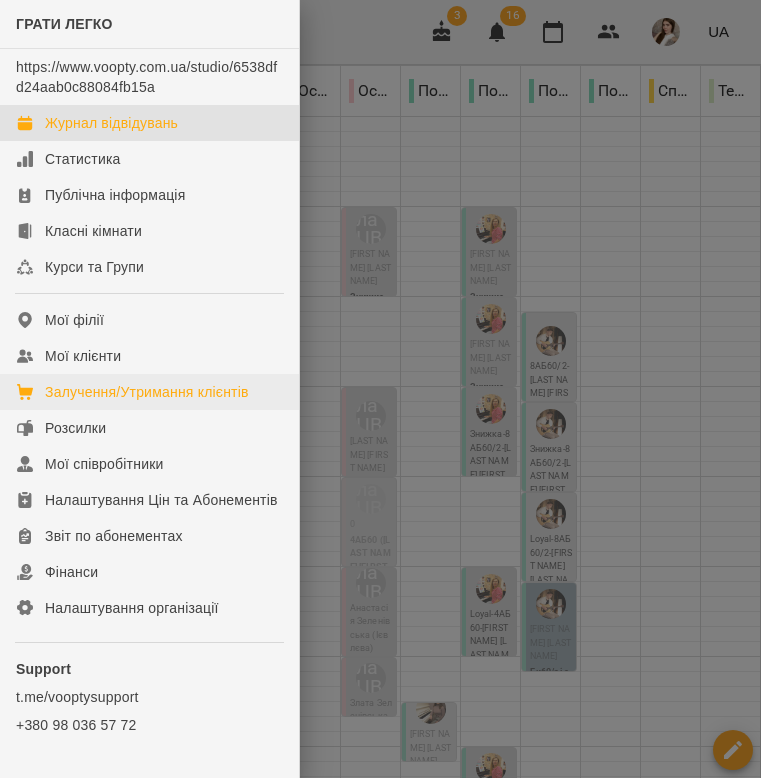 click on "Залучення/Утримання клієнтів" at bounding box center [147, 392] 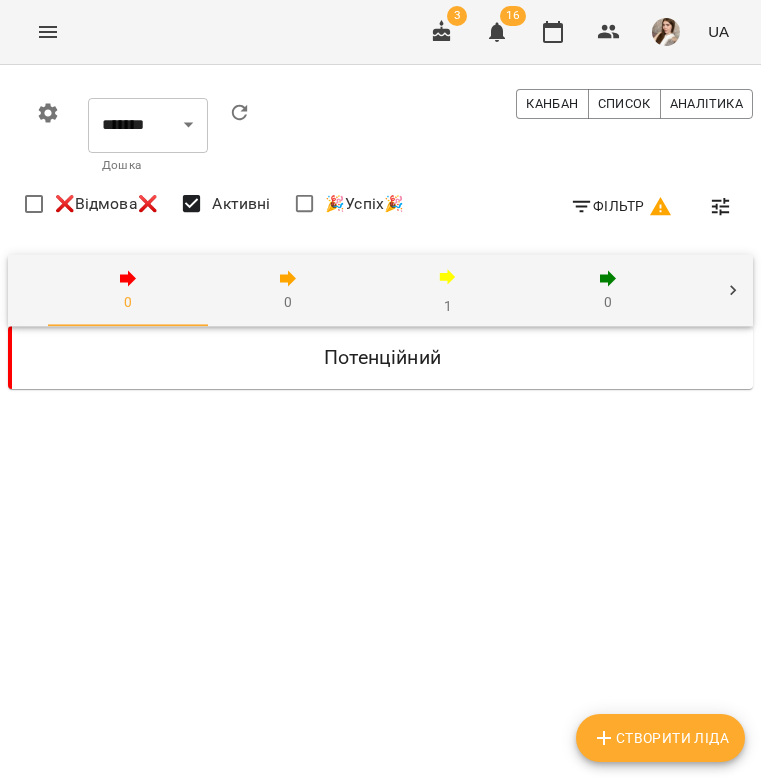 click on "0" at bounding box center (288, 290) 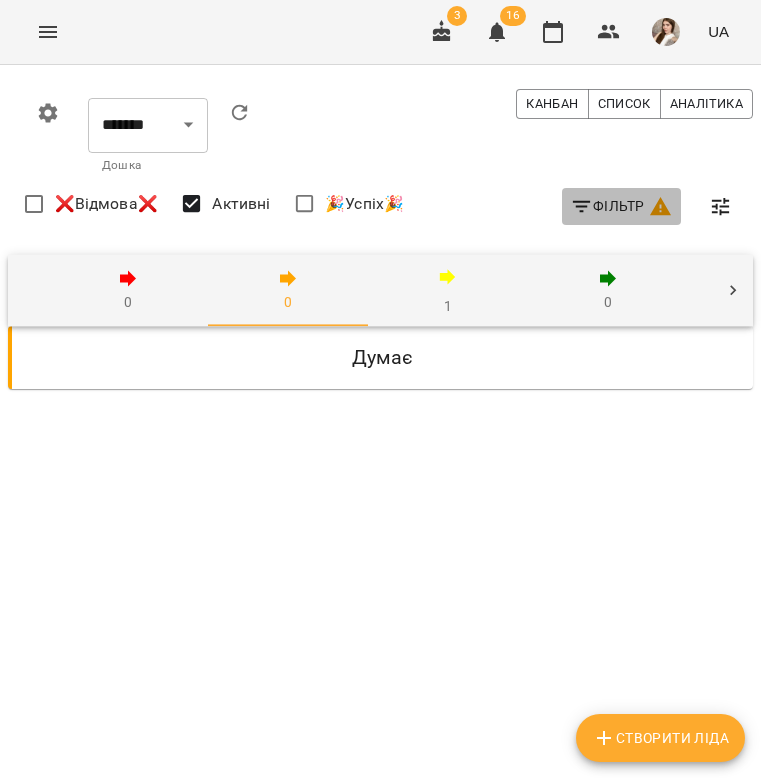 click on "Фільтр" at bounding box center [621, 206] 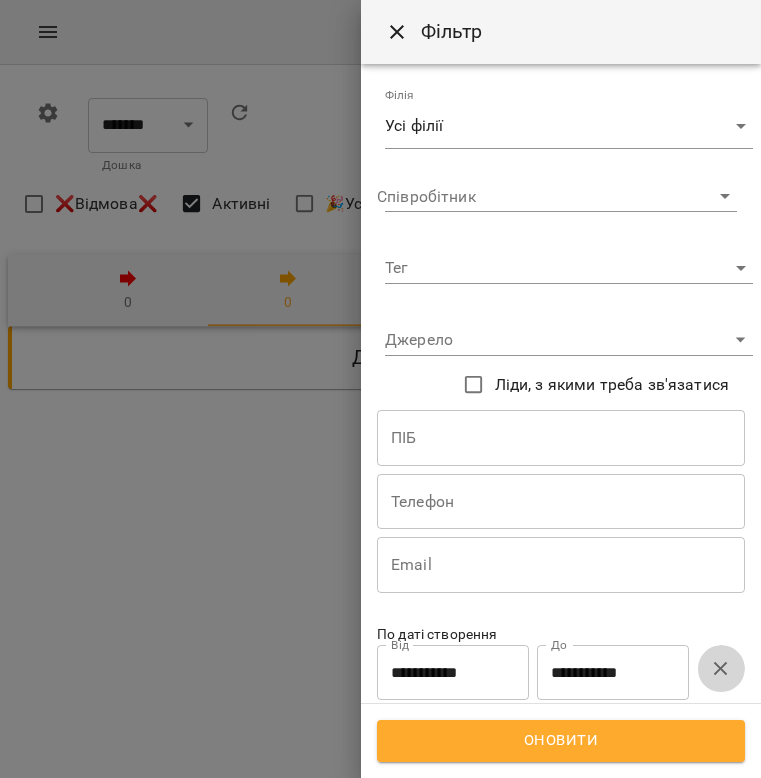 click at bounding box center [721, 669] 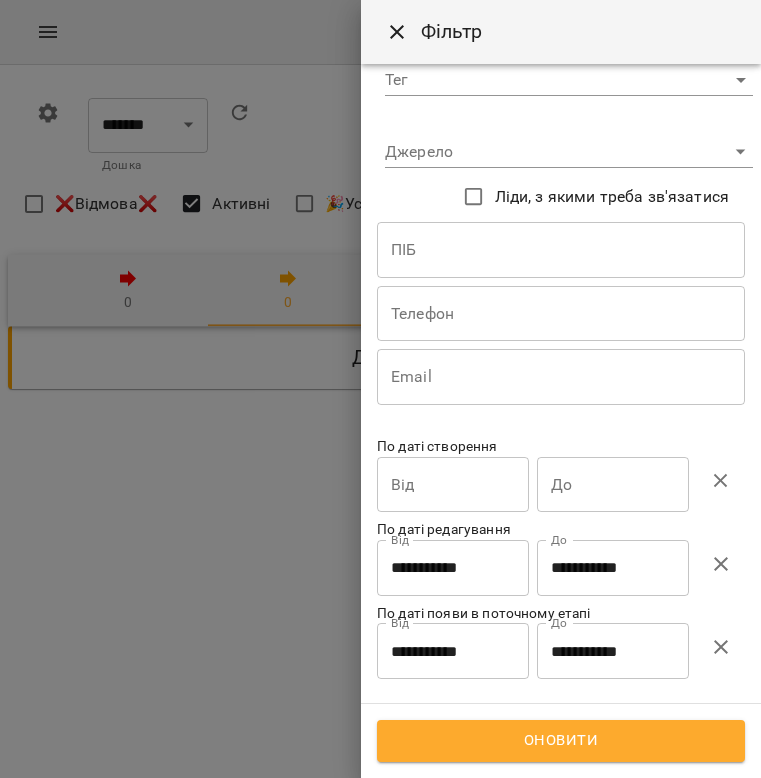 click at bounding box center [721, 564] 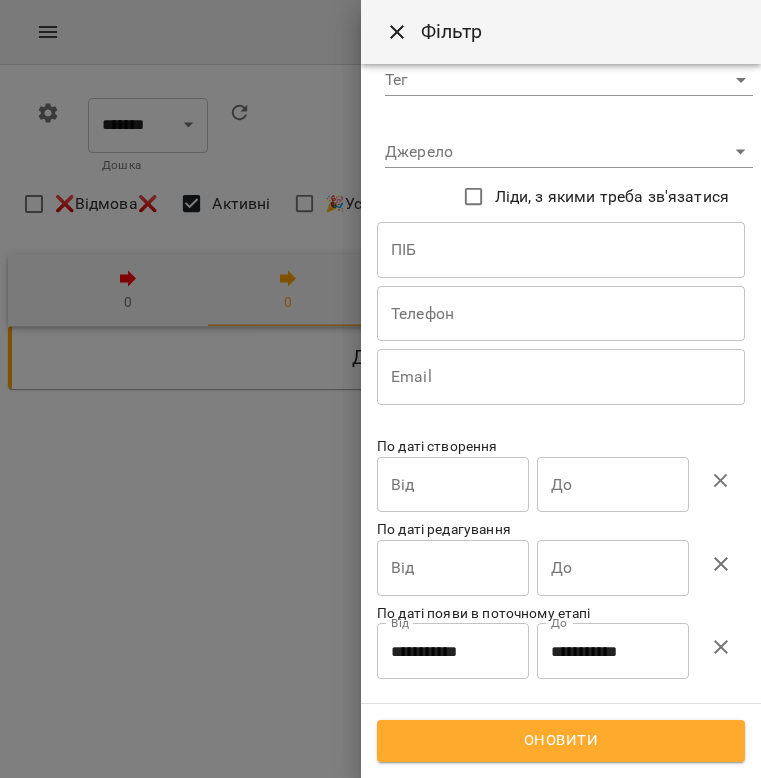 scroll, scrollTop: 190, scrollLeft: 0, axis: vertical 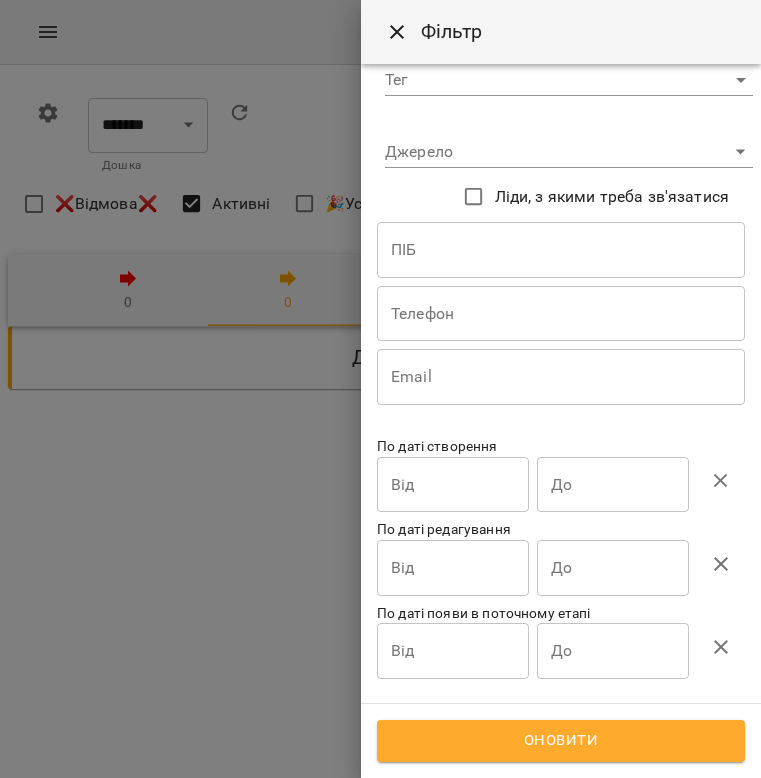 click on "Оновити" at bounding box center [561, 740] 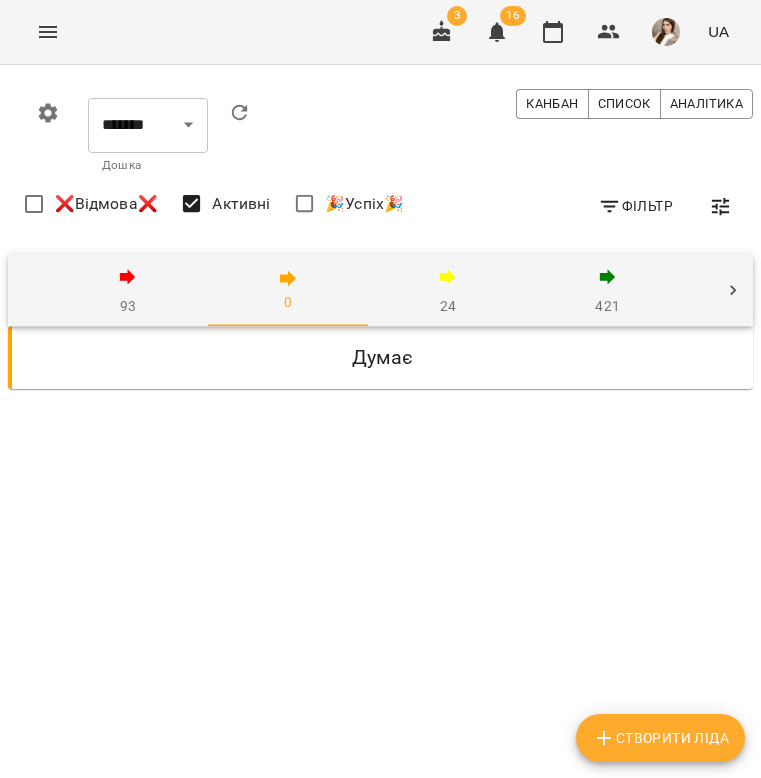 click on "93" at bounding box center (128, 291) 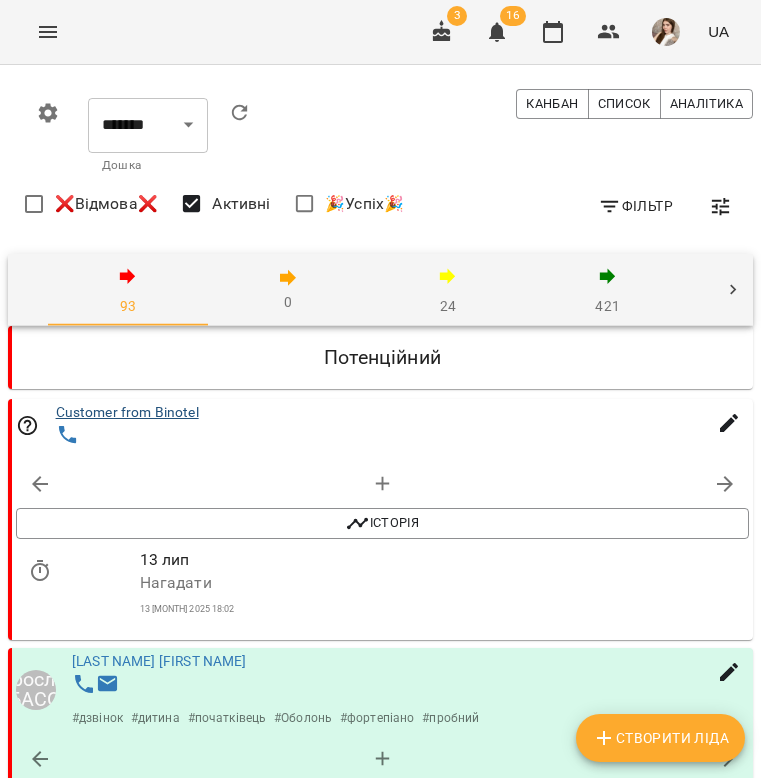 click on "Customer from Binotel" at bounding box center (127, 412) 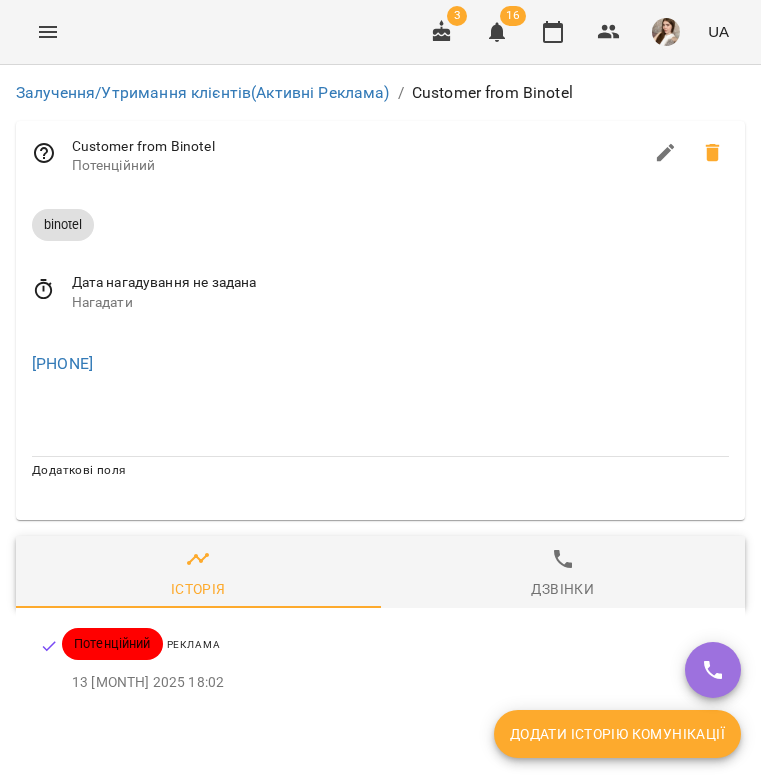 click at bounding box center [689, 153] 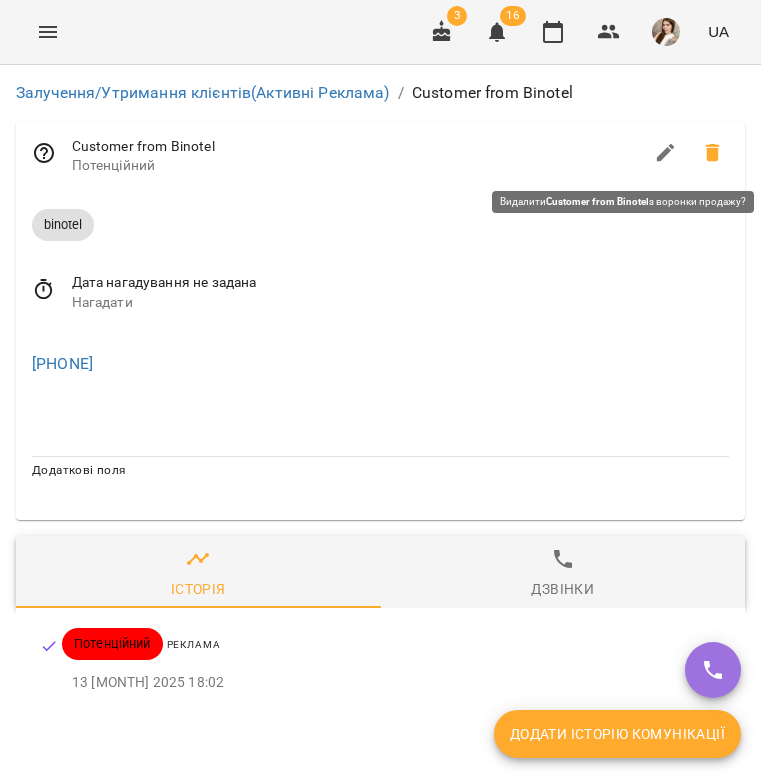 click 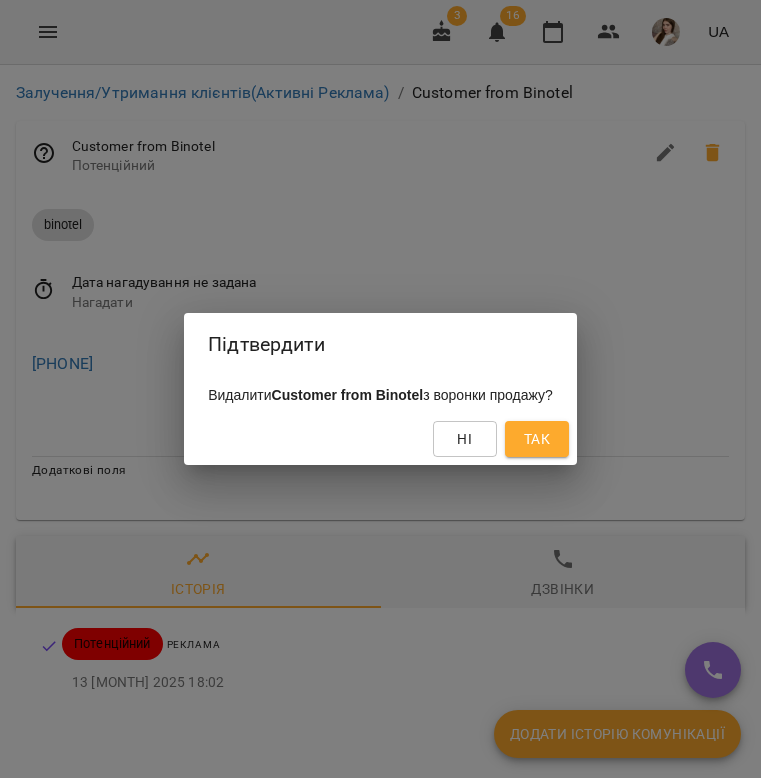 click on "Так" at bounding box center (537, 439) 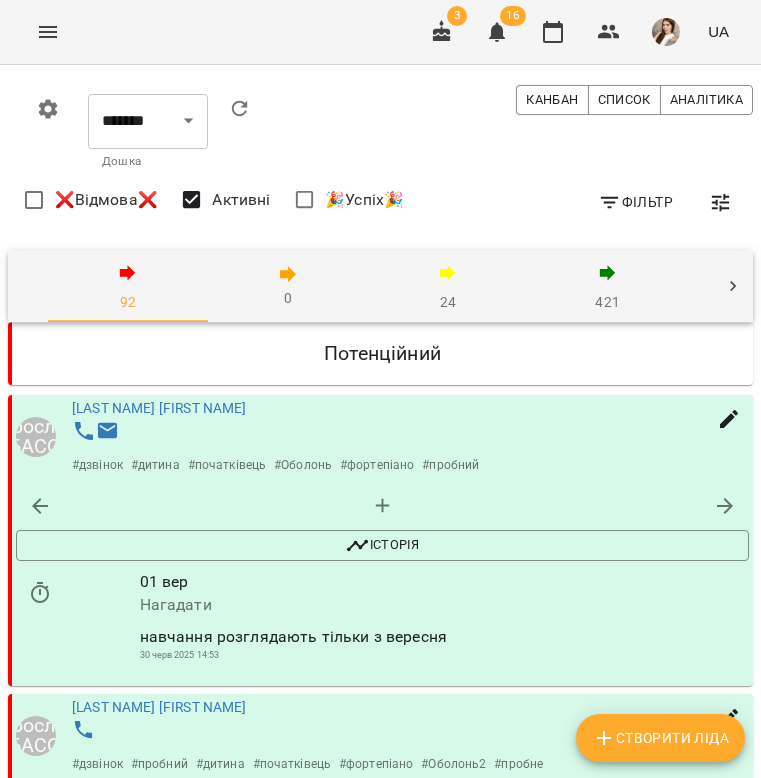 scroll, scrollTop: 1189, scrollLeft: 0, axis: vertical 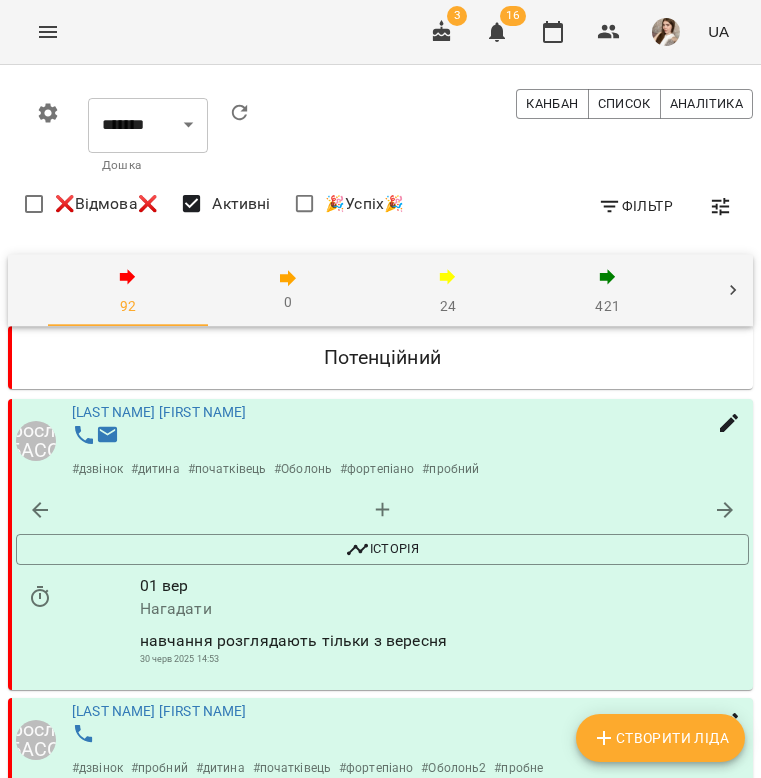 click on "Фільтр" at bounding box center [635, 206] 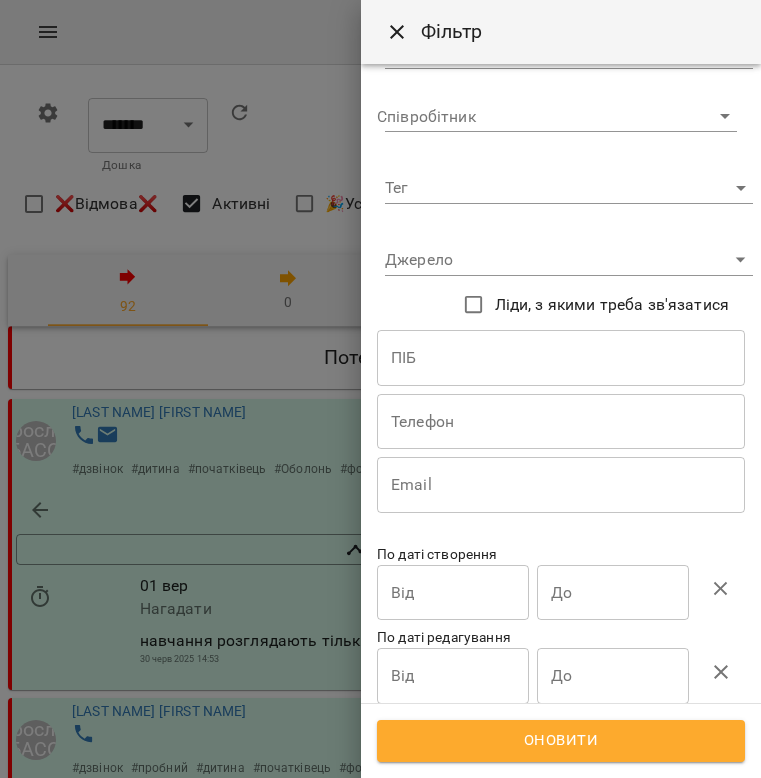 scroll, scrollTop: 99, scrollLeft: 0, axis: vertical 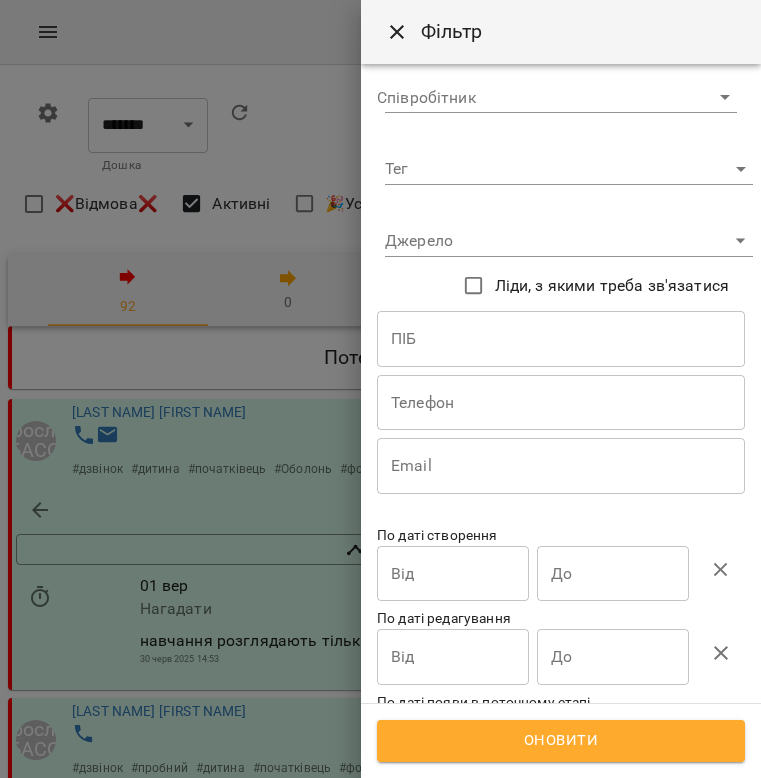 click on "Джерело ​" at bounding box center [561, 233] 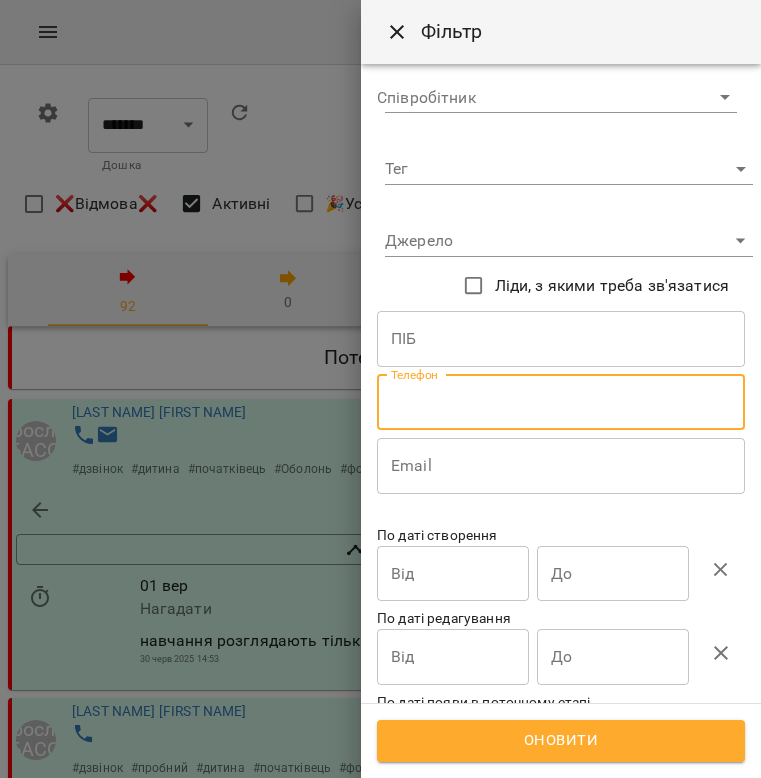 paste on "**********" 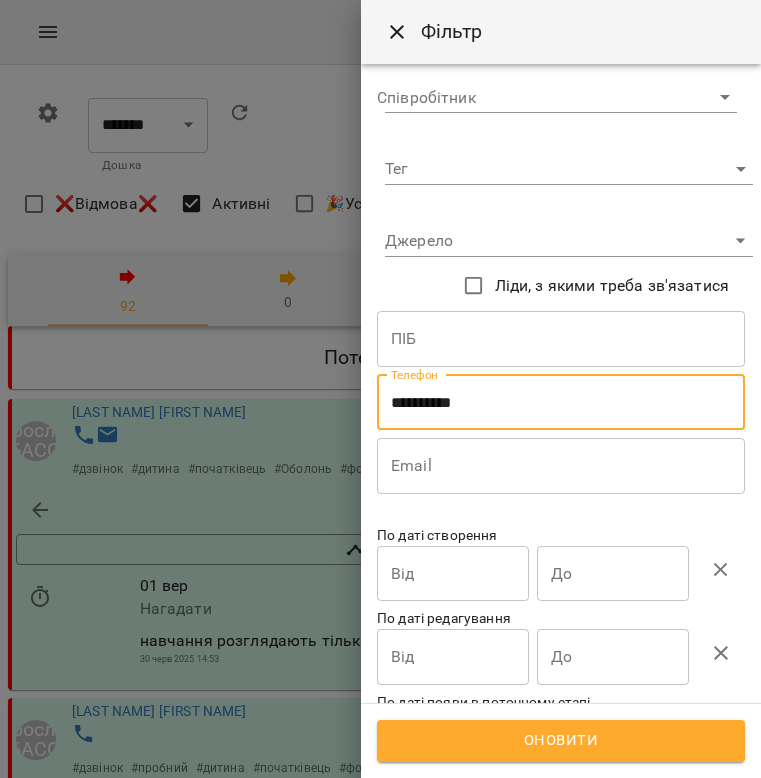 type on "**********" 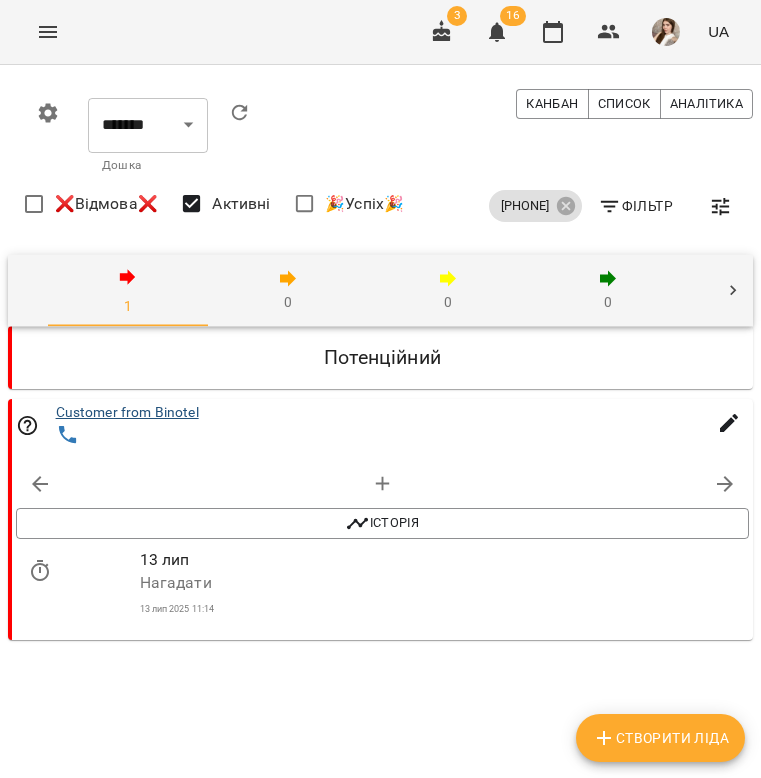 click on "Customer from Binotel" at bounding box center [127, 412] 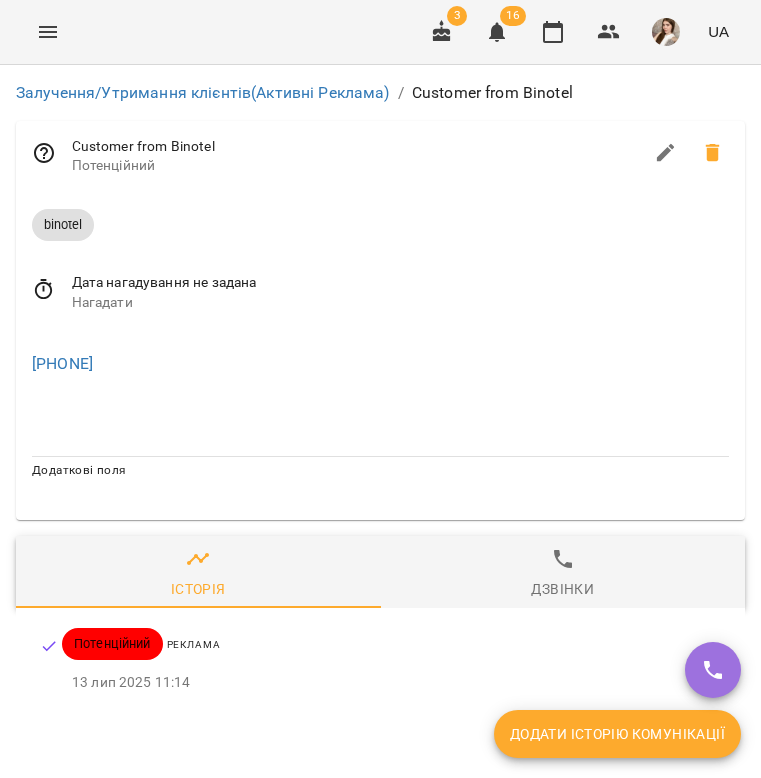 click 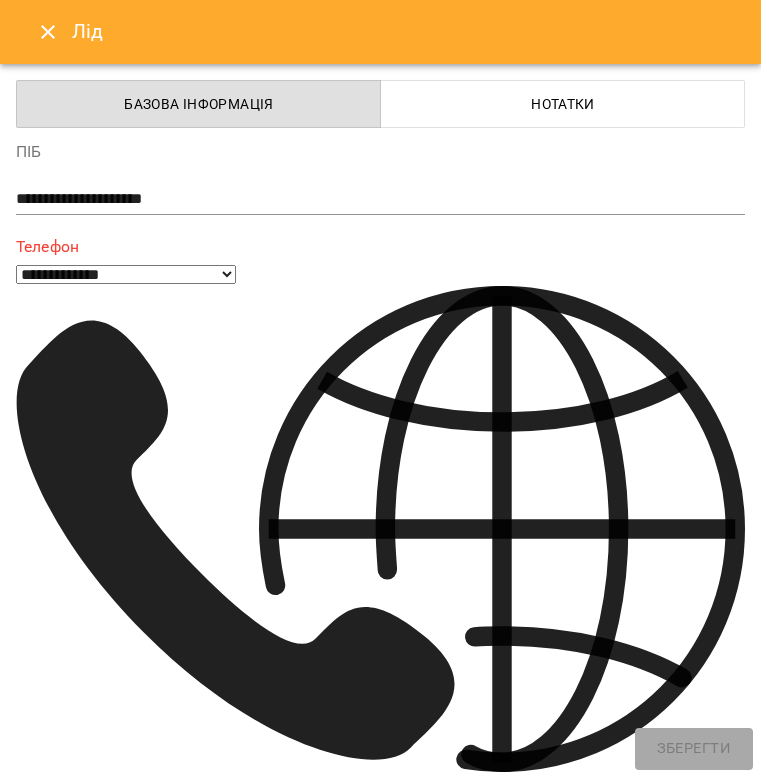 click on "**********" at bounding box center [99, 794] 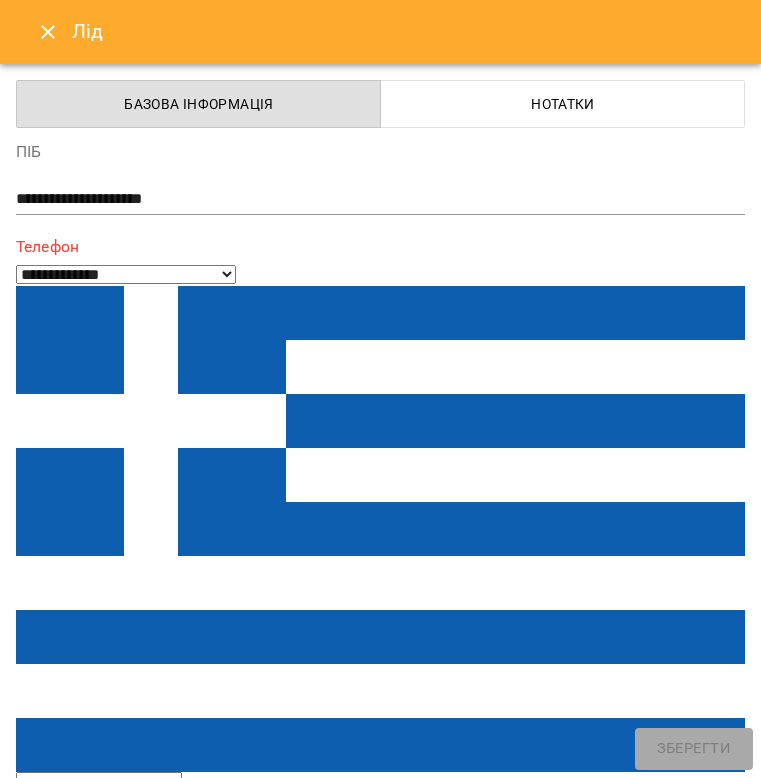 select on "**" 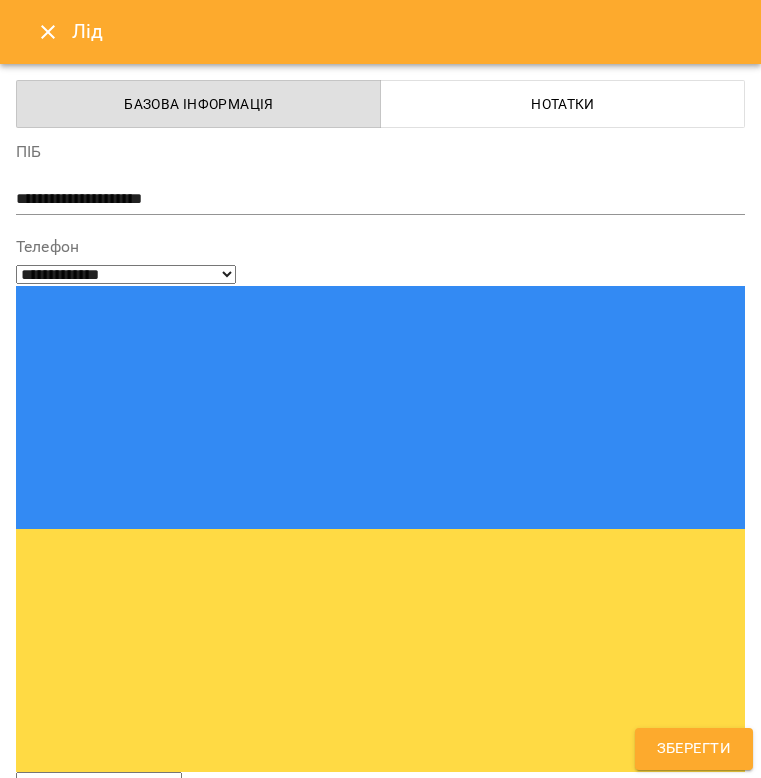 click on "**********" at bounding box center (380, 199) 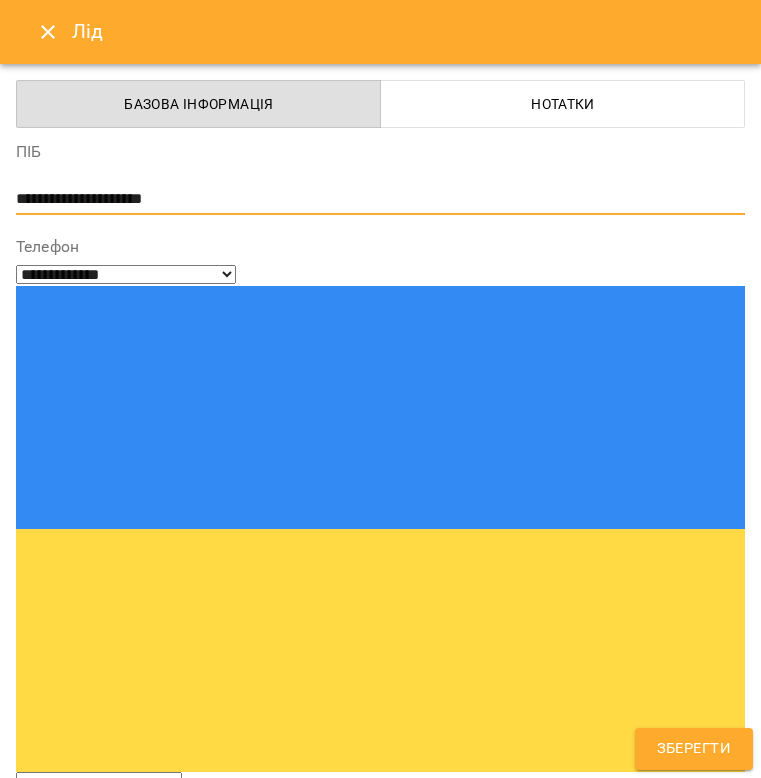 click on "**********" at bounding box center (380, 199) 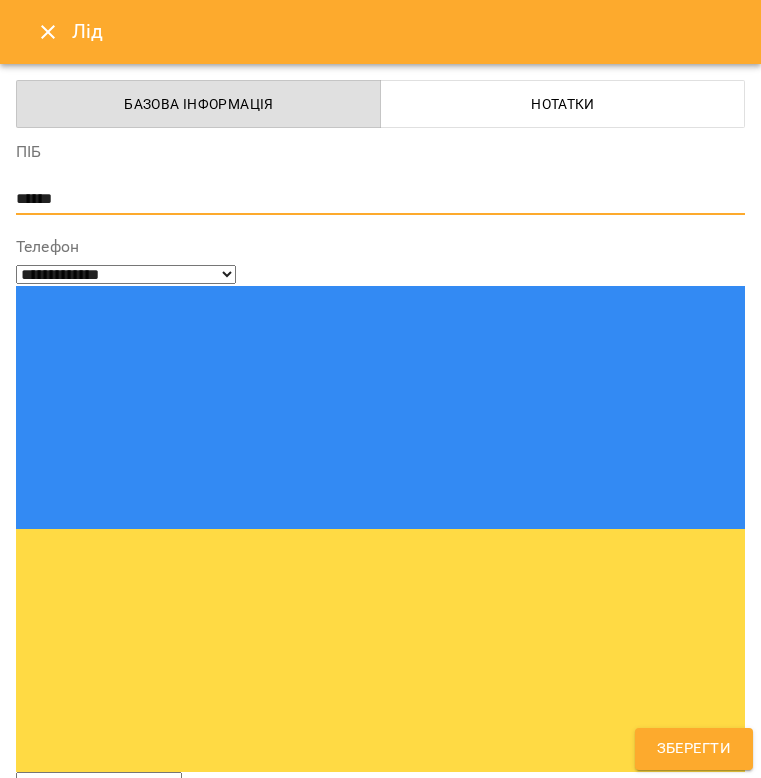 type on "******" 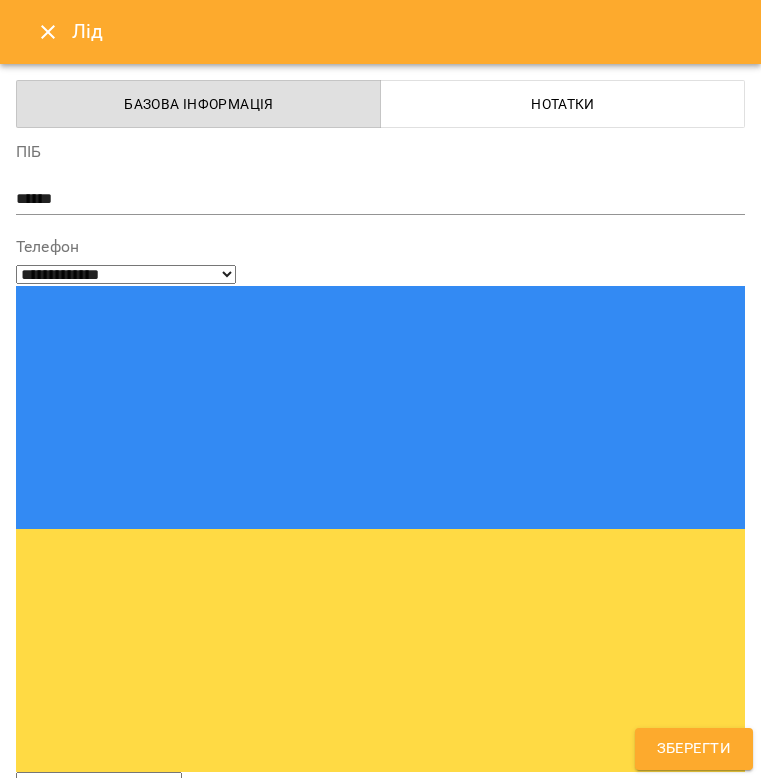 scroll, scrollTop: 44, scrollLeft: 0, axis: vertical 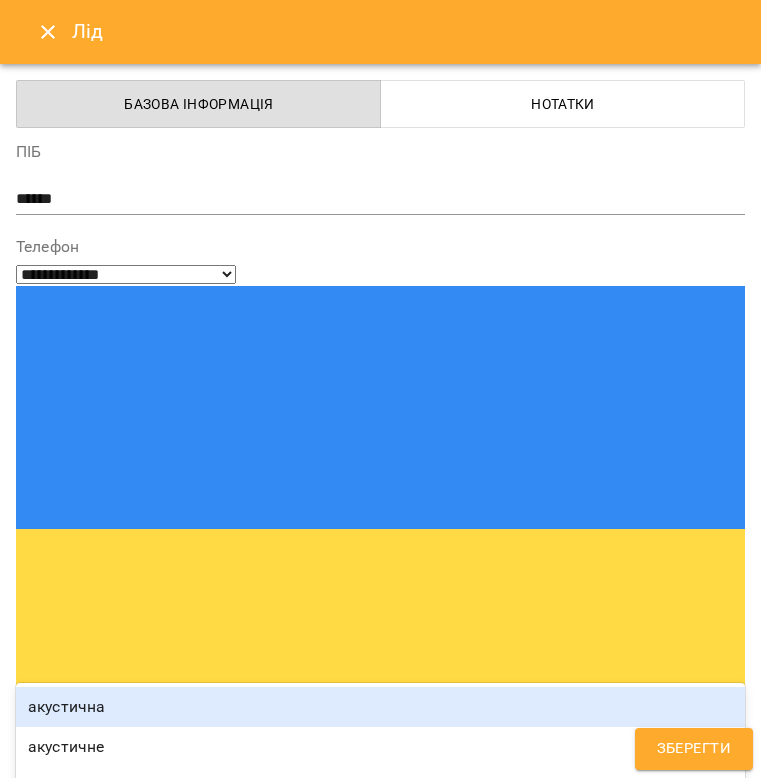 click on "Надрукуйте або оберіть..." at bounding box center [122, 1010] 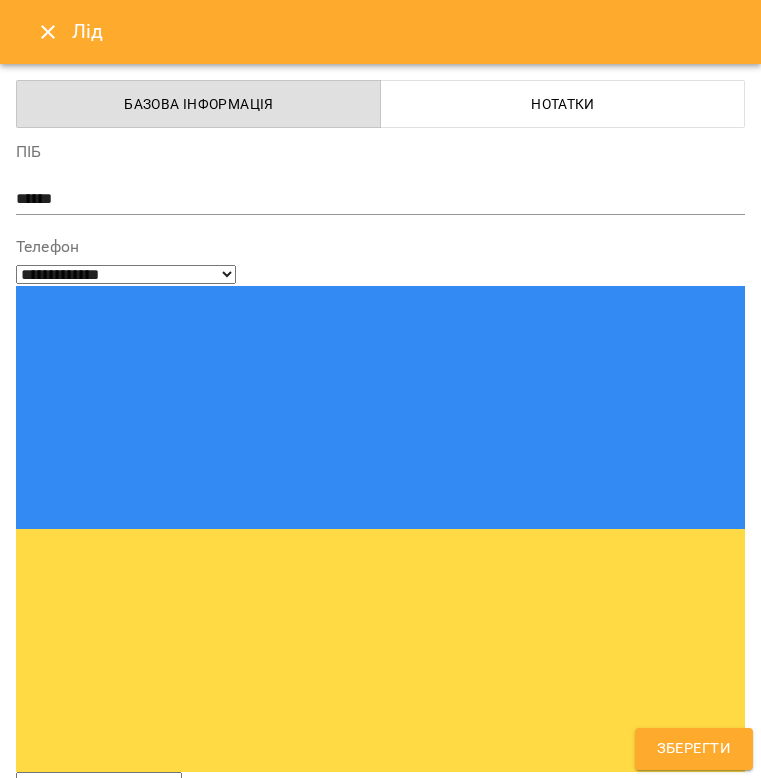 click on "сайт" at bounding box center (380, 920) 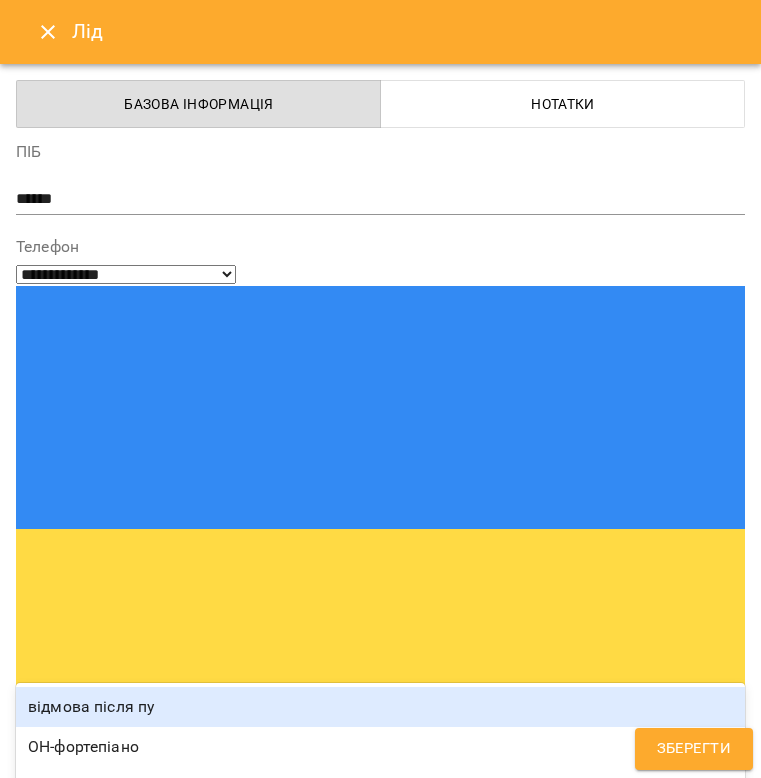 type on "***" 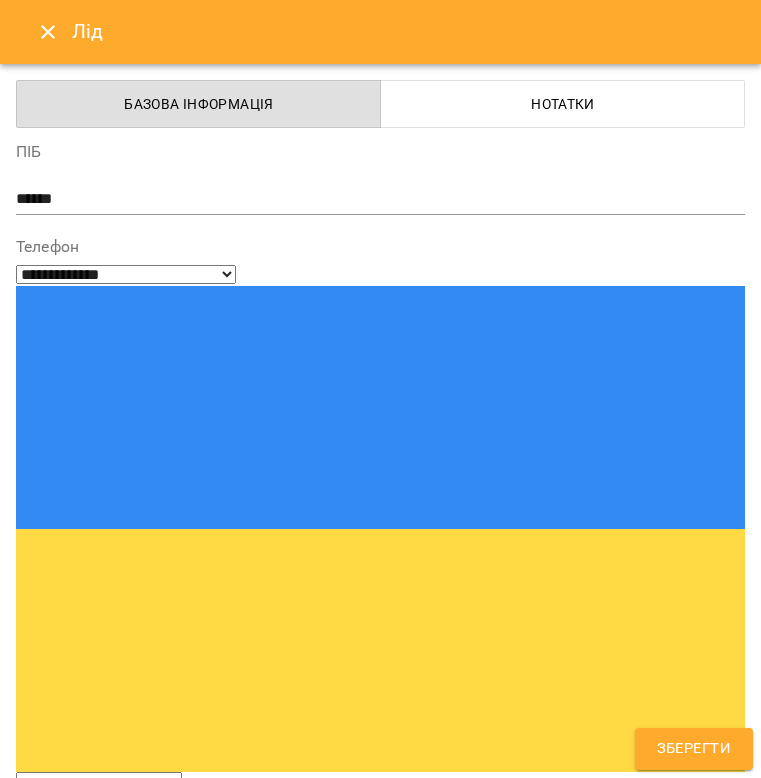click on "пробний" at bounding box center [380, 920] 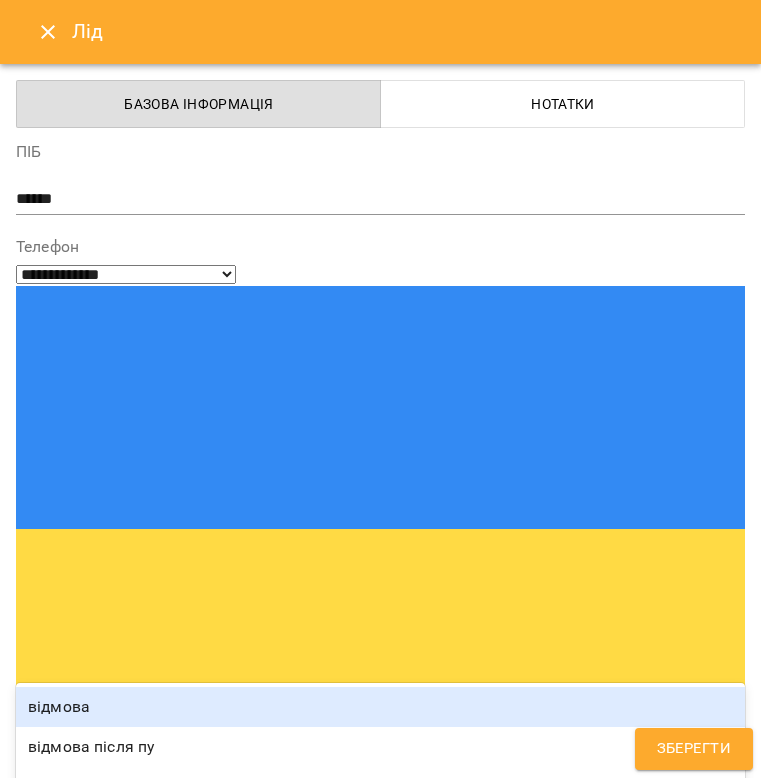 type on "***" 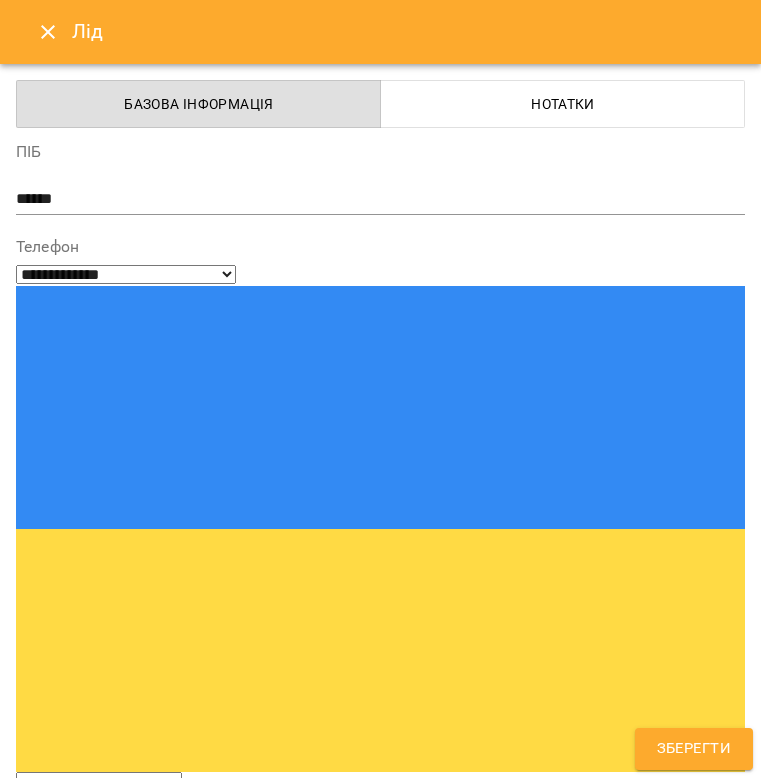 click on "міксоване" at bounding box center [380, 920] 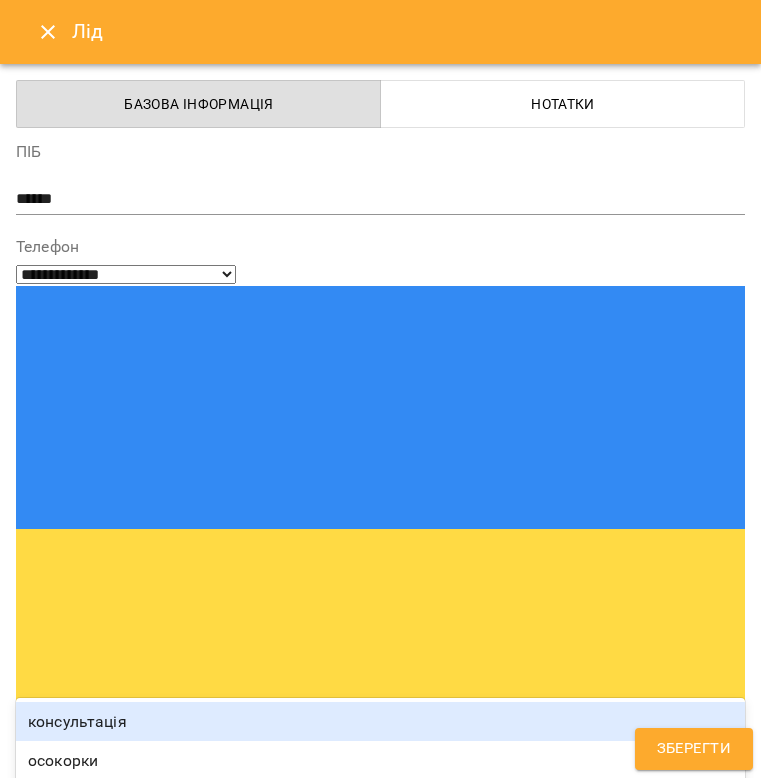 type on "***" 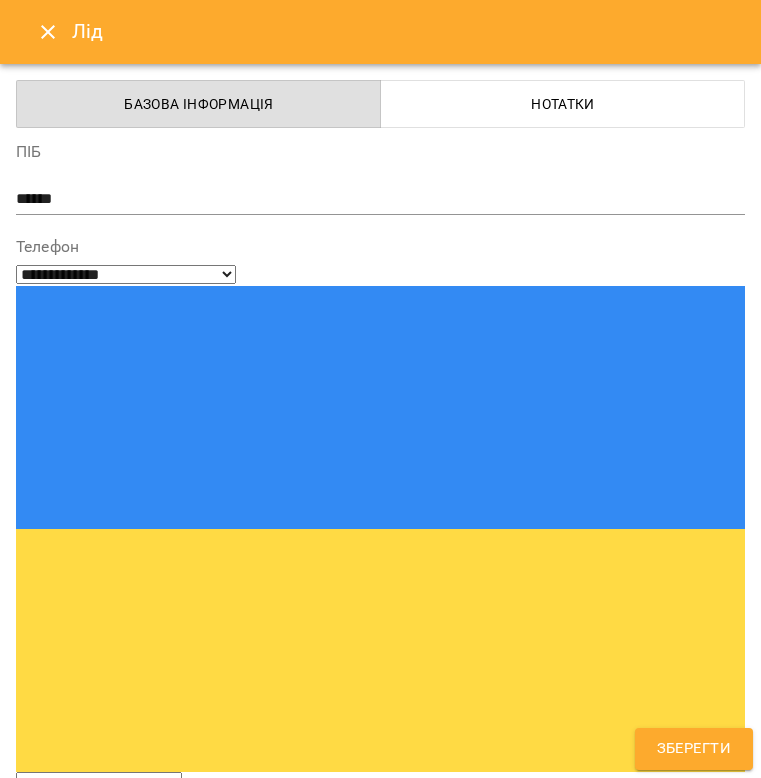 click on "консультація" at bounding box center [380, 920] 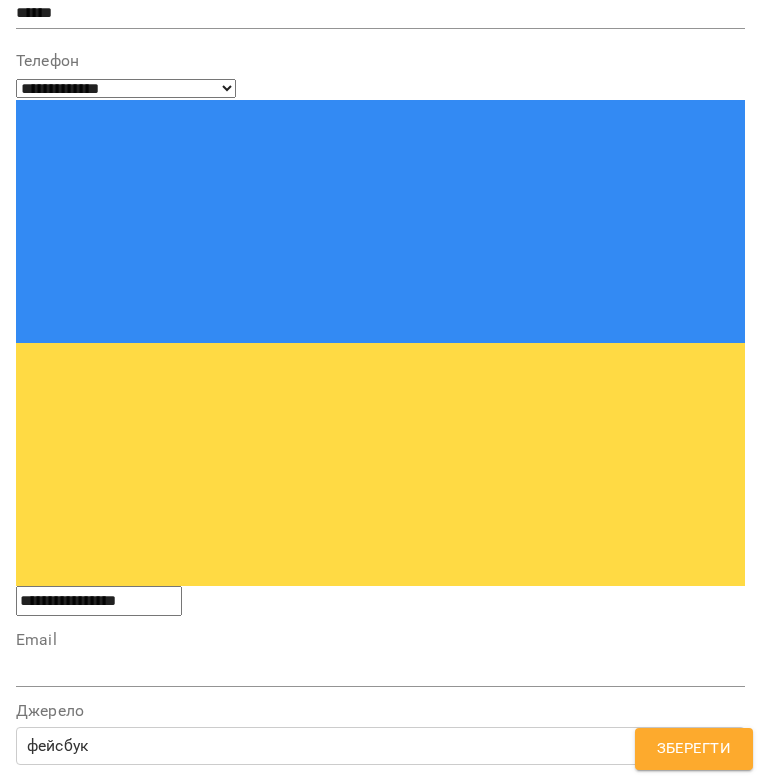 click on "**********" at bounding box center [380, 1045] 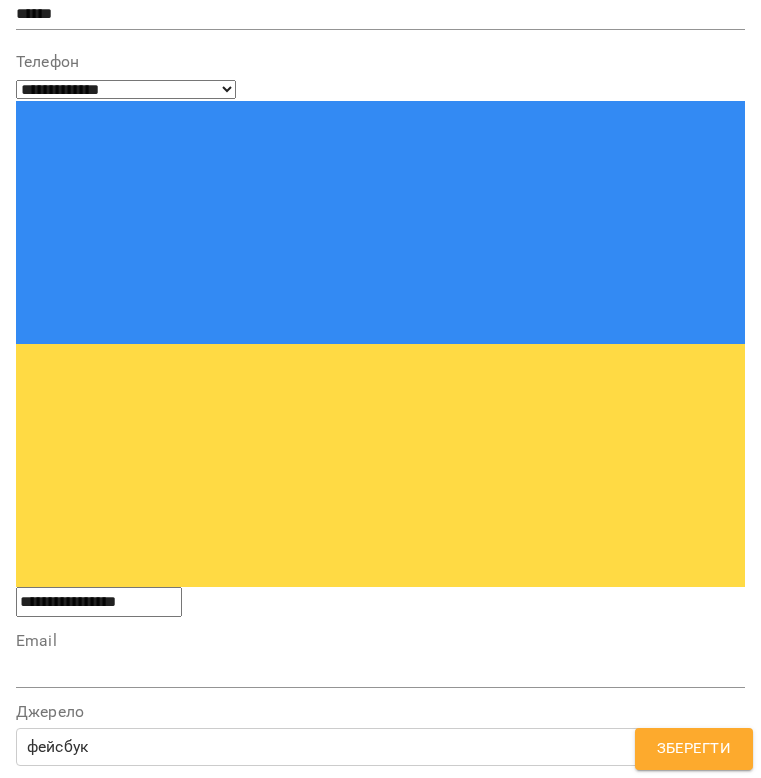 select on "**********" 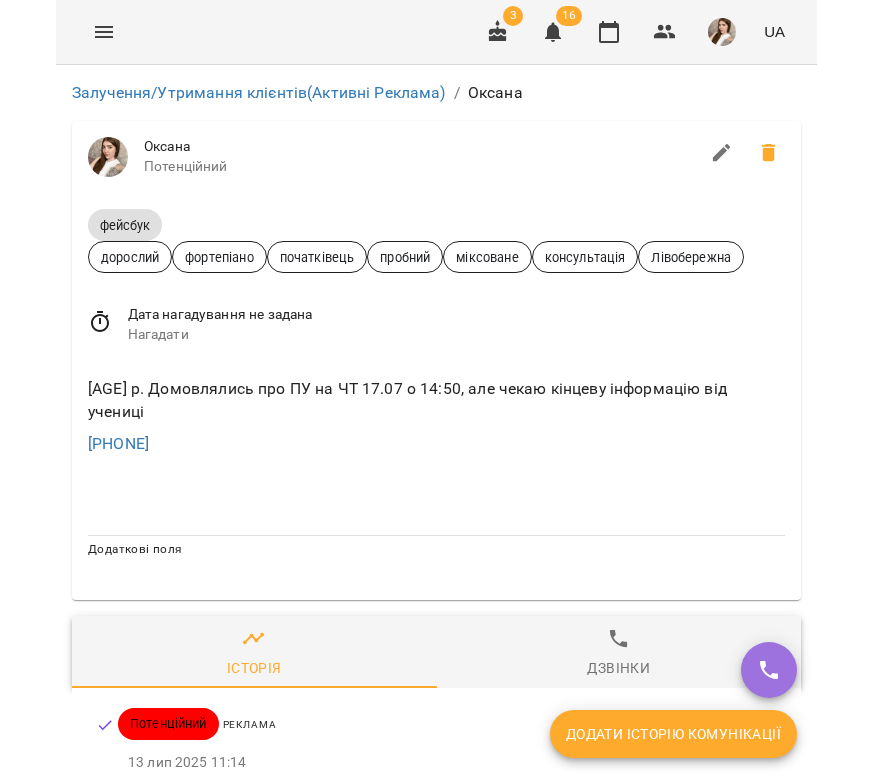 scroll, scrollTop: 0, scrollLeft: 0, axis: both 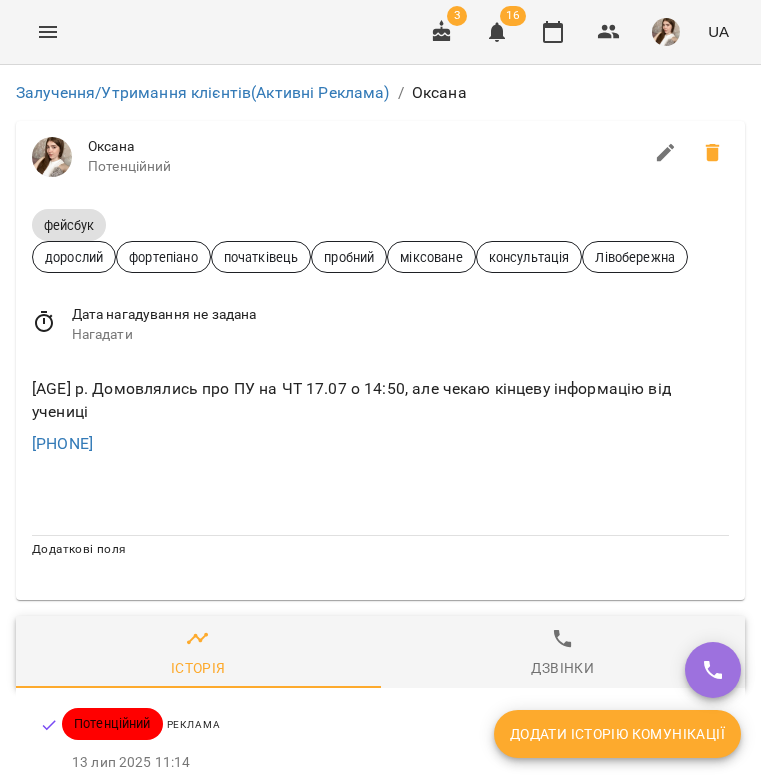 click on "Додати історію комунікації" at bounding box center (617, 734) 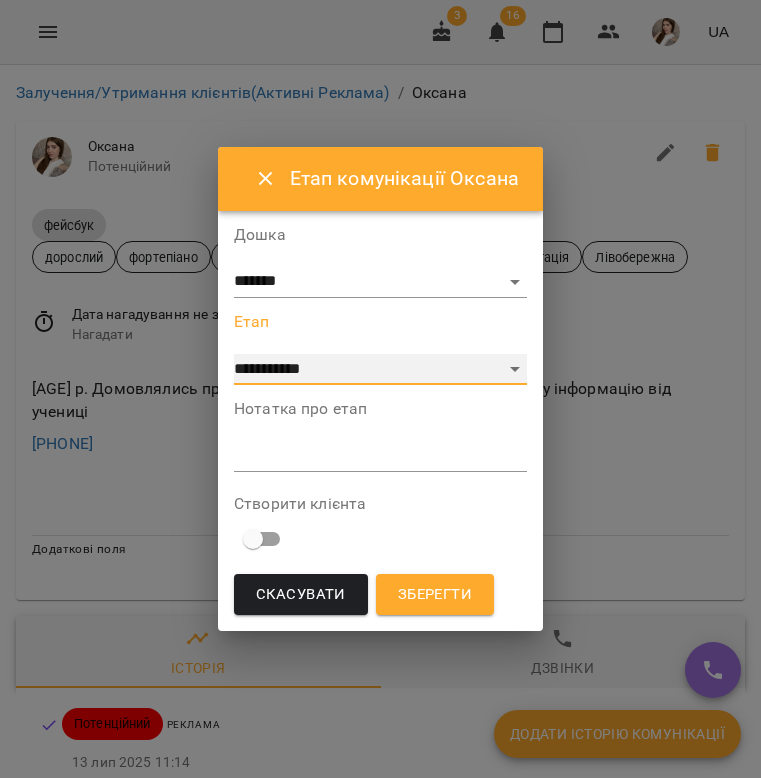 click on "**********" at bounding box center (380, 370) 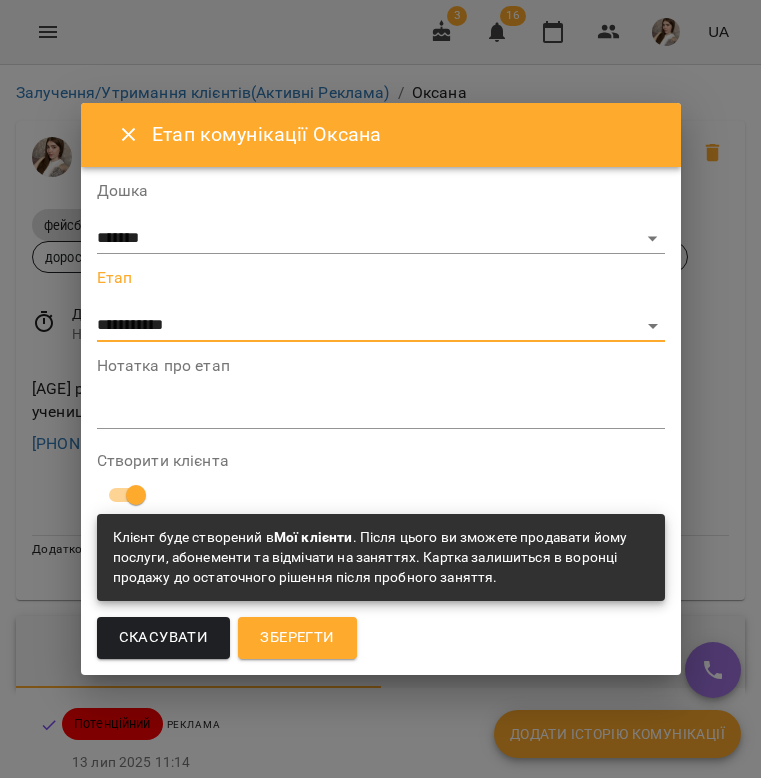 click on "Зберегти" at bounding box center (297, 638) 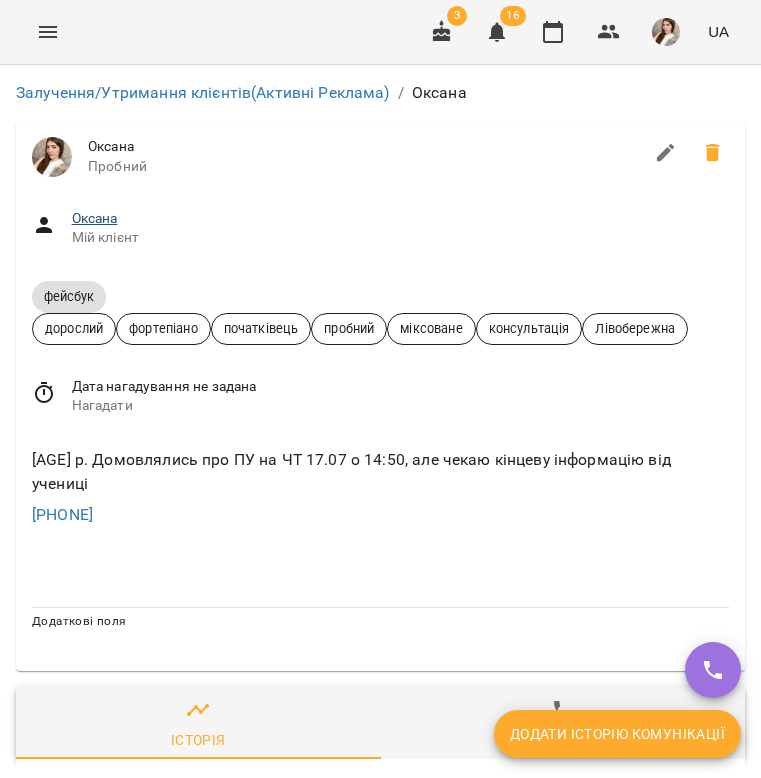 click on "Оксана" at bounding box center [95, 218] 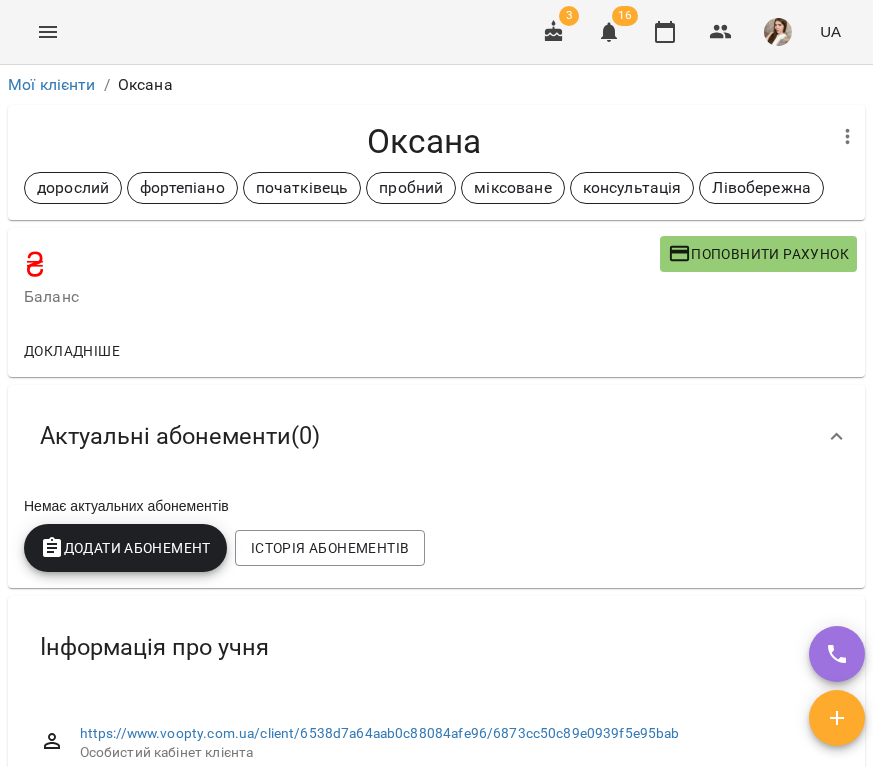 click 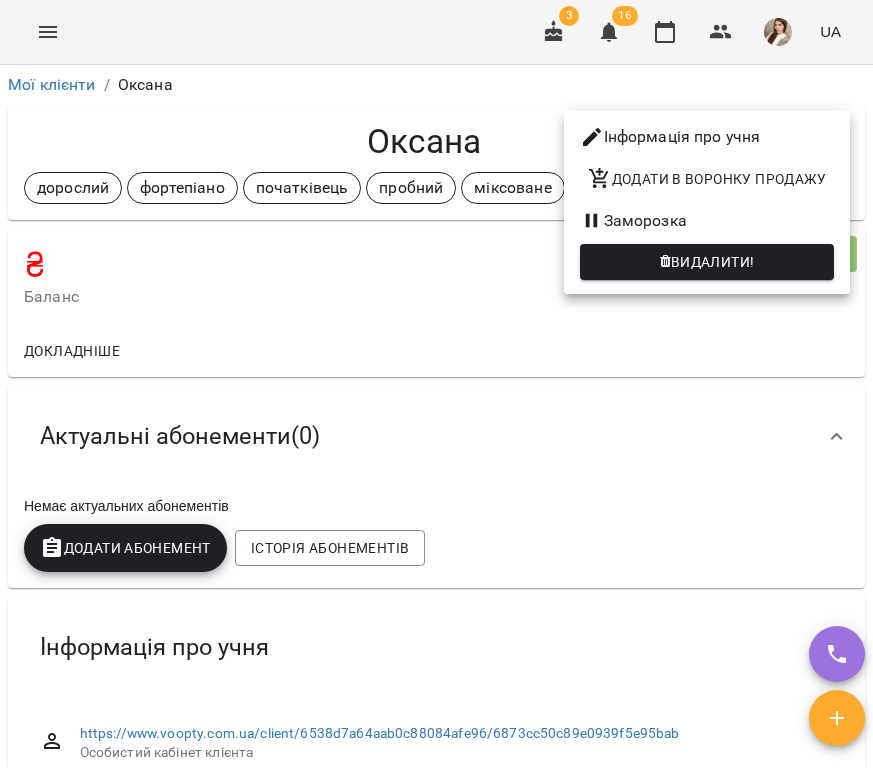 click on "Інформація про учня" at bounding box center [707, 137] 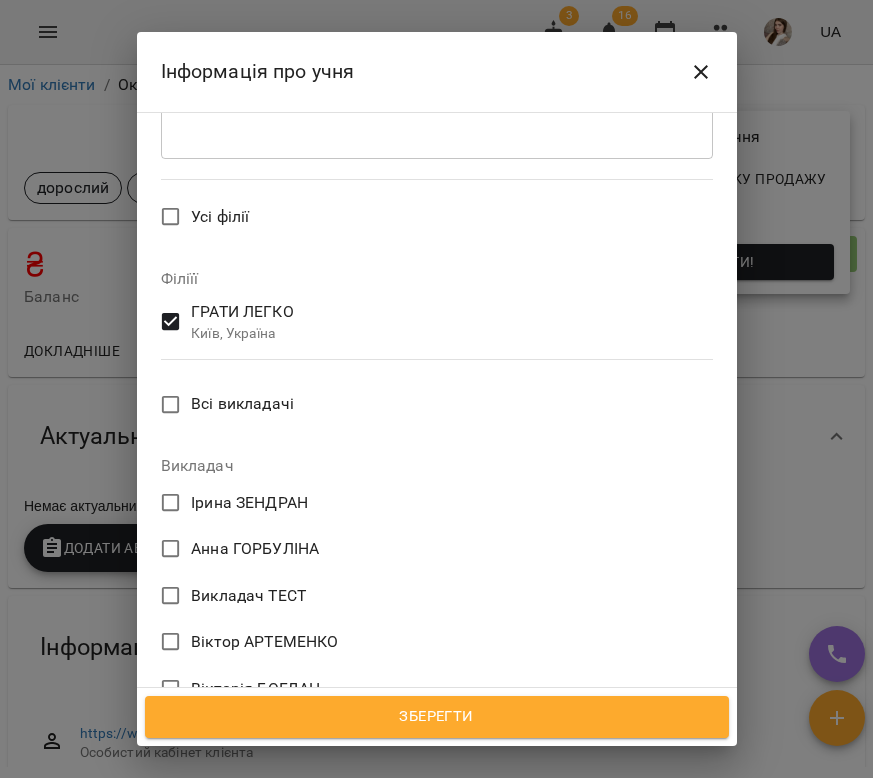 scroll, scrollTop: 1019, scrollLeft: 0, axis: vertical 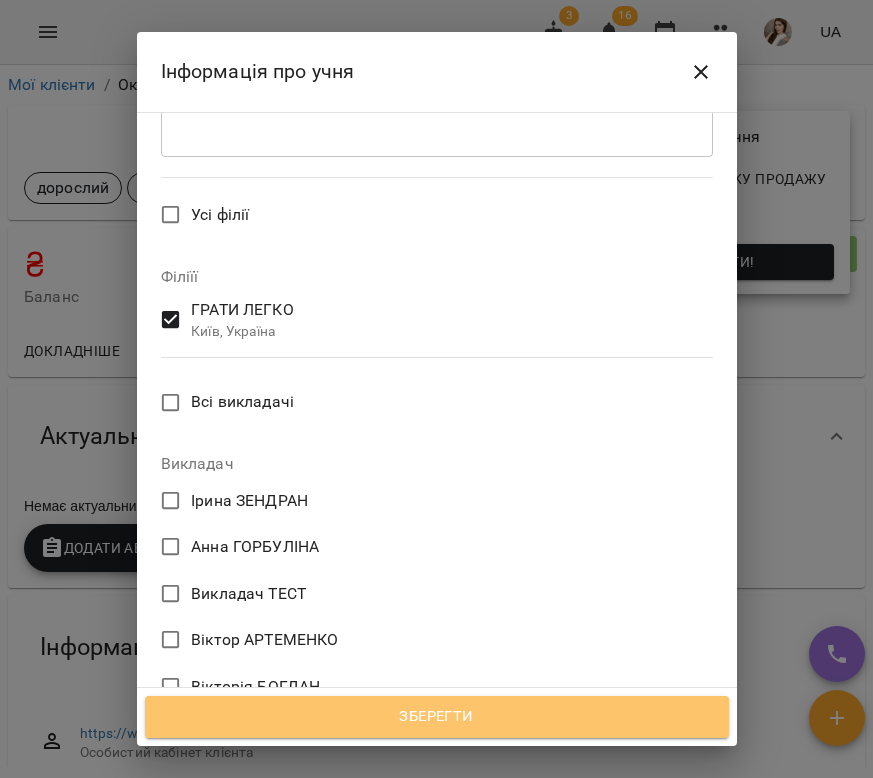 click on "Зберегти" at bounding box center [437, 717] 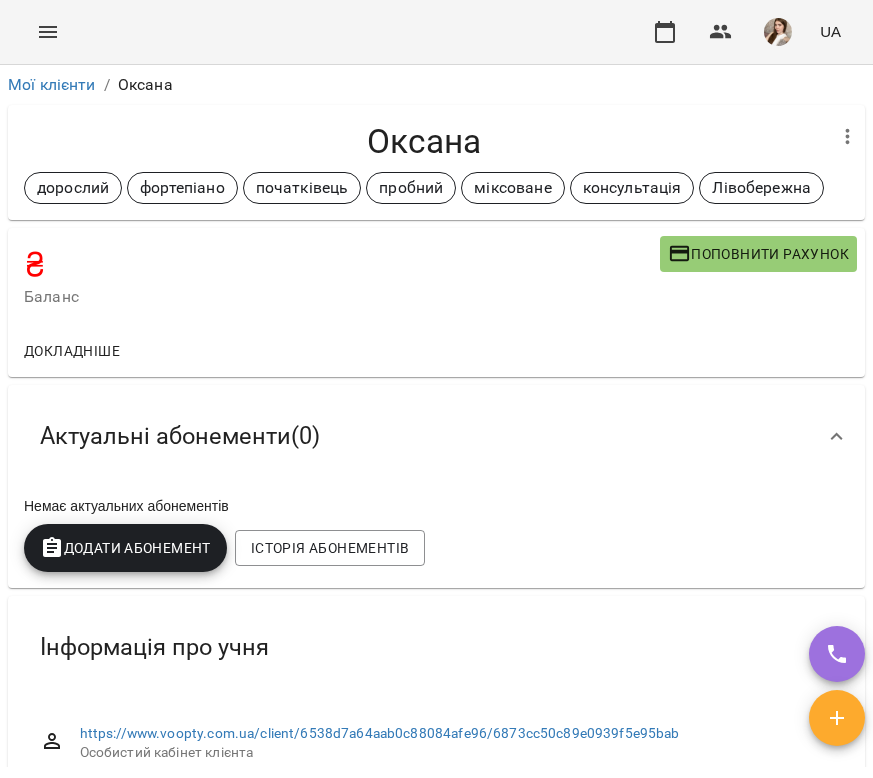 scroll, scrollTop: 0, scrollLeft: 0, axis: both 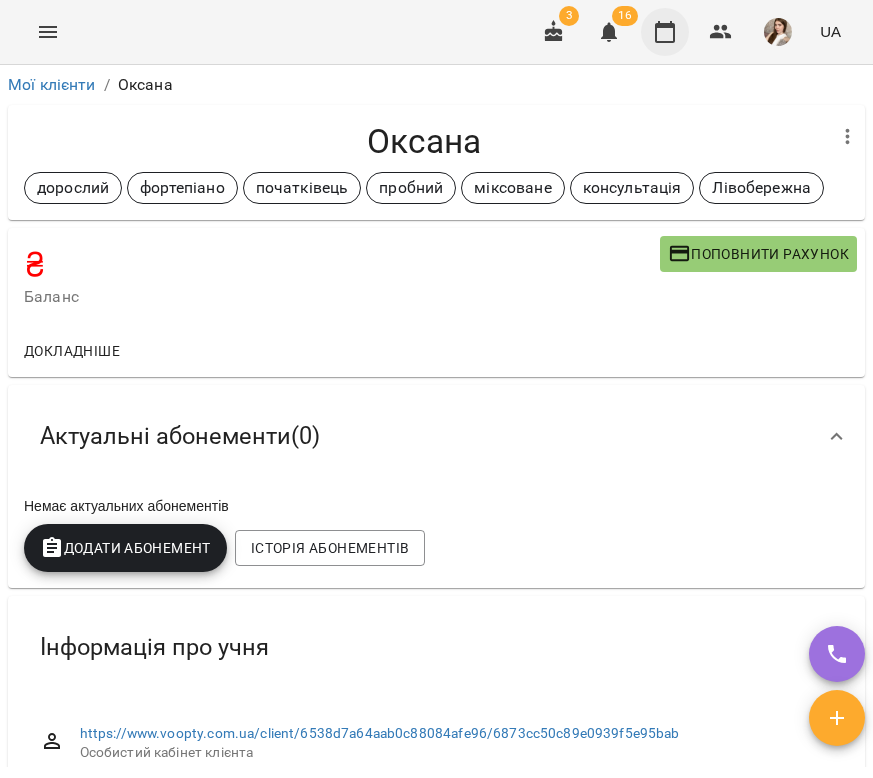 click 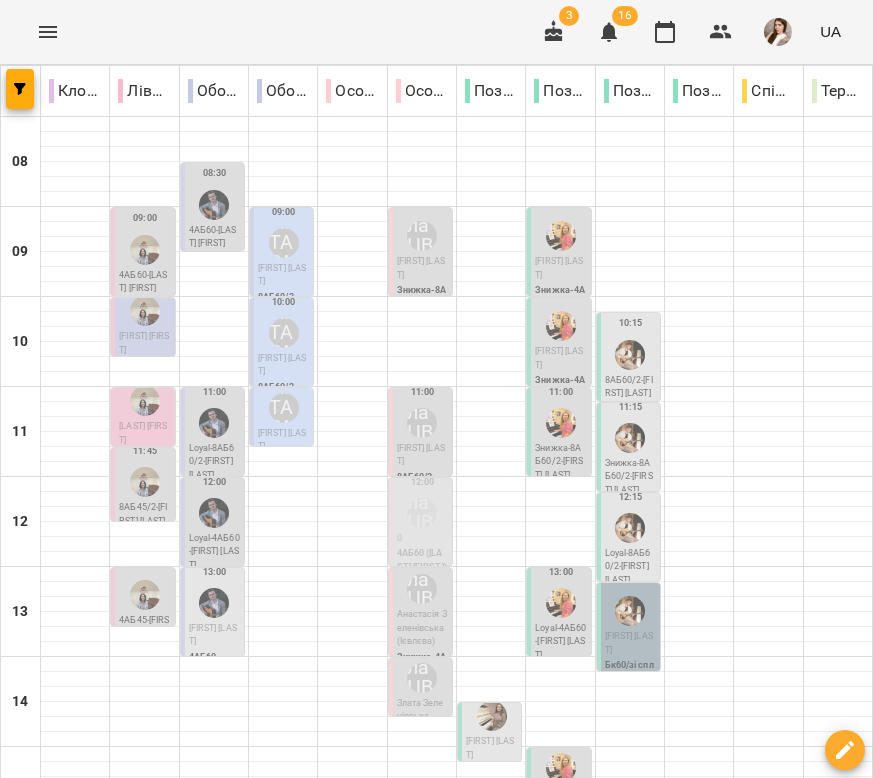scroll, scrollTop: 372, scrollLeft: 0, axis: vertical 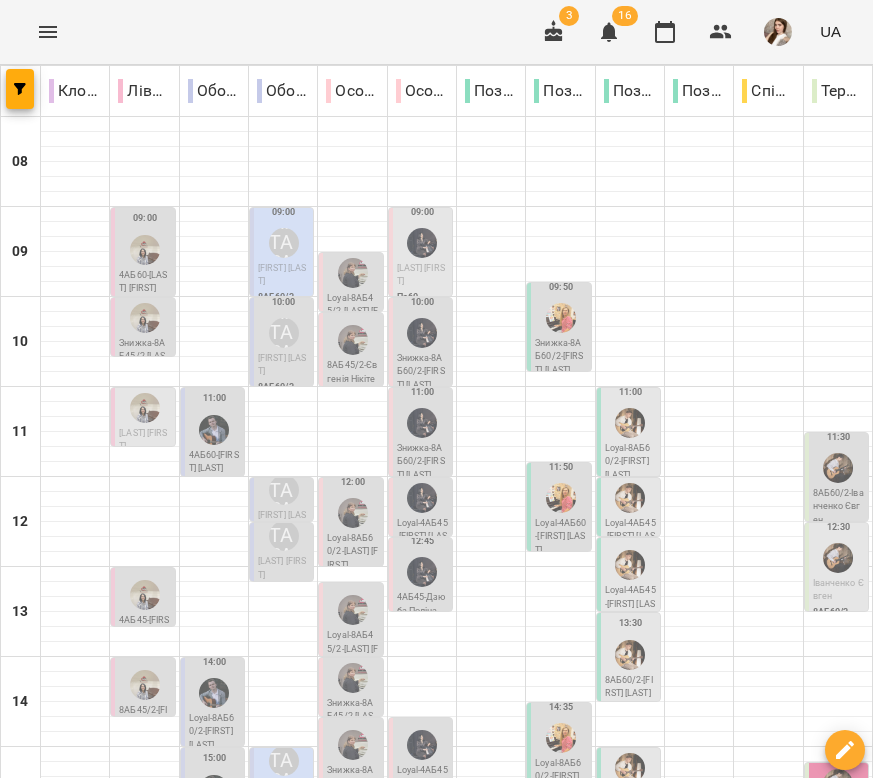 click on "8АБ45/2 - [FIRST] [LAST]" at bounding box center [144, 717] 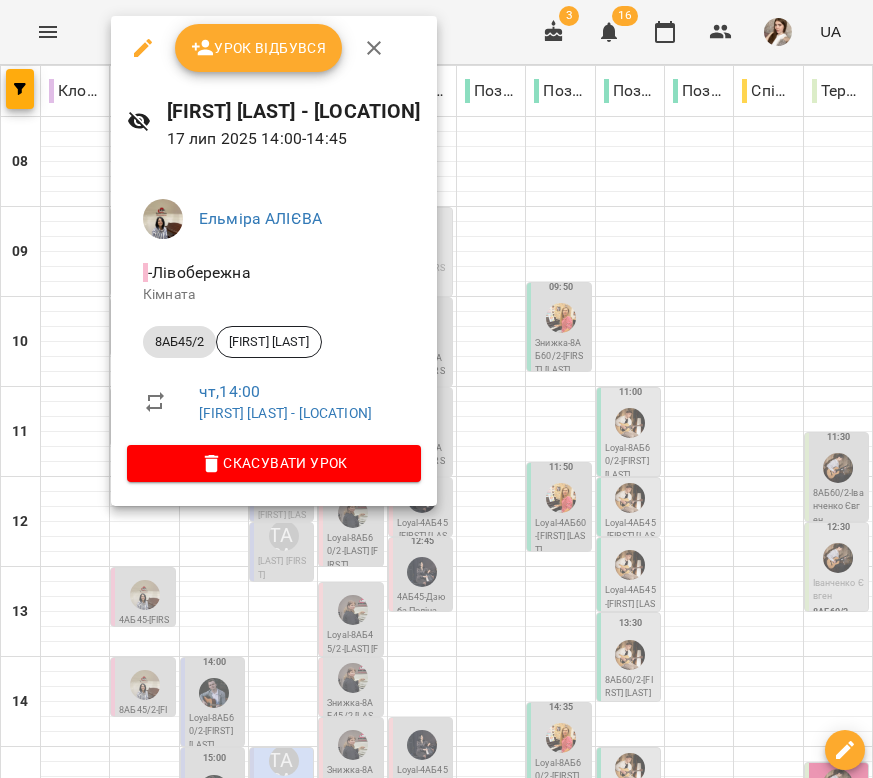click at bounding box center (374, 48) 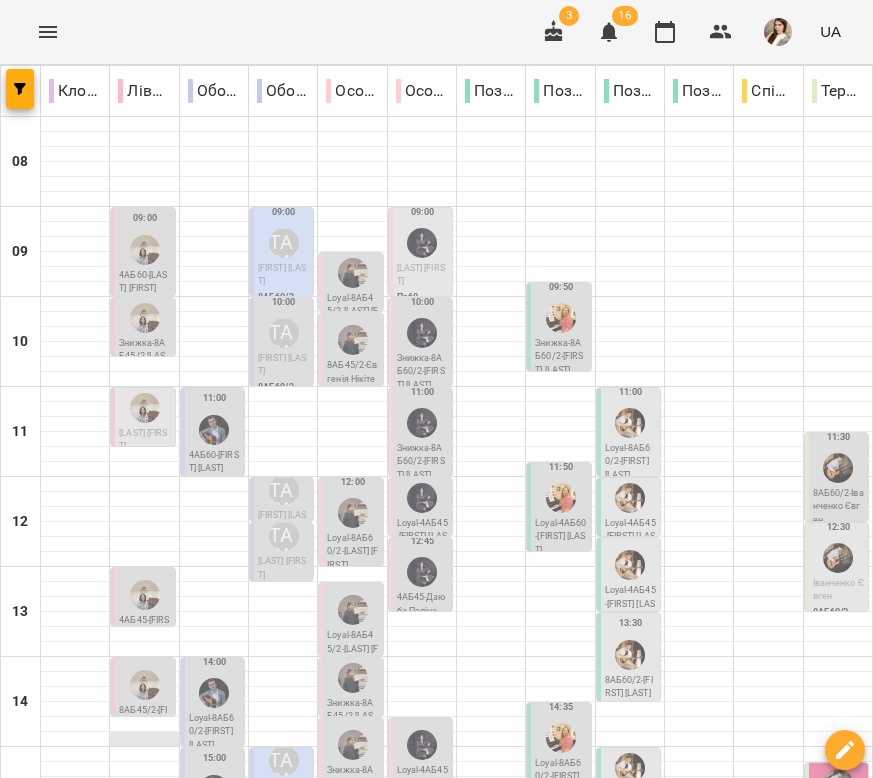 click at bounding box center (144, 739) 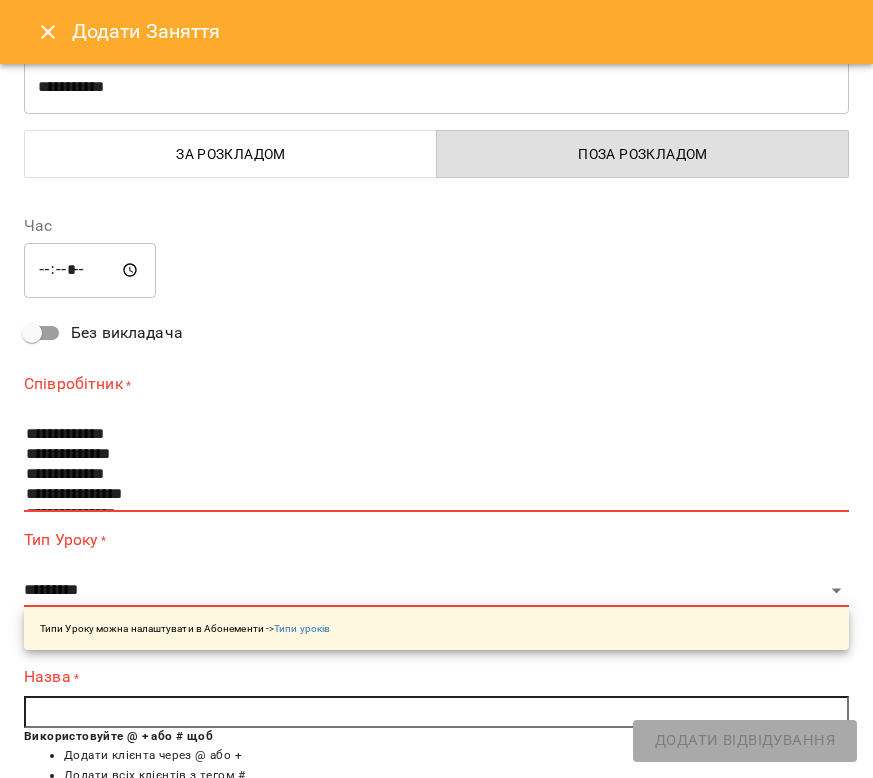 scroll, scrollTop: 55, scrollLeft: 0, axis: vertical 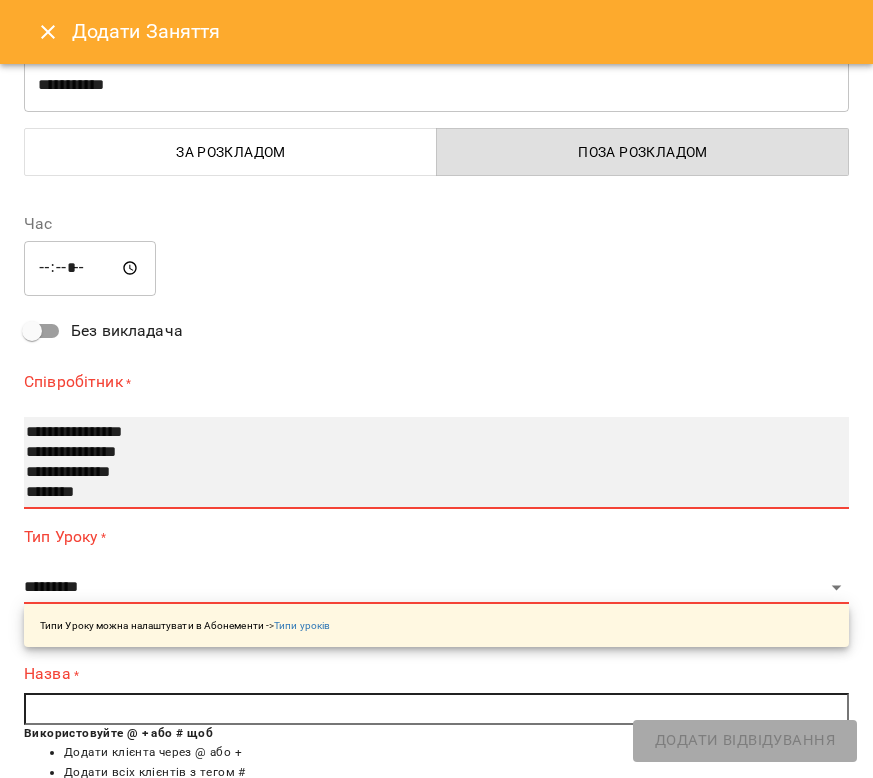 select on "**********" 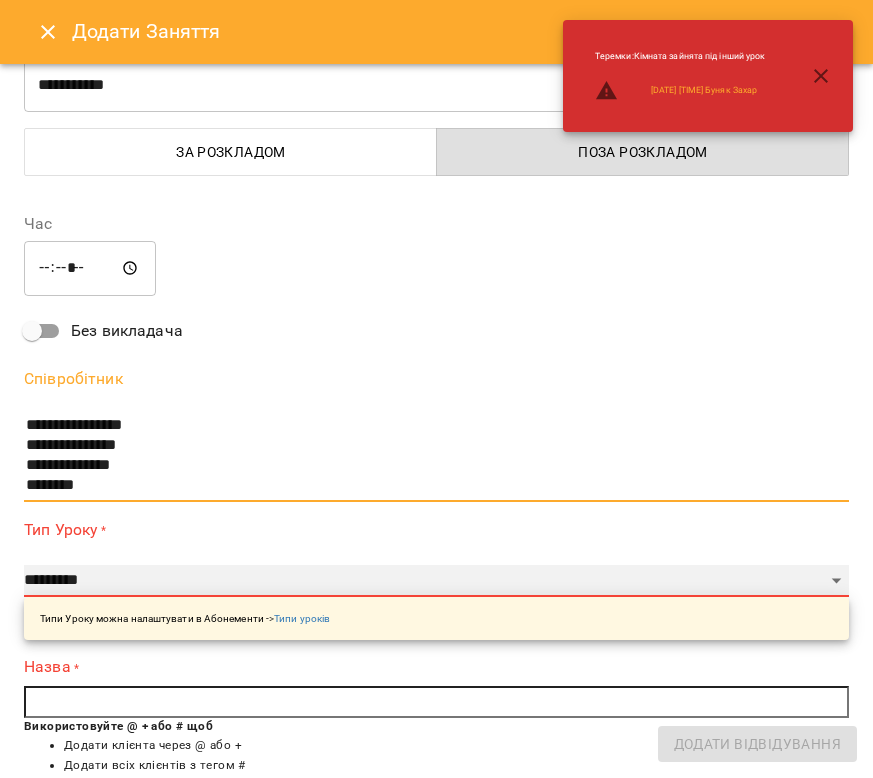 click on "**********" at bounding box center (436, 581) 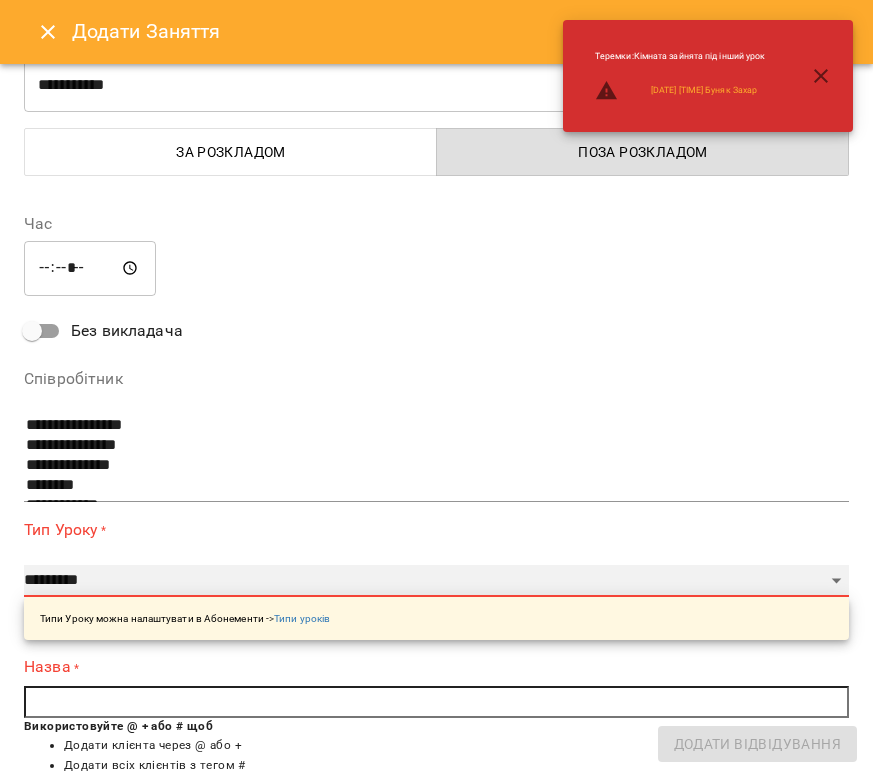 select on "**********" 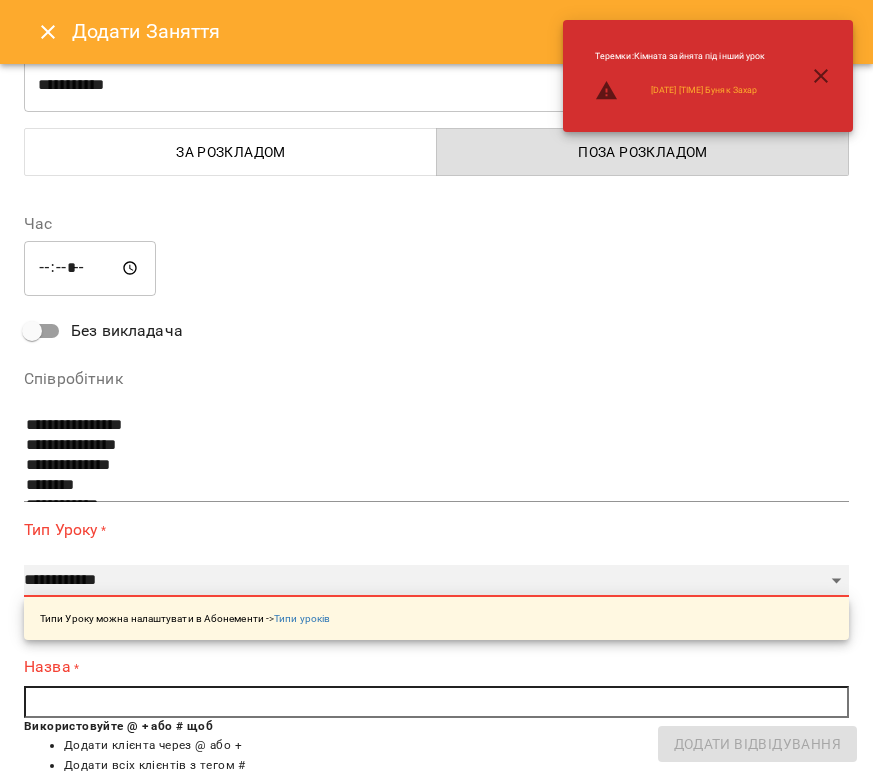 type on "**" 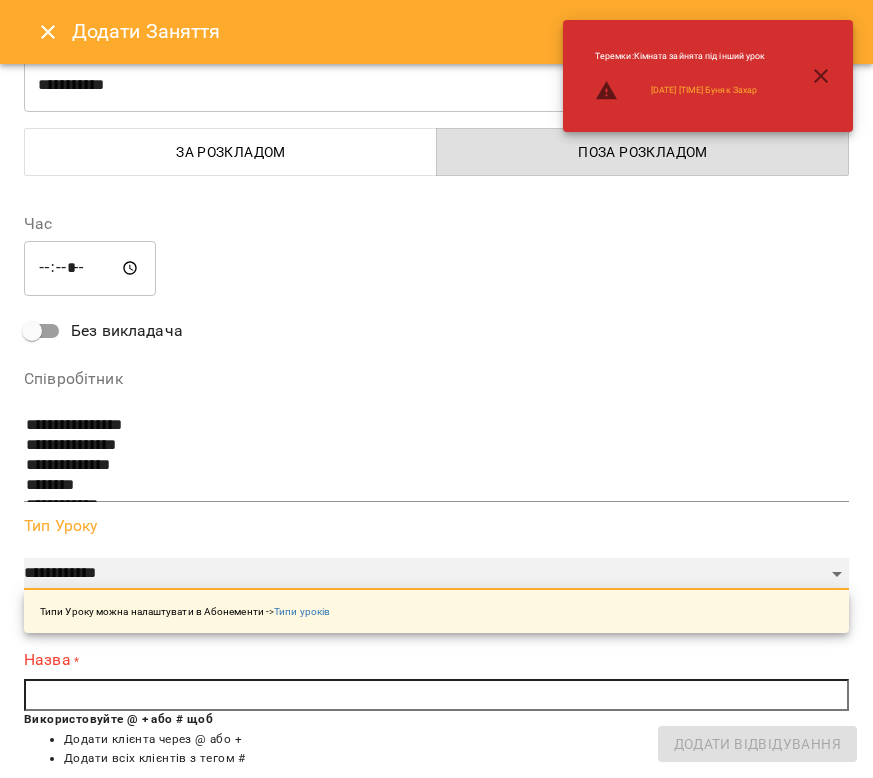 scroll, scrollTop: 321, scrollLeft: 0, axis: vertical 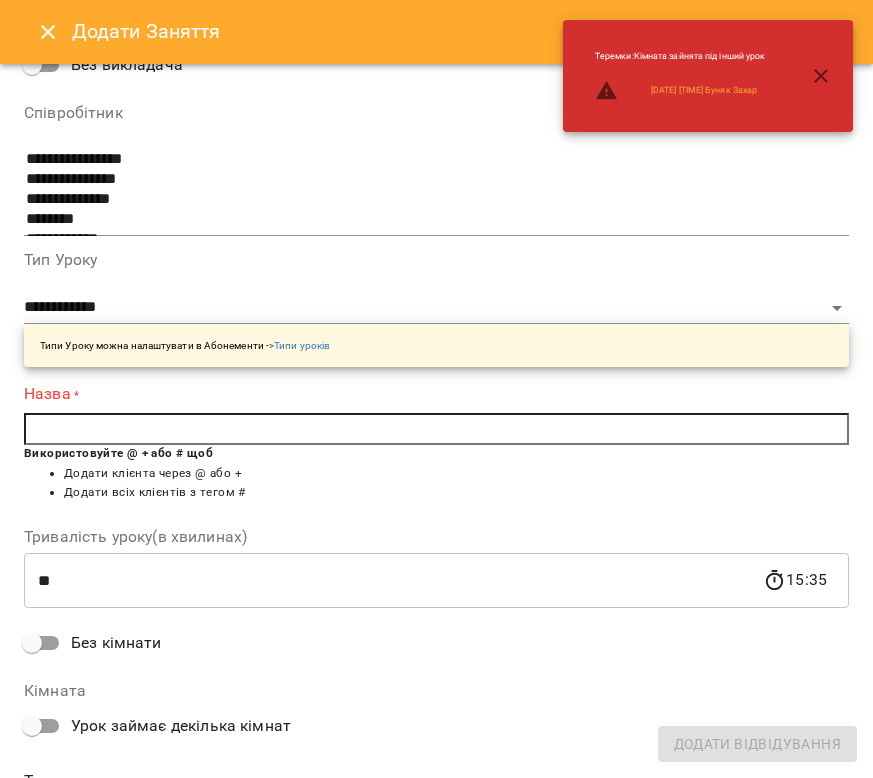 click at bounding box center (436, 429) 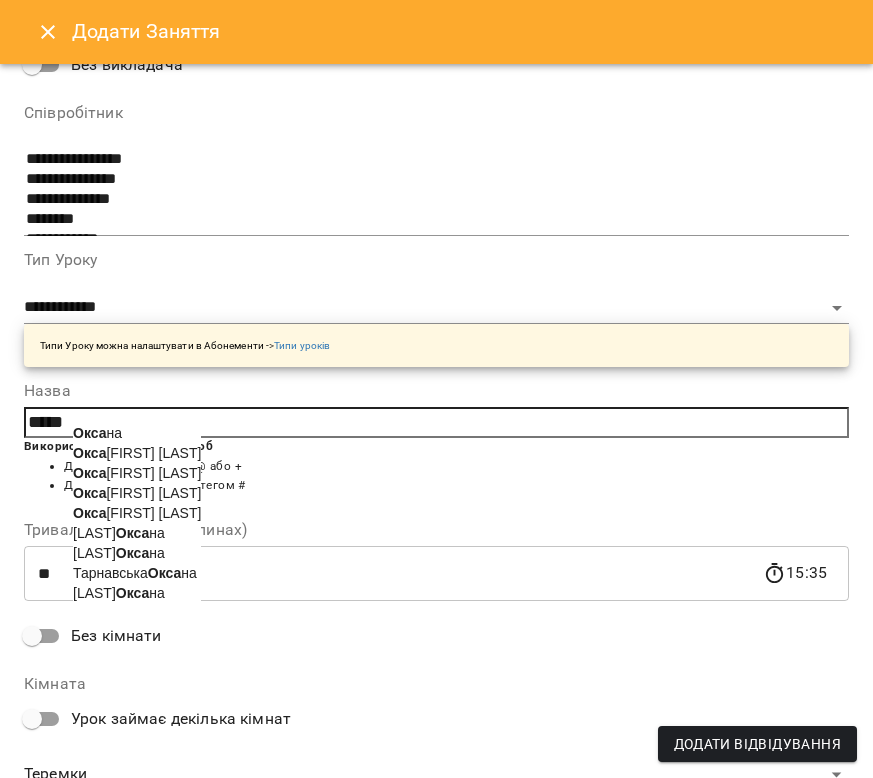 click on "[FIRST]" at bounding box center [137, 433] 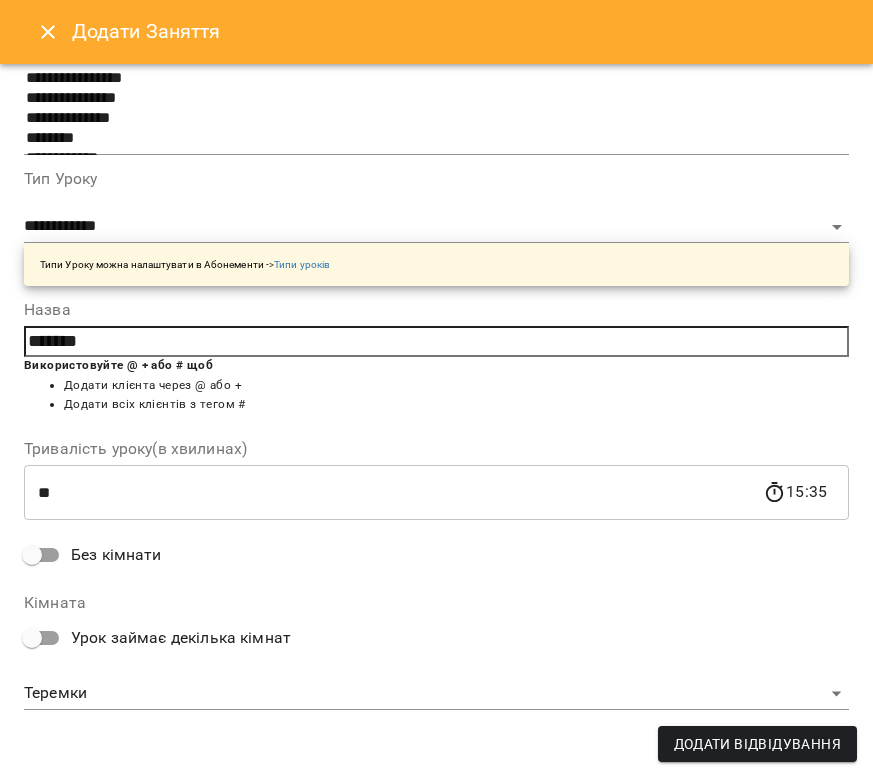 scroll, scrollTop: 402, scrollLeft: 0, axis: vertical 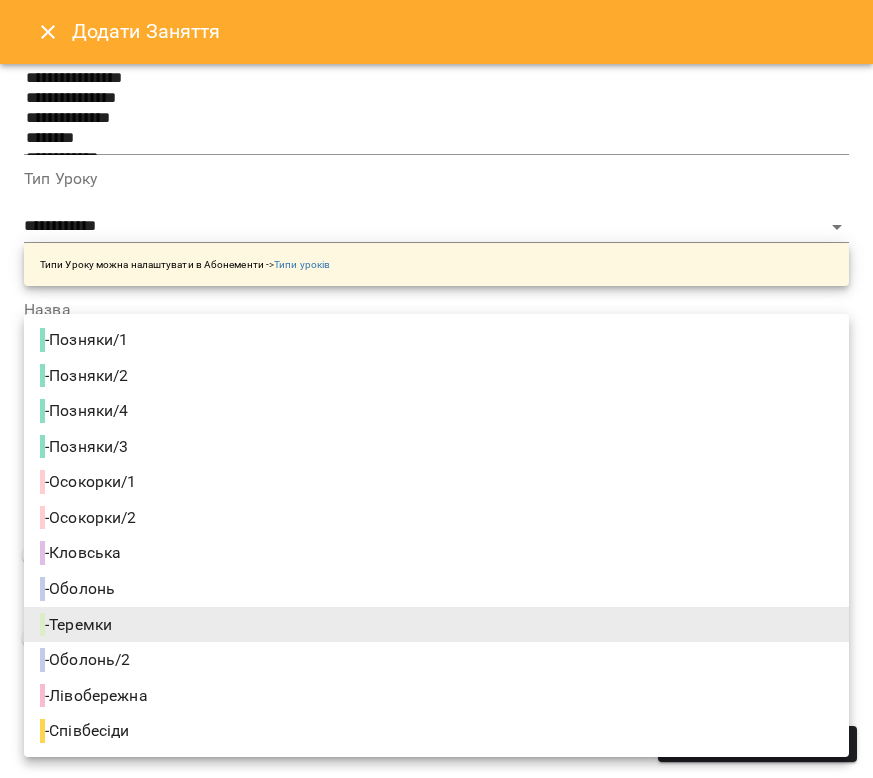 click on "-  Лівобережна" at bounding box center (436, 696) 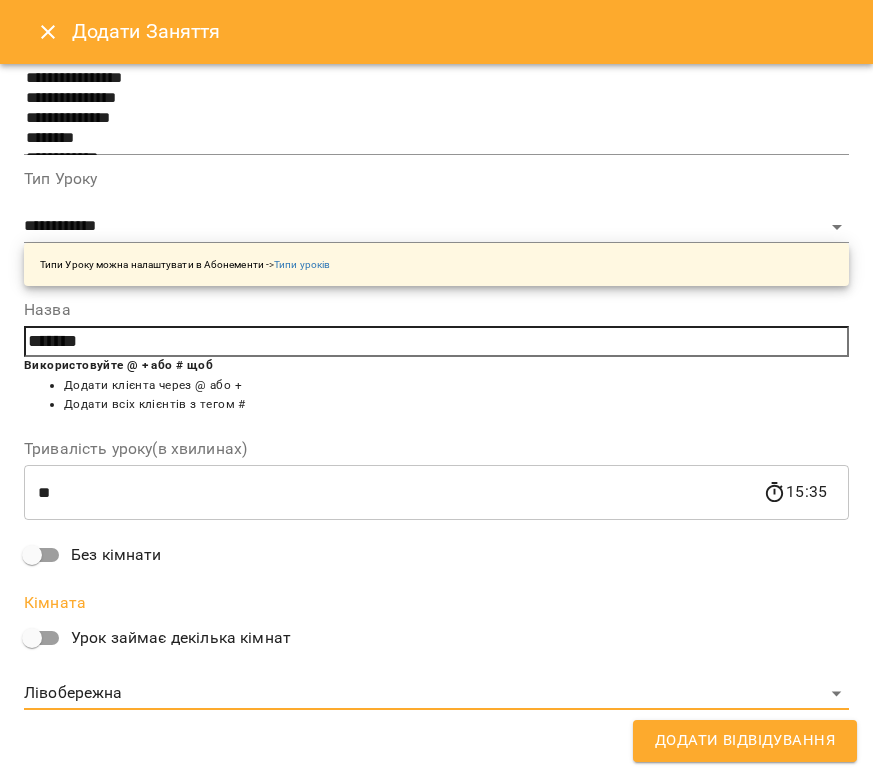 click on "Додати Відвідування" at bounding box center (745, 741) 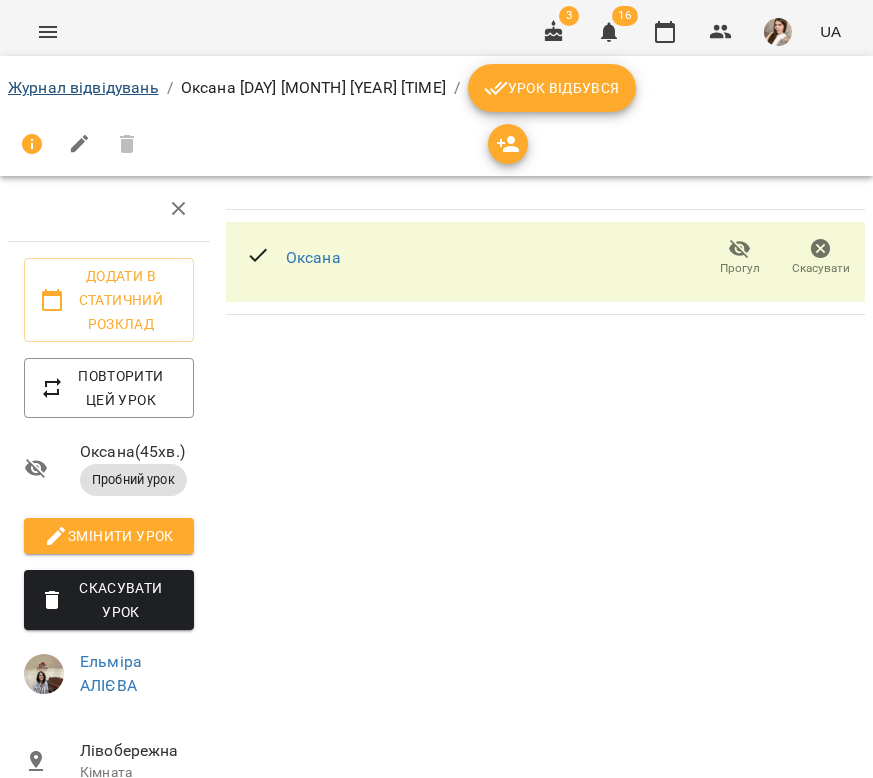 click on "Журнал відвідувань" at bounding box center [83, 87] 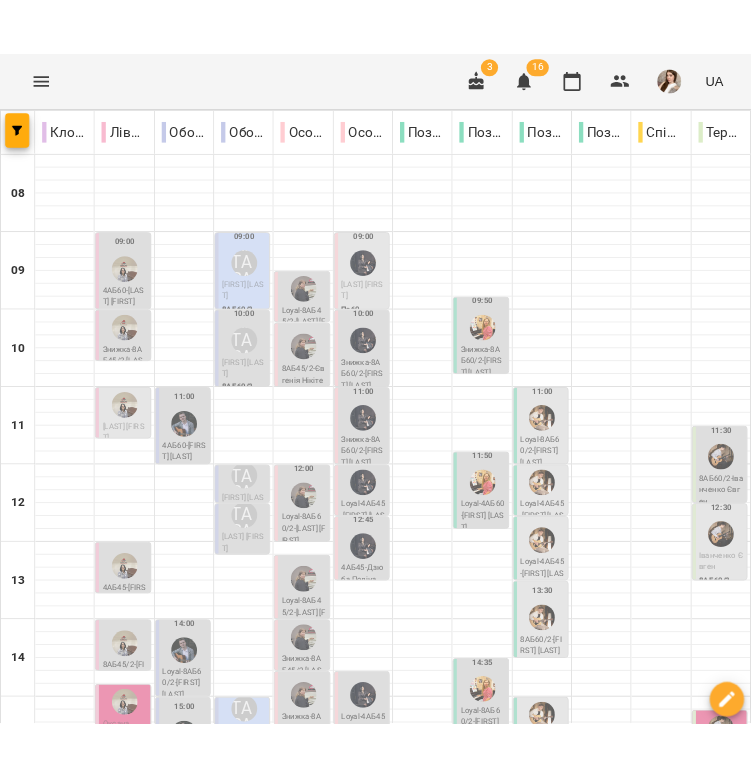 scroll, scrollTop: 222, scrollLeft: 0, axis: vertical 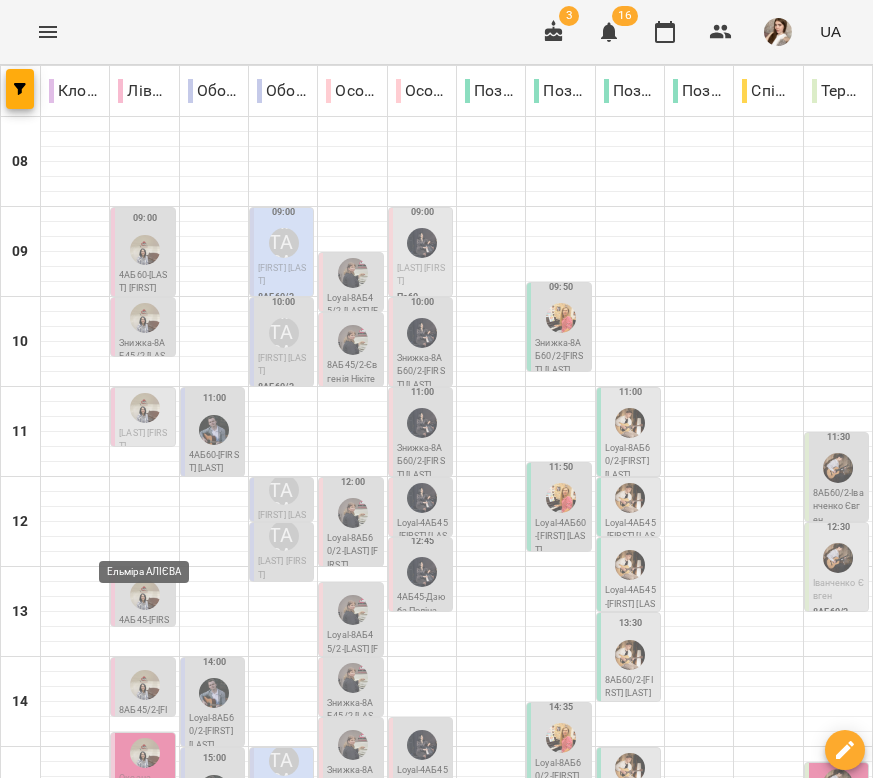 click at bounding box center (145, 753) 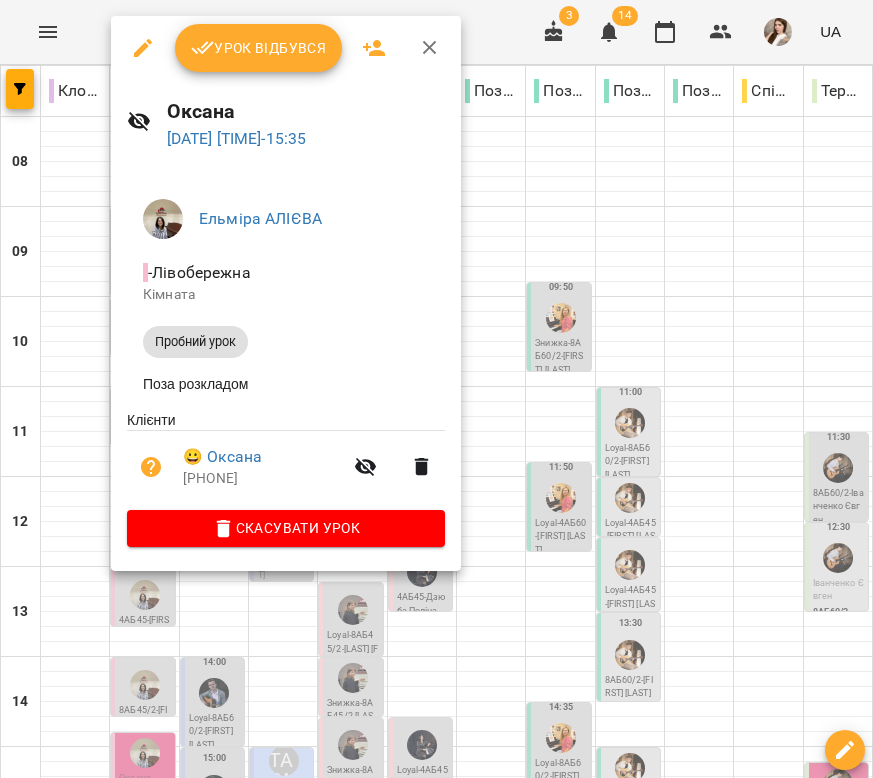 click 